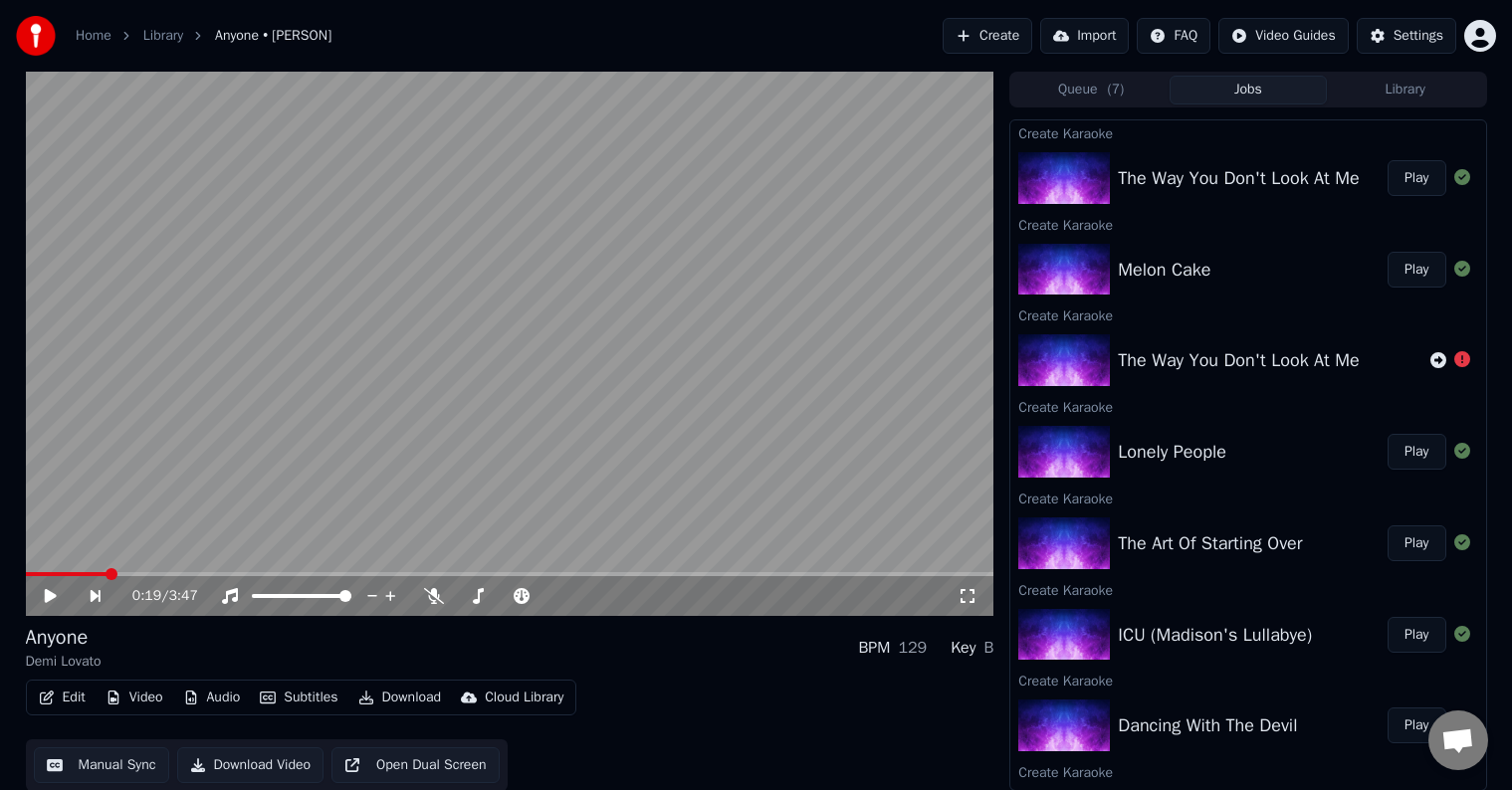 scroll, scrollTop: 0, scrollLeft: 0, axis: both 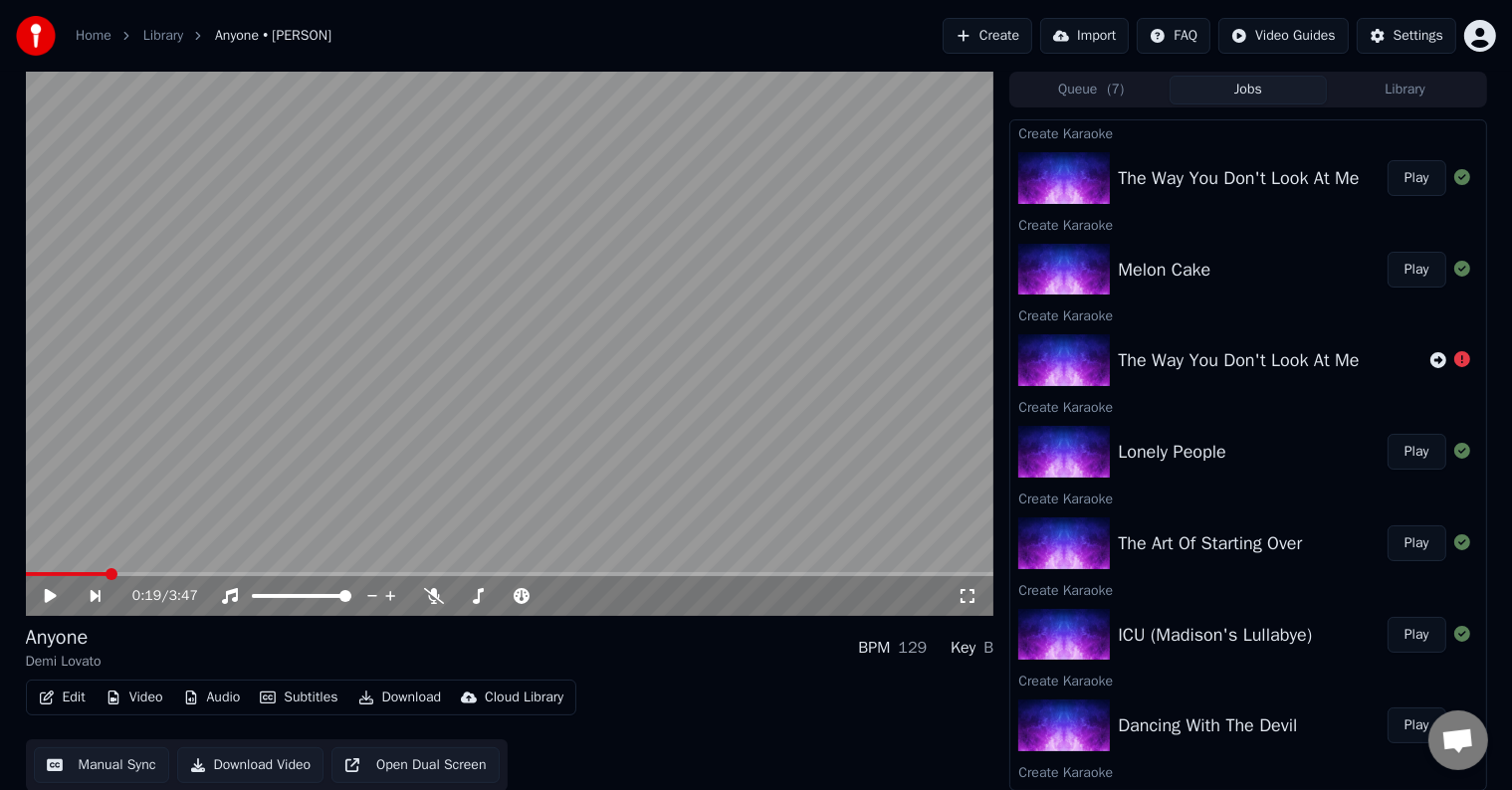click on "Create" at bounding box center [987, 36] 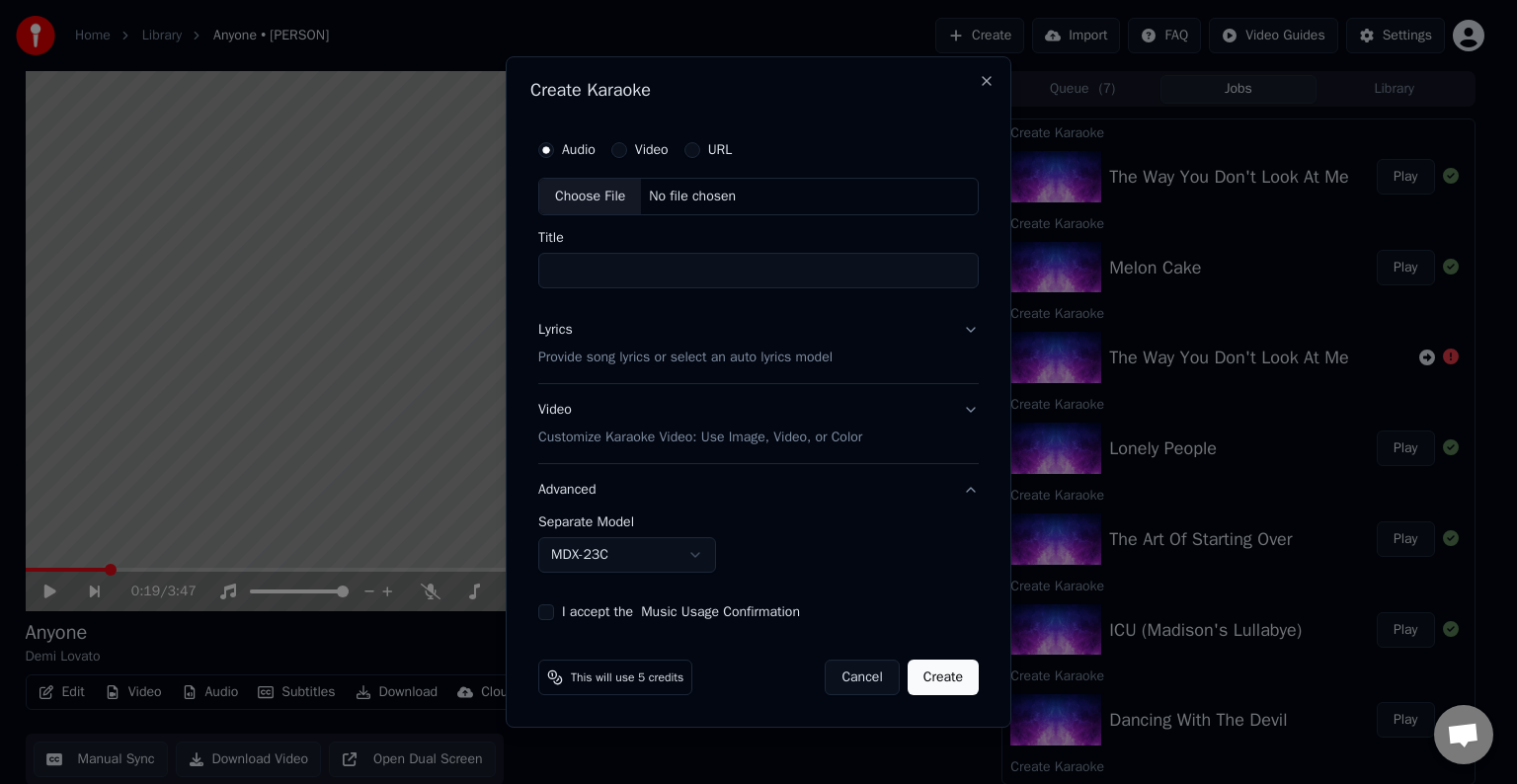click on "Choose File" at bounding box center (590, 196) 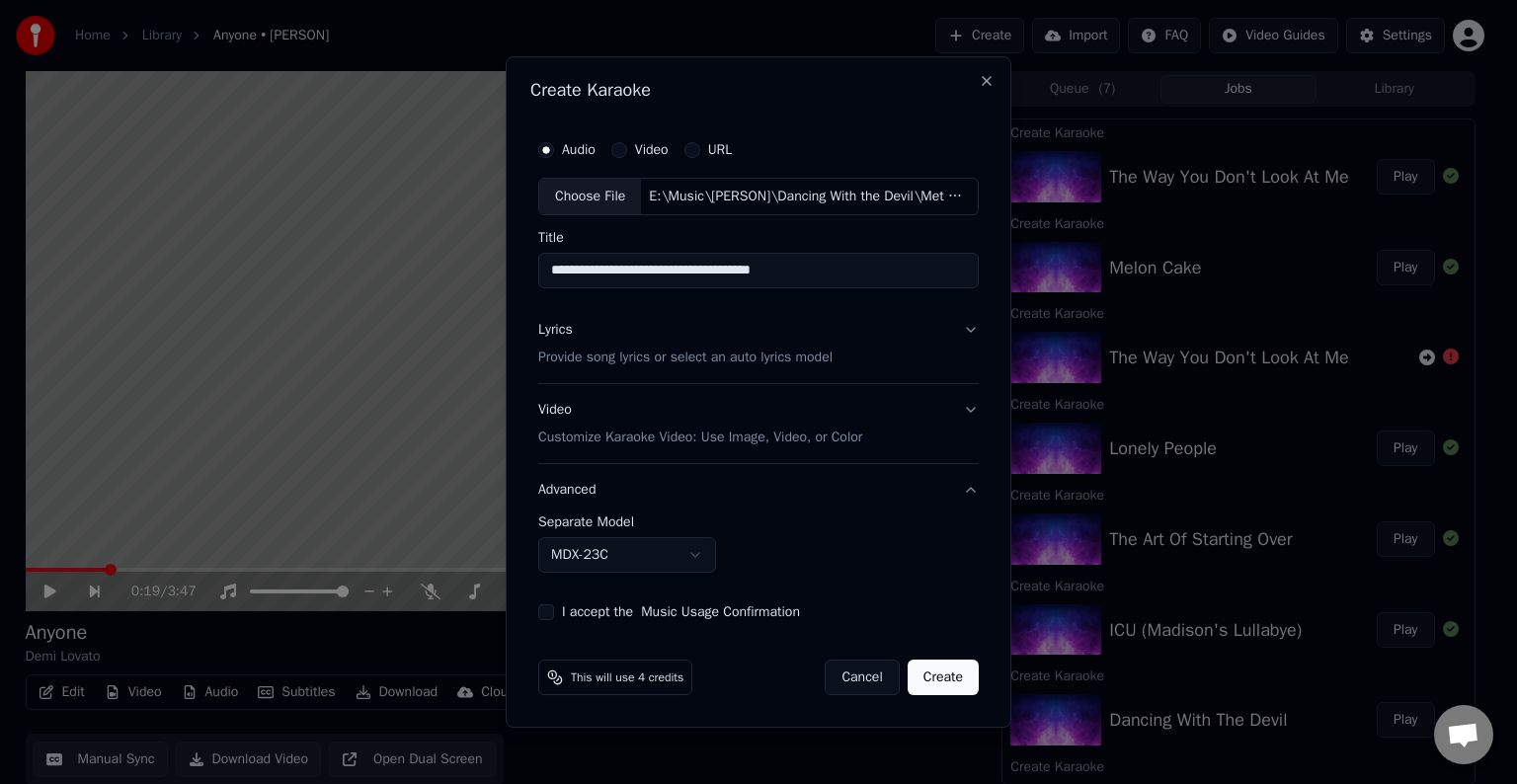 drag, startPoint x: 815, startPoint y: 265, endPoint x: 705, endPoint y: 276, distance: 110.54863 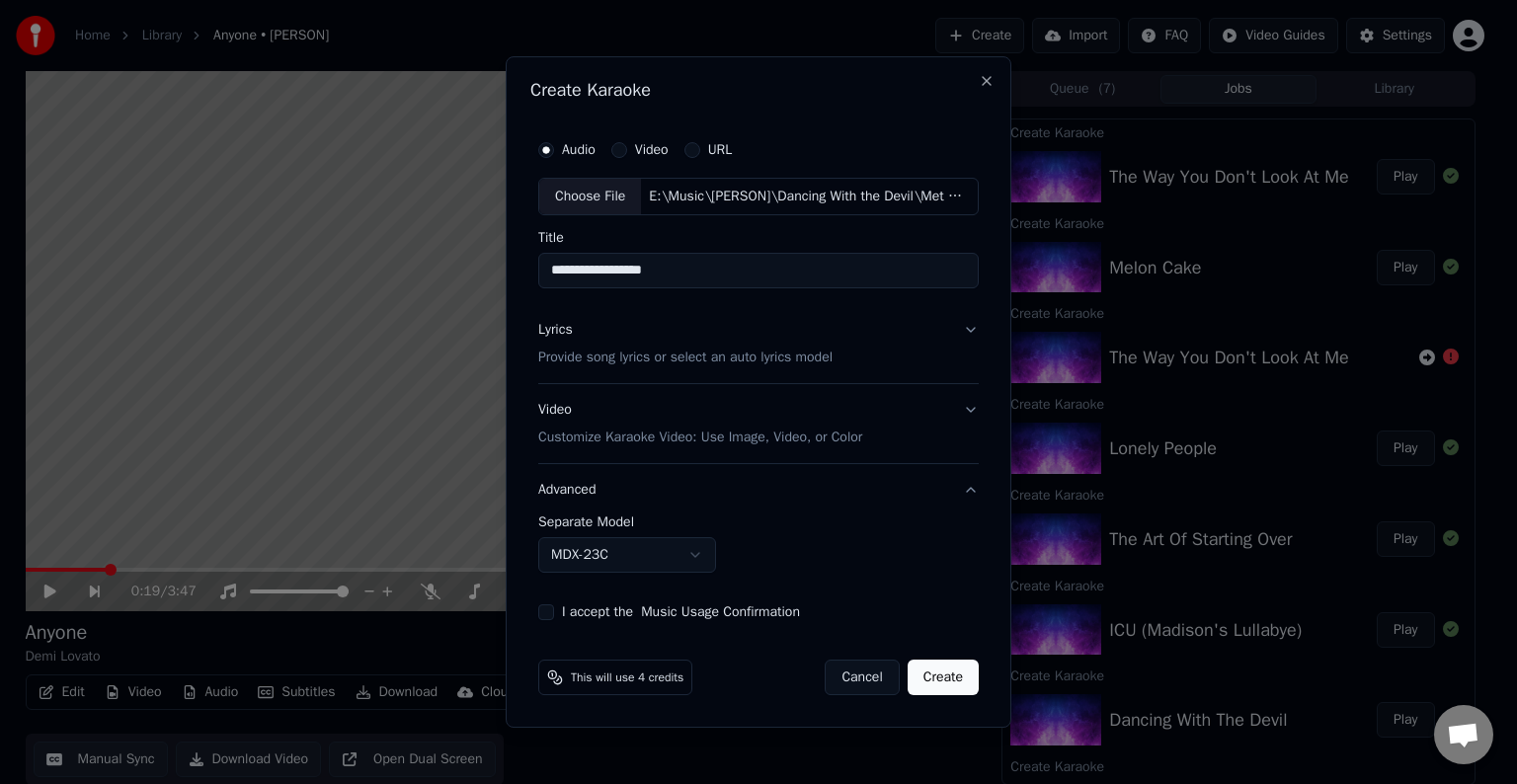 type on "**********" 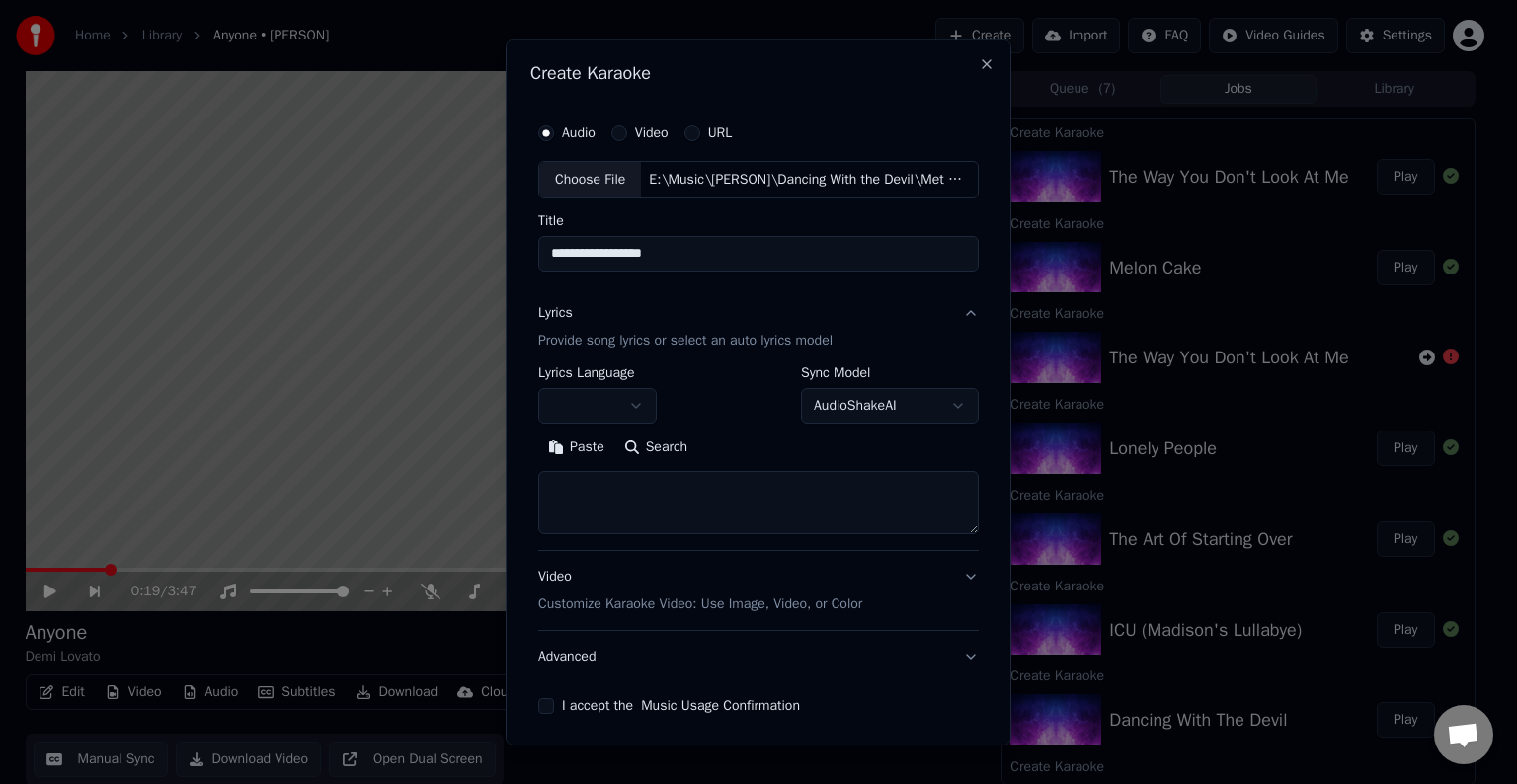 click at bounding box center (758, 503) 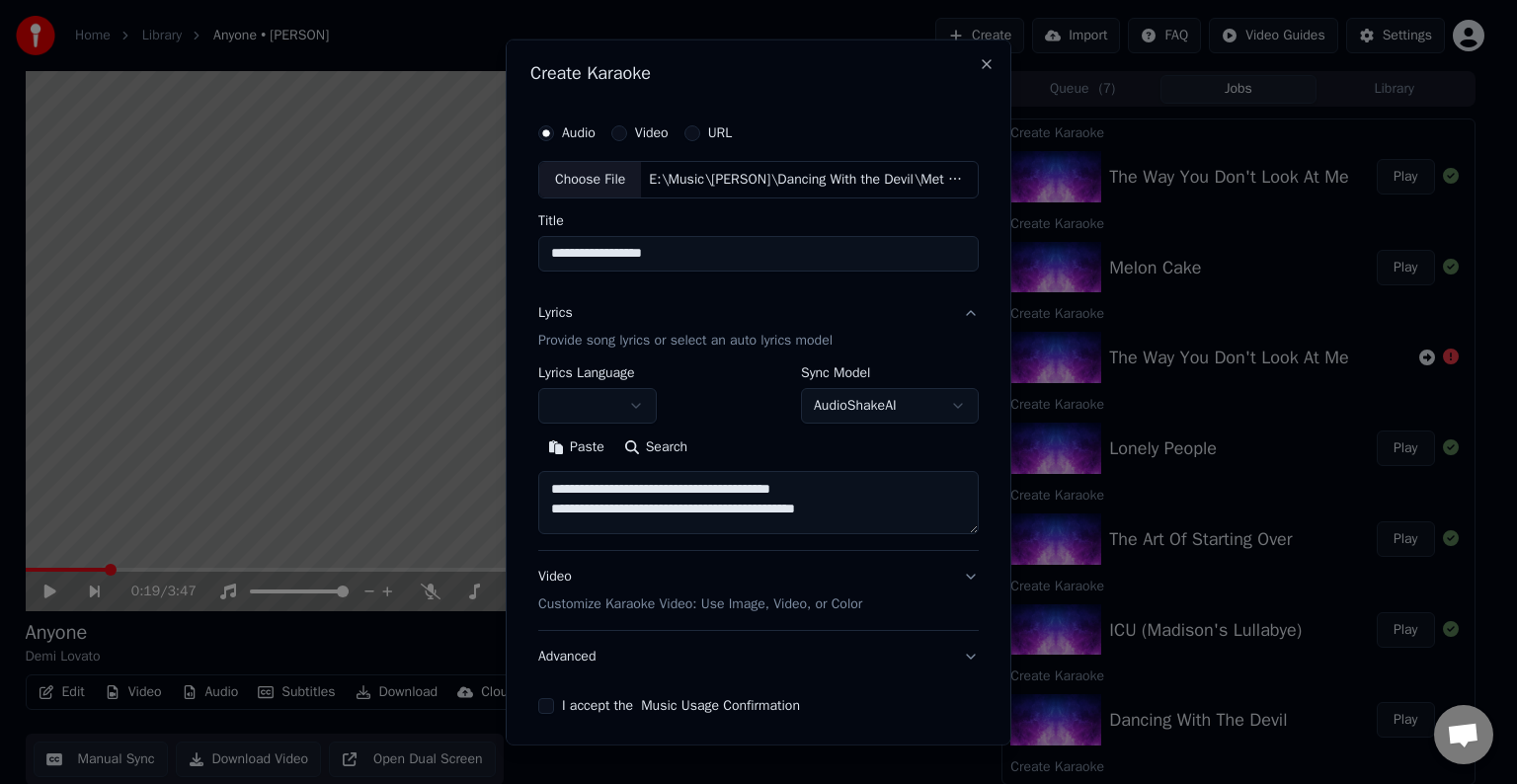 scroll, scrollTop: 4, scrollLeft: 0, axis: vertical 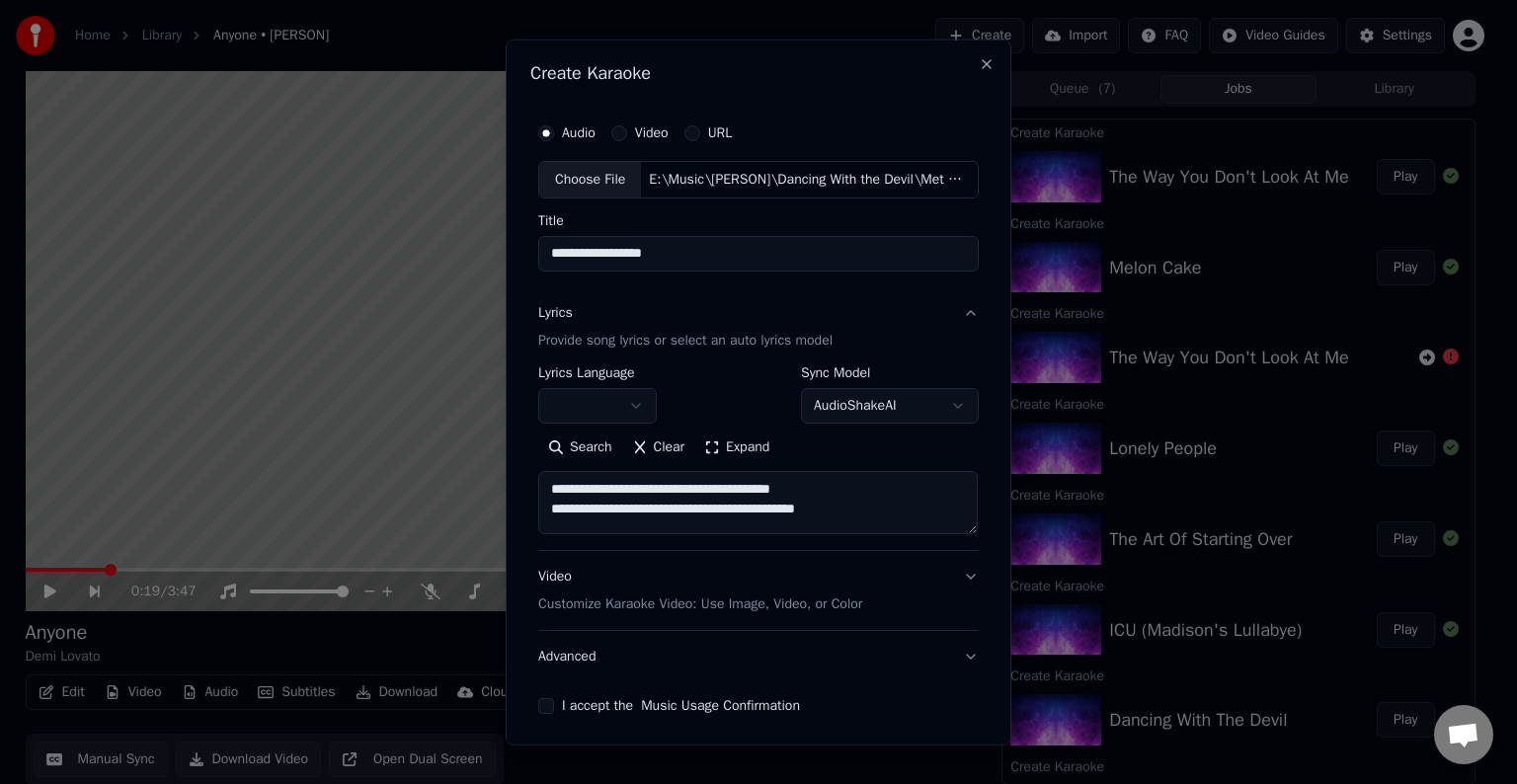 paste on "**********" 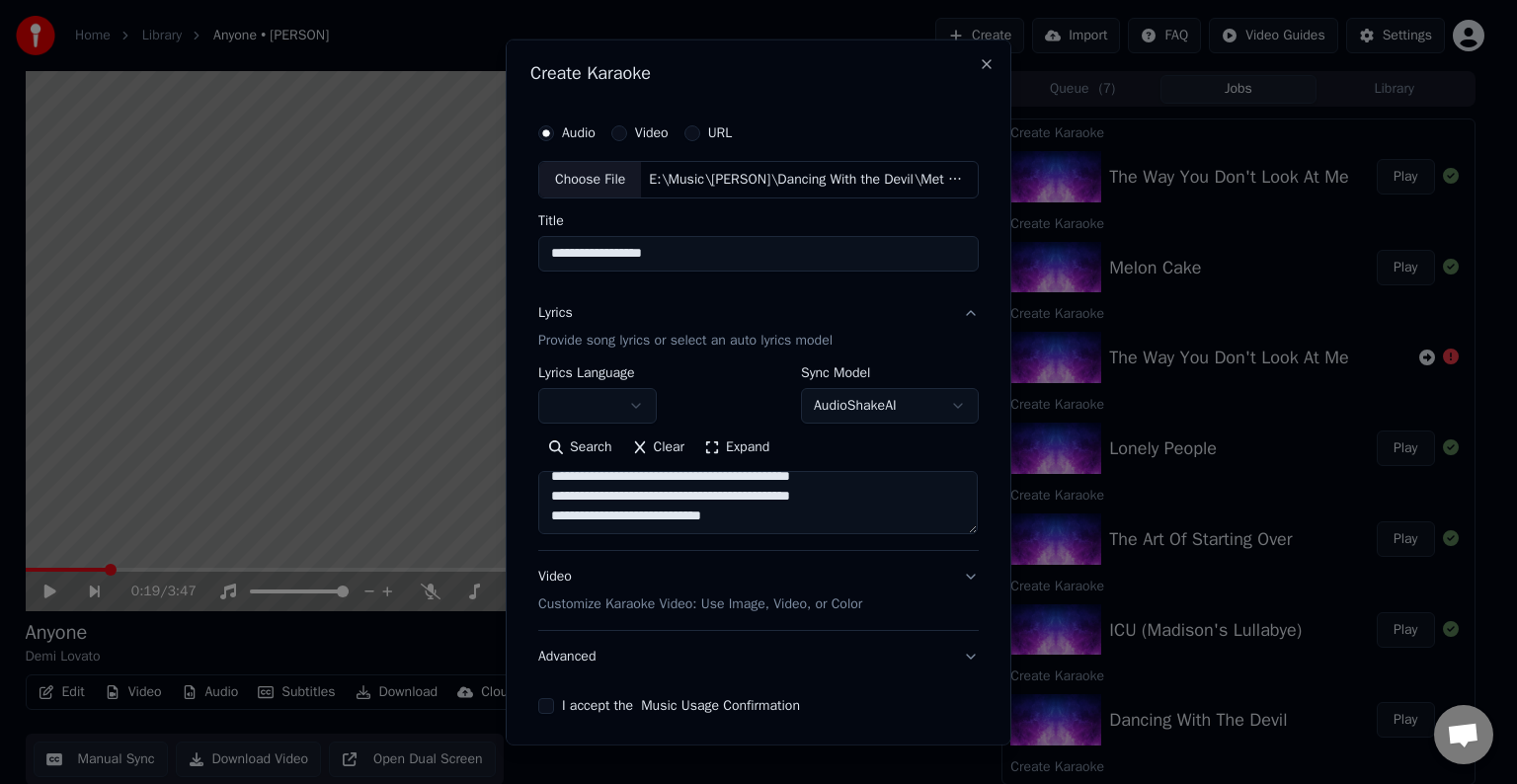scroll, scrollTop: 52, scrollLeft: 0, axis: vertical 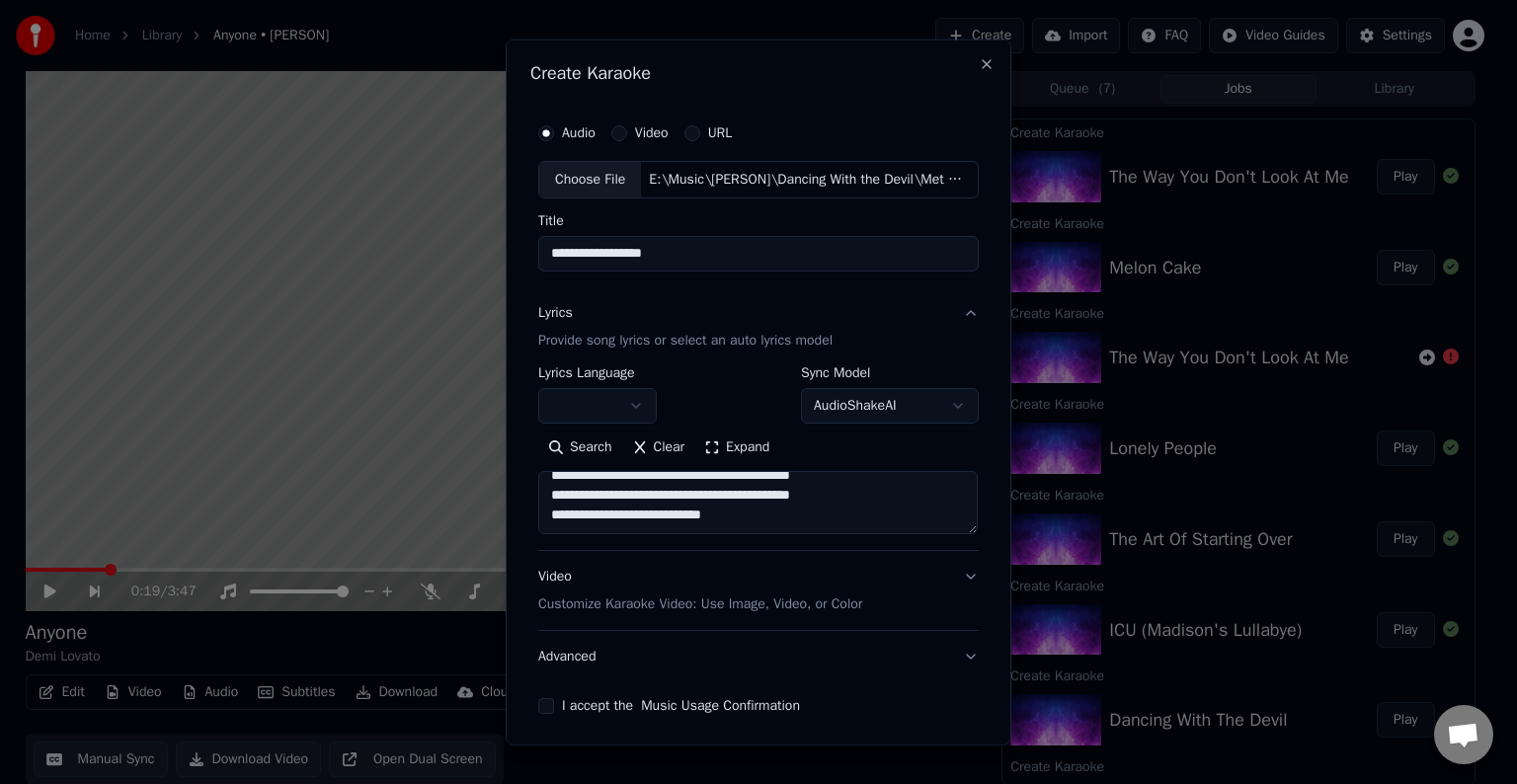 paste on "**********" 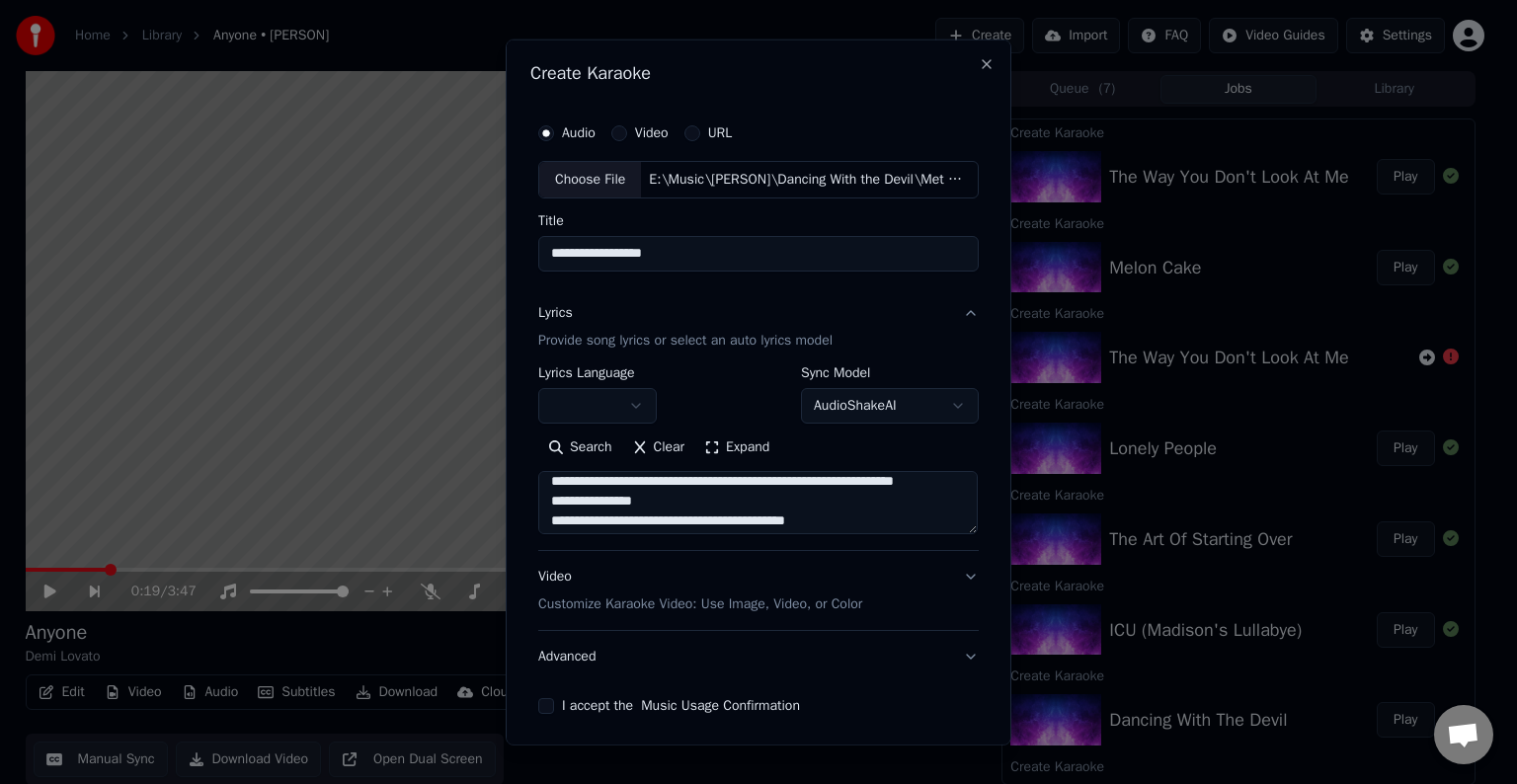 scroll, scrollTop: 122, scrollLeft: 0, axis: vertical 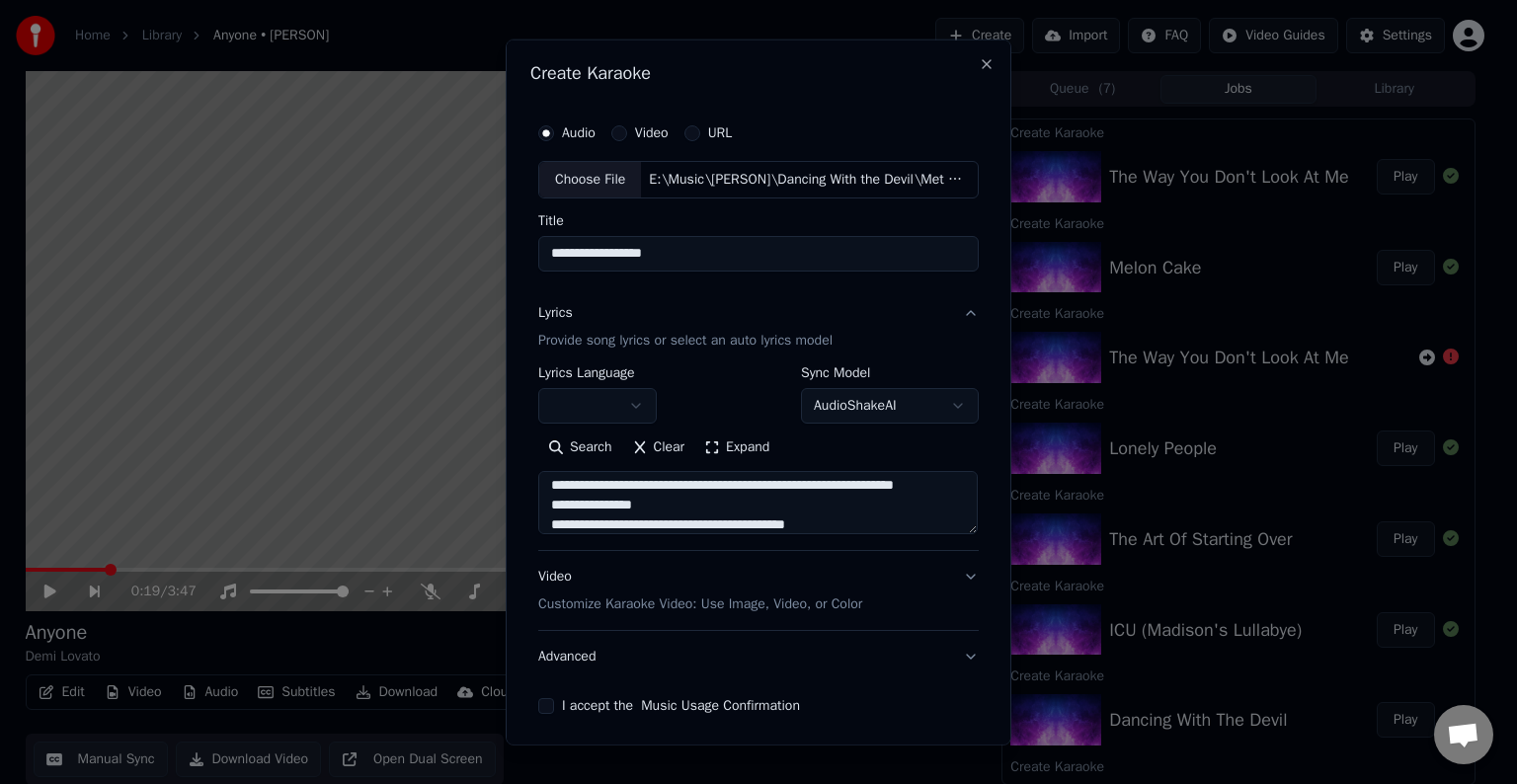 drag, startPoint x: 752, startPoint y: 498, endPoint x: 825, endPoint y: 489, distance: 73.5527 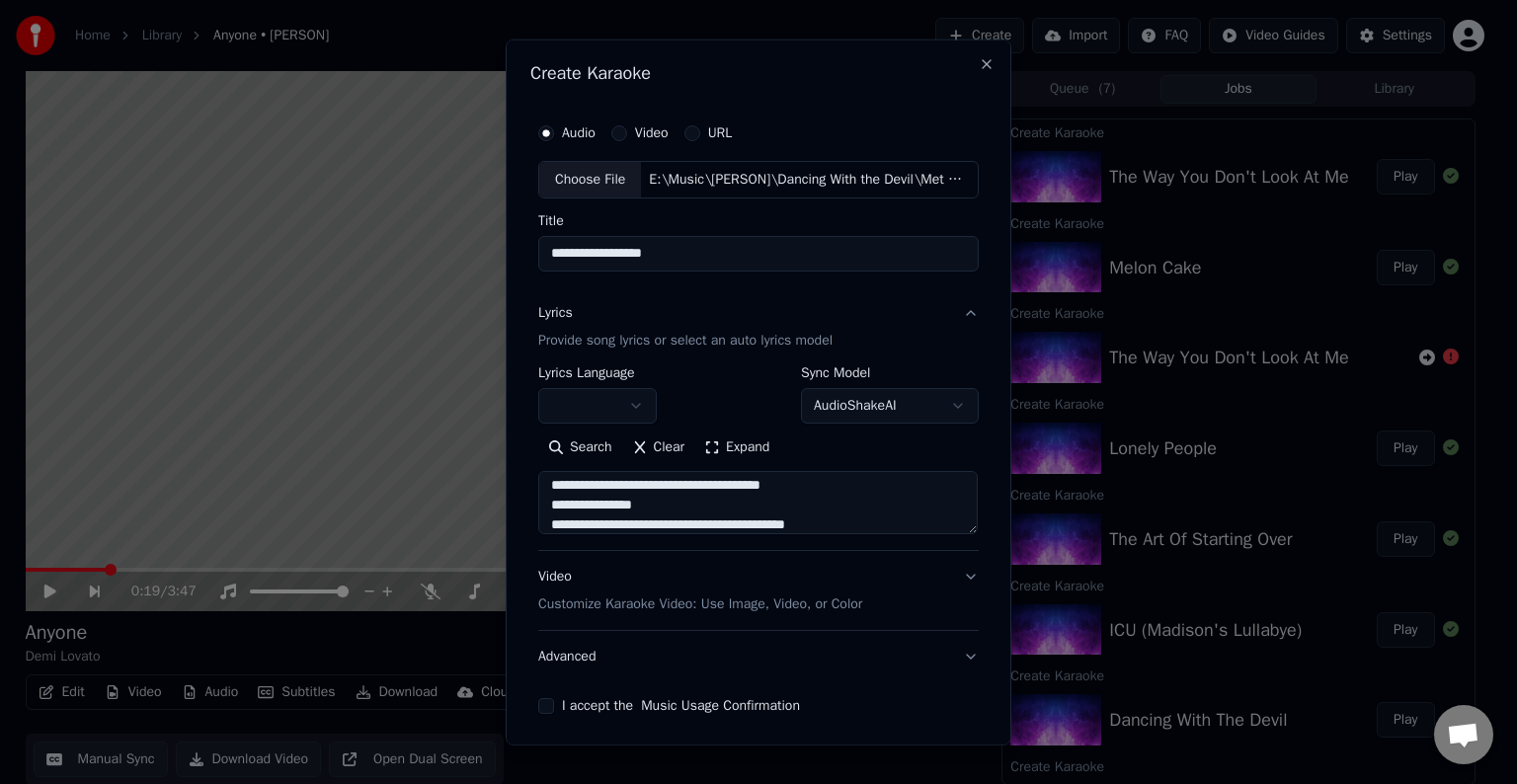 scroll, scrollTop: 191, scrollLeft: 0, axis: vertical 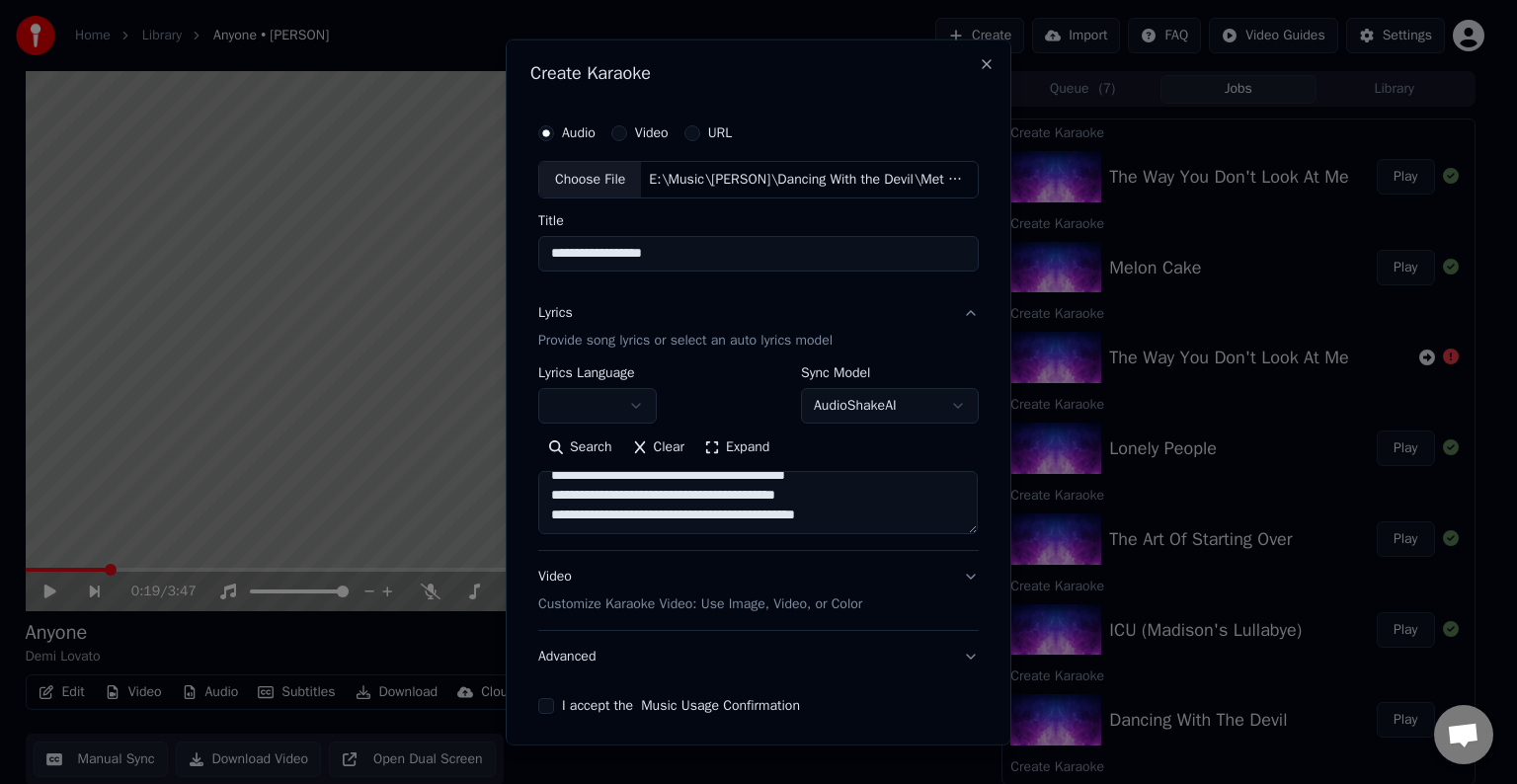 click on "**********" at bounding box center [758, 503] 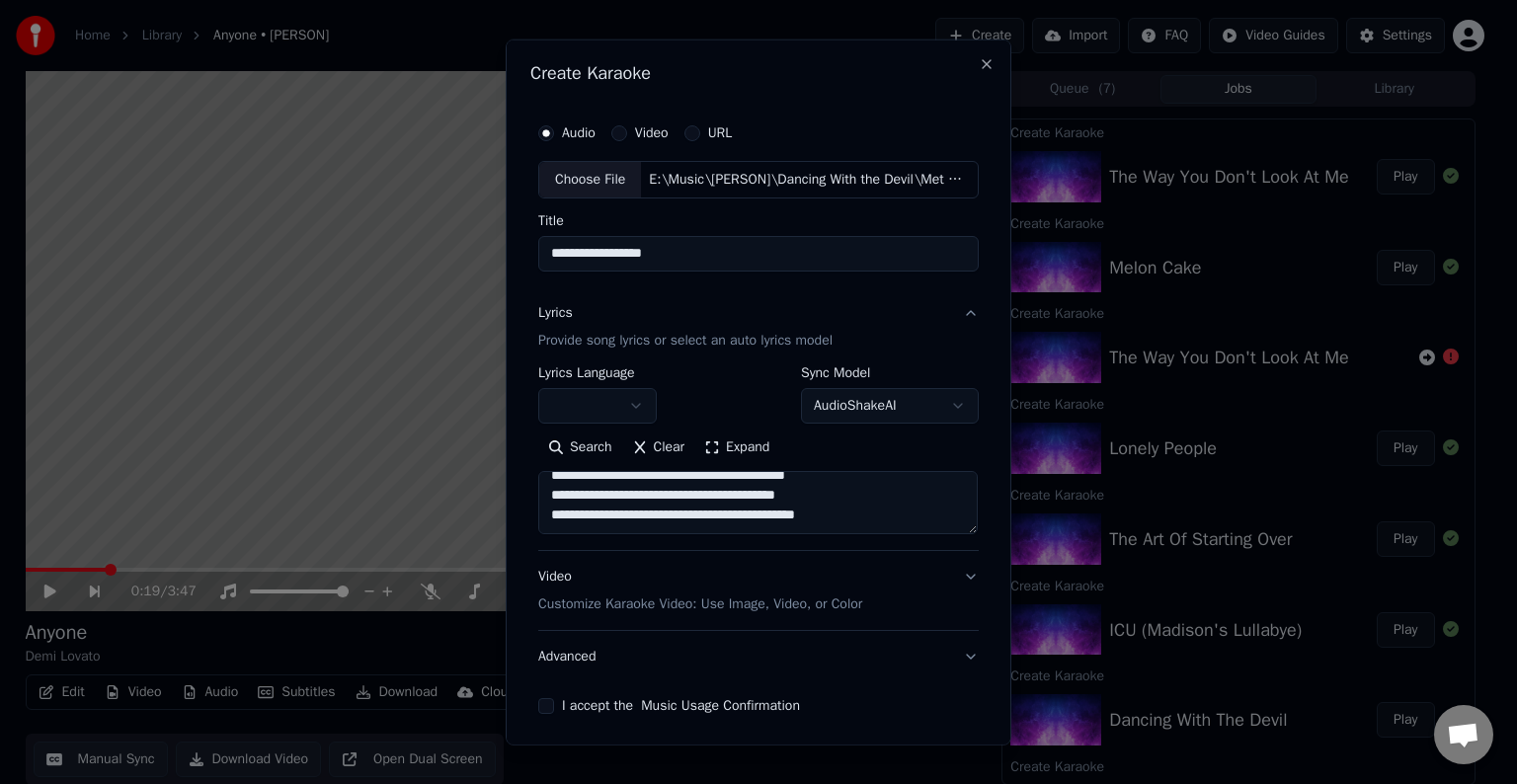 paste on "**********" 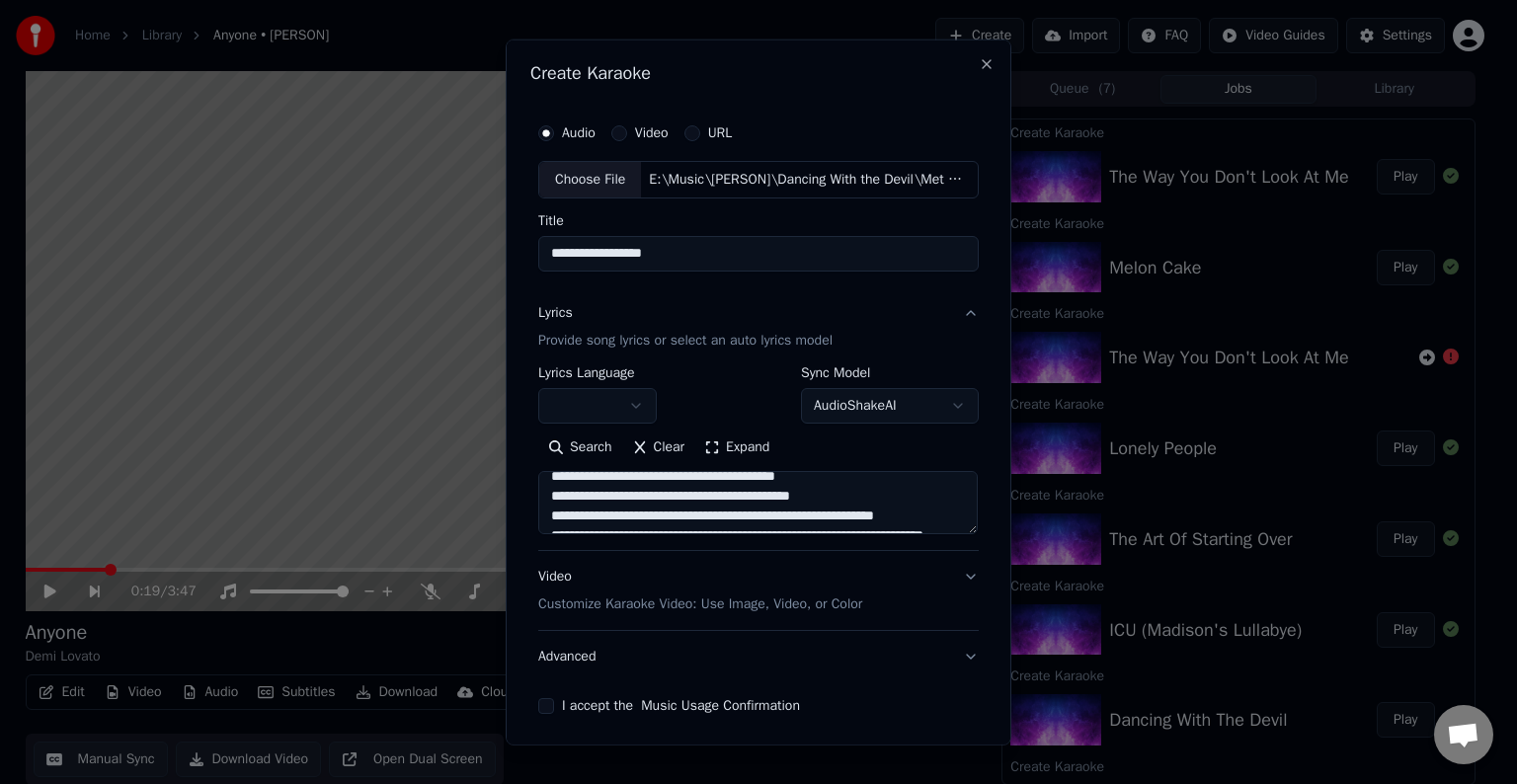 scroll, scrollTop: 261, scrollLeft: 0, axis: vertical 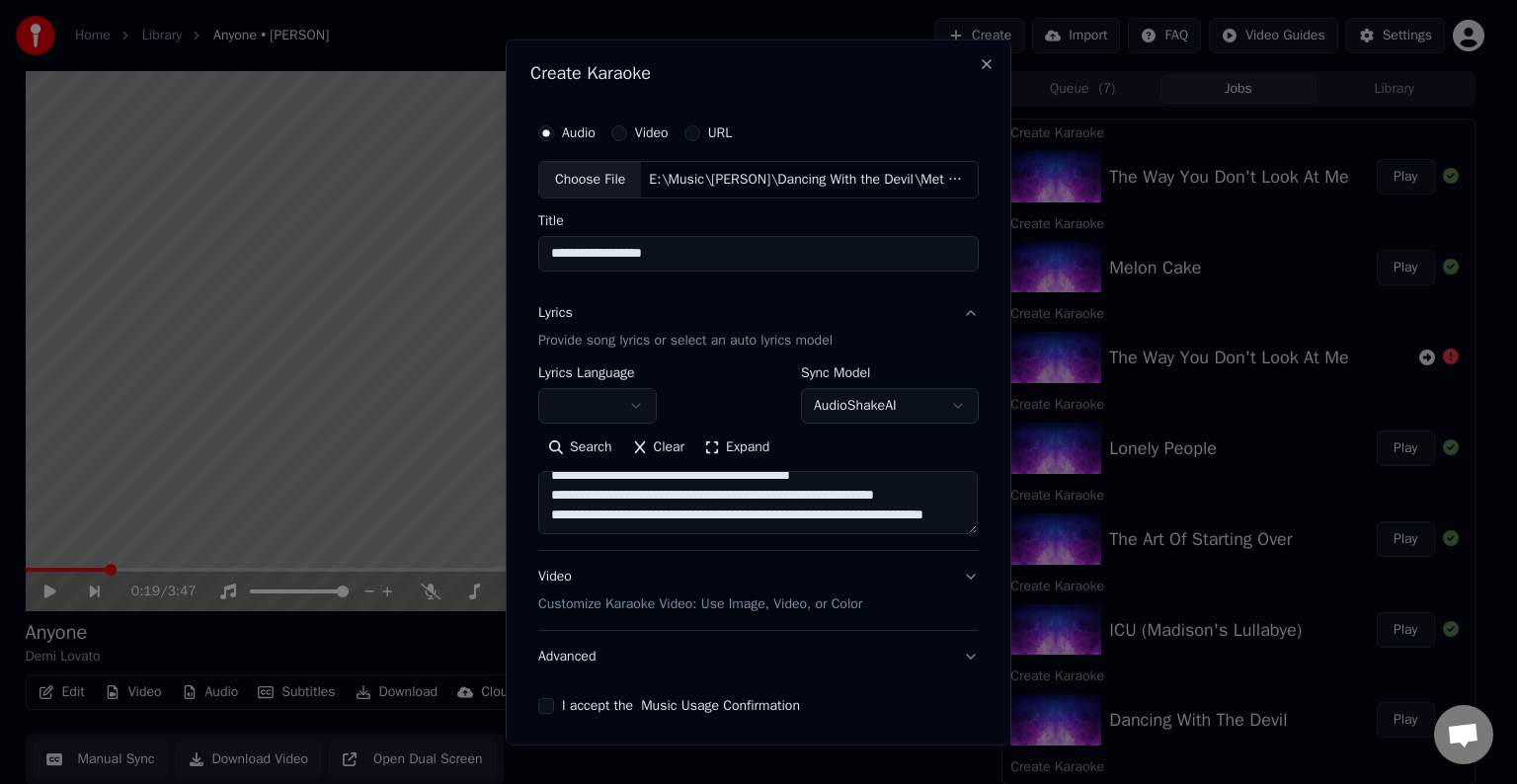 drag, startPoint x: 724, startPoint y: 510, endPoint x: 537, endPoint y: 493, distance: 187.77114 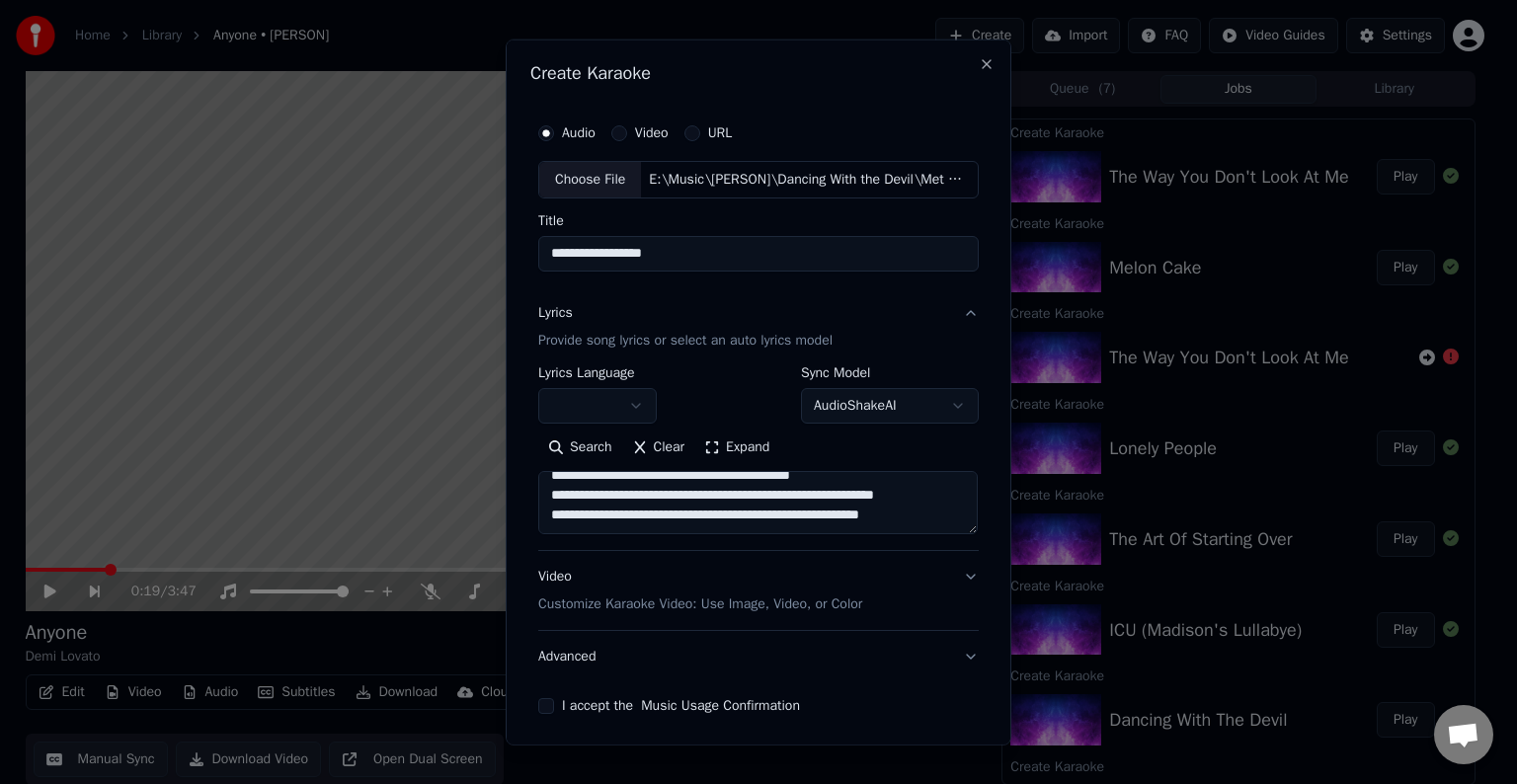 scroll, scrollTop: 230, scrollLeft: 0, axis: vertical 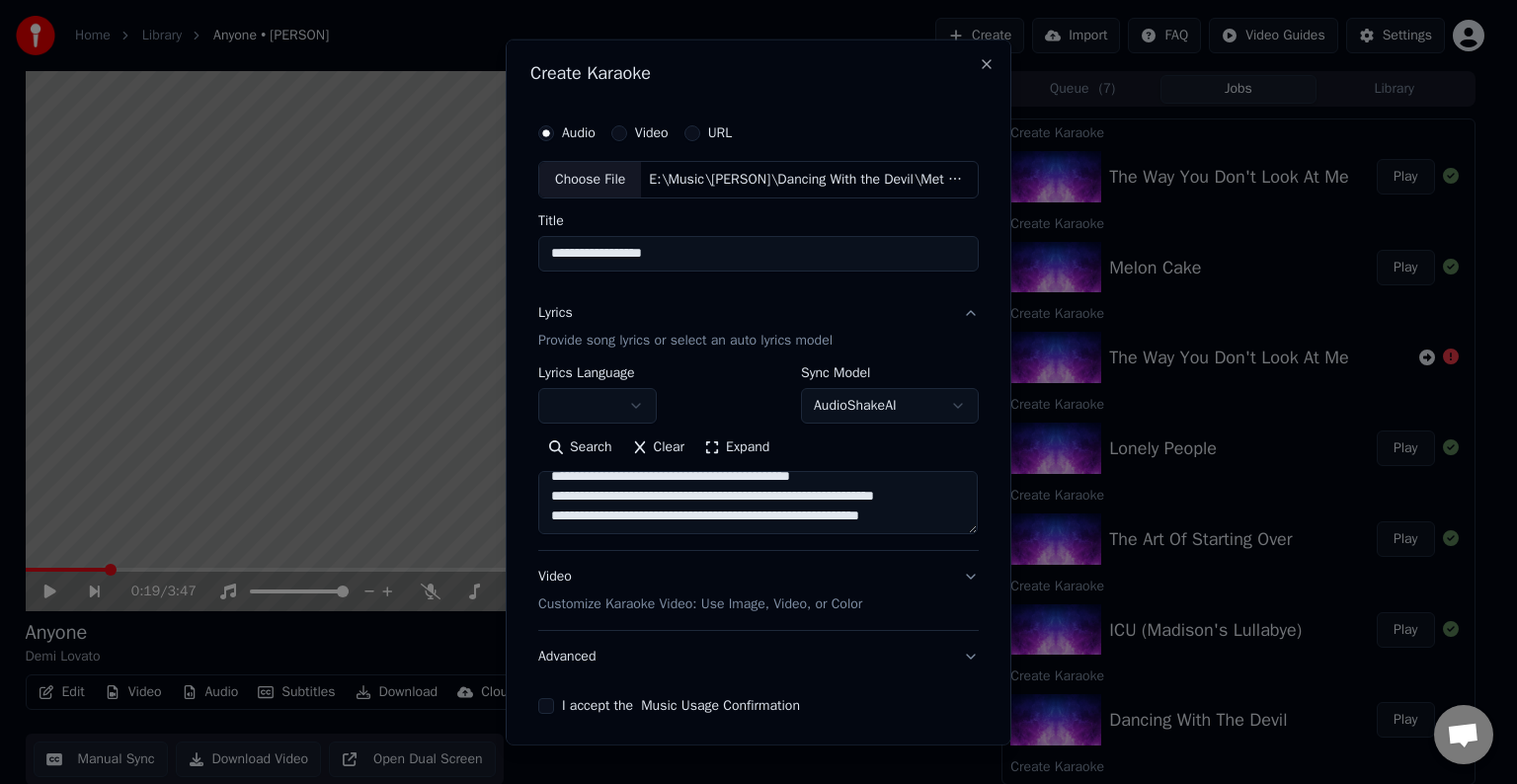 click on "**********" at bounding box center (758, 503) 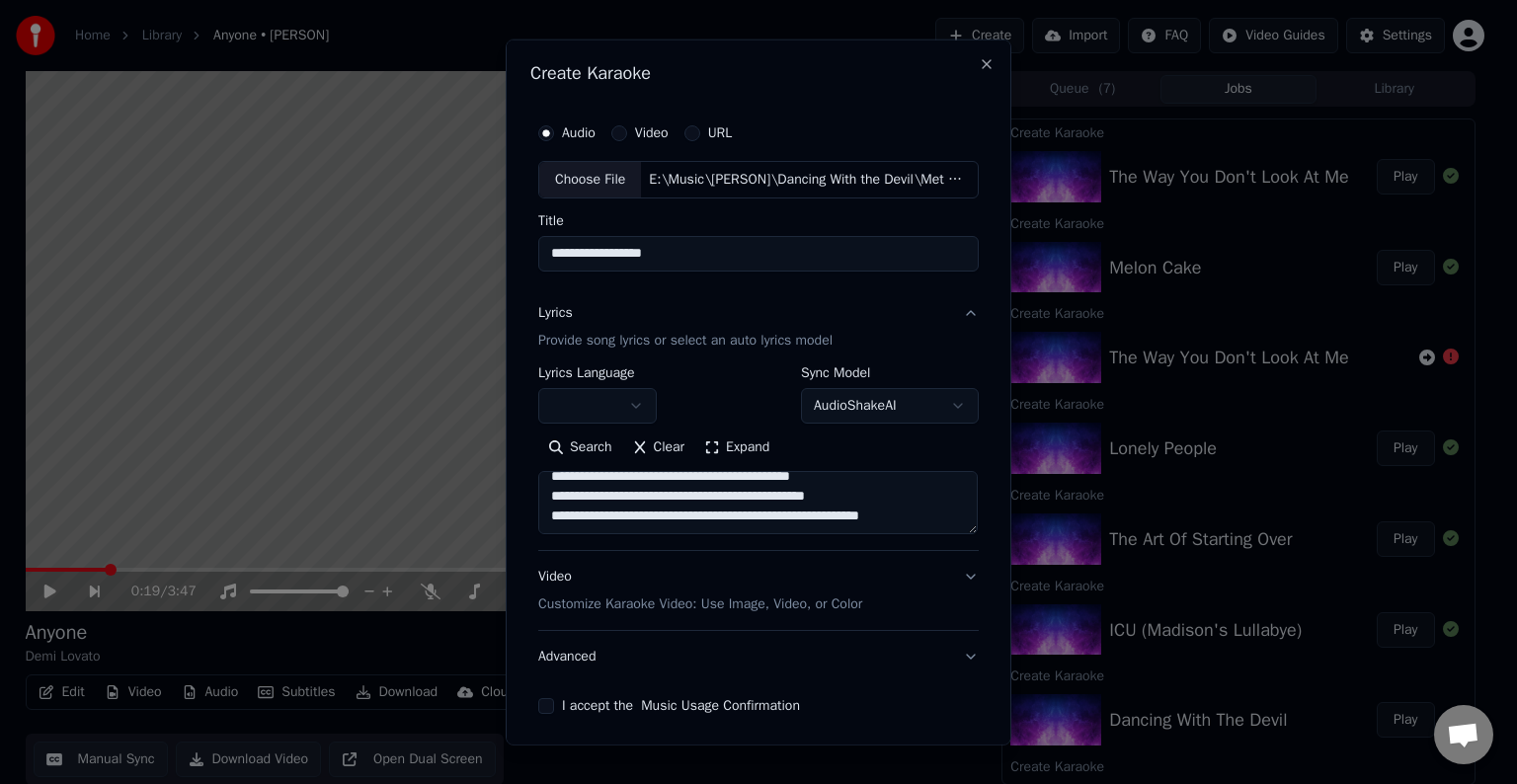 scroll, scrollTop: 230, scrollLeft: 0, axis: vertical 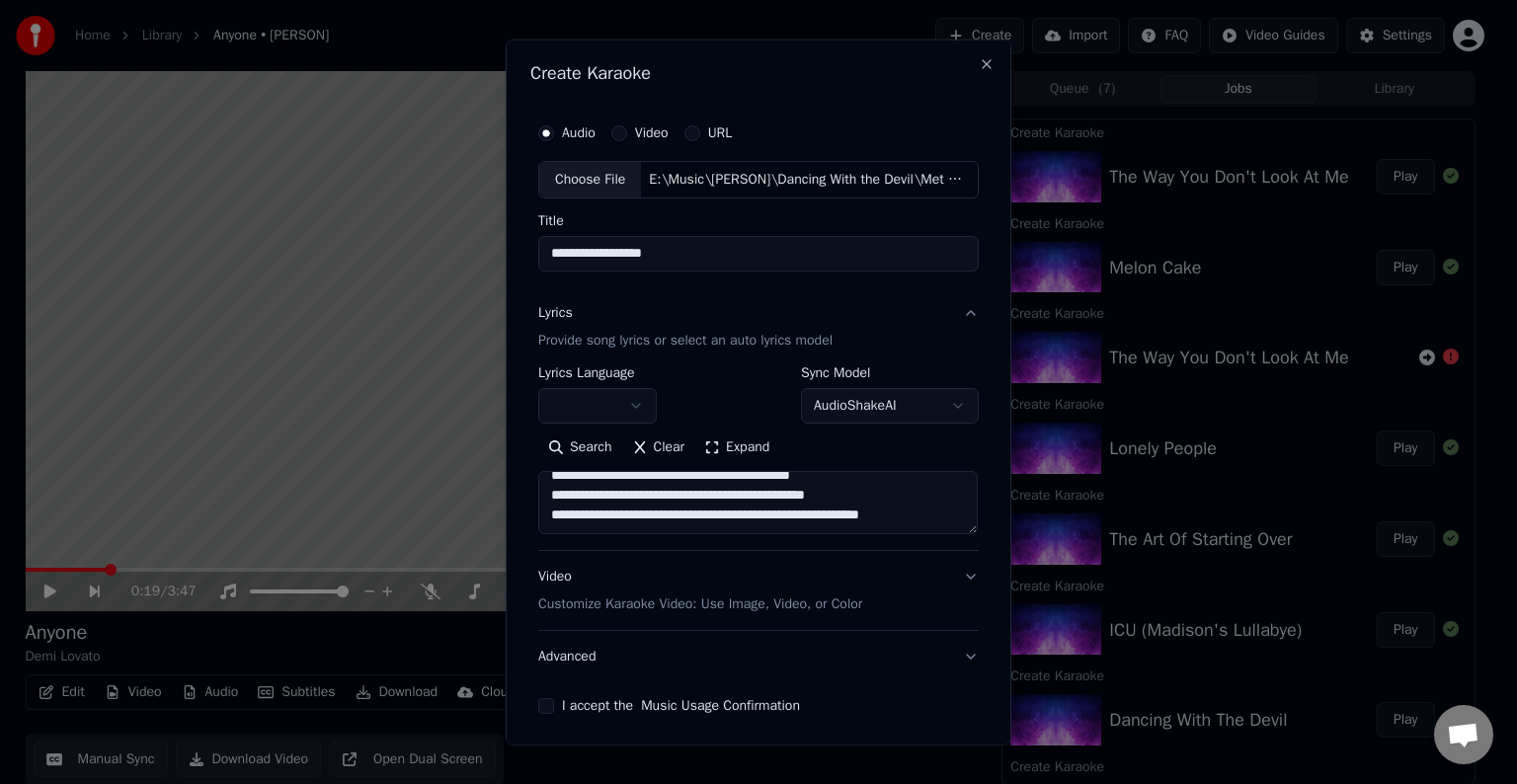 click on "**********" at bounding box center (758, 503) 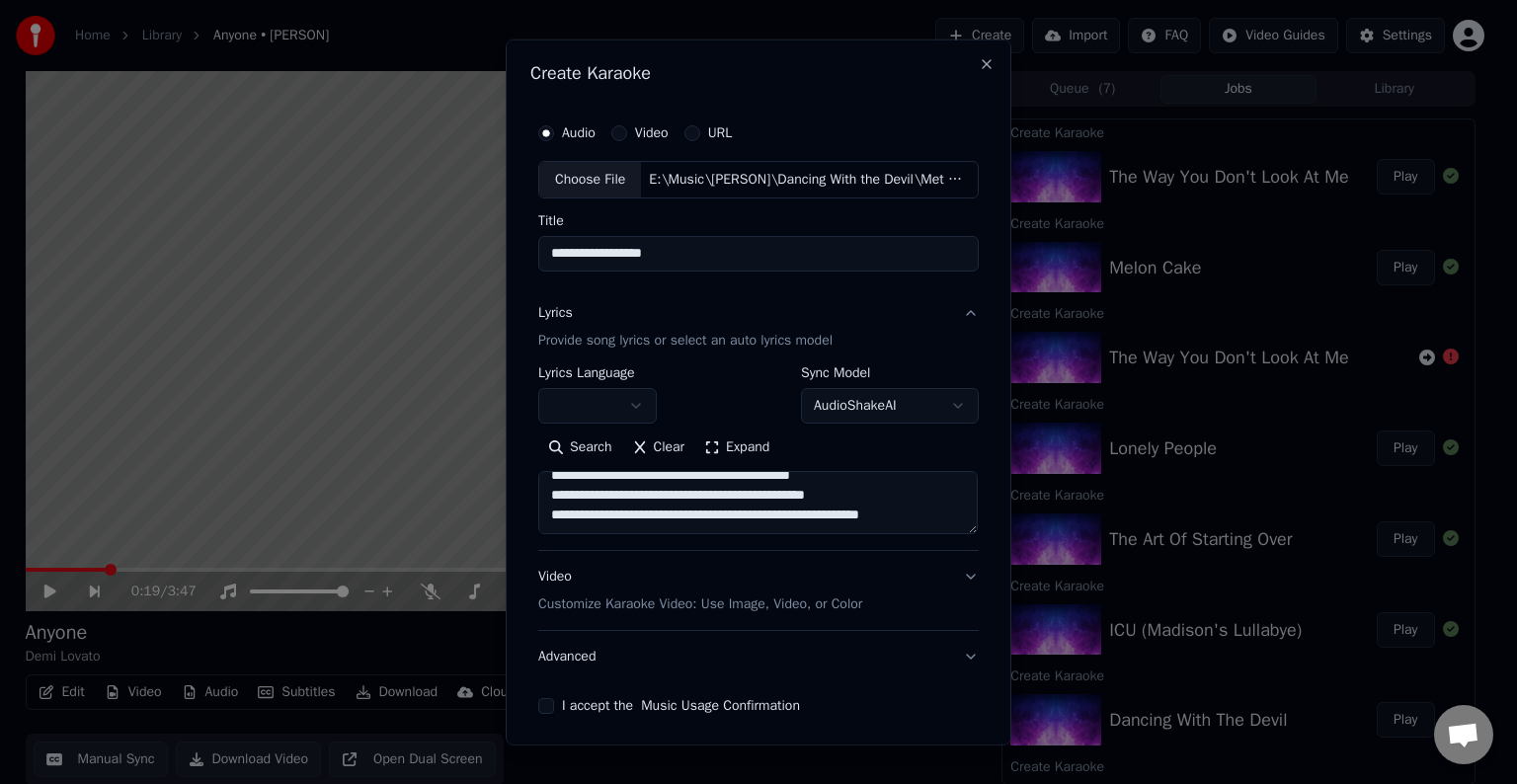 paste on "**********" 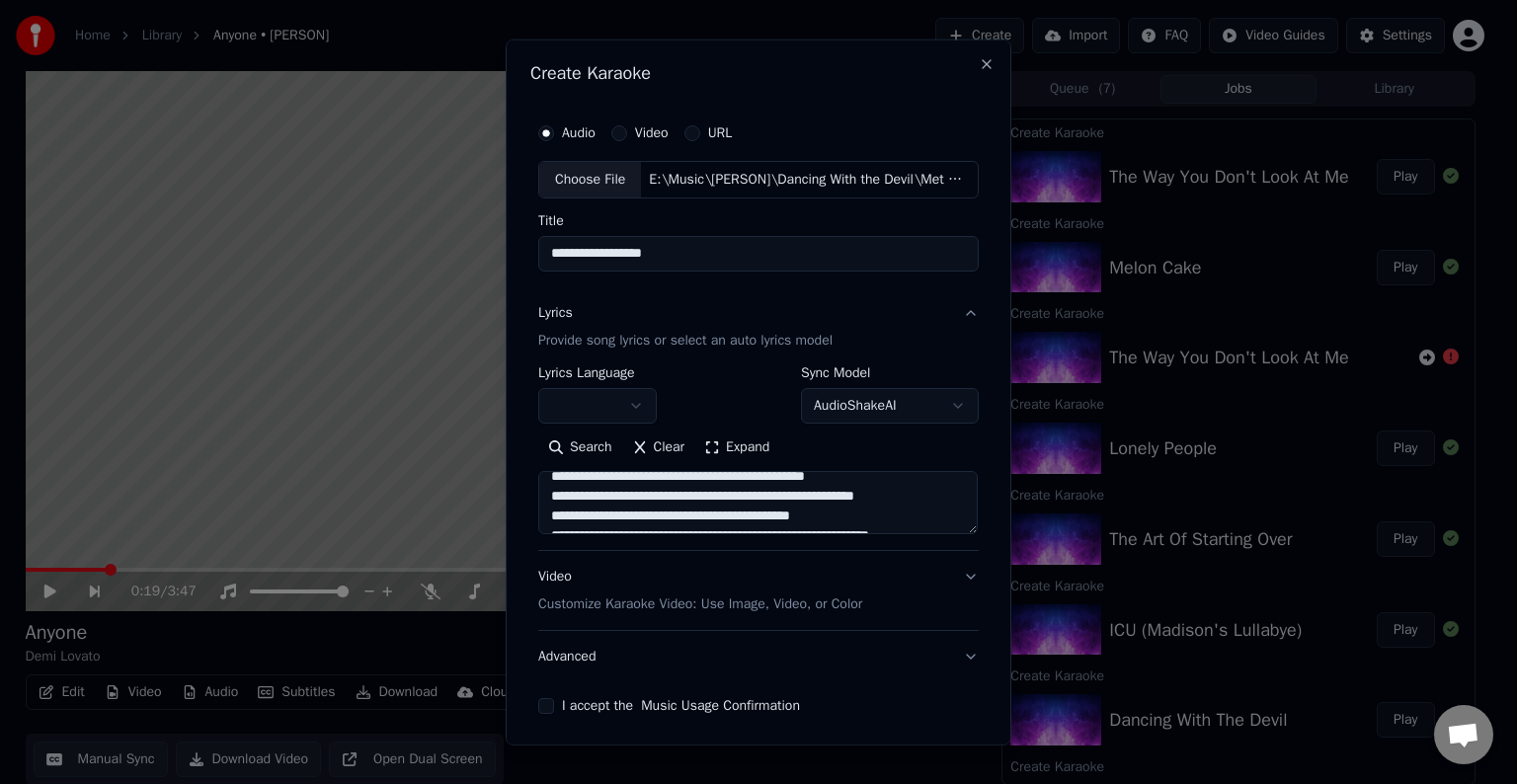 scroll, scrollTop: 261, scrollLeft: 0, axis: vertical 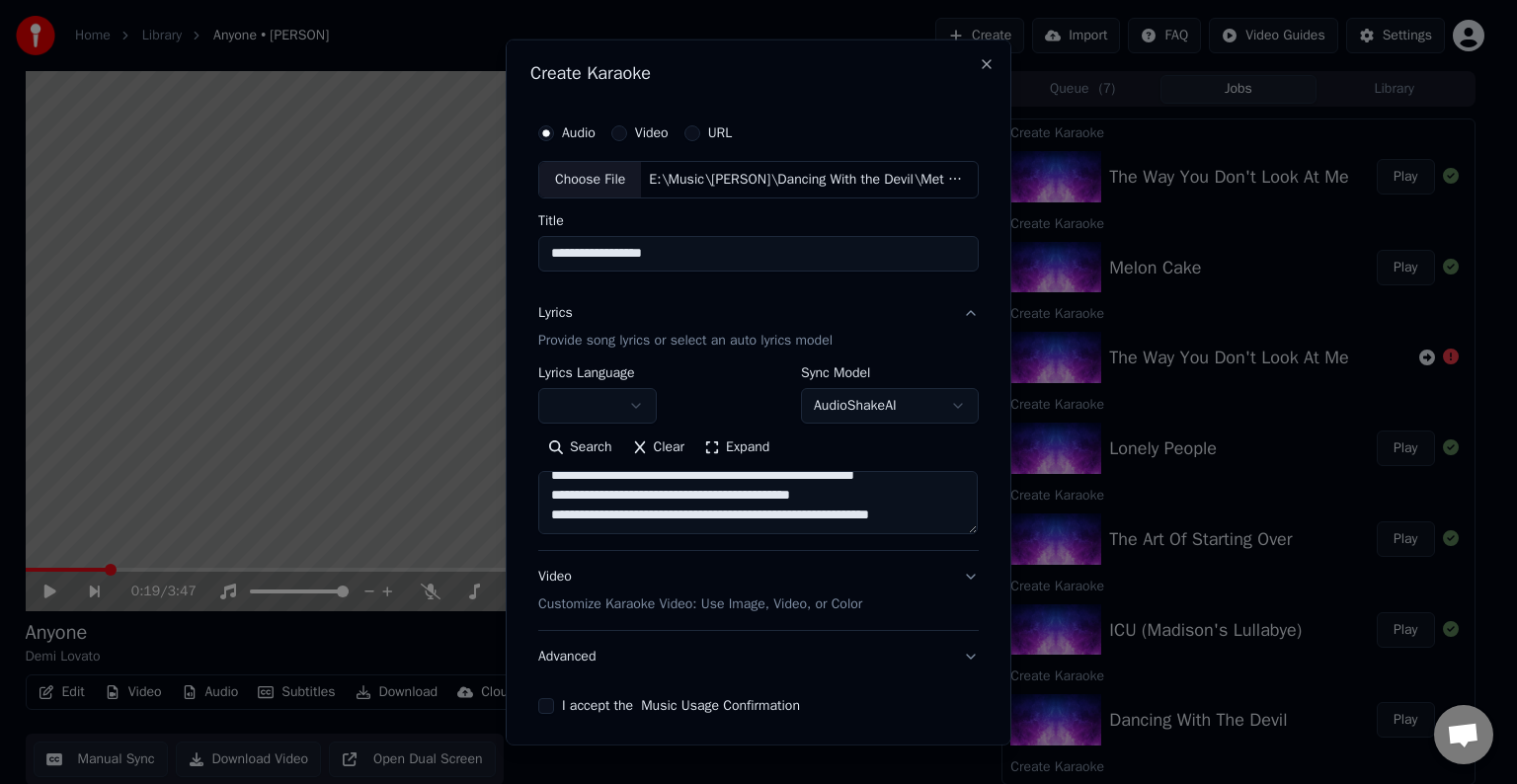 drag, startPoint x: 922, startPoint y: 513, endPoint x: 764, endPoint y: 504, distance: 158.2561 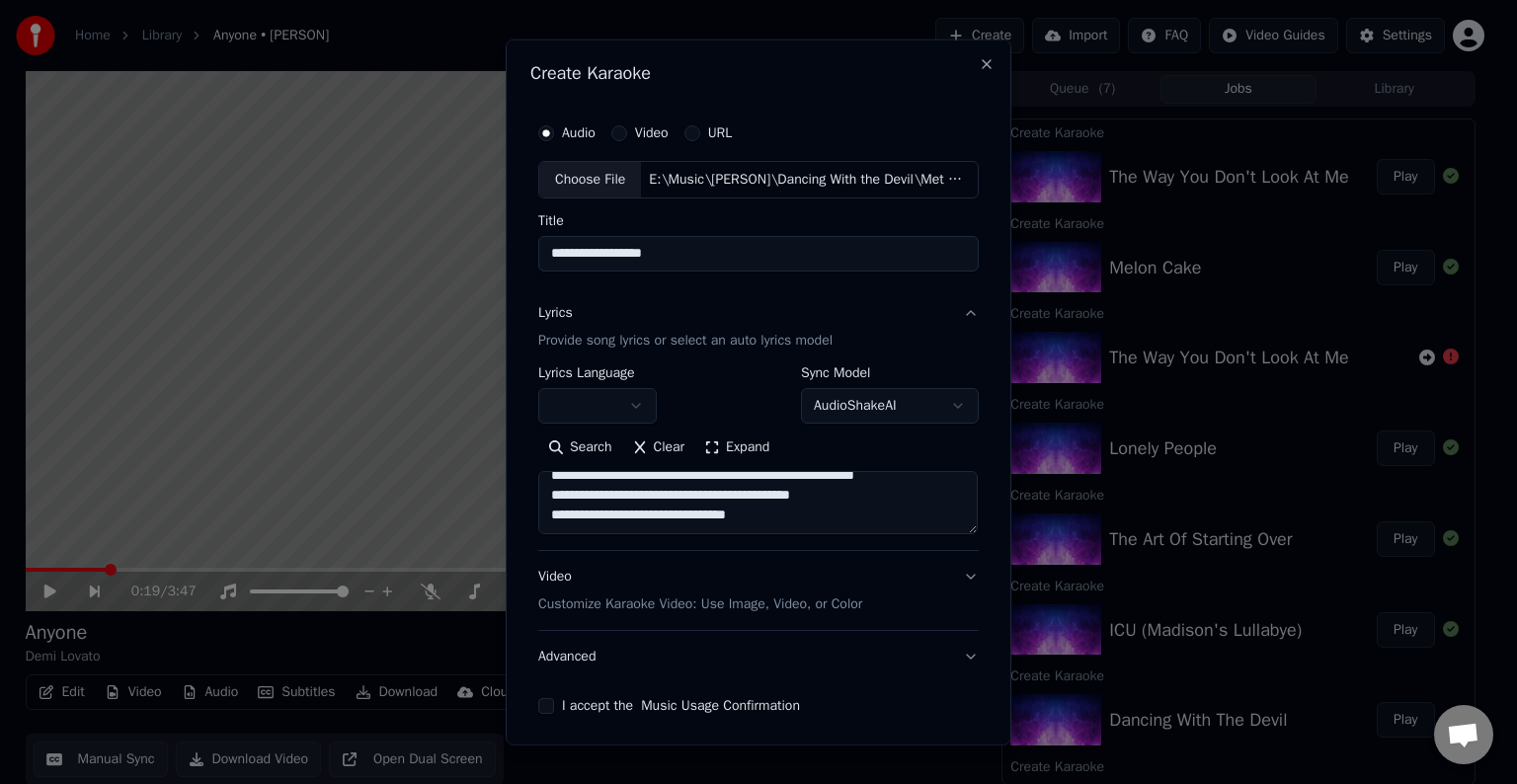 drag, startPoint x: 827, startPoint y: 486, endPoint x: 674, endPoint y: 490, distance: 153.0523 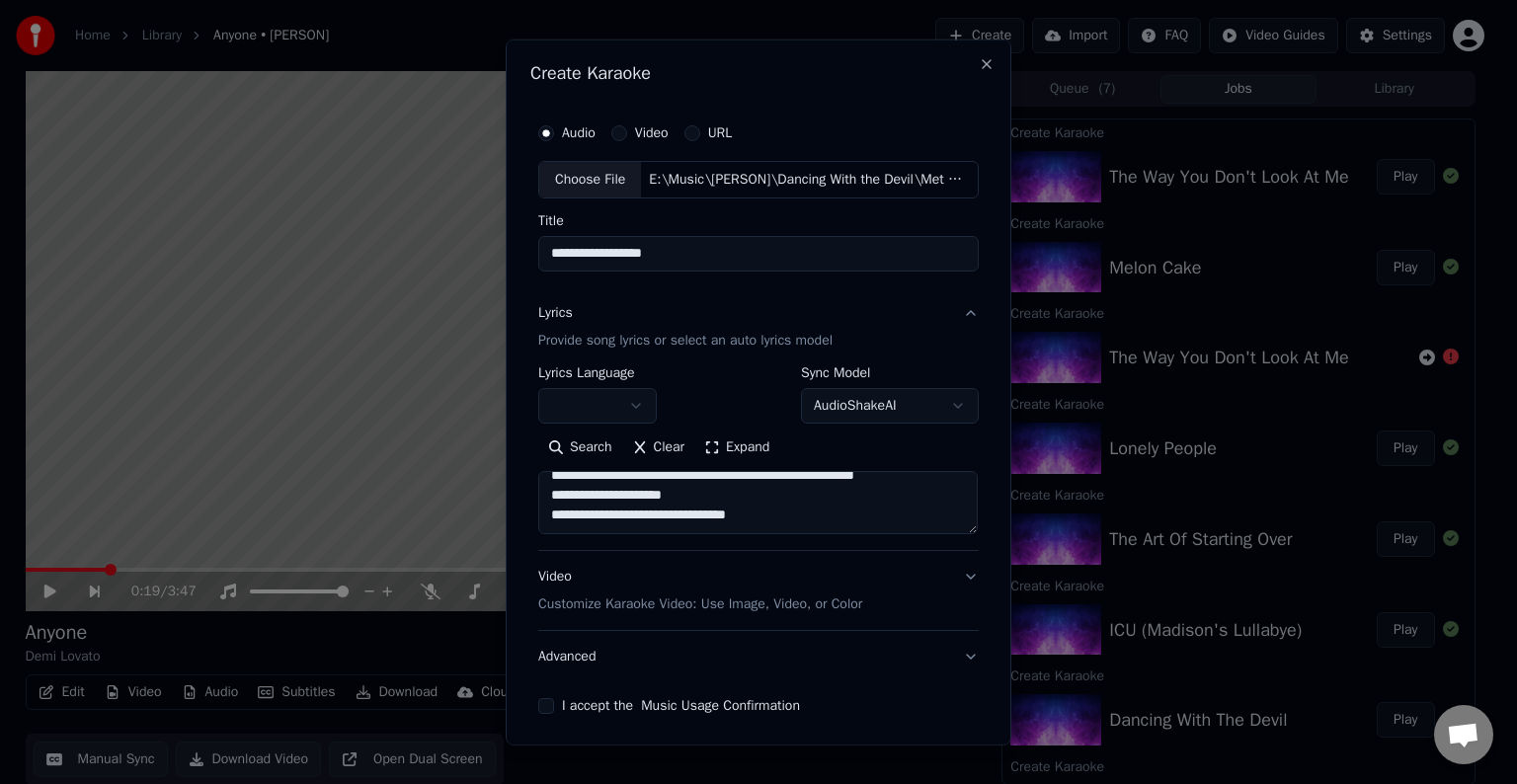 click on "**********" at bounding box center (758, 503) 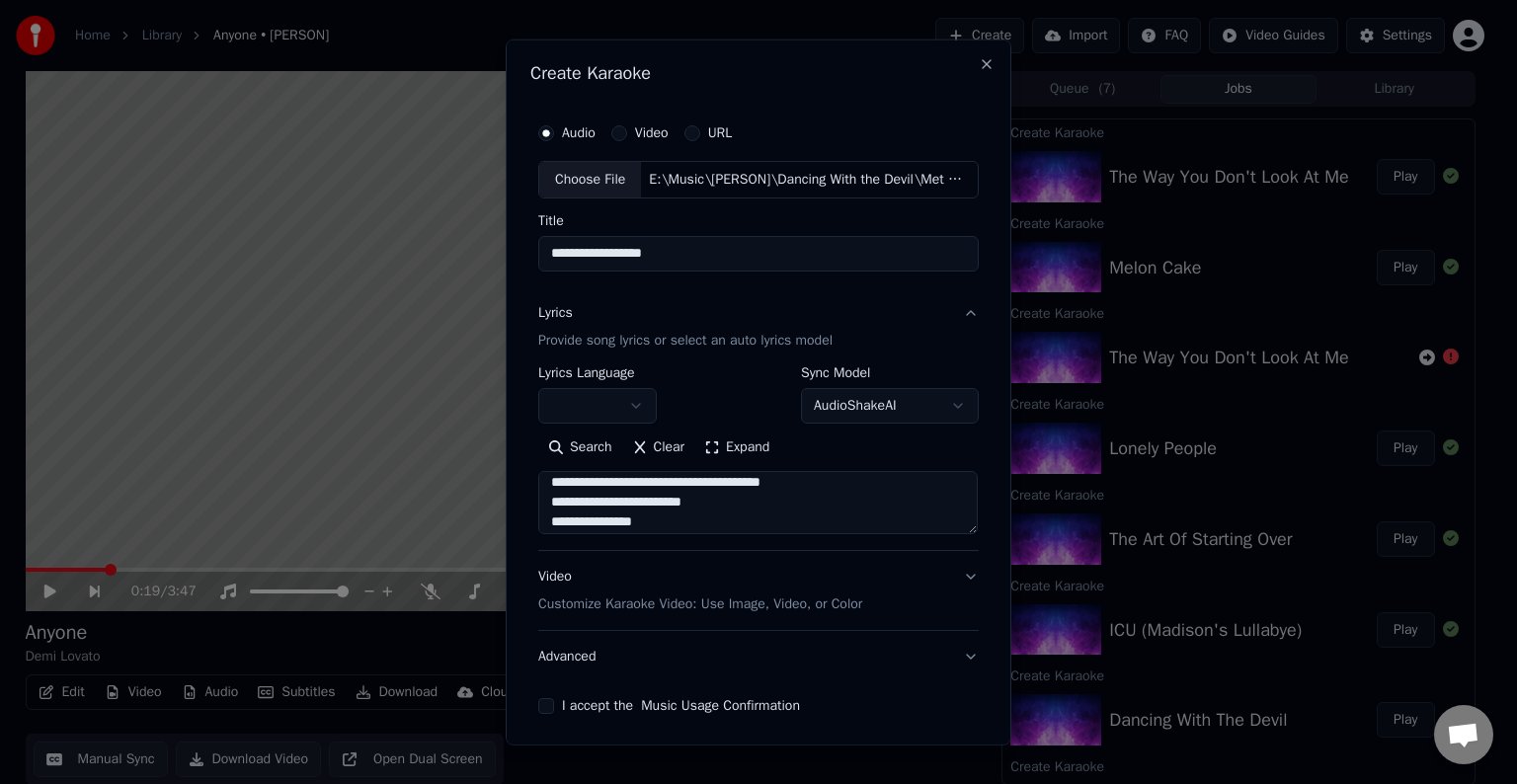 scroll, scrollTop: 340, scrollLeft: 0, axis: vertical 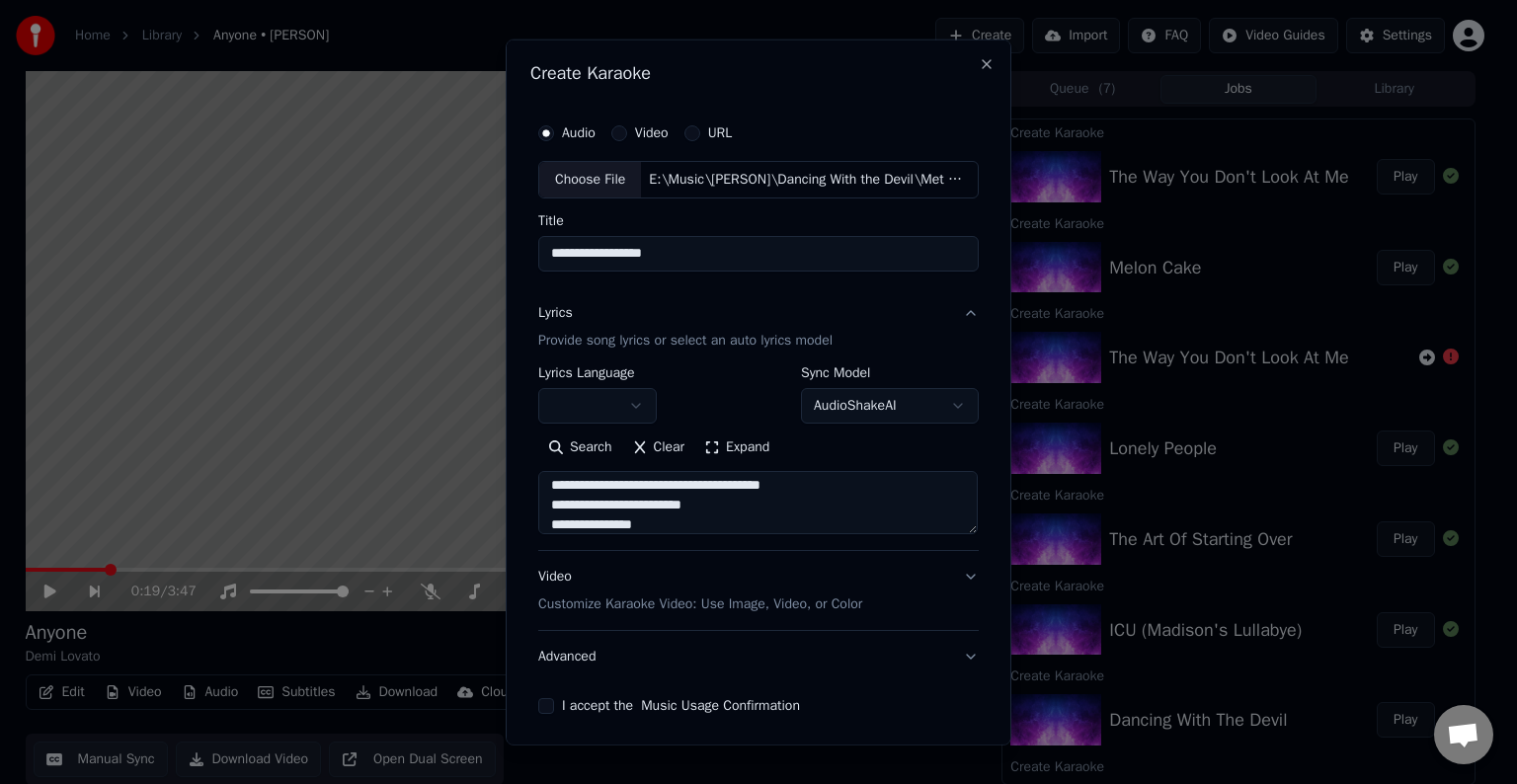 drag, startPoint x: 762, startPoint y: 505, endPoint x: 498, endPoint y: 506, distance: 264.00189 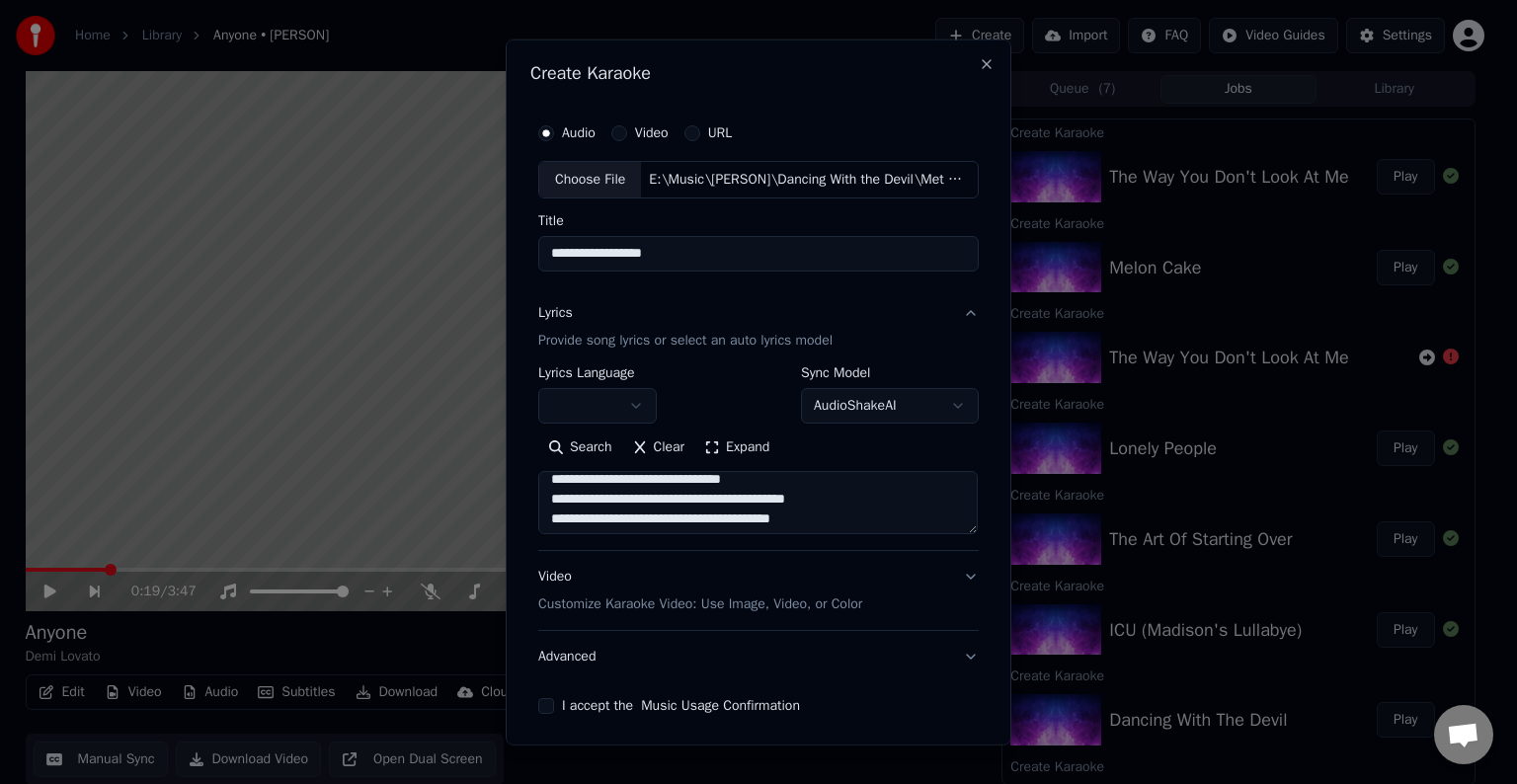 scroll, scrollTop: 388, scrollLeft: 0, axis: vertical 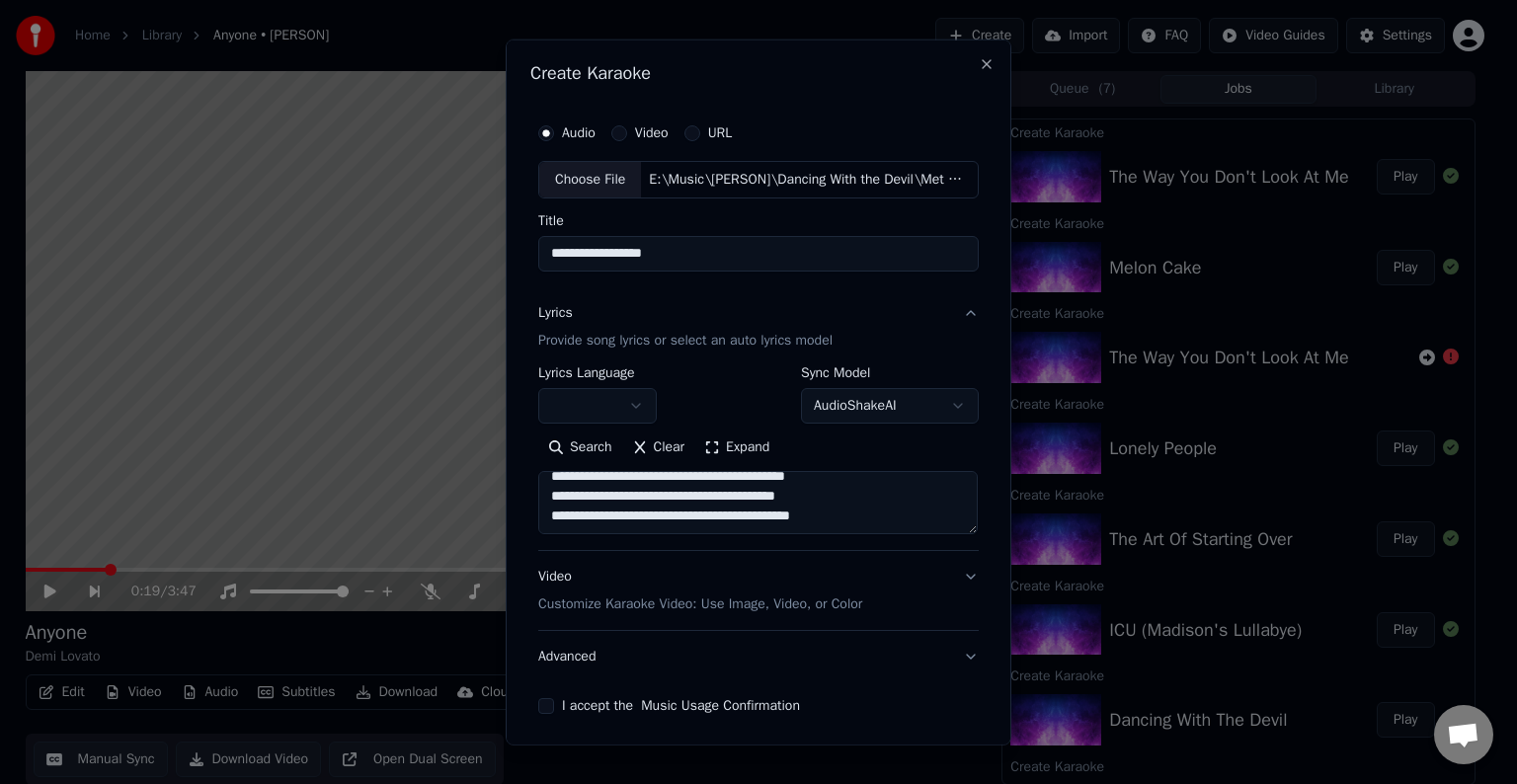 click on "**********" at bounding box center [758, 503] 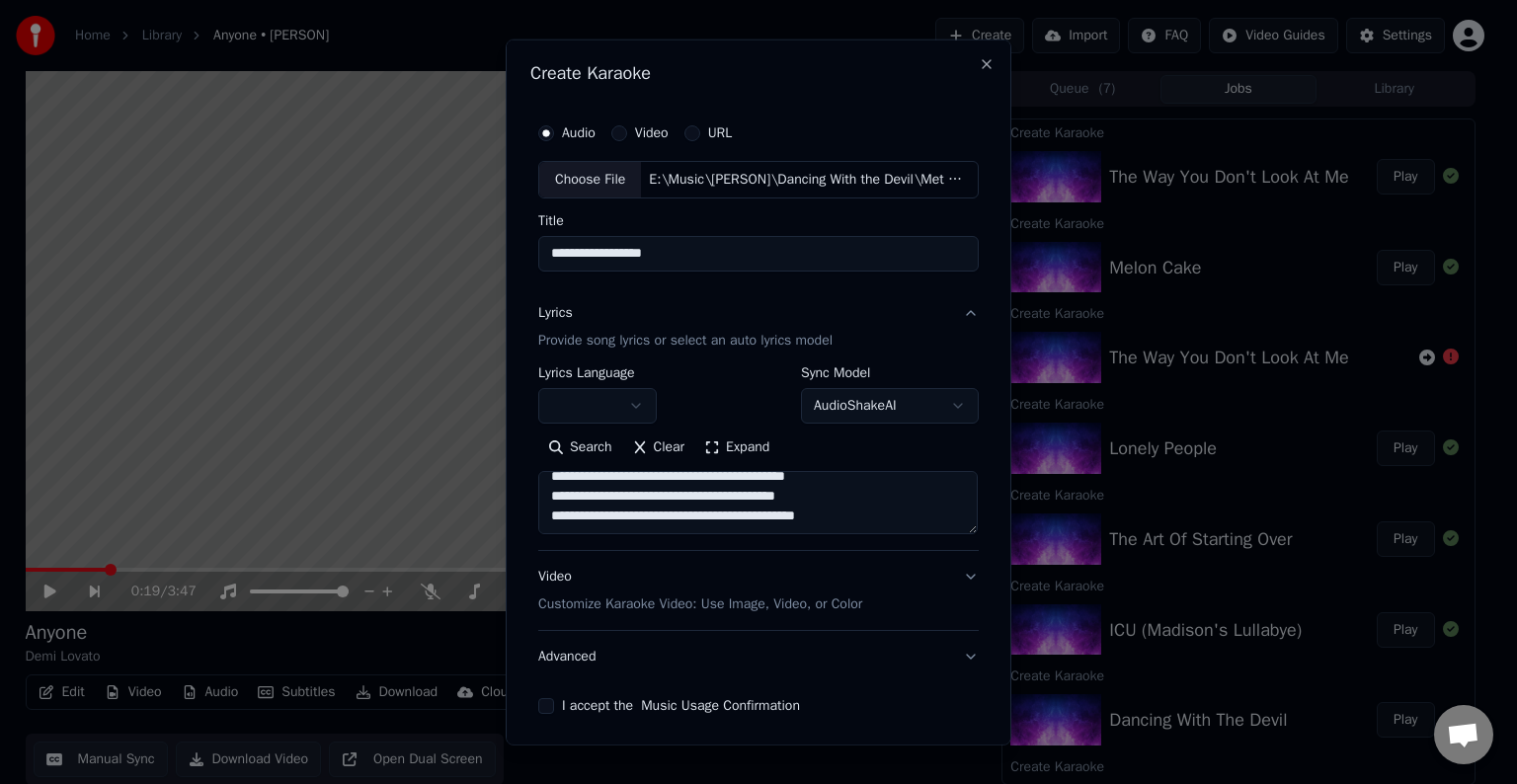 scroll, scrollTop: 399, scrollLeft: 0, axis: vertical 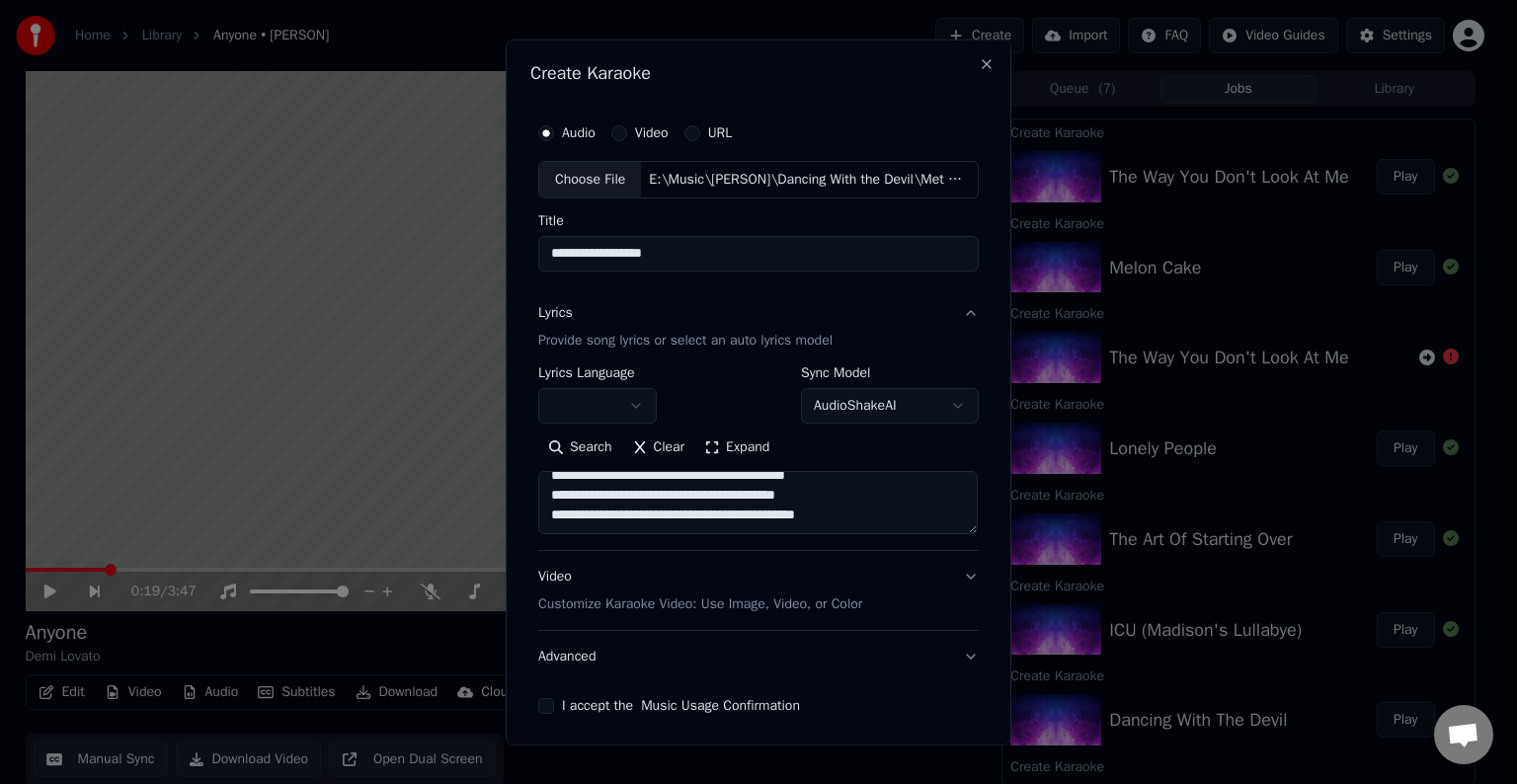 paste on "**********" 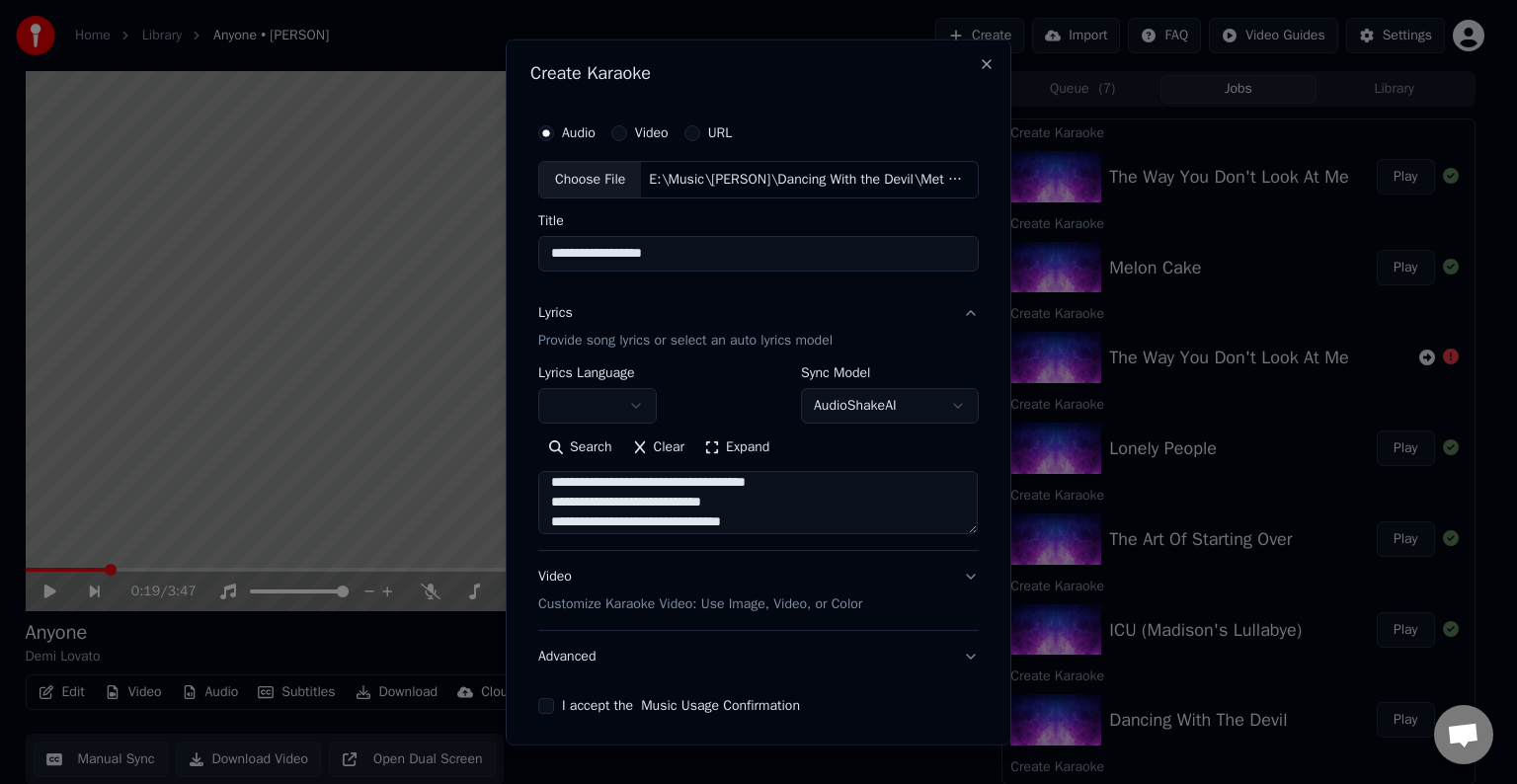 scroll, scrollTop: 502, scrollLeft: 0, axis: vertical 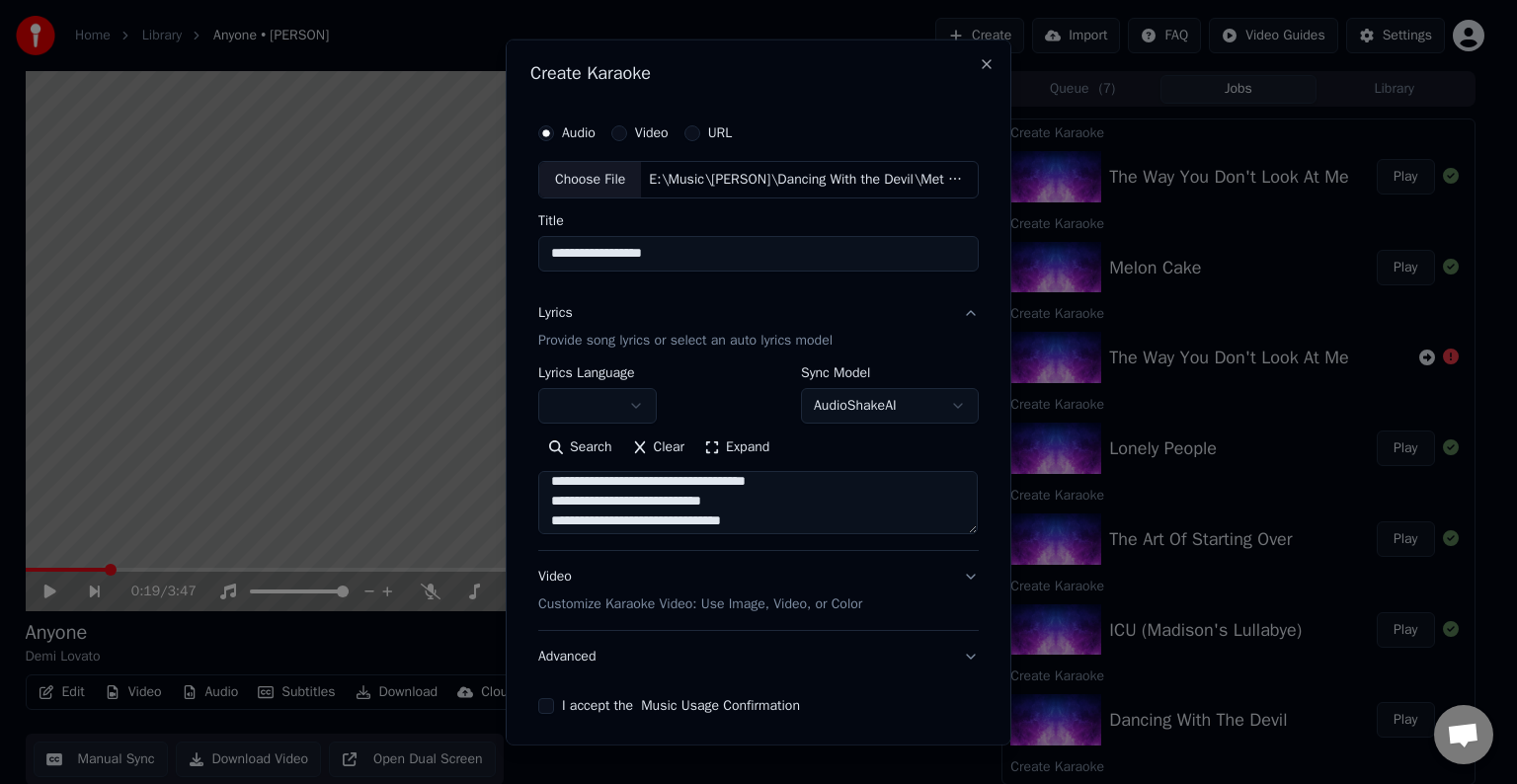 click at bounding box center [758, 503] 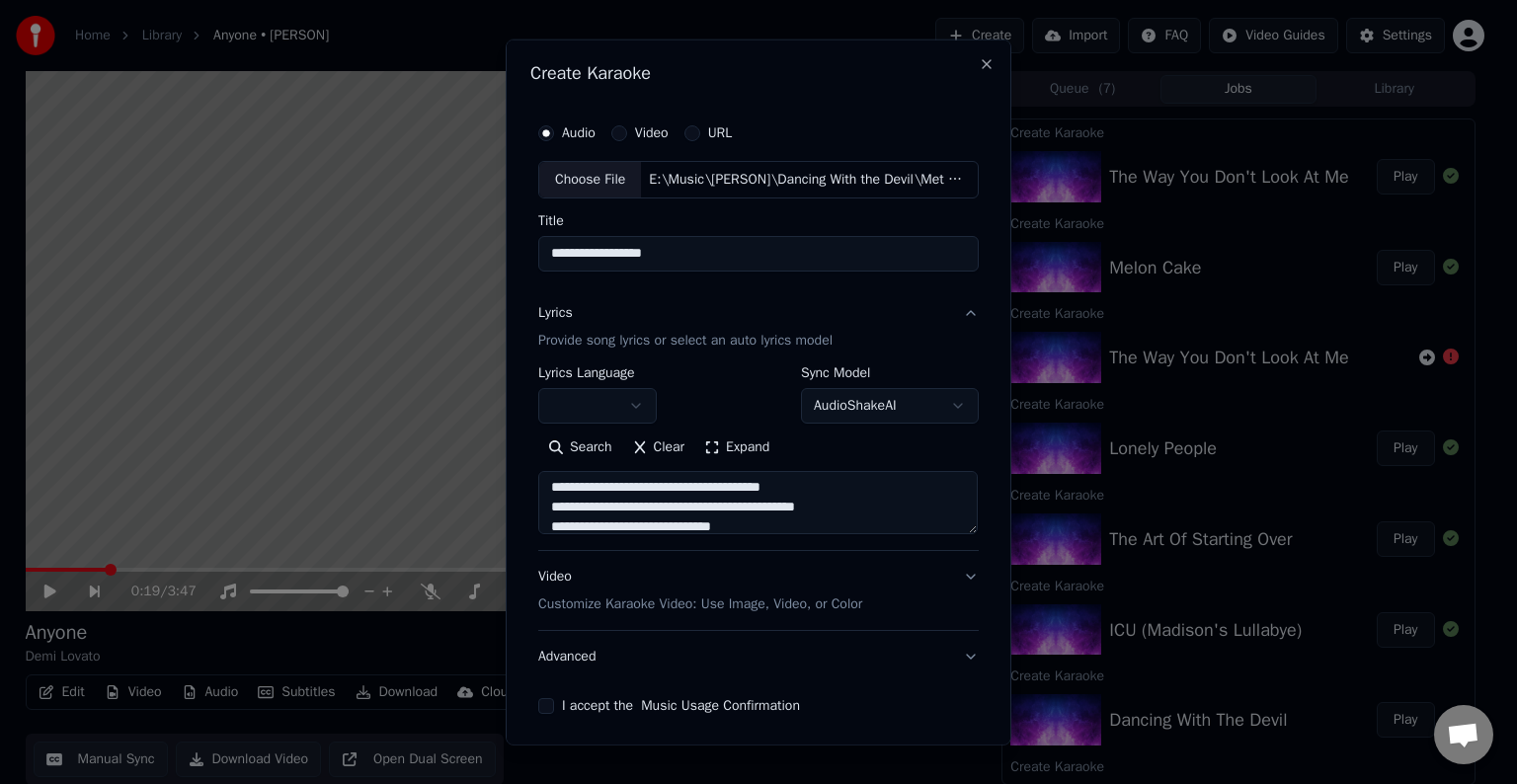 scroll, scrollTop: 457, scrollLeft: 0, axis: vertical 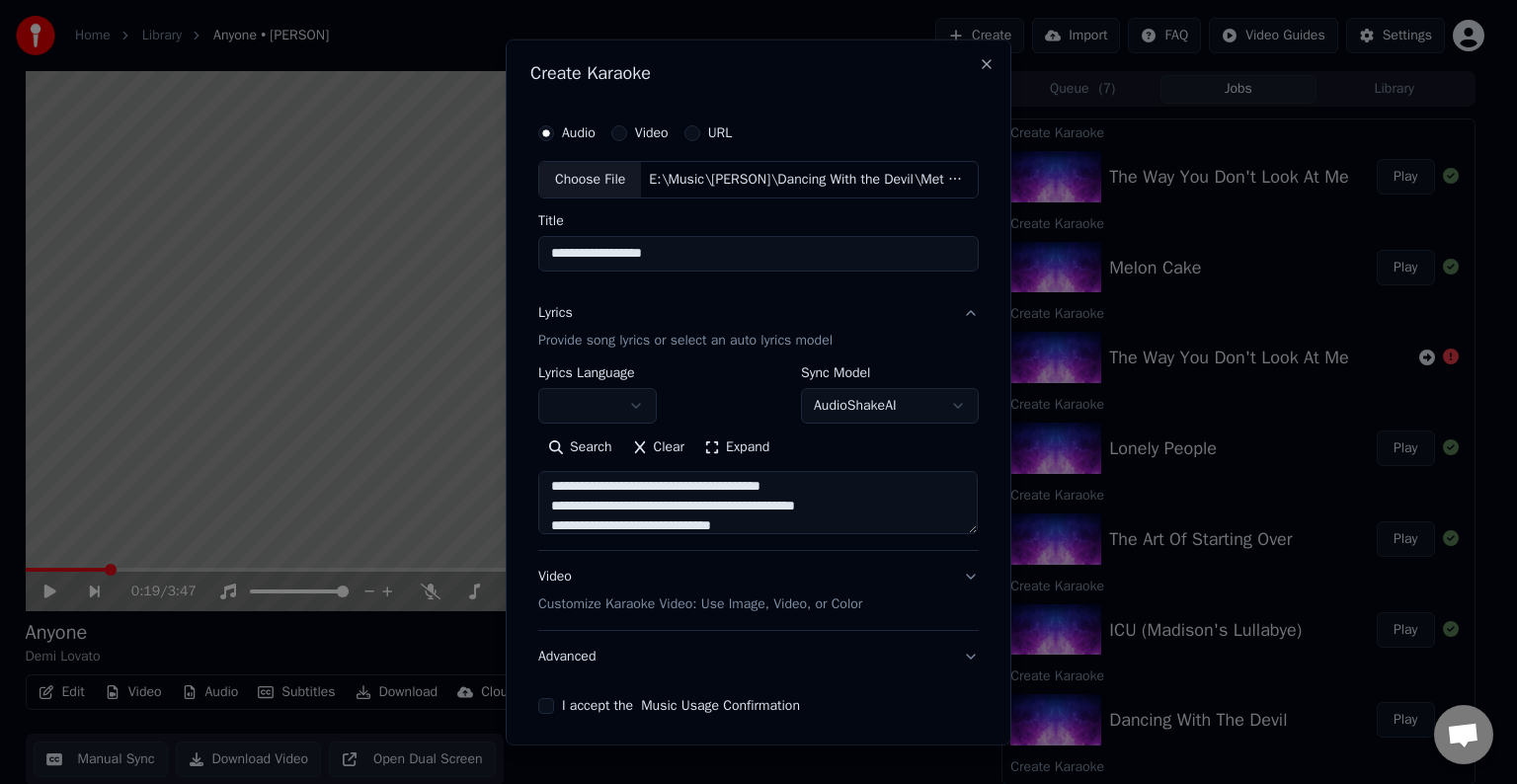 click at bounding box center (758, 503) 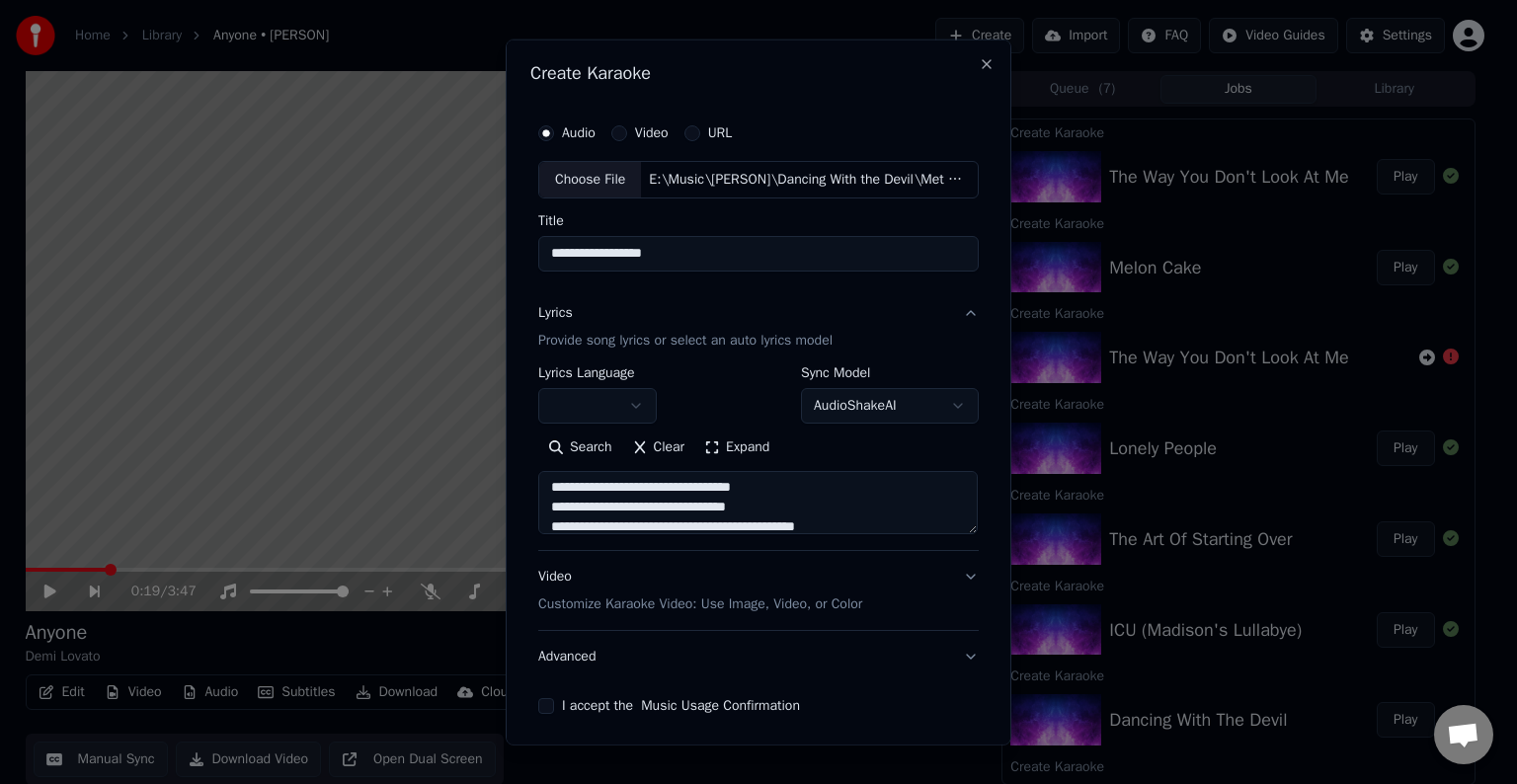 scroll, scrollTop: 431, scrollLeft: 0, axis: vertical 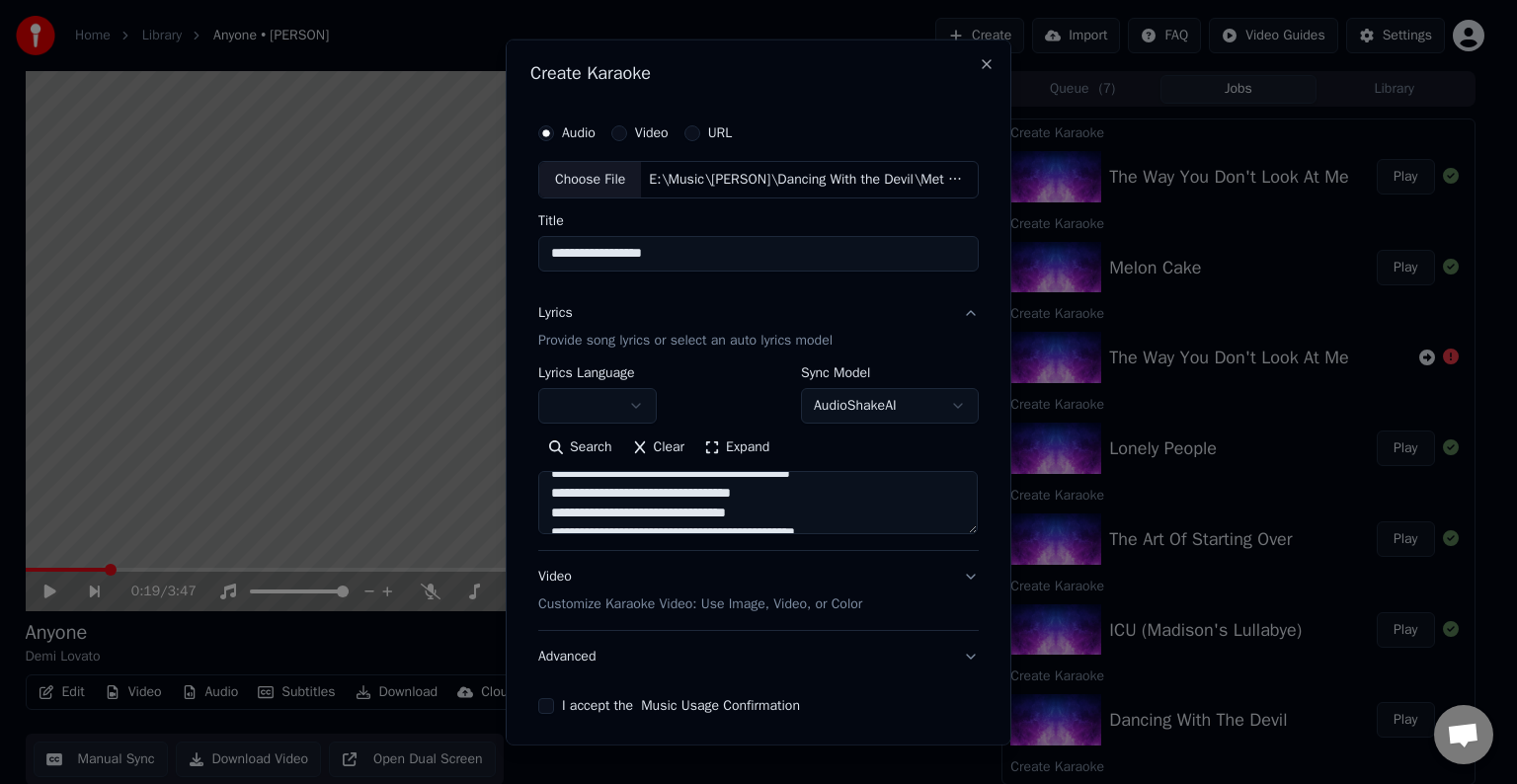 click at bounding box center (758, 503) 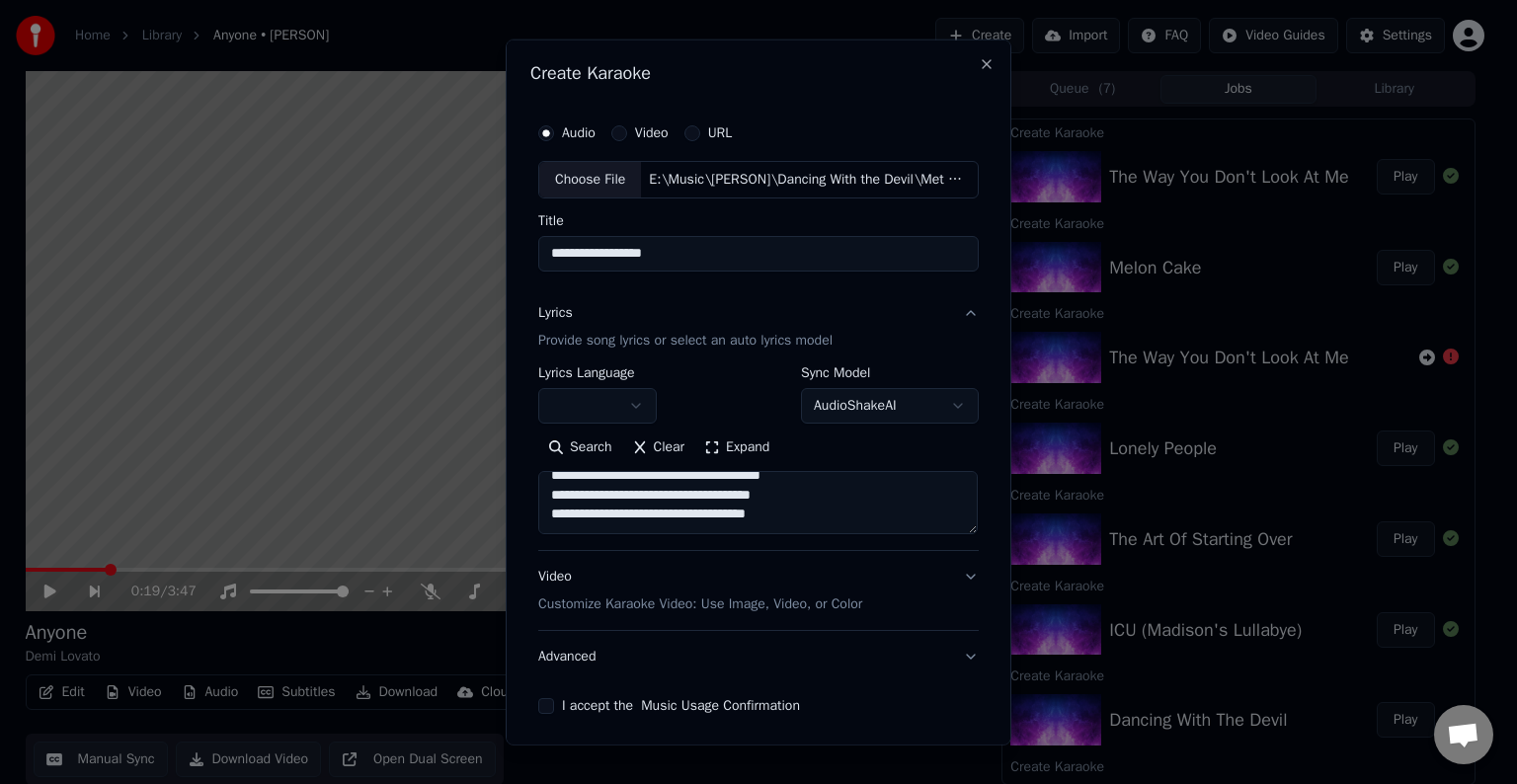 scroll, scrollTop: 586, scrollLeft: 0, axis: vertical 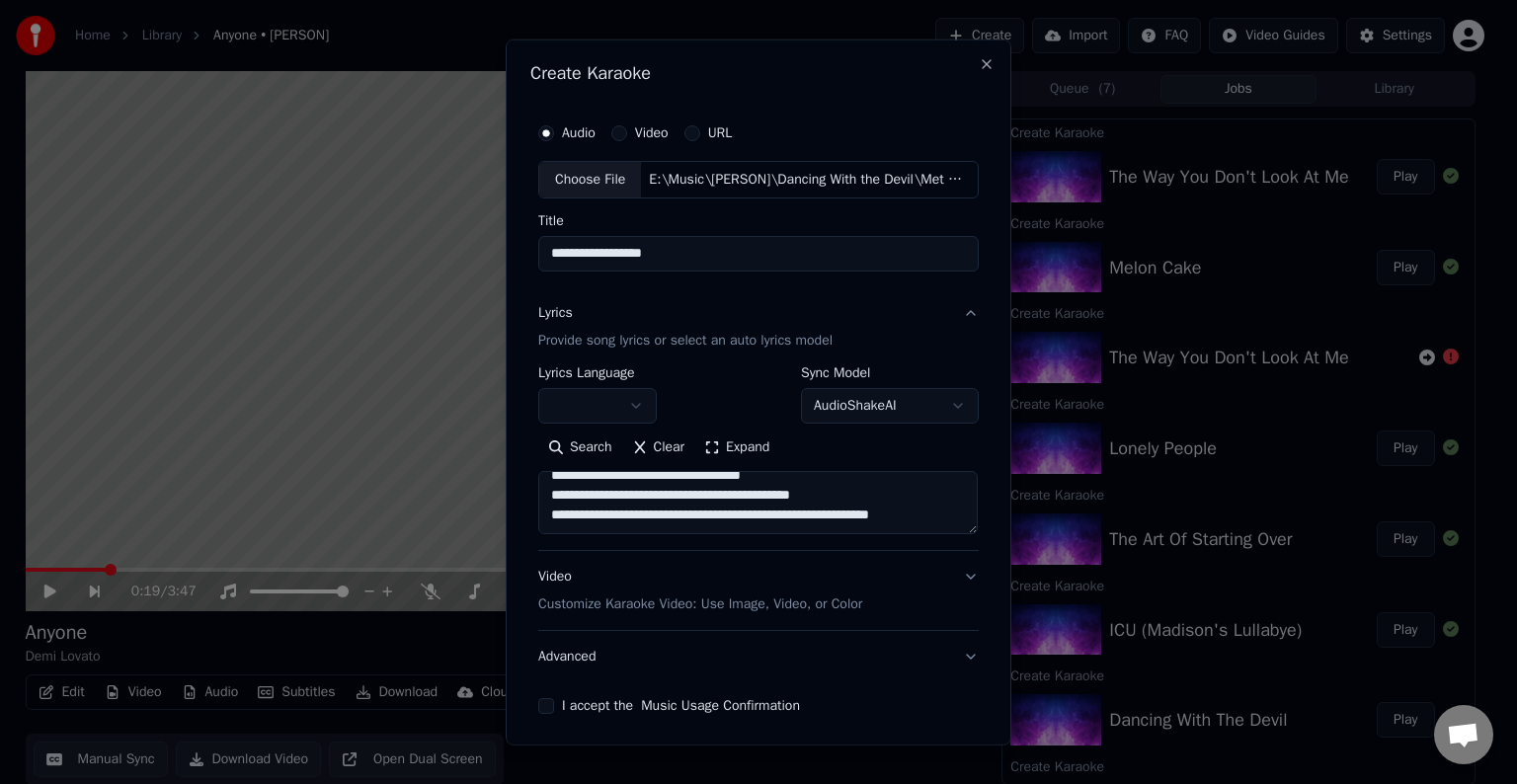 drag, startPoint x: 746, startPoint y: 500, endPoint x: 909, endPoint y: 507, distance: 163.15024 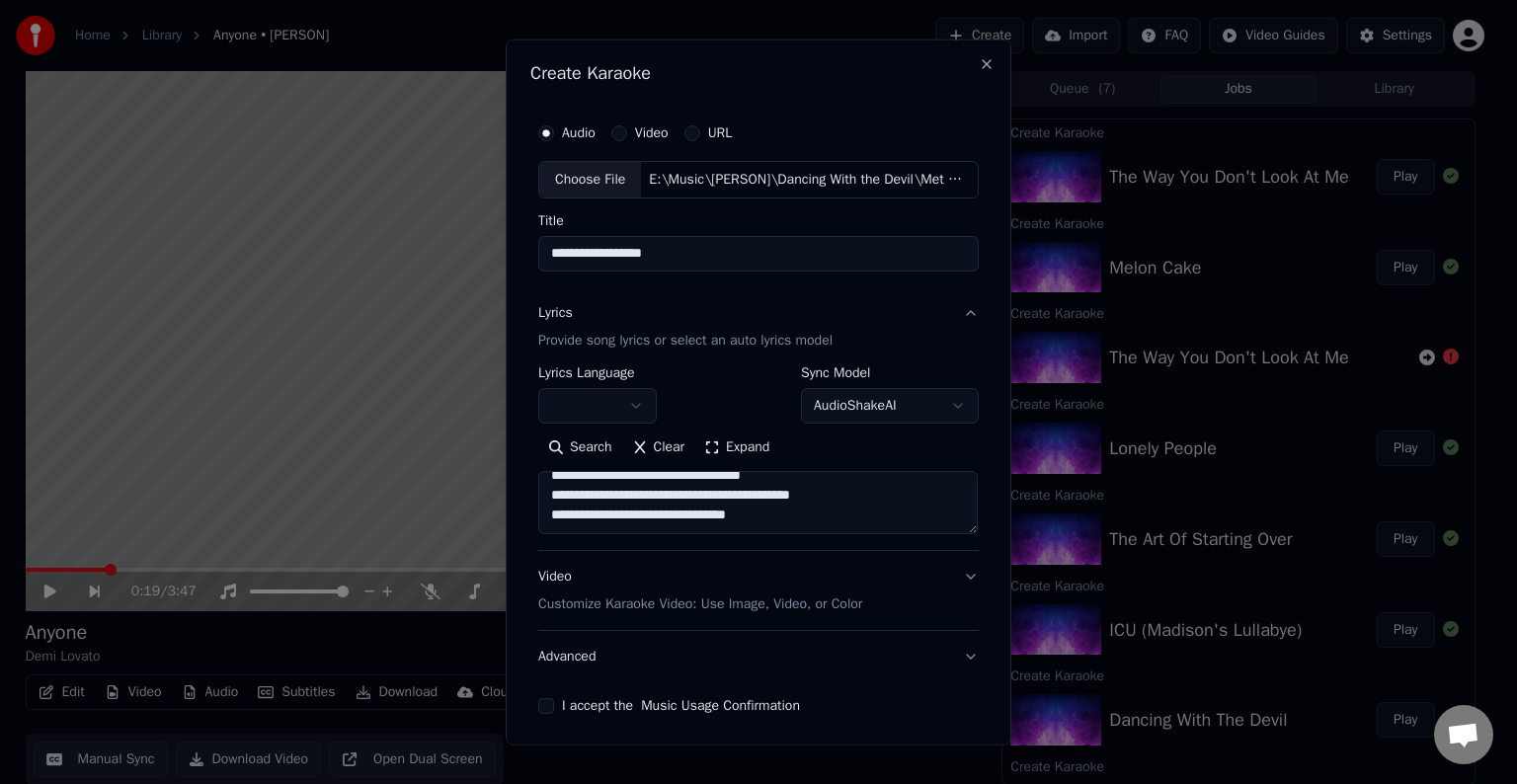 scroll, scrollTop: 603, scrollLeft: 0, axis: vertical 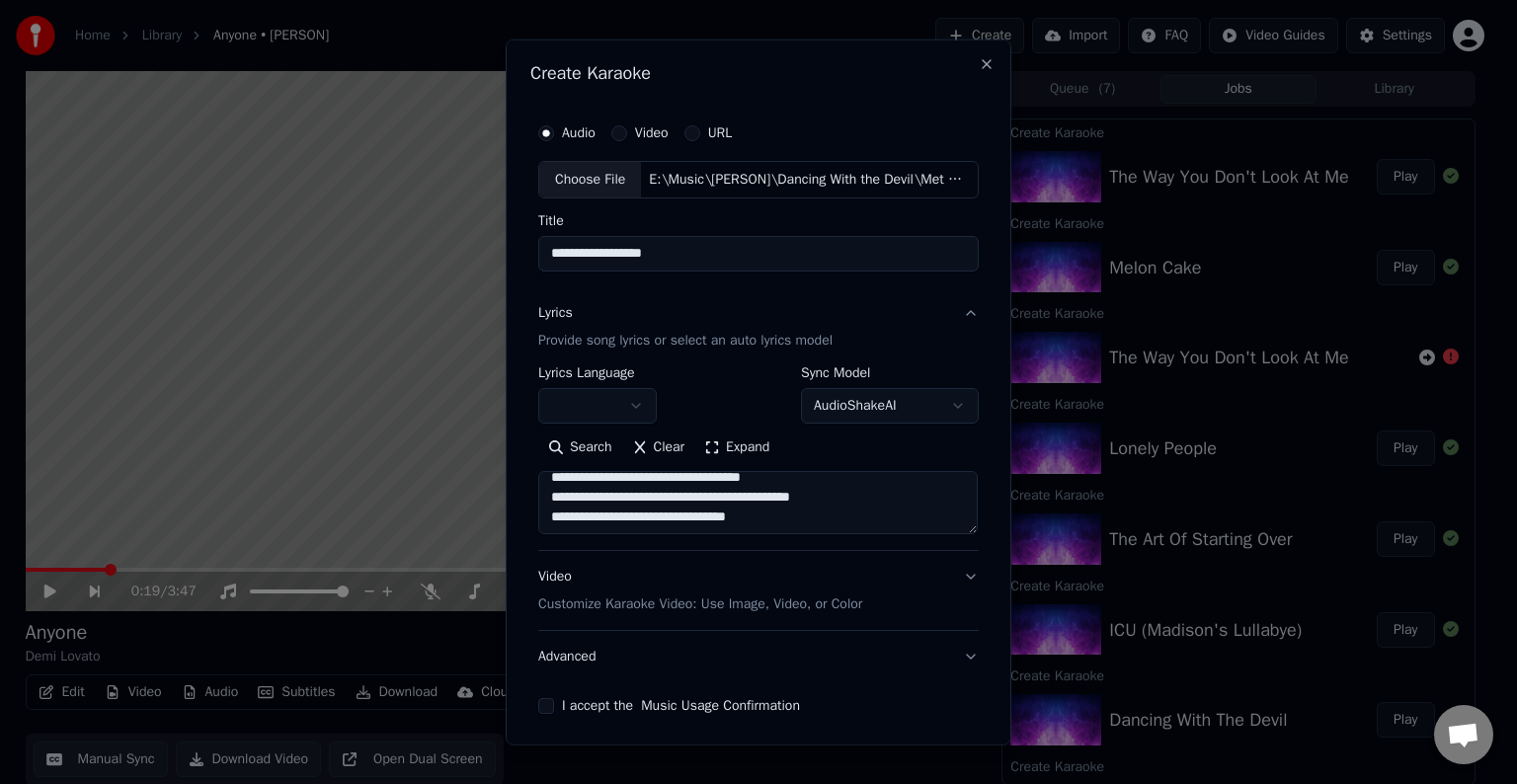drag, startPoint x: 810, startPoint y: 483, endPoint x: 678, endPoint y: 499, distance: 132.96616 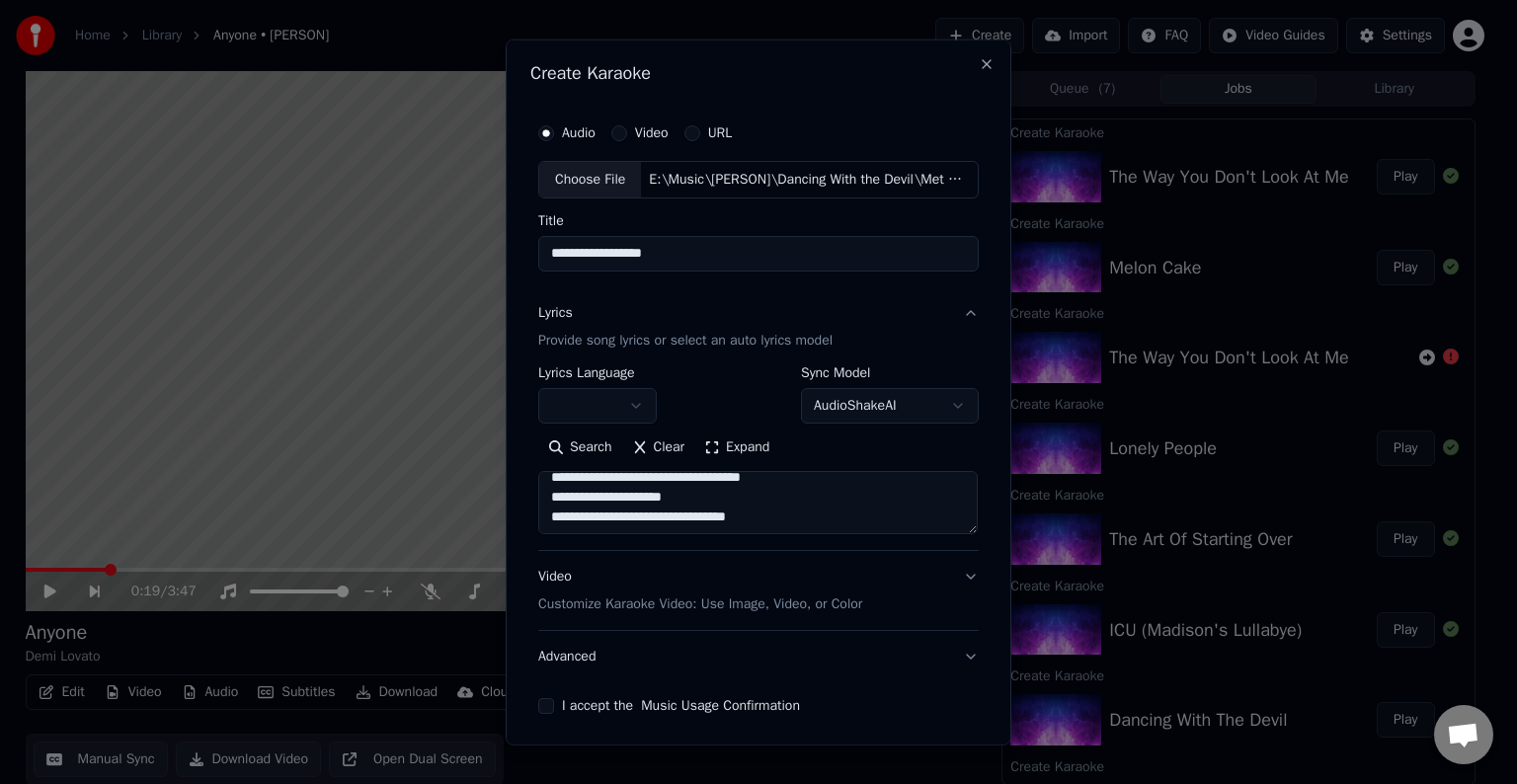 scroll, scrollTop: 624, scrollLeft: 0, axis: vertical 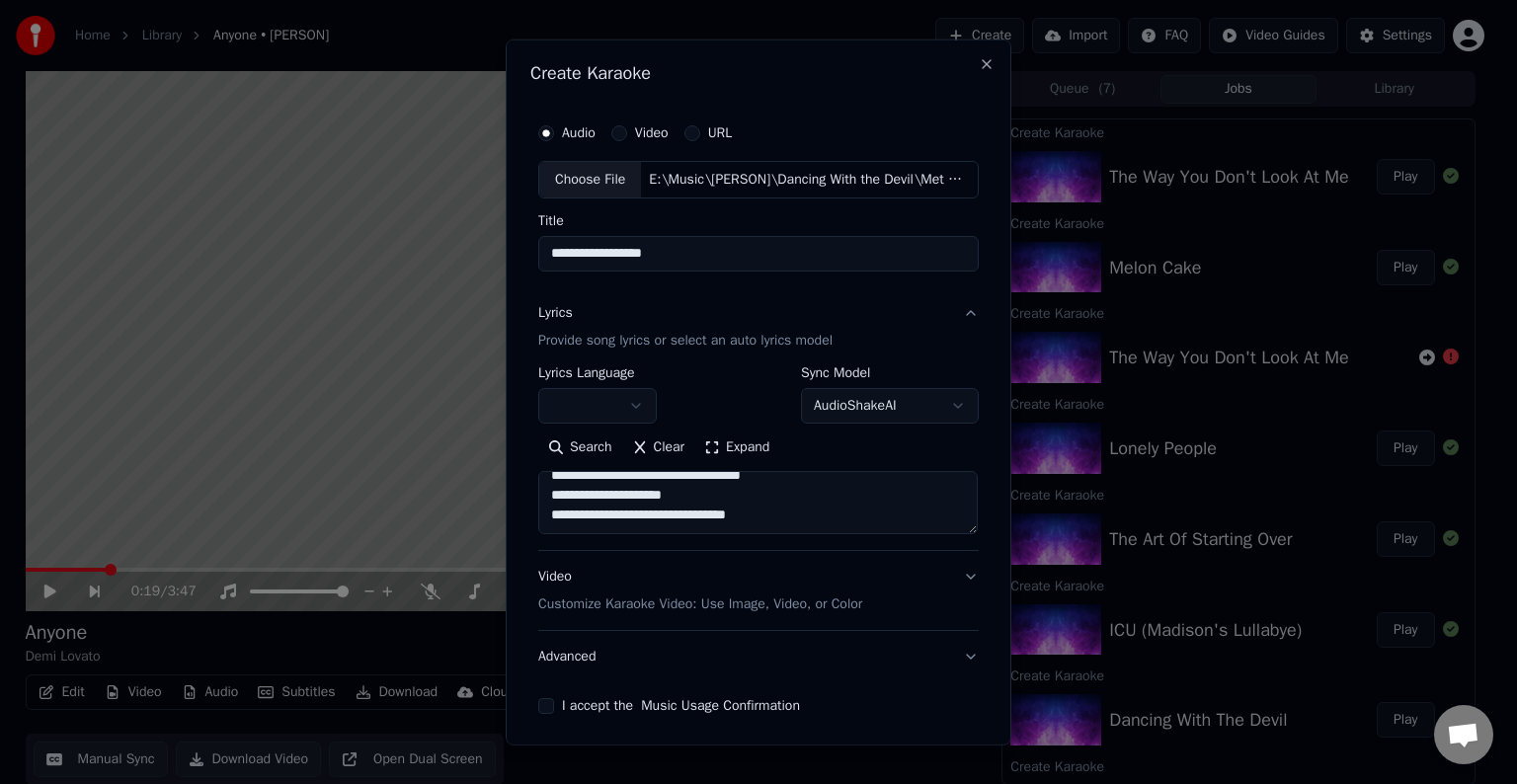 click at bounding box center [758, 503] 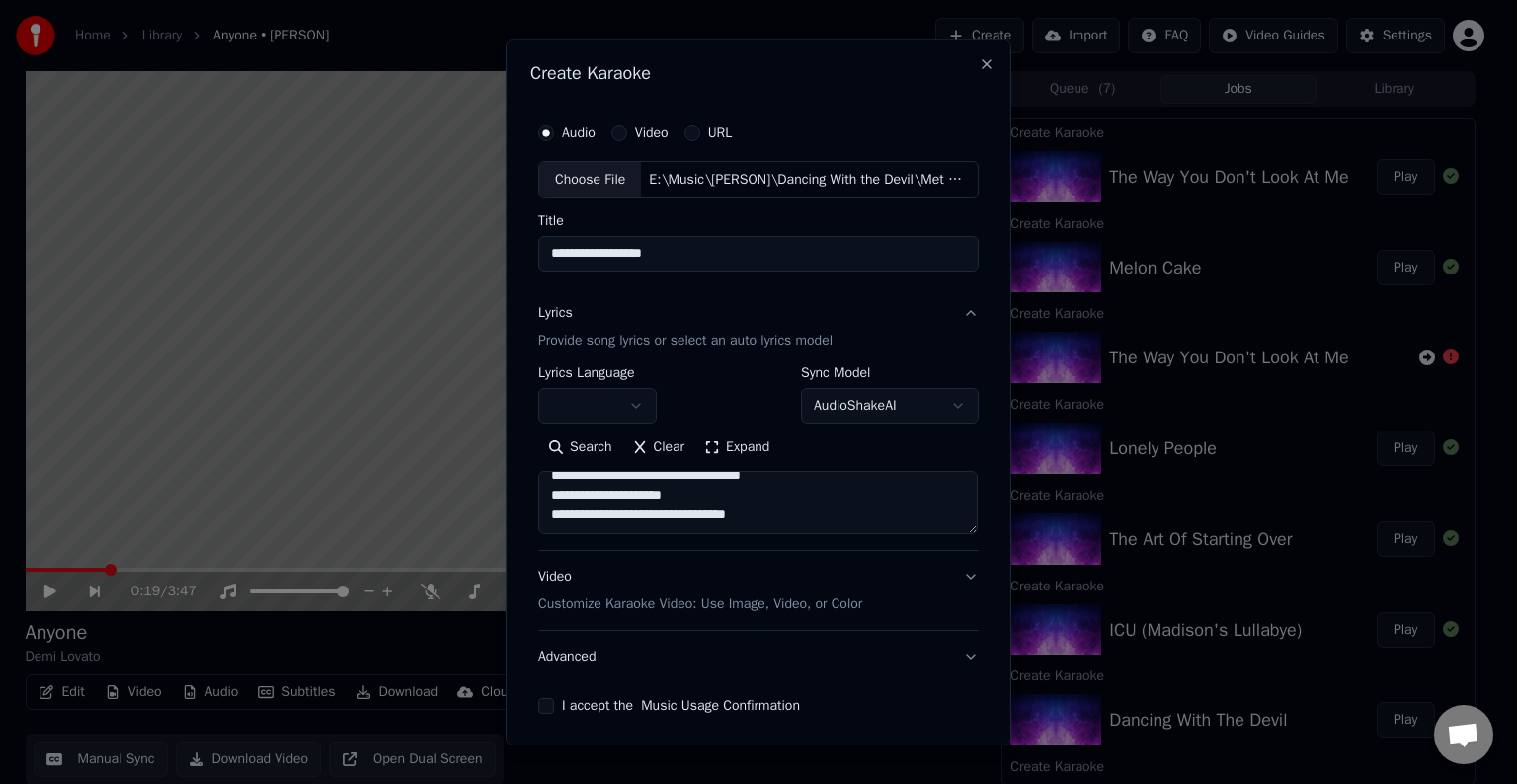 paste on "**********" 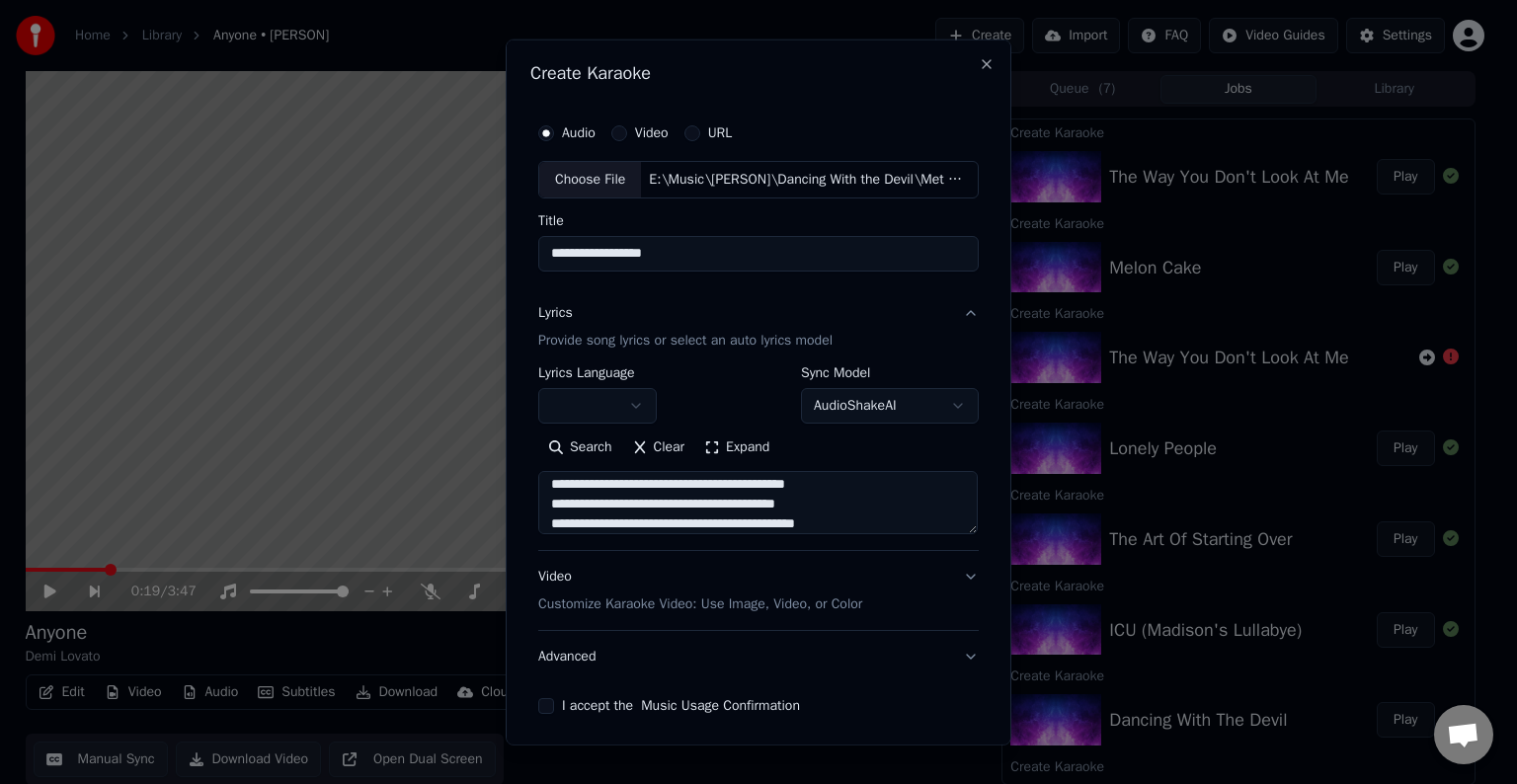scroll, scrollTop: 754, scrollLeft: 0, axis: vertical 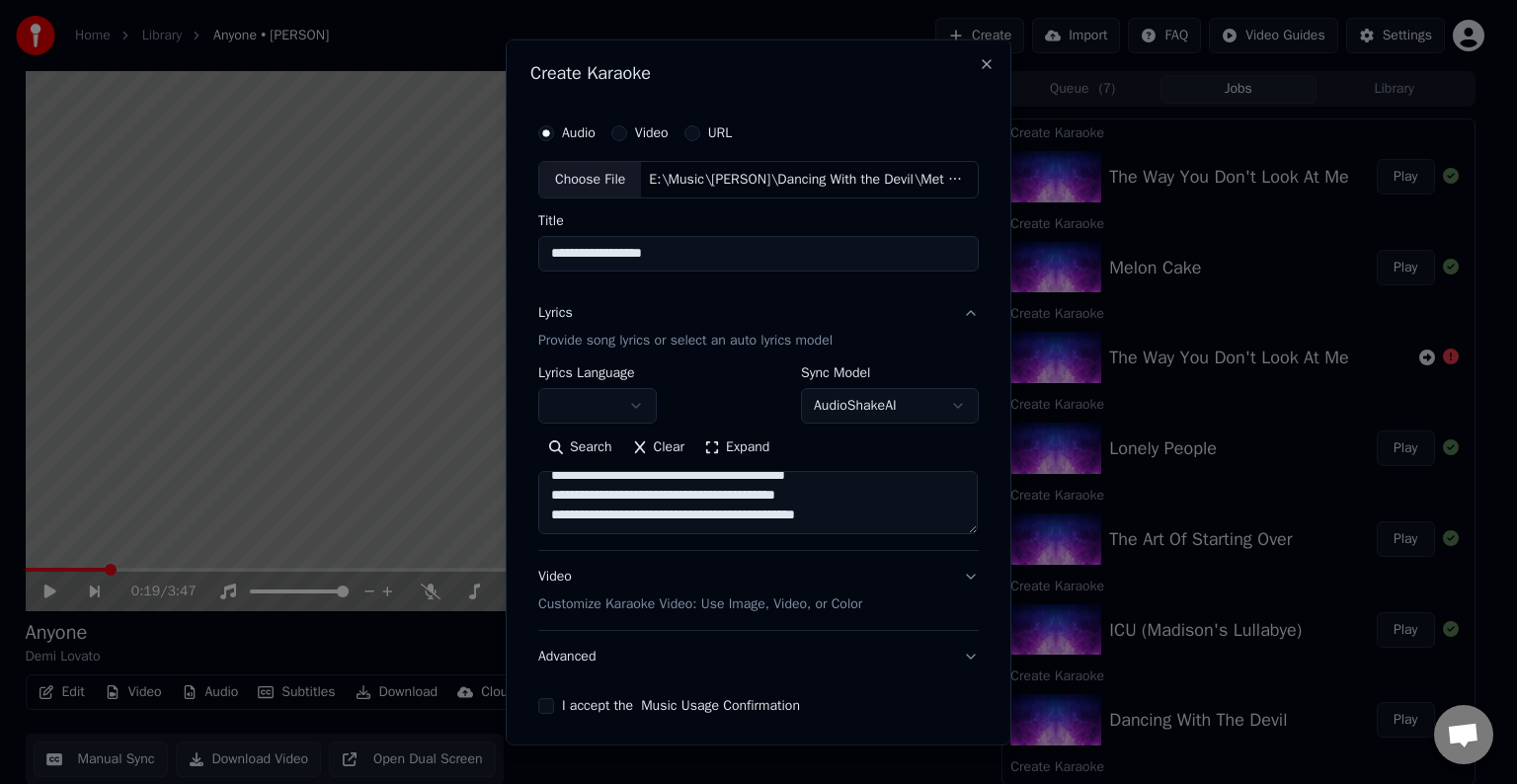 paste on "[REDACTED]" 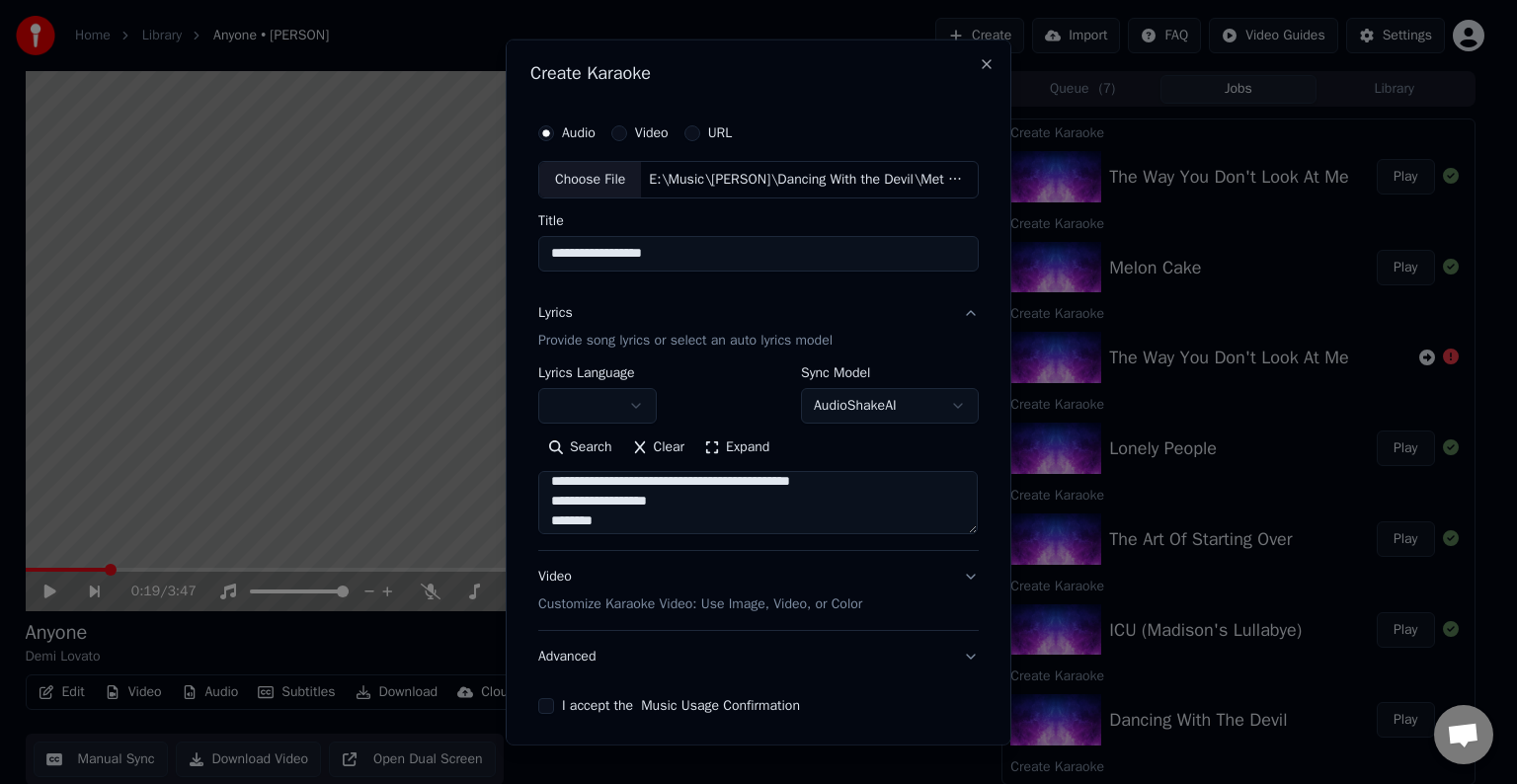 scroll, scrollTop: 776, scrollLeft: 0, axis: vertical 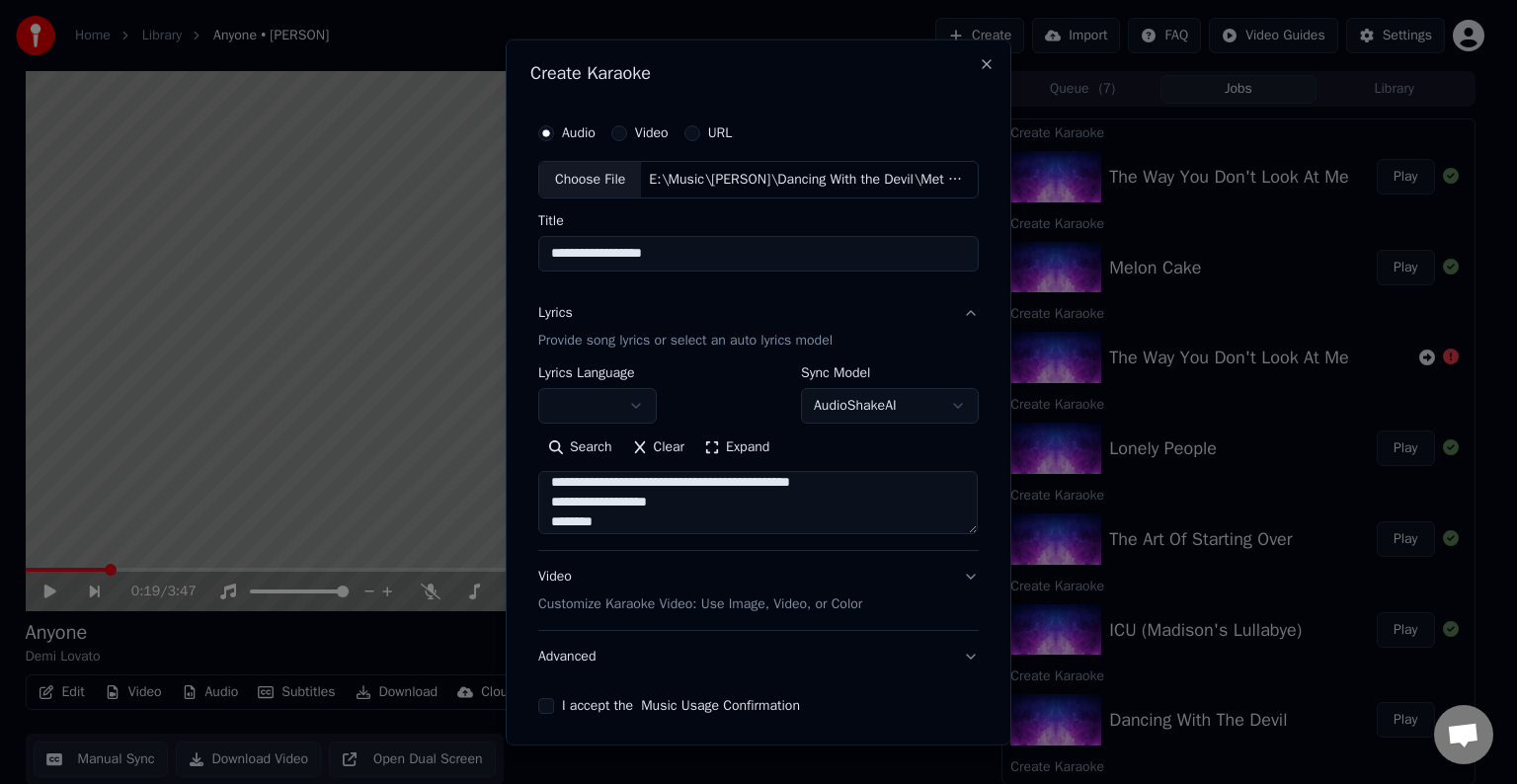 drag, startPoint x: 727, startPoint y: 508, endPoint x: 635, endPoint y: 502, distance: 92.195445 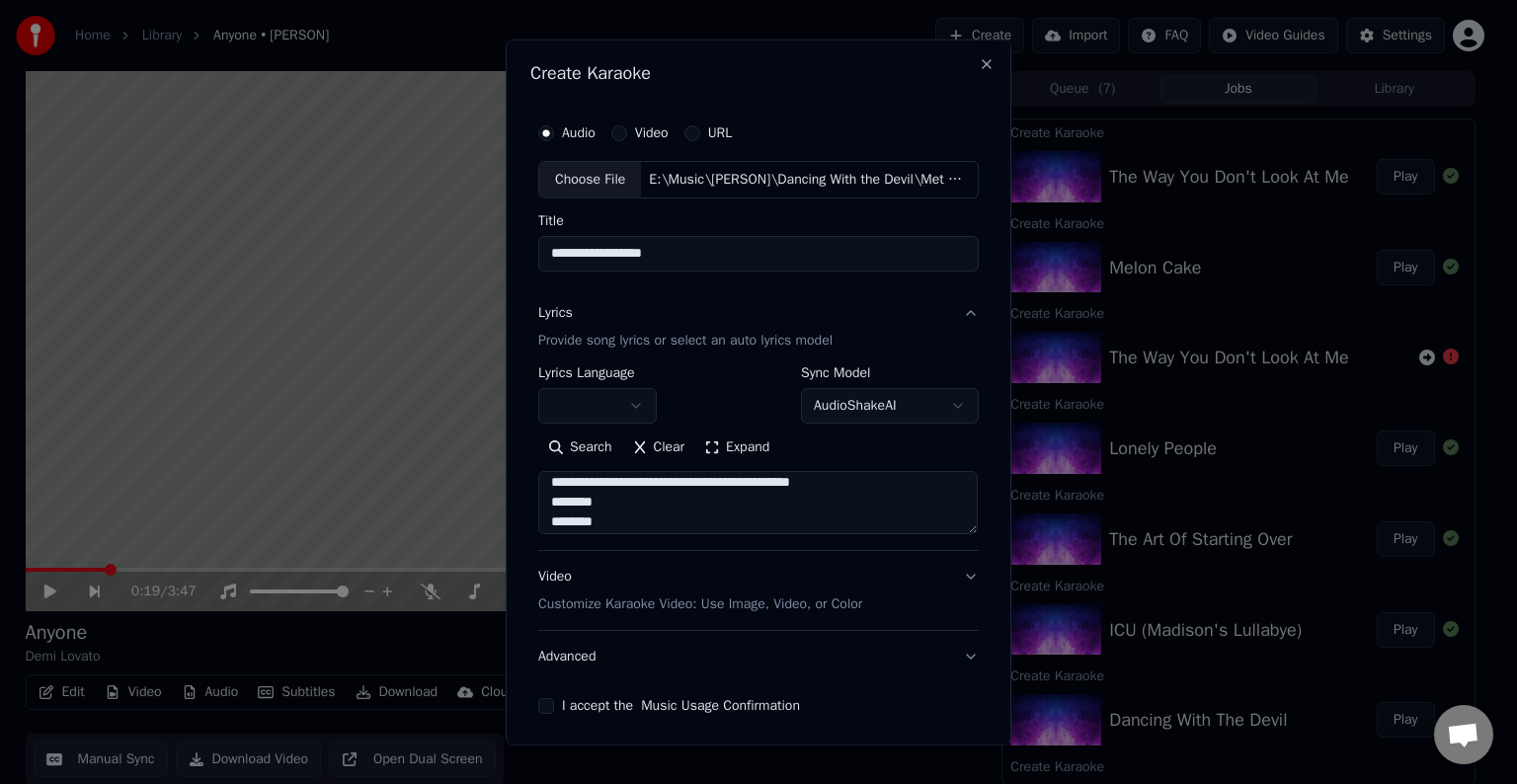 scroll, scrollTop: 822, scrollLeft: 0, axis: vertical 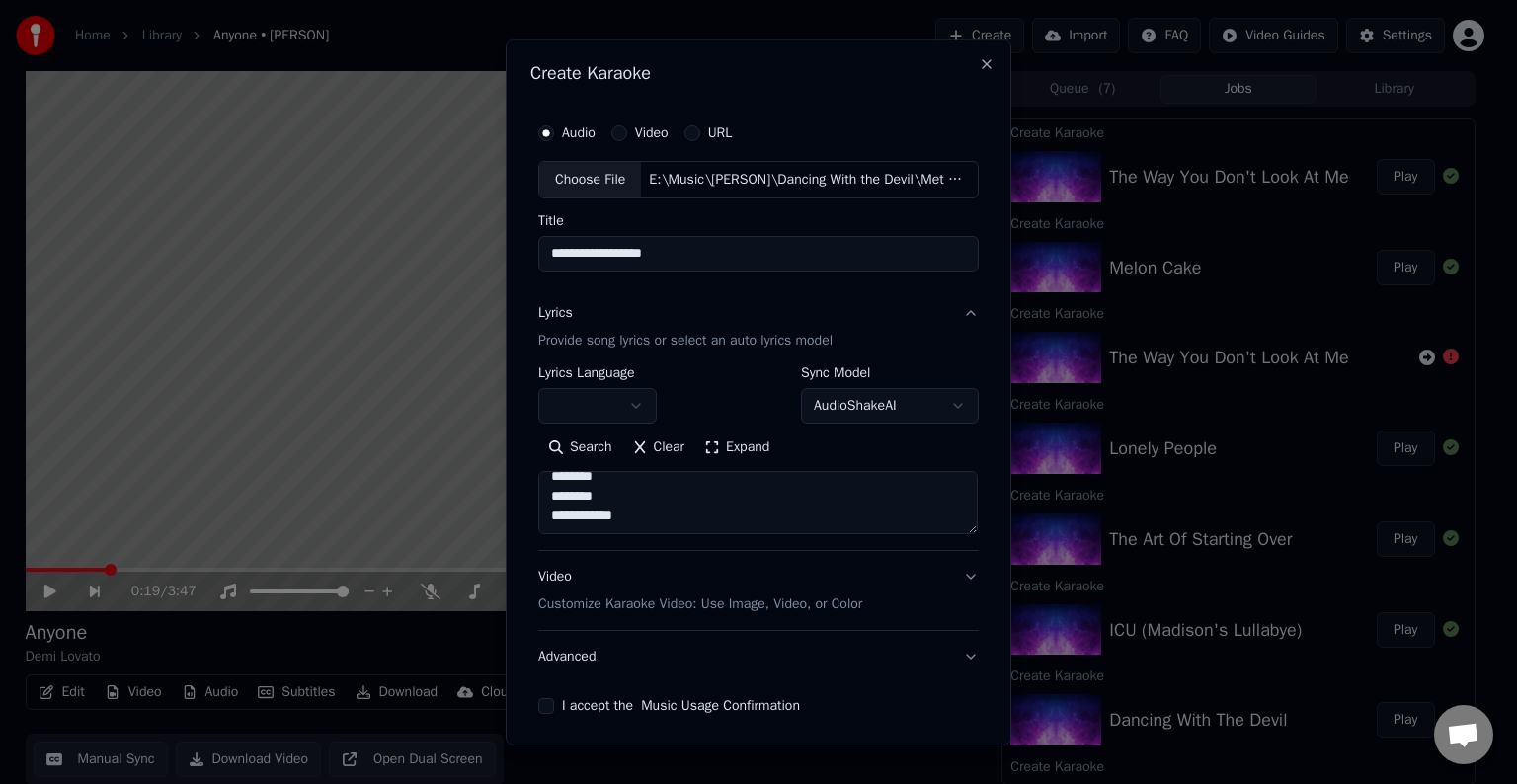 type on "**********" 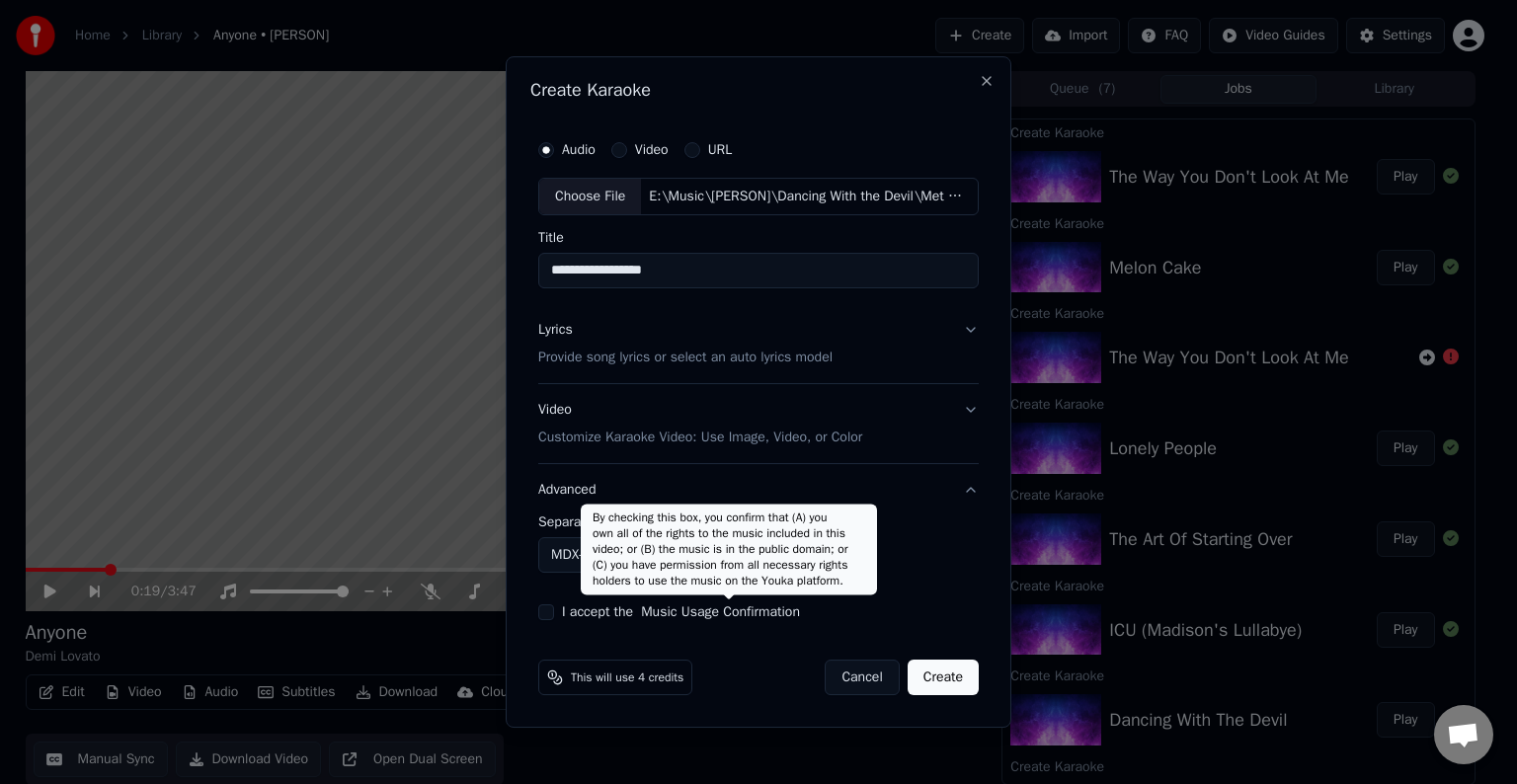 click on "Home Library Anyone • Demi Lovato Create Import FAQ Video Guides Settings 0:19  /  3:47 Anyone Demi Lovato BPM 129 Key B Edit Video Audio Subtitles Download Cloud Library Manual Sync Download Video Open Dual Screen Queue ( 7 ) Jobs Library Create Karaoke The Way You Don't Look At Me Play Create Karaoke Melon Cake Play Create Karaoke The Way You Don't Look At Me Create Karaoke Lonely People Play Create Karaoke The Art Of Starting Over Play Create Karaoke ICU (Madison's Lullabye) Play Create Karaoke Dancing With The Devil Play Create Karaoke Anyone Play Create Karaoke Mr. Hughes Play Create Karaoke Stars Play Create Karaoke Father Play Create Karaoke Yes Play Create Karaoke Lionheart Play Create Karaoke Wildfire Play Create Karaoke Waitin for You Play Create Karaoke Kingdom Come Play Create Karaoke Stone Cold Play Create Karaoke For You Play Create Karaoke Old Ways Play Create Karaoke Cool for the Summer Play Create Karaoke Confident Play Chat Adam from Youka Desktop More channels Continue on Email 7/20/2025" at bounding box center (750, 392) 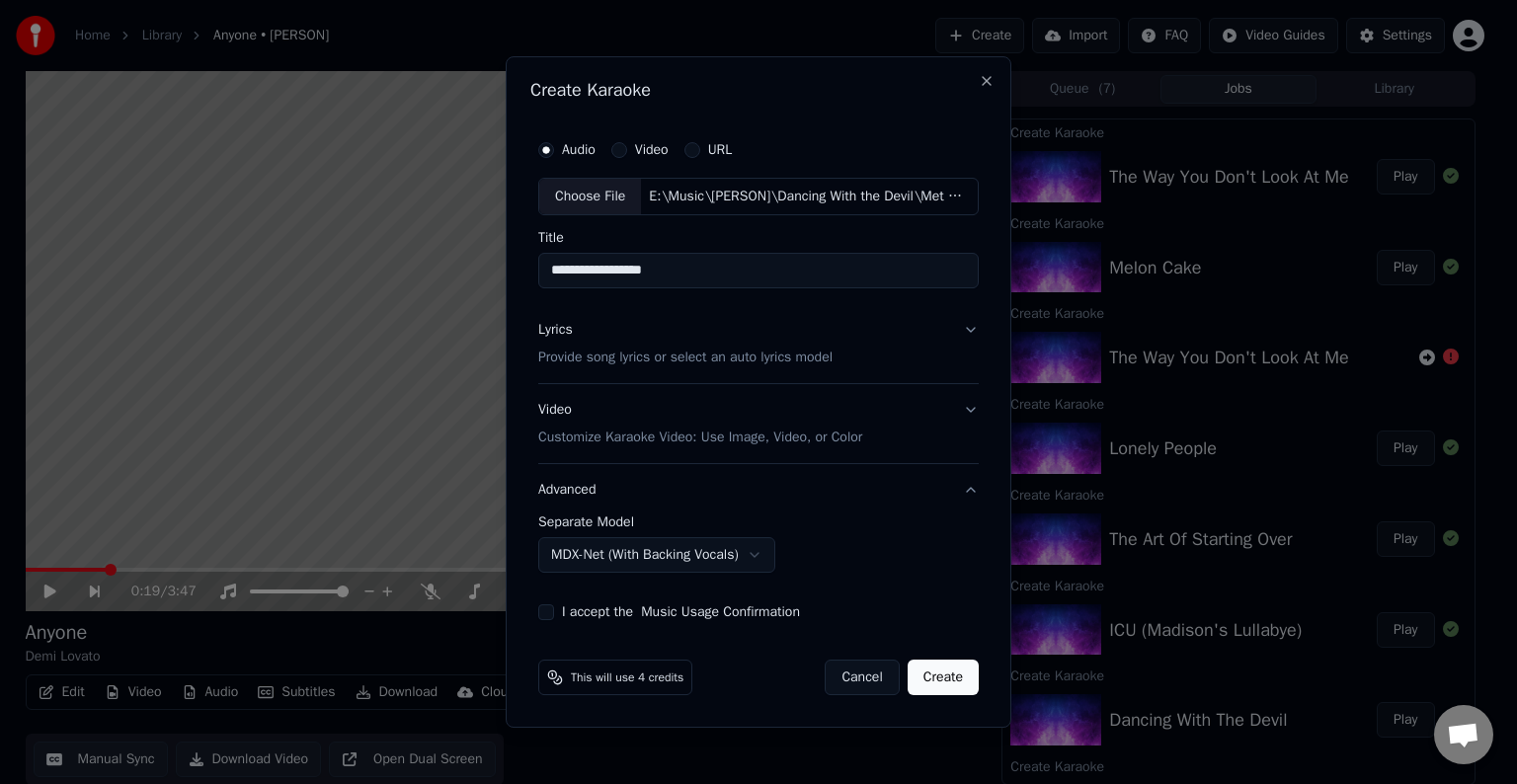 click on "I accept the   Music Usage Confirmation" at bounding box center (546, 612) 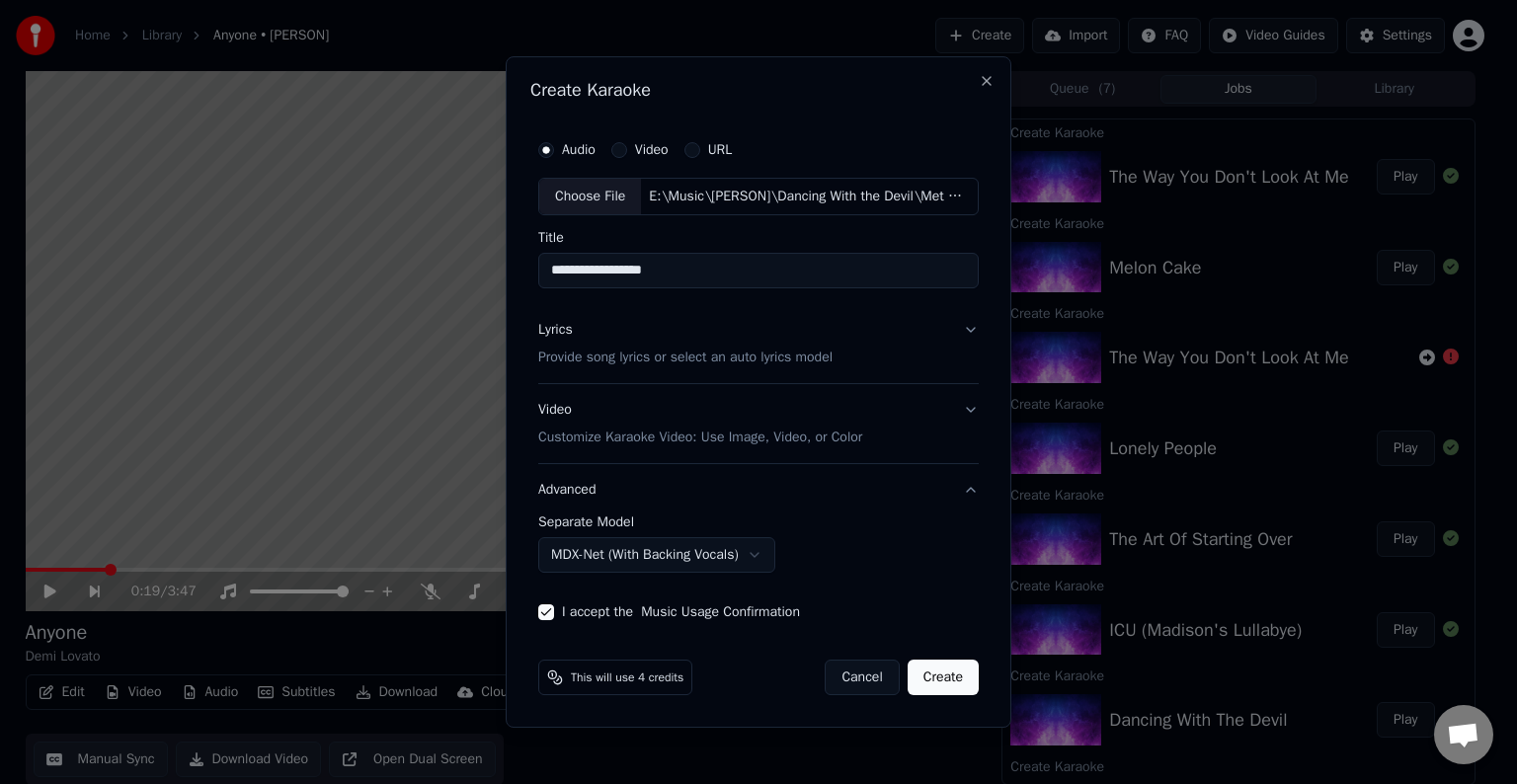 click on "Create" at bounding box center (943, 677) 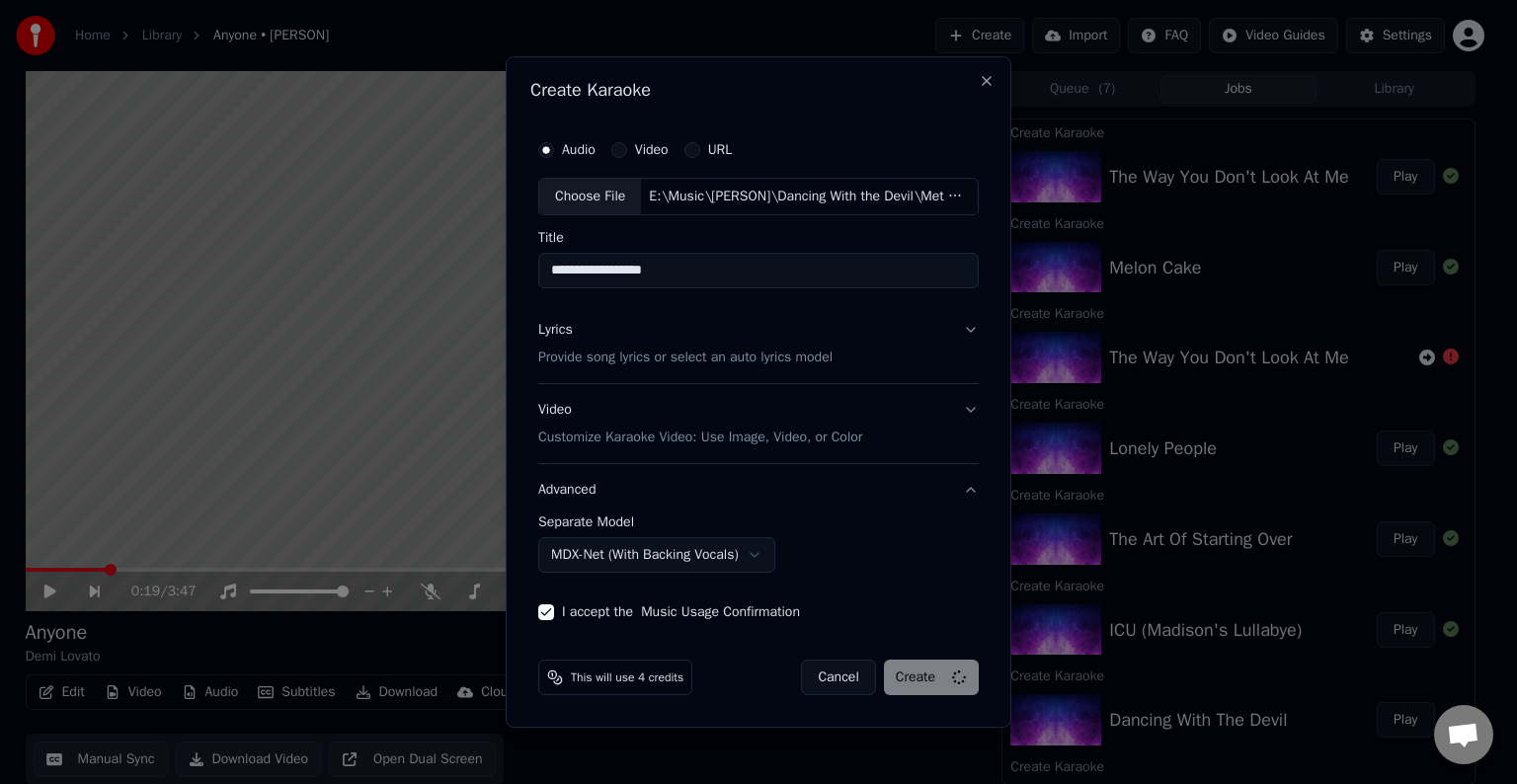 select on "******" 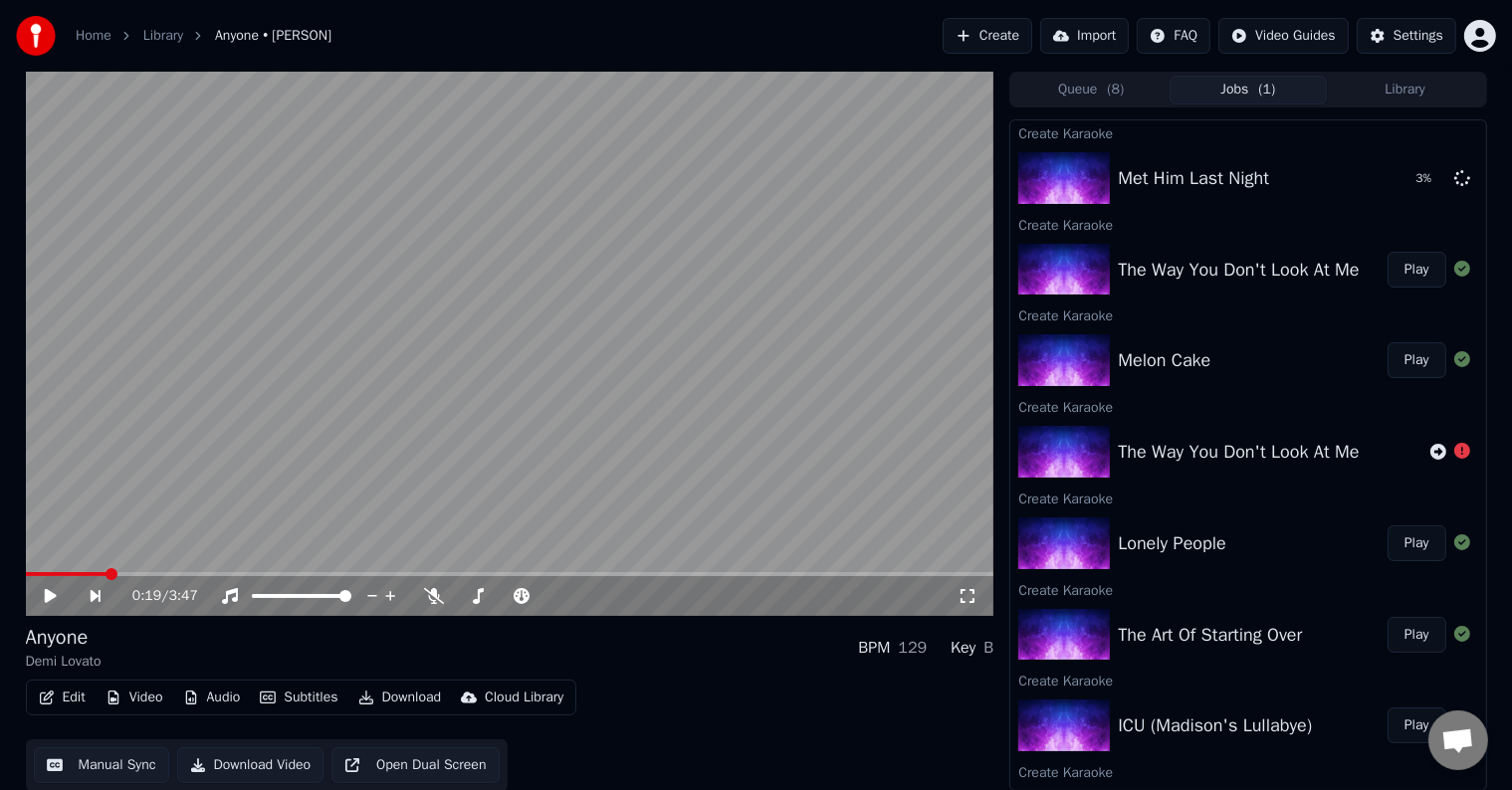 click on "Create" at bounding box center [987, 36] 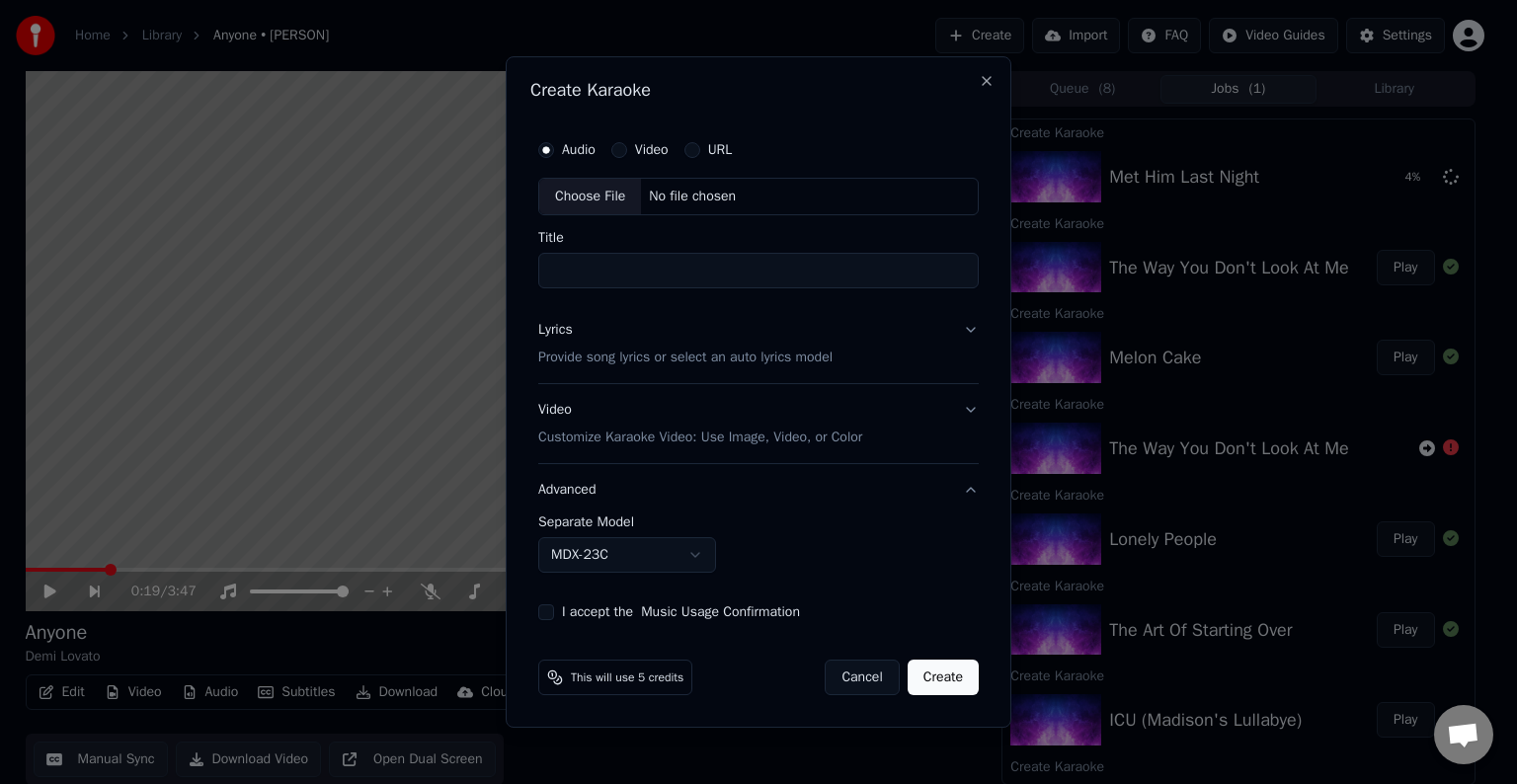 click on "Choose File" at bounding box center [590, 196] 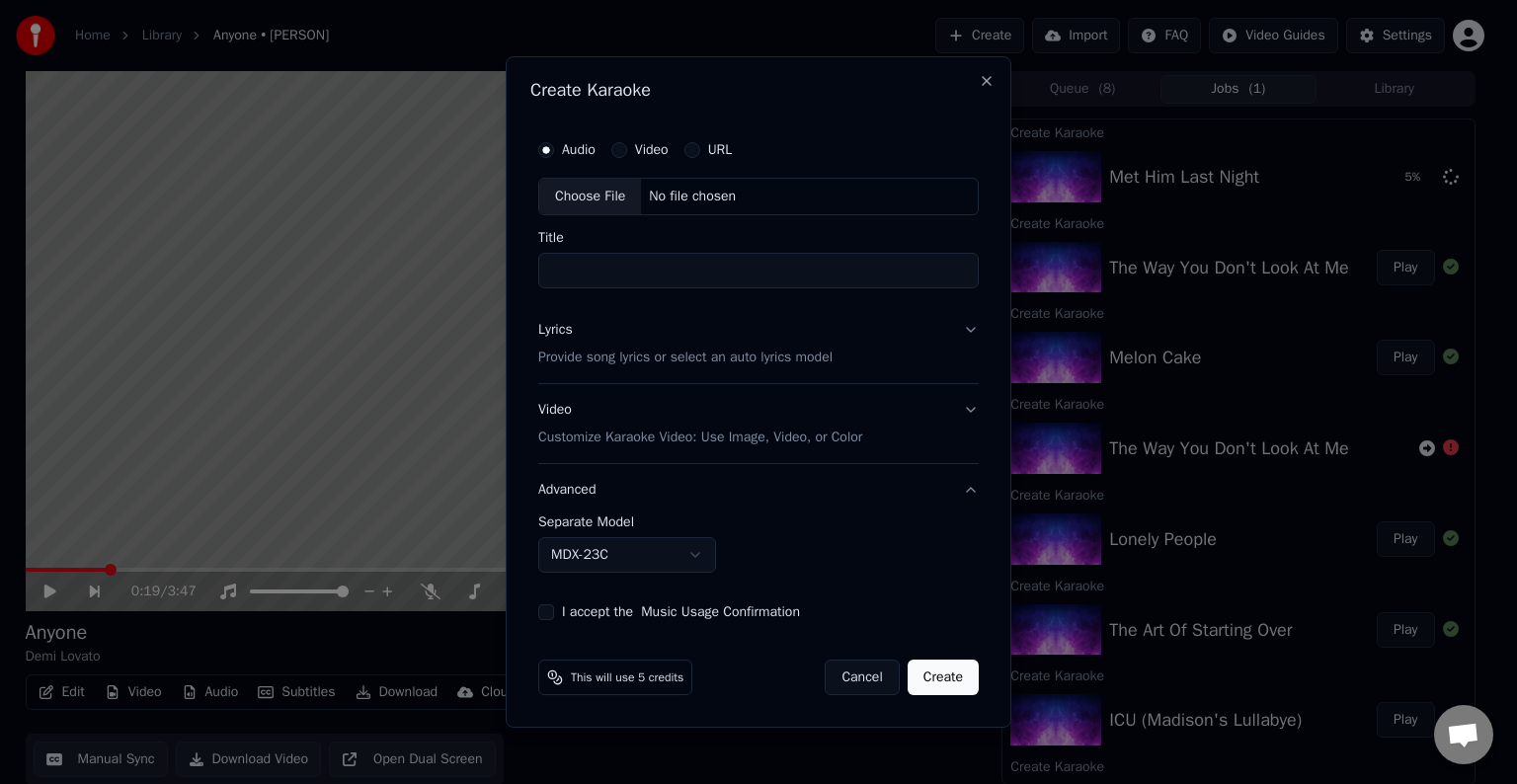 click on "Lyrics Provide song lyrics or select an auto lyrics model" at bounding box center [758, 344] 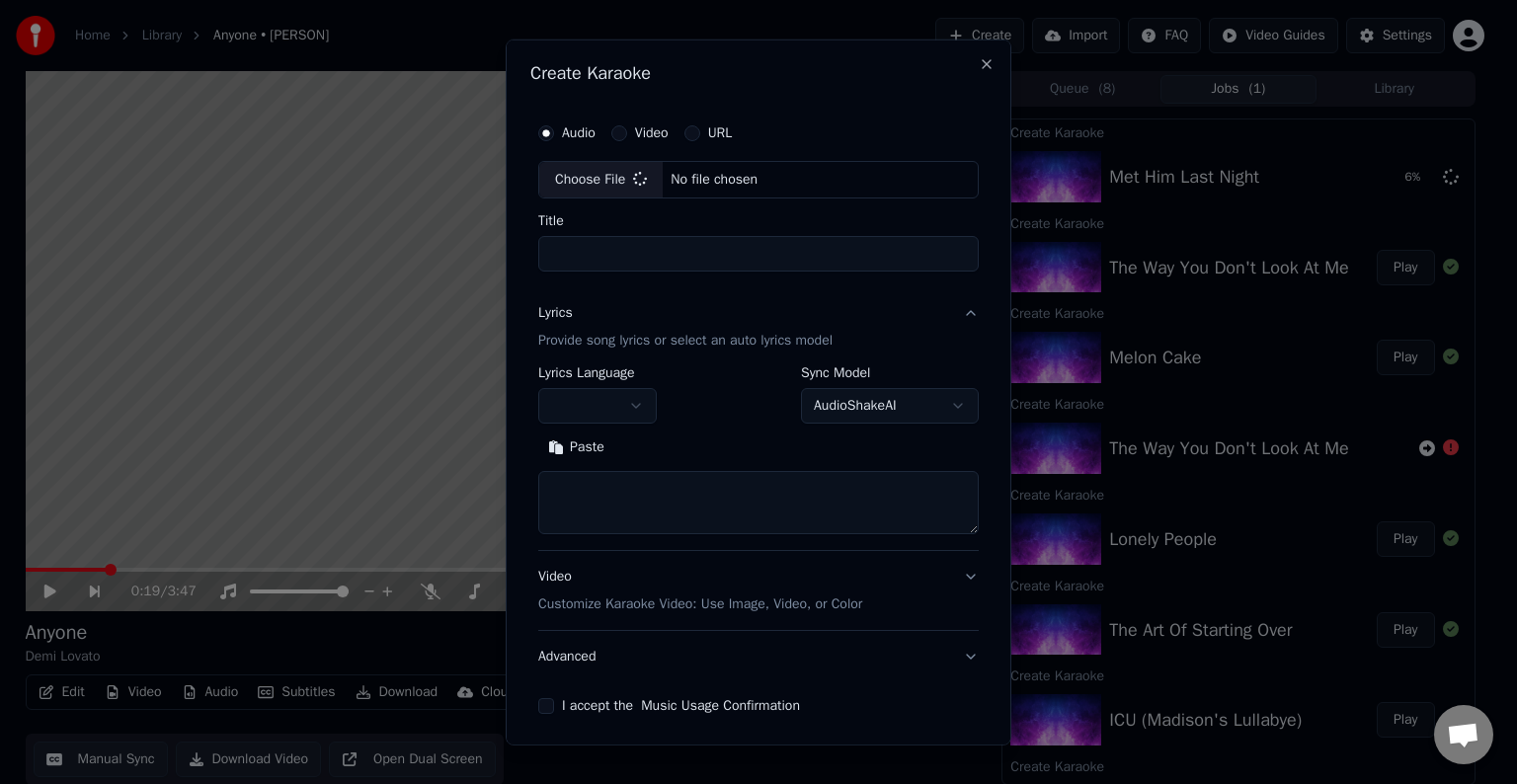 click at bounding box center (758, 503) 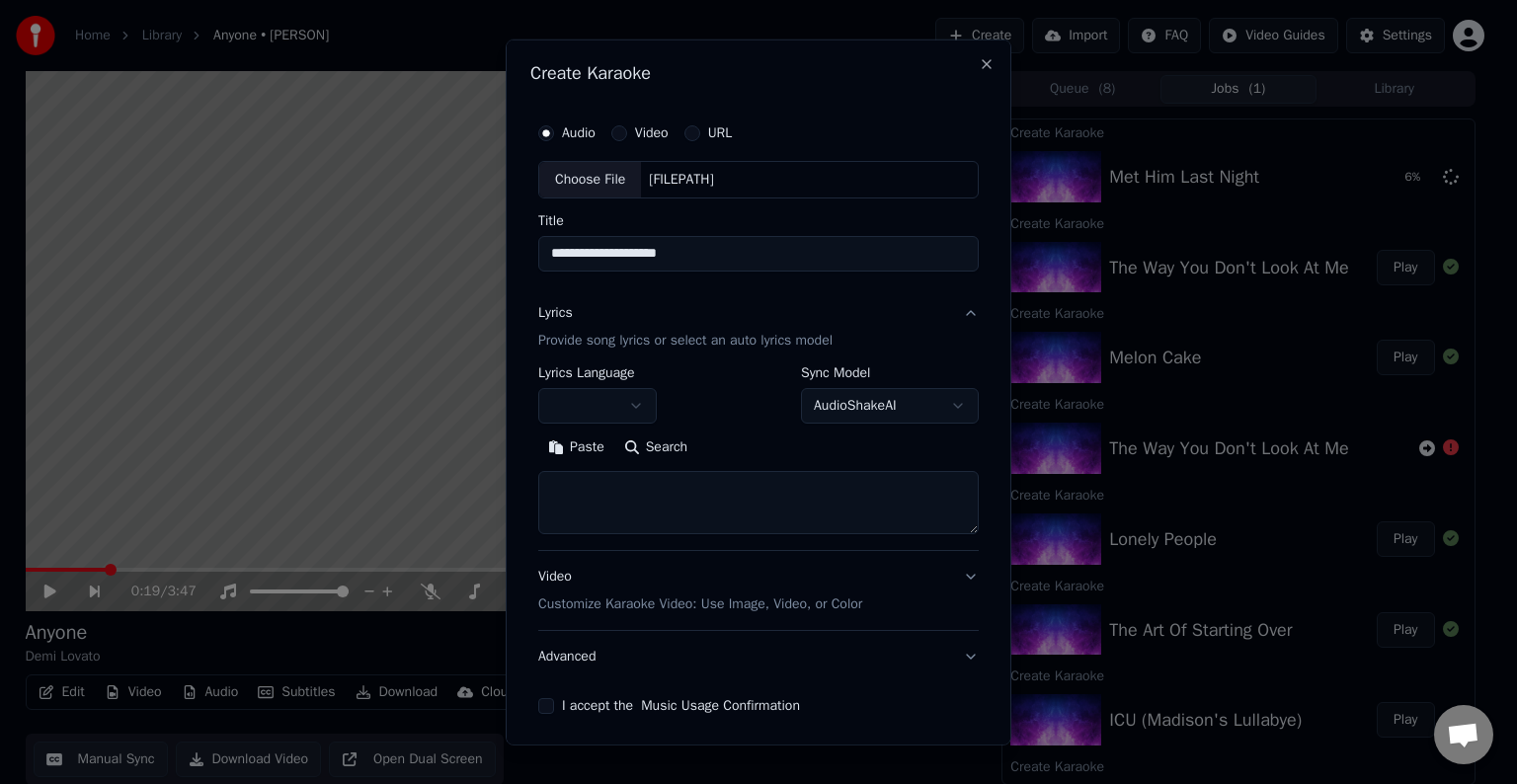 type on "**********" 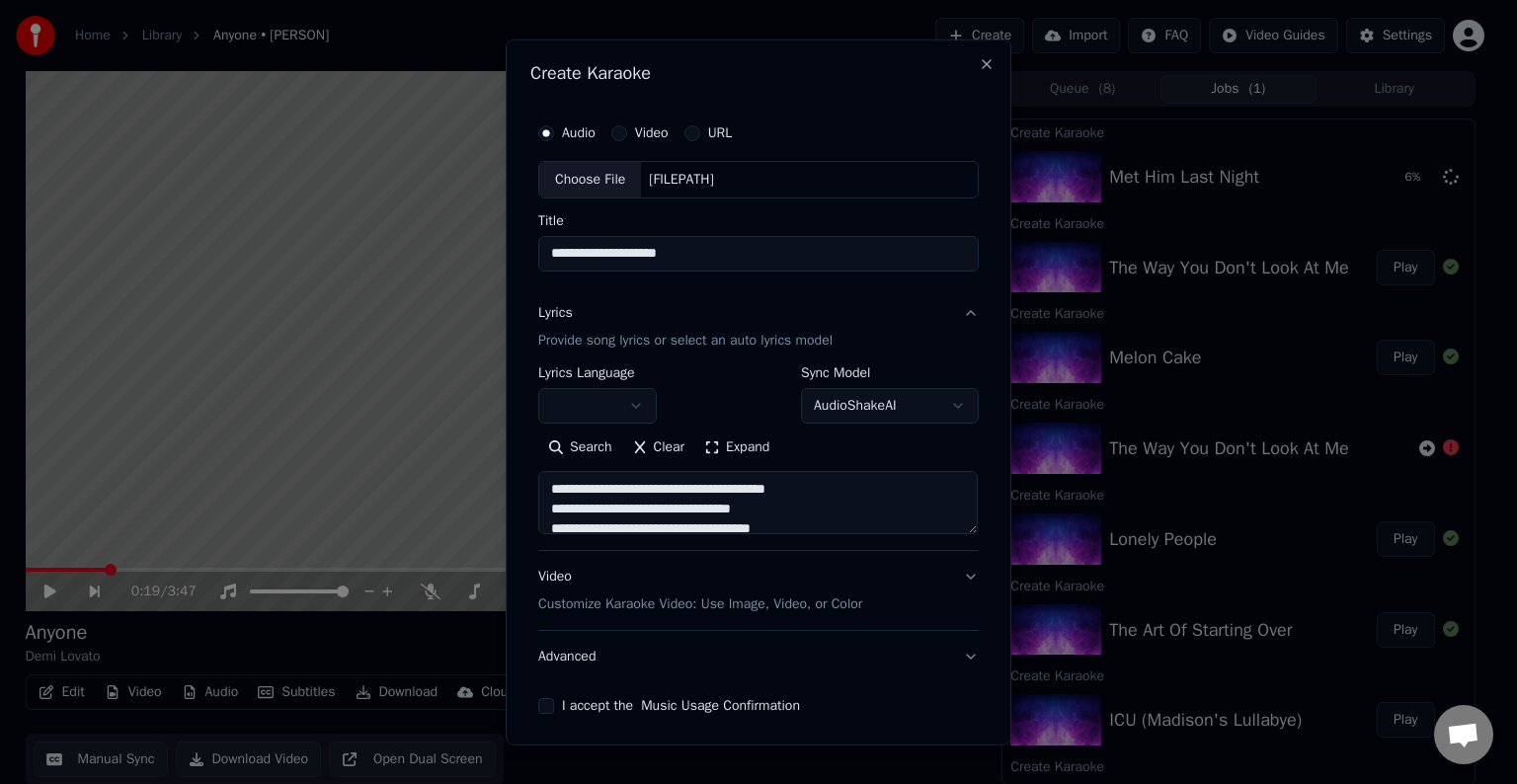 scroll, scrollTop: 43, scrollLeft: 0, axis: vertical 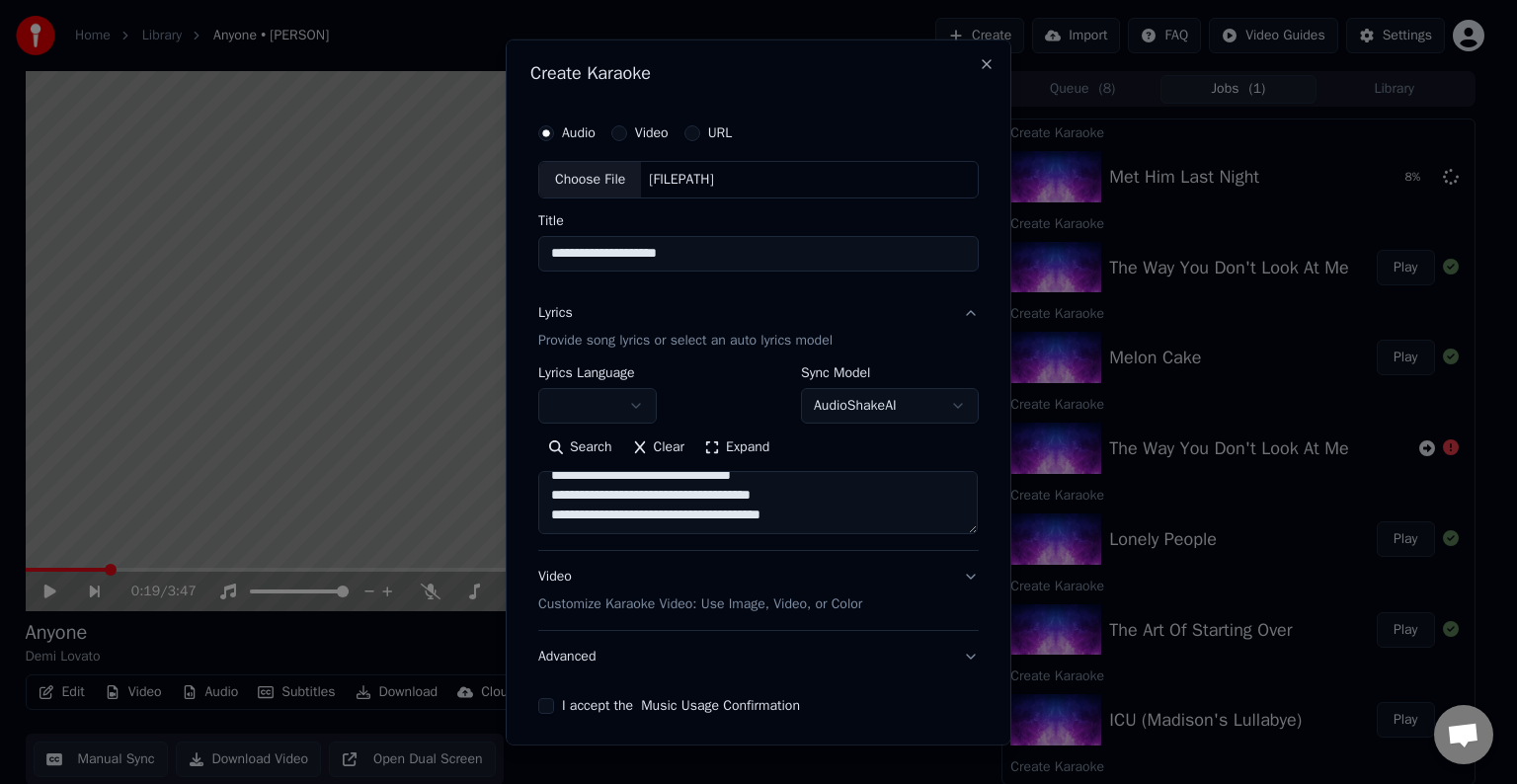 paste on "**********" 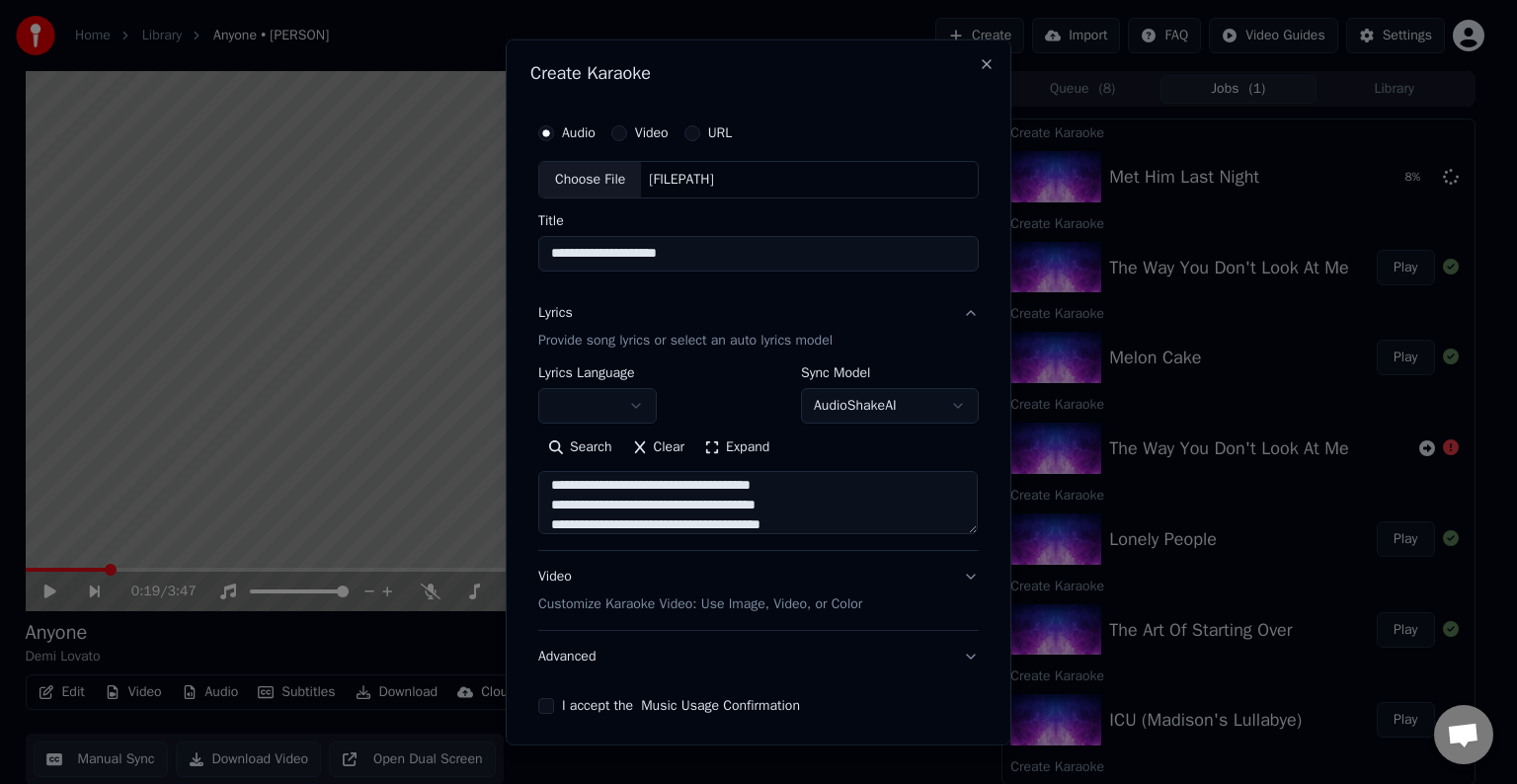 scroll, scrollTop: 122, scrollLeft: 0, axis: vertical 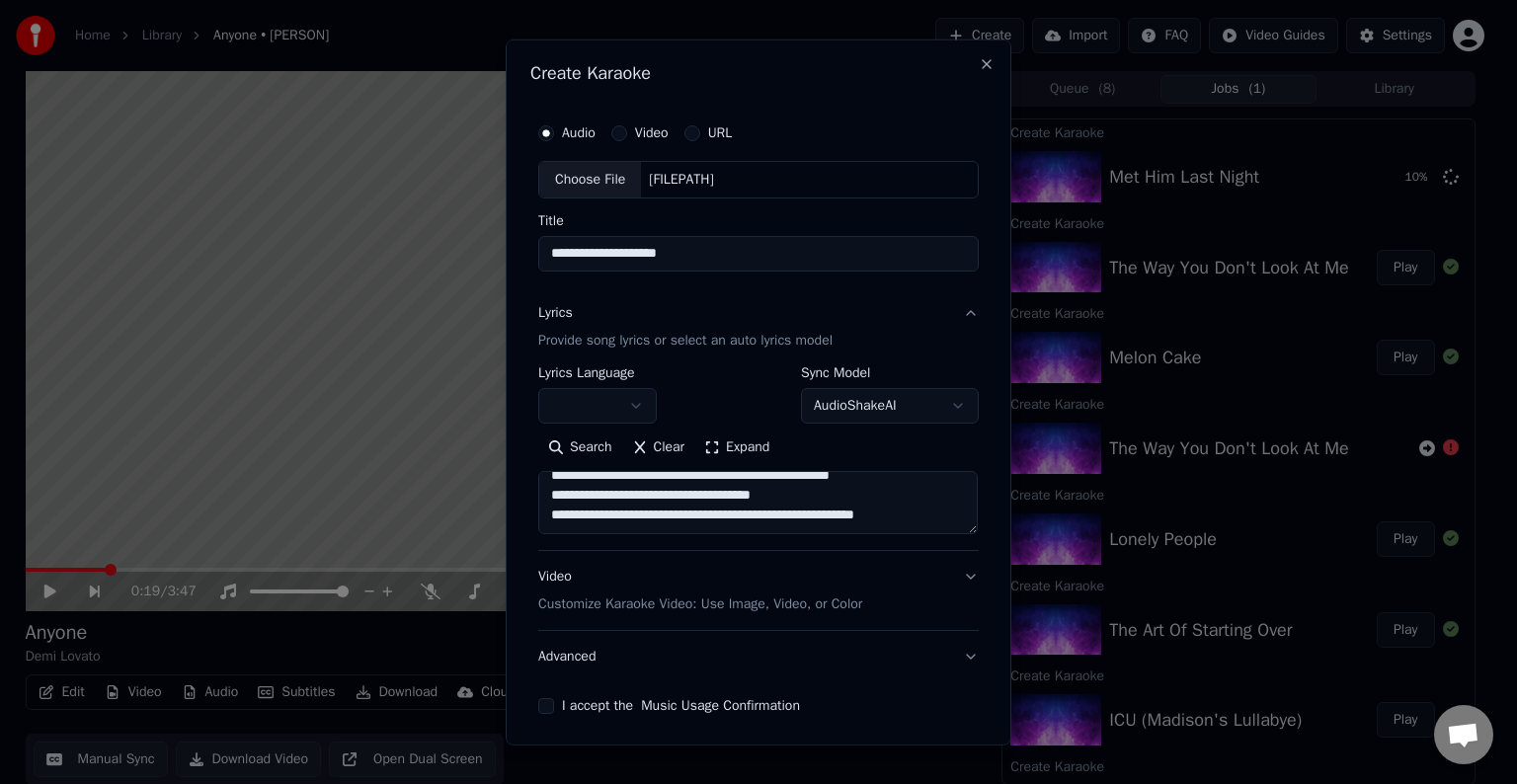 paste on "**********" 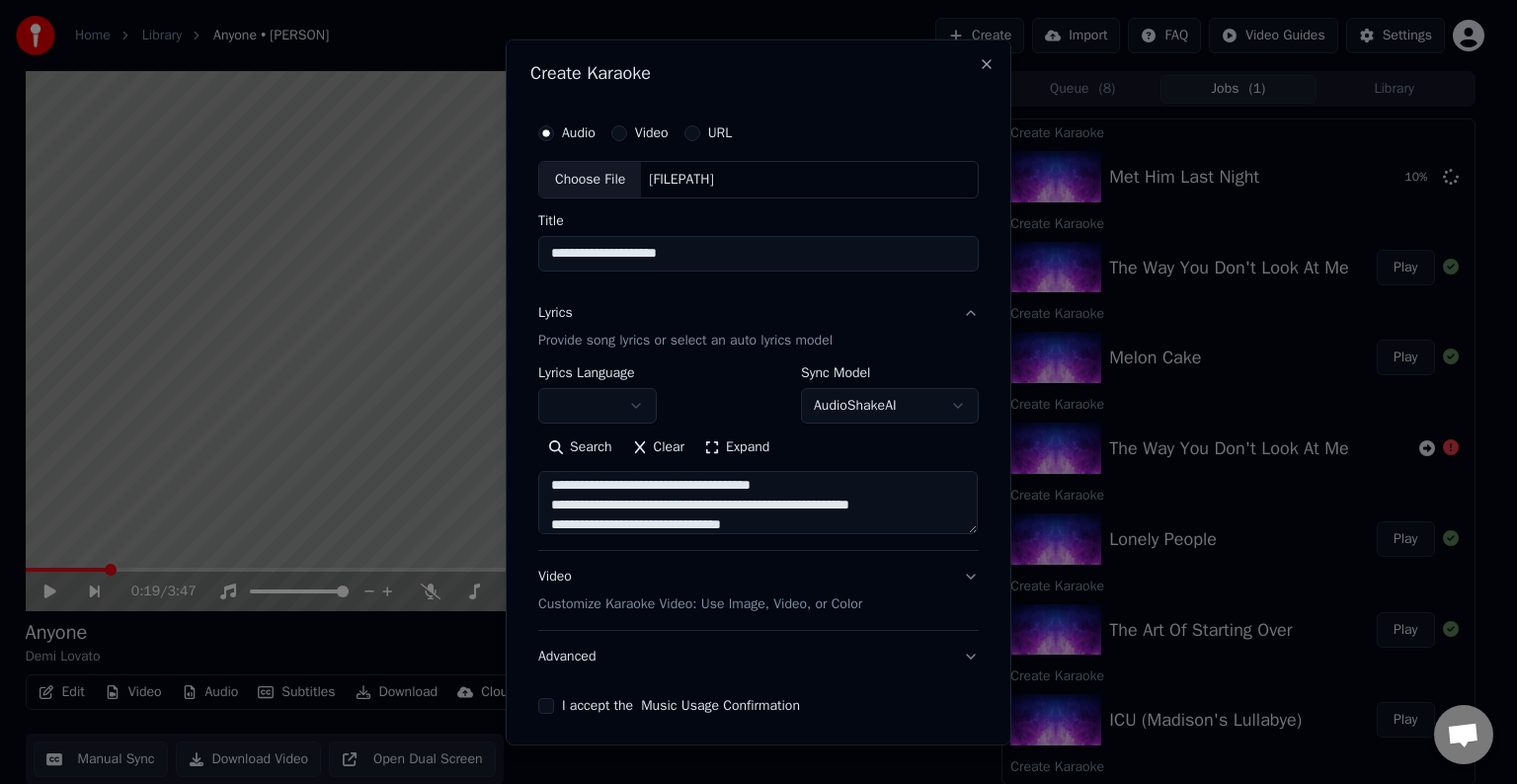 scroll, scrollTop: 280, scrollLeft: 0, axis: vertical 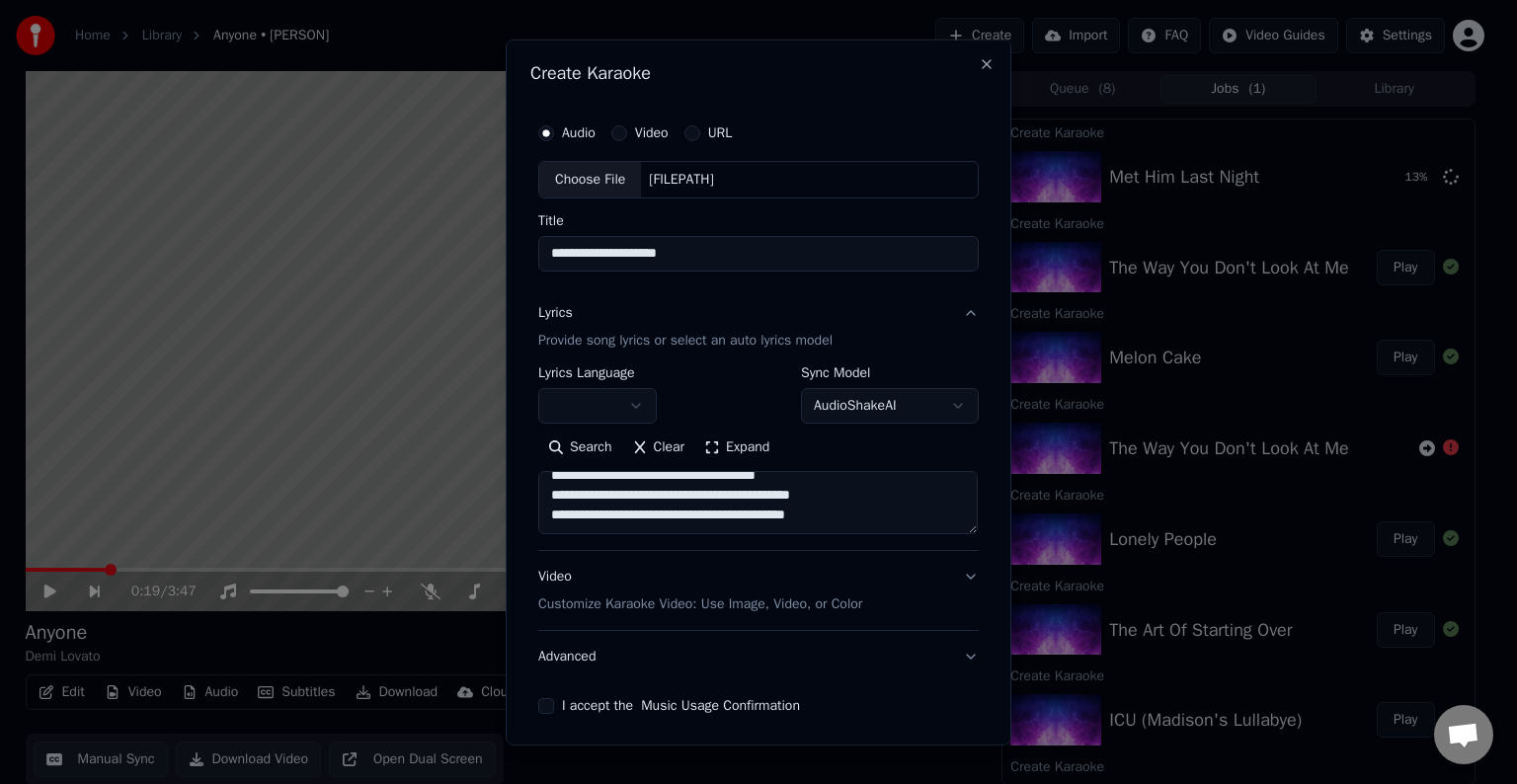 paste on "**********" 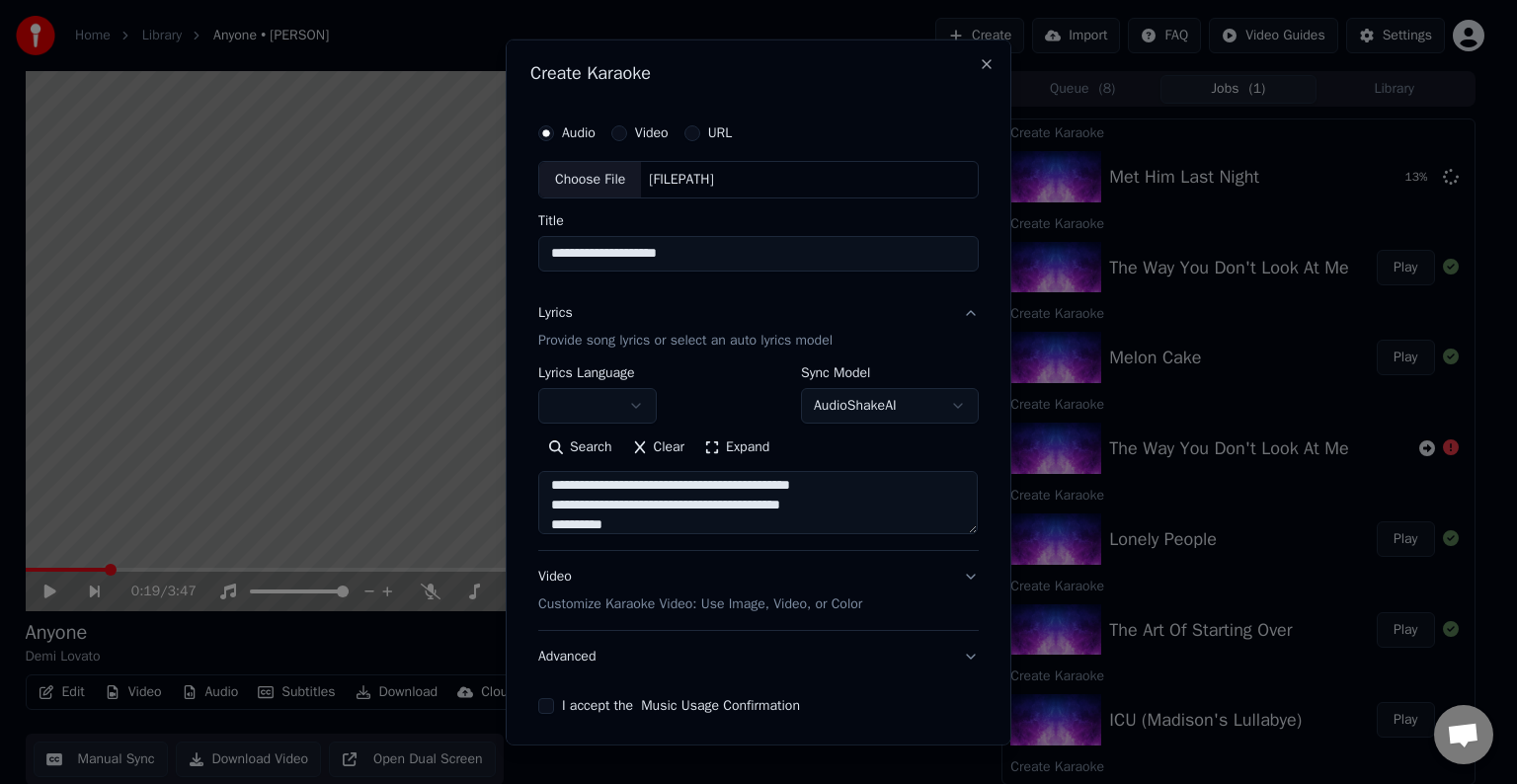 scroll, scrollTop: 340, scrollLeft: 0, axis: vertical 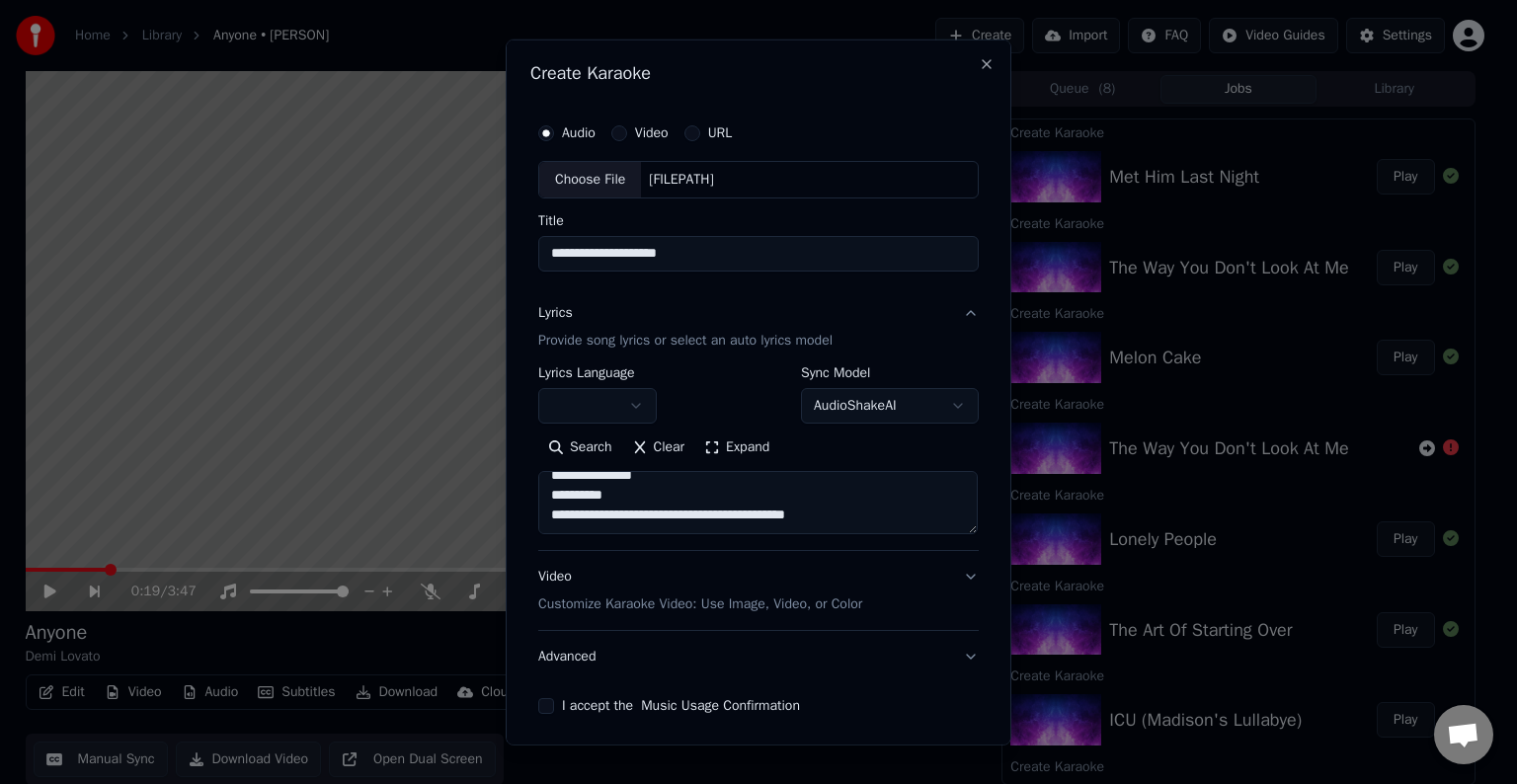 paste on "**********" 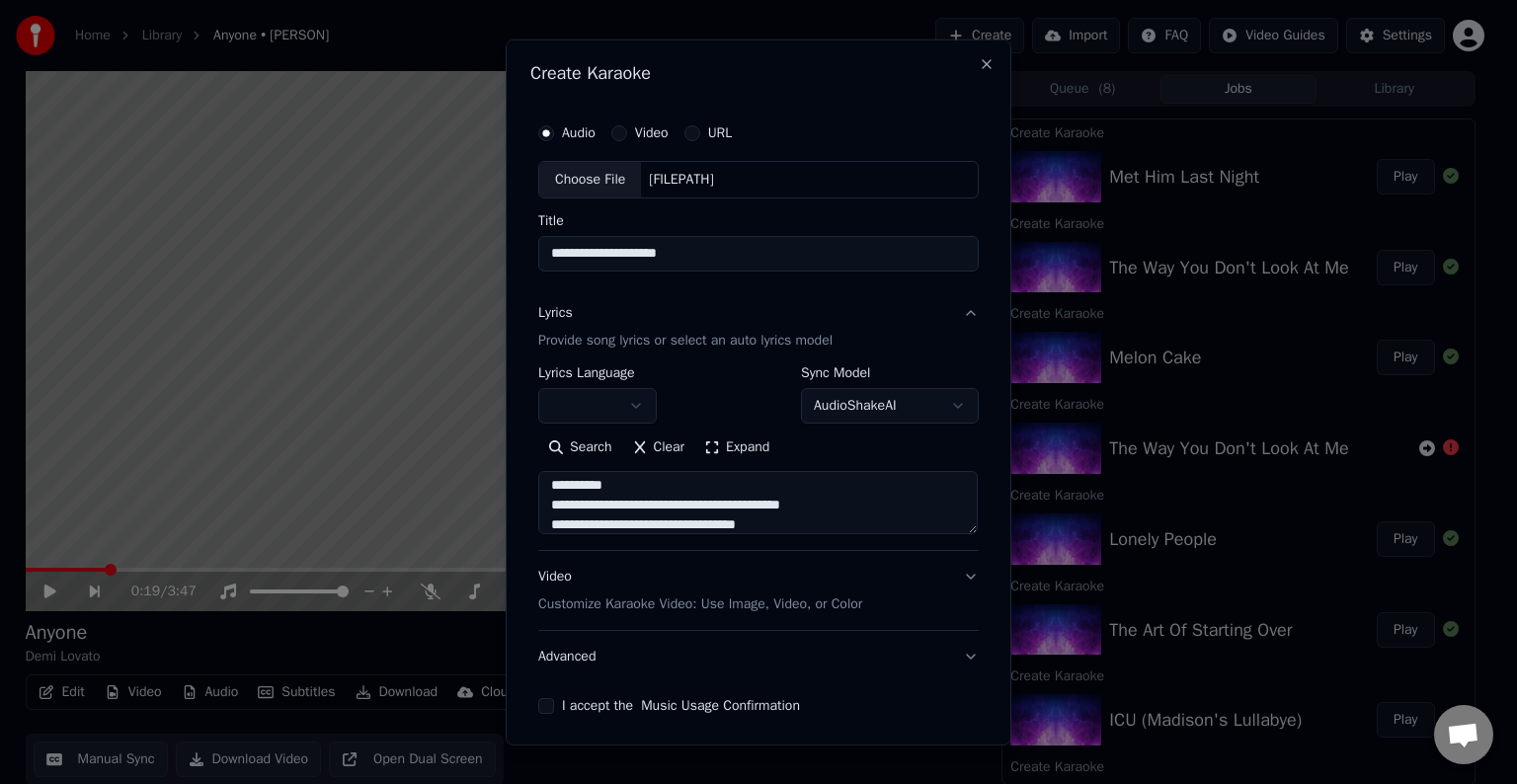 scroll, scrollTop: 438, scrollLeft: 0, axis: vertical 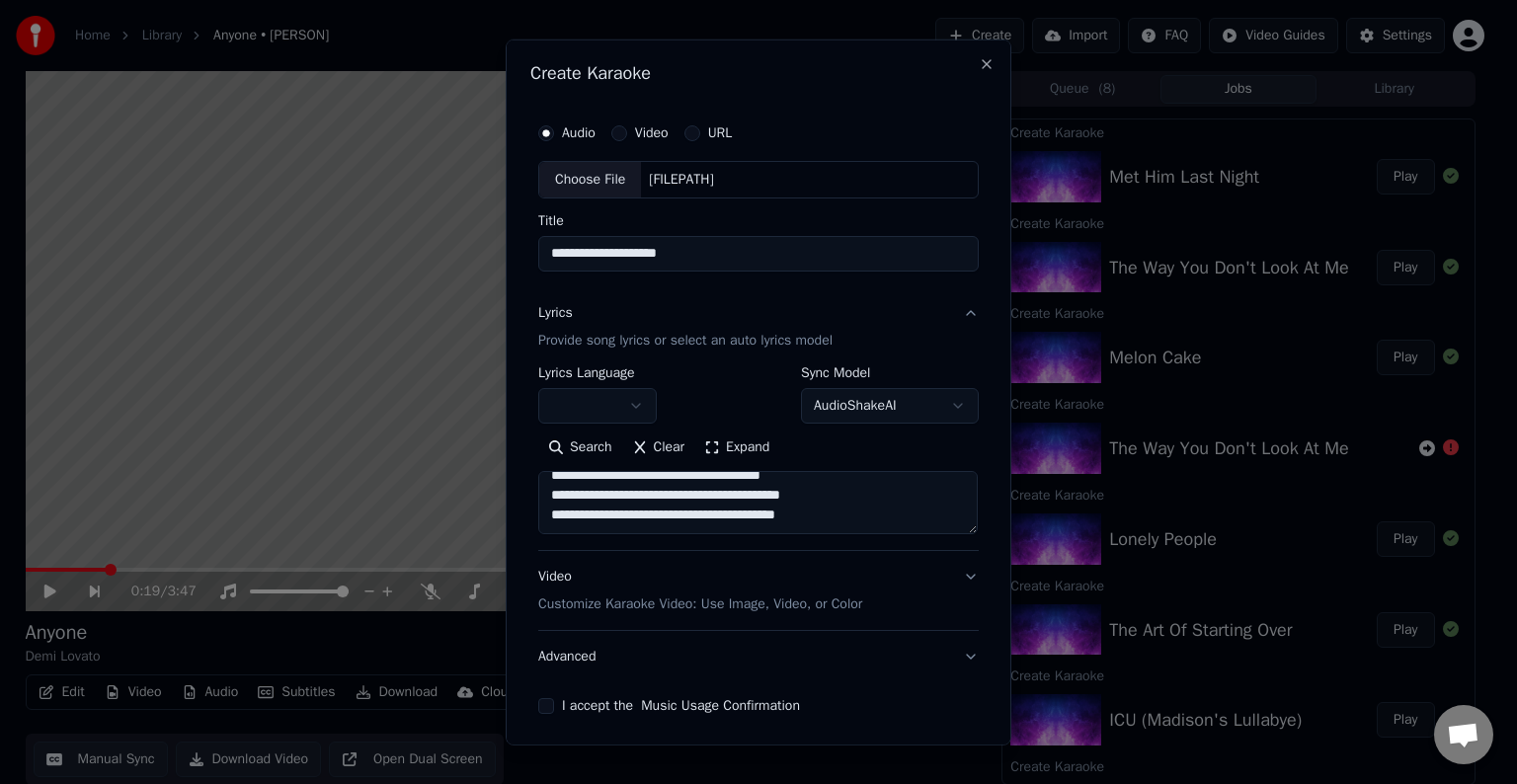 paste on "**********" 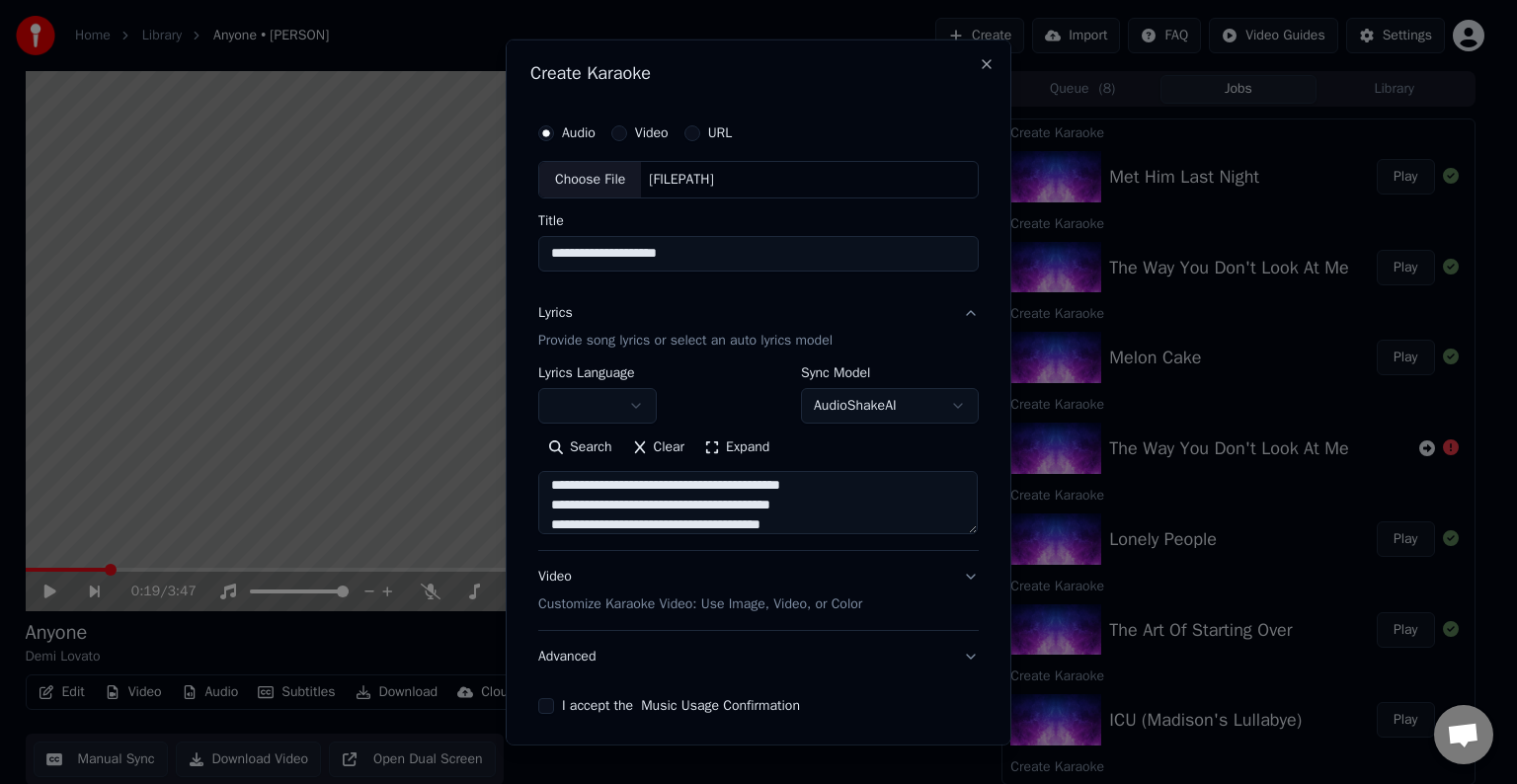 scroll, scrollTop: 478, scrollLeft: 0, axis: vertical 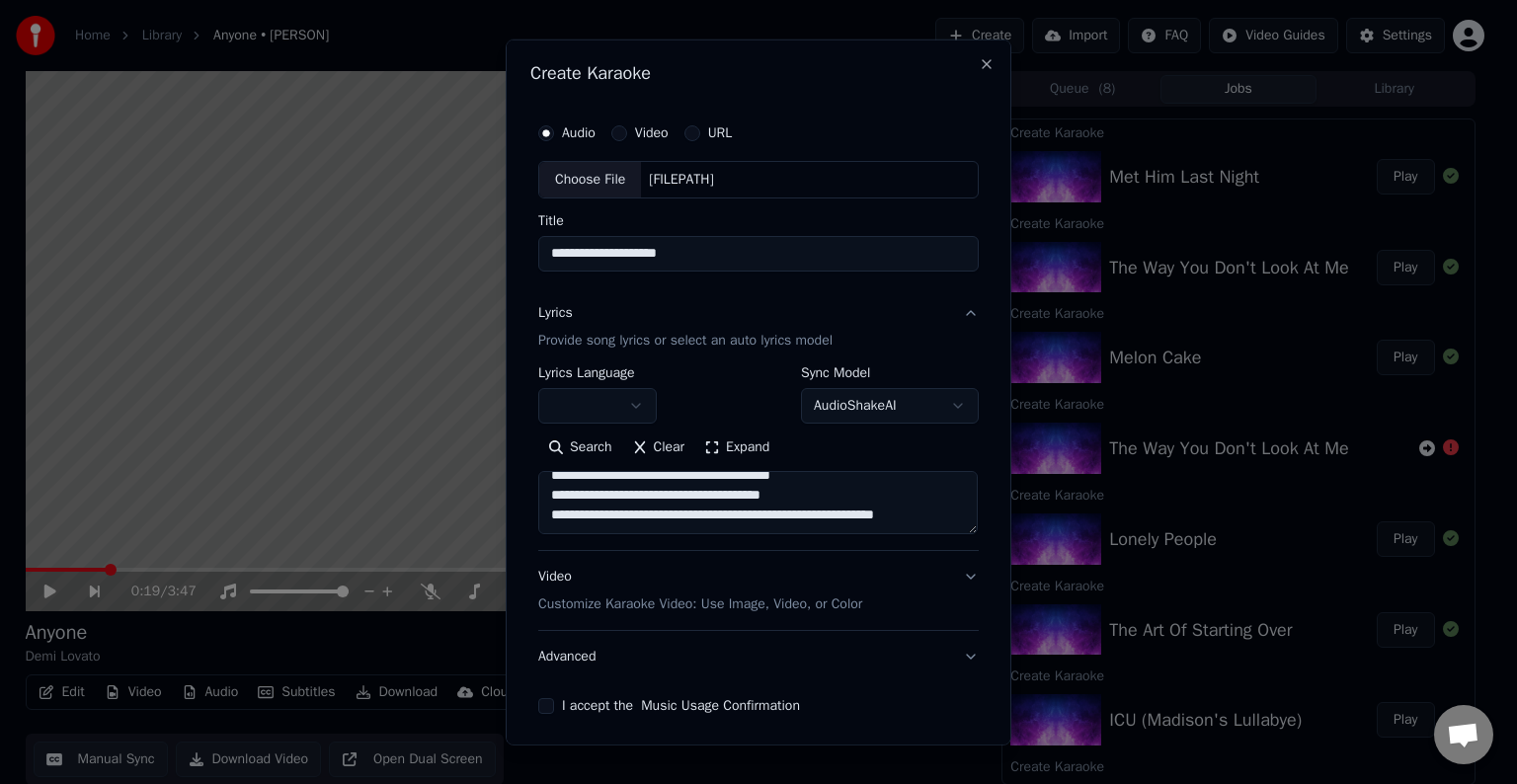 paste on "**********" 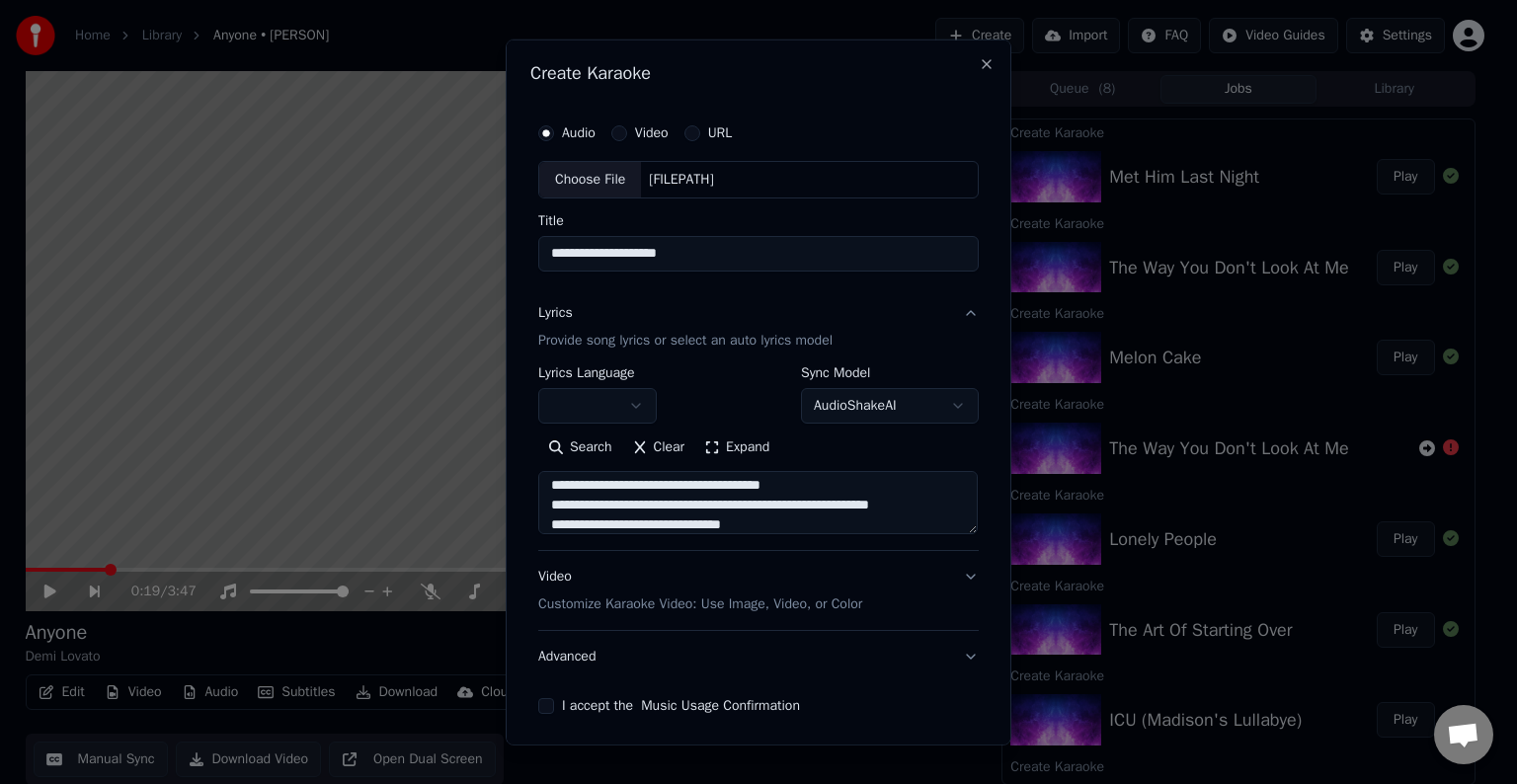 scroll, scrollTop: 636, scrollLeft: 0, axis: vertical 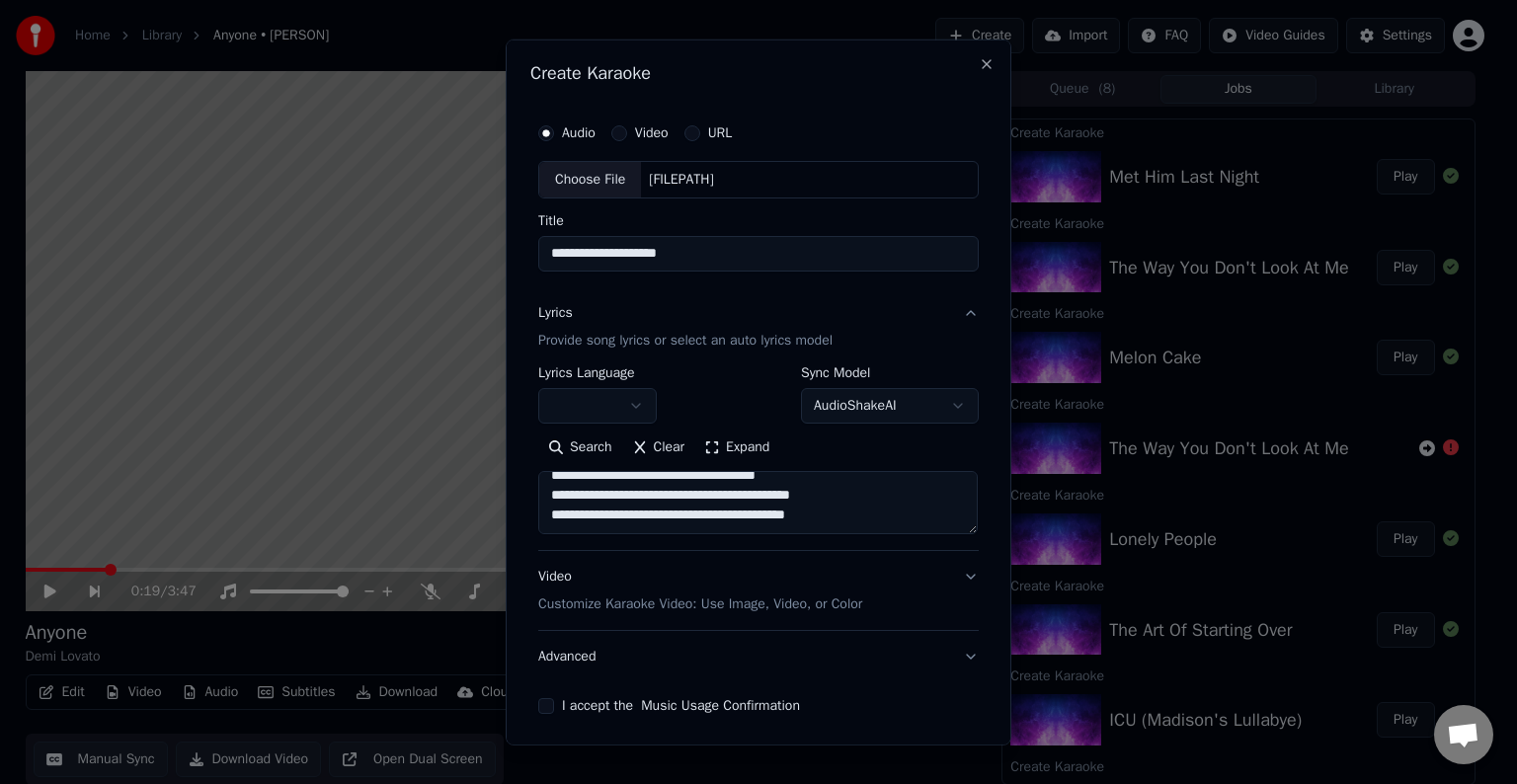 paste on "**********" 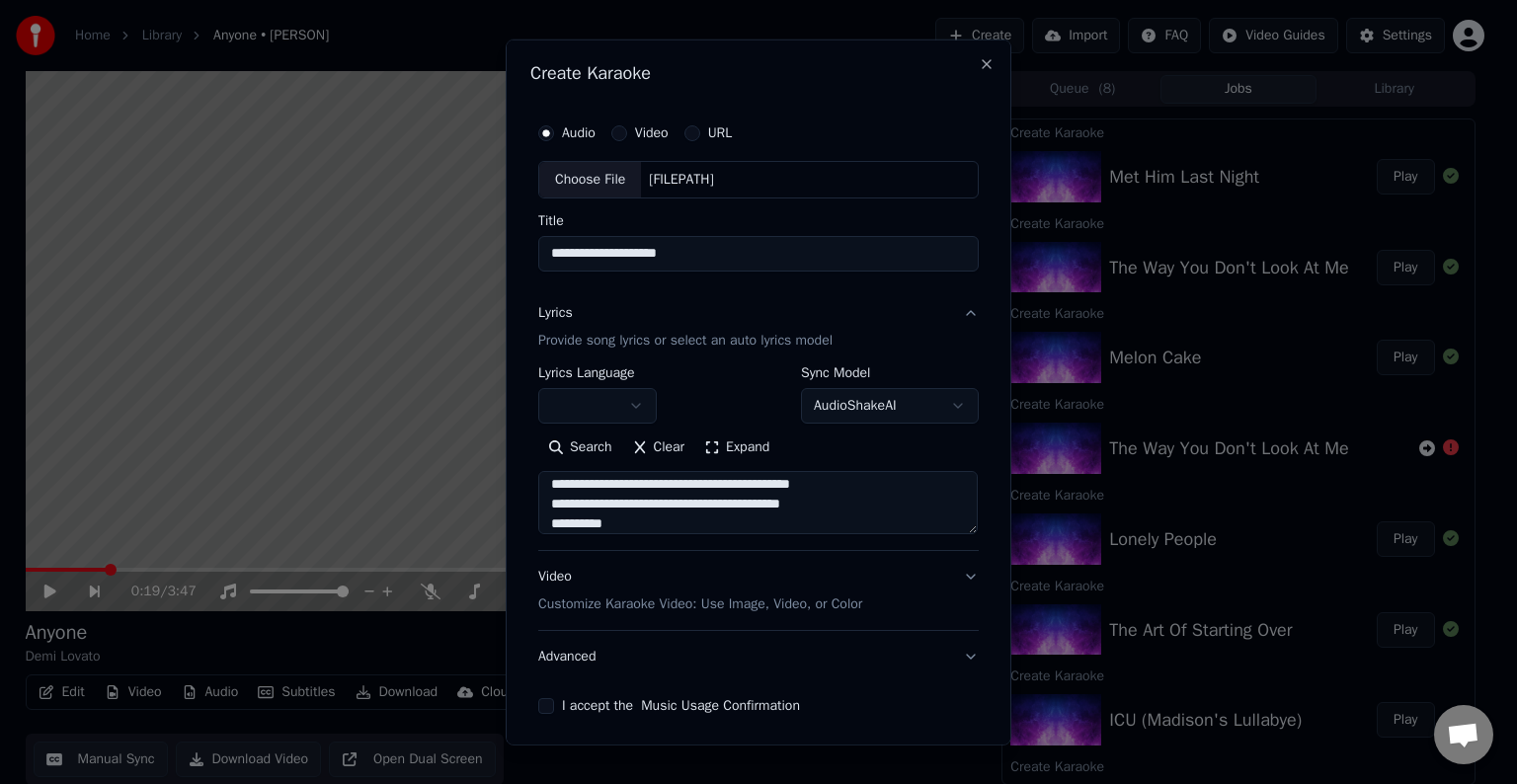 scroll, scrollTop: 675, scrollLeft: 0, axis: vertical 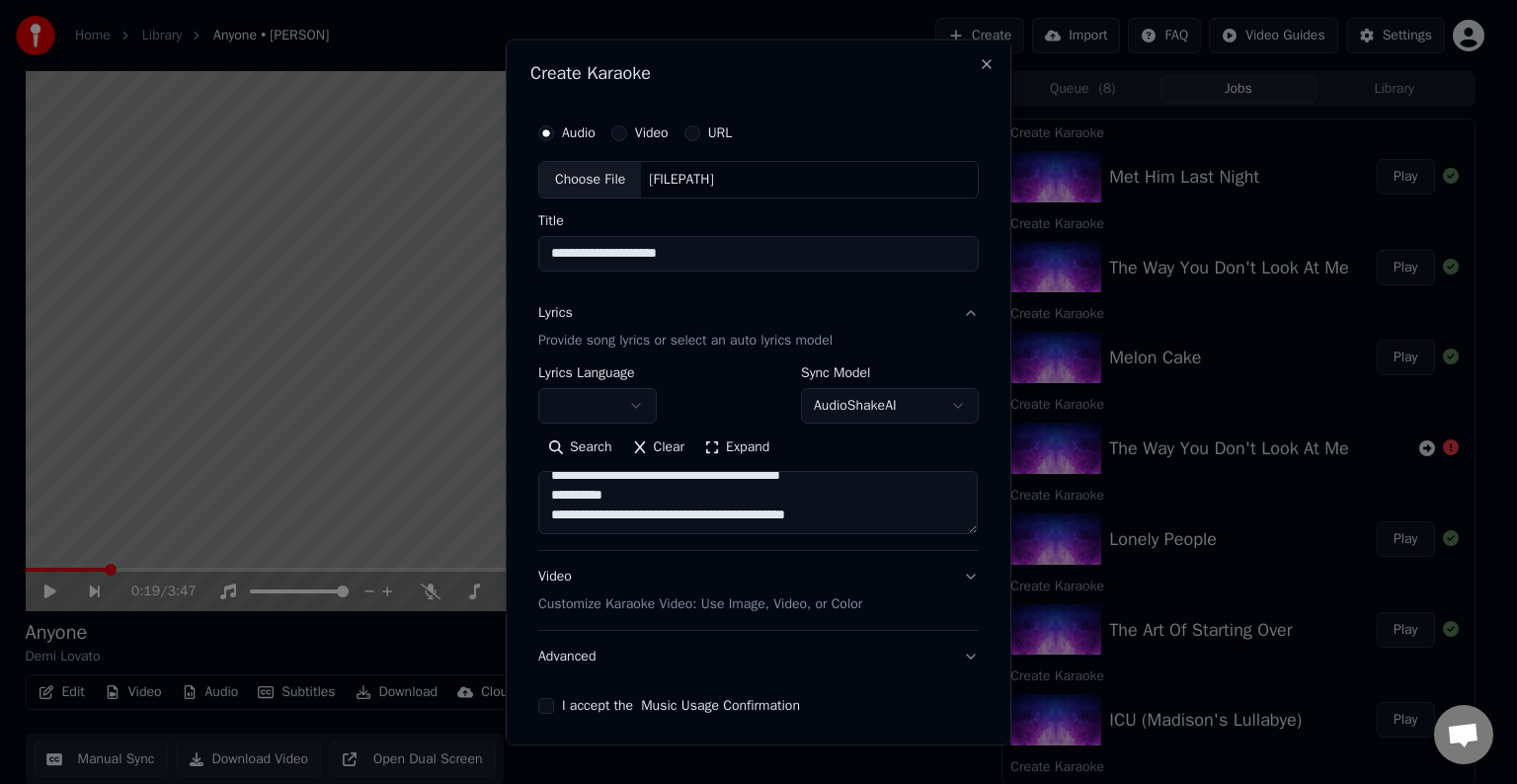 paste on "**********" 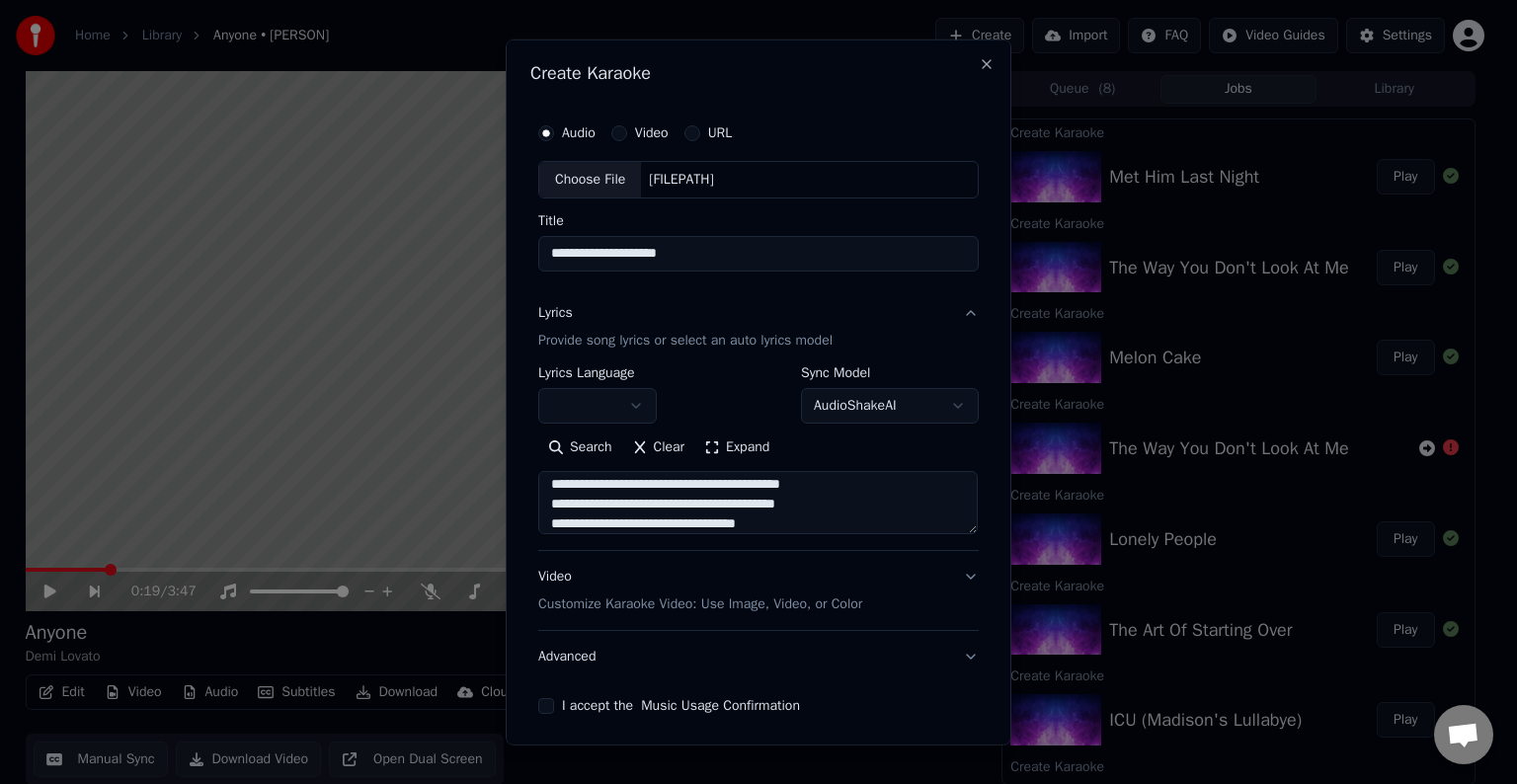 scroll, scrollTop: 715, scrollLeft: 0, axis: vertical 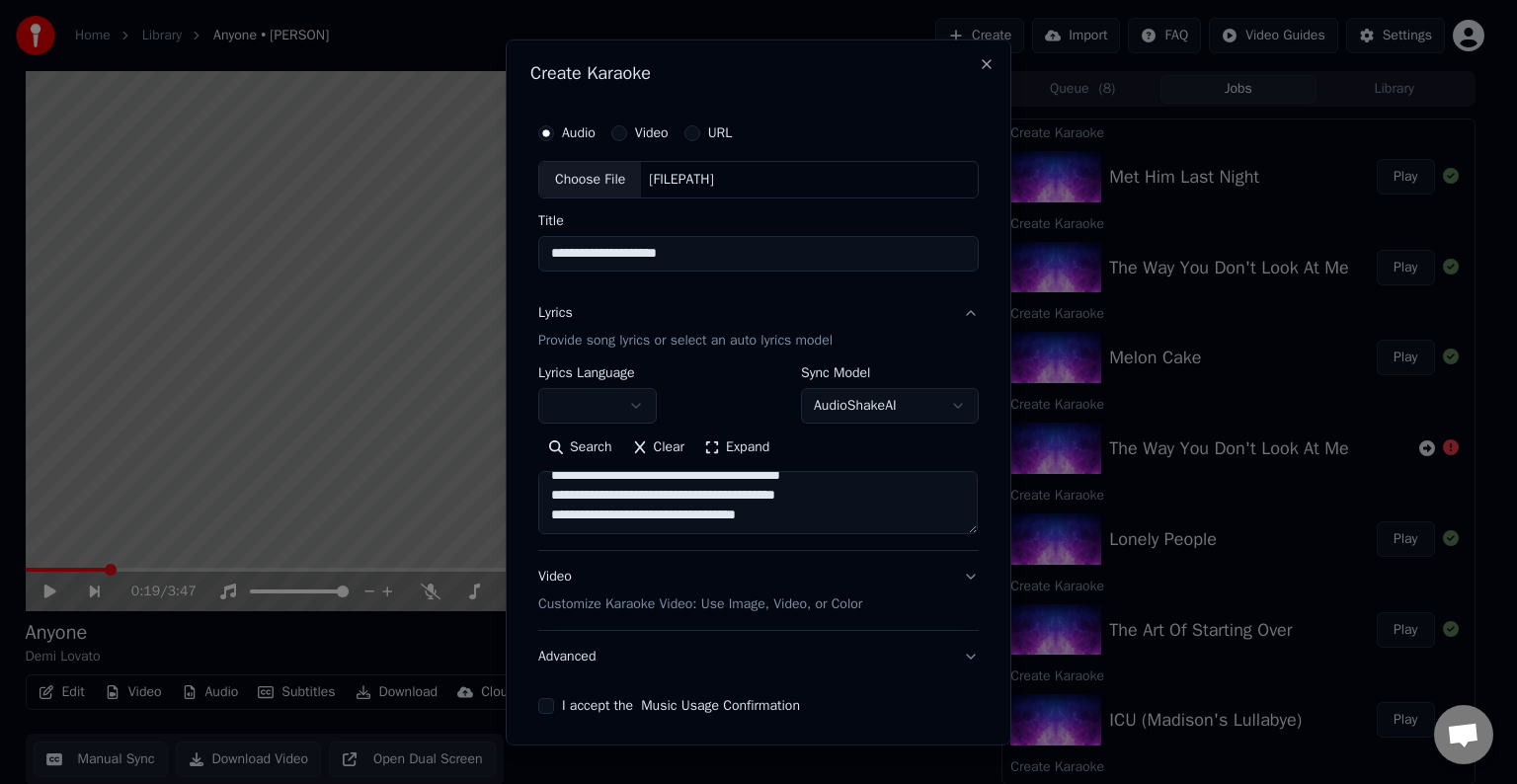 paste on "[REDACTED]" 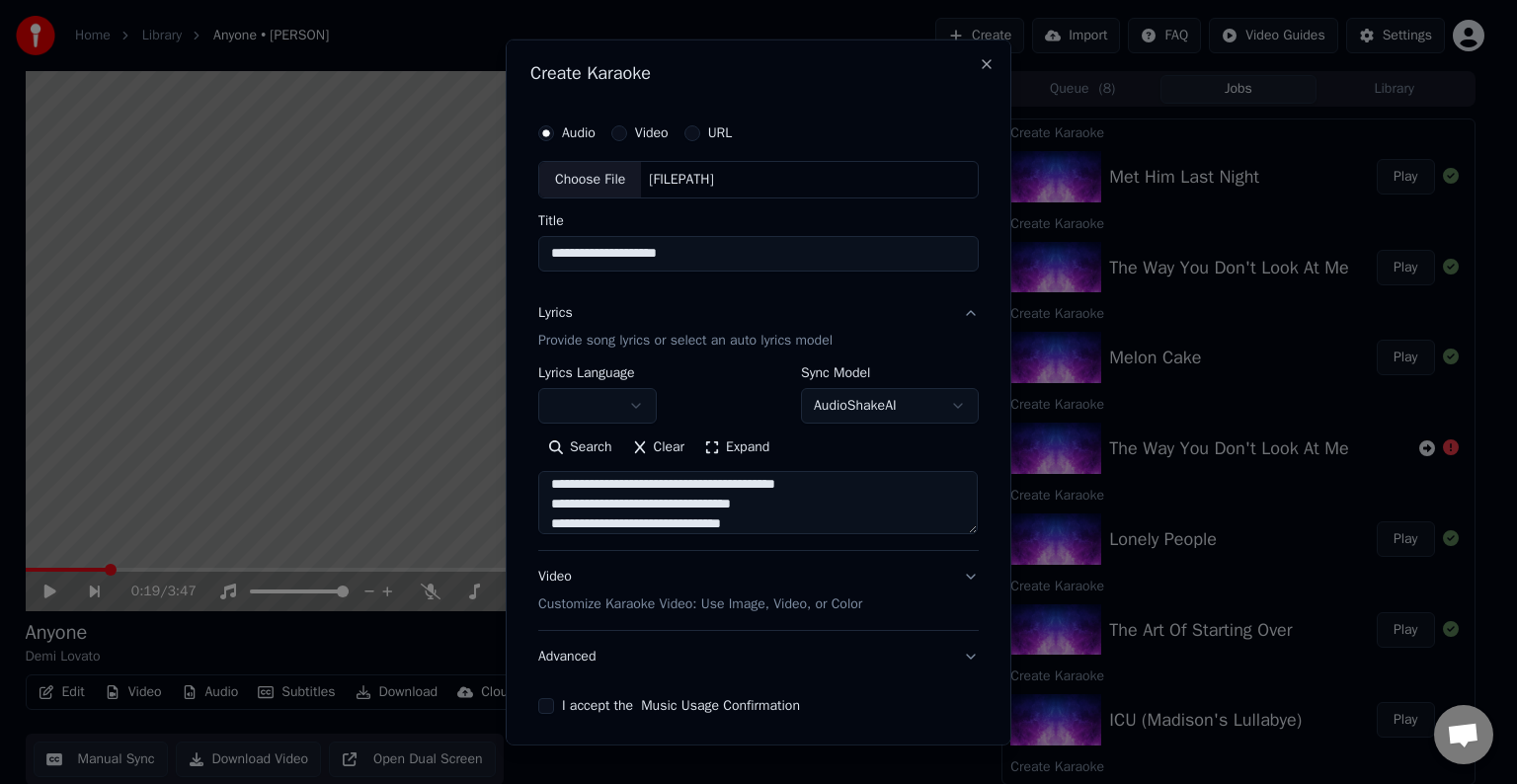 scroll, scrollTop: 893, scrollLeft: 0, axis: vertical 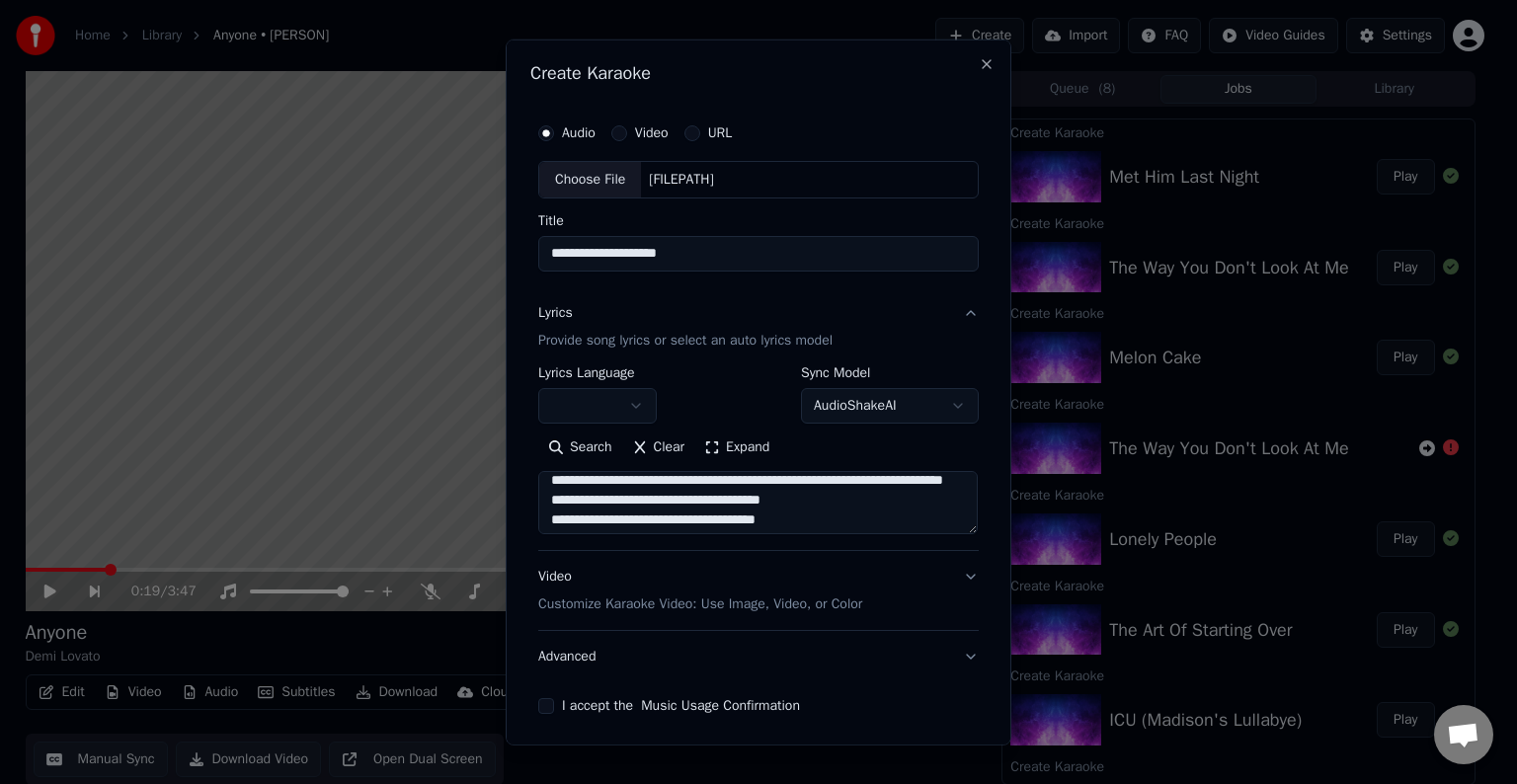 drag, startPoint x: 850, startPoint y: 502, endPoint x: 840, endPoint y: 482, distance: 22.36068 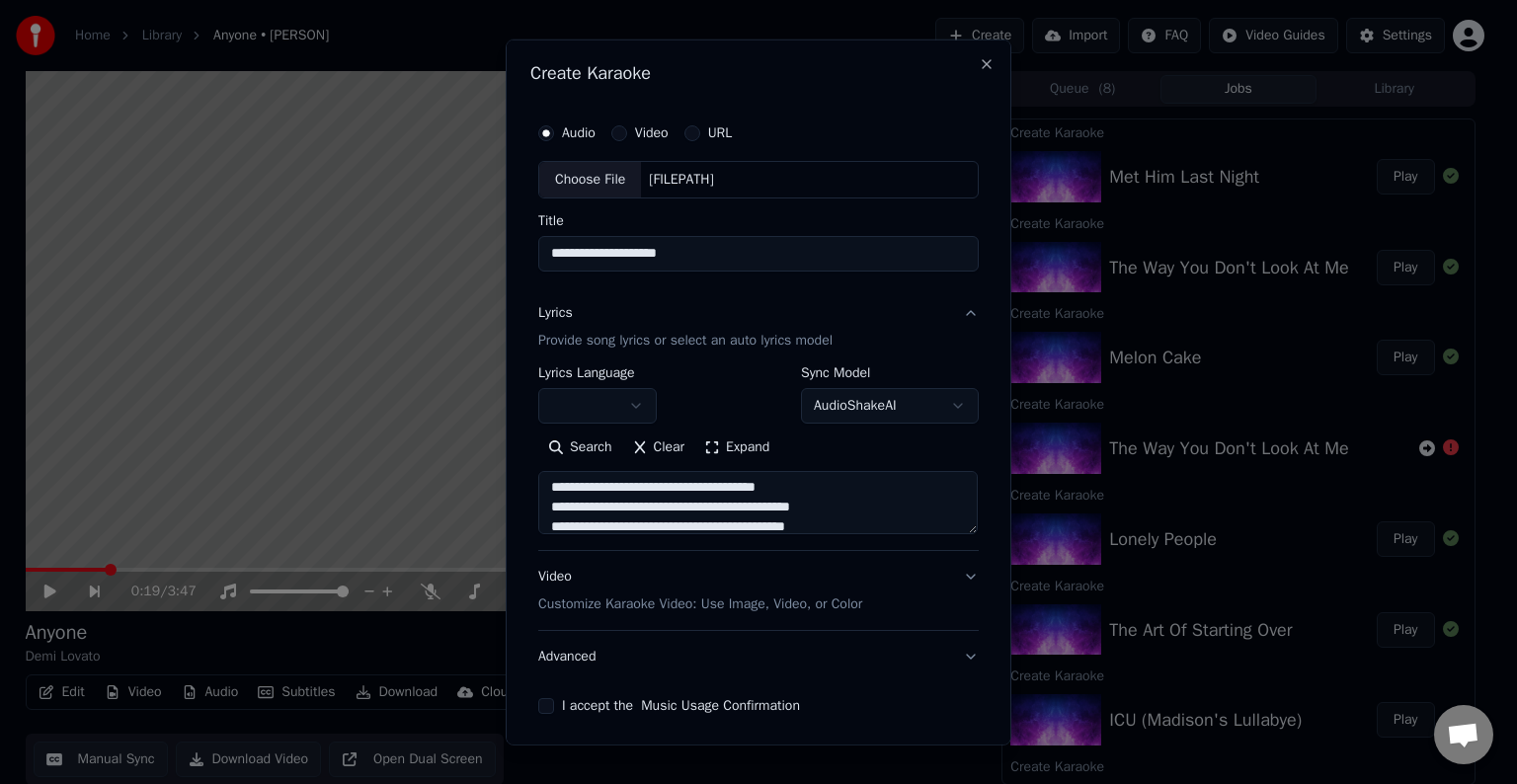 drag, startPoint x: 837, startPoint y: 494, endPoint x: 846, endPoint y: 496, distance: 9.219544 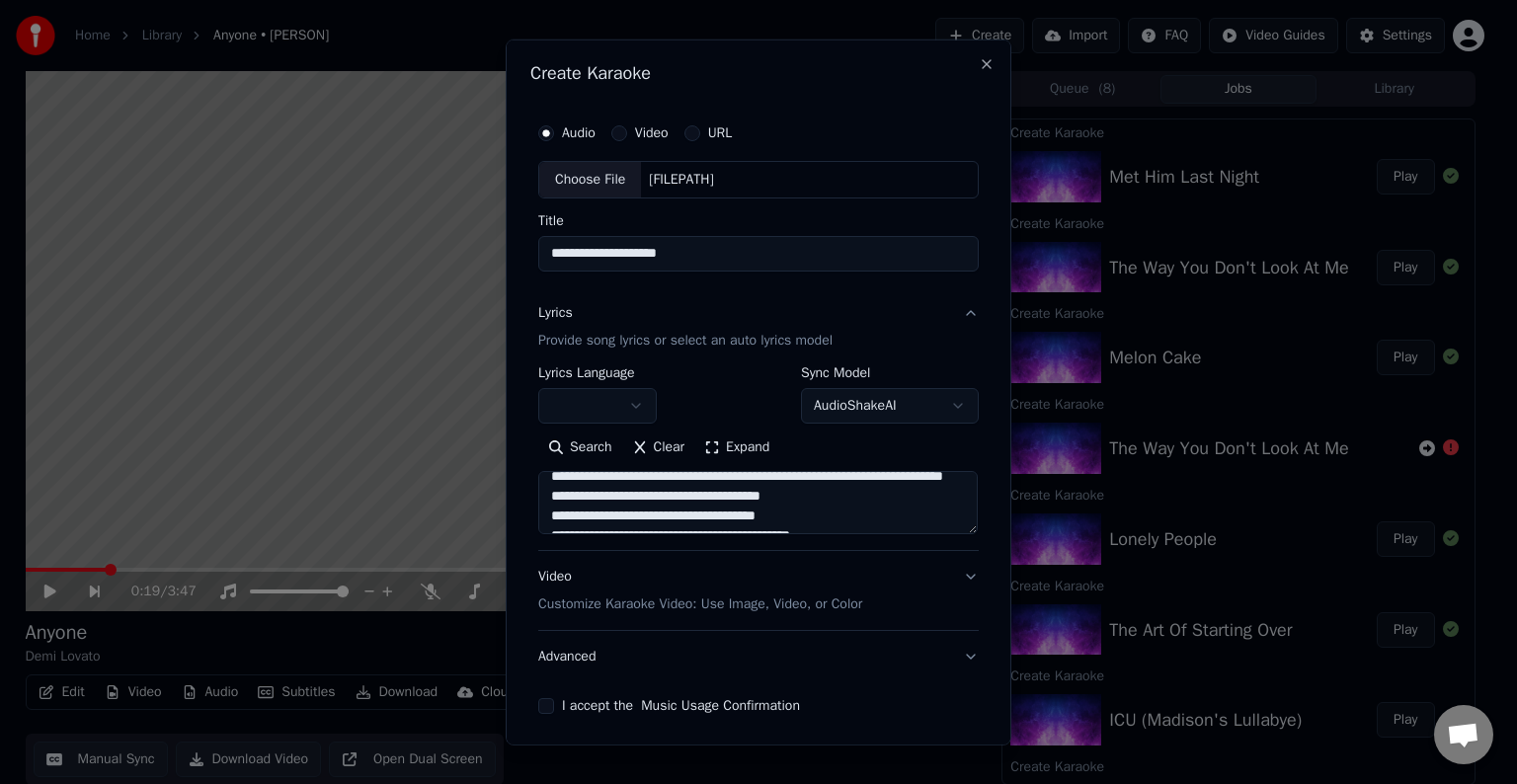 scroll, scrollTop: 815, scrollLeft: 0, axis: vertical 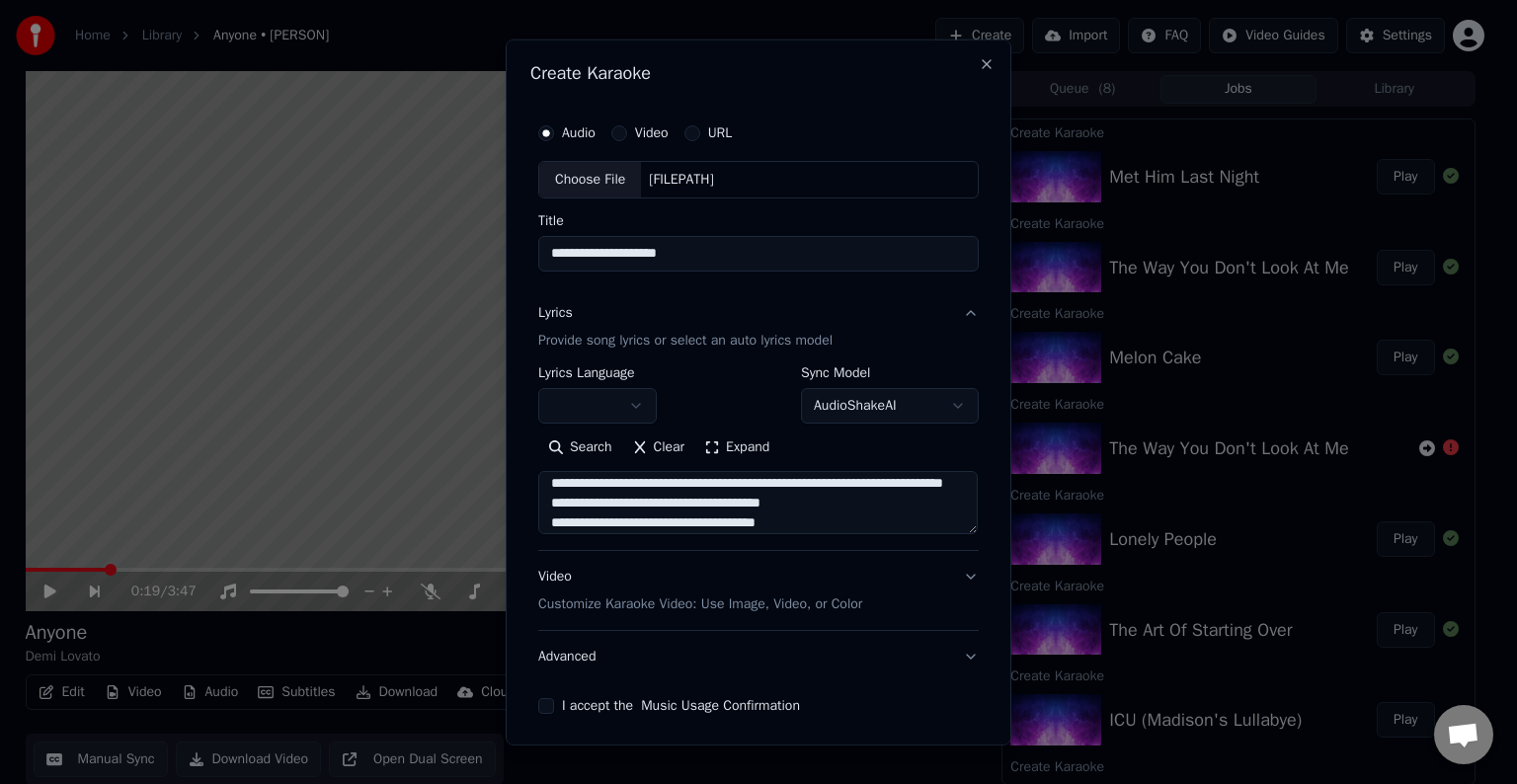 click at bounding box center (758, 503) 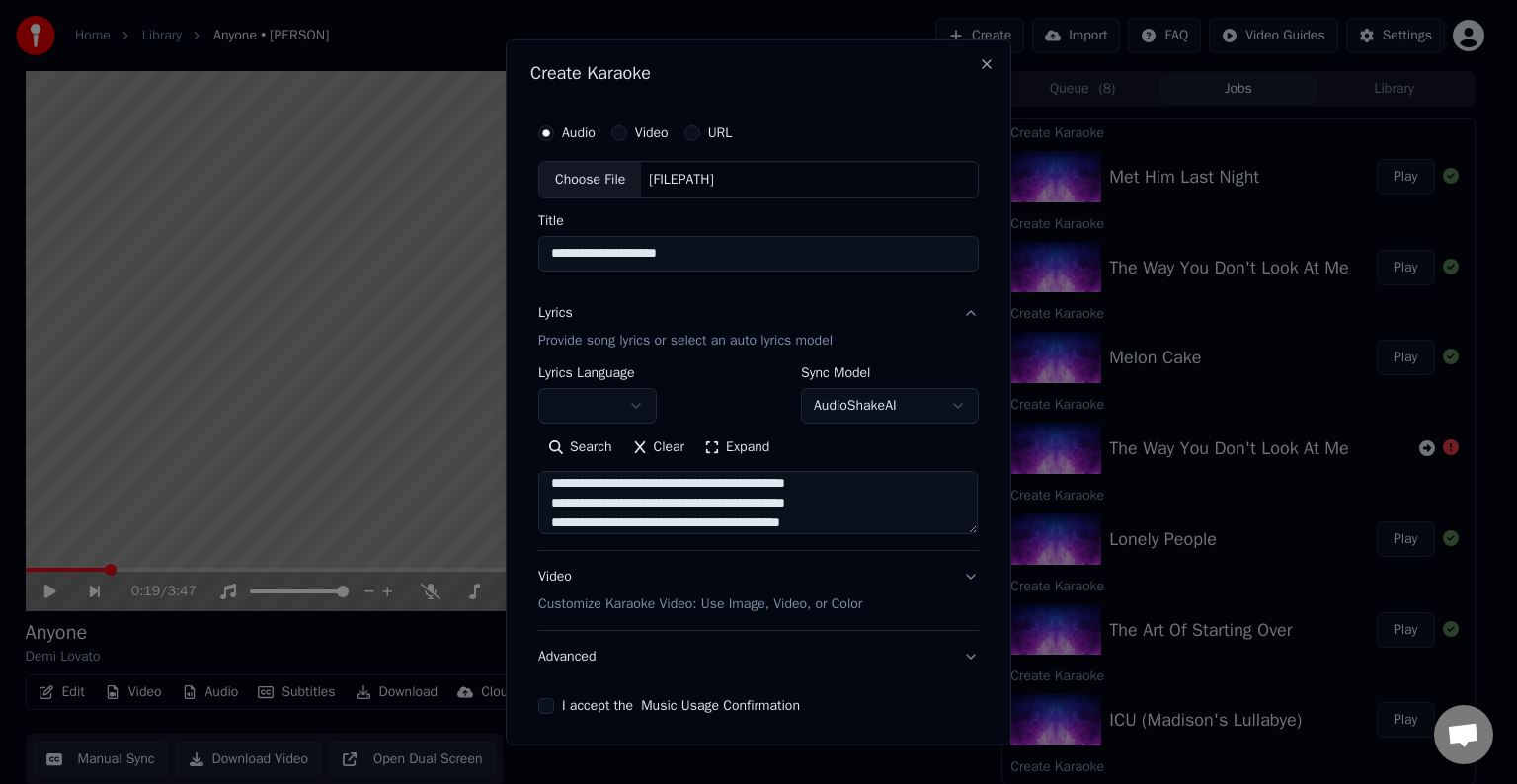 scroll, scrollTop: 771, scrollLeft: 0, axis: vertical 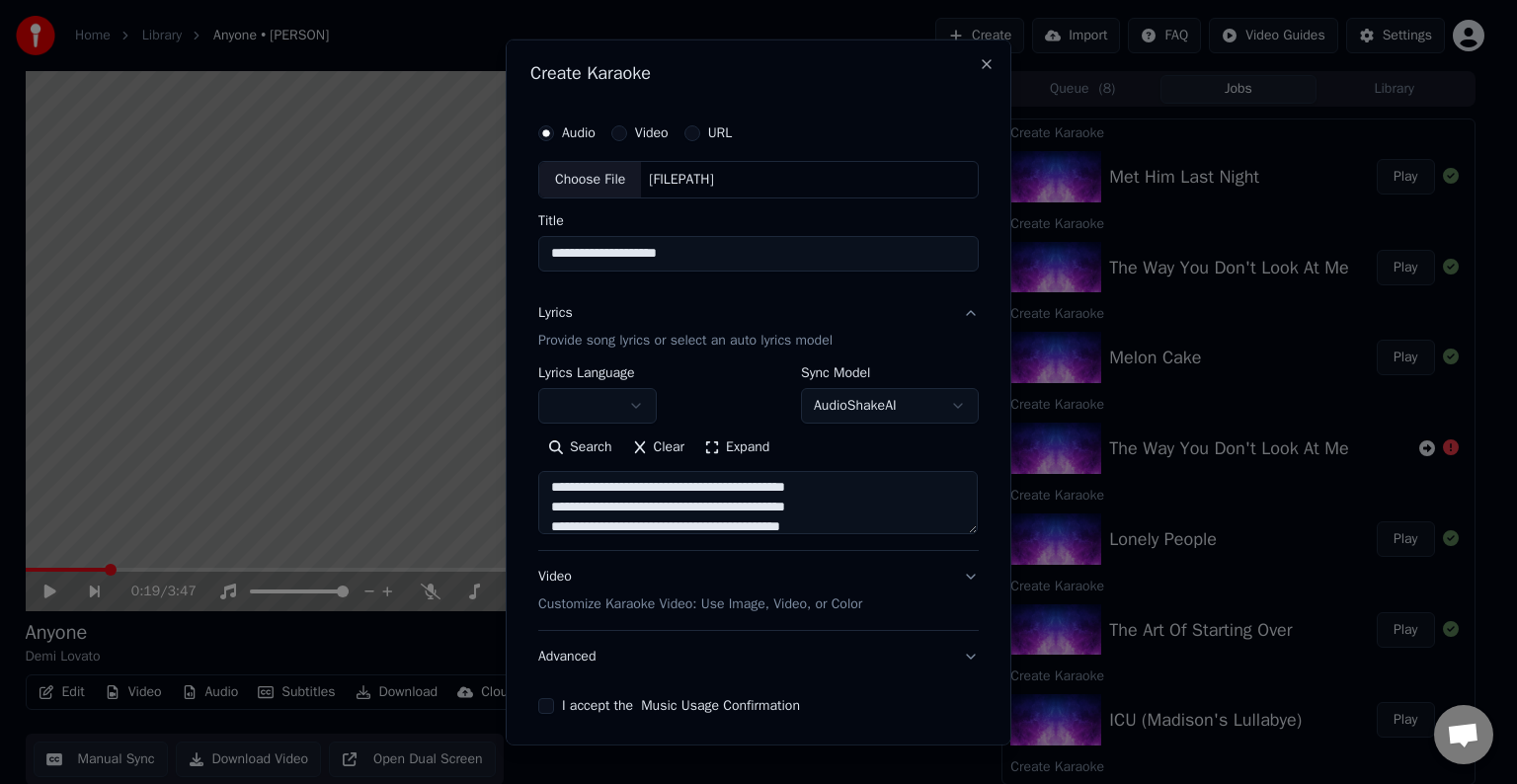 drag, startPoint x: 838, startPoint y: 502, endPoint x: 770, endPoint y: 506, distance: 68.117545 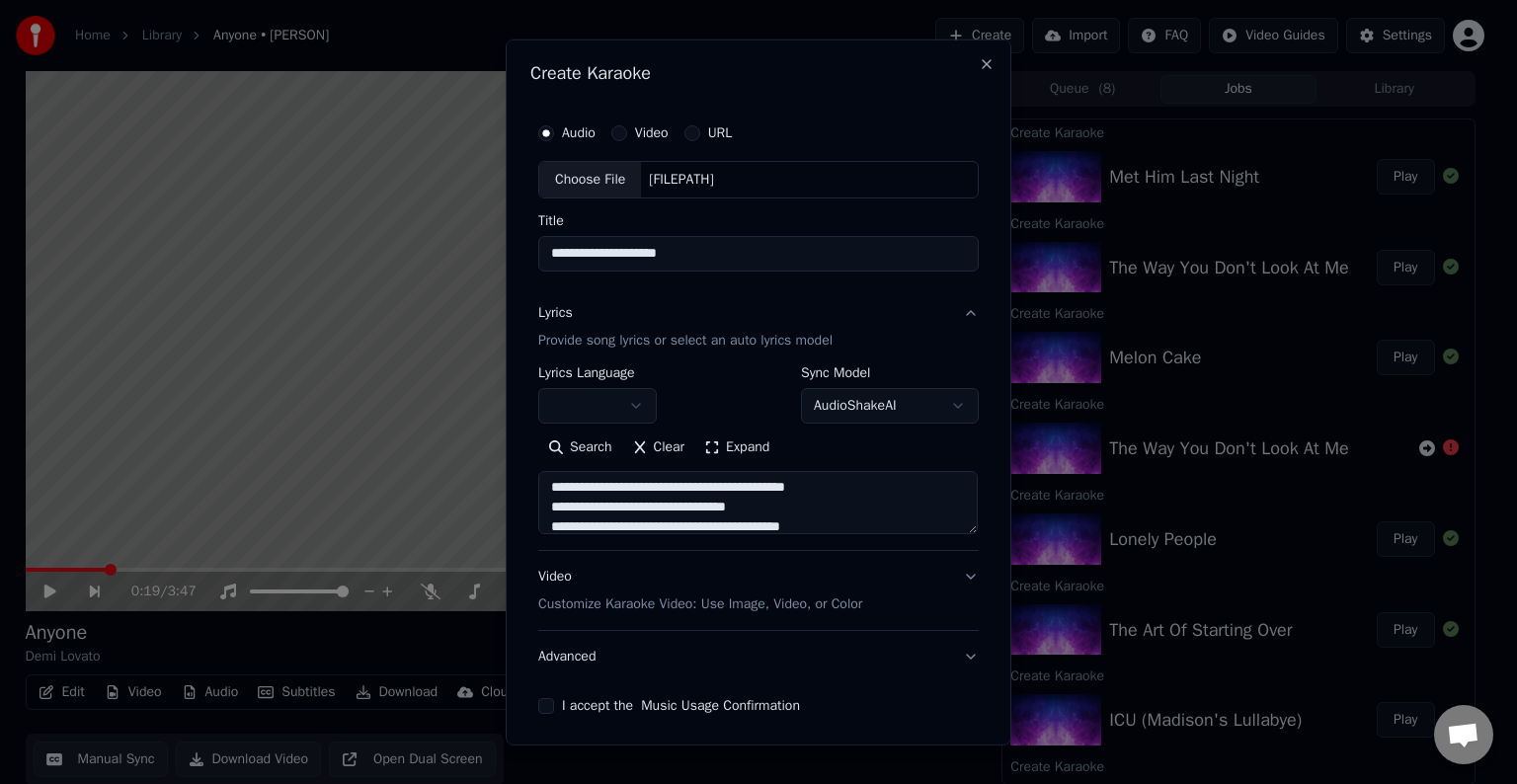 scroll, scrollTop: 764, scrollLeft: 0, axis: vertical 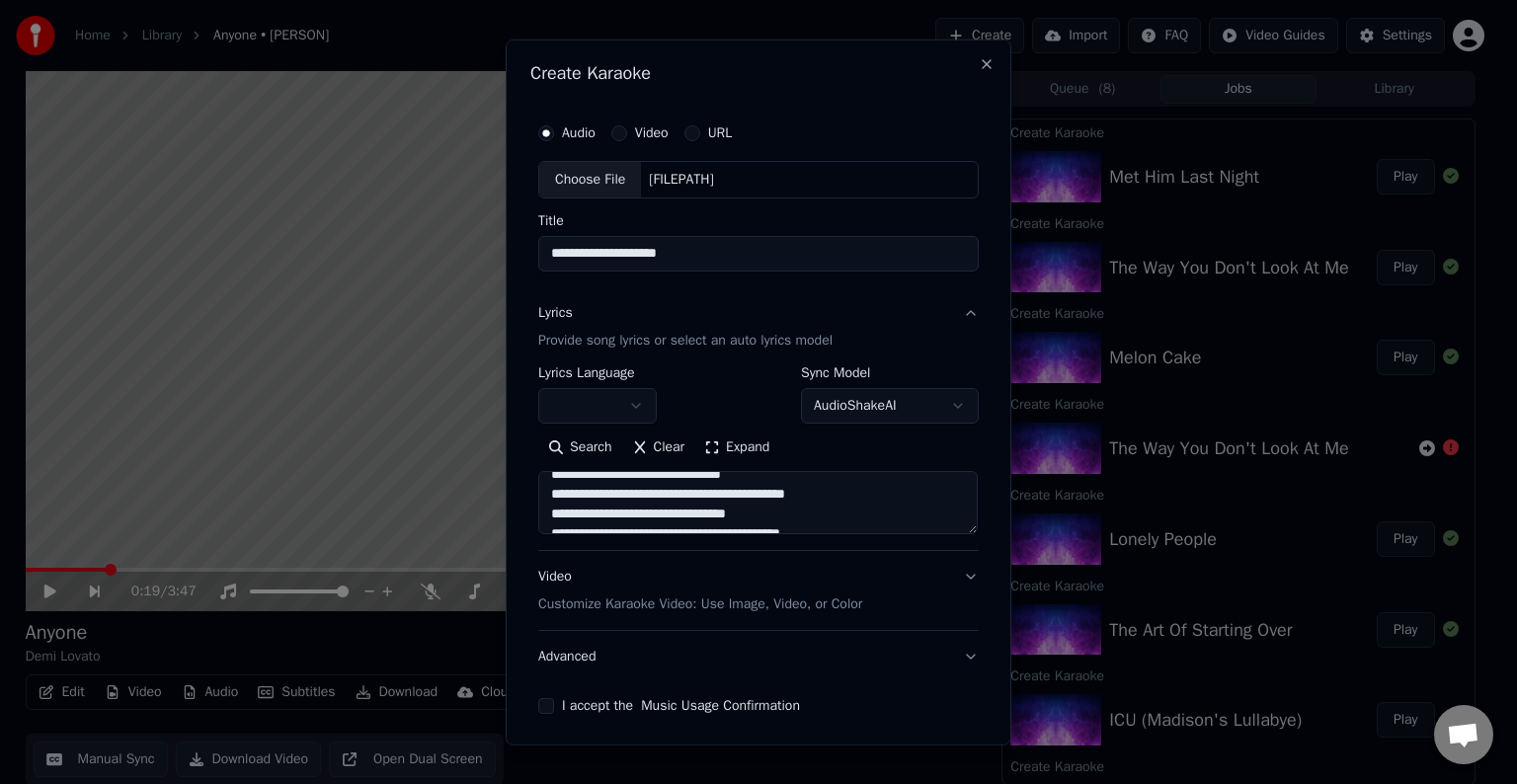 drag, startPoint x: 844, startPoint y: 483, endPoint x: 796, endPoint y: 488, distance: 48.25971 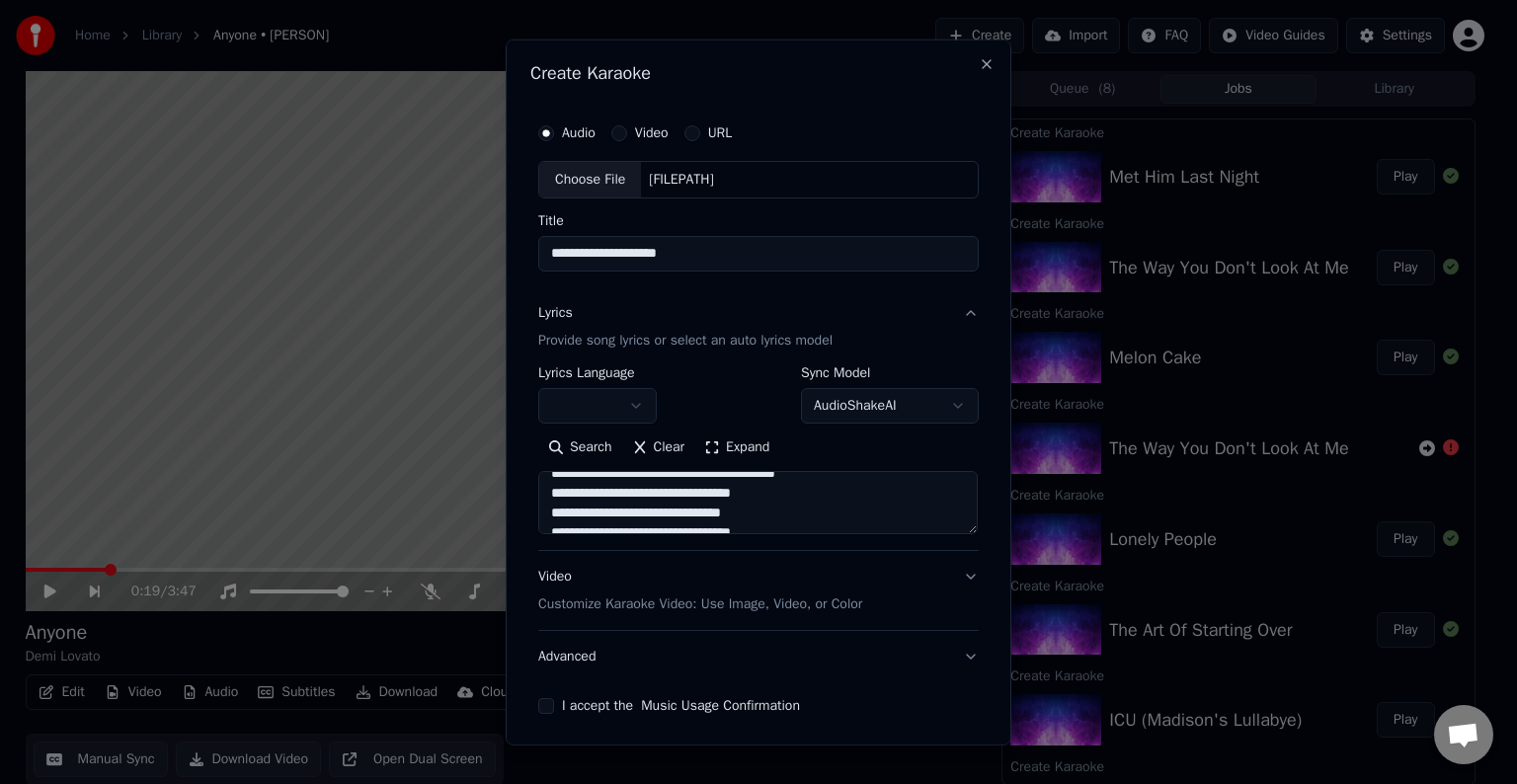 scroll, scrollTop: 719, scrollLeft: 0, axis: vertical 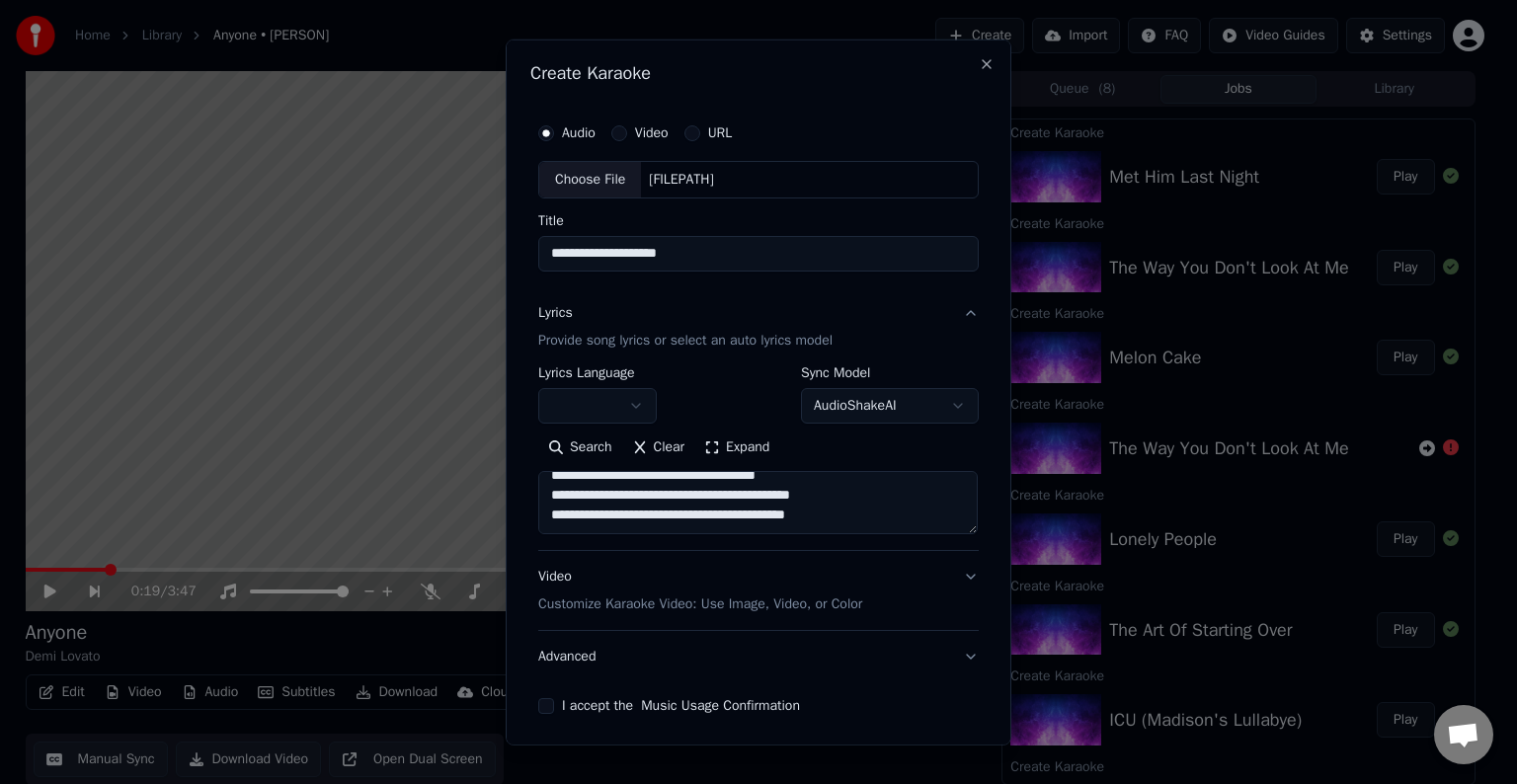 click at bounding box center [758, 503] 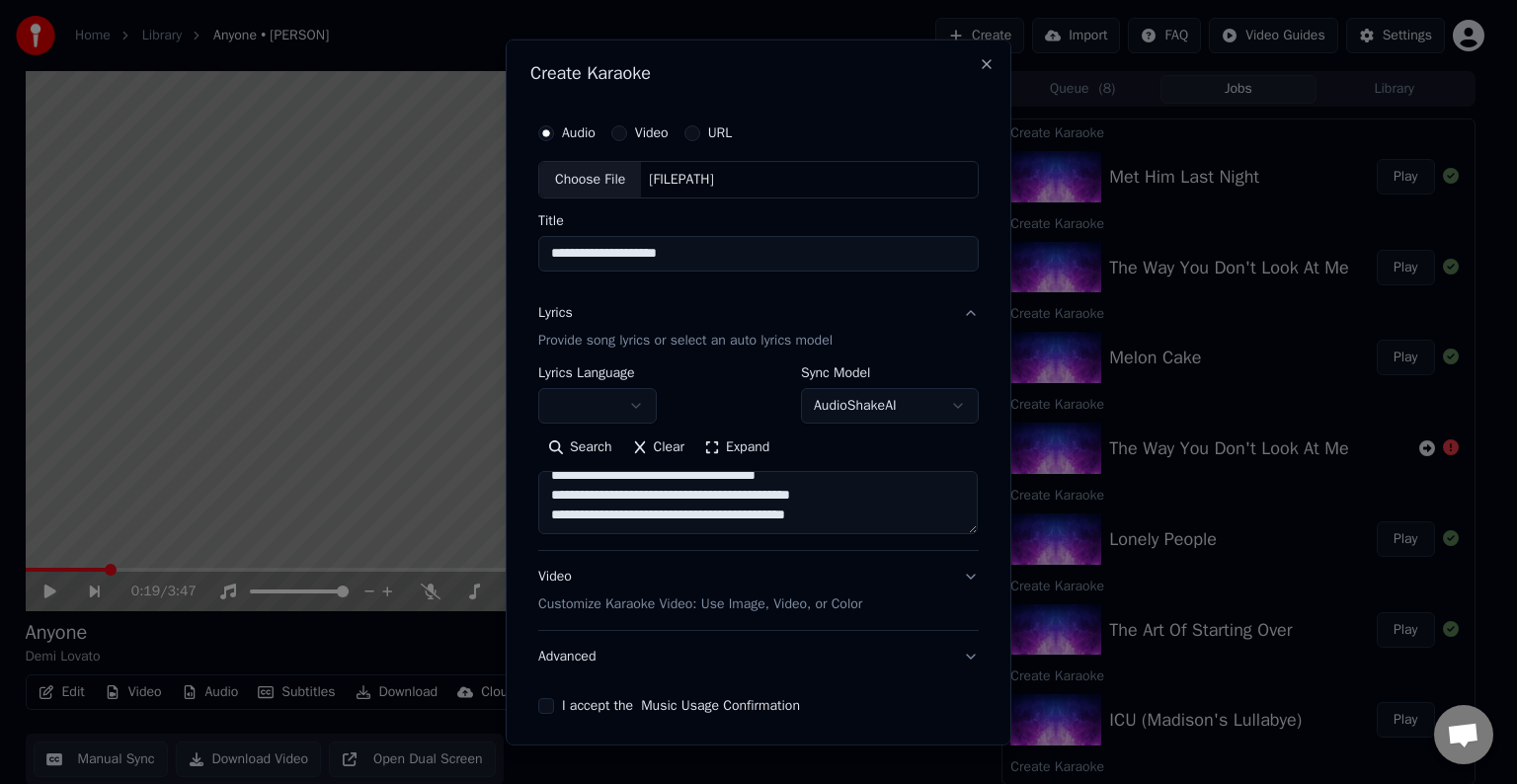paste on "**********" 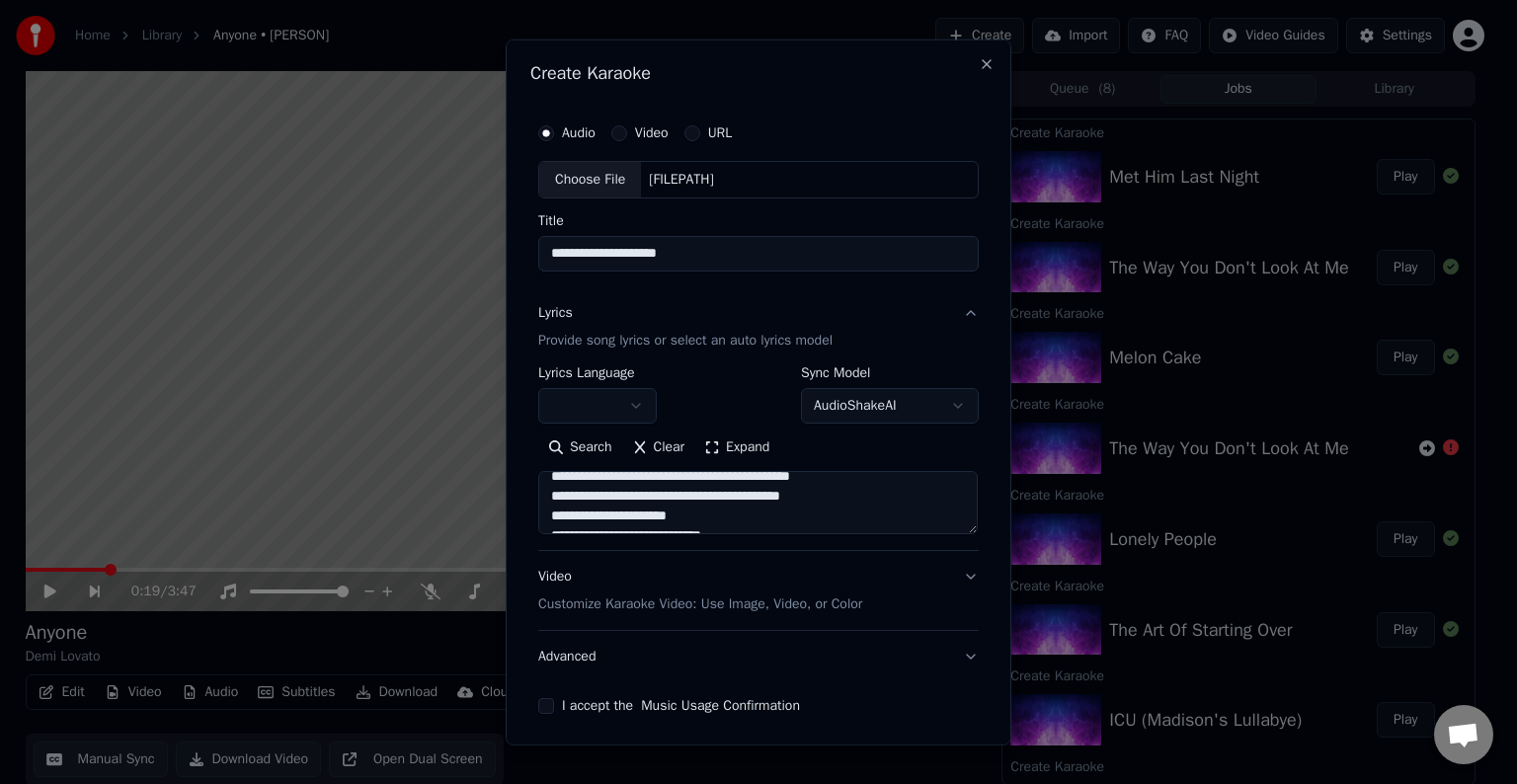 scroll, scrollTop: 932, scrollLeft: 0, axis: vertical 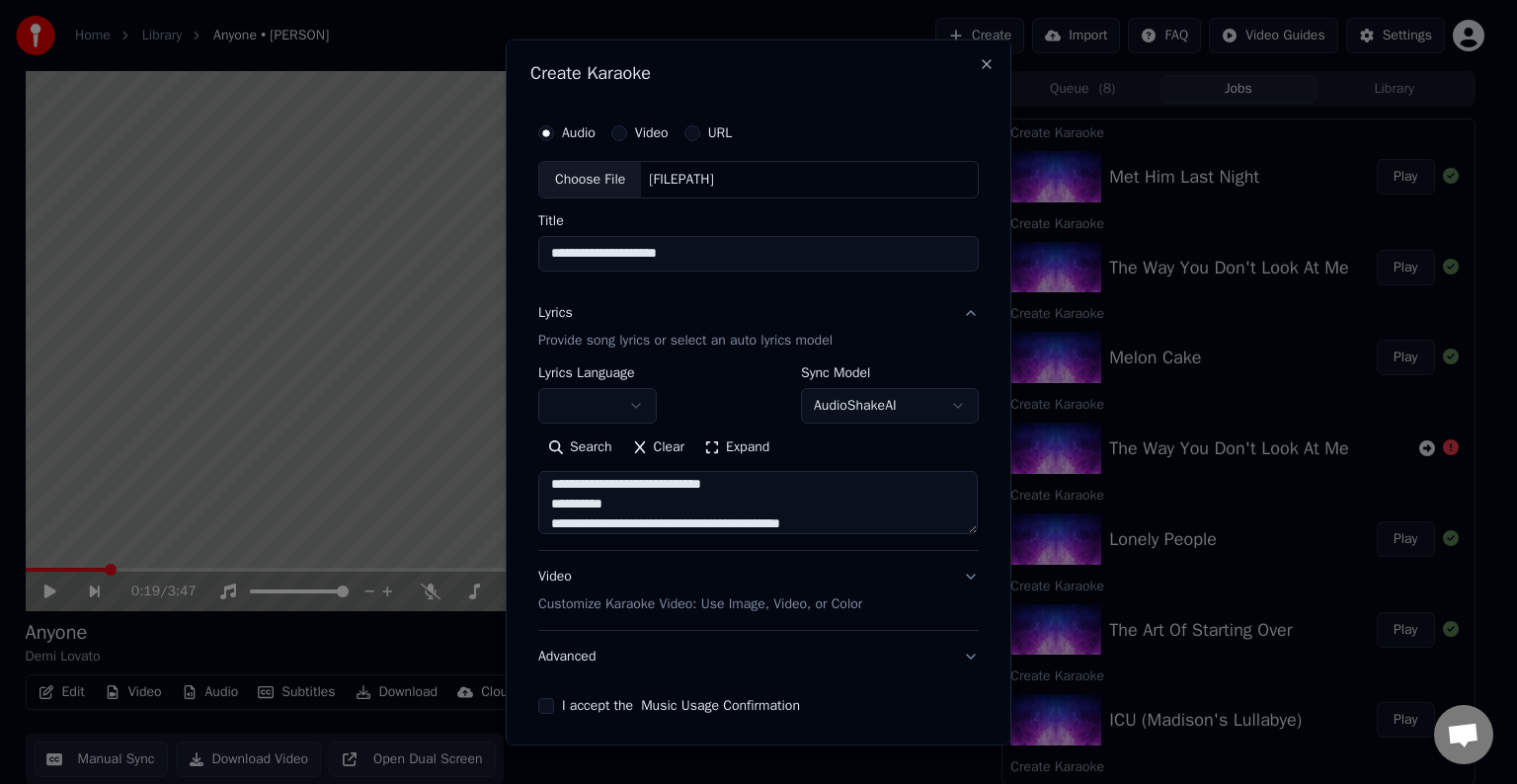 drag, startPoint x: 758, startPoint y: 492, endPoint x: 652, endPoint y: 487, distance: 106.11786 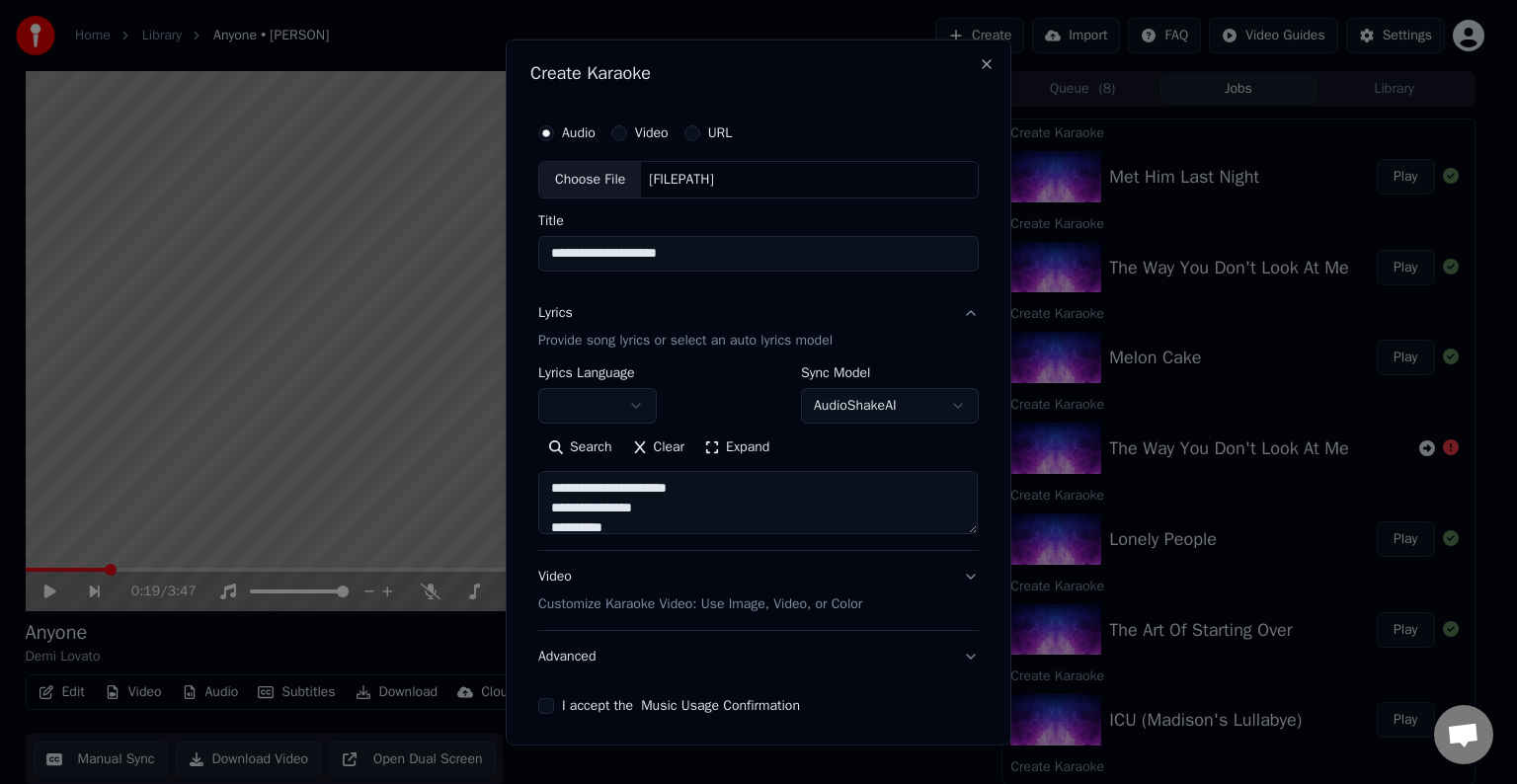 scroll, scrollTop: 904, scrollLeft: 0, axis: vertical 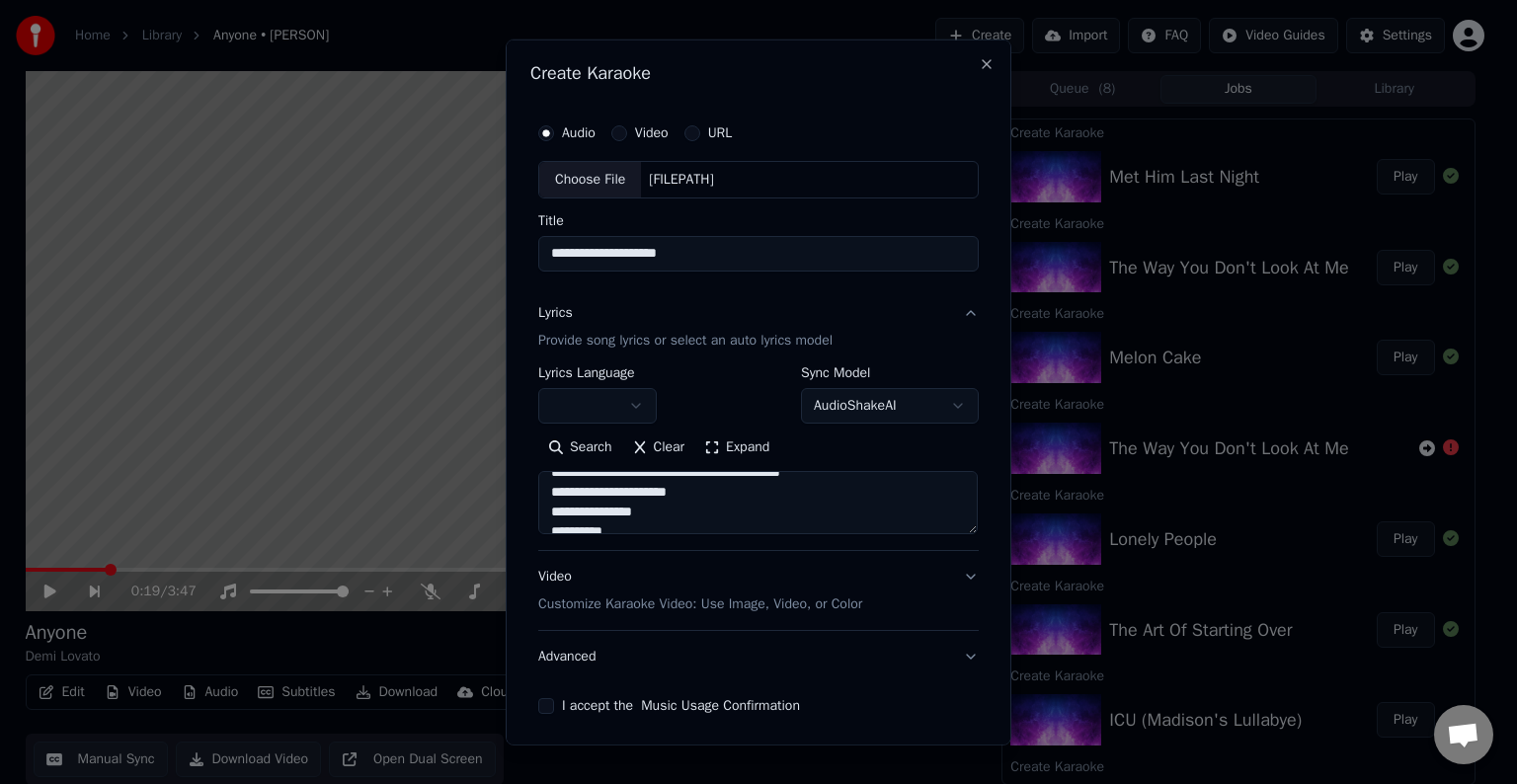 drag, startPoint x: 707, startPoint y: 492, endPoint x: 623, endPoint y: 492, distance: 84 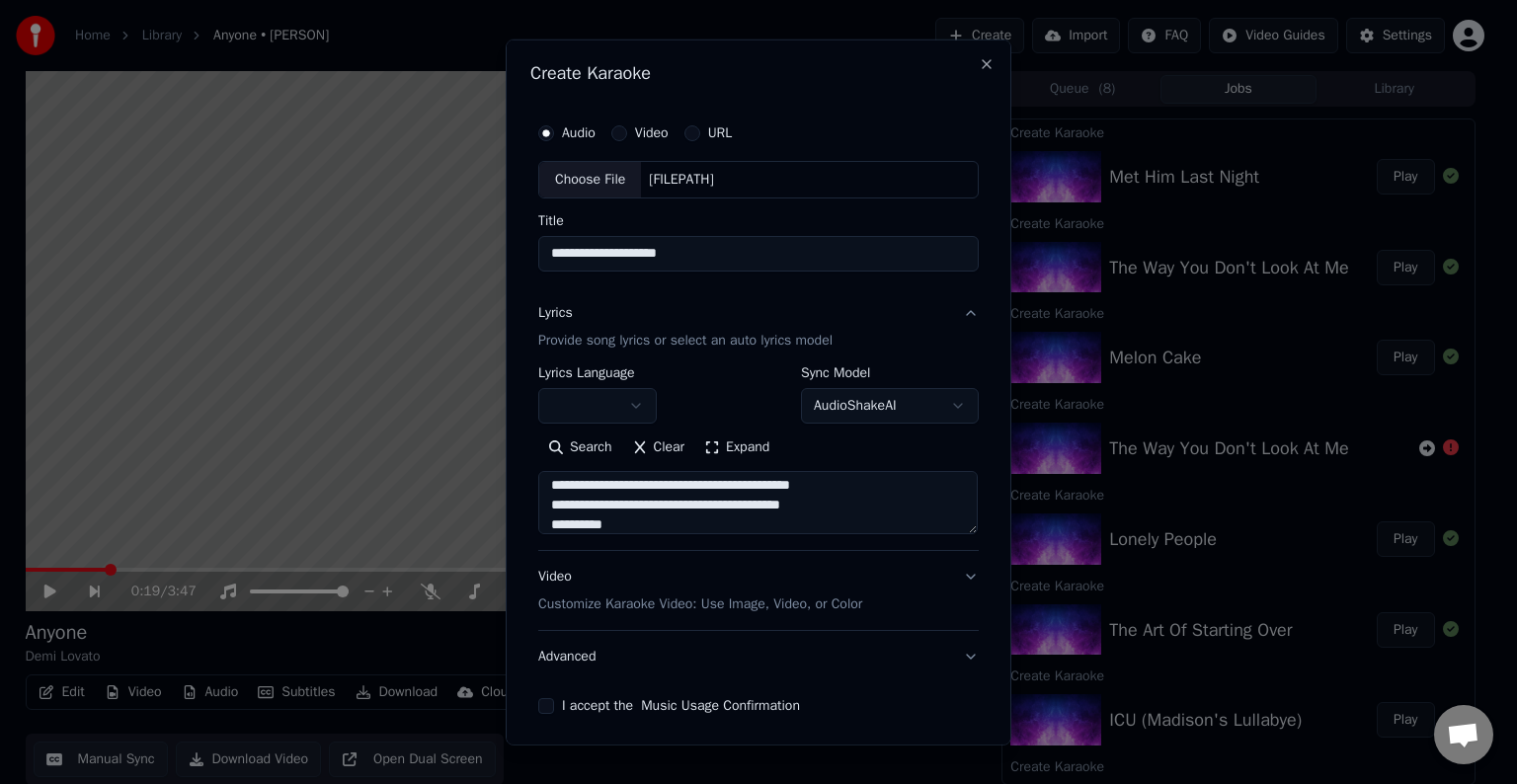 scroll, scrollTop: 940, scrollLeft: 0, axis: vertical 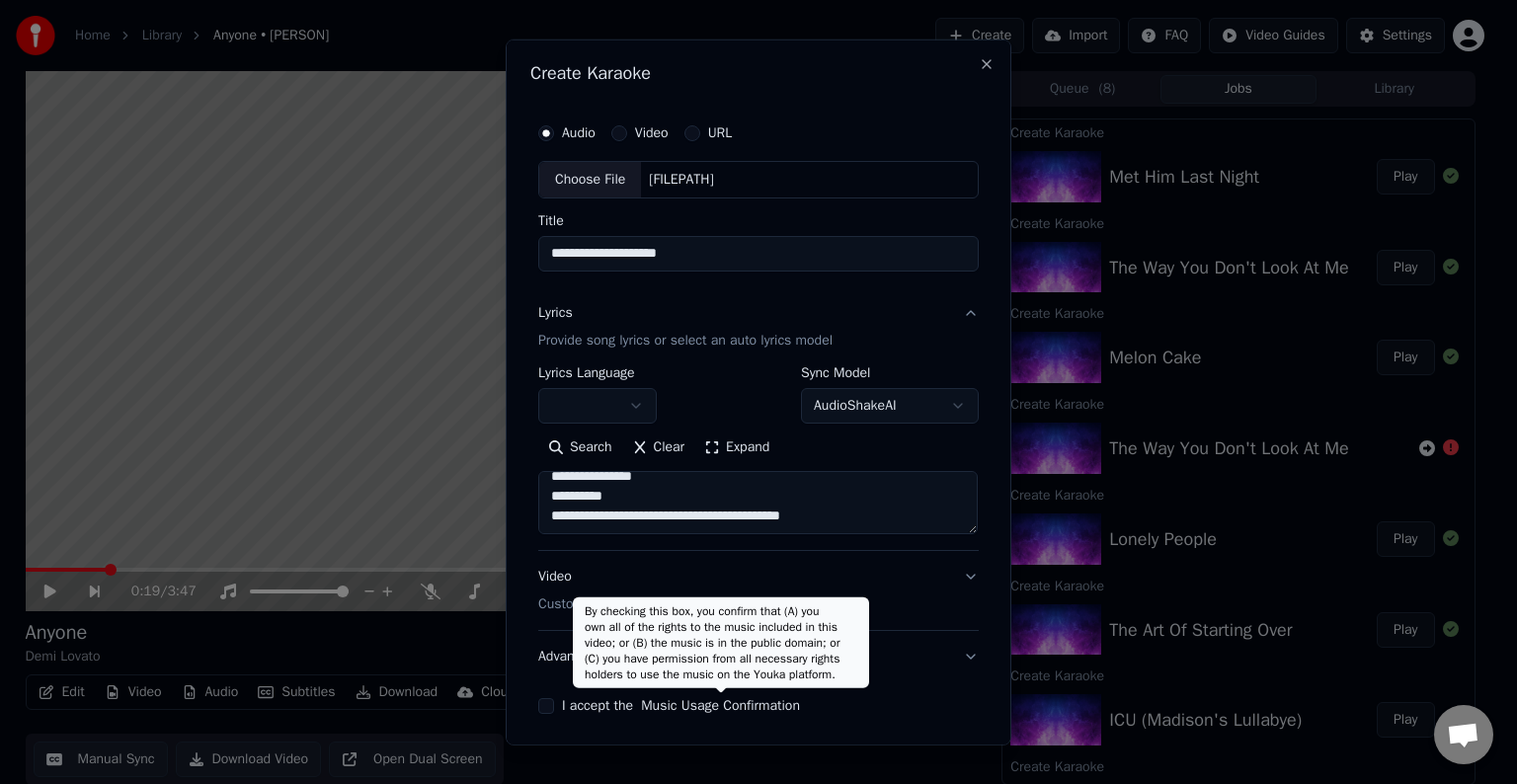 type on "**********" 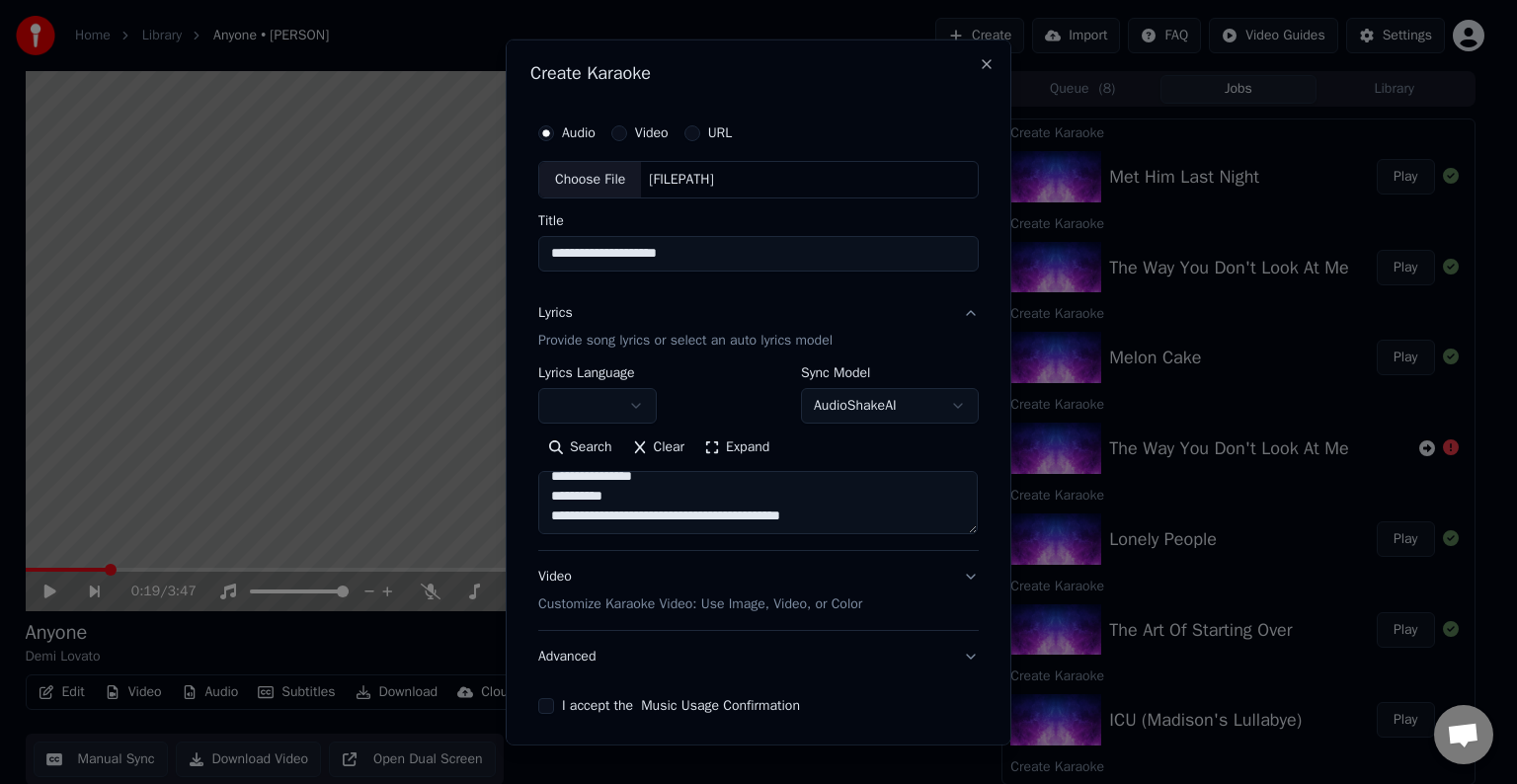 click on "Advanced" at bounding box center (758, 657) 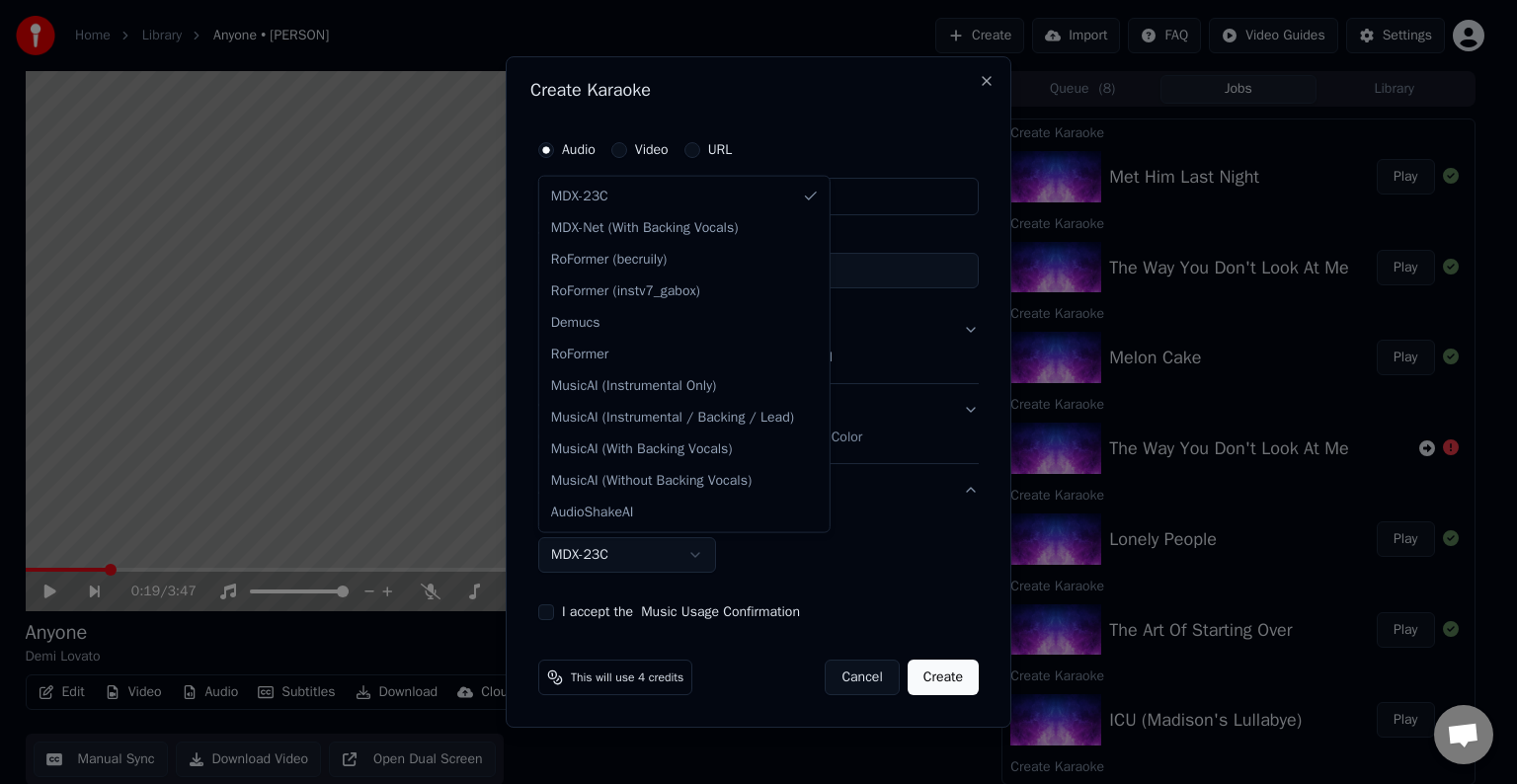 click on "Home Library Anyone • [PERSON] Create Import FAQ Video Guides Settings 0:19  /  3:47 Anyone [PERSON] BPM 129 Key B Edit Video Audio Subtitles Download Cloud Library Manual Sync Download Video Open Dual Screen Queue ( 8 ) Jobs Library Create Karaoke Met Him Last Night Play Create Karaoke The Way You Don't Look At Me Play Create Karaoke Melon Cake Play Create Karaoke The Way You Don't Look At Me Create Karaoke Lonely People Play Create Karaoke The Art Of Starting Over Play Create Karaoke ICU (Madison's Lullabye) Play Create Karaoke Dancing With The Devil Play Create Karaoke Anyone Play Create Karaoke Mr. Hughes Play Create Karaoke Stars Play Create Karaoke Father Play Create Karaoke Yes Play Create Karaoke Lionheart Play Create Karaoke Wildfire Play Create Karaoke Waitin for You Play Create Karaoke Kingdom Come Play Create Karaoke Stone Cold Play Create Karaoke For You Play Create Karaoke Old Ways Play Create Karaoke Cool for the Summer Play Create Karaoke Confident Play Chat [PERSON] from Youka Desktop URL" at bounding box center [750, 392] 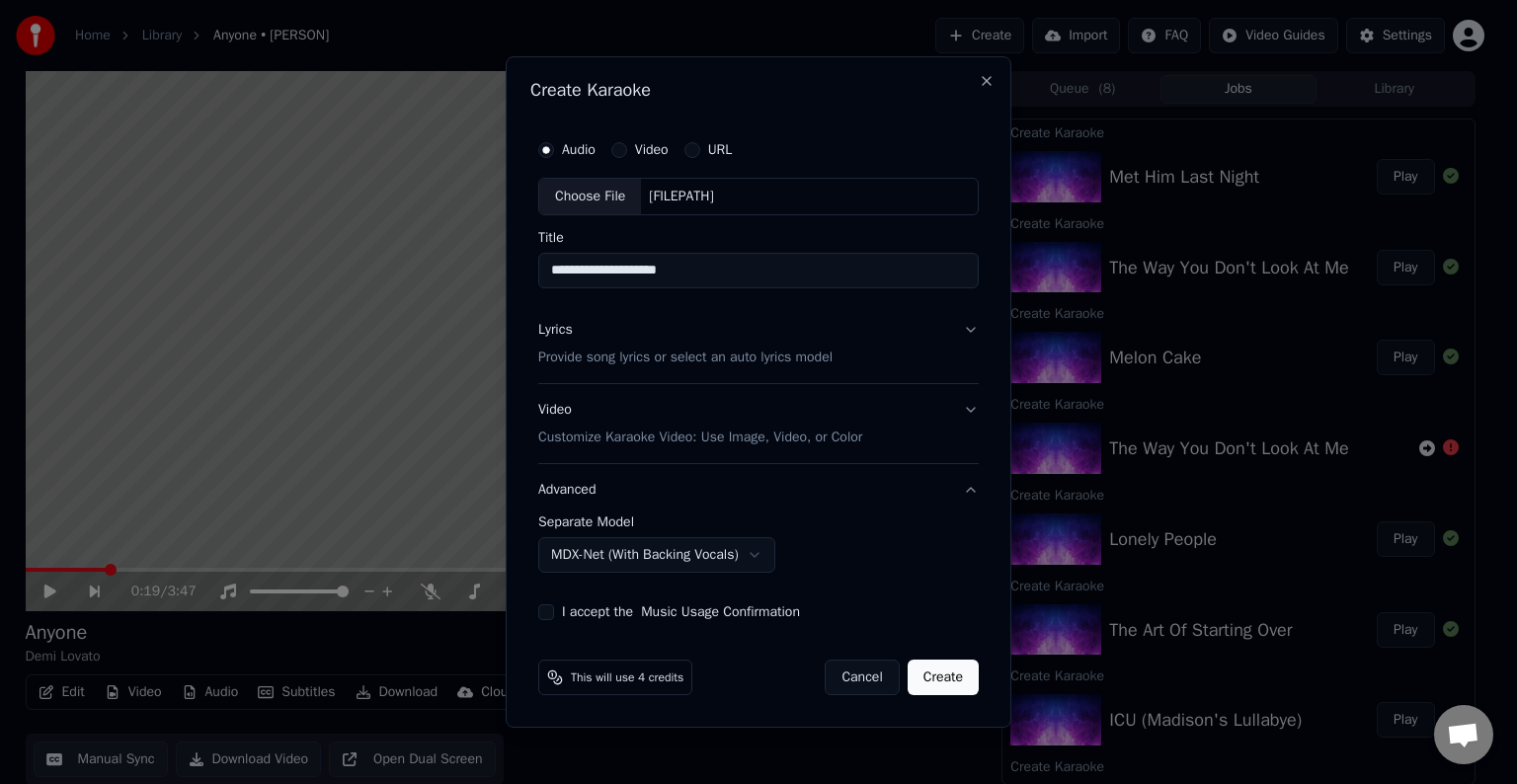 click on "I accept the   Music Usage Confirmation" at bounding box center (546, 612) 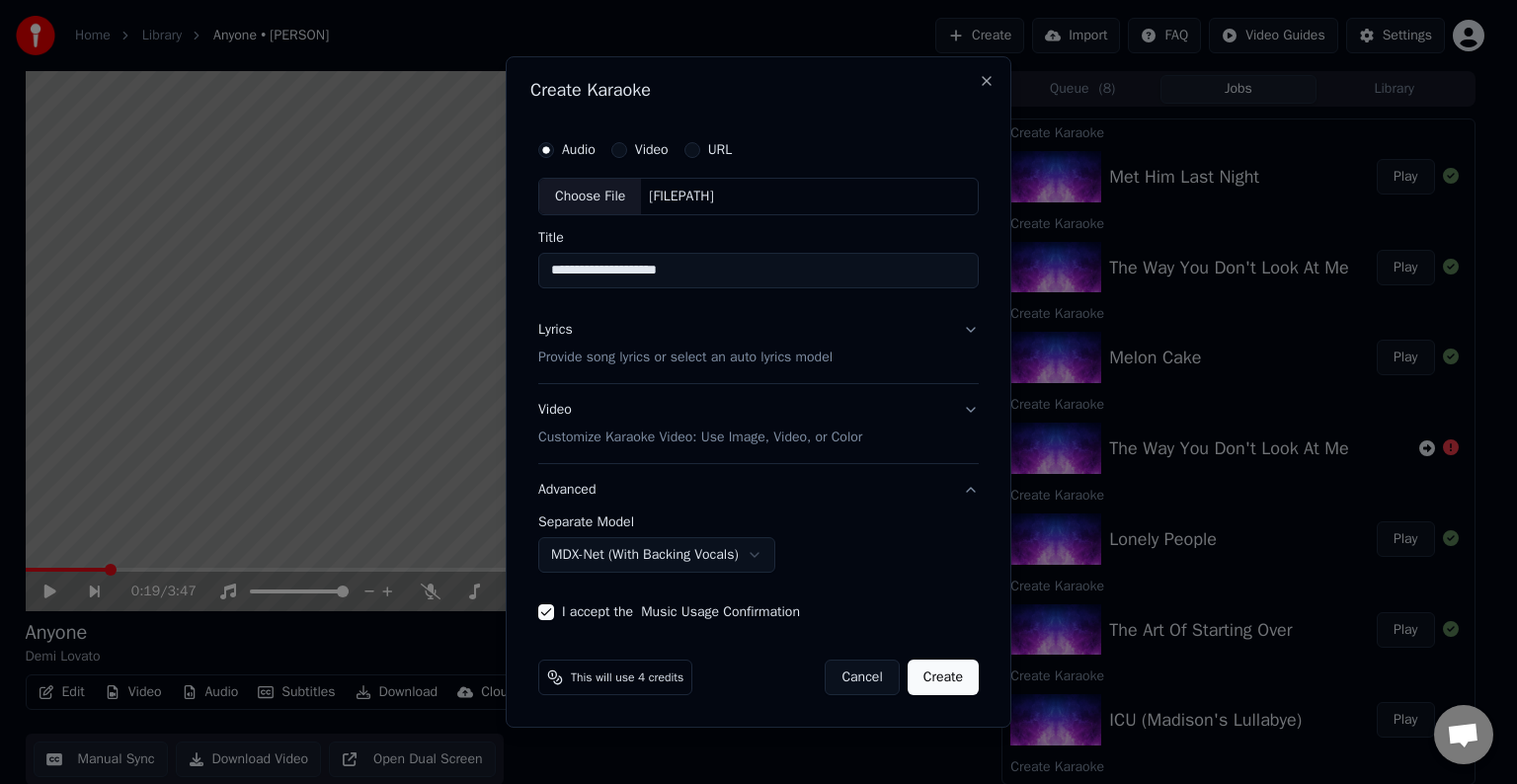 click on "Create" at bounding box center (943, 677) 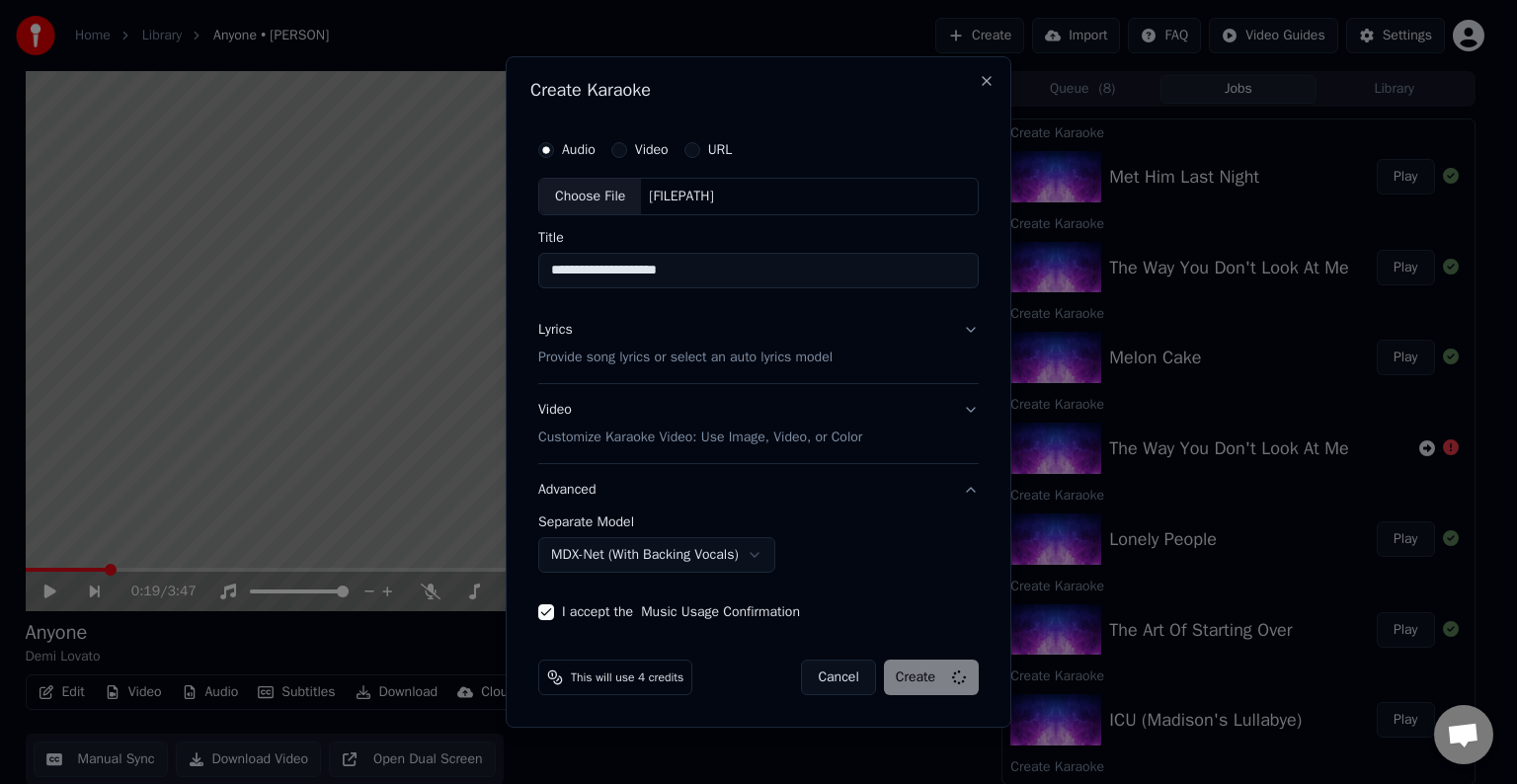 select on "******" 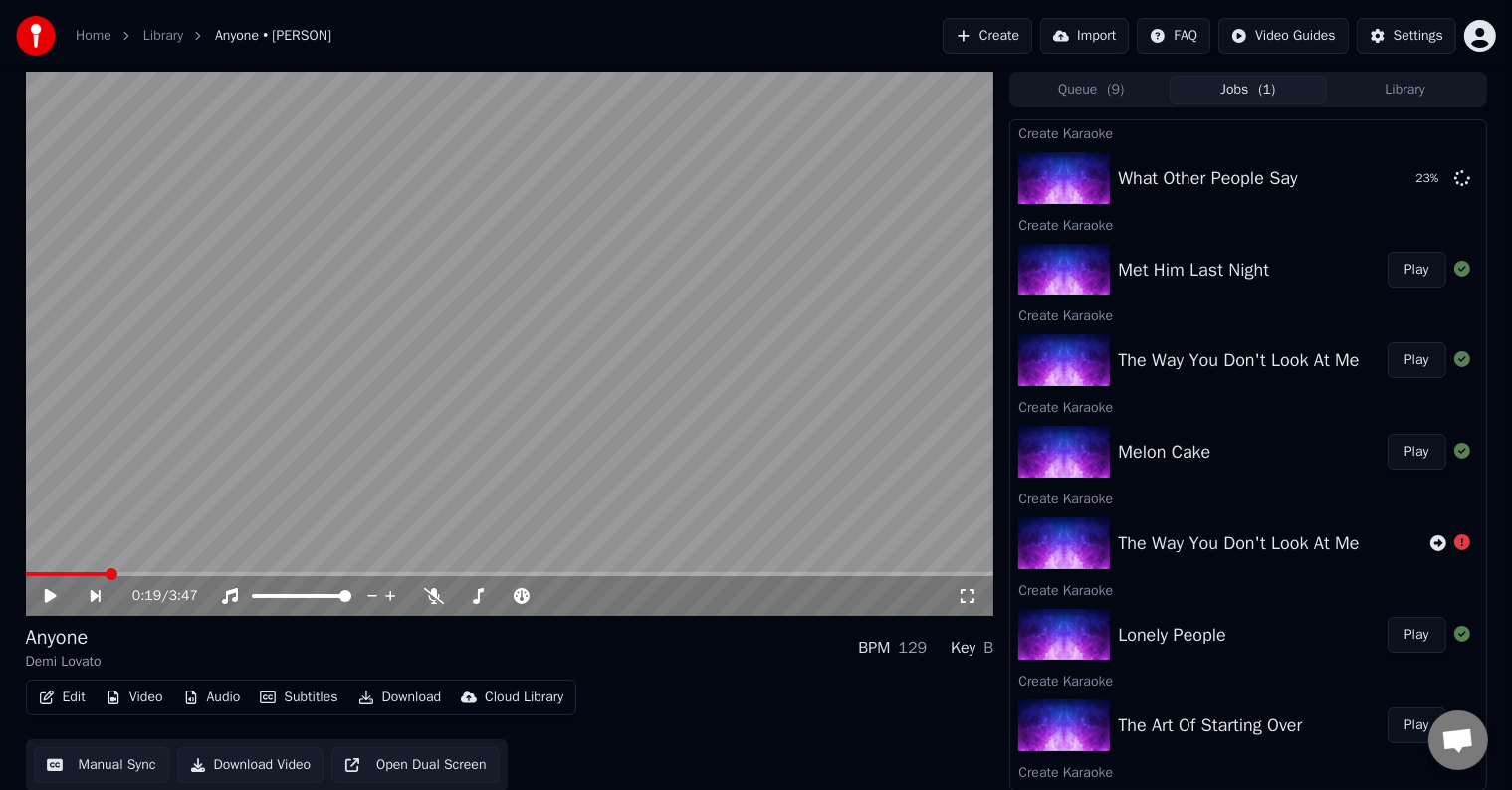 click on "Create" at bounding box center [987, 36] 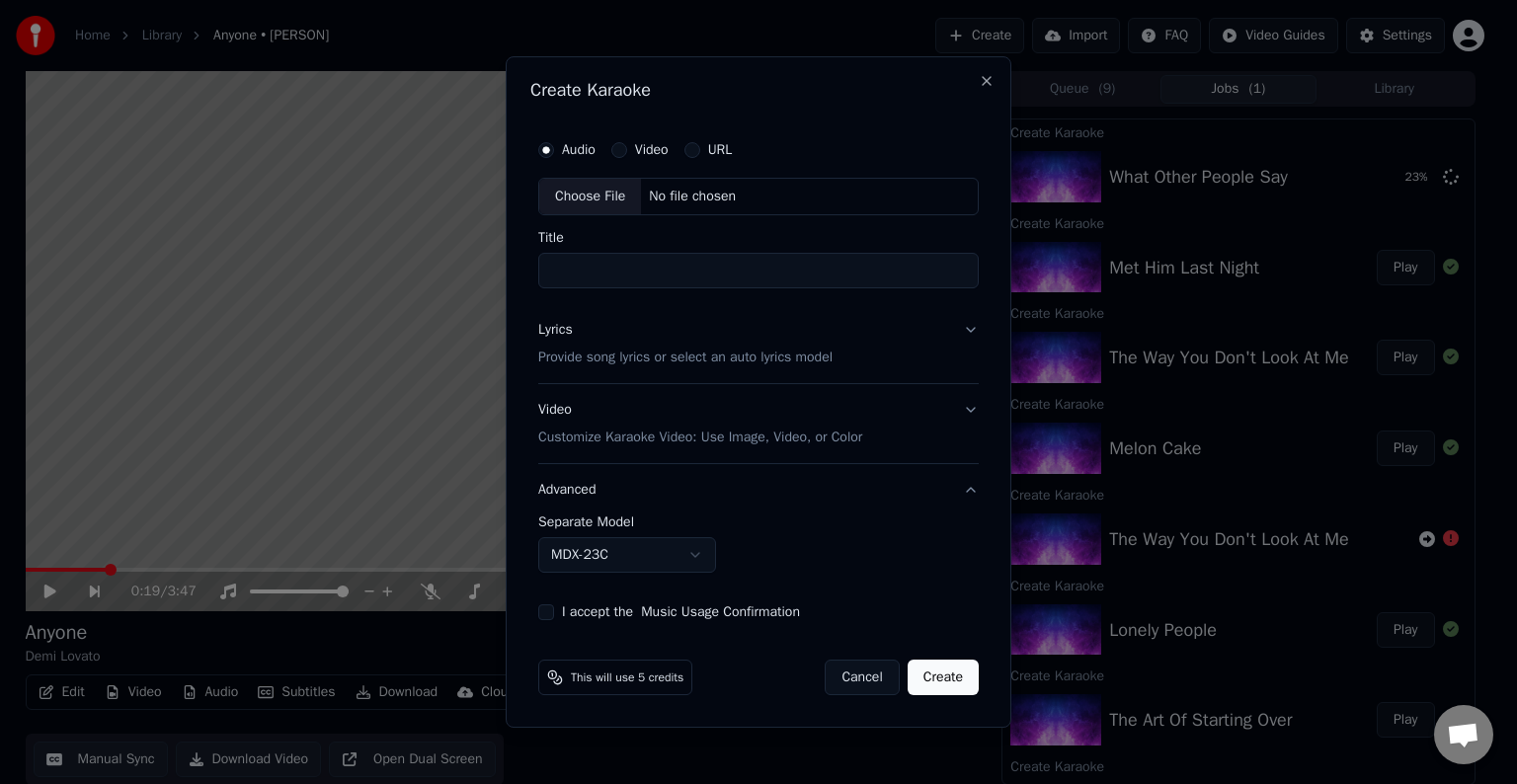 click on "Choose File" at bounding box center (590, 196) 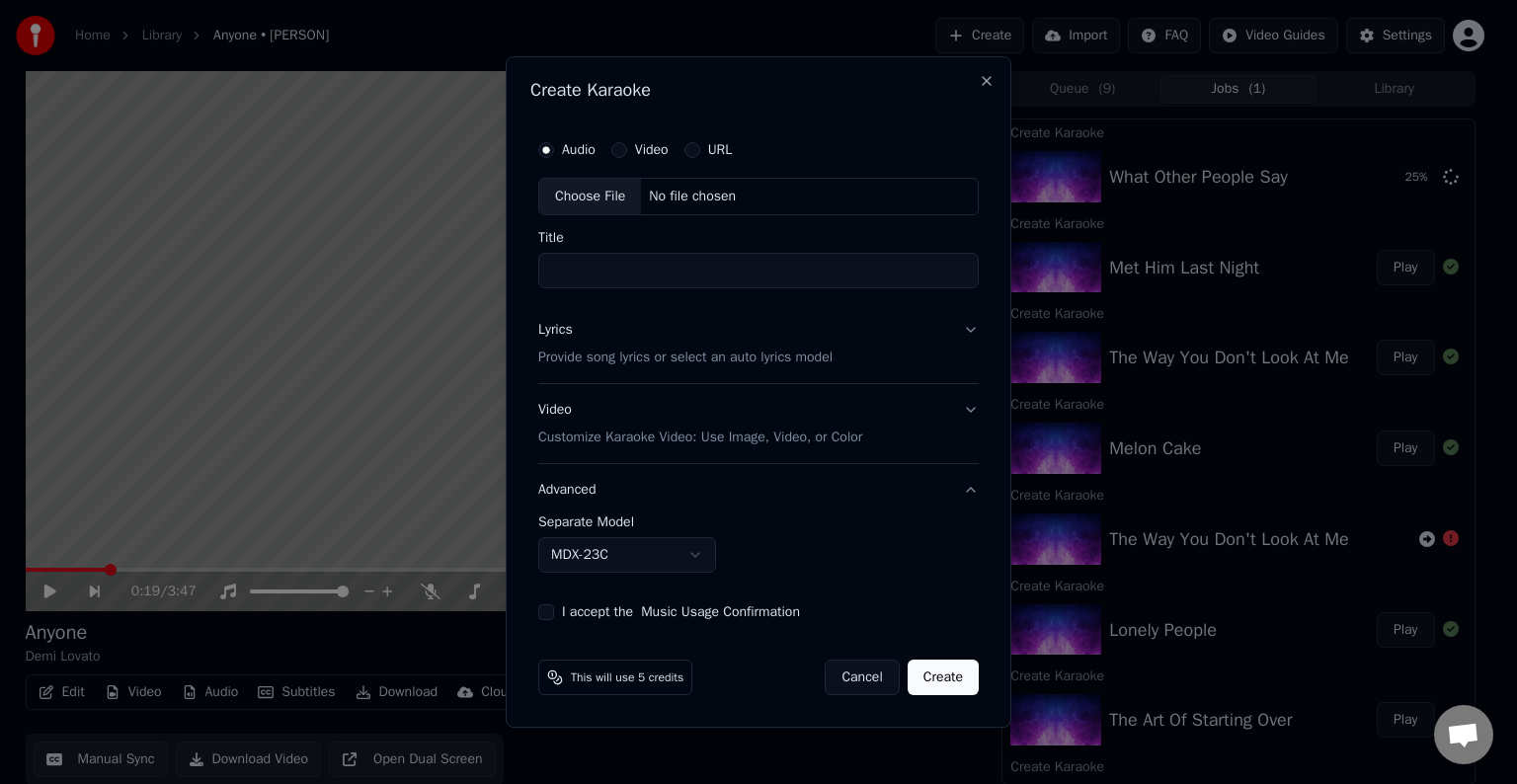 click on "Lyrics Provide song lyrics or select an auto lyrics model" at bounding box center (758, 344) 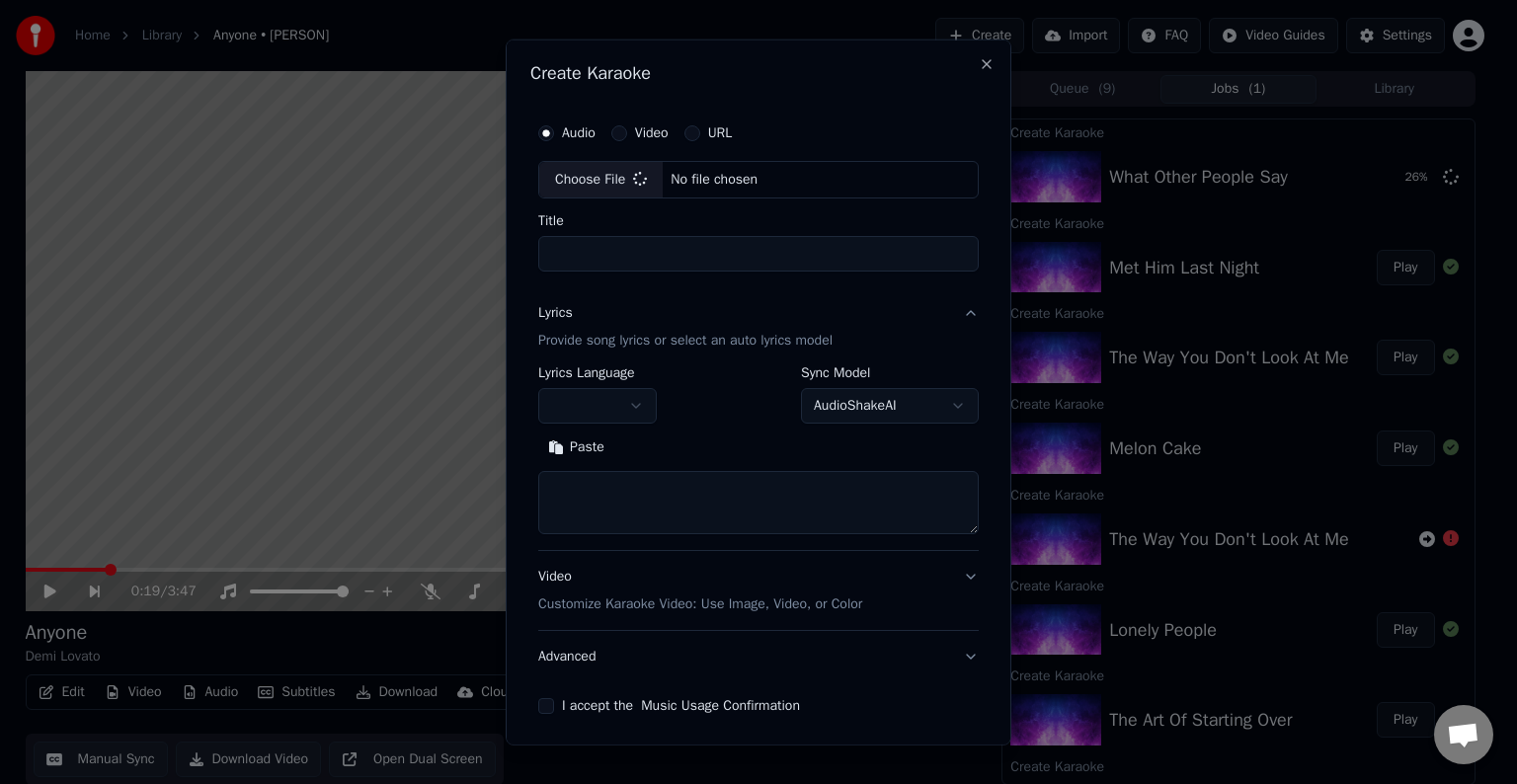 type on "*********" 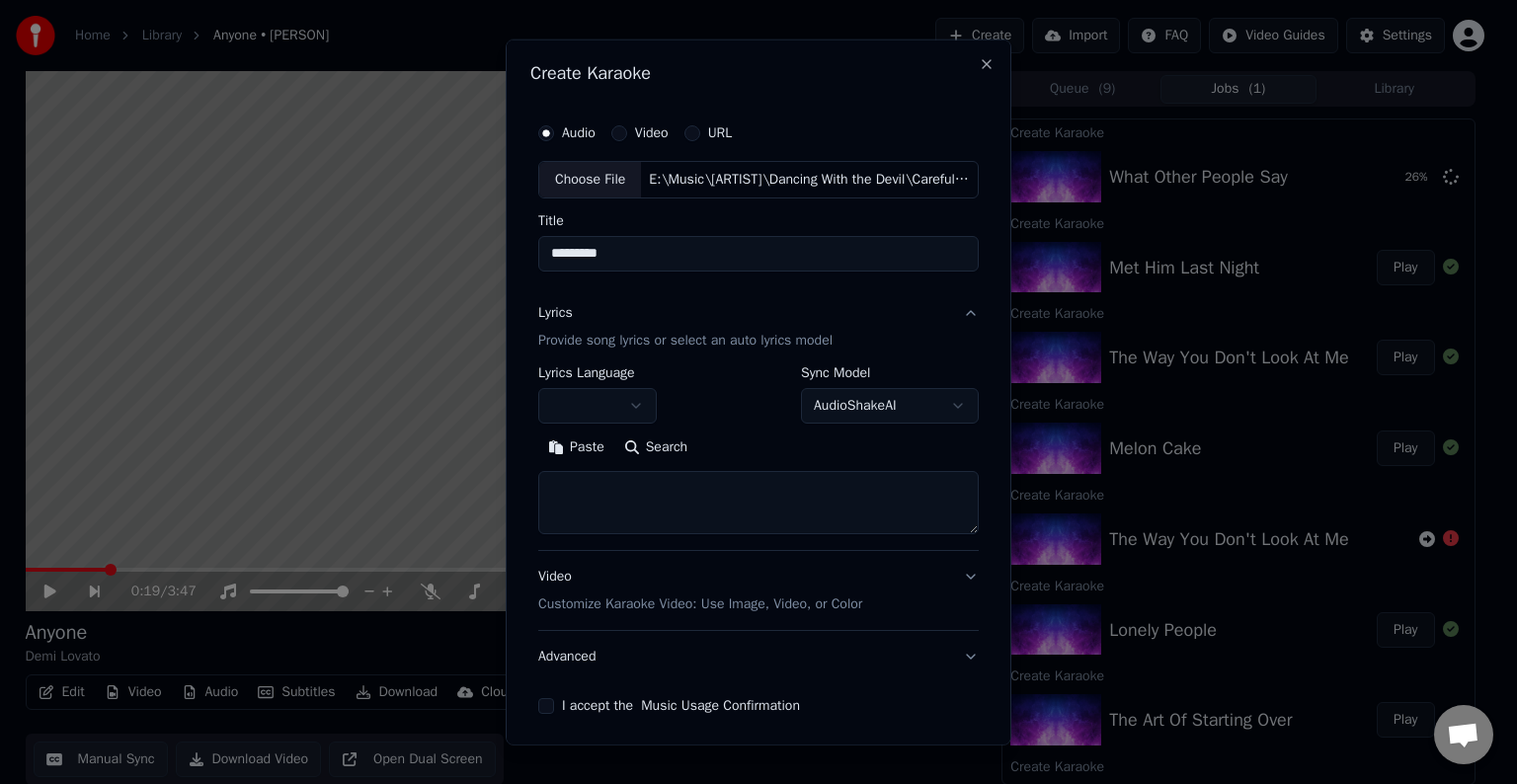 click at bounding box center [758, 503] 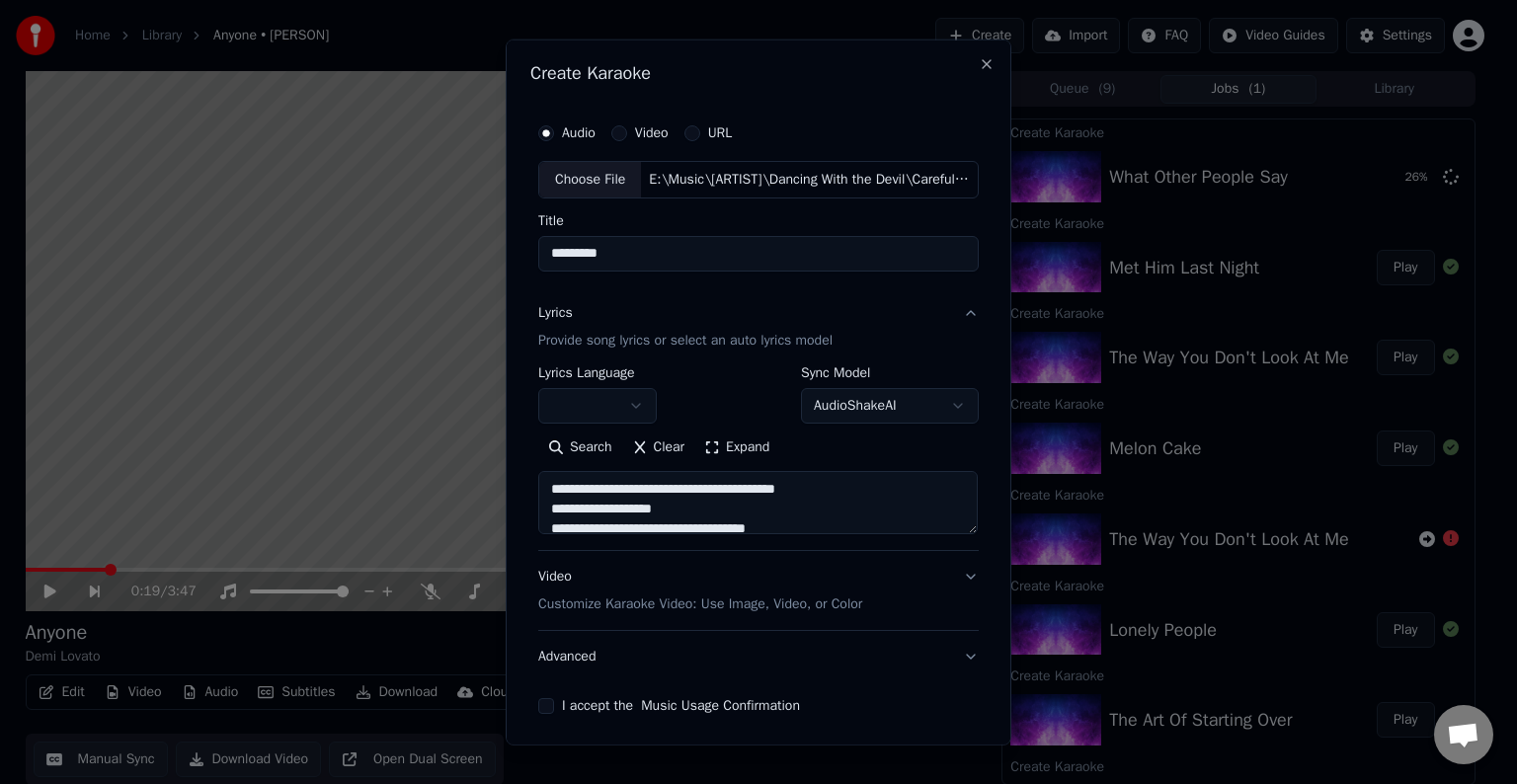 scroll, scrollTop: 103, scrollLeft: 0, axis: vertical 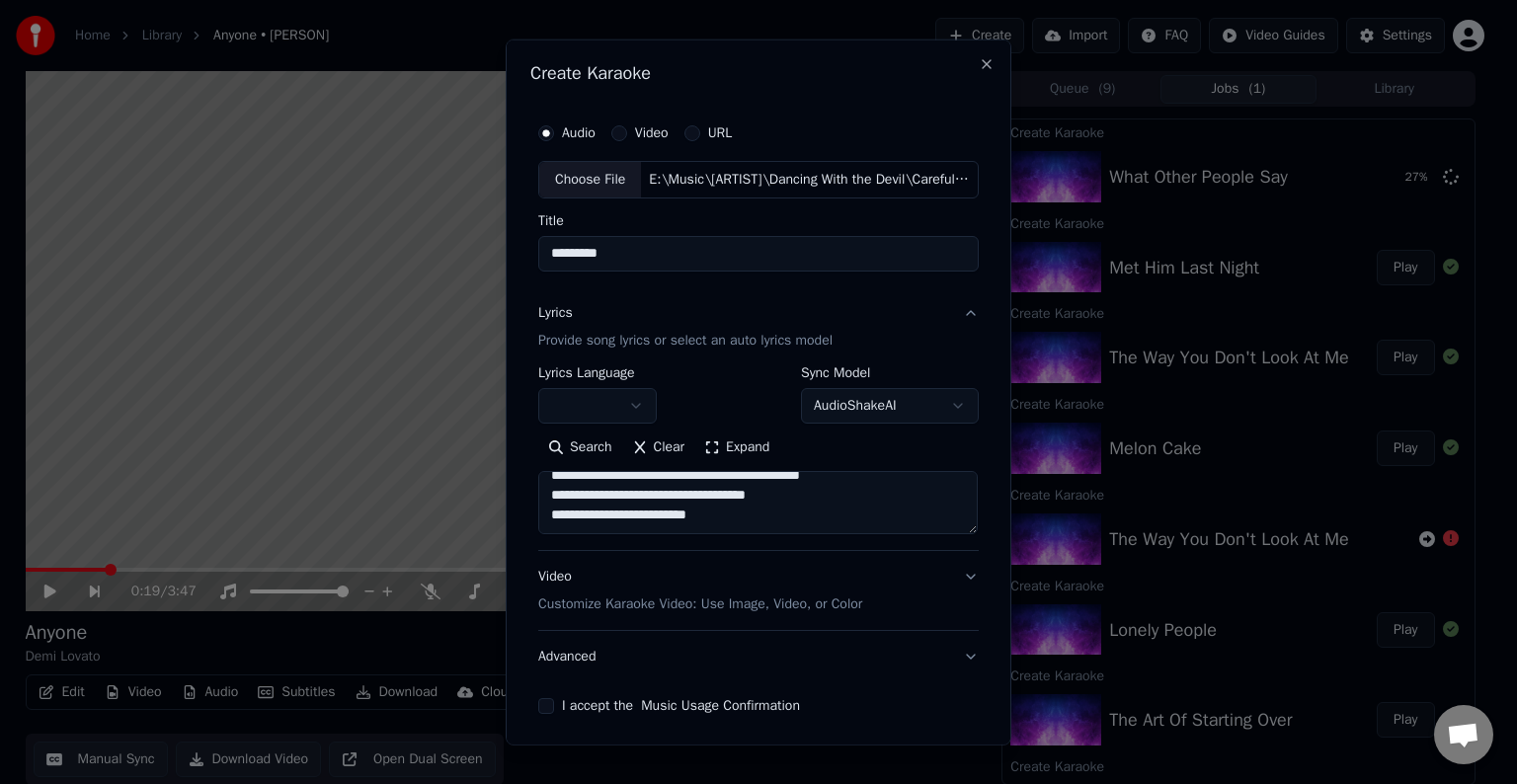 paste on "**********" 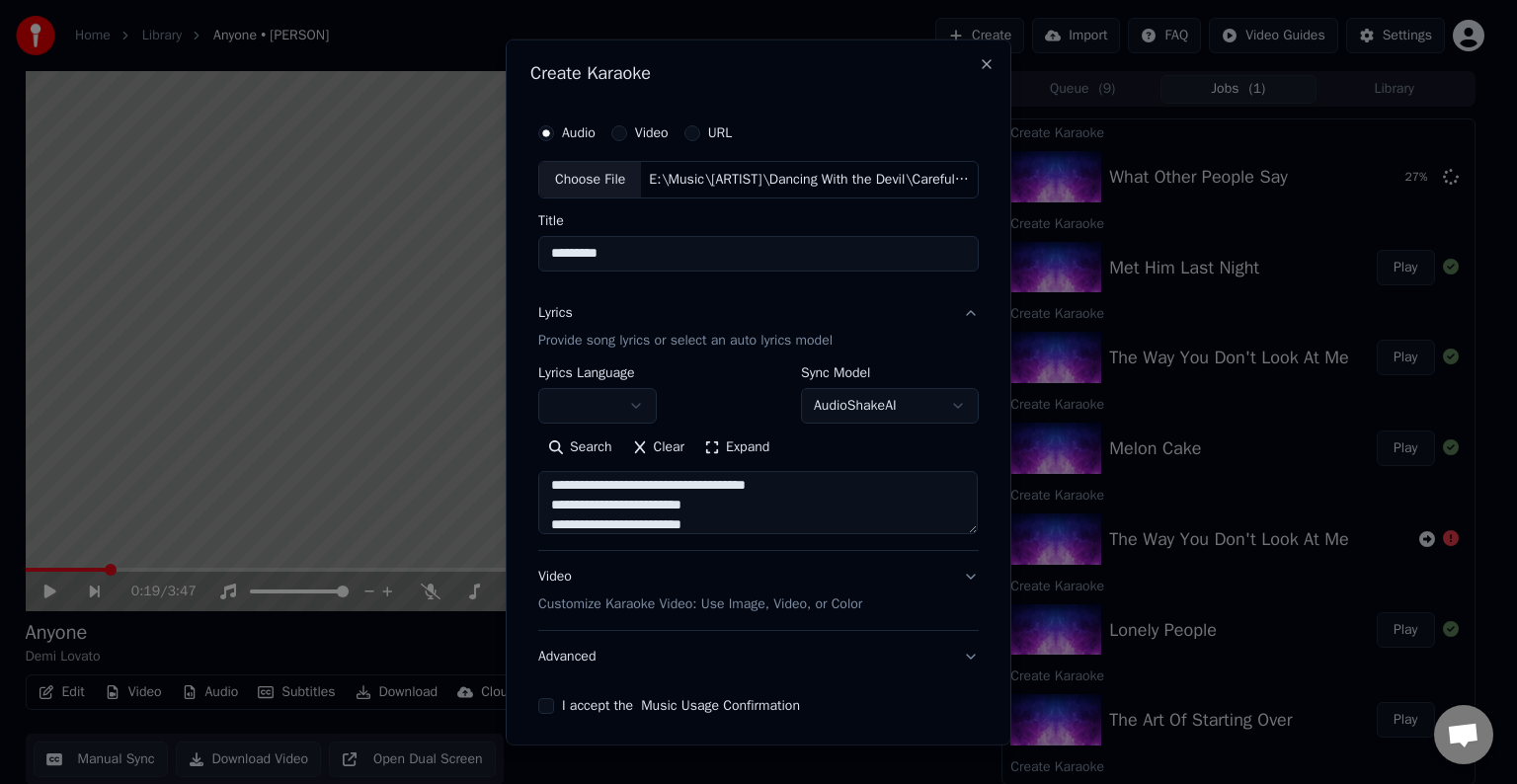 scroll, scrollTop: 182, scrollLeft: 0, axis: vertical 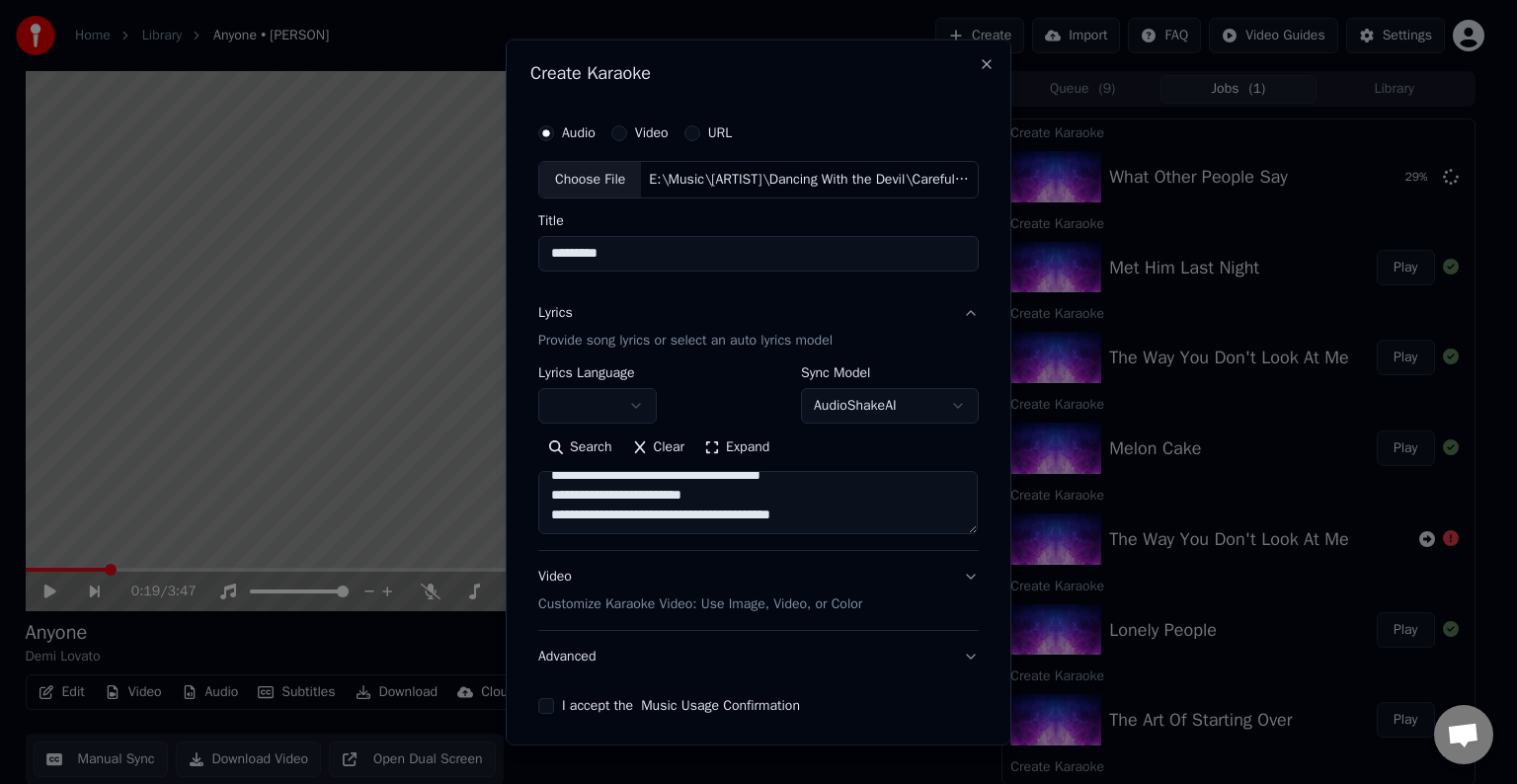 paste on "**********" 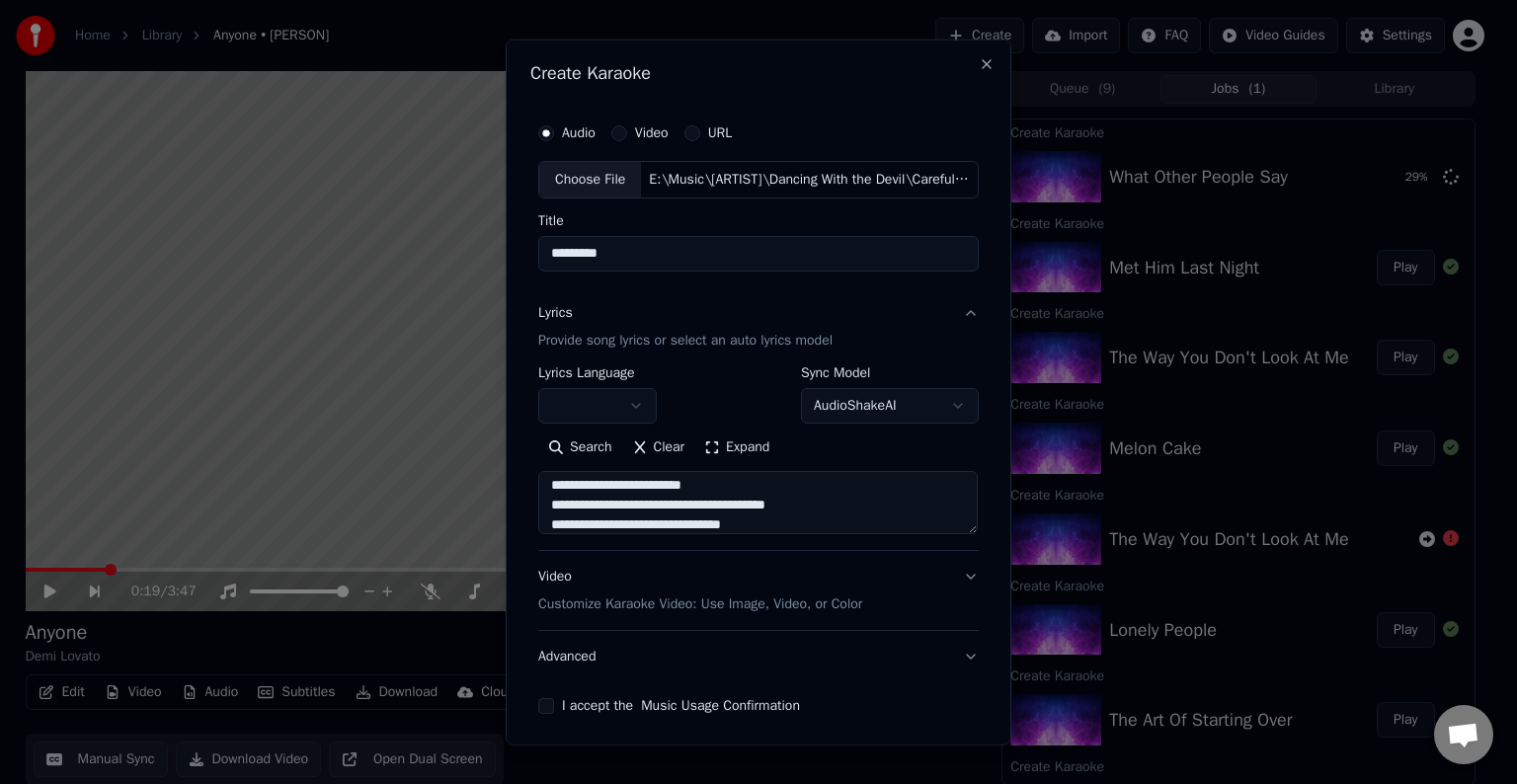 scroll, scrollTop: 261, scrollLeft: 0, axis: vertical 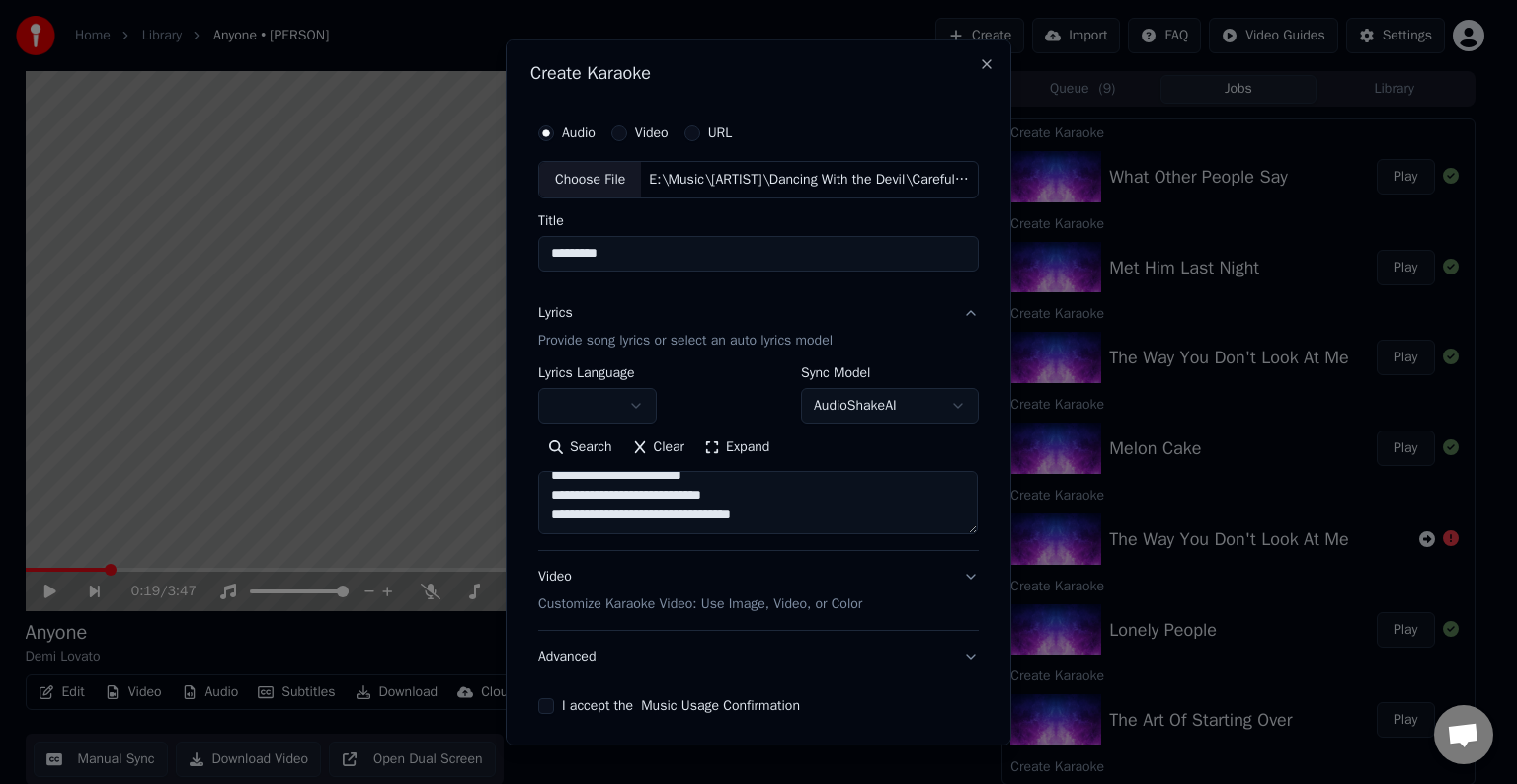 paste on "[REDACTED]" 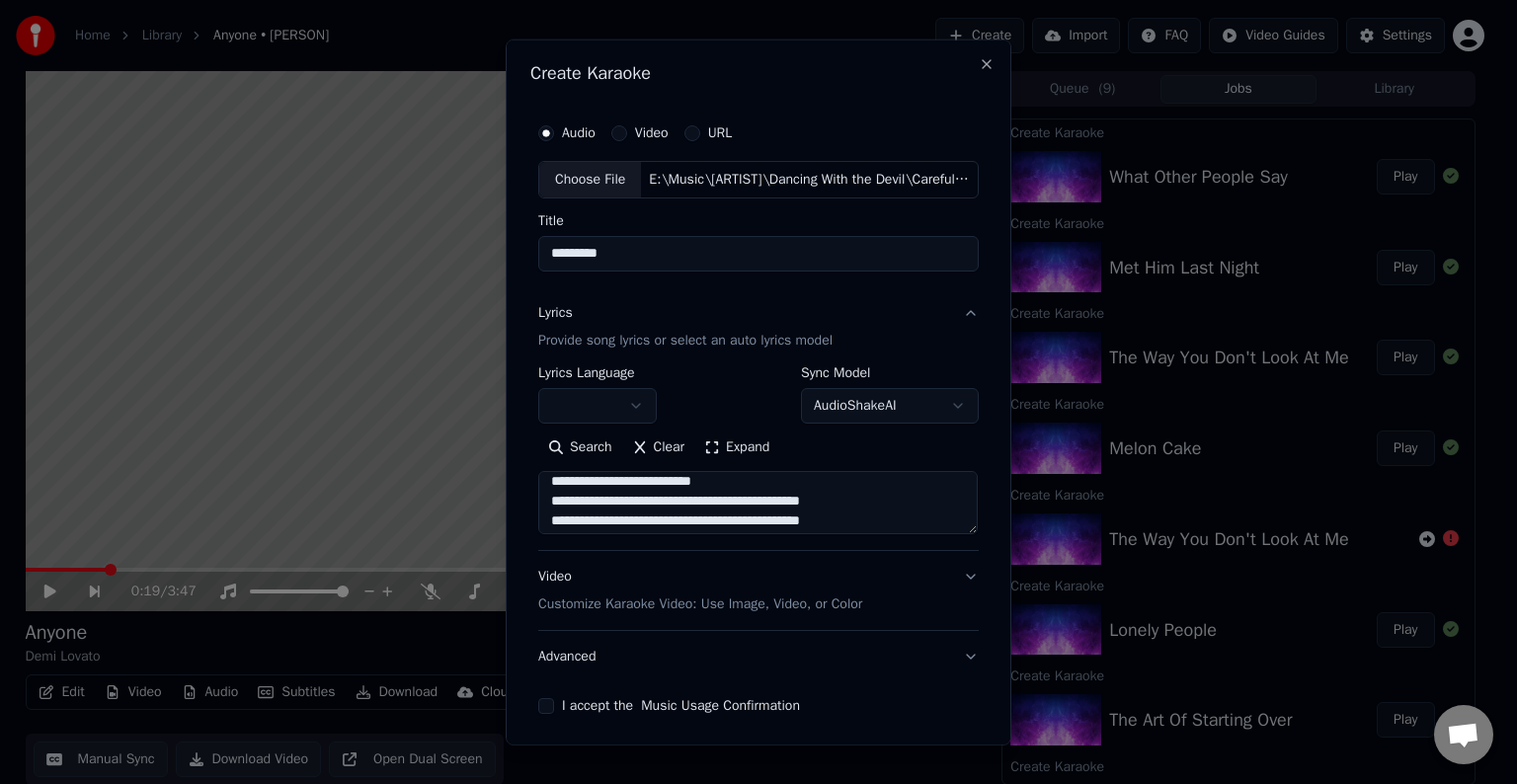 scroll, scrollTop: 359, scrollLeft: 0, axis: vertical 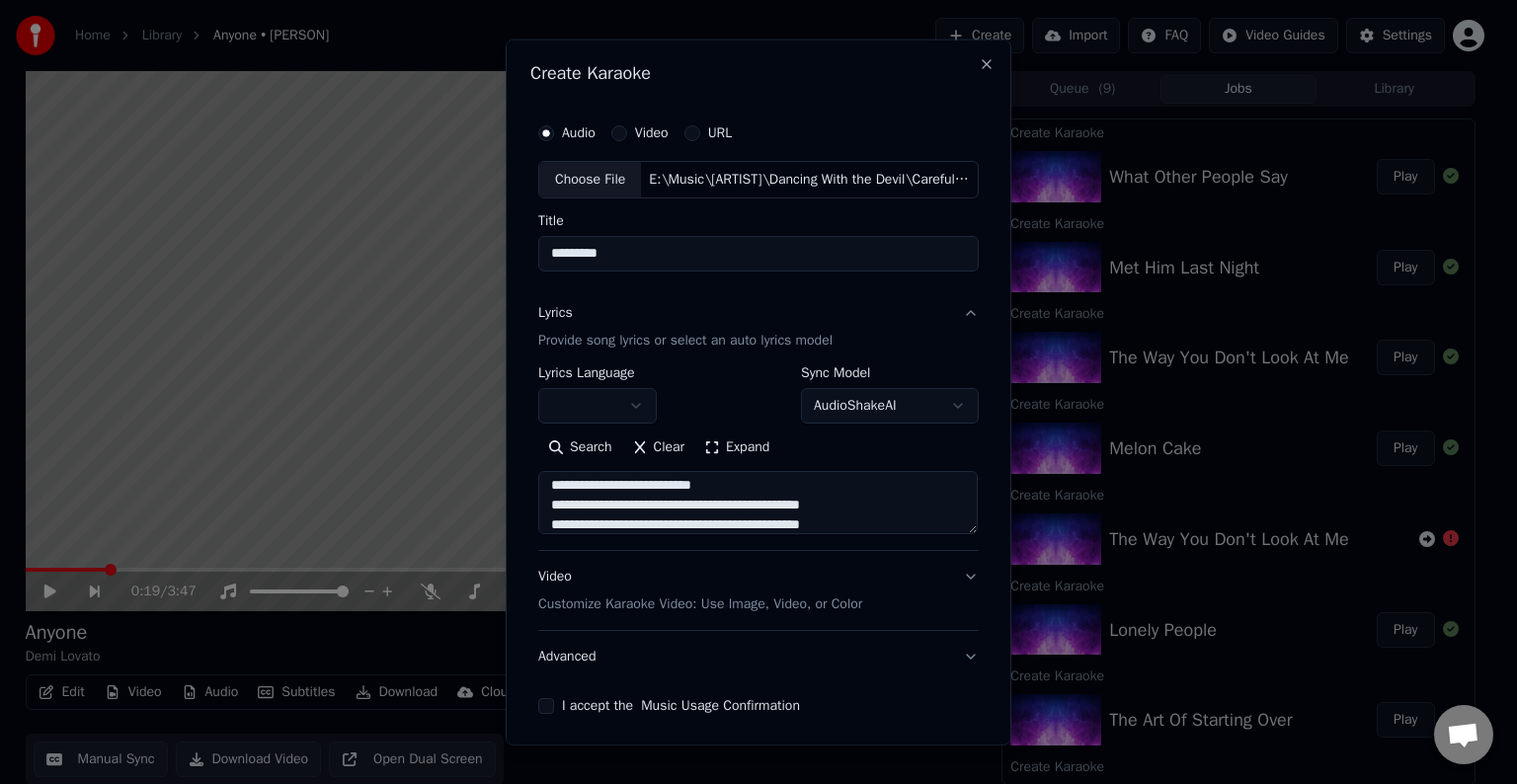 click on "**********" at bounding box center (758, 503) 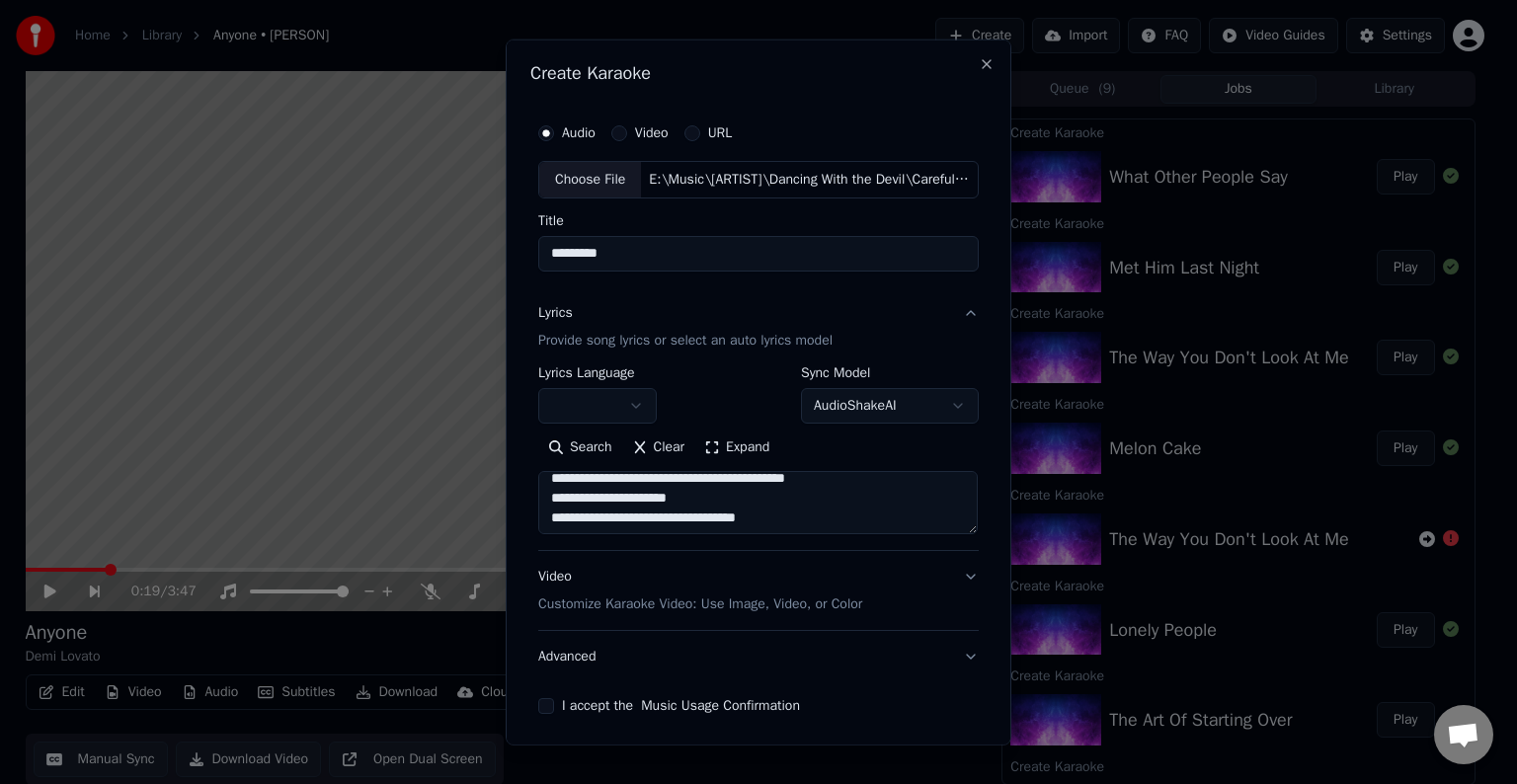 scroll, scrollTop: 308, scrollLeft: 0, axis: vertical 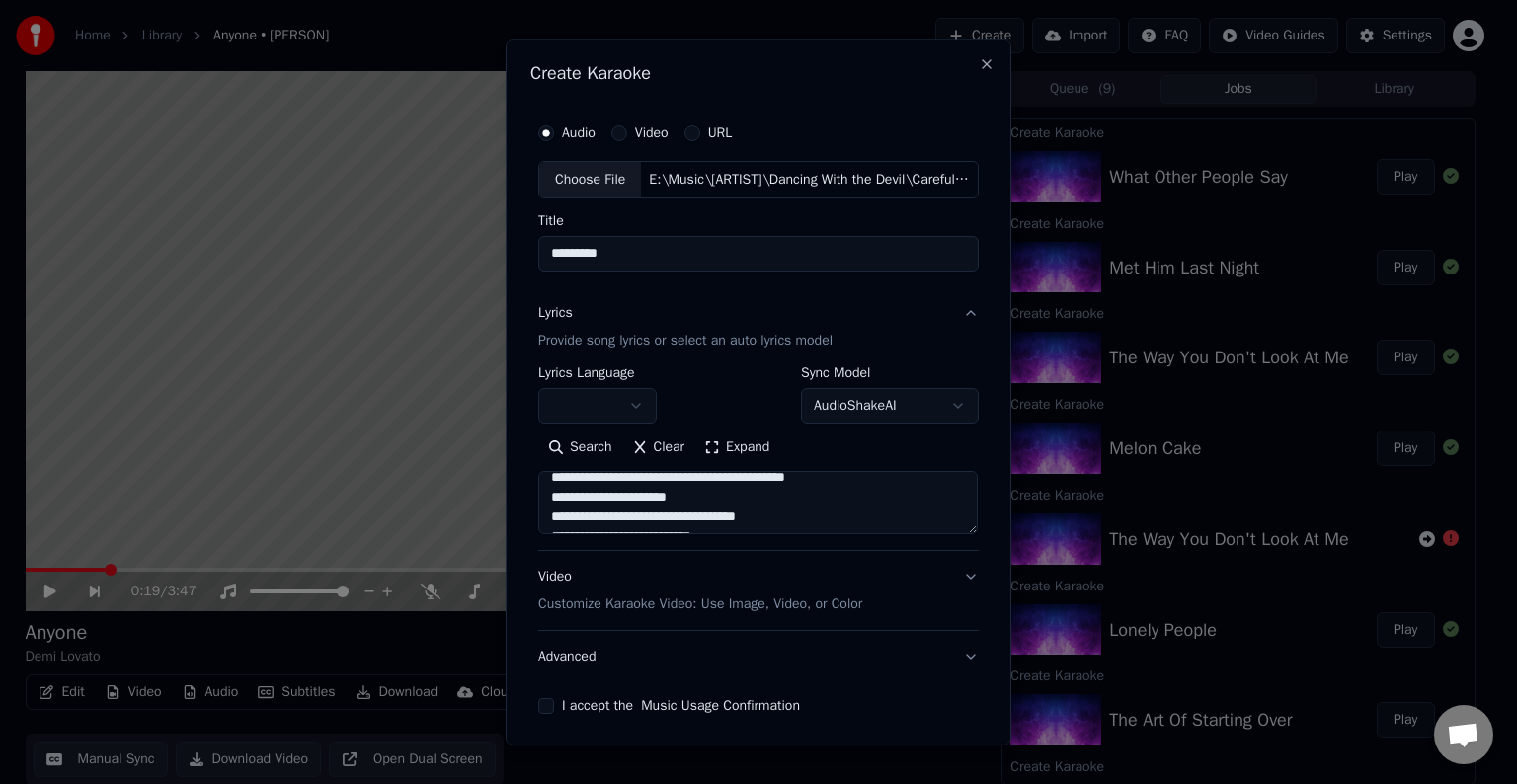 click on "**********" at bounding box center (758, 503) 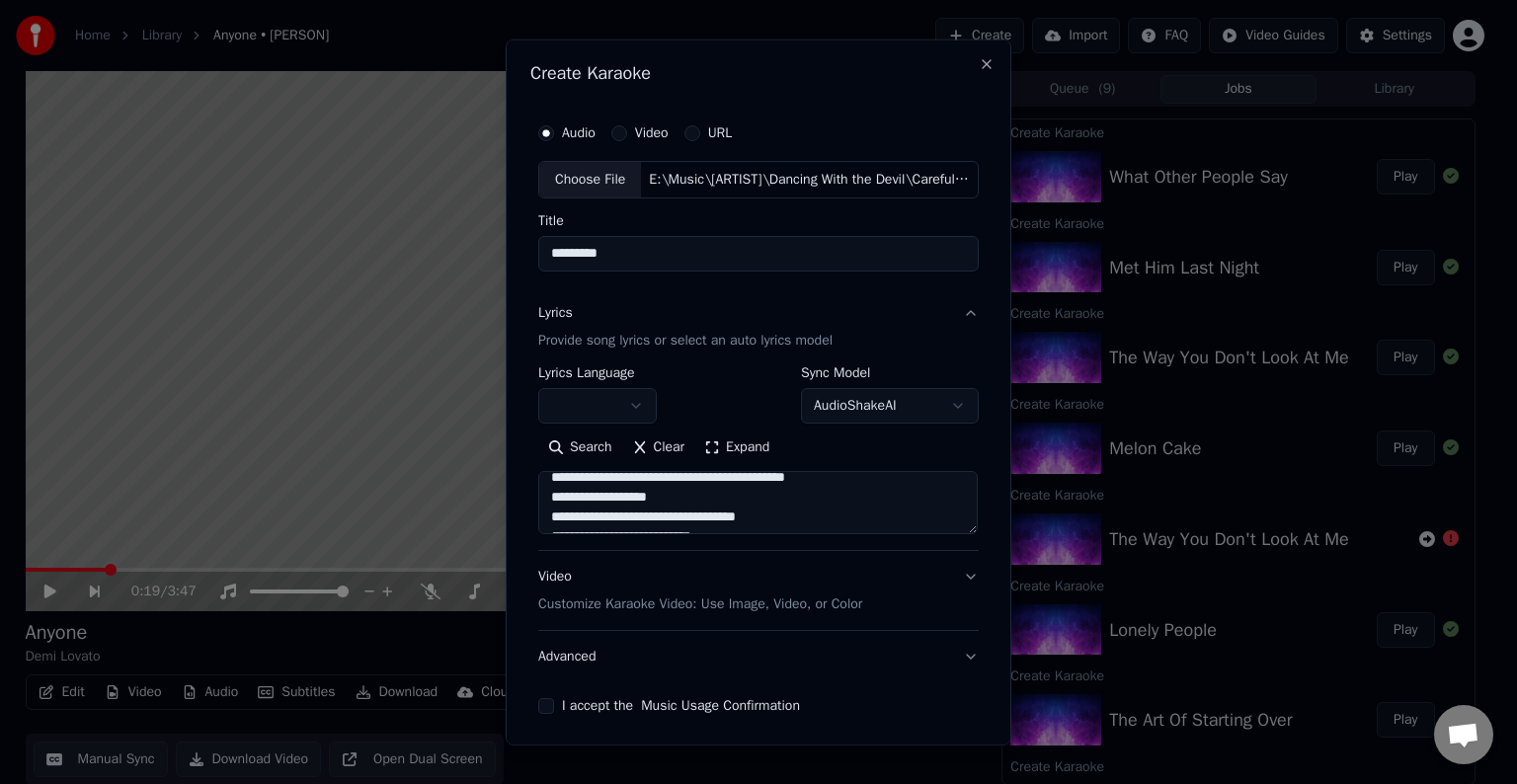 click on "**********" at bounding box center [758, 503] 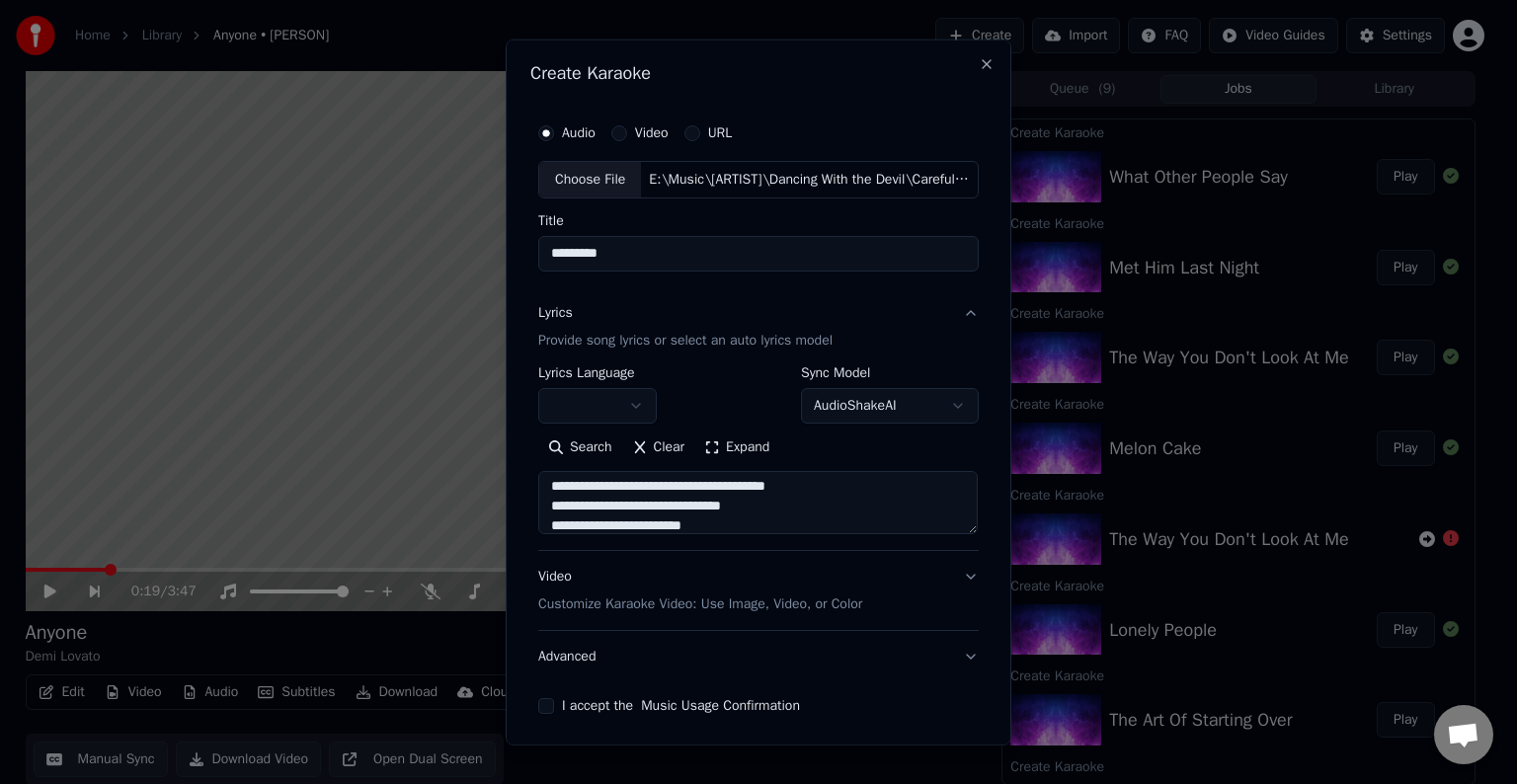 scroll, scrollTop: 408, scrollLeft: 0, axis: vertical 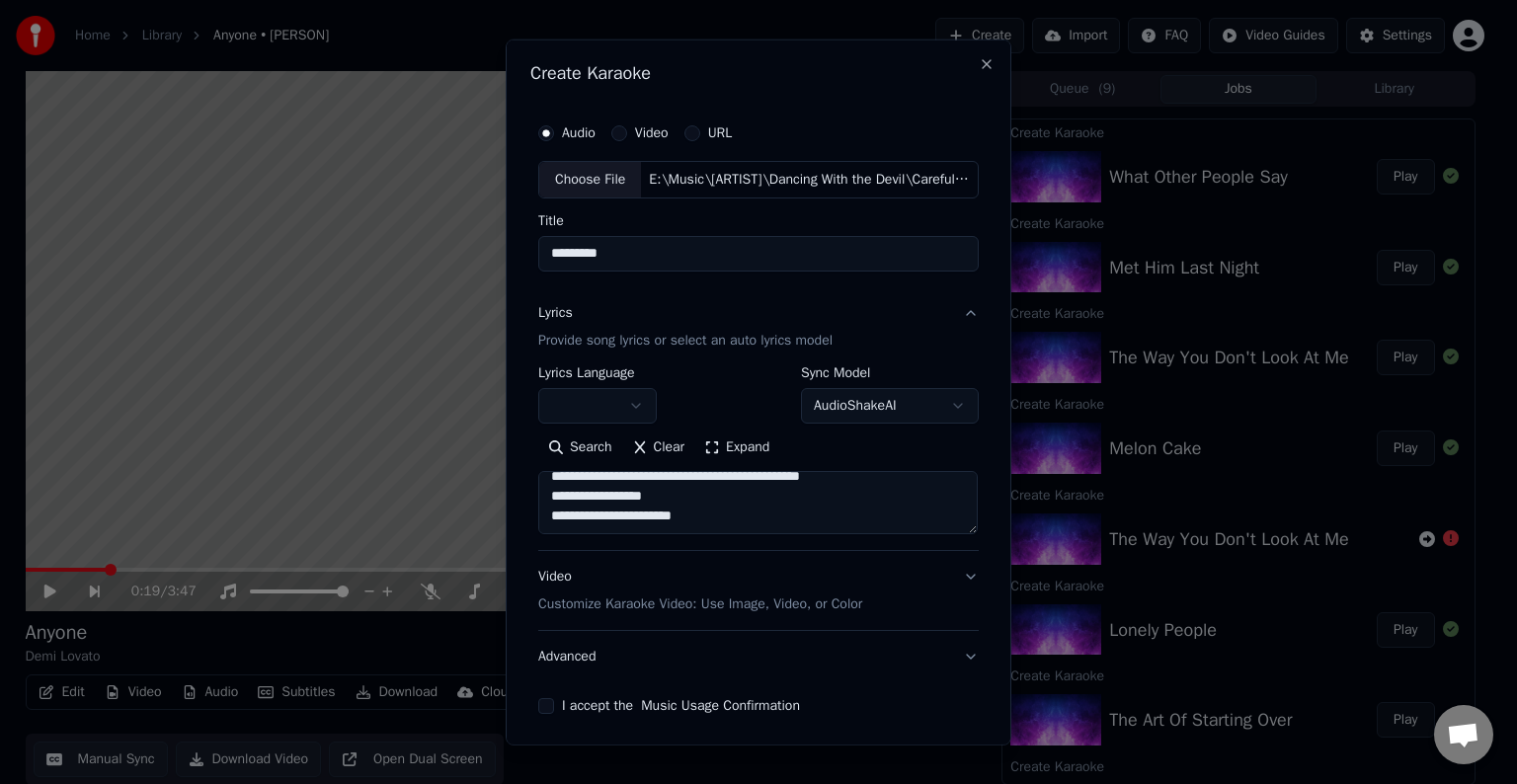 click on "**********" at bounding box center (758, 503) 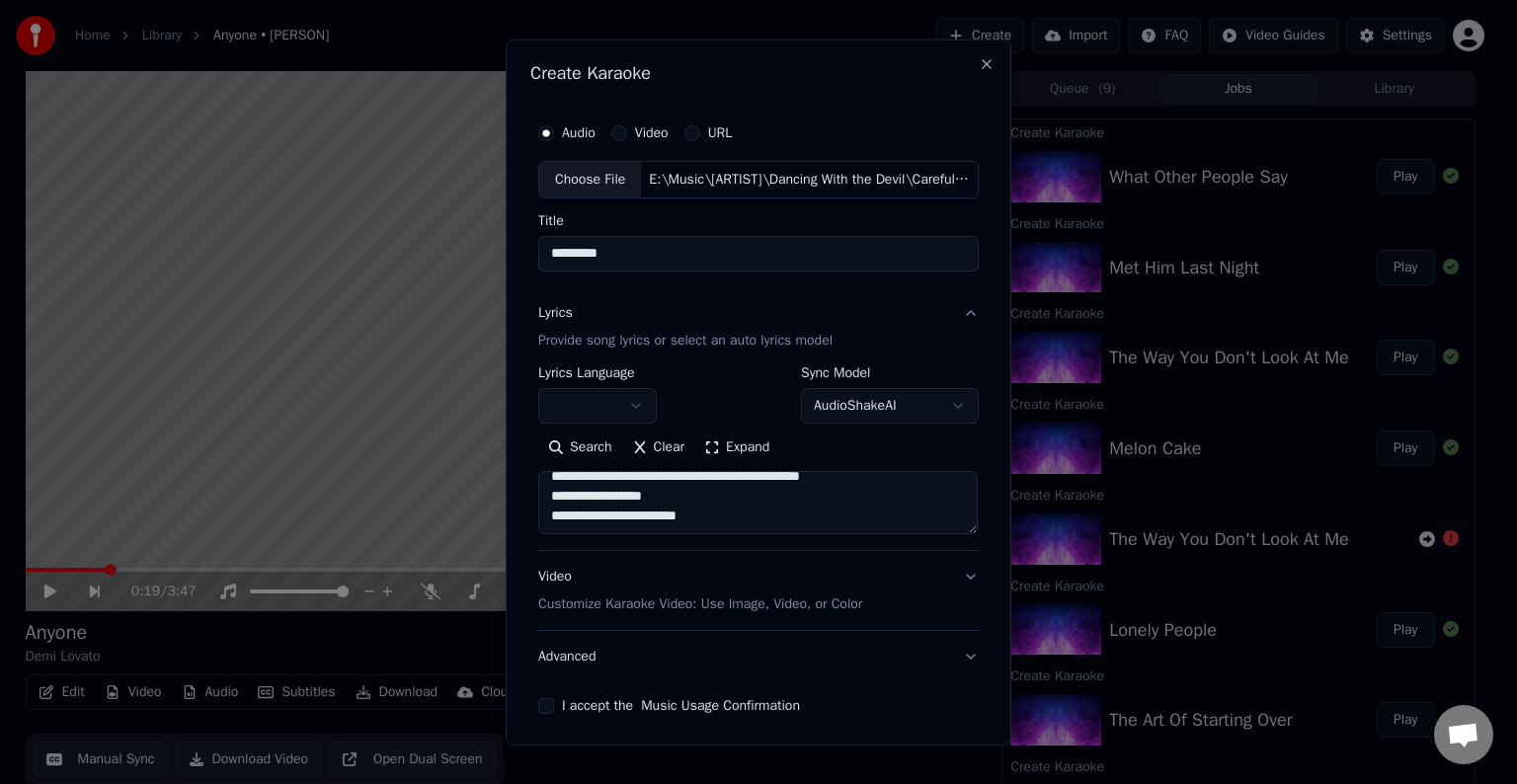 scroll, scrollTop: 419, scrollLeft: 0, axis: vertical 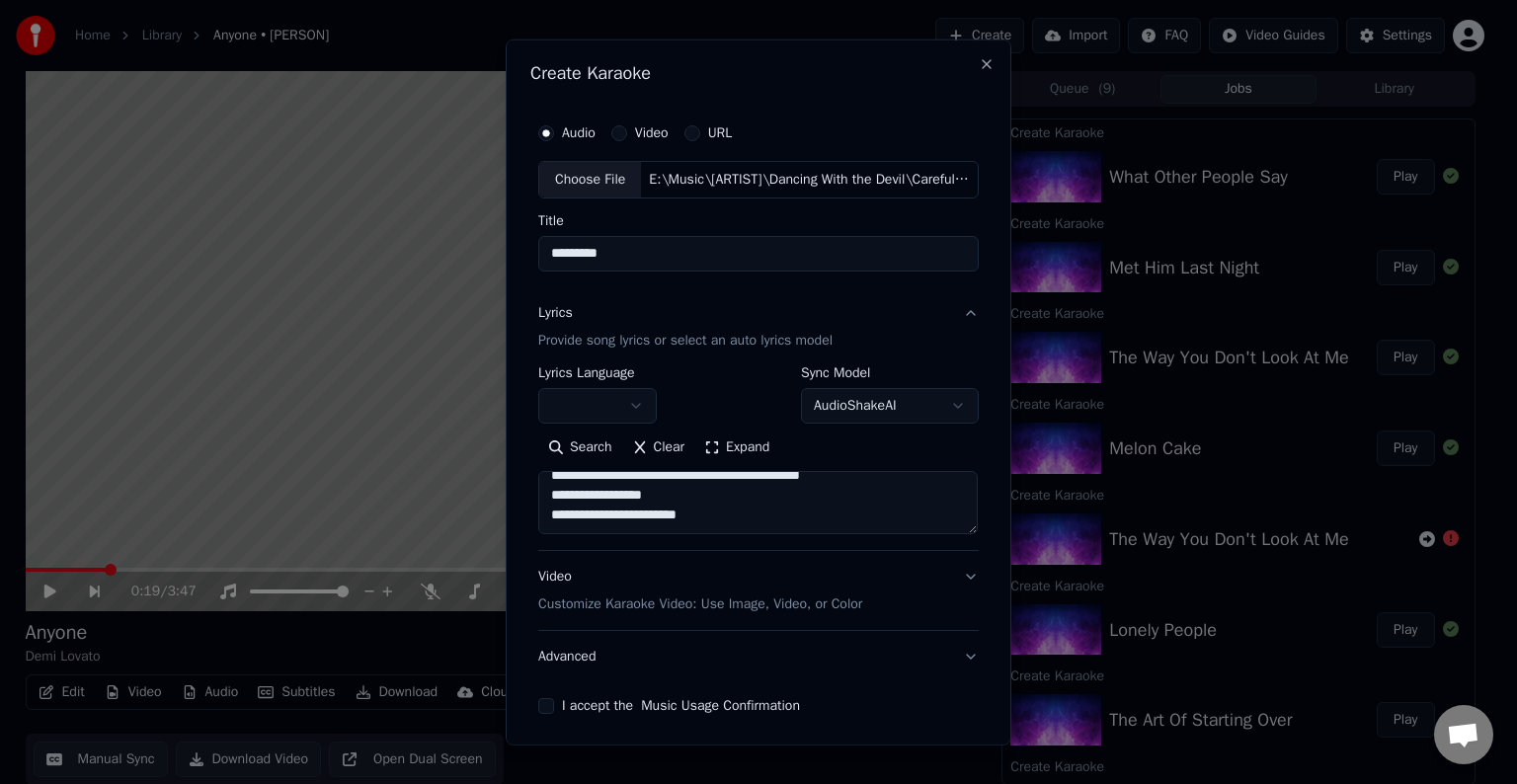paste on "**********" 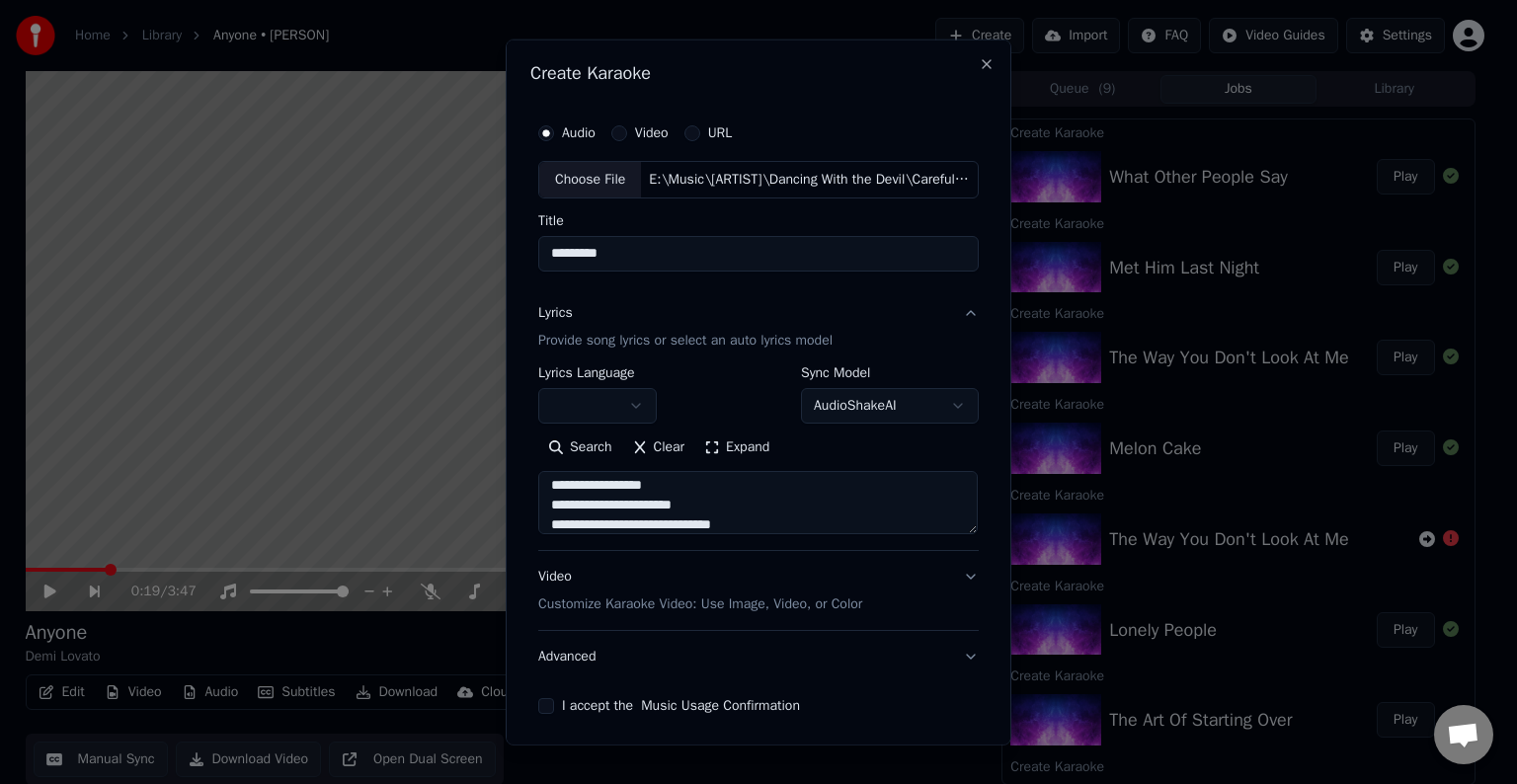 scroll, scrollTop: 498, scrollLeft: 0, axis: vertical 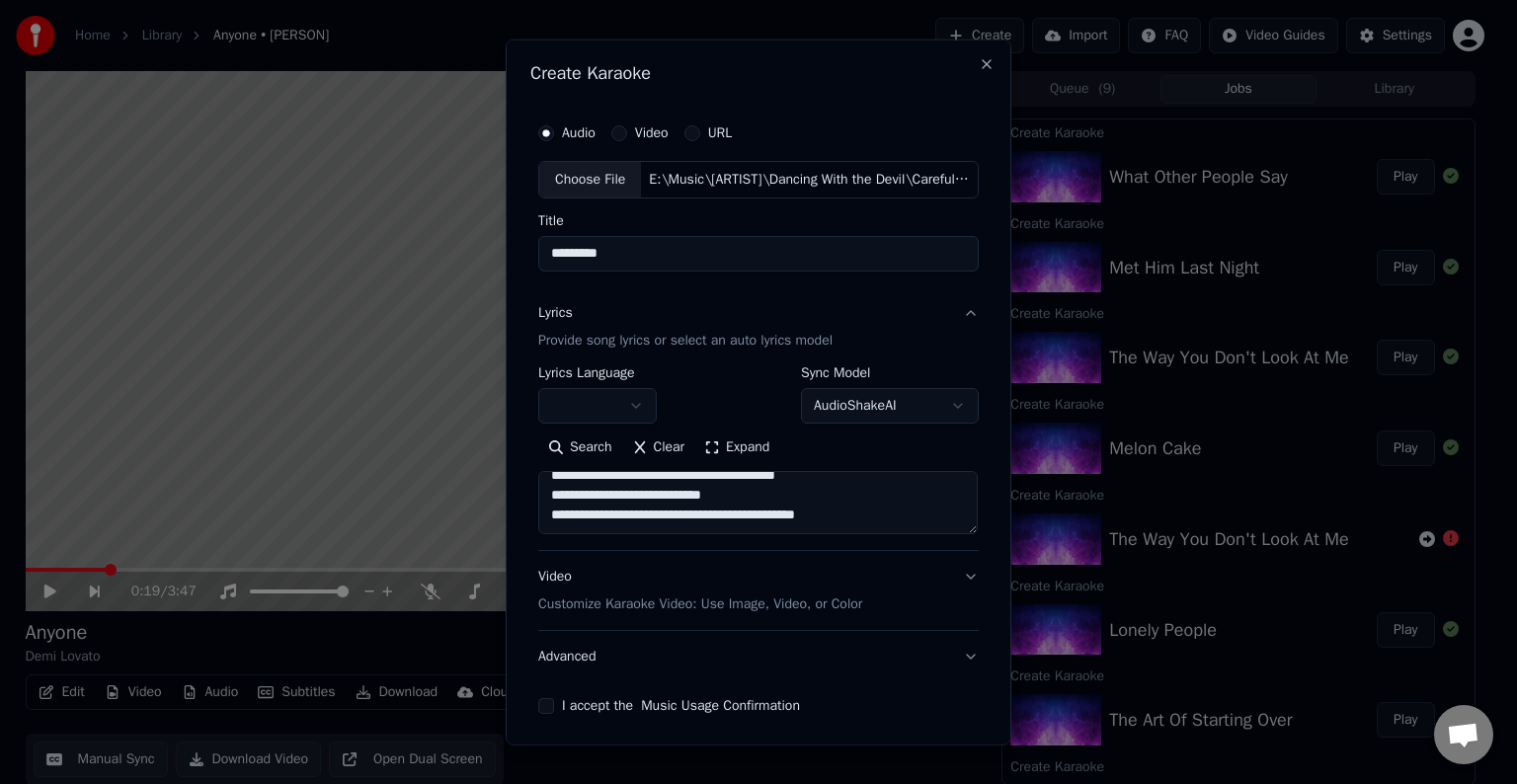 click on "**********" at bounding box center [758, 503] 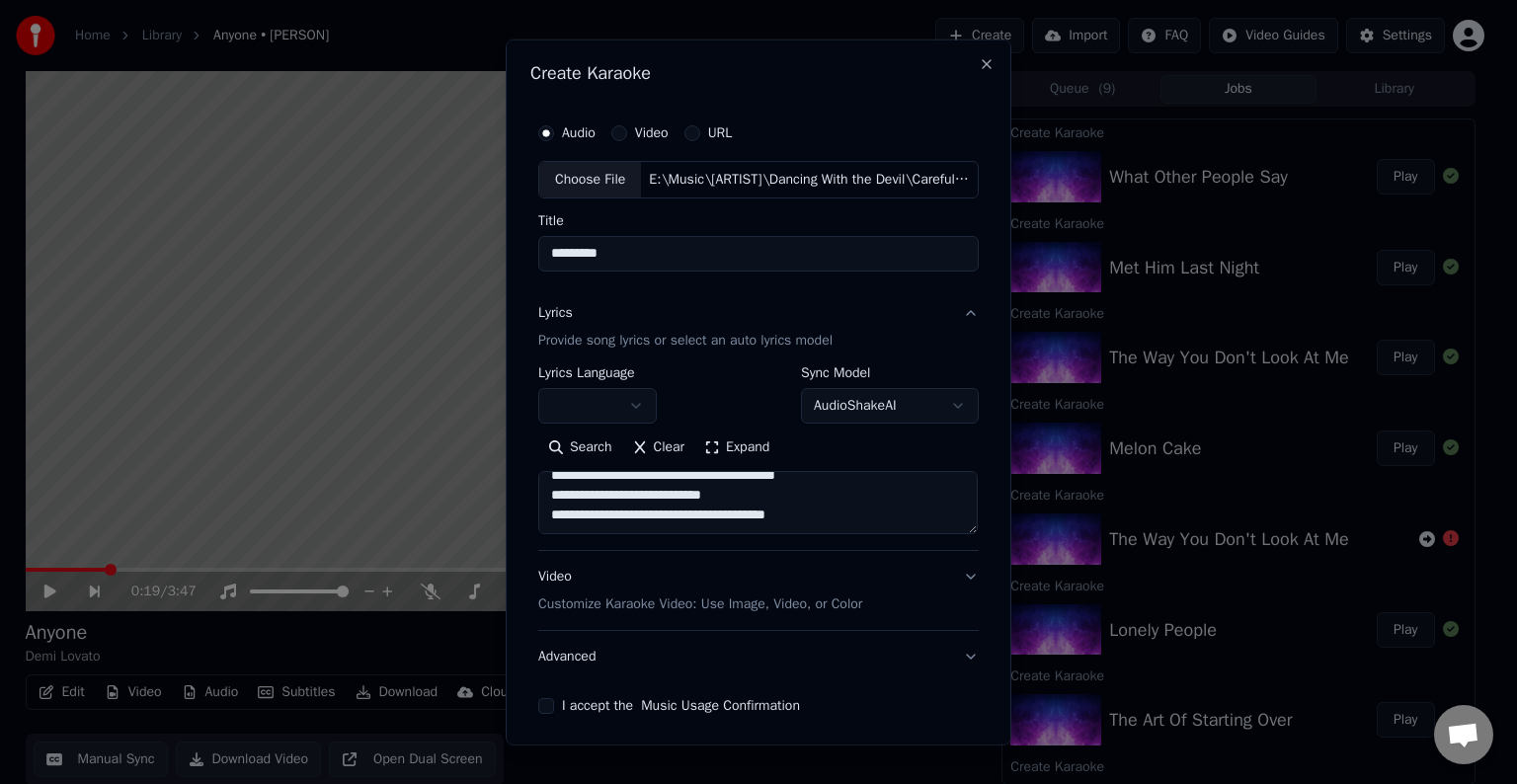 scroll, scrollTop: 478, scrollLeft: 0, axis: vertical 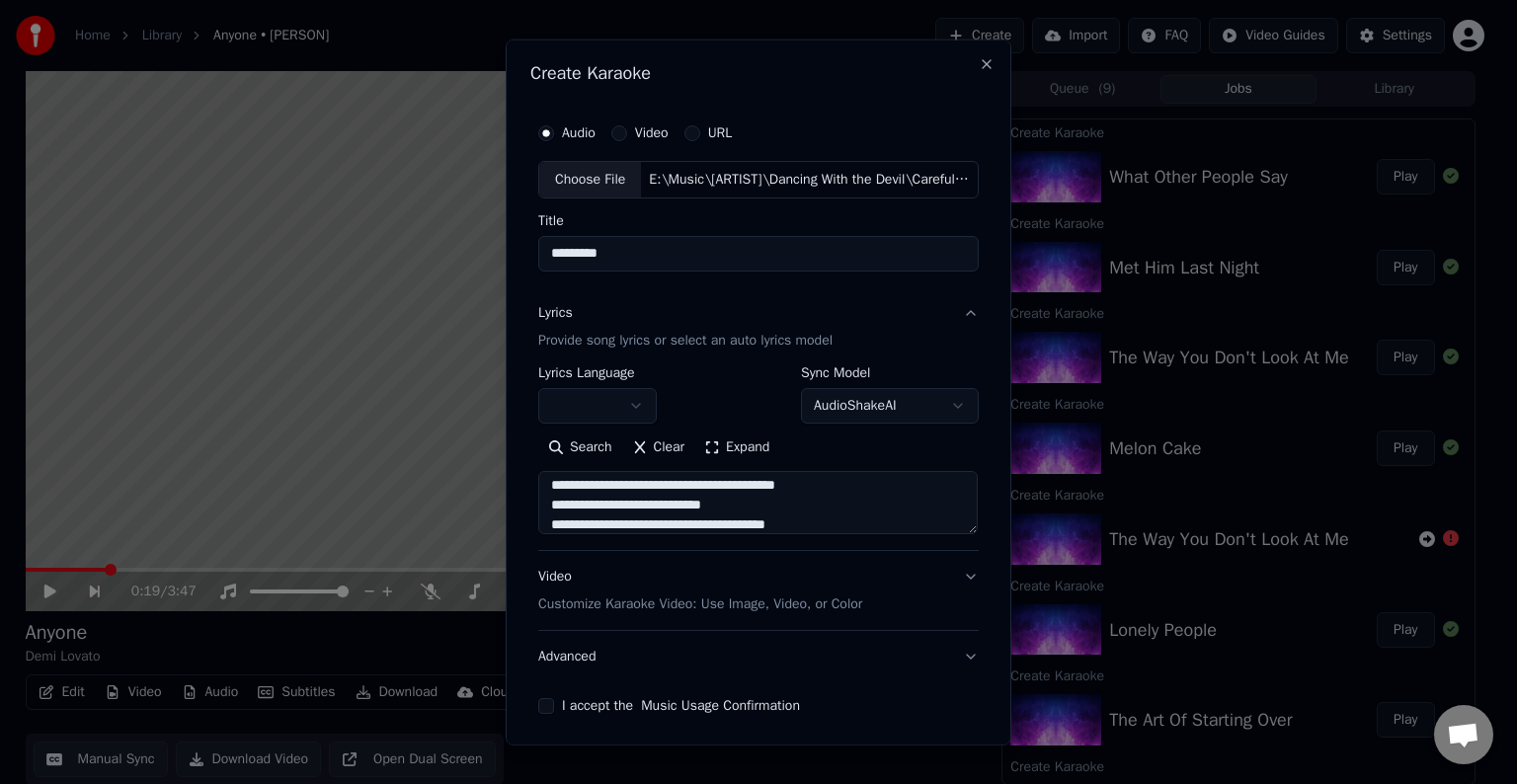click on "[REDACTED]" at bounding box center (758, 503) 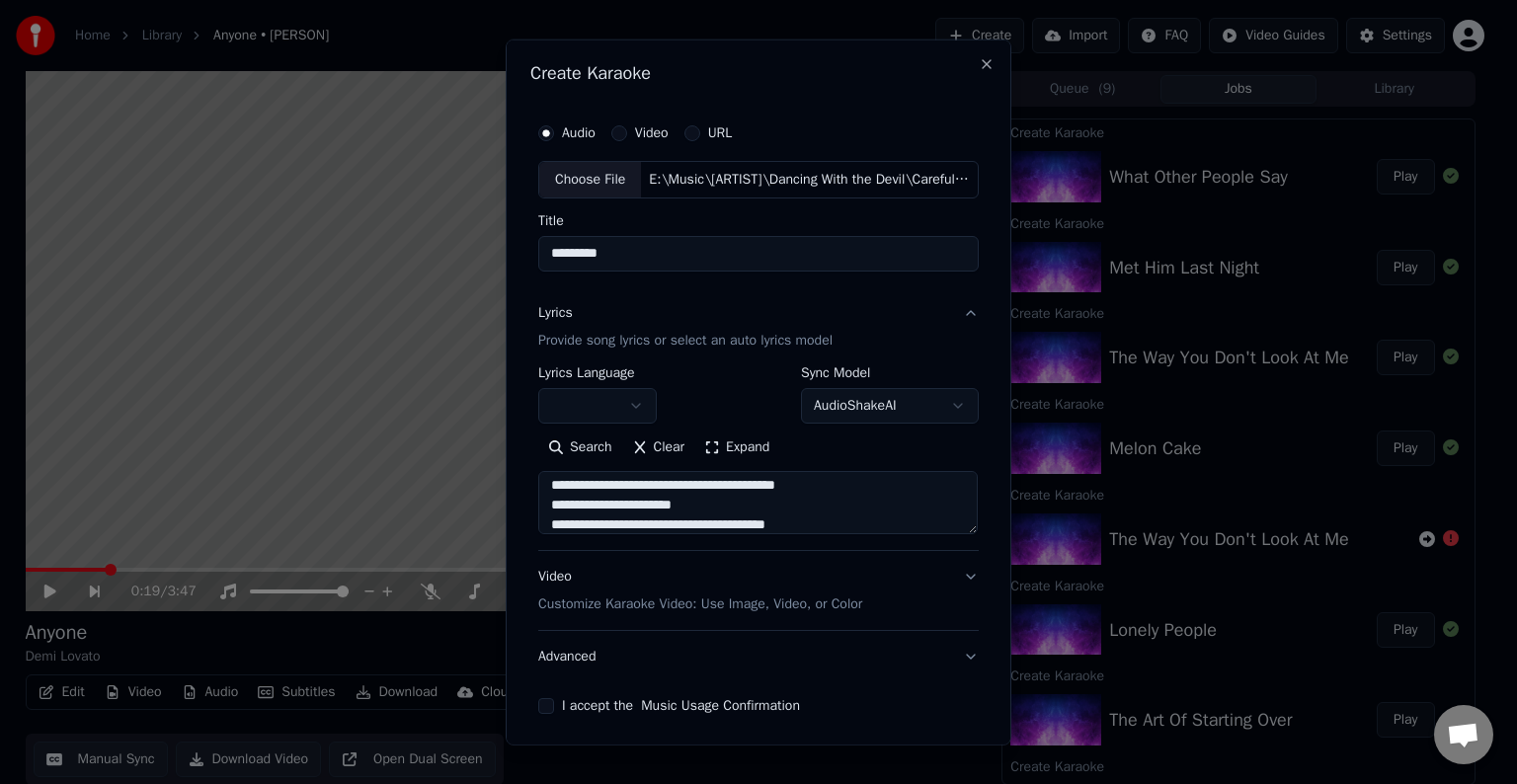 click on "**********" at bounding box center (758, 503) 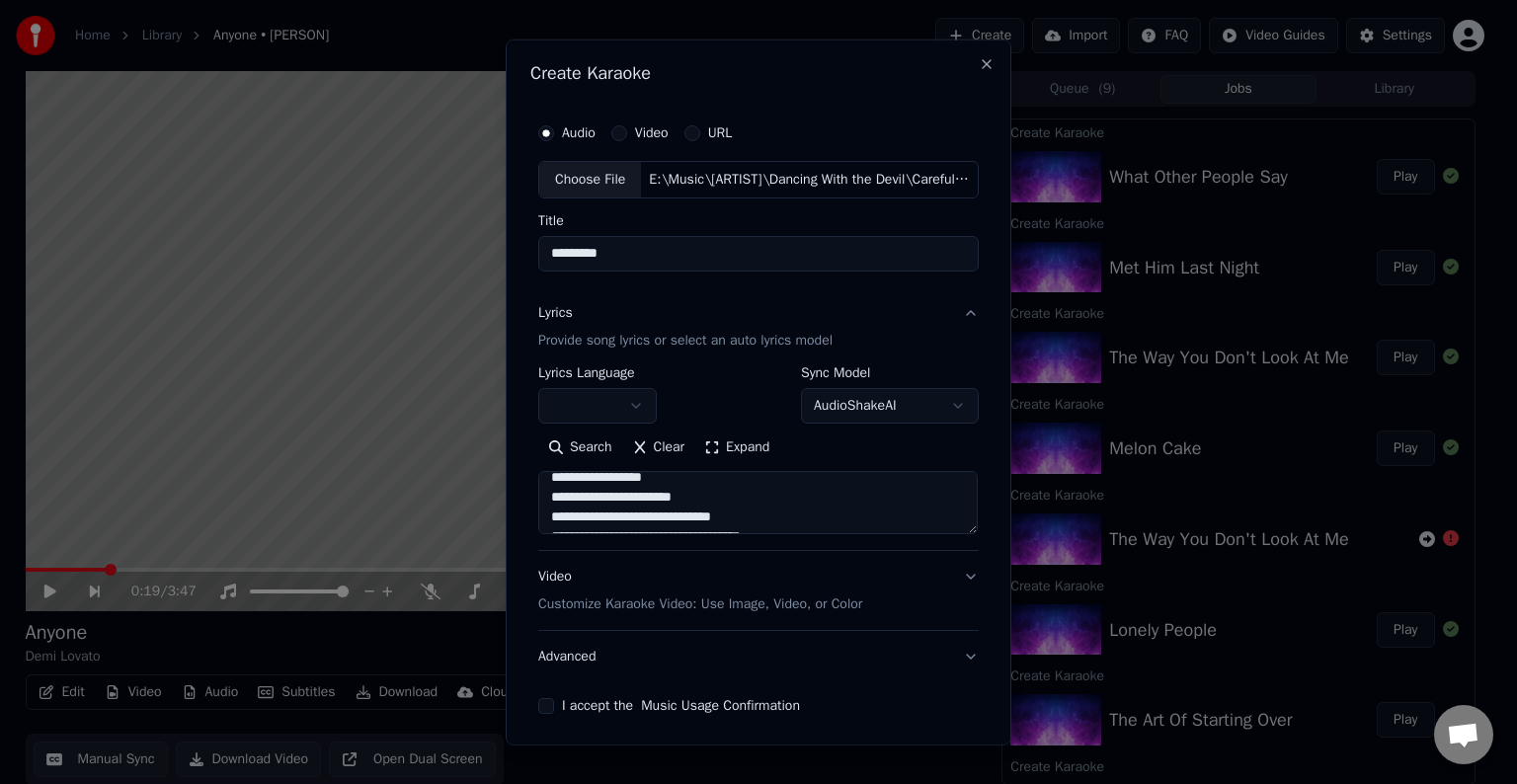 scroll, scrollTop: 425, scrollLeft: 0, axis: vertical 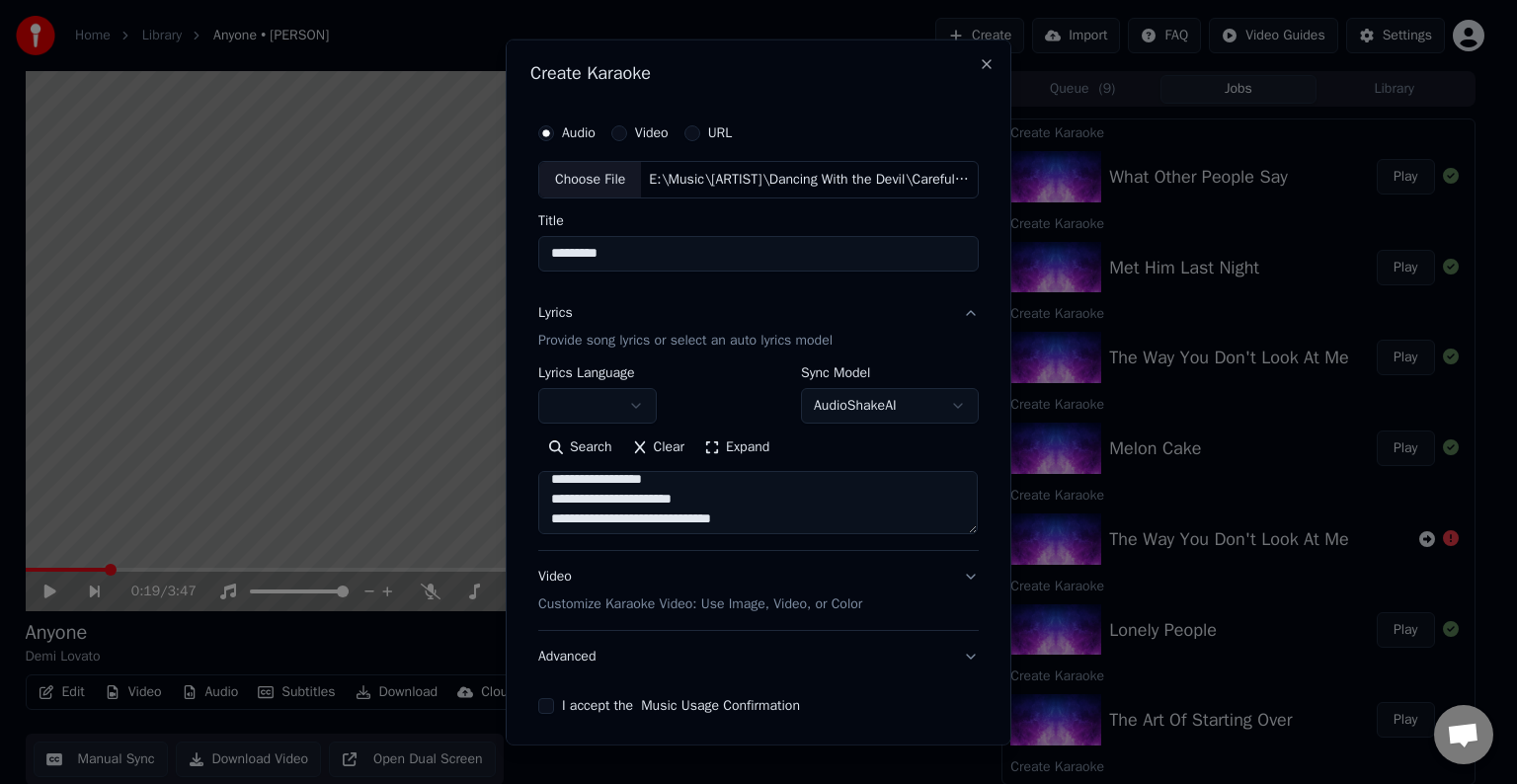 click on "**********" at bounding box center [758, 503] 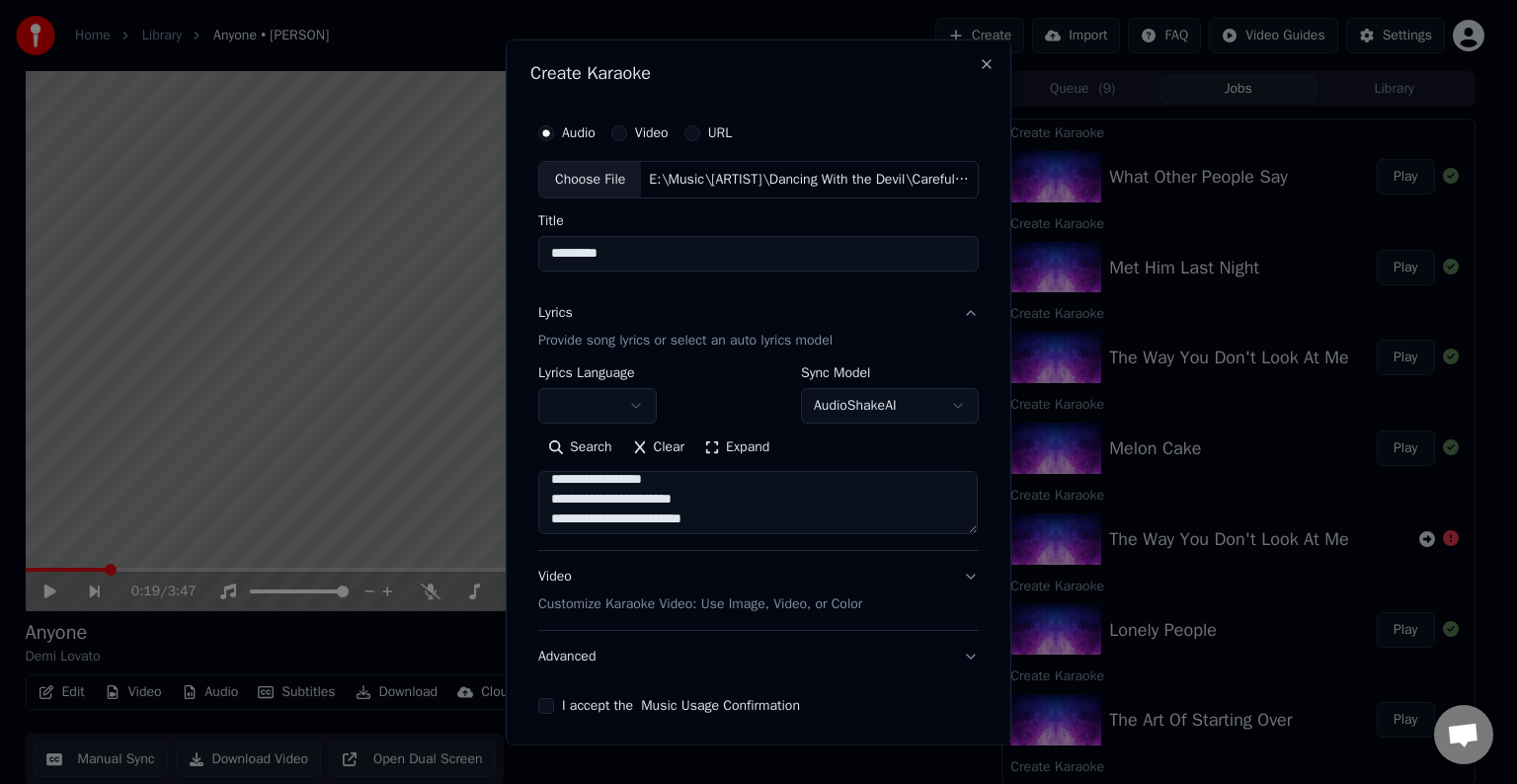 scroll, scrollTop: 507, scrollLeft: 0, axis: vertical 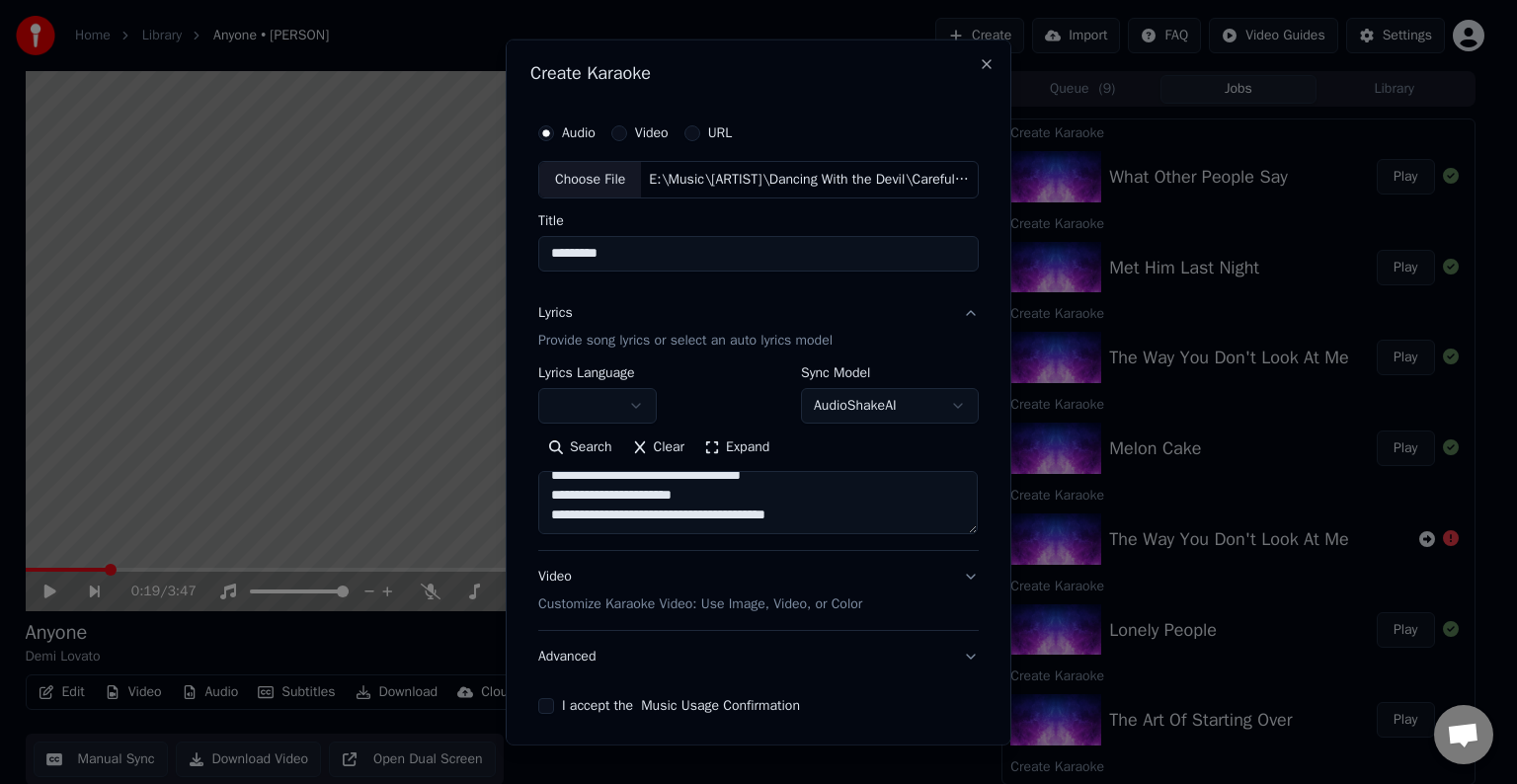 click on "**********" at bounding box center (758, 503) 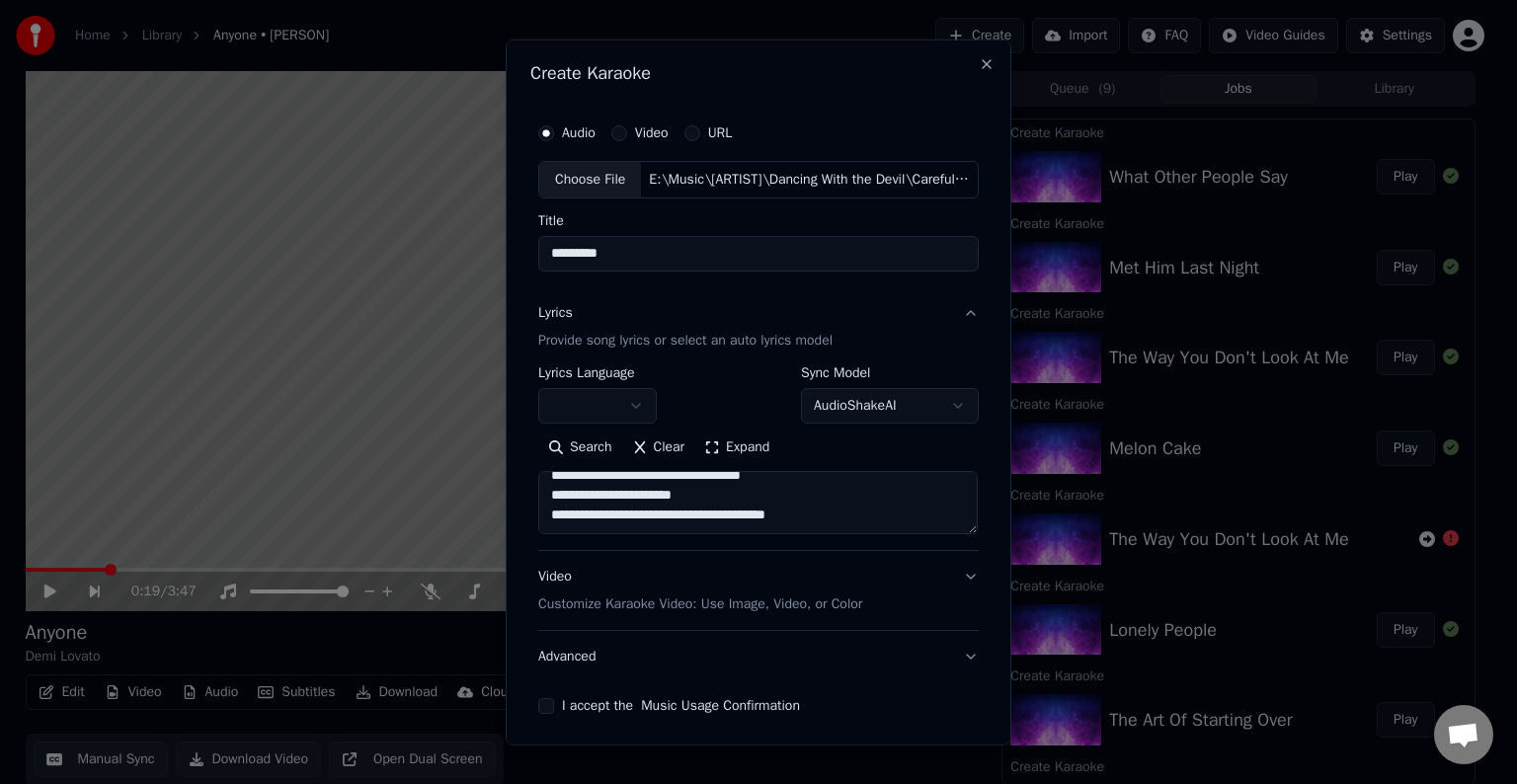 paste on "[REDACTED]" 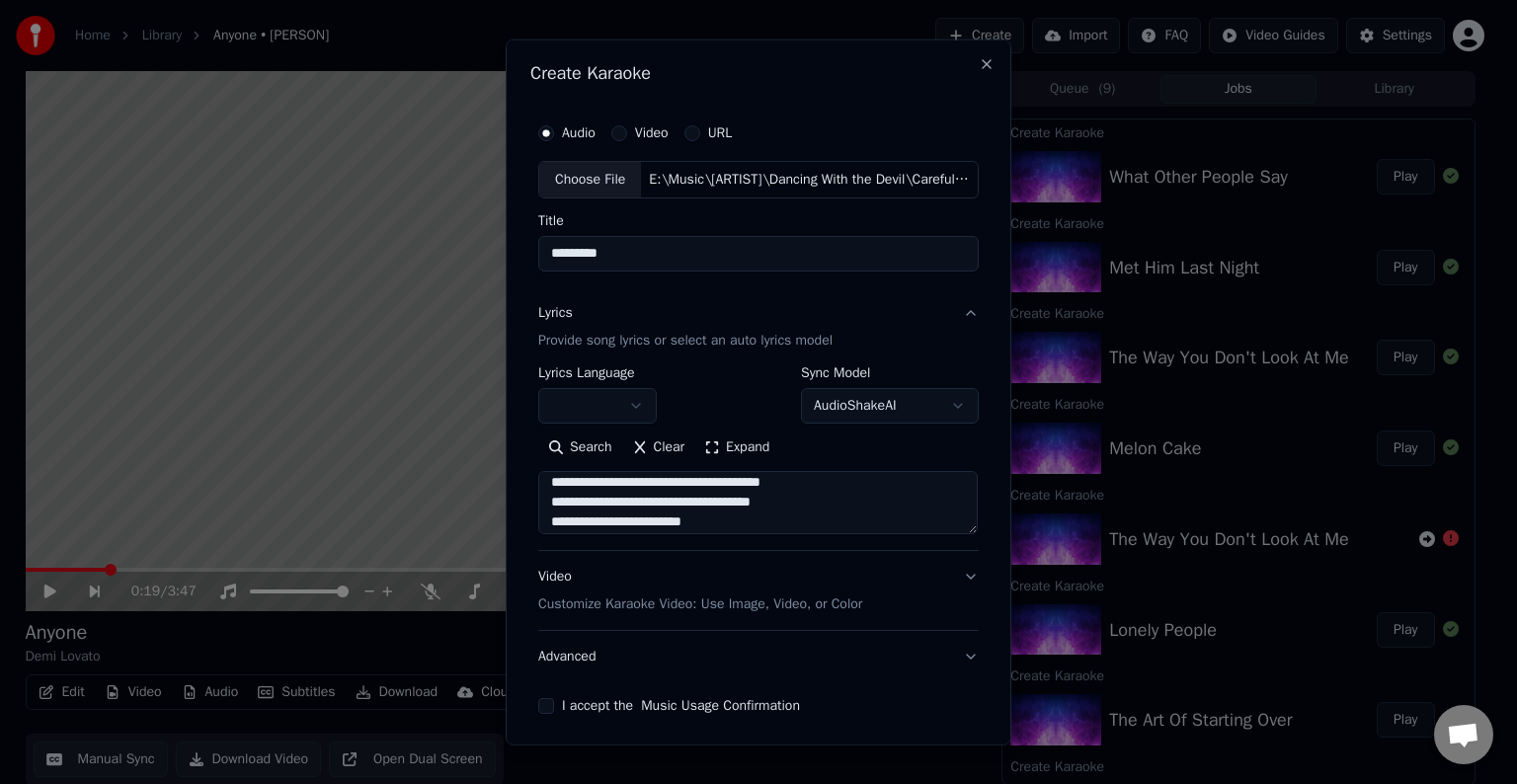 scroll, scrollTop: 519, scrollLeft: 0, axis: vertical 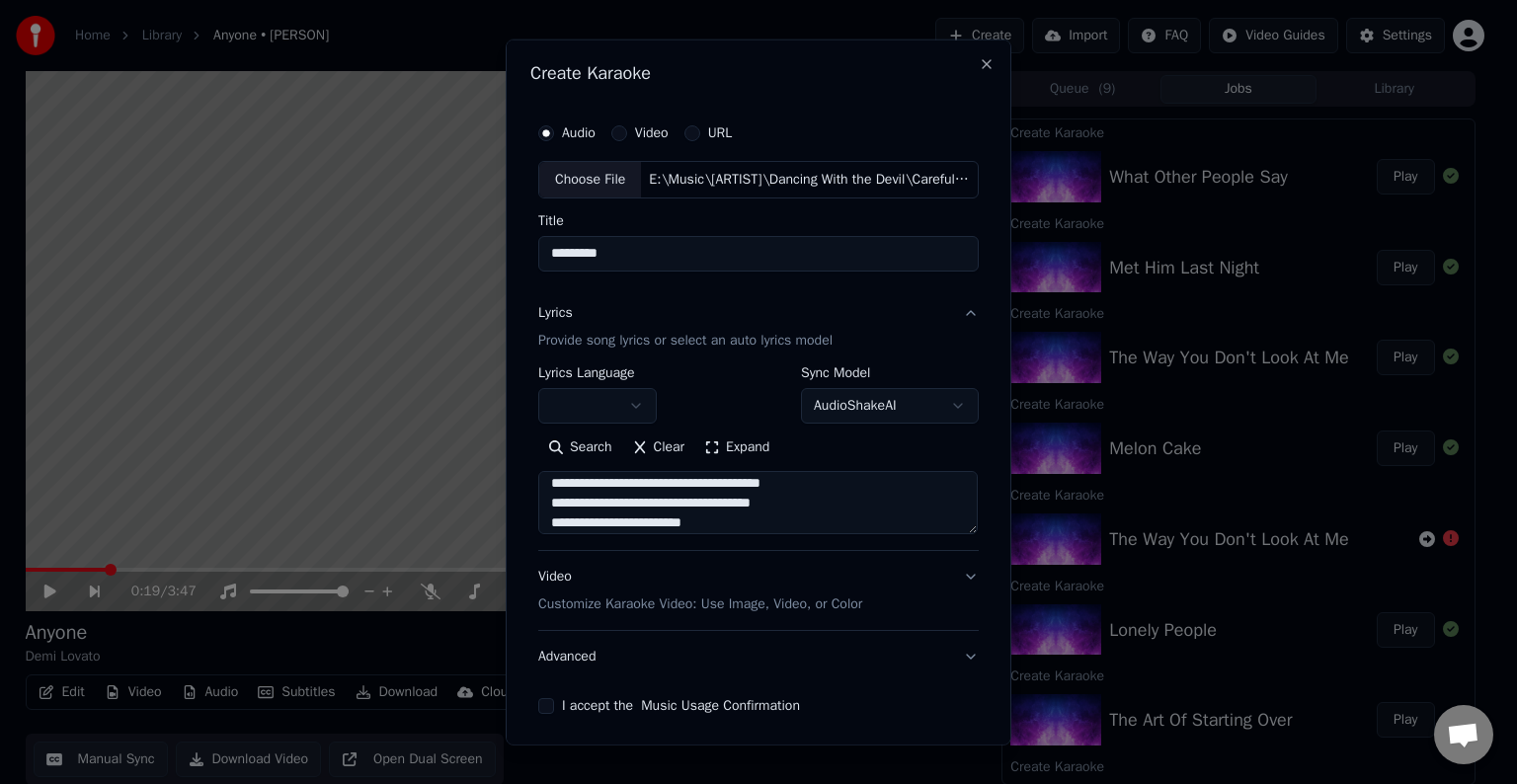 click at bounding box center [758, 503] 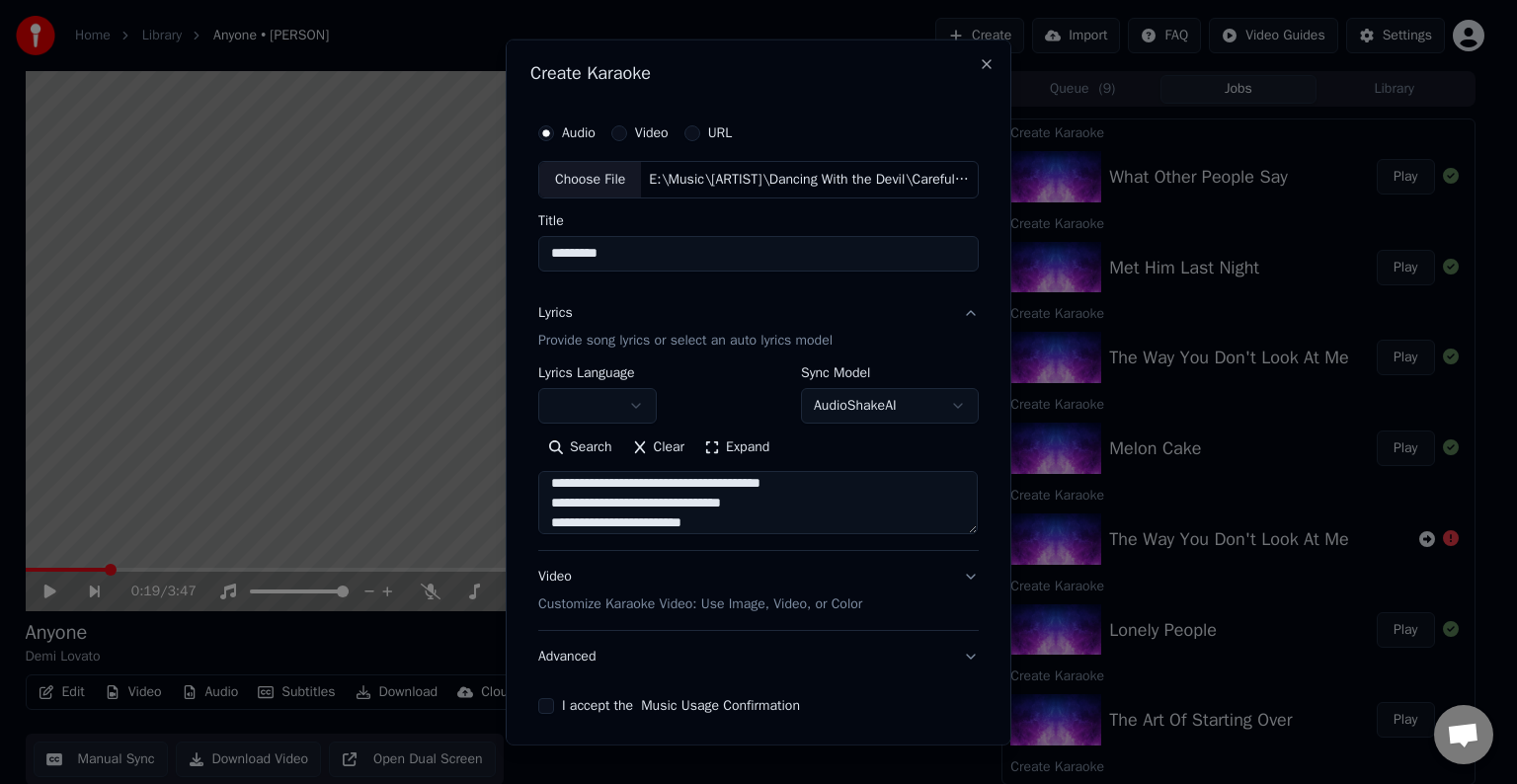 scroll, scrollTop: 586, scrollLeft: 0, axis: vertical 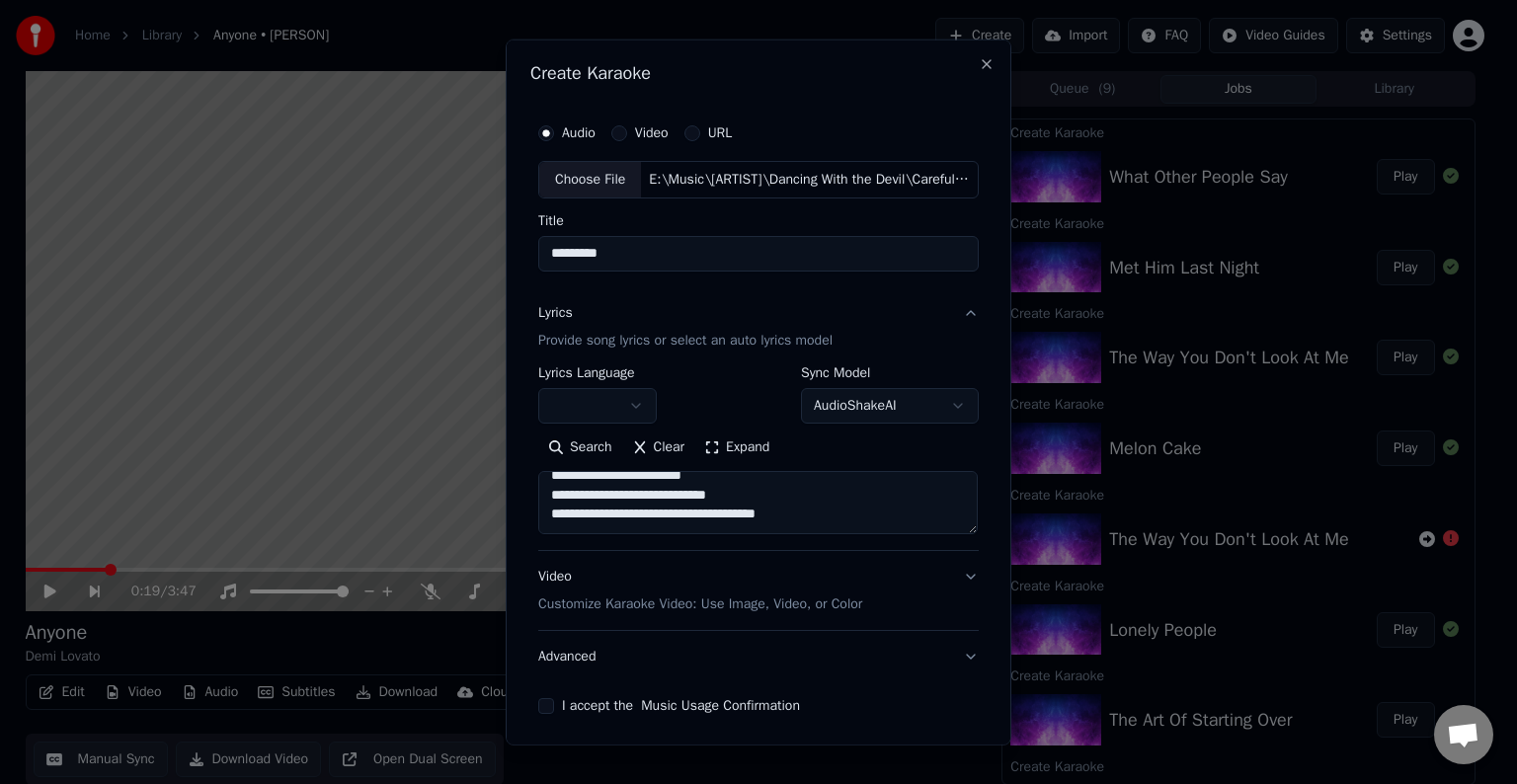click at bounding box center [758, 503] 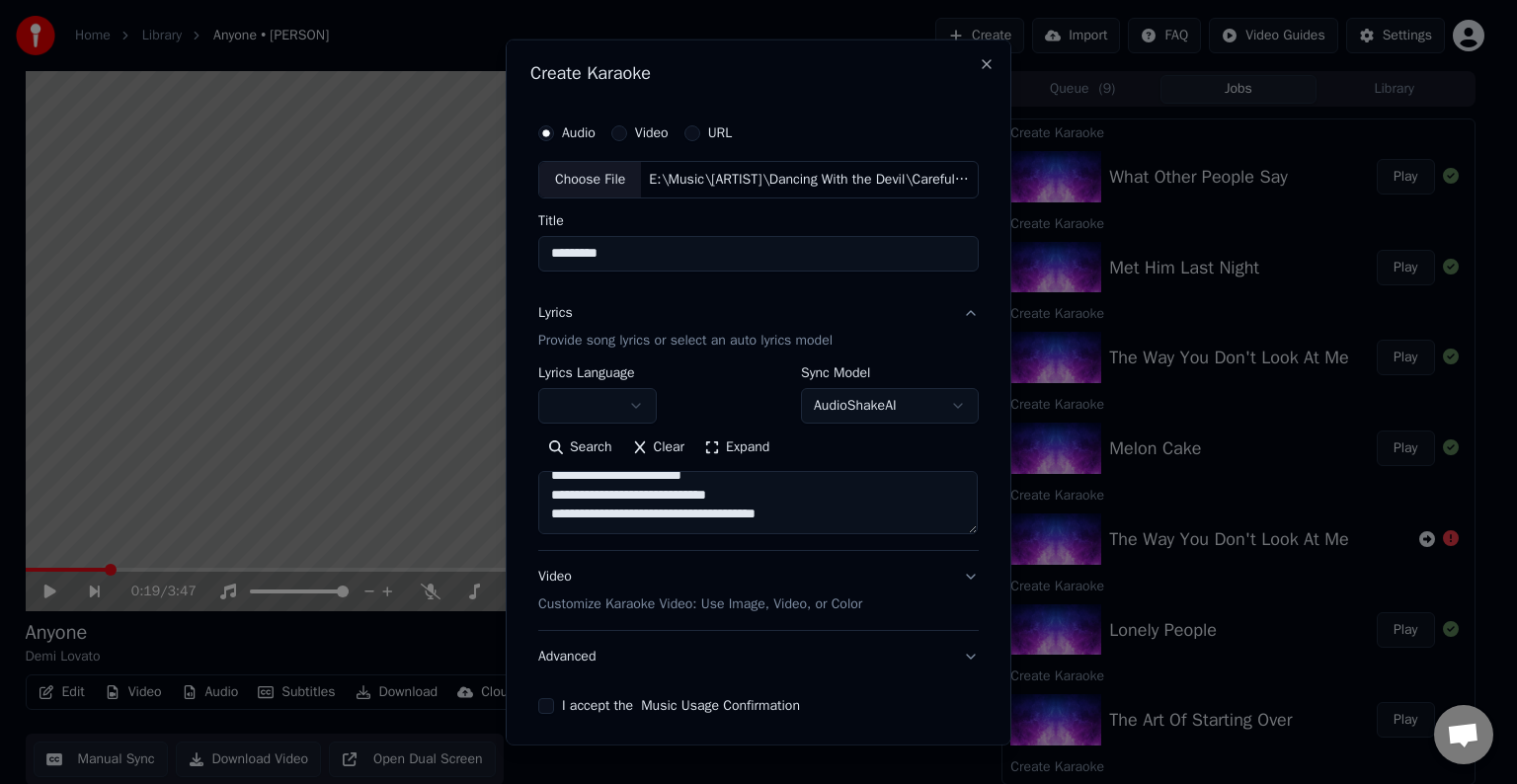 paste on "**********" 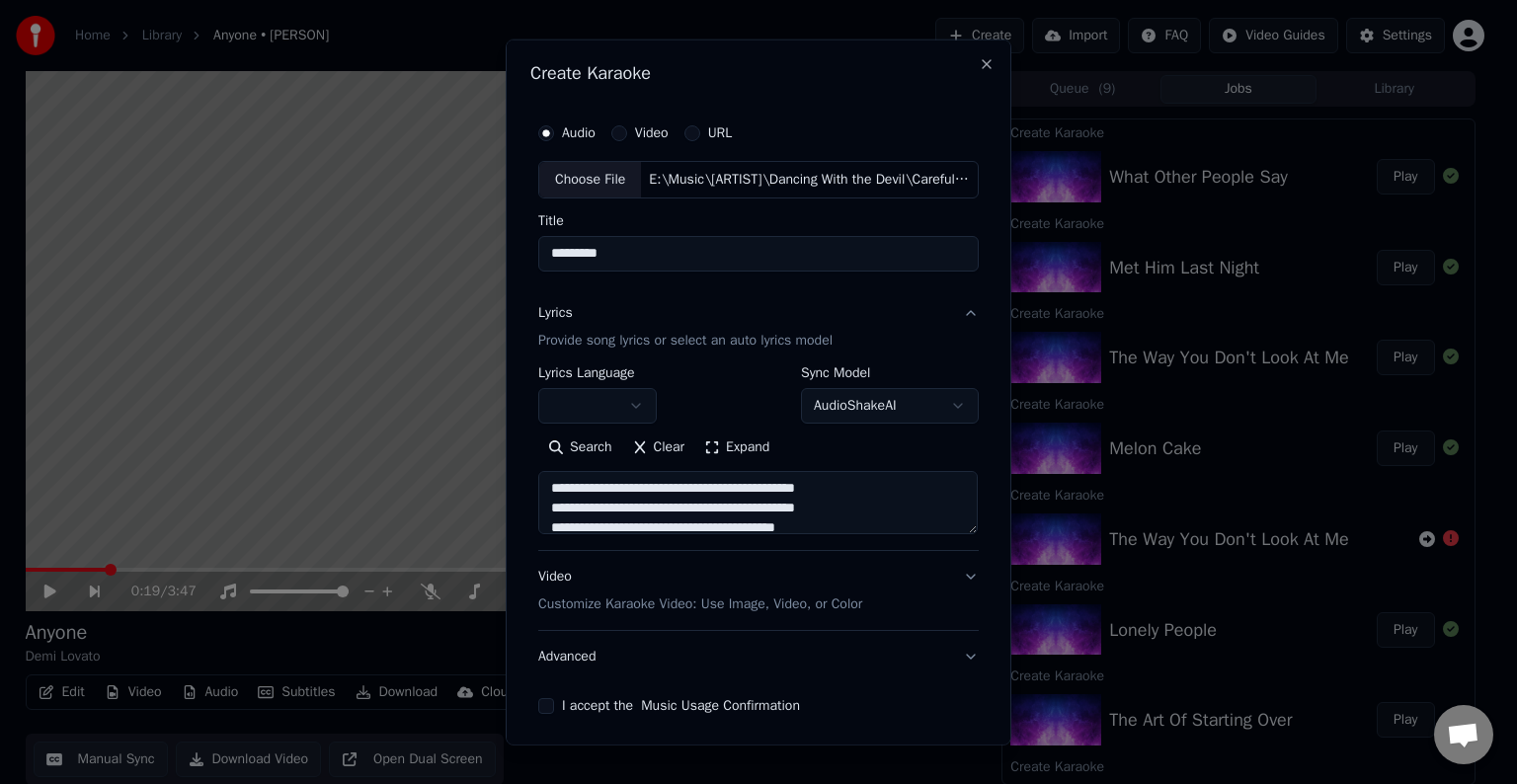 scroll, scrollTop: 622, scrollLeft: 0, axis: vertical 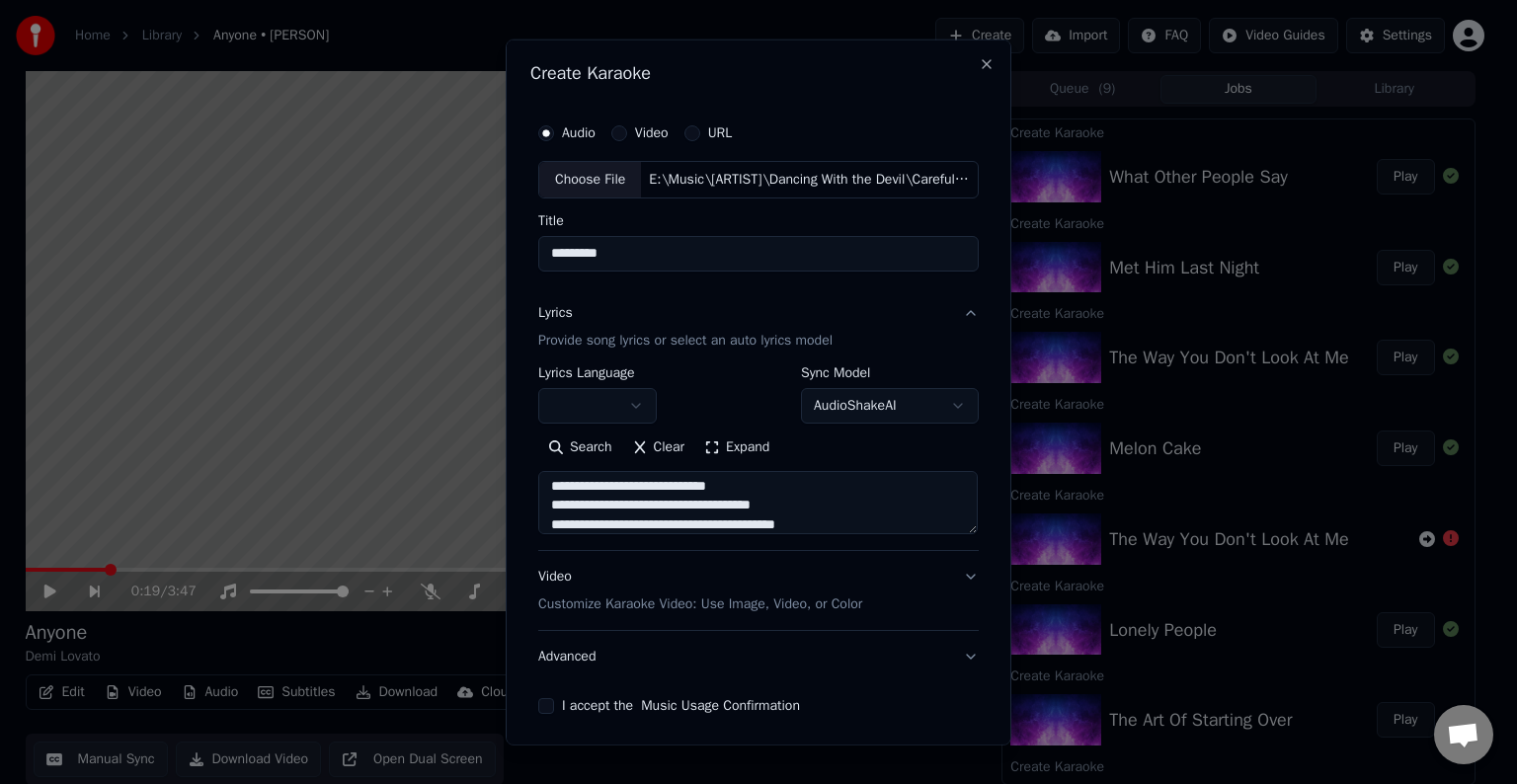 drag, startPoint x: 741, startPoint y: 494, endPoint x: 559, endPoint y: 510, distance: 182.70194 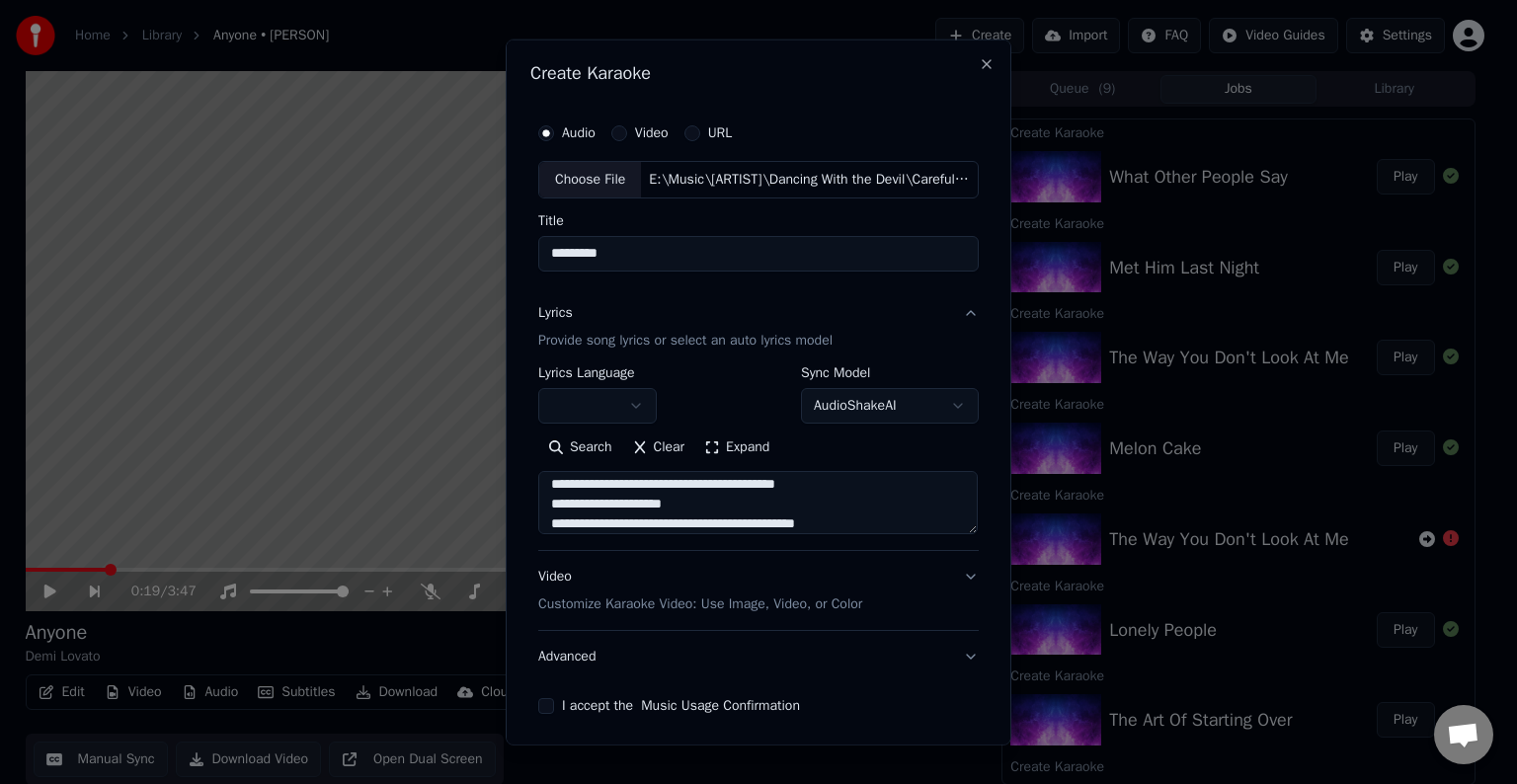 scroll, scrollTop: 617, scrollLeft: 0, axis: vertical 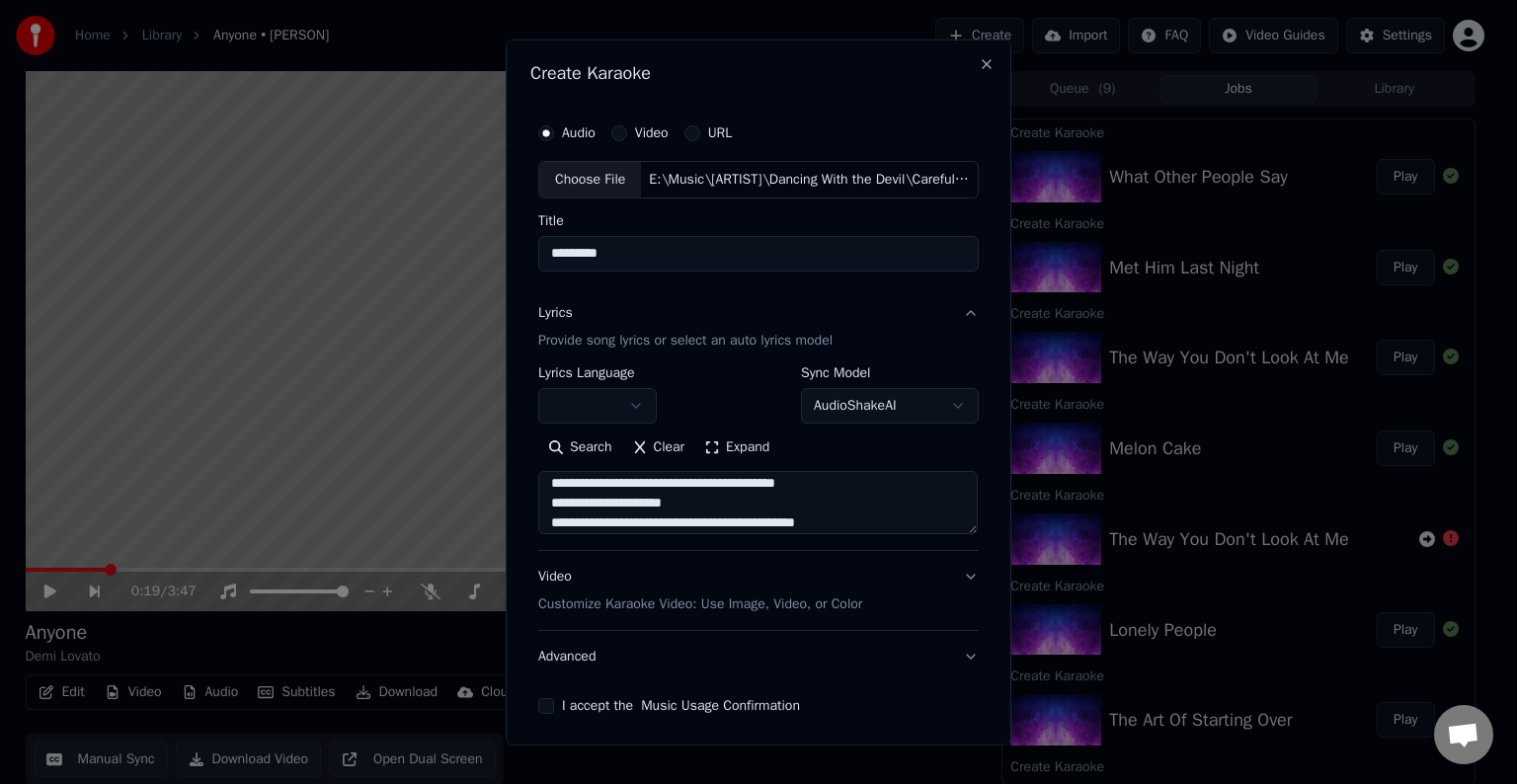 click at bounding box center (758, 503) 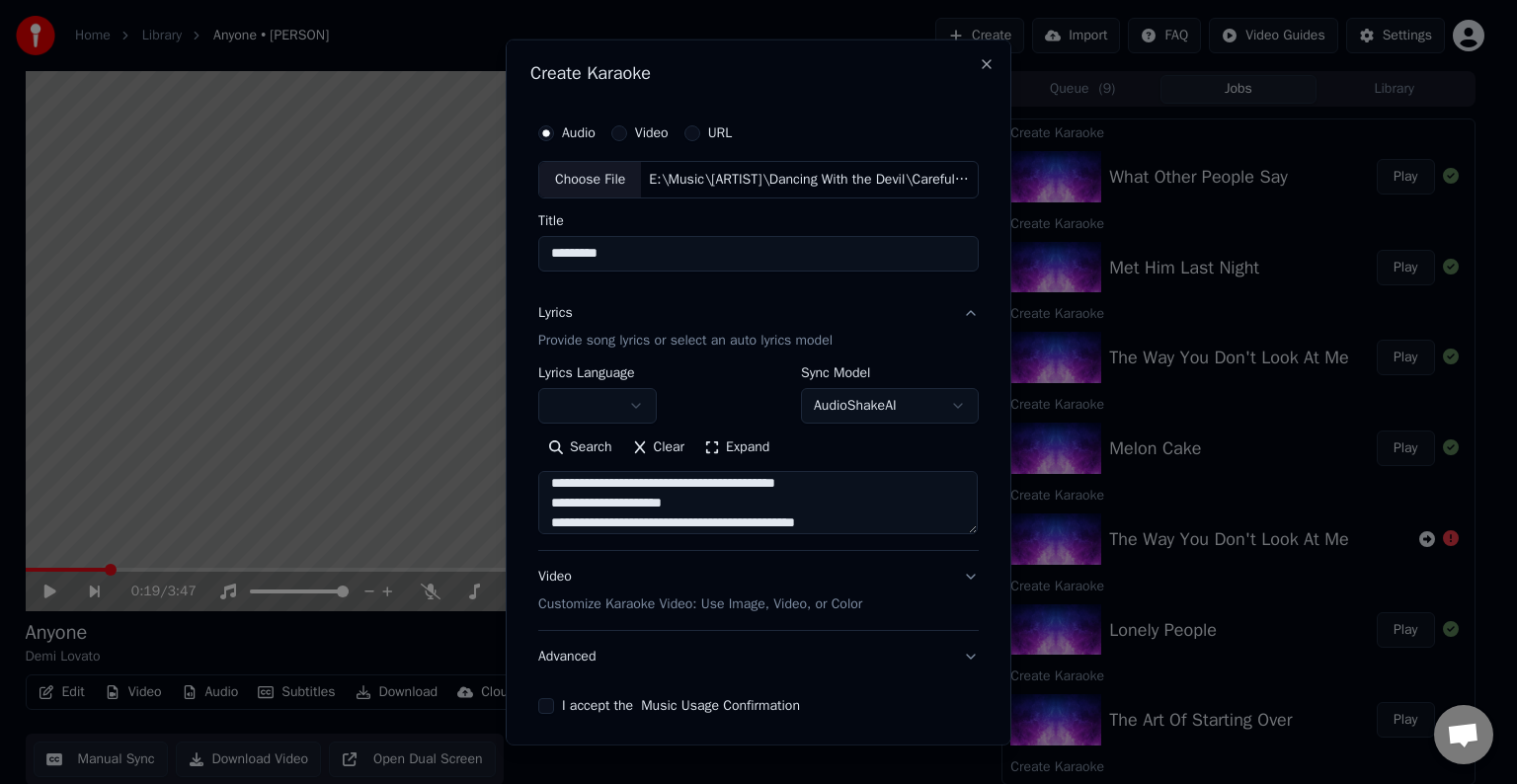 drag, startPoint x: 712, startPoint y: 501, endPoint x: 531, endPoint y: 497, distance: 181.04419 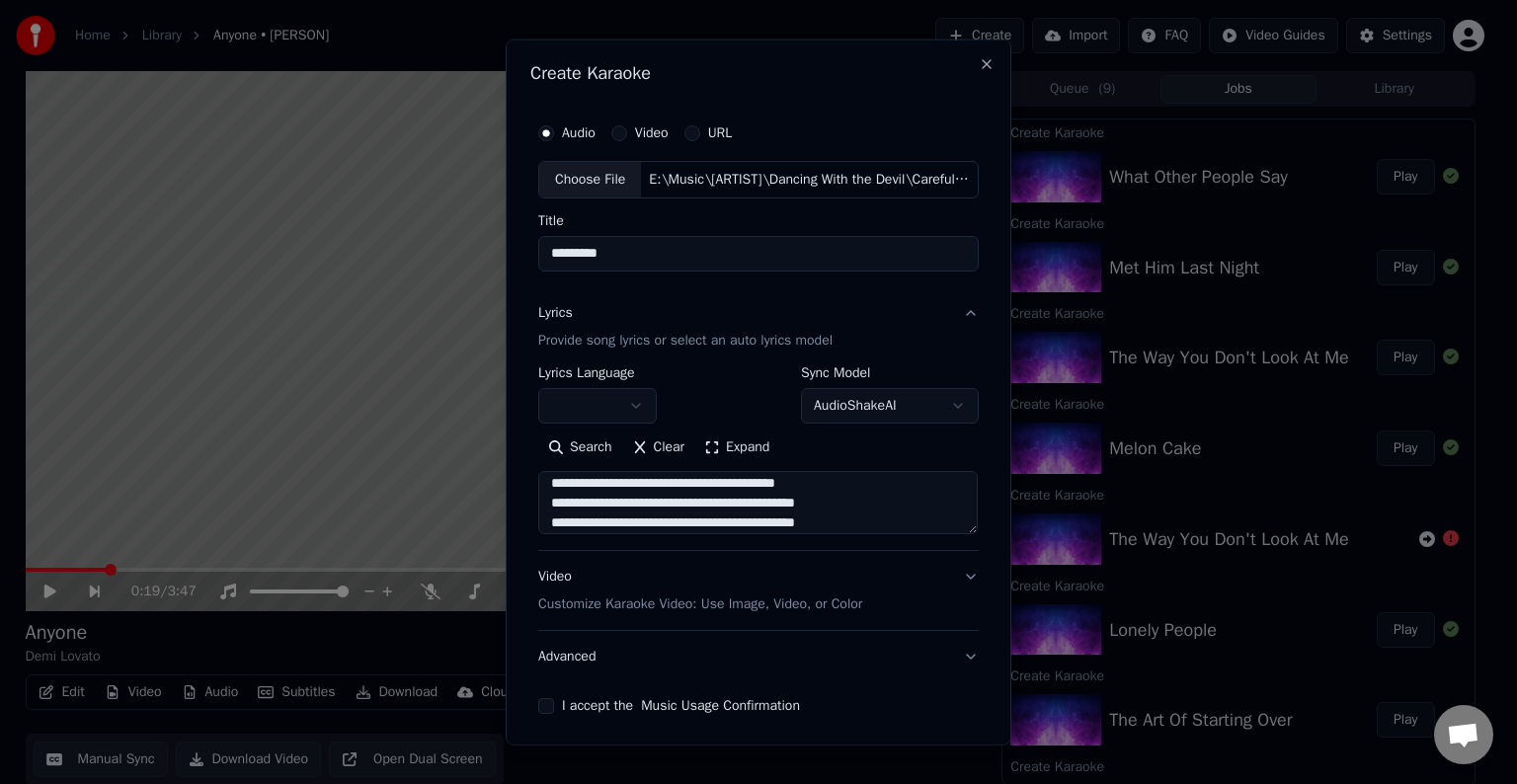 scroll, scrollTop: 664, scrollLeft: 0, axis: vertical 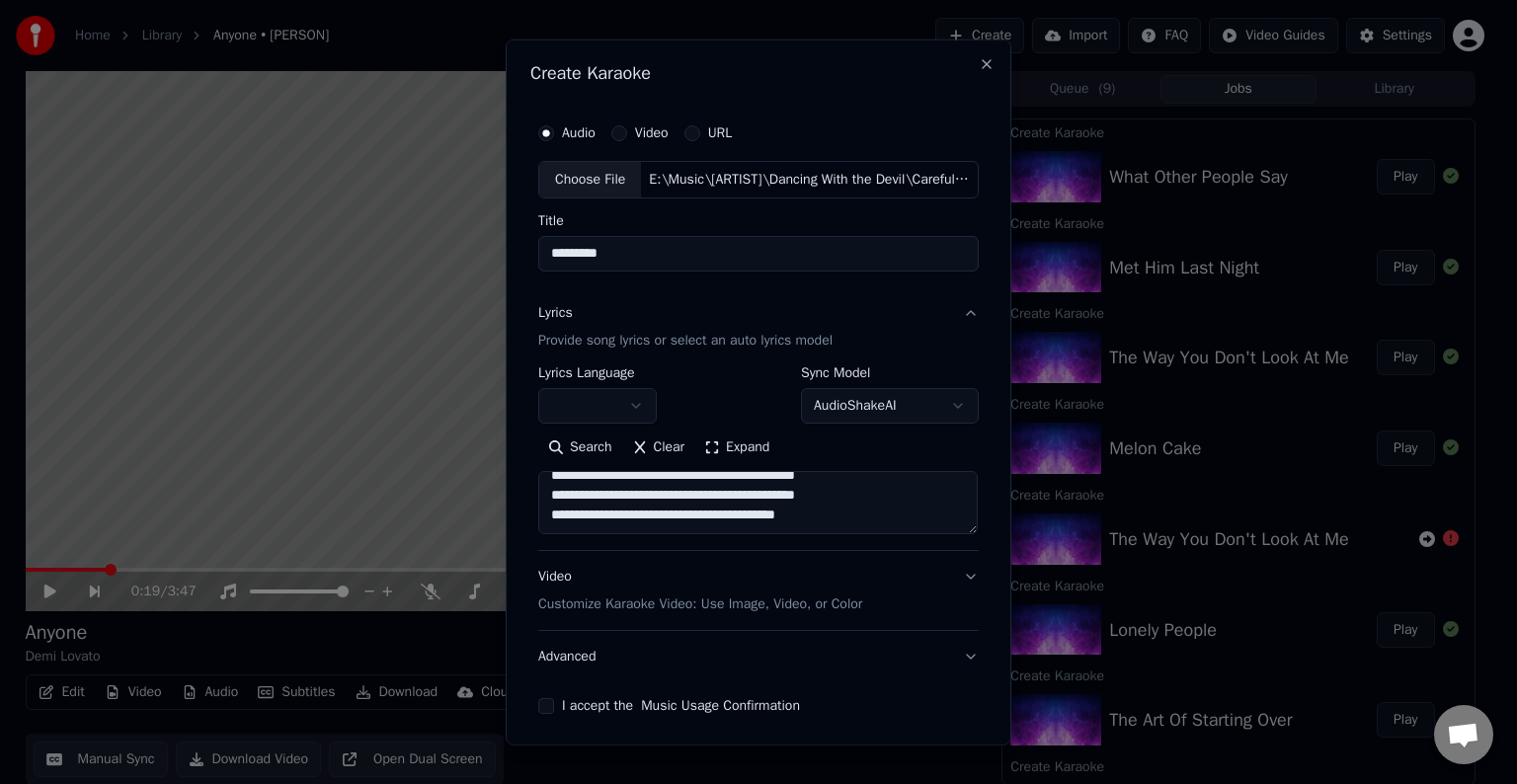 click at bounding box center (758, 503) 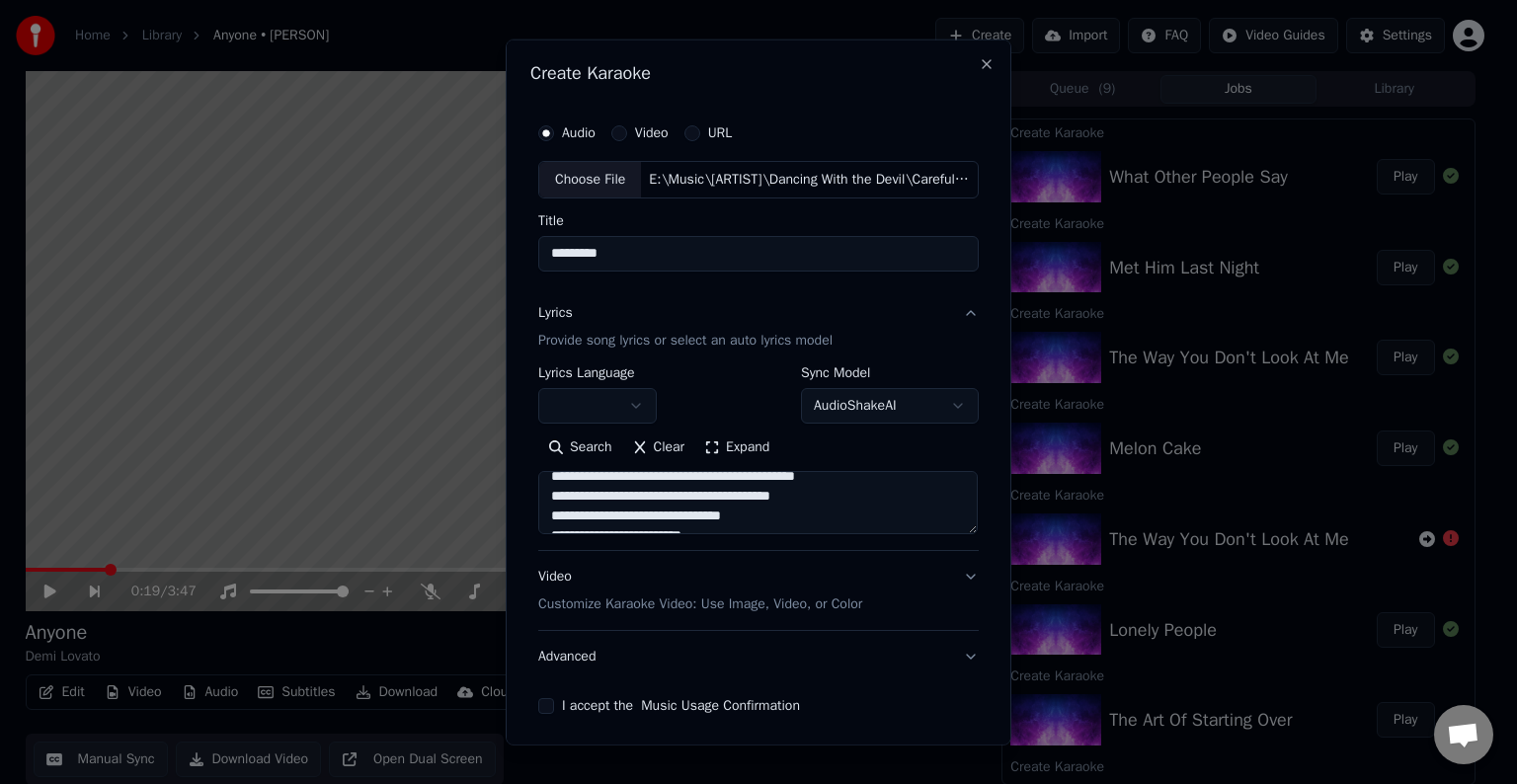 scroll, scrollTop: 715, scrollLeft: 0, axis: vertical 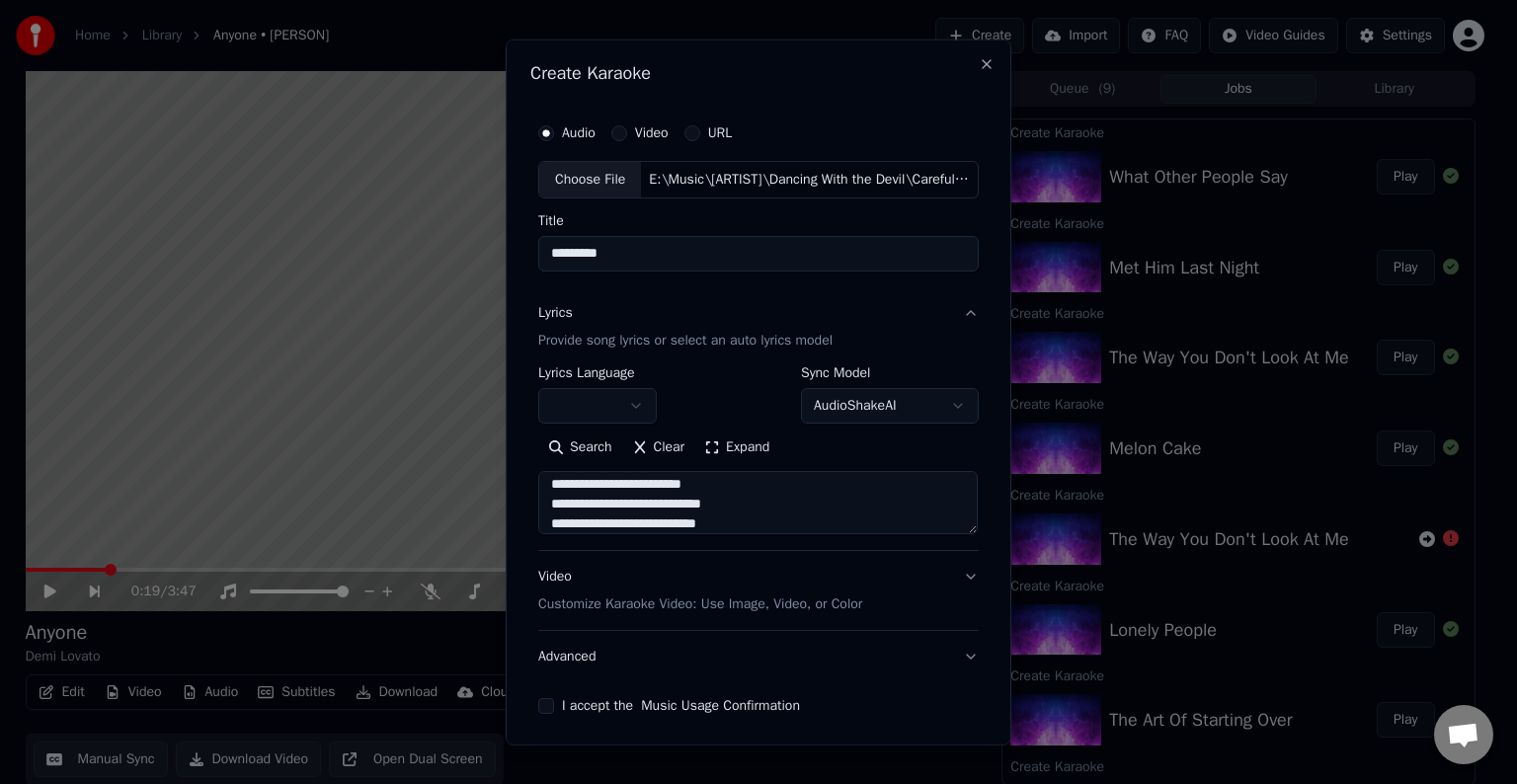 type on "**********" 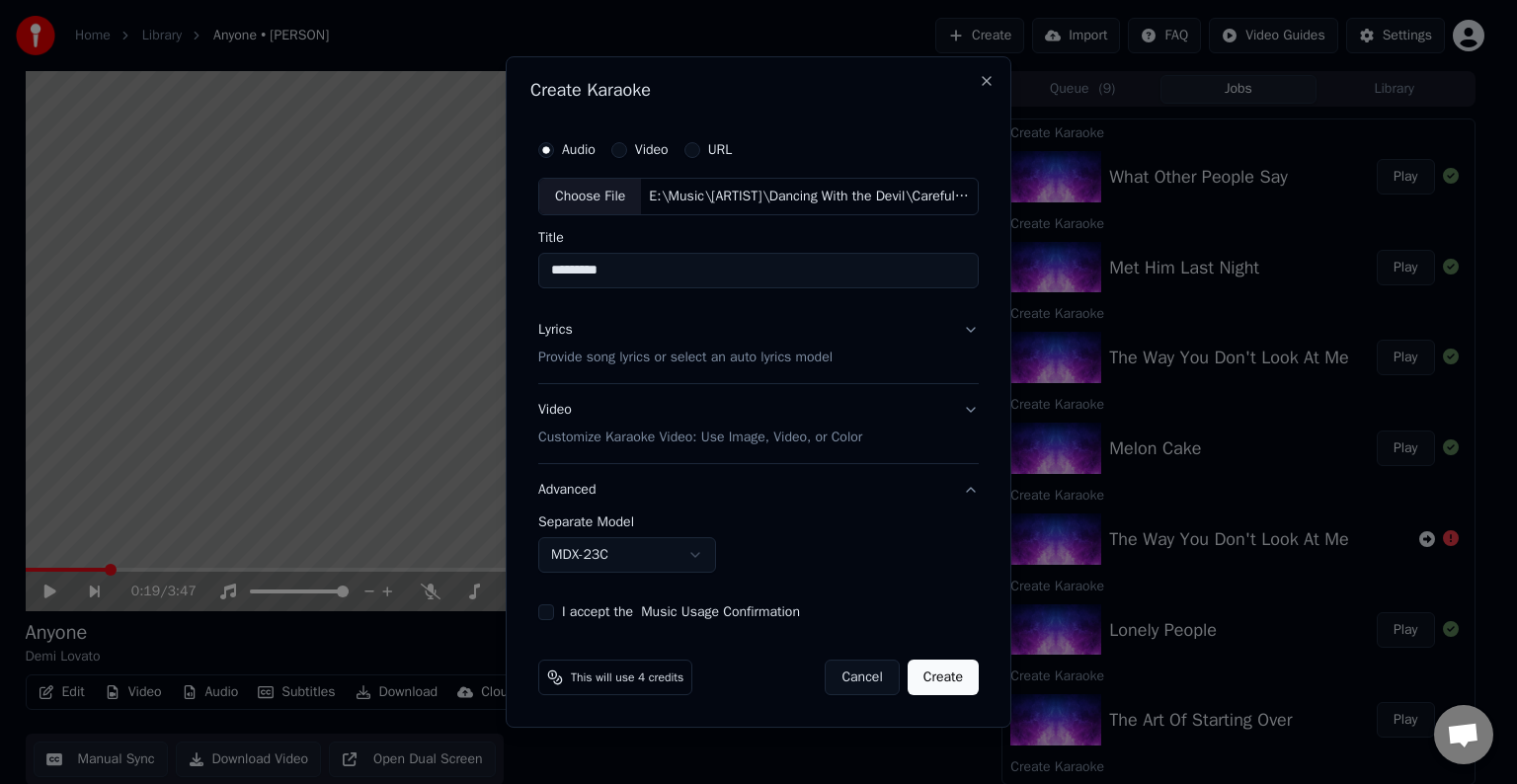 click on "Home Library Anyone • [PERSON] Create Import FAQ Video Guides Settings 0:19  /  3:47 Anyone [PERSON] BPM 129 Key B Edit Video Audio Subtitles Download Cloud Library Manual Sync Download Video Open Dual Screen Queue ( 9 ) Jobs Library Create Karaoke What Other People Say Play Create Karaoke Met Him Last Night Play Create Karaoke The Way You Don't Look At Me Play Create Karaoke Melon Cake Play Create Karaoke The Way You Don't Look At Me Create Karaoke Lonely People Play Create Karaoke The Art Of Starting Over Play Create Karaoke ICU (Madison's Lullabye) Play Create Karaoke Dancing With The Devil Play Create Karaoke Anyone Play Create Karaoke Mr. Hughes Play Create Karaoke Stars Play Create Karaoke Father Play Create Karaoke Yes Play Create Karaoke Lionheart Play Create Karaoke Wildfire Play Create Karaoke Waitin for You Play Create Karaoke Kingdom Come Play Create Karaoke Stone Cold Play Create Karaoke For You Play Create Karaoke Old Ways Play Create Karaoke Cool for the Summer Play Create Karaoke Play" at bounding box center (750, 392) 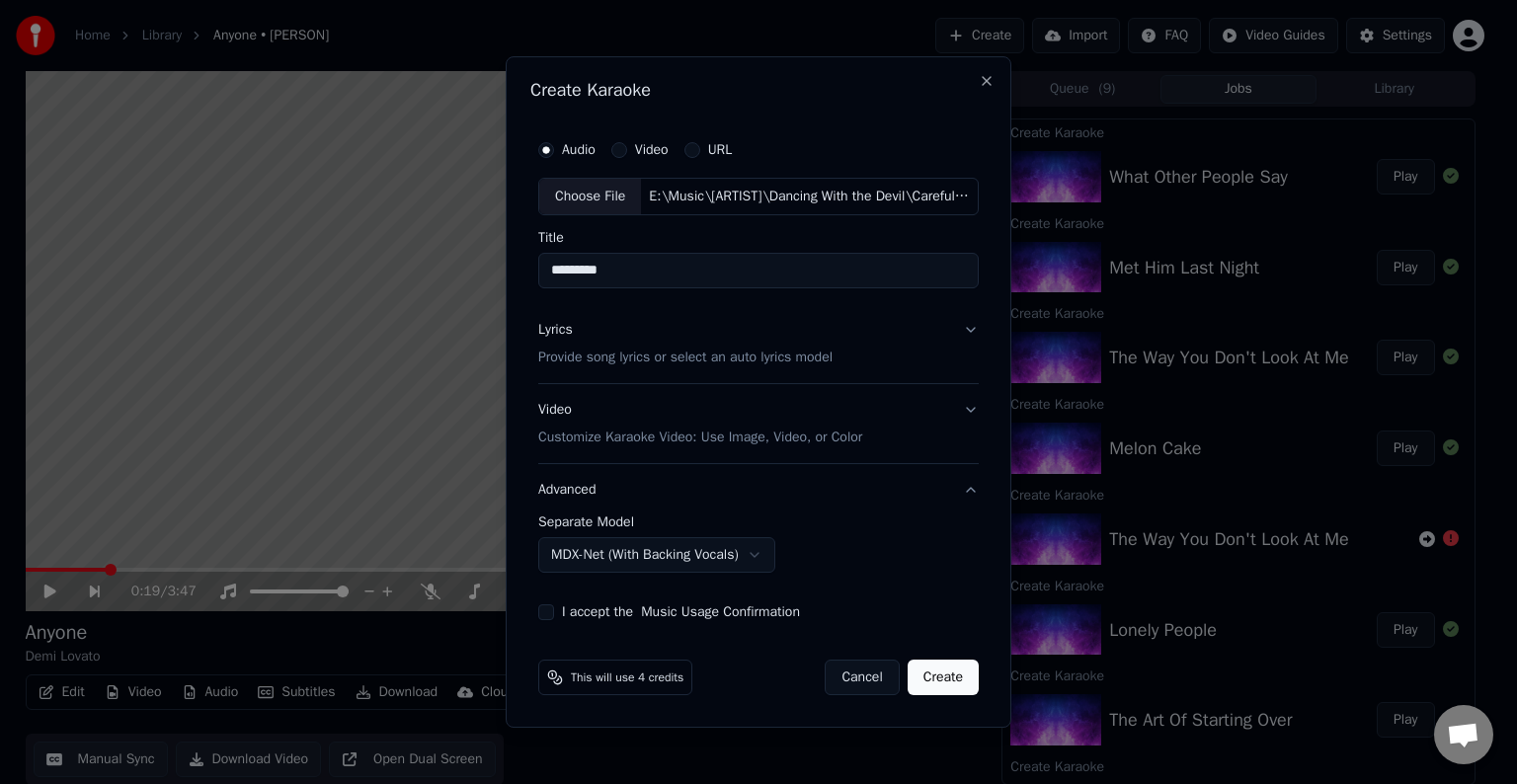 click on "I accept the   Music Usage Confirmation" at bounding box center [546, 612] 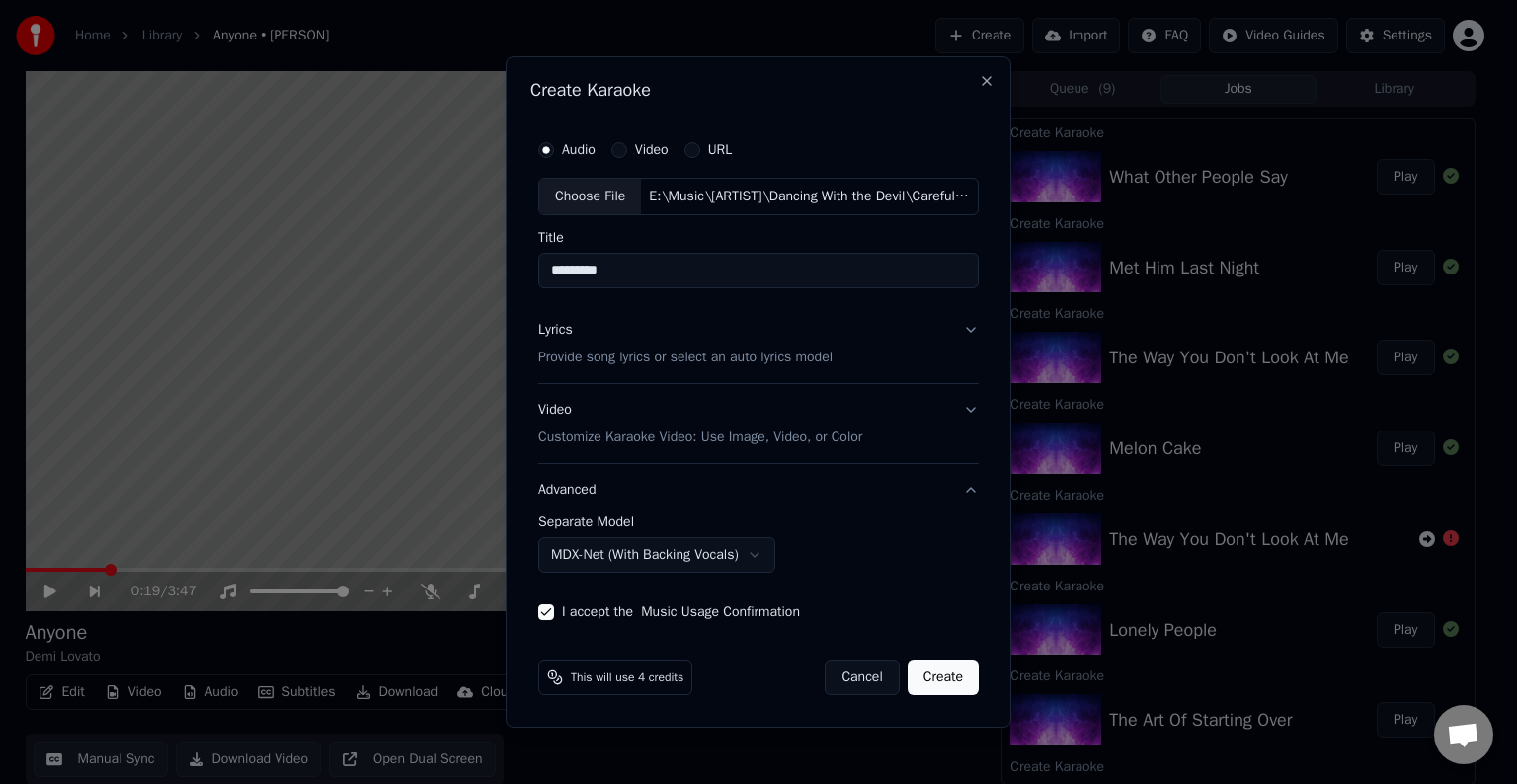 click on "Create" at bounding box center (943, 677) 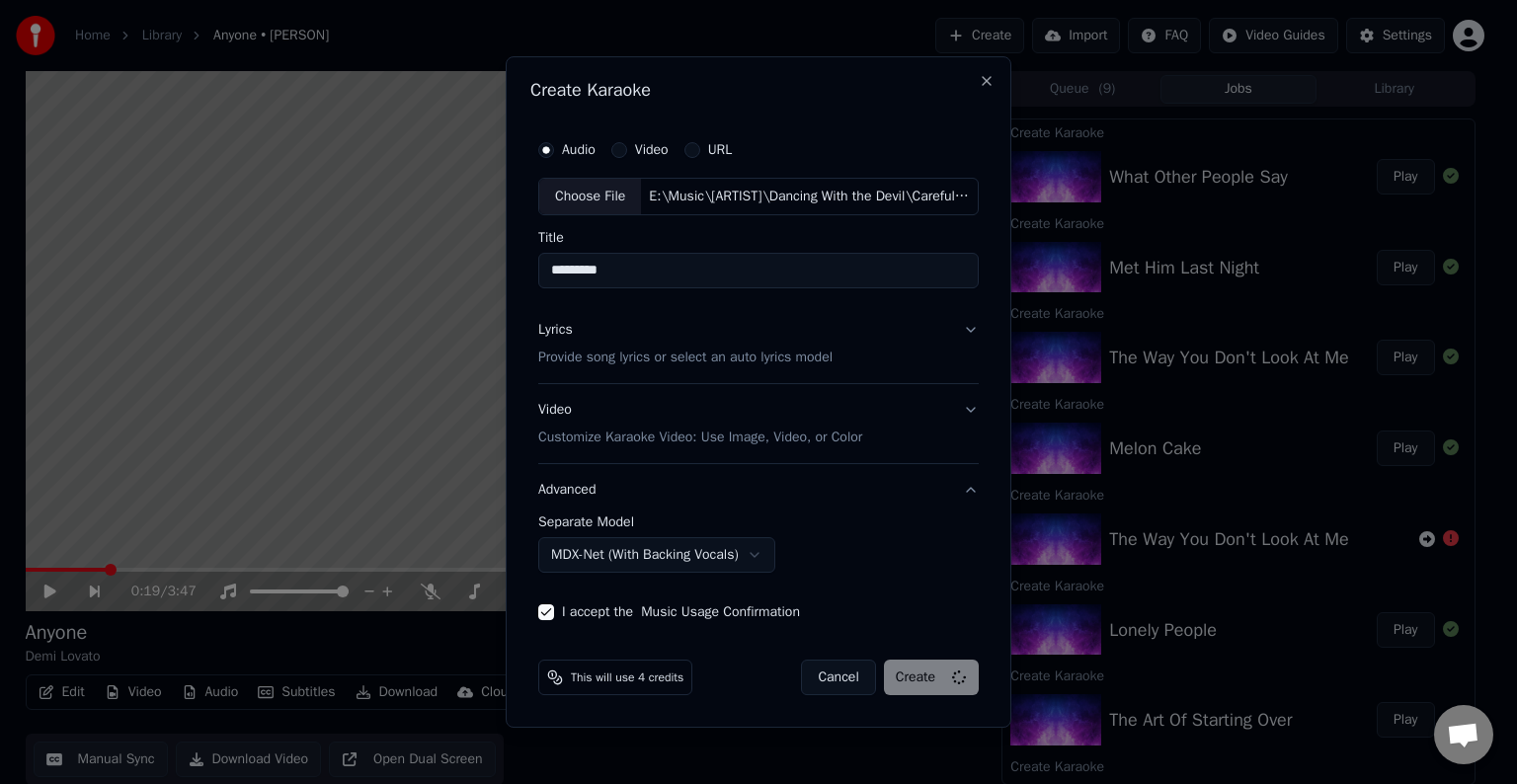 select on "******" 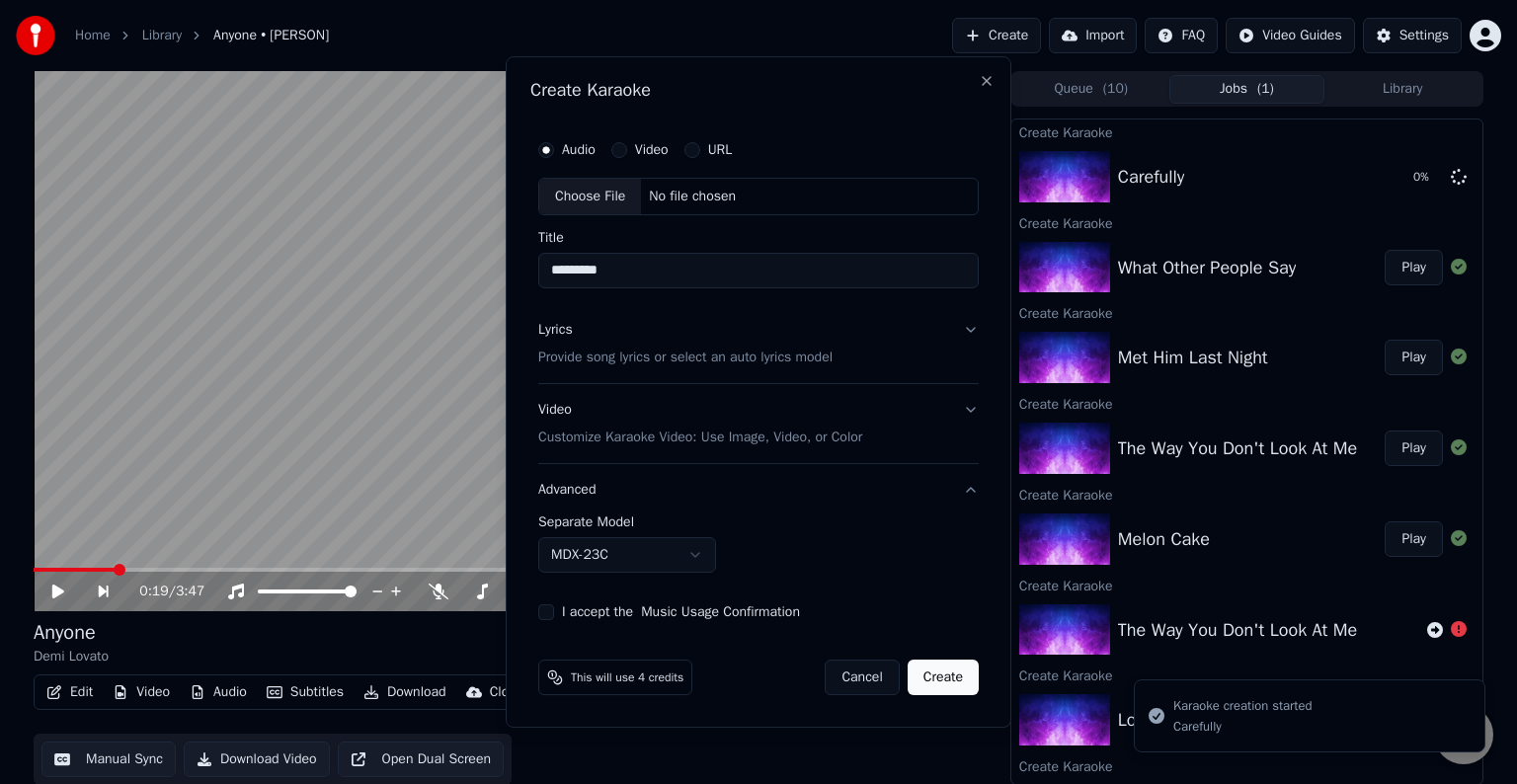 type 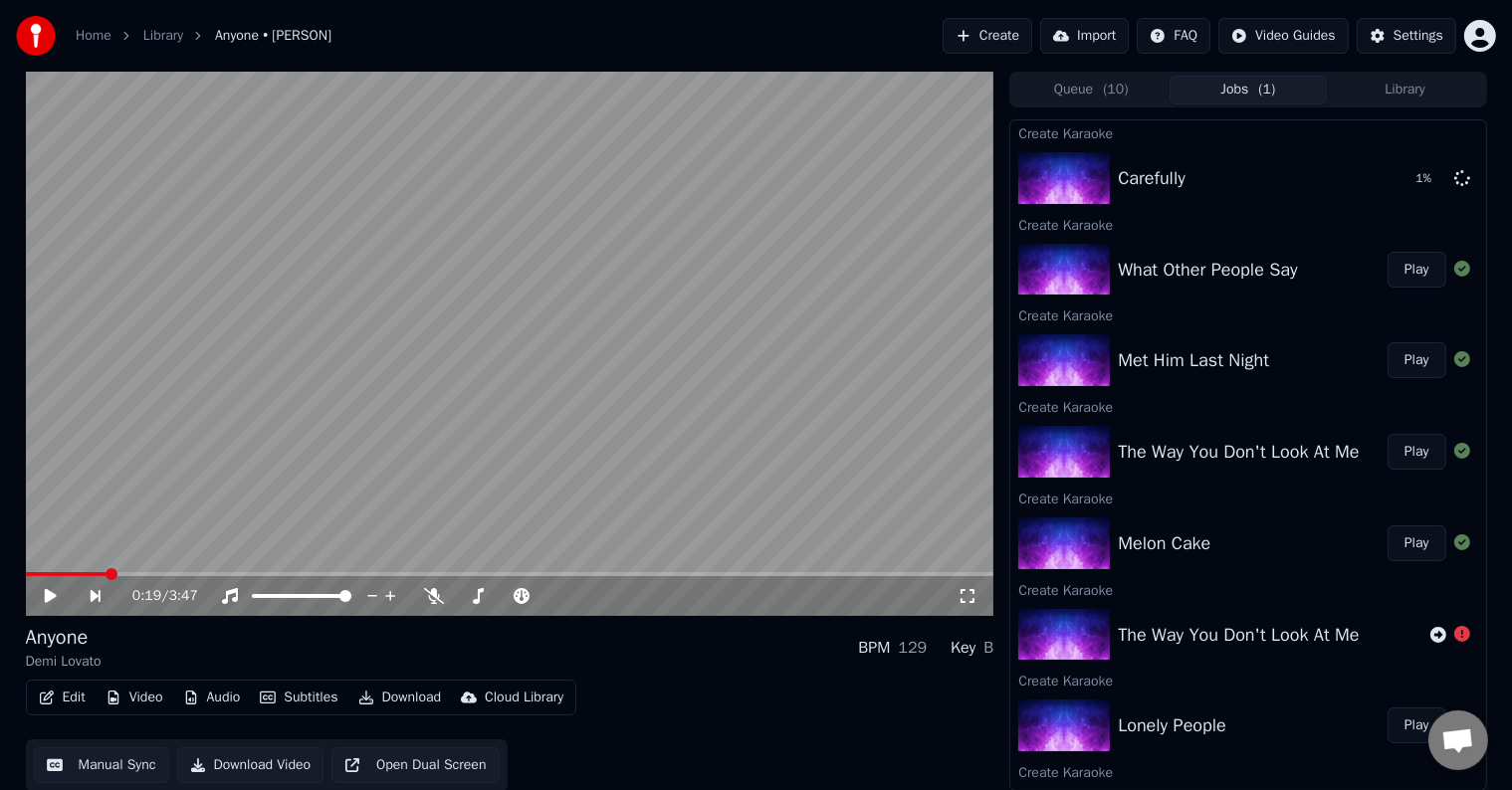 click on "Create" at bounding box center (987, 36) 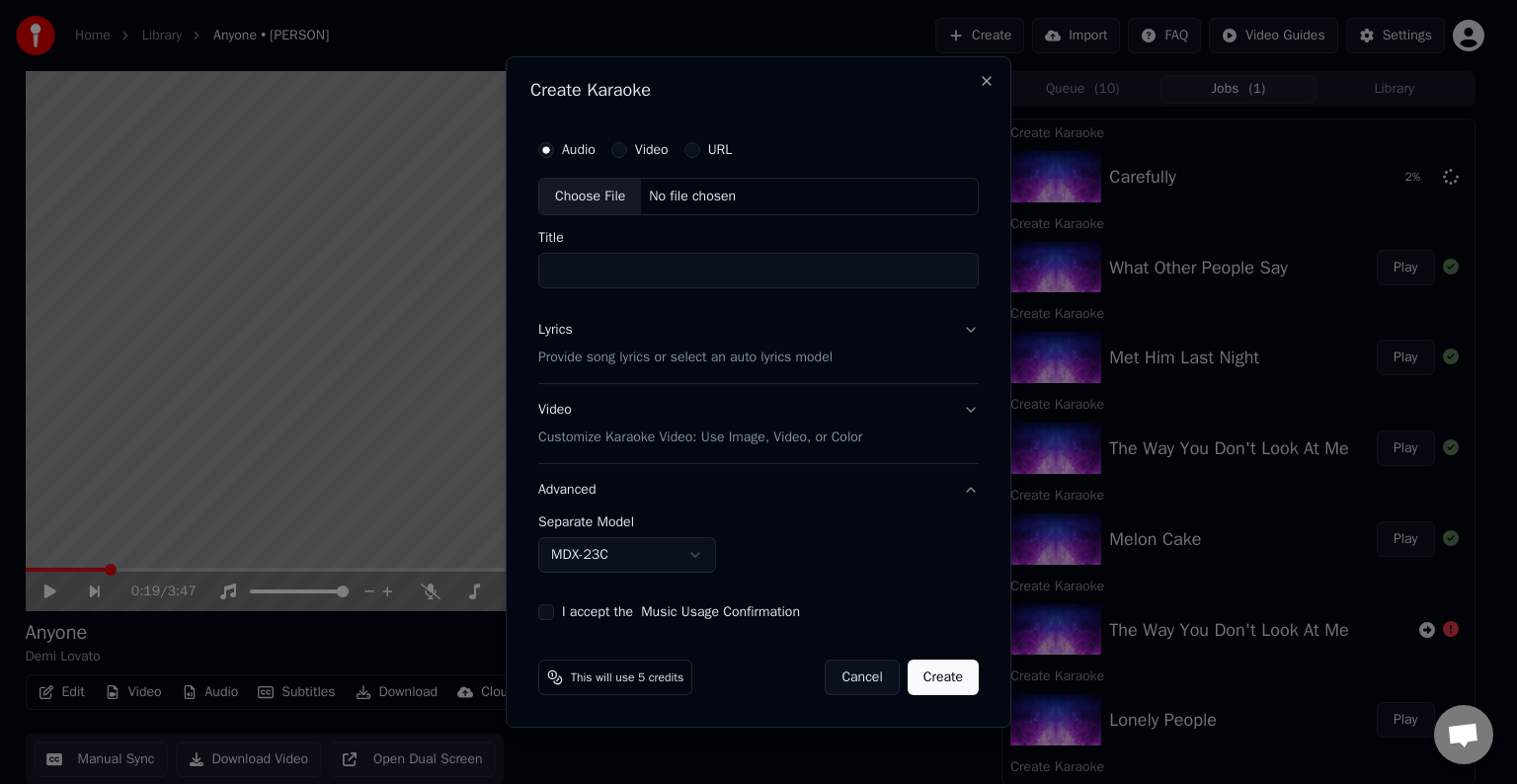 click on "Choose File" at bounding box center [590, 196] 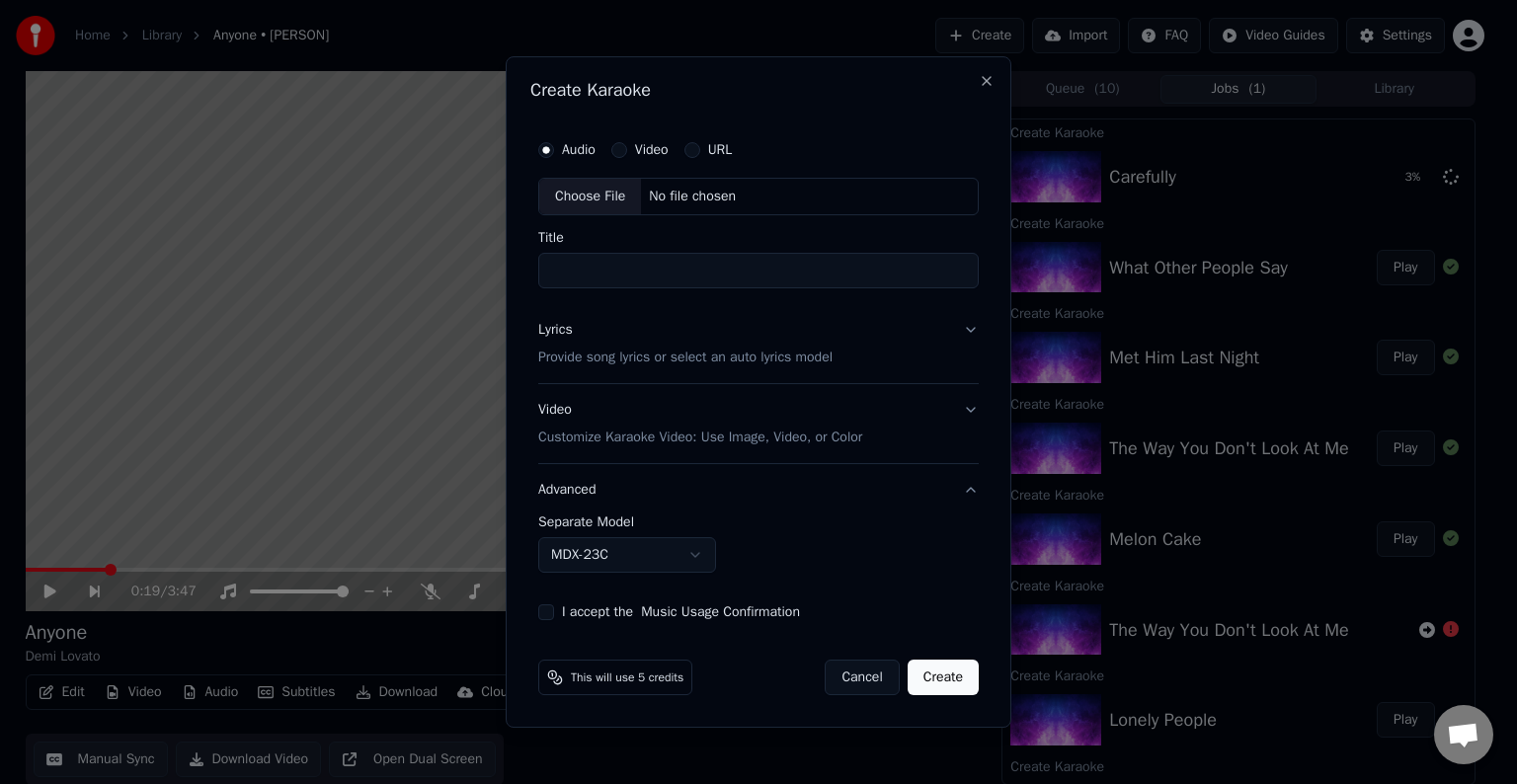 click on "Customize Karaoke Video: Use Image, Video, or Color" at bounding box center (700, 437) 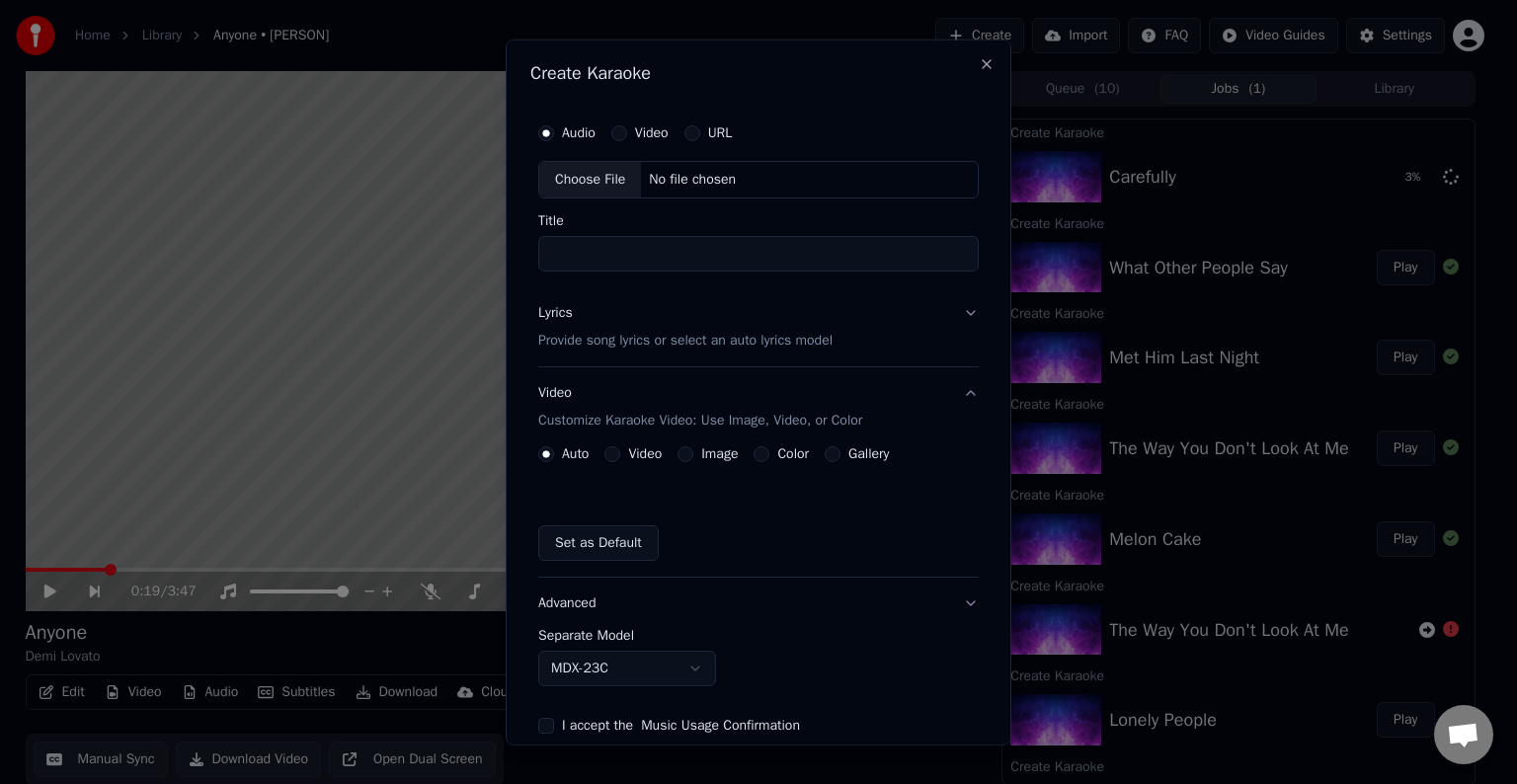 click on "Lyrics Provide song lyrics or select an auto lyrics model" at bounding box center (758, 327) 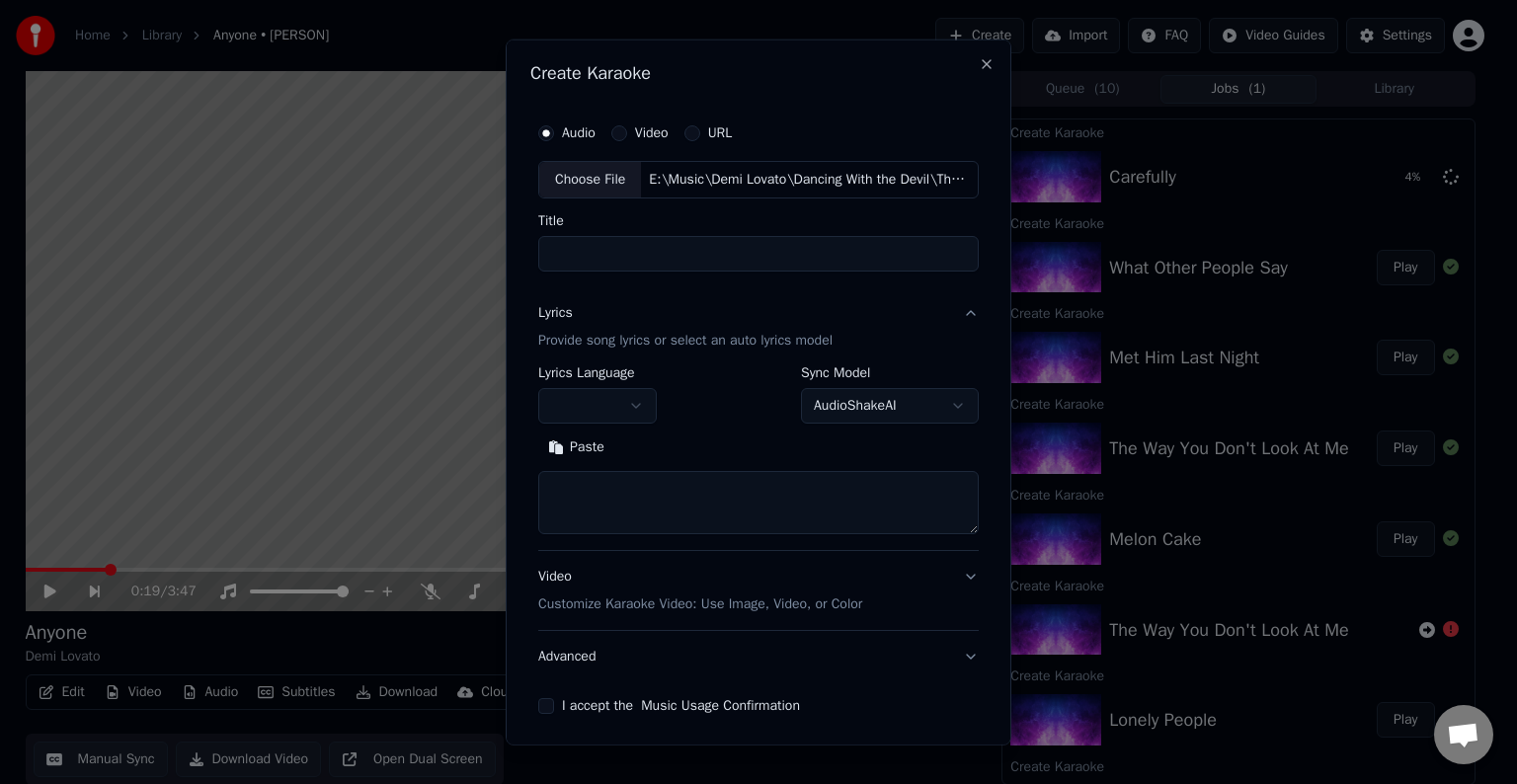 type on "**********" 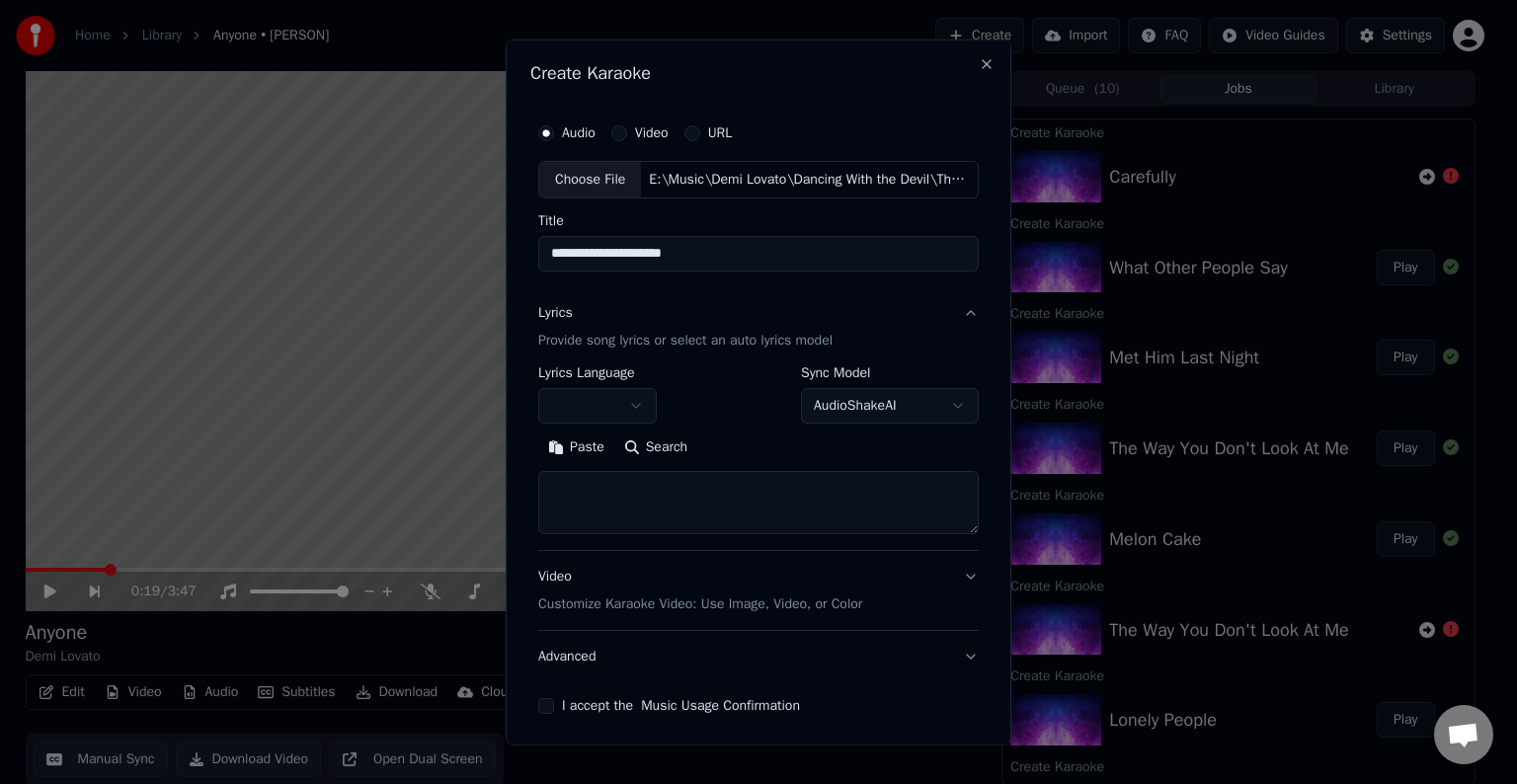 type 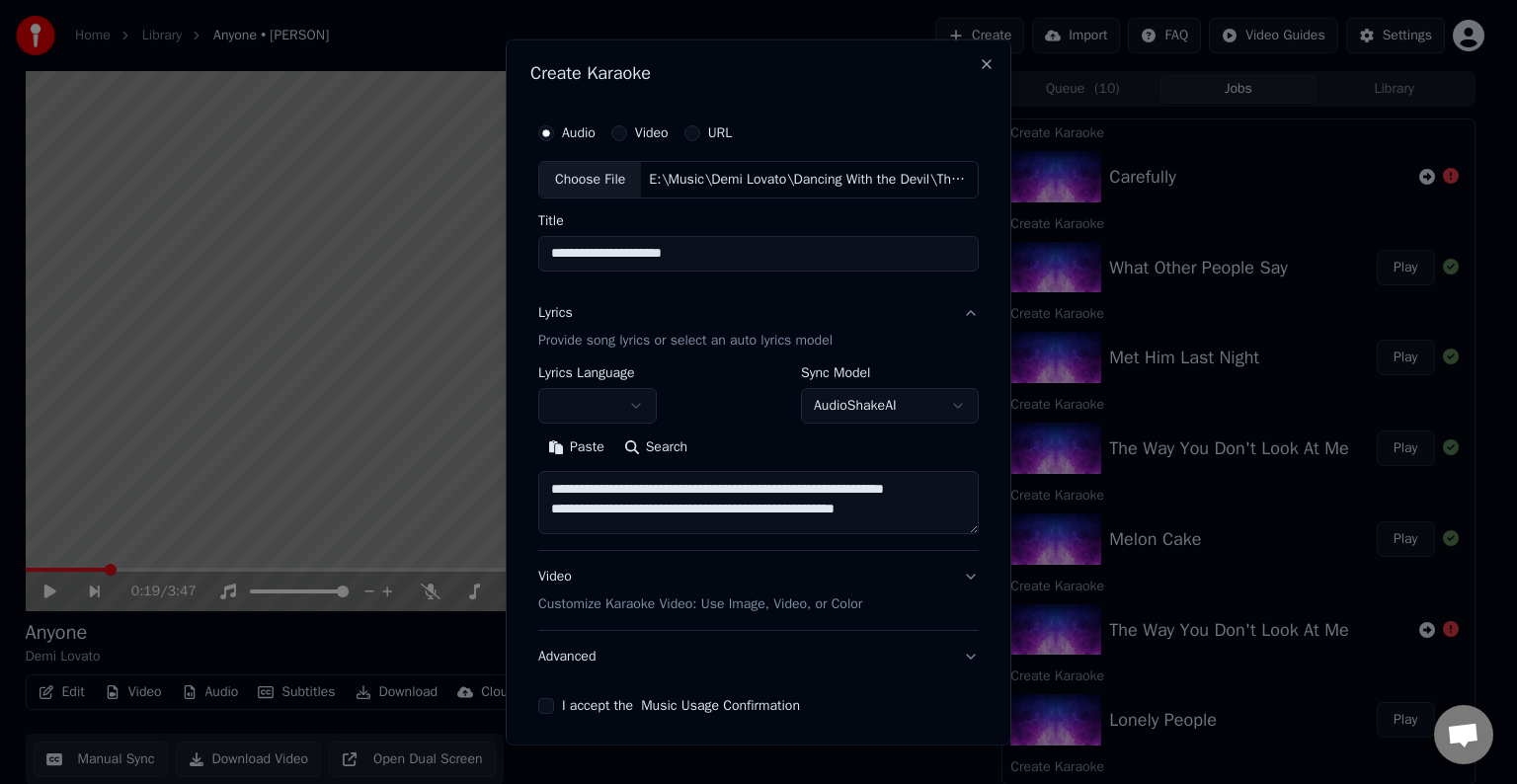 scroll, scrollTop: 24, scrollLeft: 0, axis: vertical 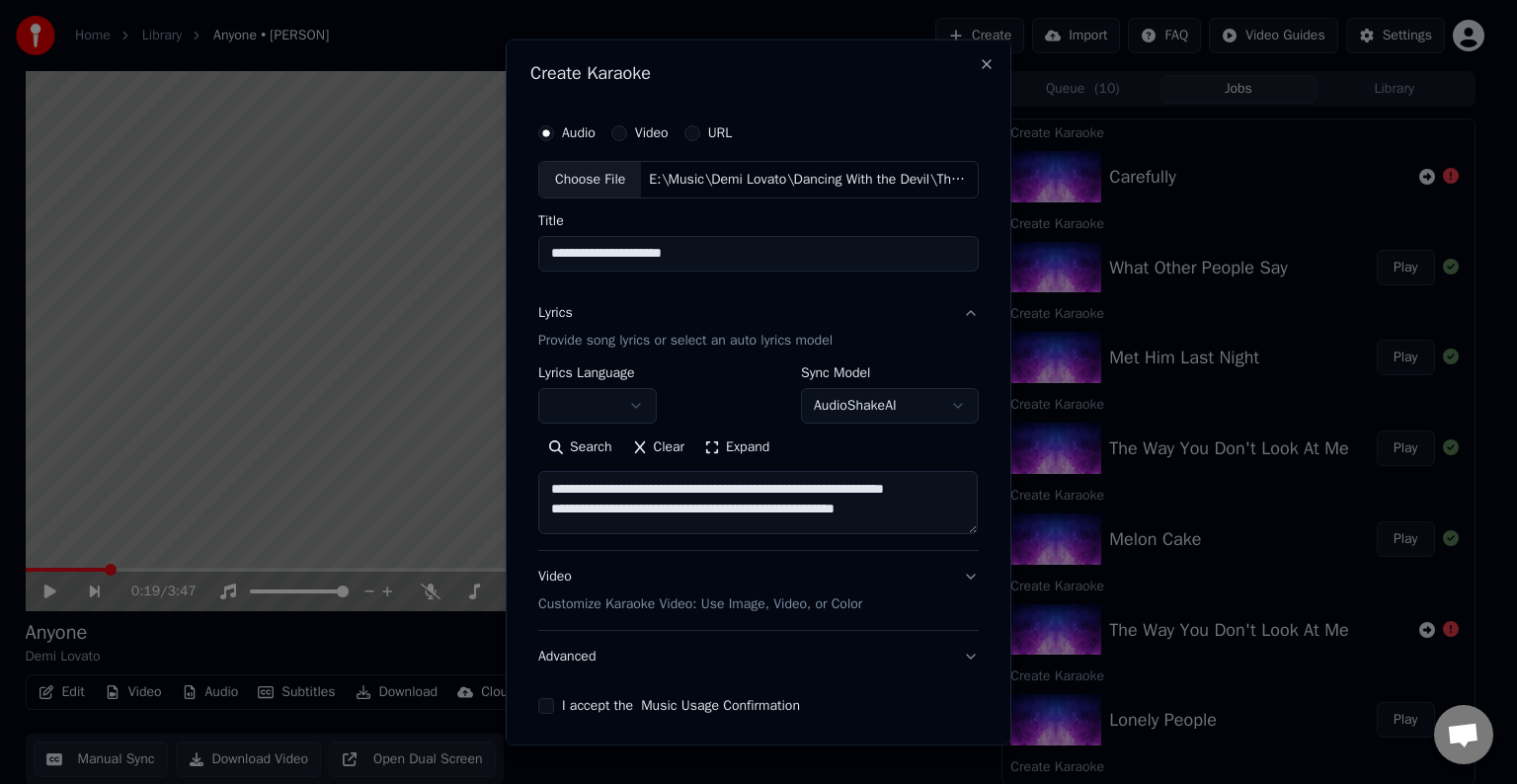 paste on "**********" 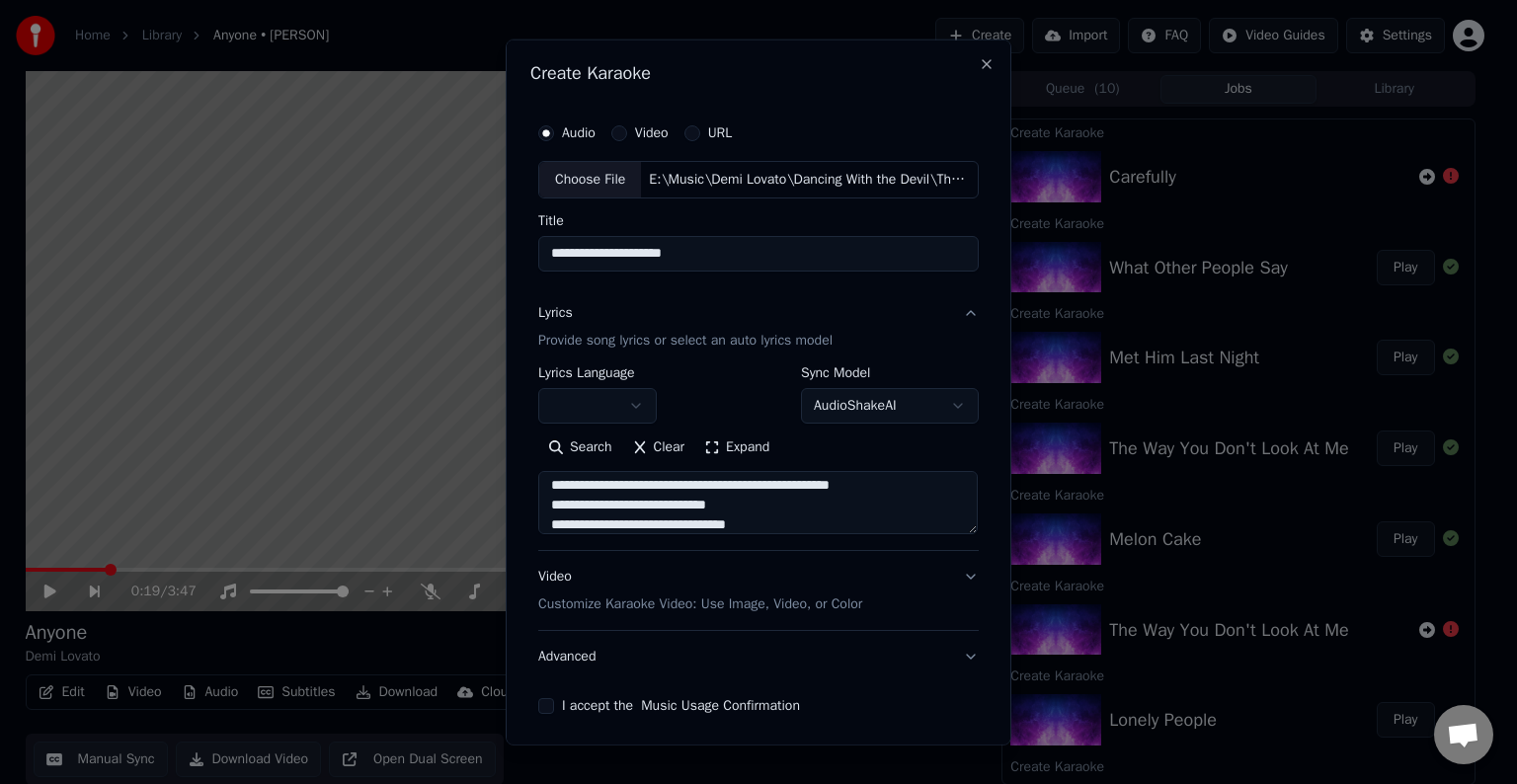 scroll, scrollTop: 83, scrollLeft: 0, axis: vertical 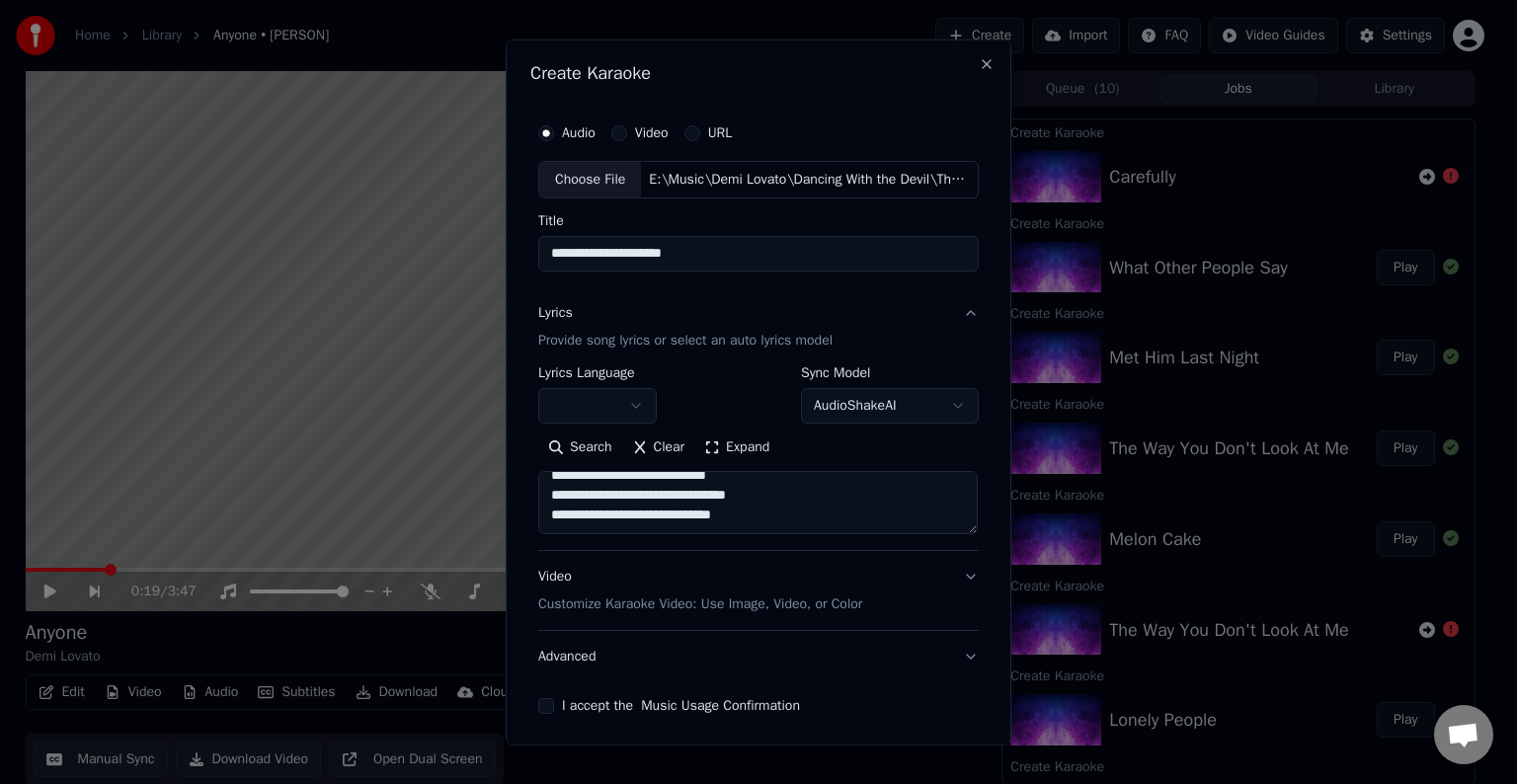 paste on "**********" 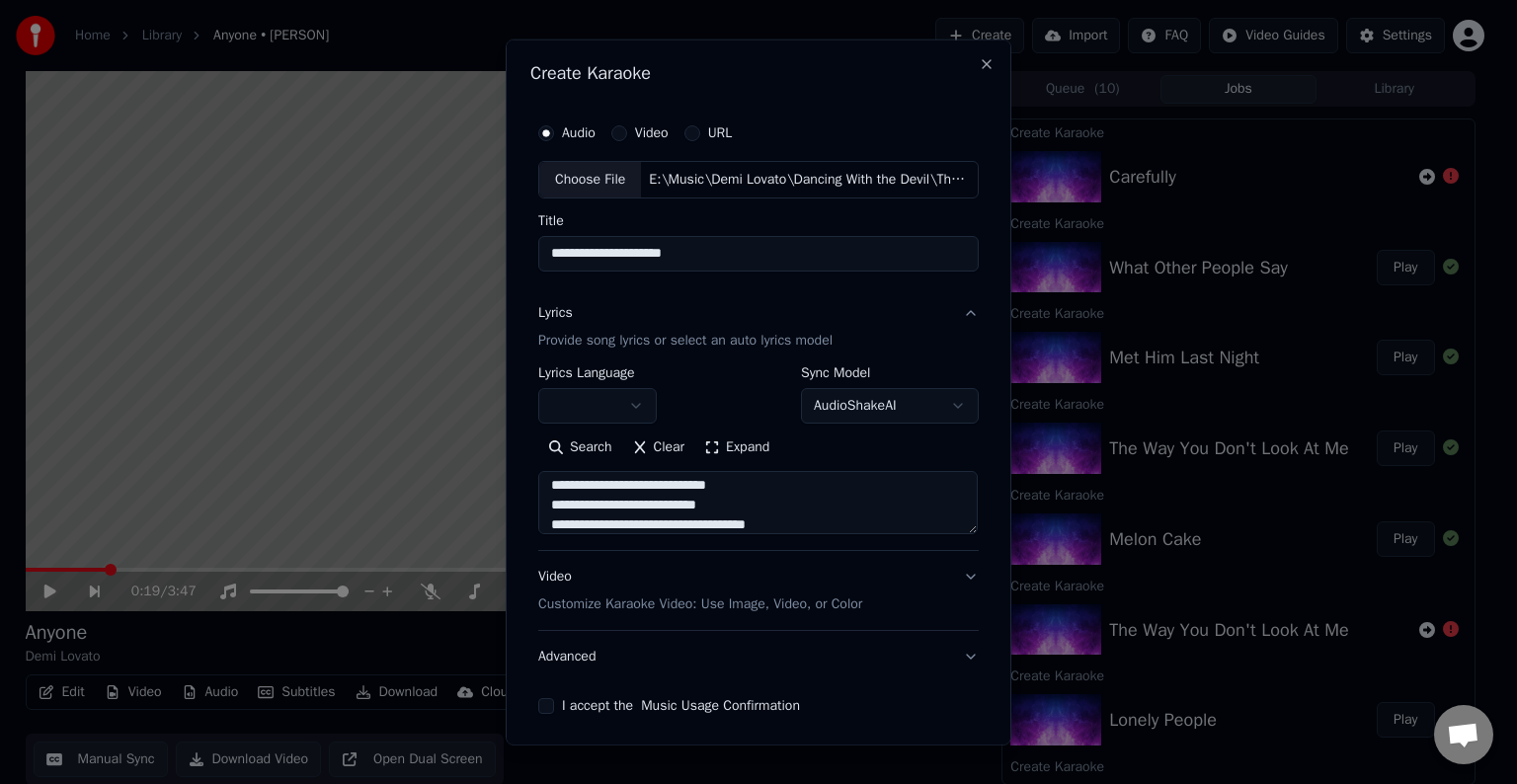 scroll, scrollTop: 182, scrollLeft: 0, axis: vertical 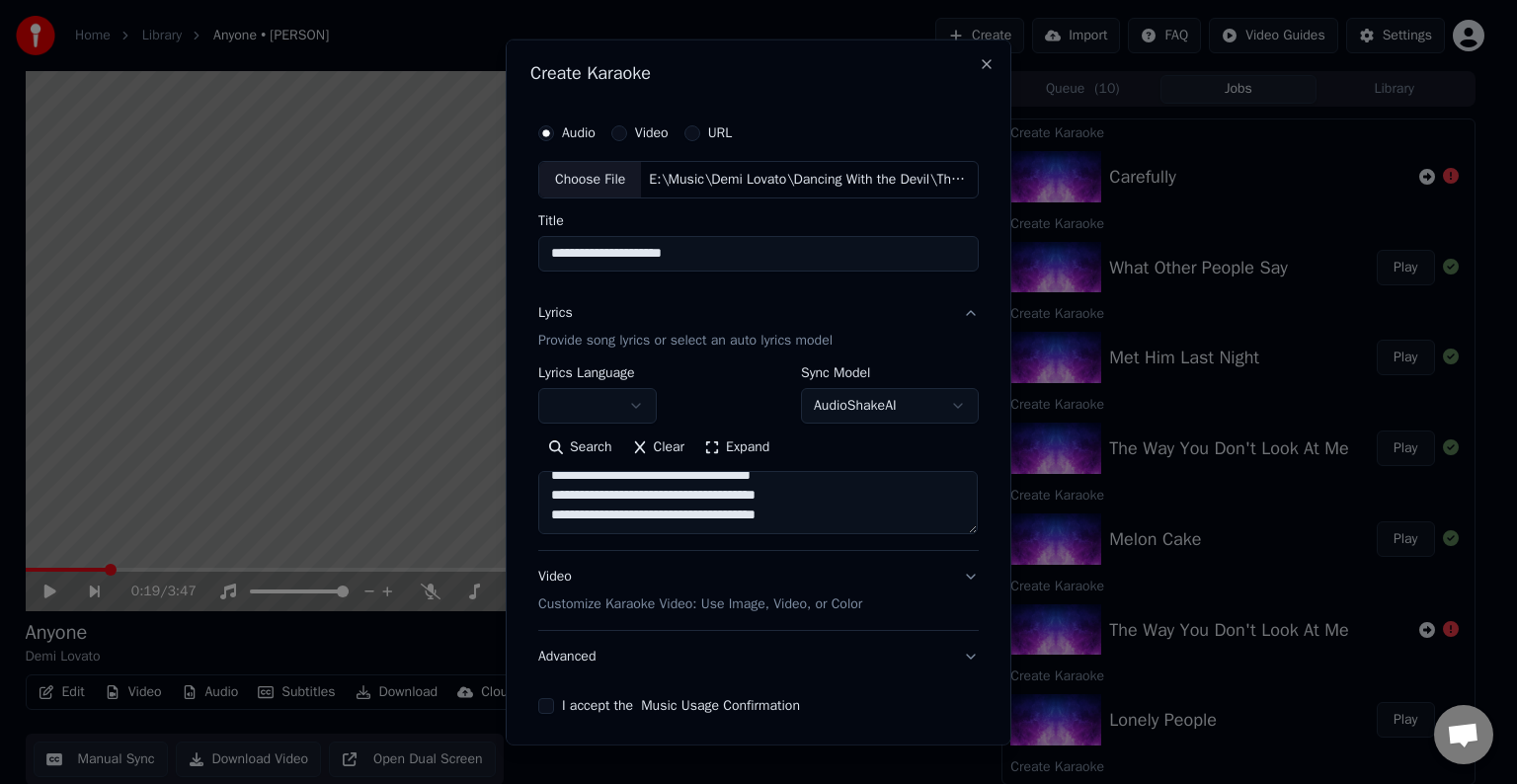 drag, startPoint x: 774, startPoint y: 511, endPoint x: 728, endPoint y: 512, distance: 46.010868 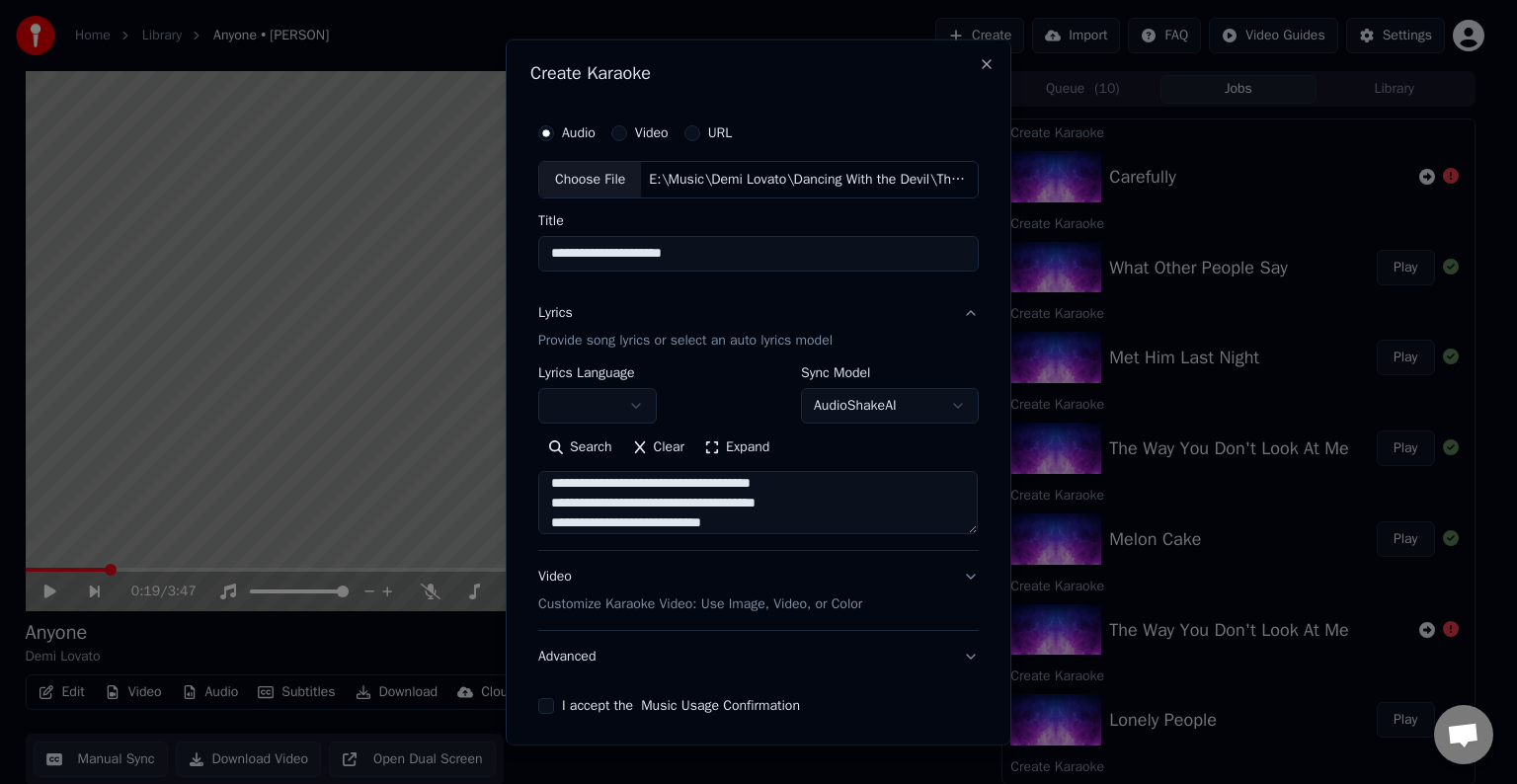 scroll, scrollTop: 138, scrollLeft: 0, axis: vertical 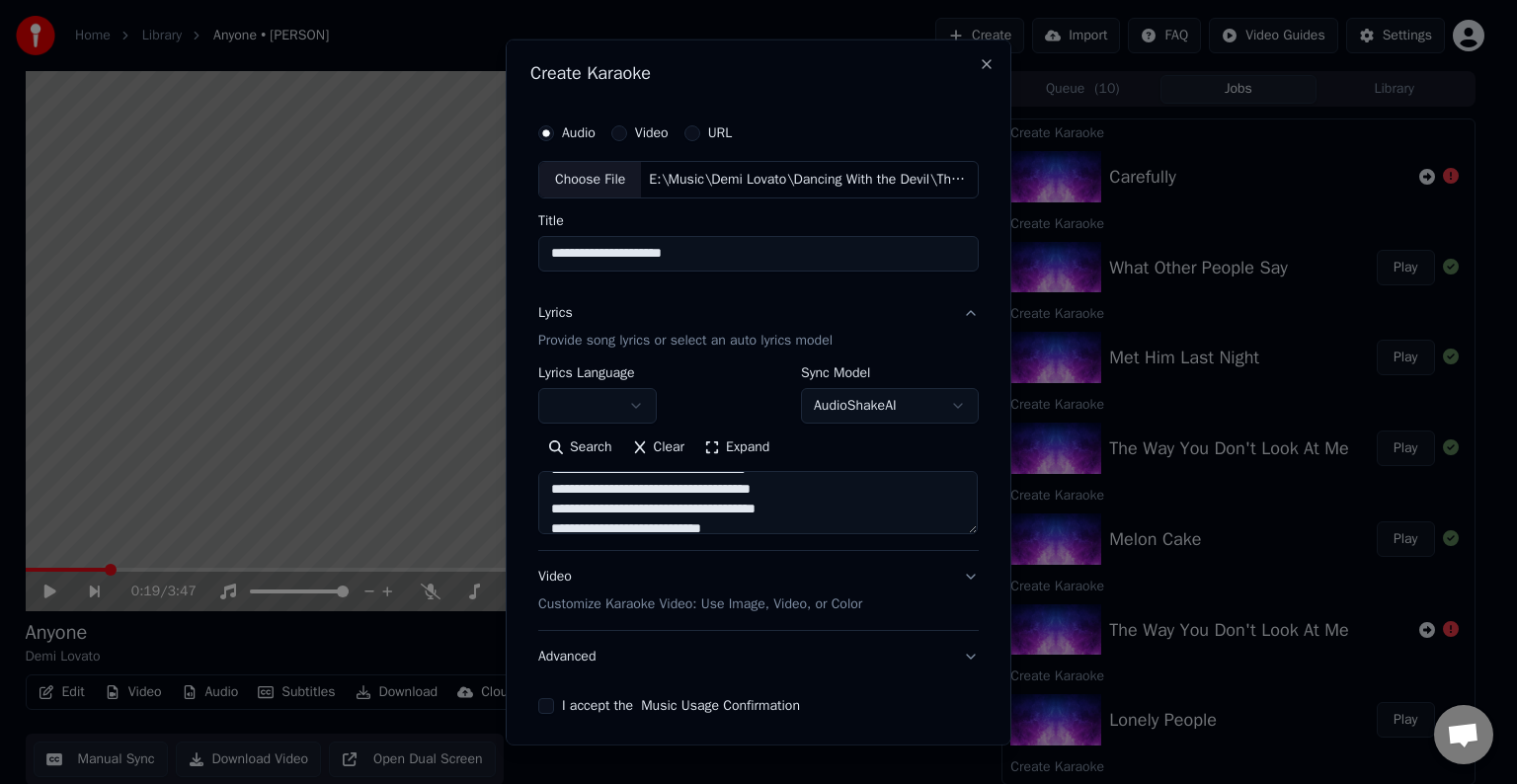 drag, startPoint x: 770, startPoint y: 511, endPoint x: 718, endPoint y: 504, distance: 52.469038 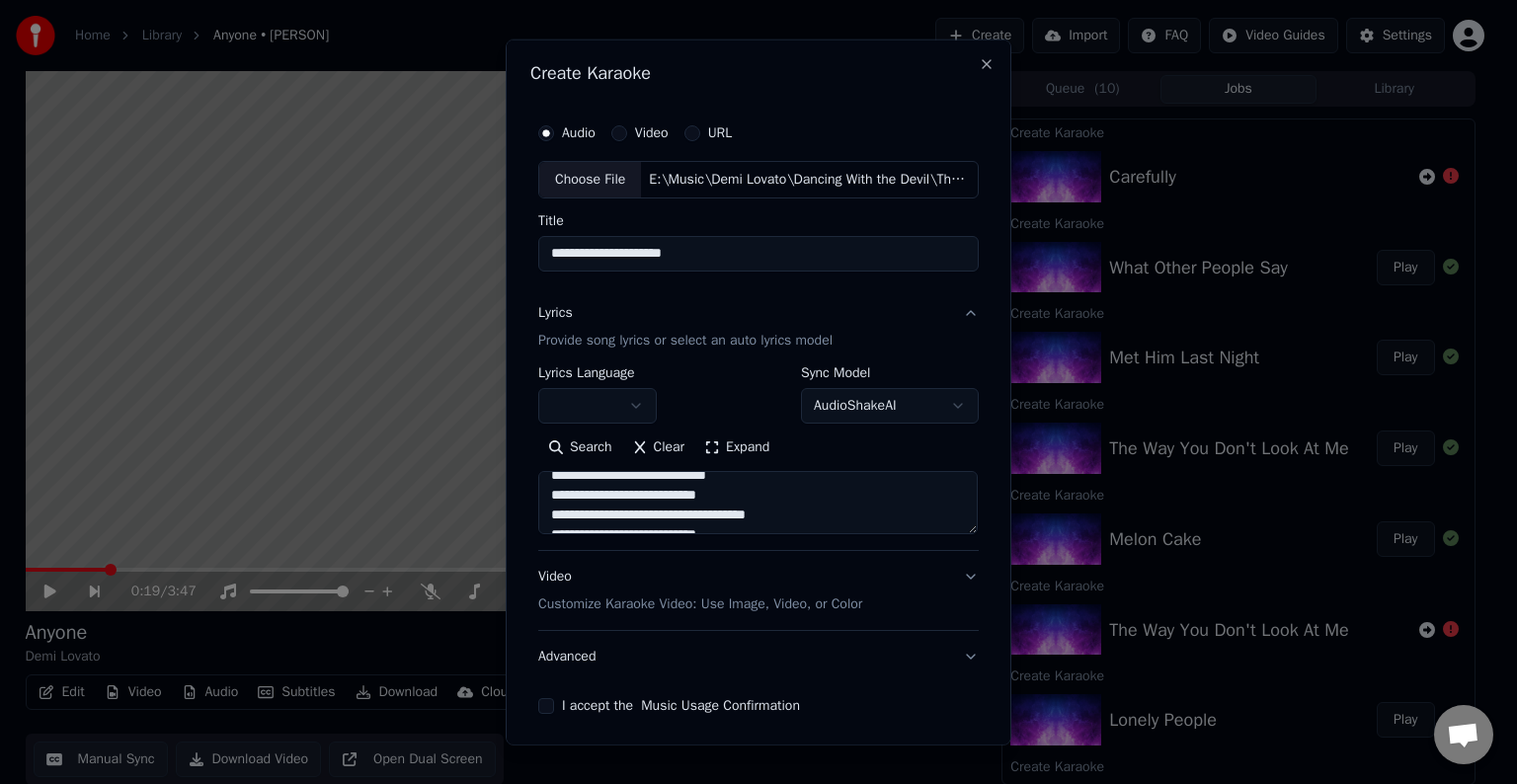 scroll, scrollTop: 191, scrollLeft: 0, axis: vertical 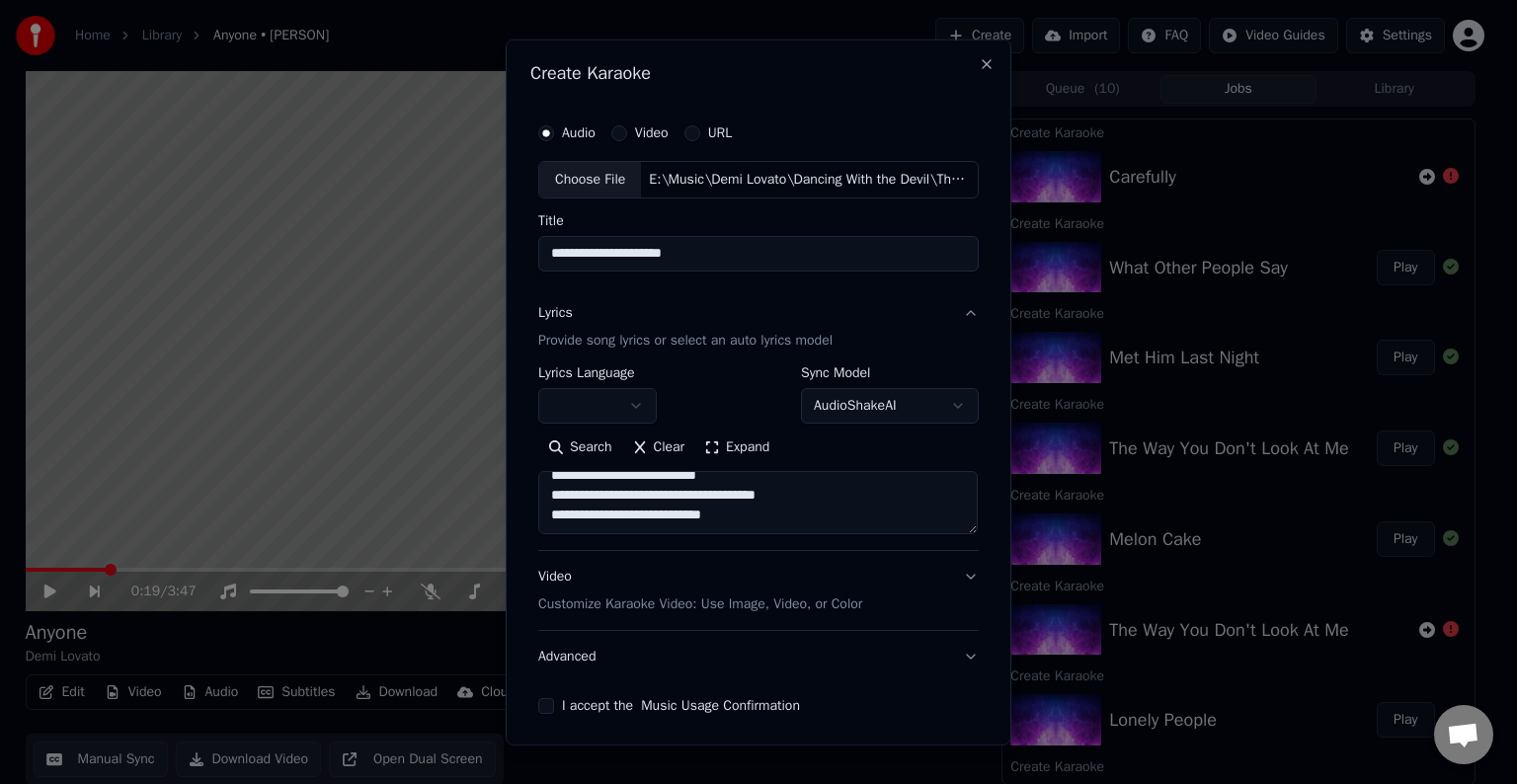 click on "[REDACTED]" at bounding box center (758, 503) 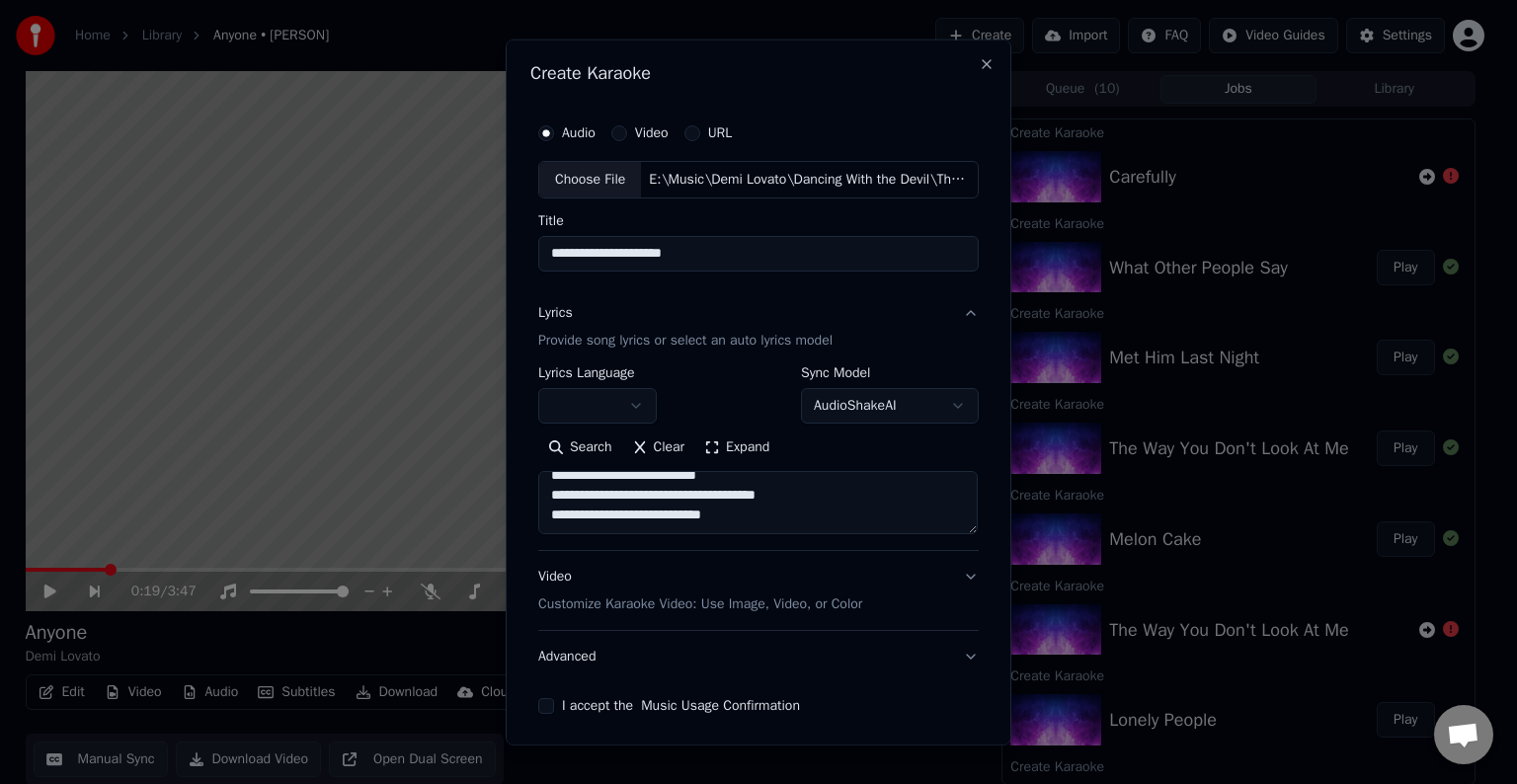 paste on "**********" 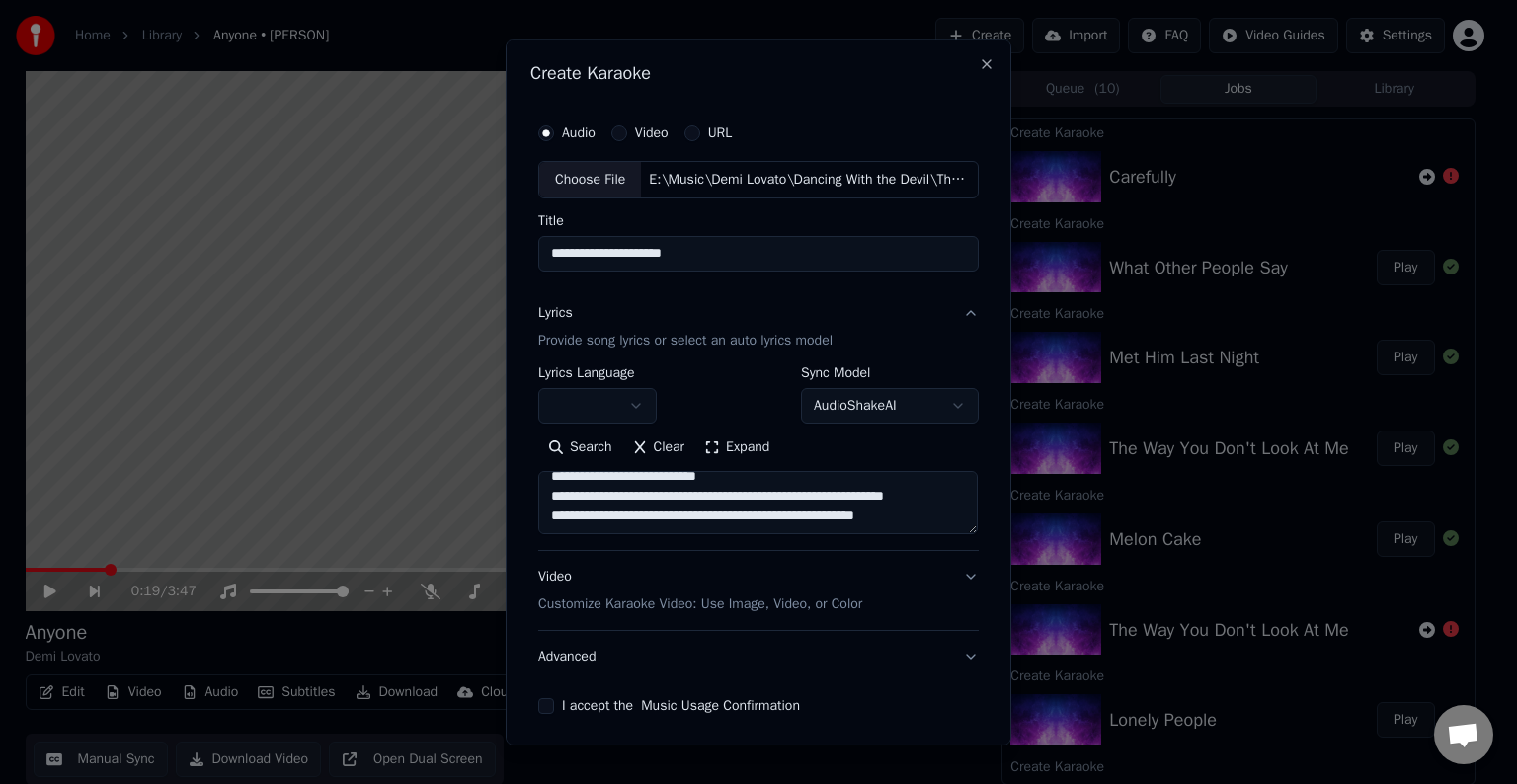 scroll, scrollTop: 221, scrollLeft: 0, axis: vertical 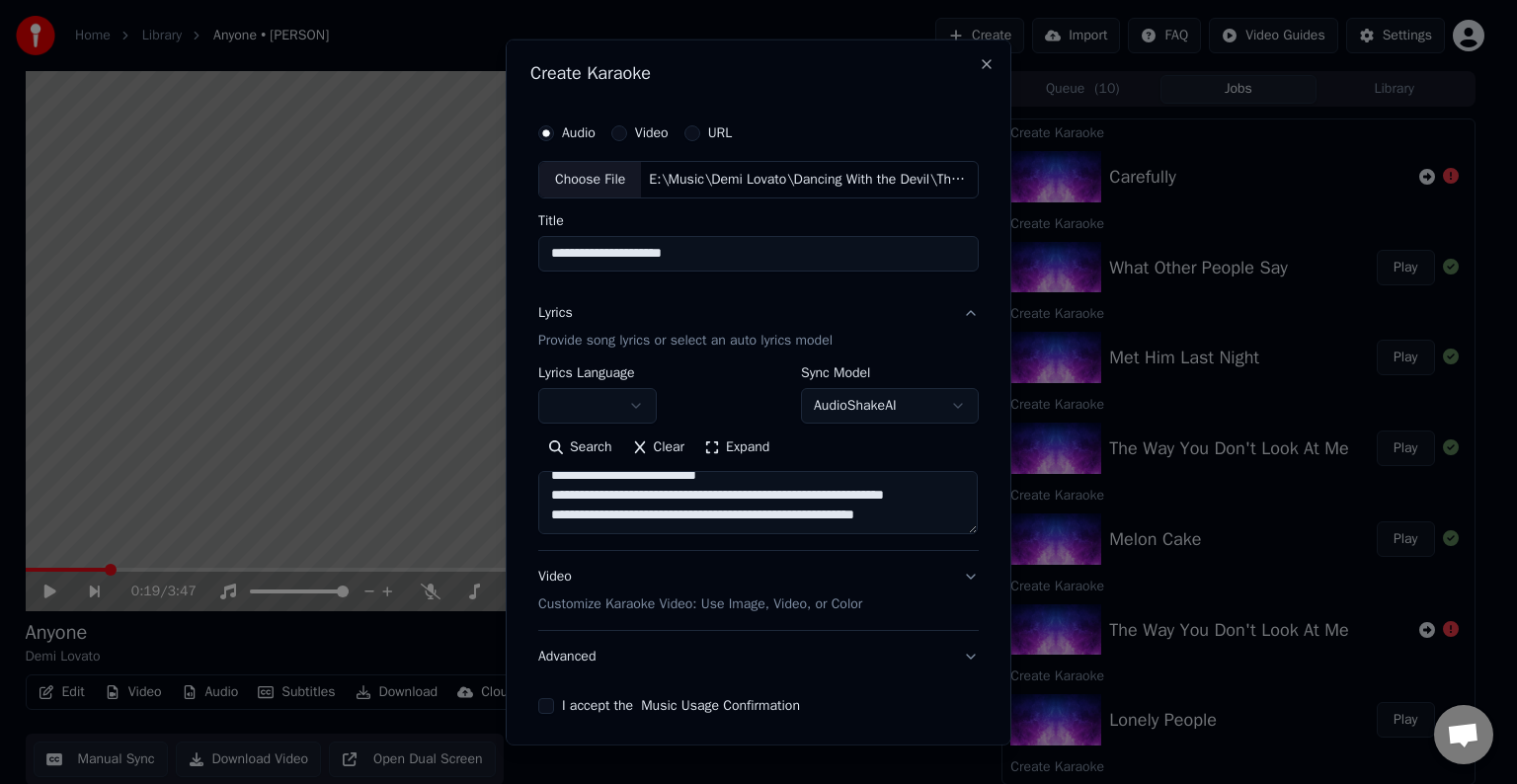 paste on "**********" 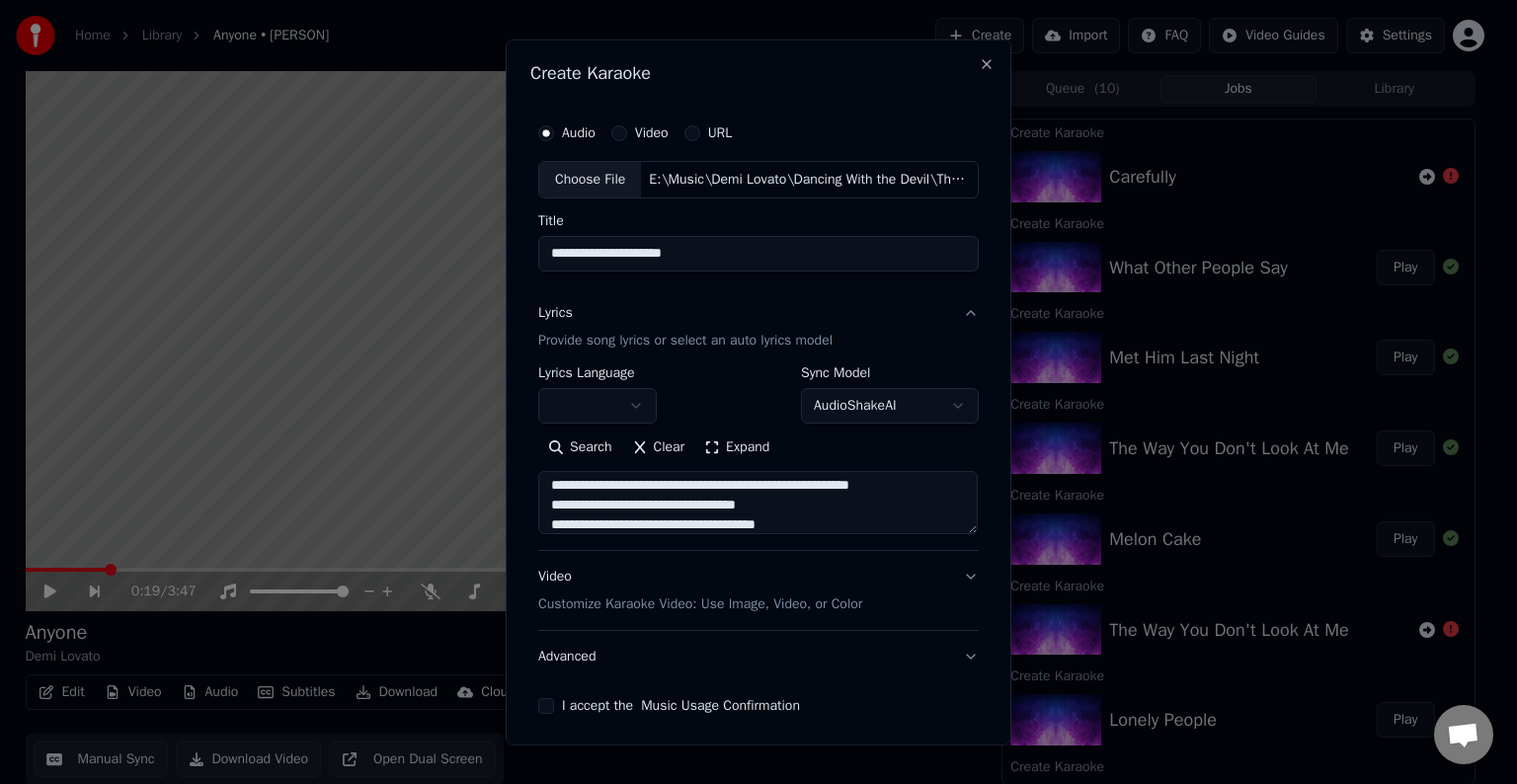 scroll, scrollTop: 280, scrollLeft: 0, axis: vertical 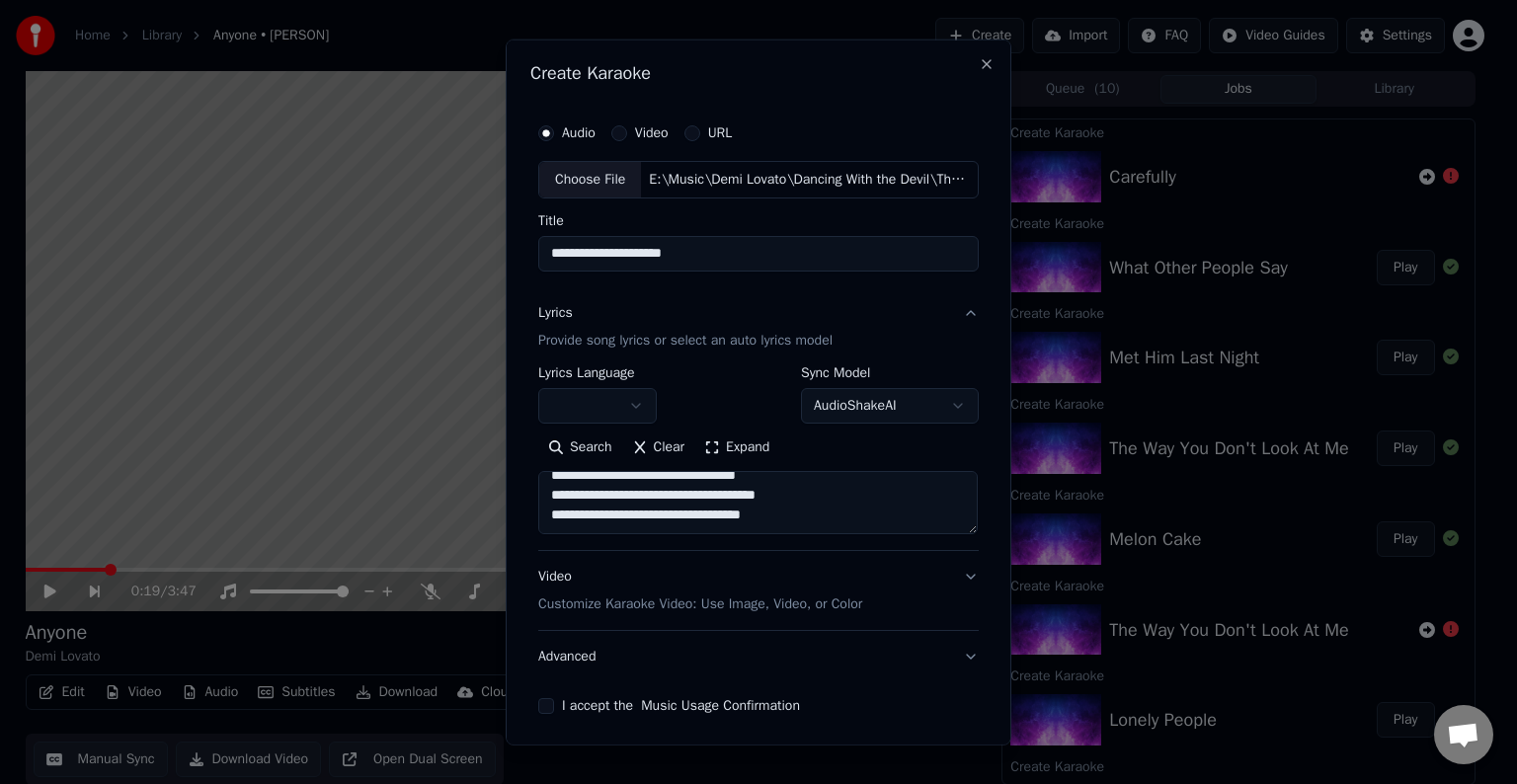 click on "**********" at bounding box center (758, 503) 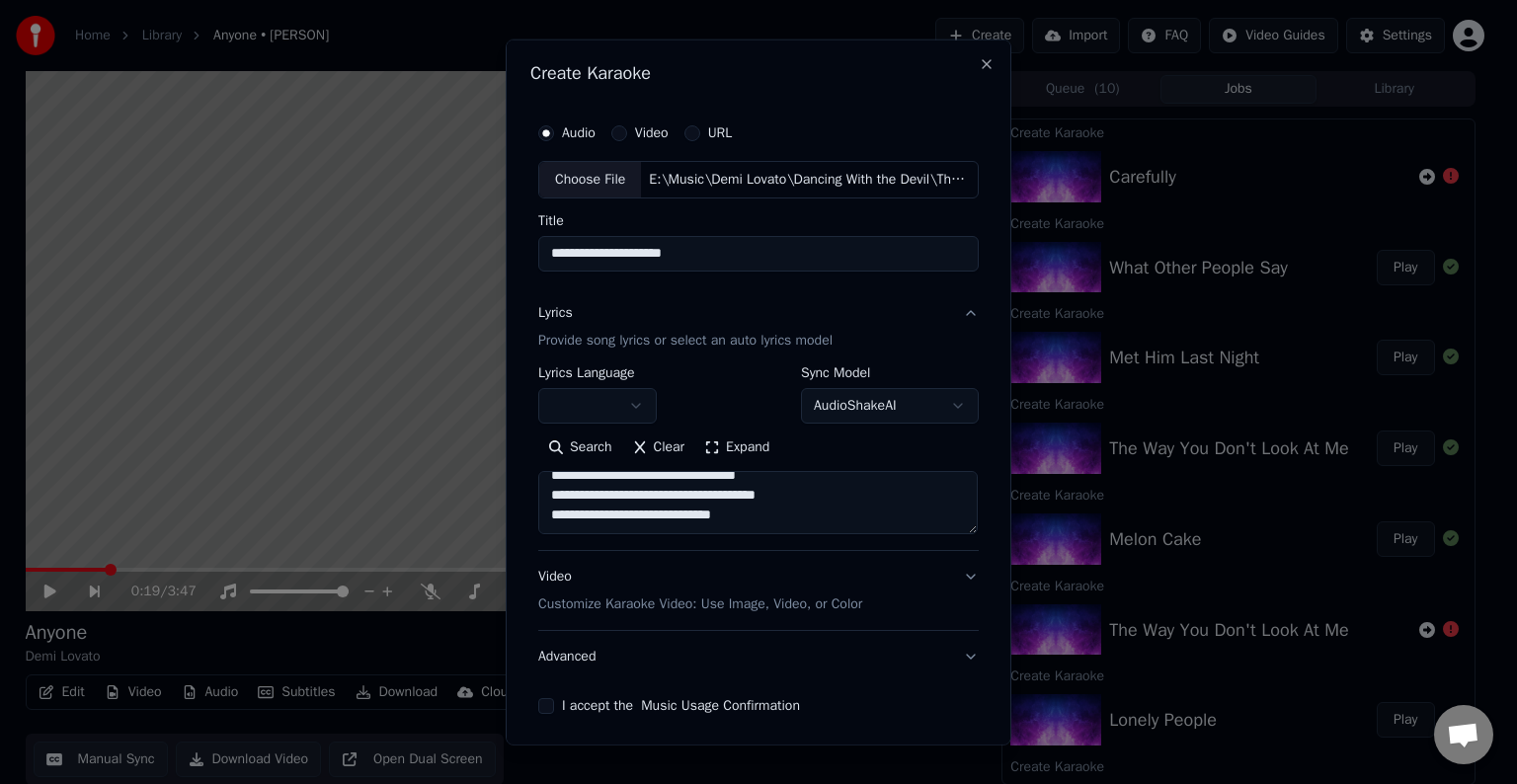 scroll, scrollTop: 265, scrollLeft: 0, axis: vertical 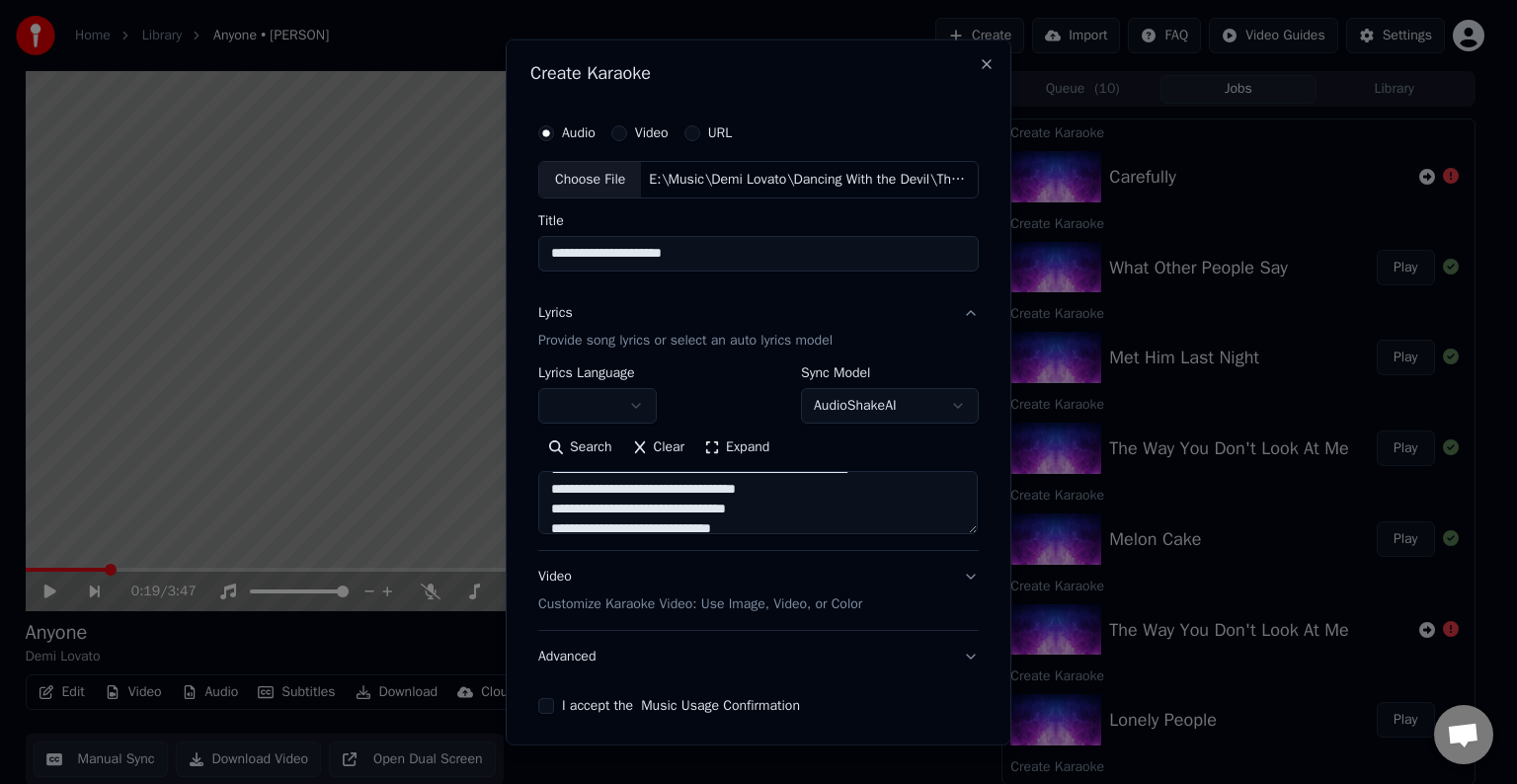click on "**********" at bounding box center [758, 503] 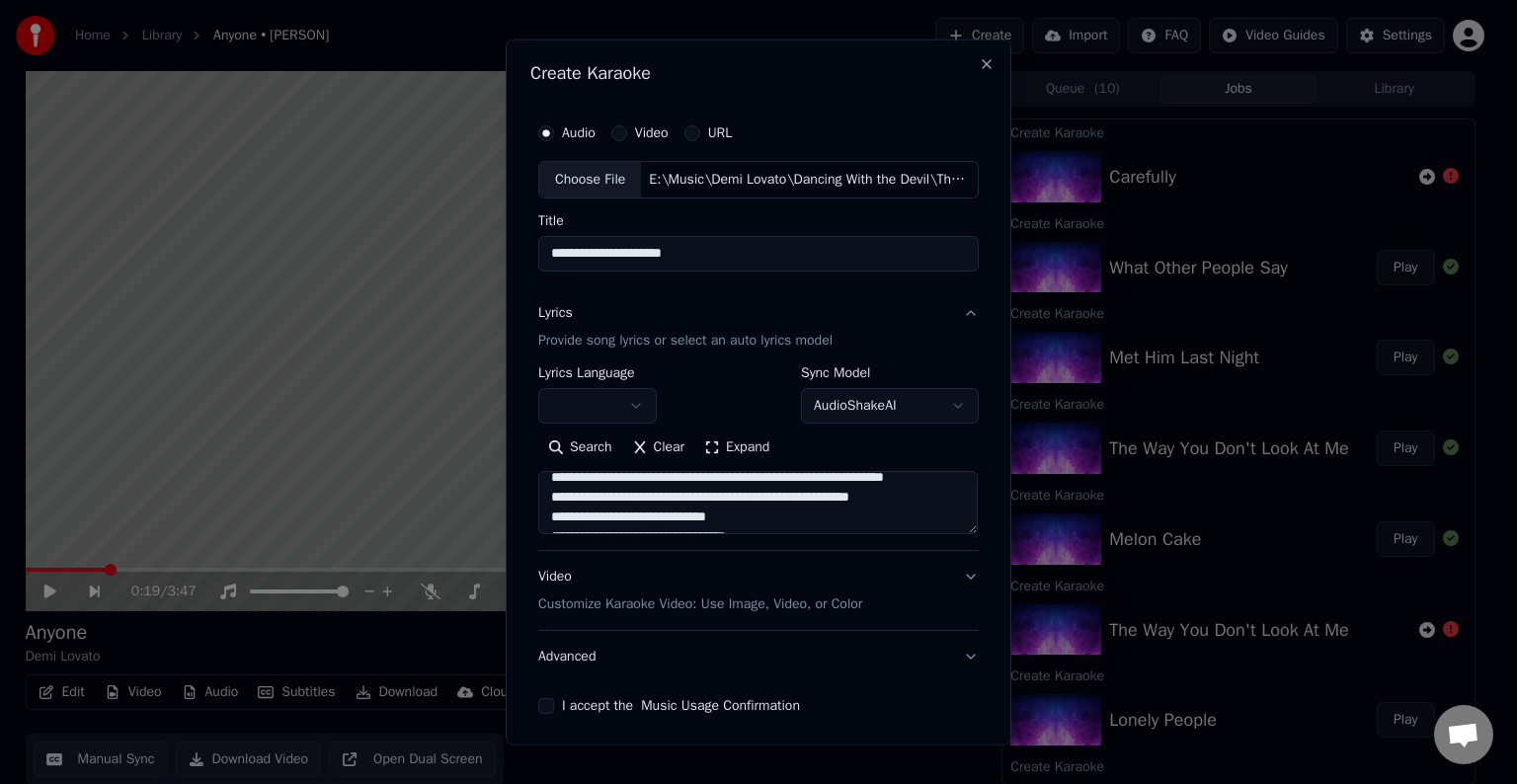 scroll, scrollTop: 289, scrollLeft: 0, axis: vertical 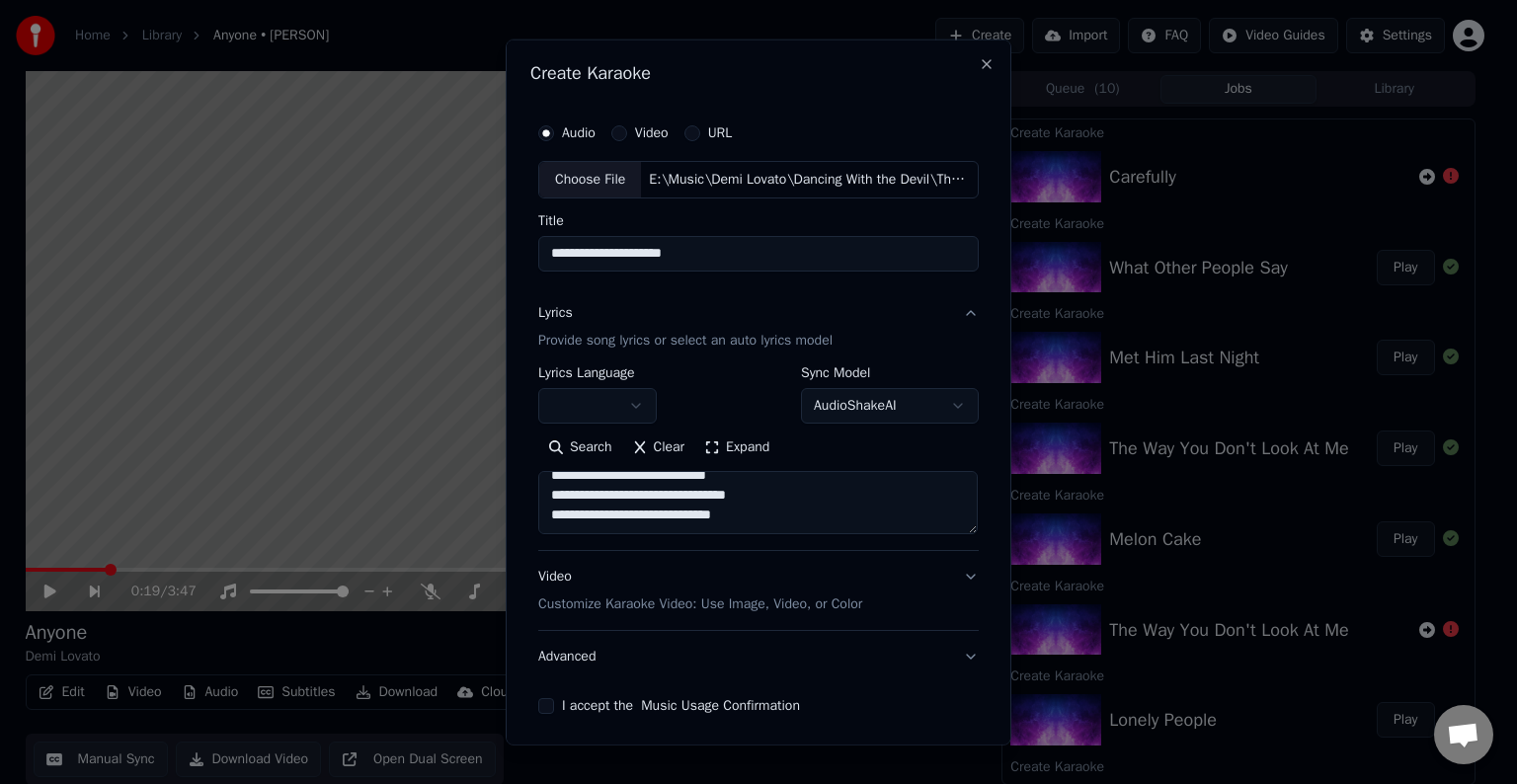 click on "**********" at bounding box center [758, 503] 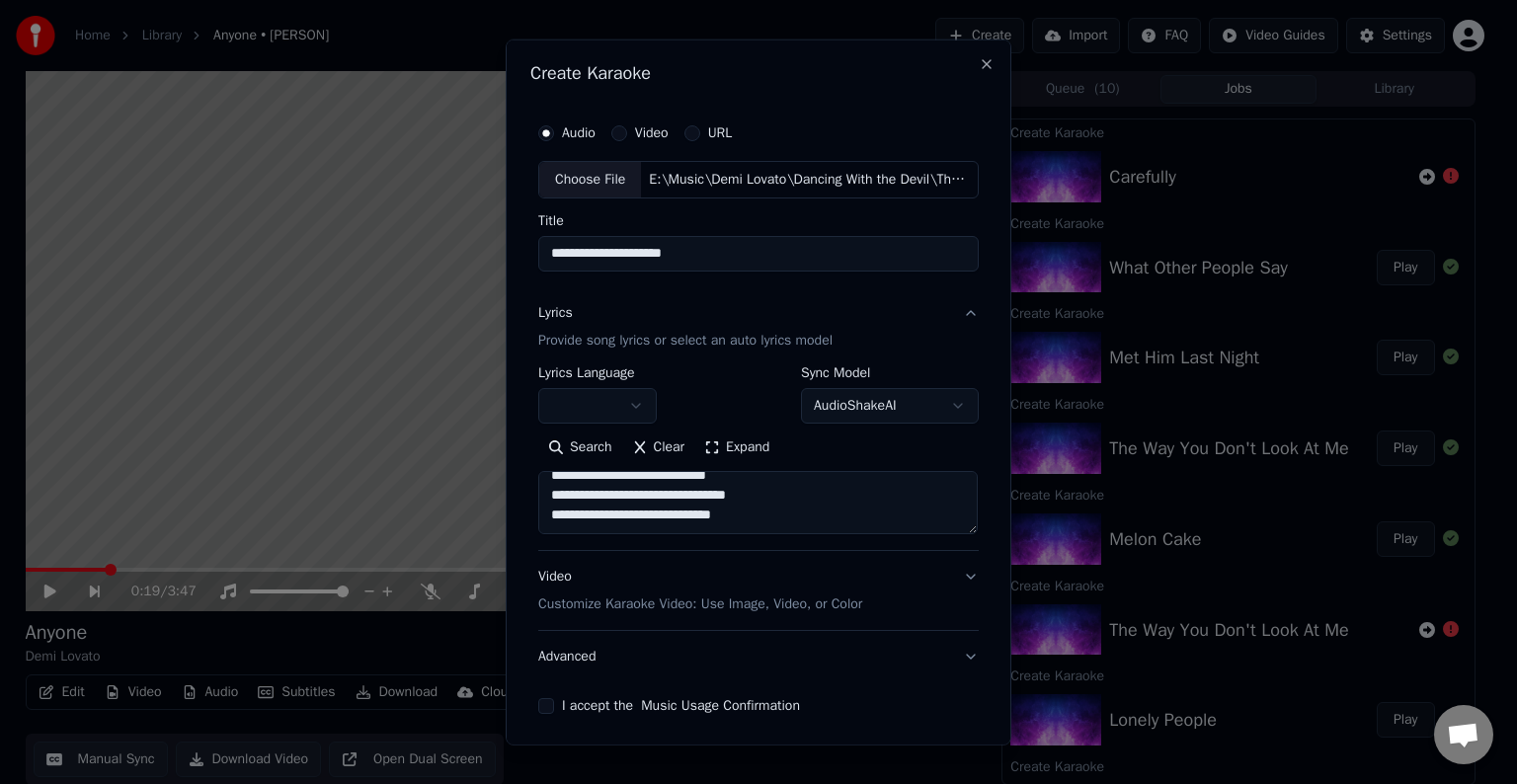 paste on "**********" 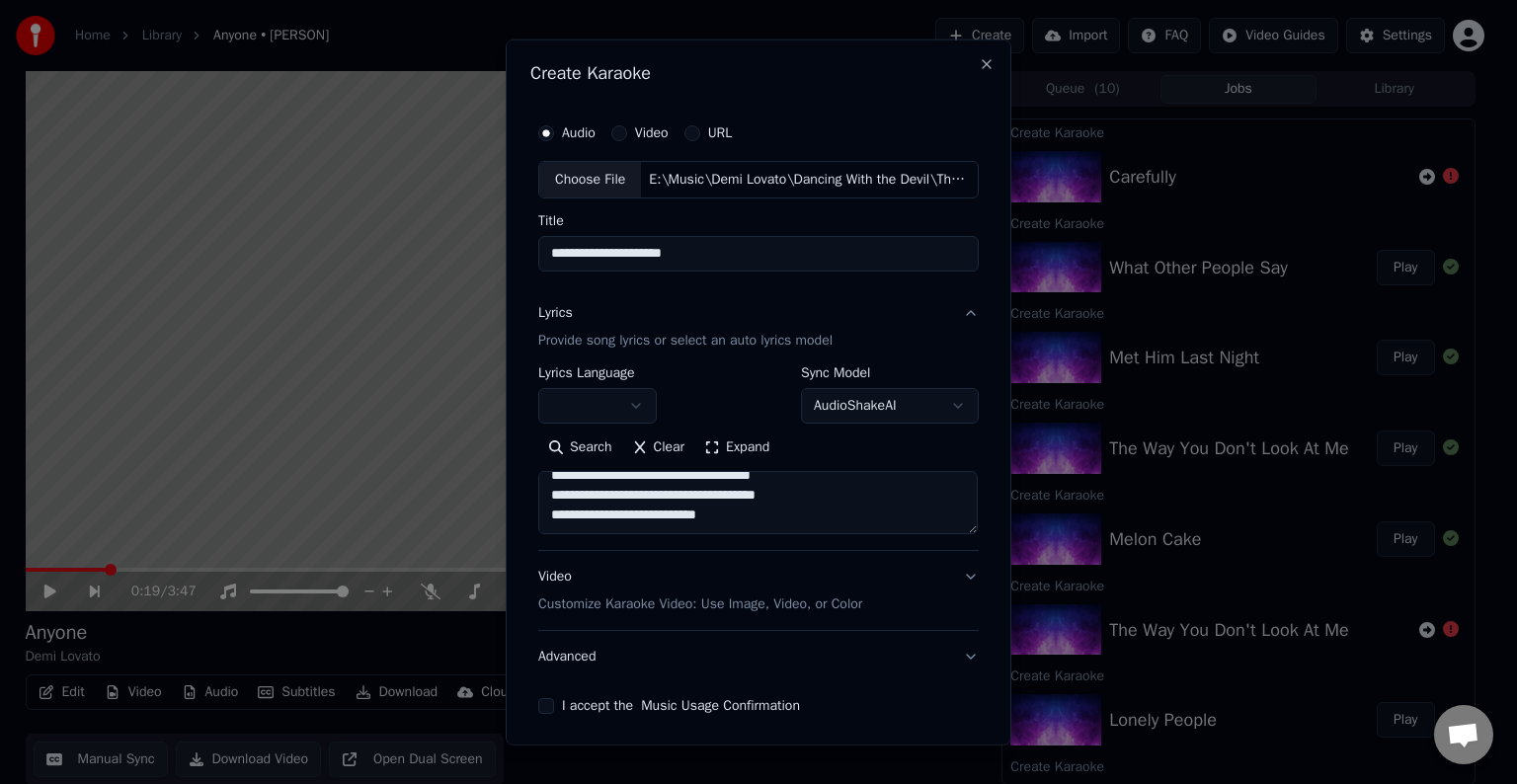 scroll, scrollTop: 350, scrollLeft: 0, axis: vertical 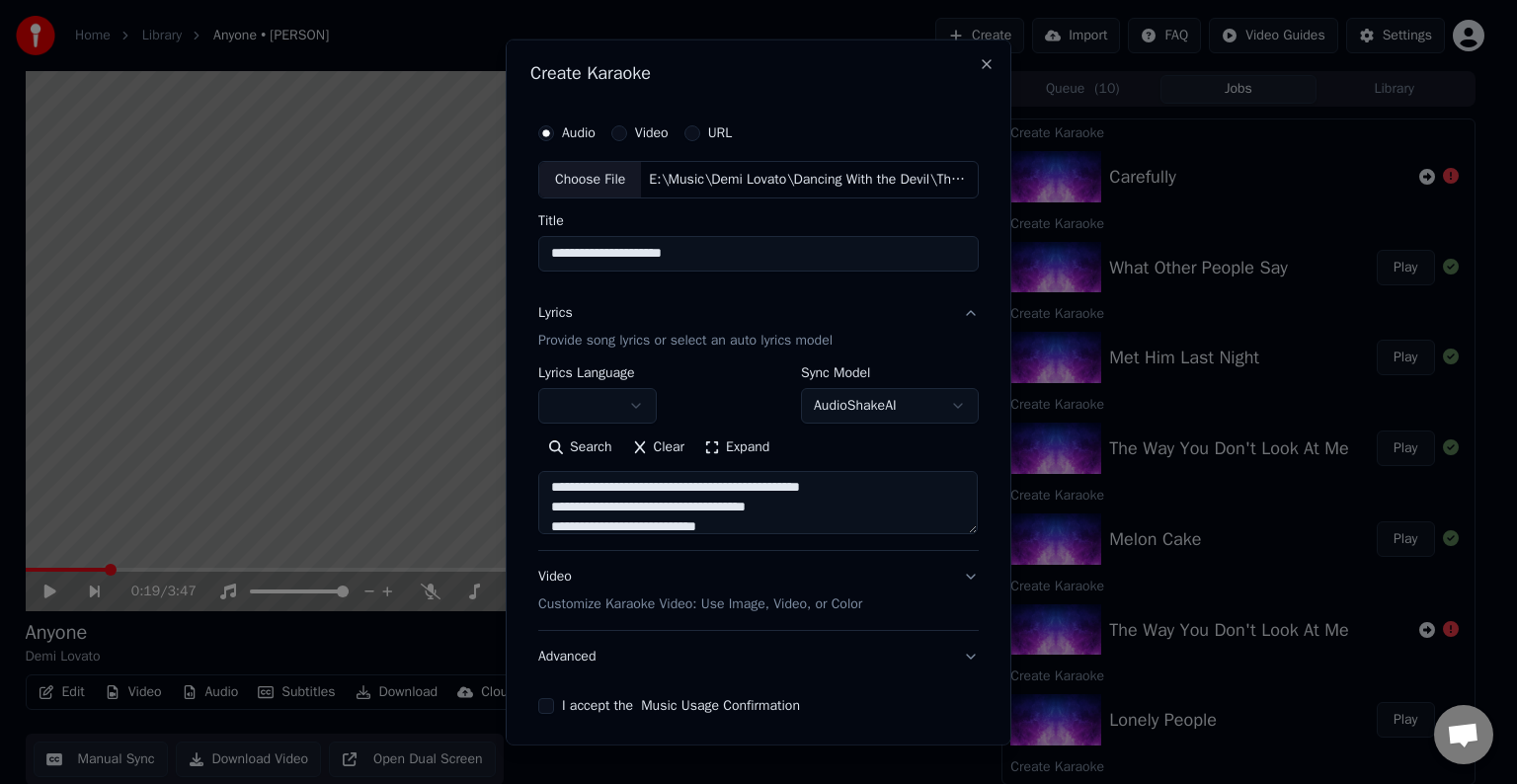 drag, startPoint x: 849, startPoint y: 506, endPoint x: 719, endPoint y: 503, distance: 130.03461 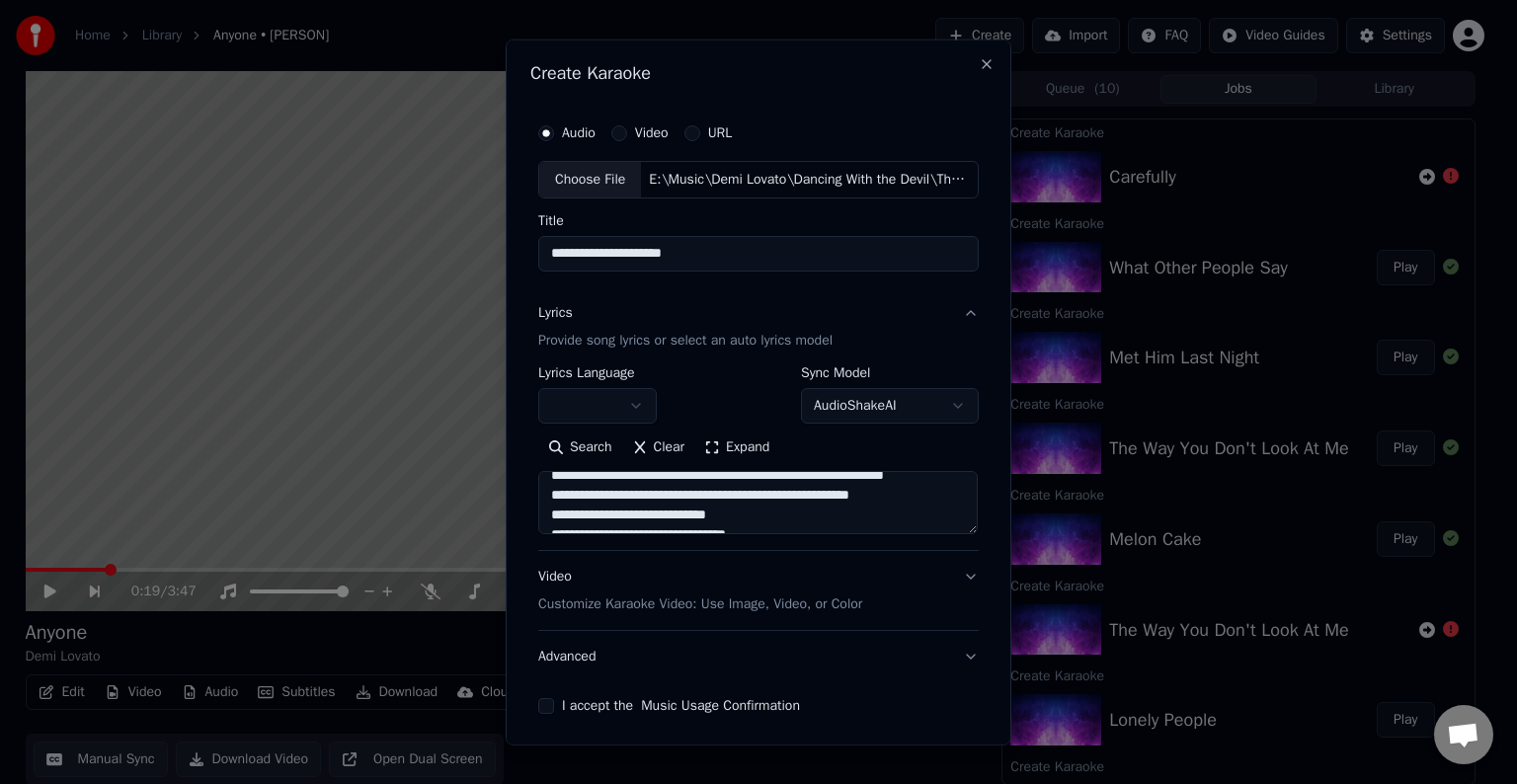 scroll, scrollTop: 368, scrollLeft: 0, axis: vertical 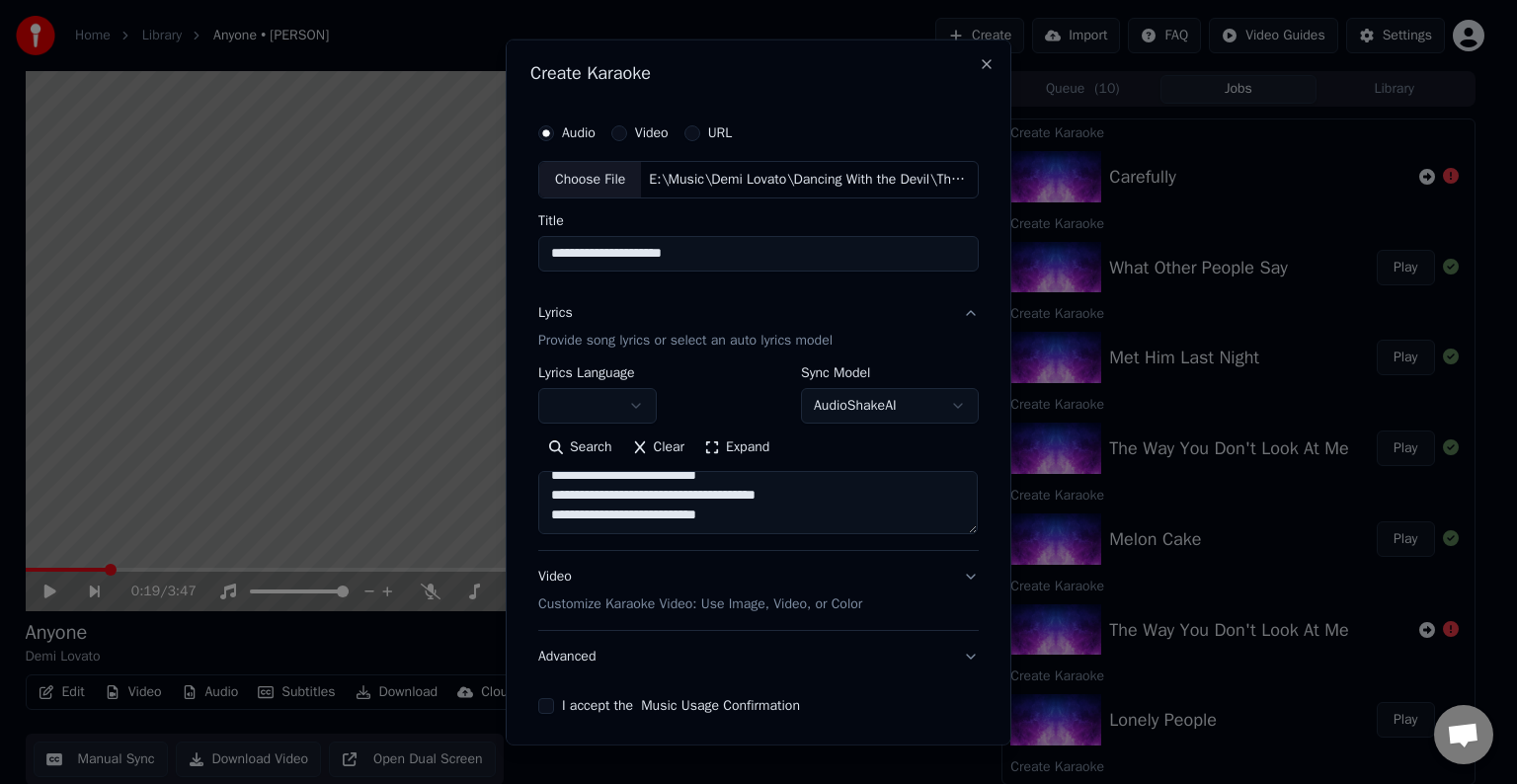 click on "**********" at bounding box center (758, 503) 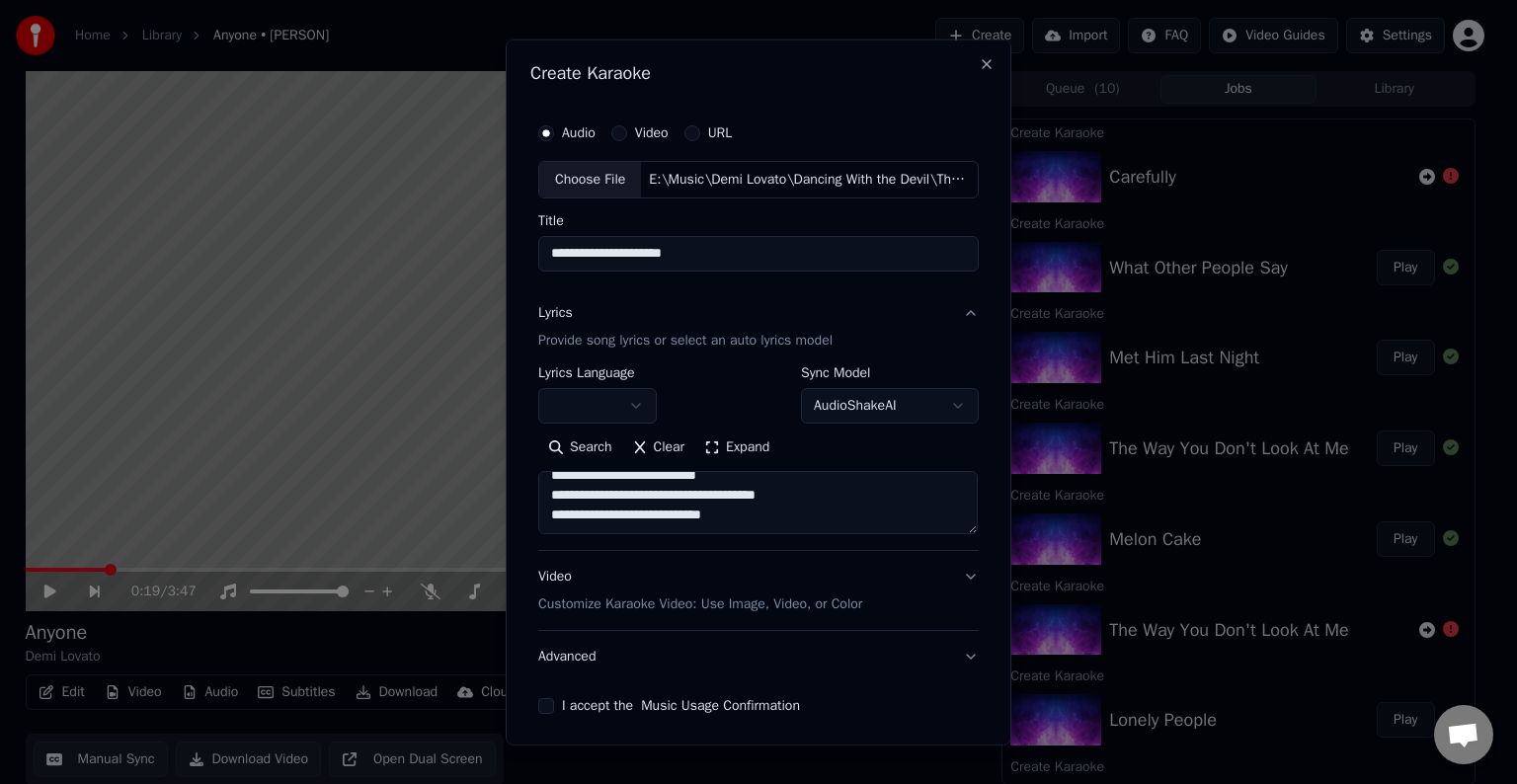 scroll, scrollTop: 379, scrollLeft: 0, axis: vertical 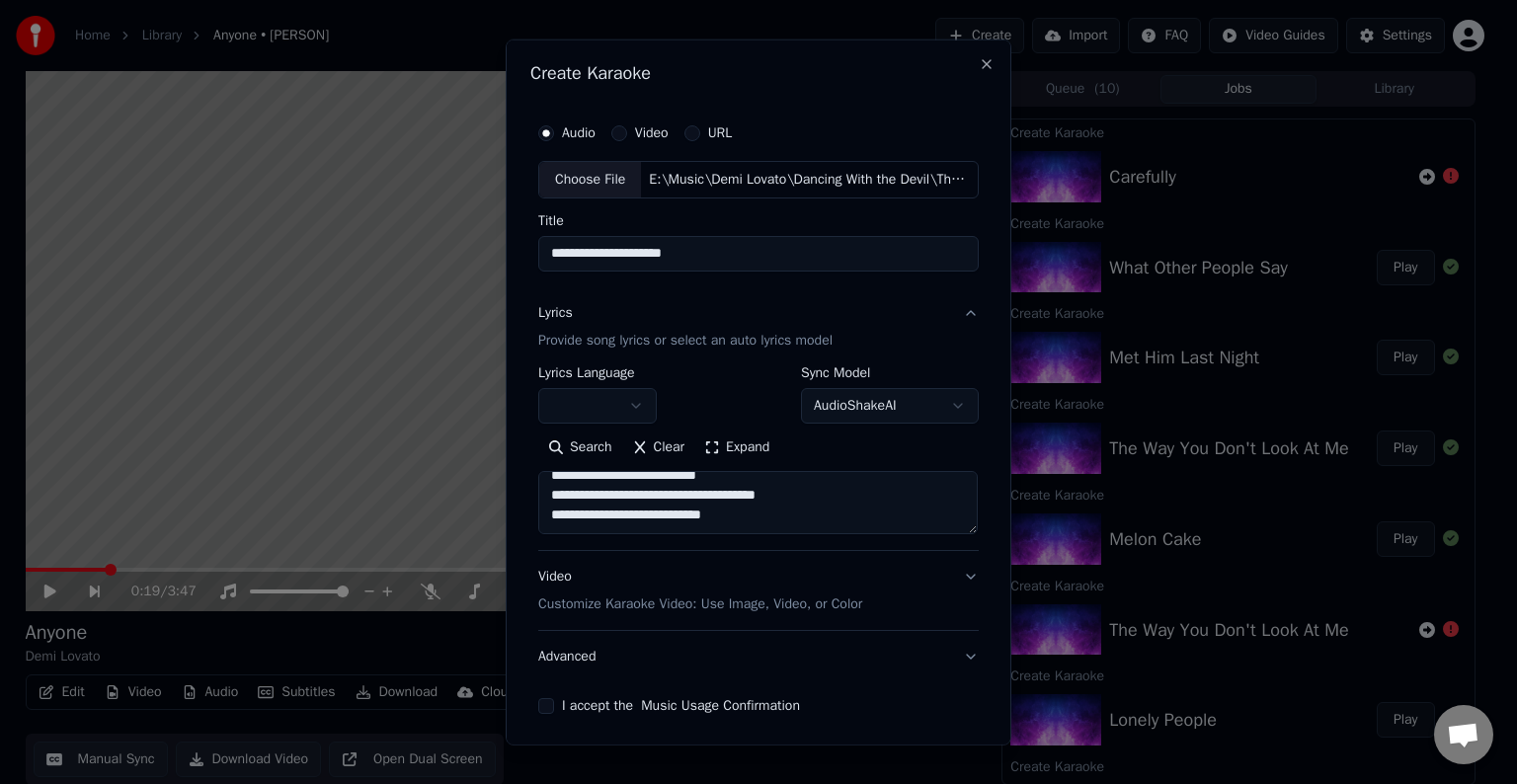 paste on "**********" 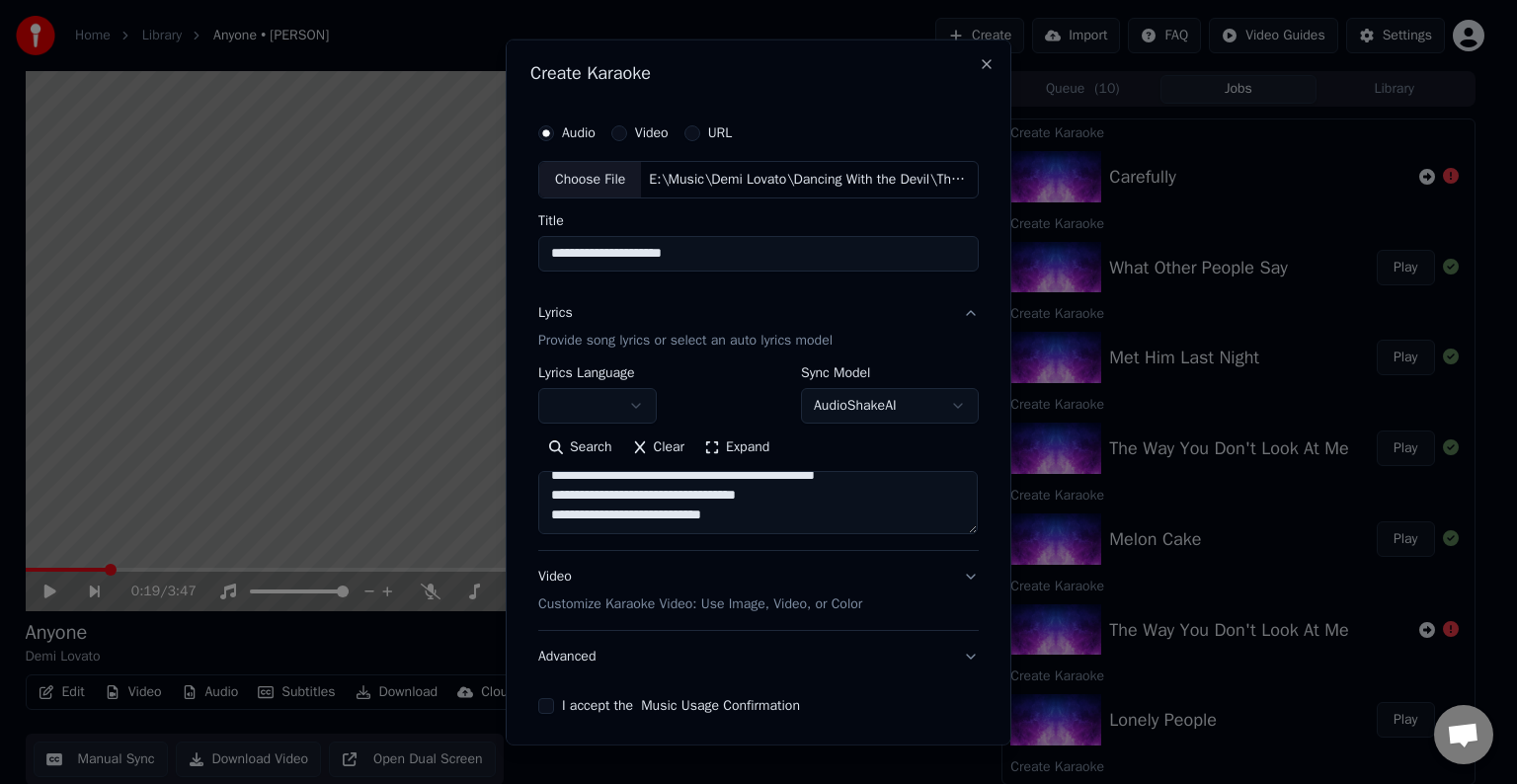 scroll, scrollTop: 458, scrollLeft: 0, axis: vertical 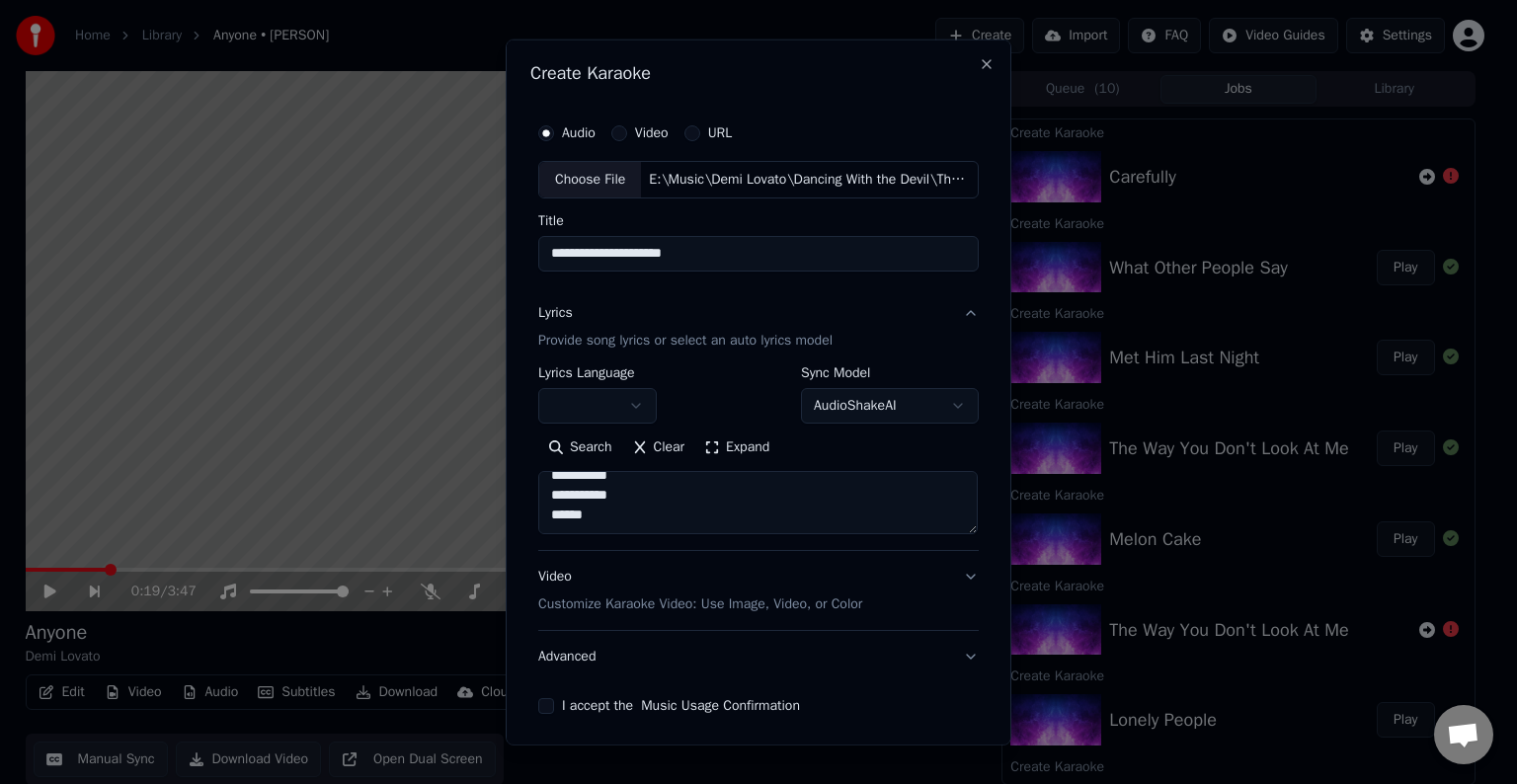 paste on "**********" 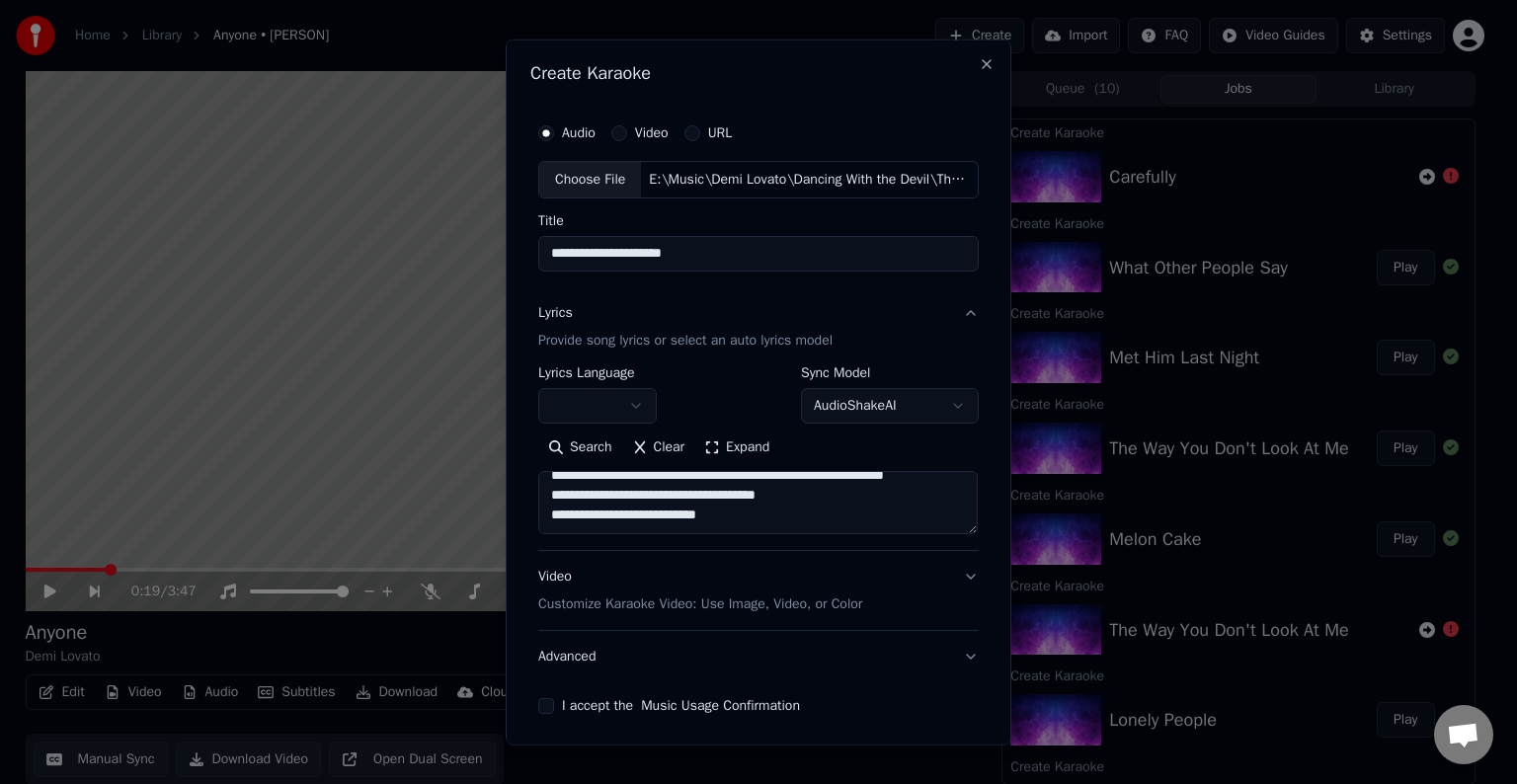 scroll, scrollTop: 632, scrollLeft: 0, axis: vertical 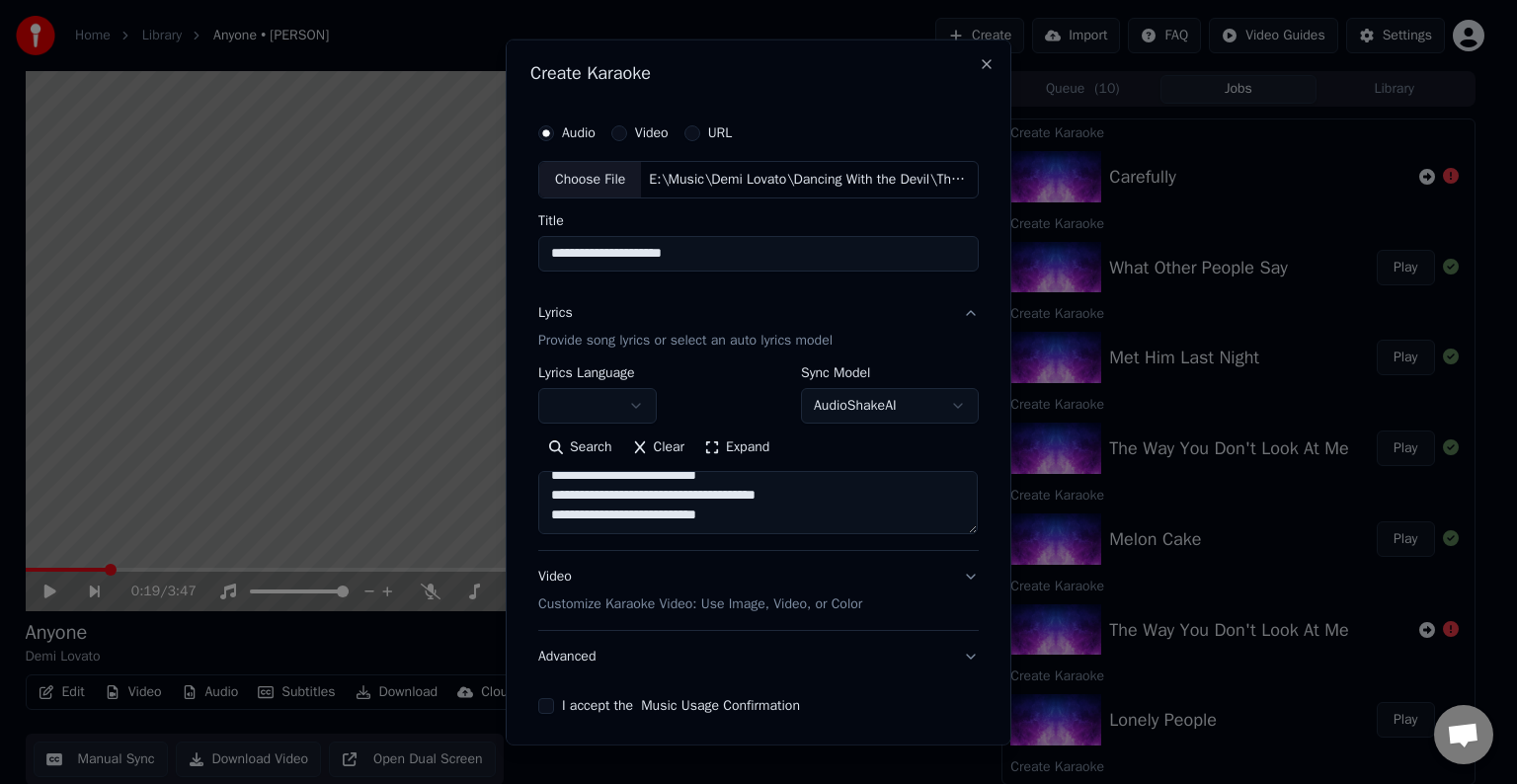 click at bounding box center (758, 503) 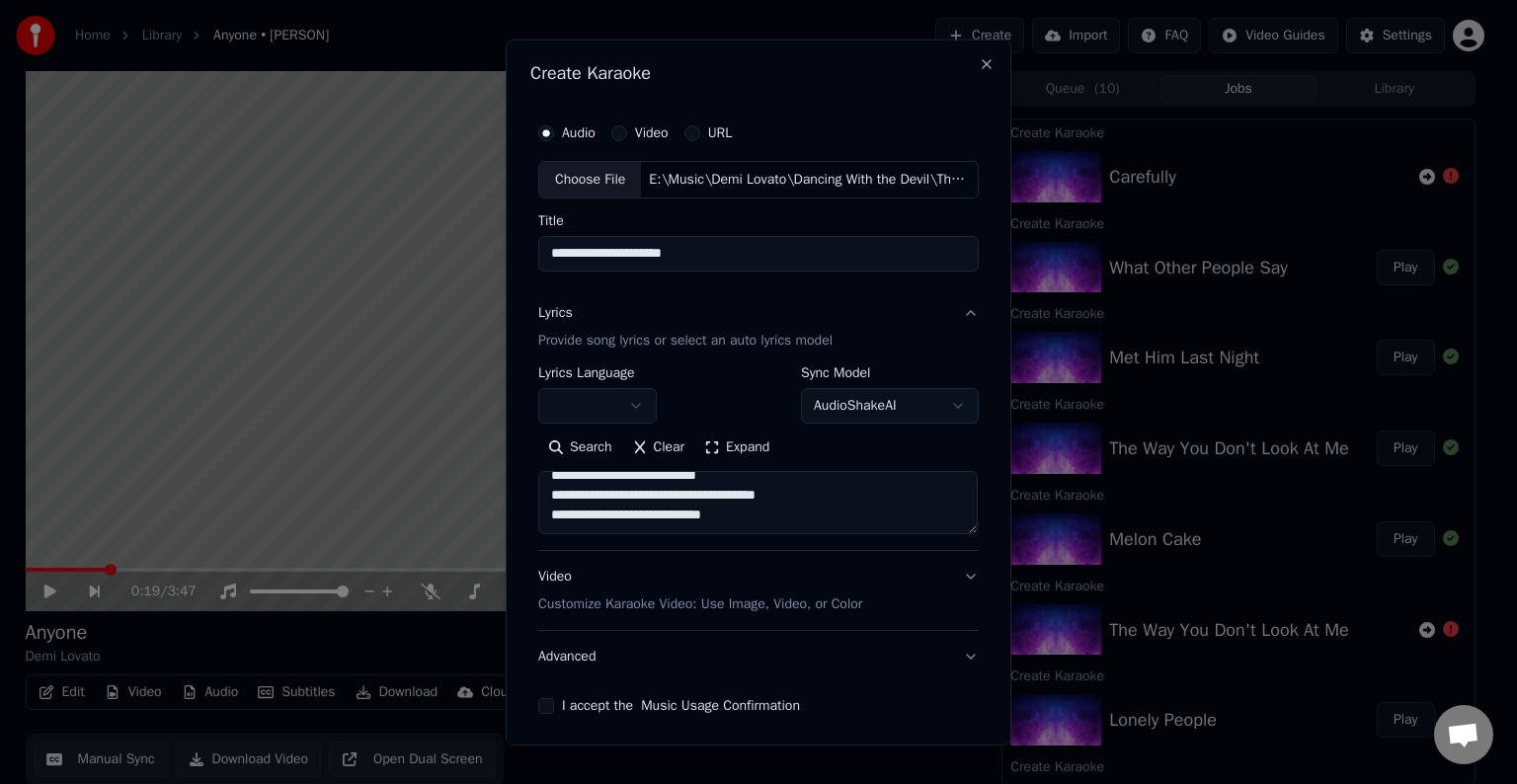 scroll, scrollTop: 656, scrollLeft: 0, axis: vertical 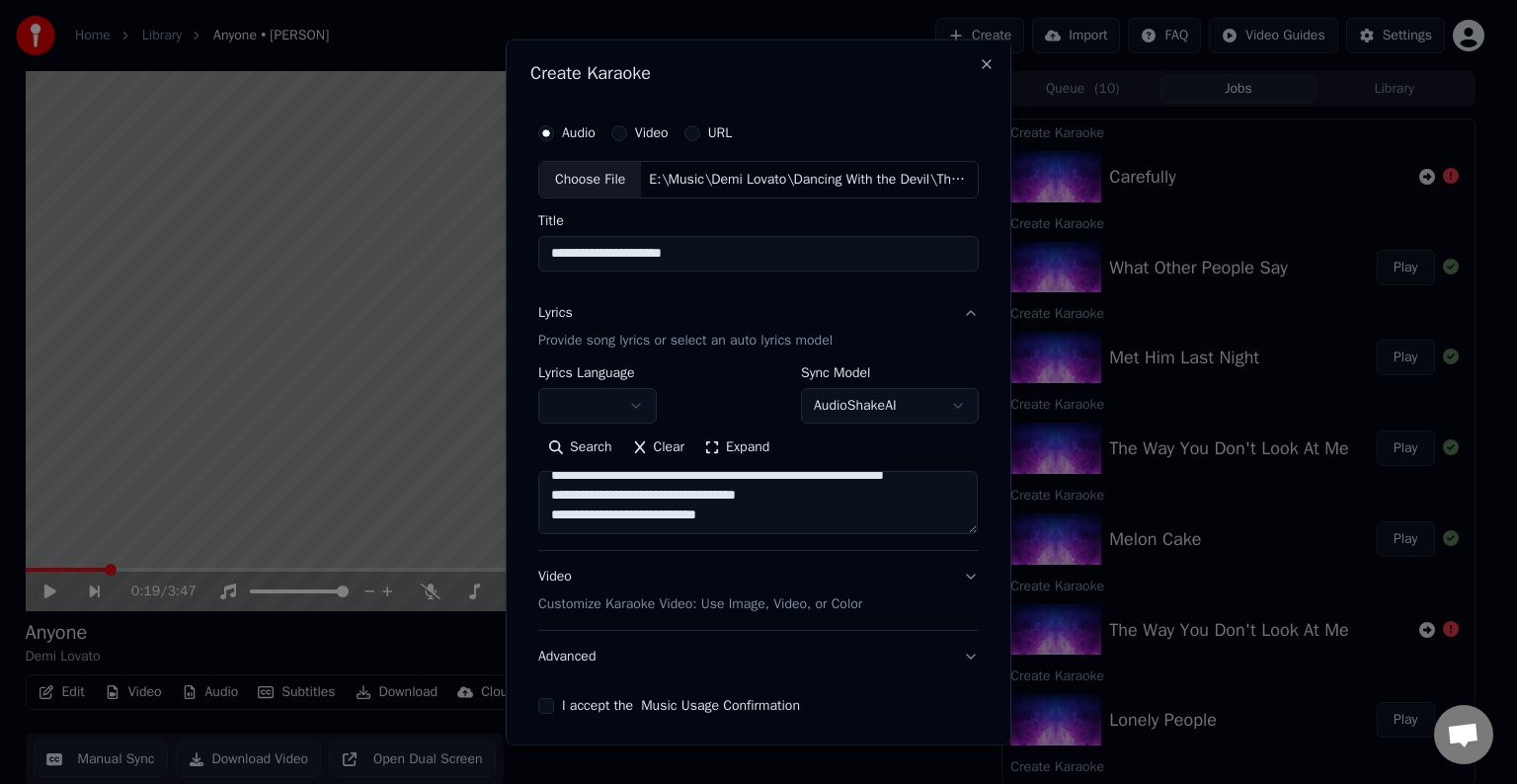 drag, startPoint x: 781, startPoint y: 510, endPoint x: 853, endPoint y: 499, distance: 72.83543 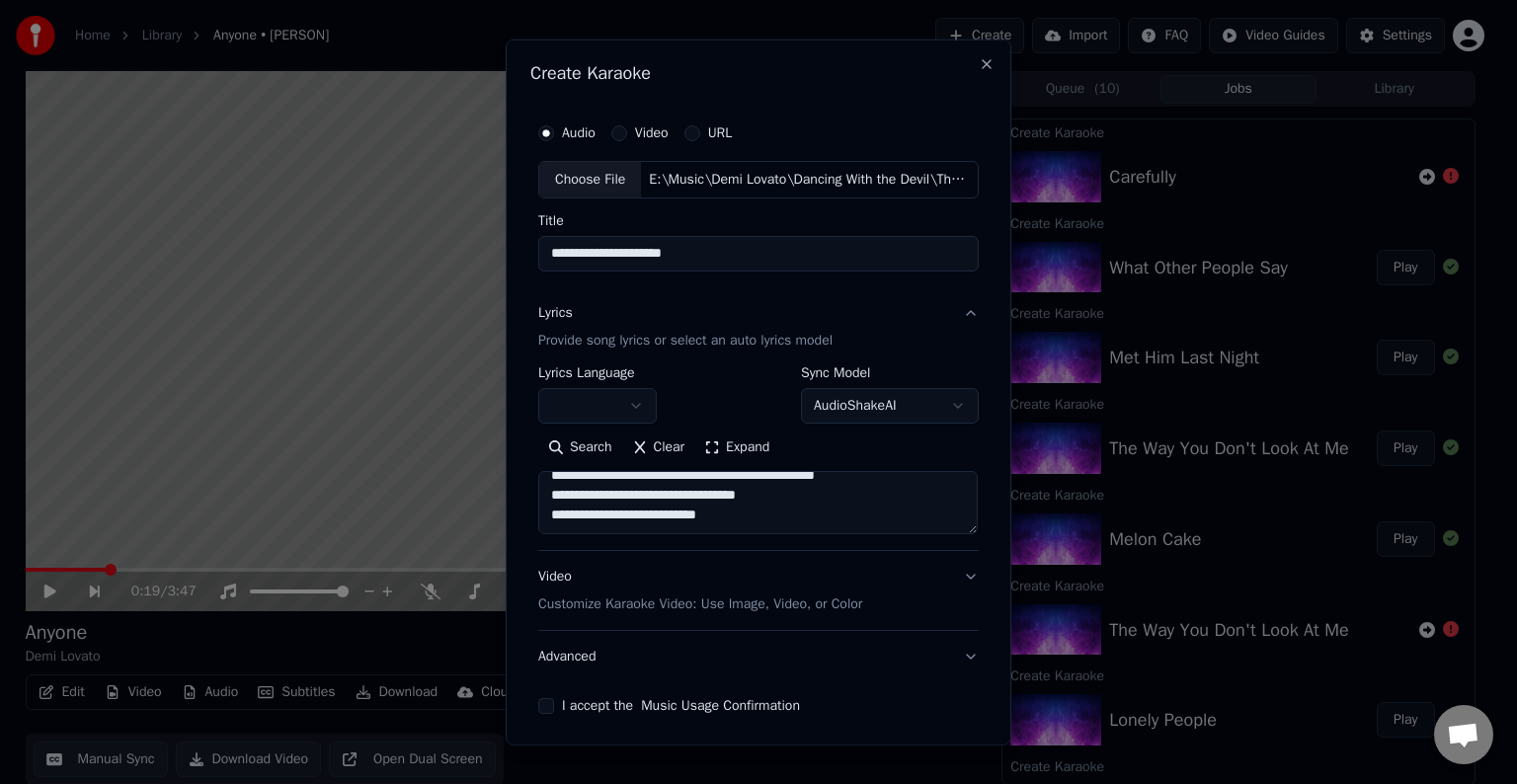 click at bounding box center (758, 503) 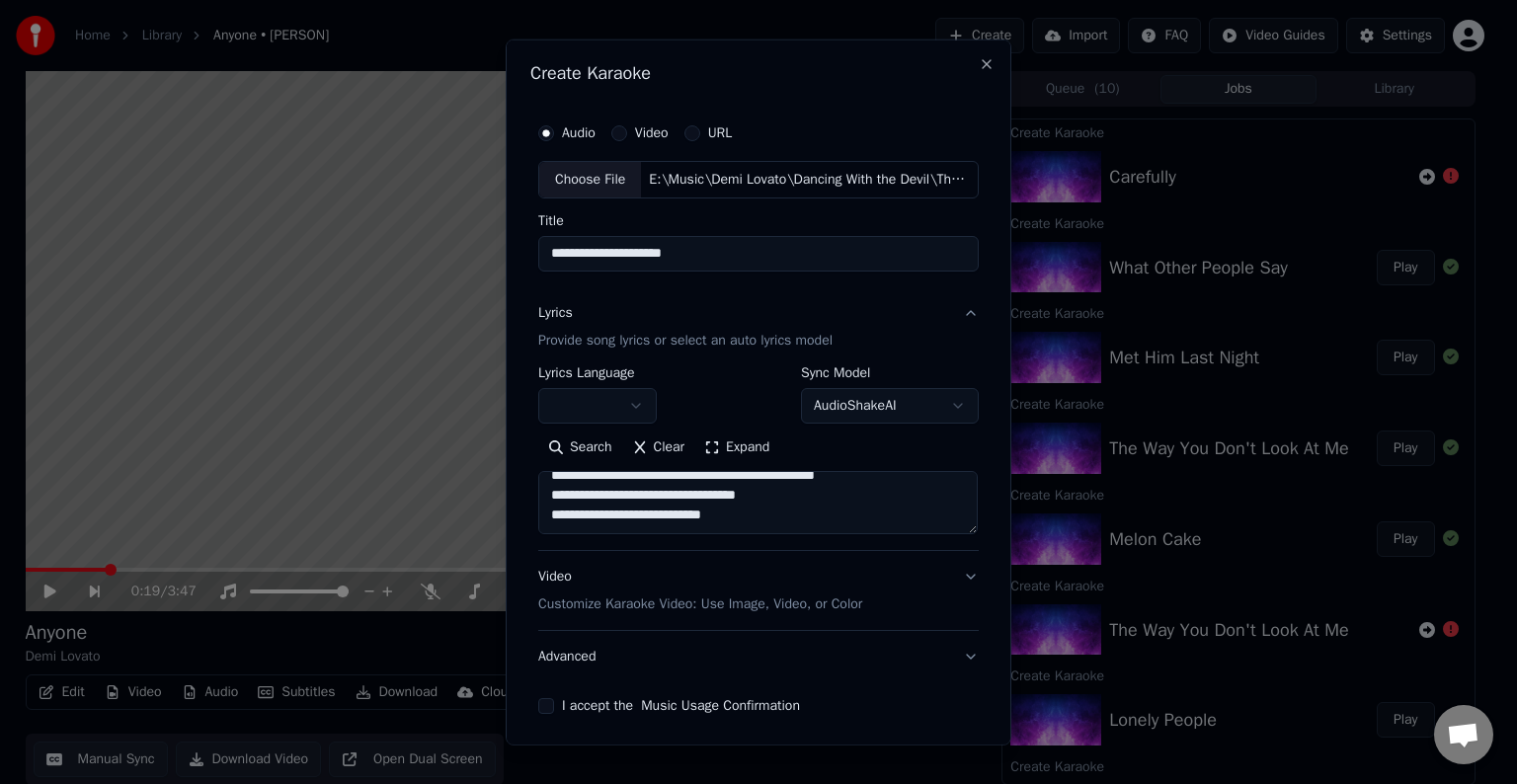 scroll, scrollTop: 735, scrollLeft: 0, axis: vertical 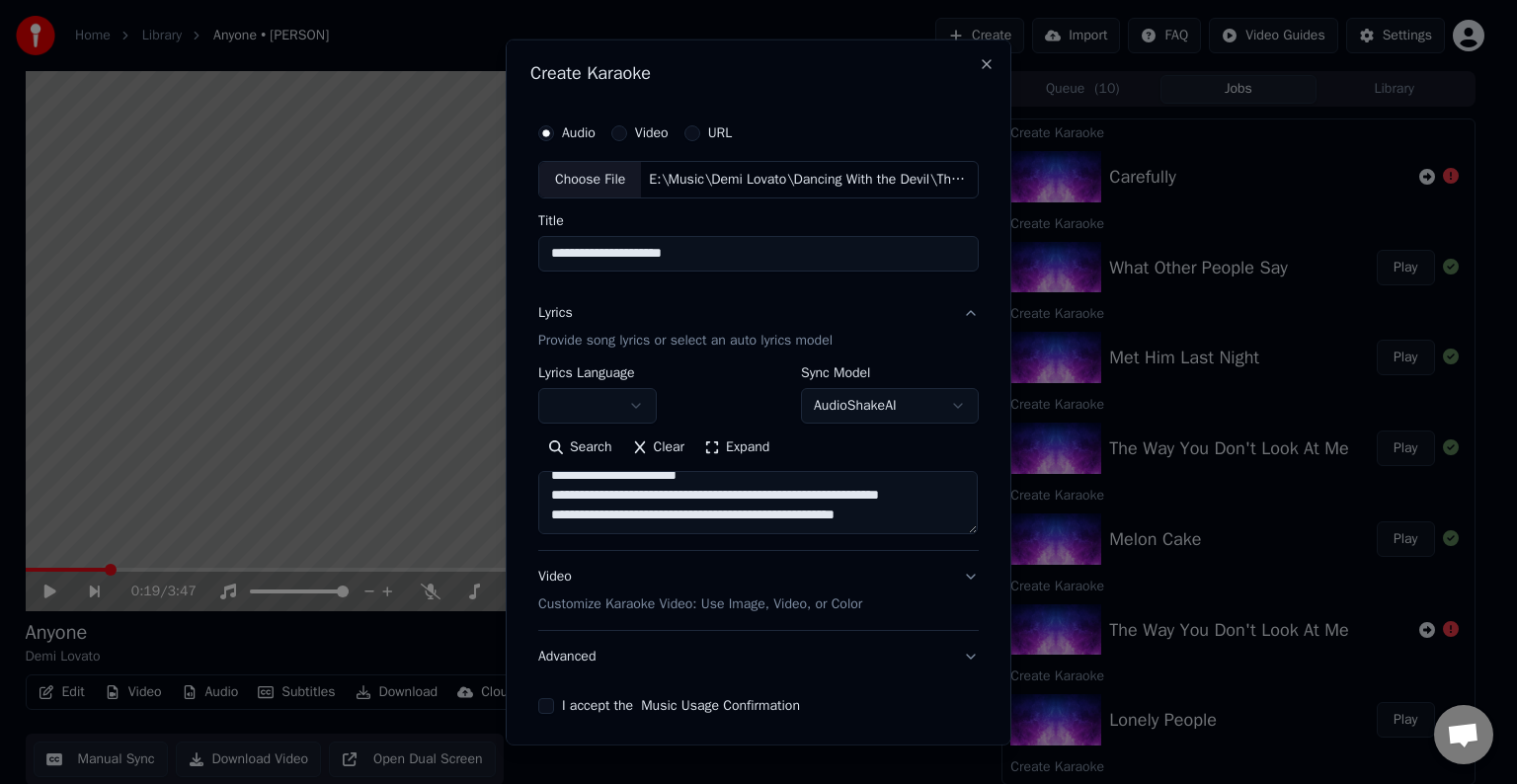 type on "[REDACTED]" 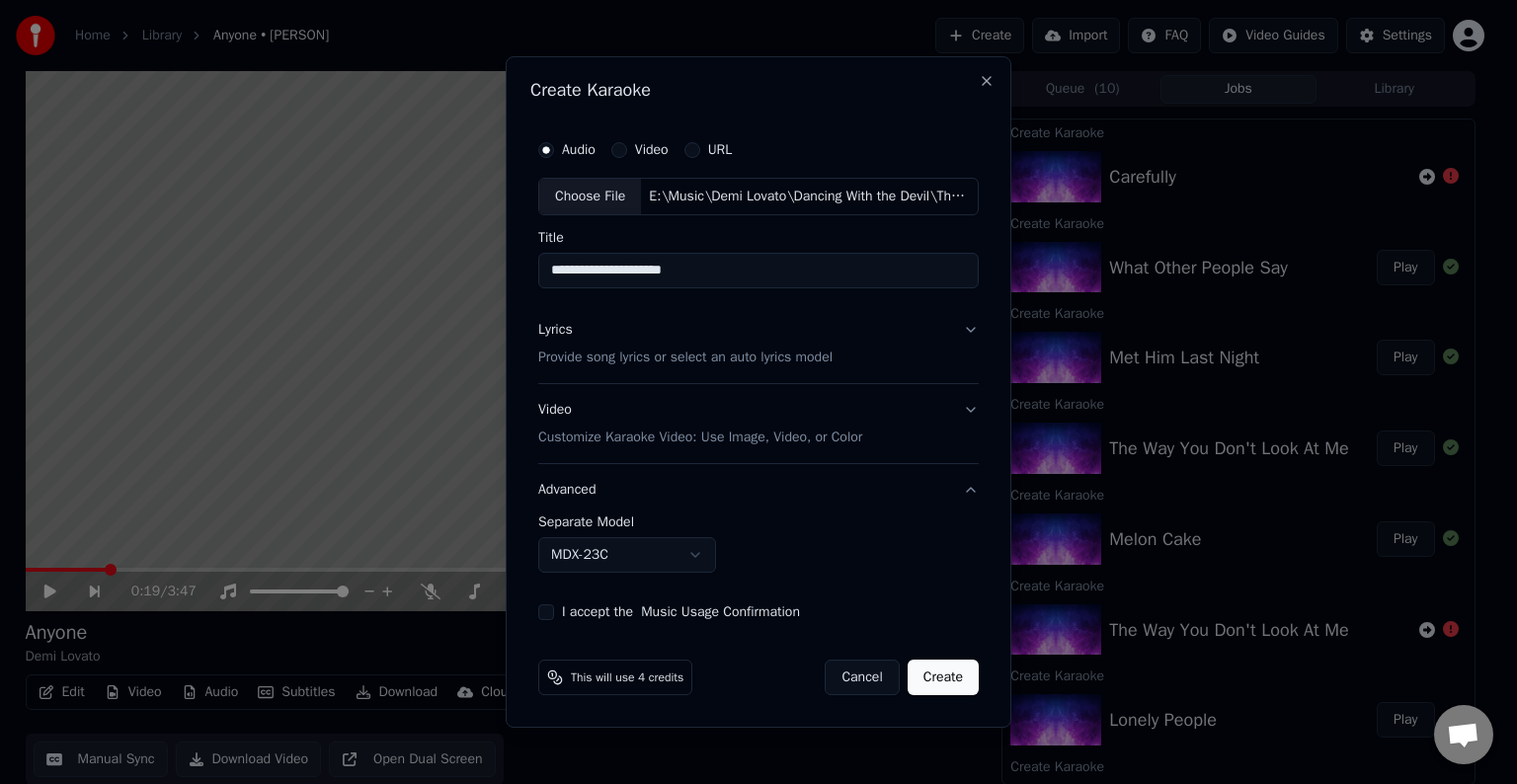click on "Home Library Anyone • [PERSON] Create Import FAQ Video Guides Settings 0:19  /  3:47 Anyone [PERSON] BPM 129 Key B Edit Video Audio Subtitles Download Cloud Library Manual Sync Download Video Open Dual Screen Queue ( 10 ) Jobs Library Create Karaoke Carefully Create Karaoke What Other People Say Play Create Karaoke Met Him Last Night Play Create Karaoke The Way You Don't Look At Me Play Create Karaoke Melon Cake Play Create Karaoke The Way You Don't Look At Me Create Karaoke Lonely People Play Create Karaoke The Art Of Starting Over Play Create Karaoke ICU (Madison's Lullabye) Play Create Karaoke Dancing With The Devil Play Create Karaoke Anyone Play Create Karaoke Mr. Hughes Play Create Karaoke Stars Play Create Karaoke Father Play Create Karaoke Yes Play Create Karaoke Lionheart Play Create Karaoke Wildfire Play Create Karaoke Waitin for You Play Create Karaoke Kingdom Come Play Create Karaoke Stone Cold Play Create Karaoke For You Play Create Karaoke Old Ways Play Create Karaoke Cool for the Summer" at bounding box center (750, 392) 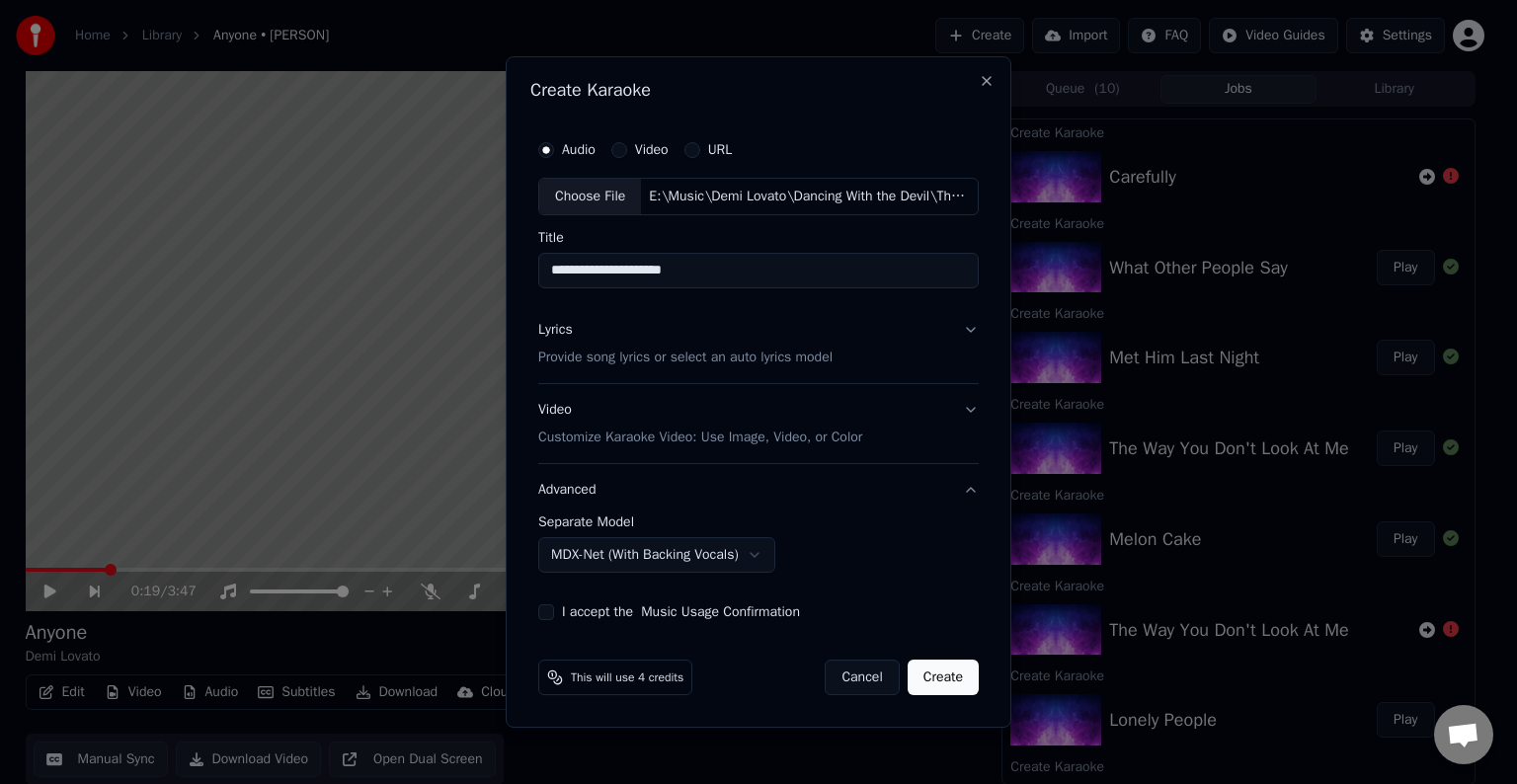 click on "I accept the   Music Usage Confirmation" at bounding box center [758, 612] 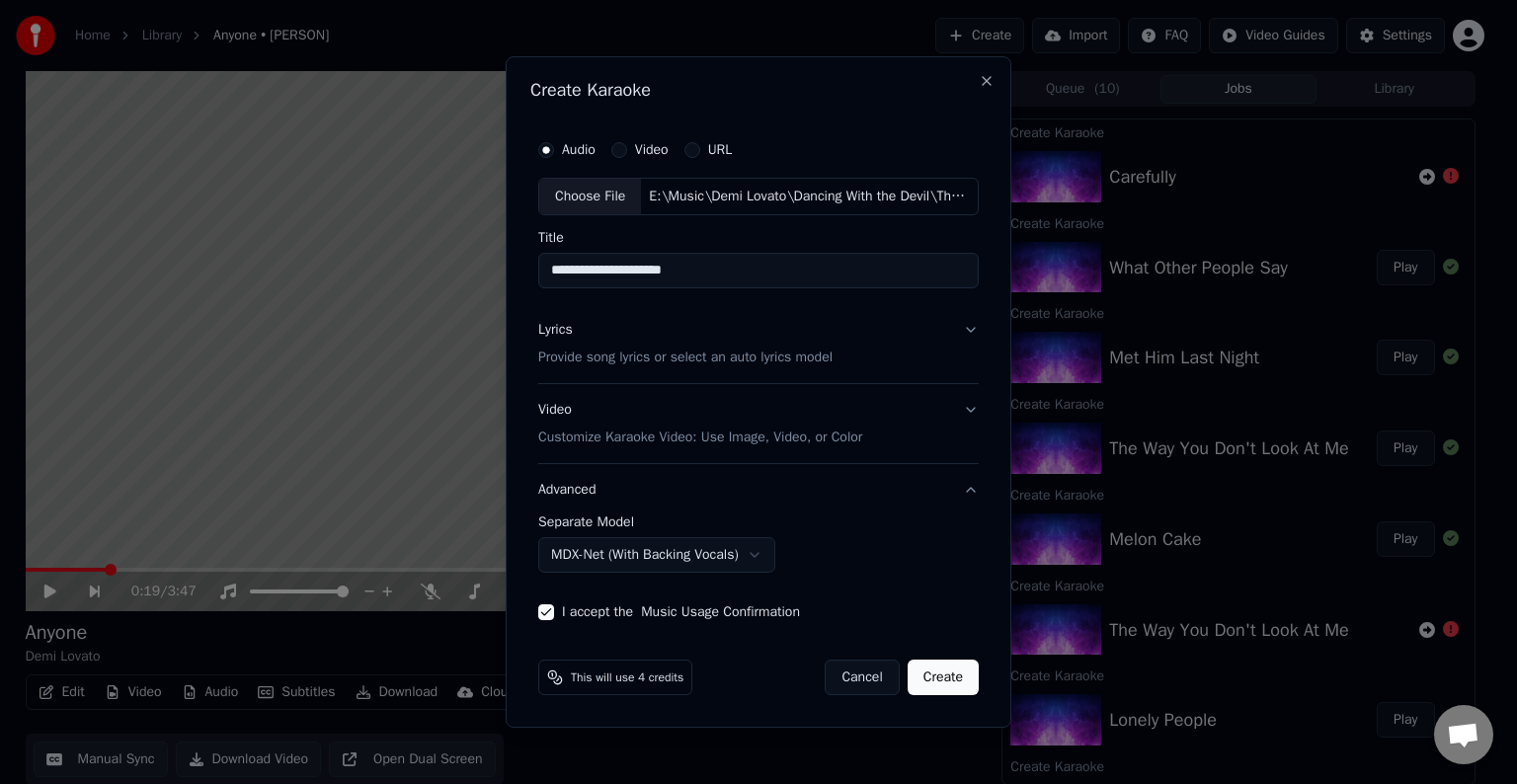click on "Create" at bounding box center [943, 677] 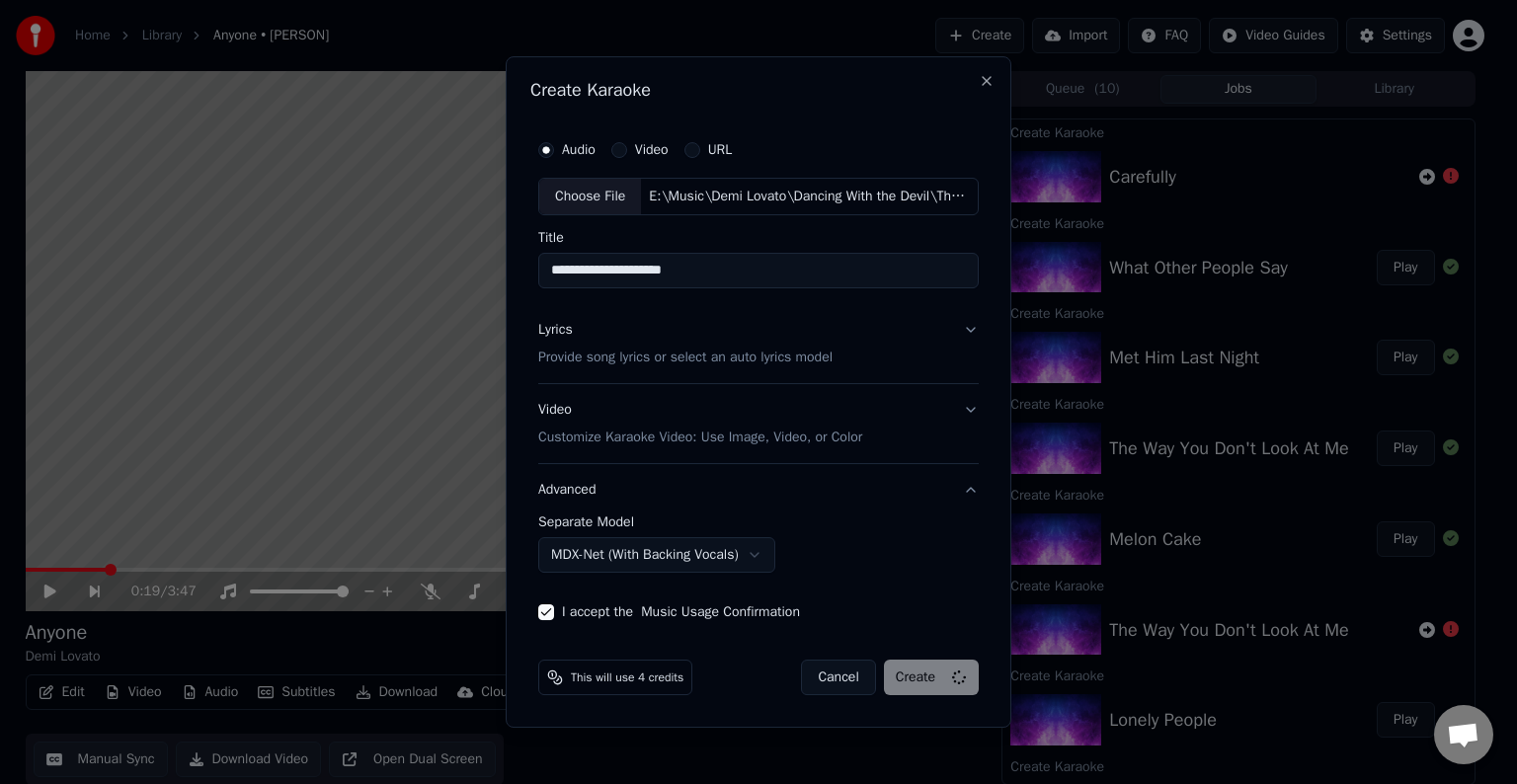 select on "******" 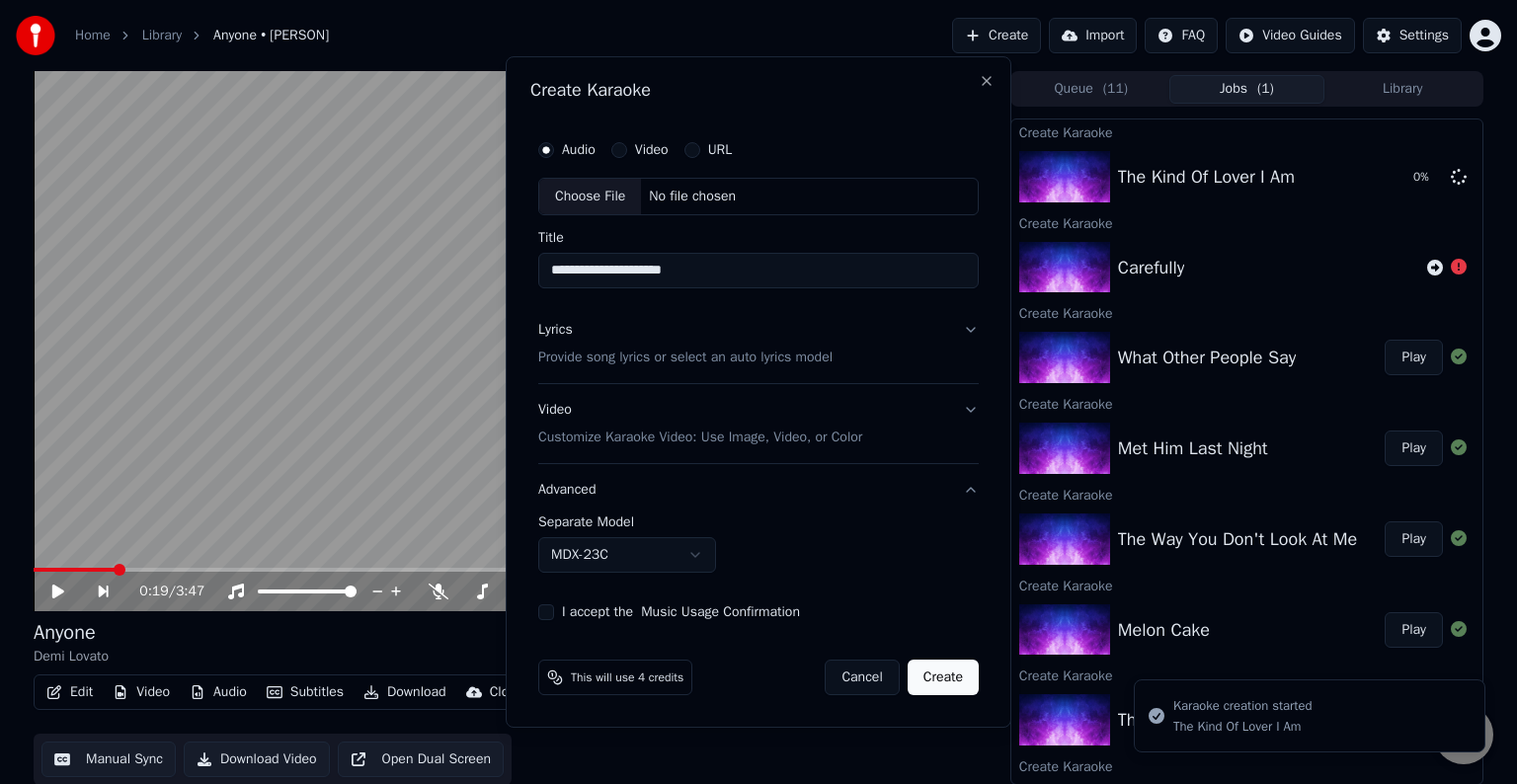type 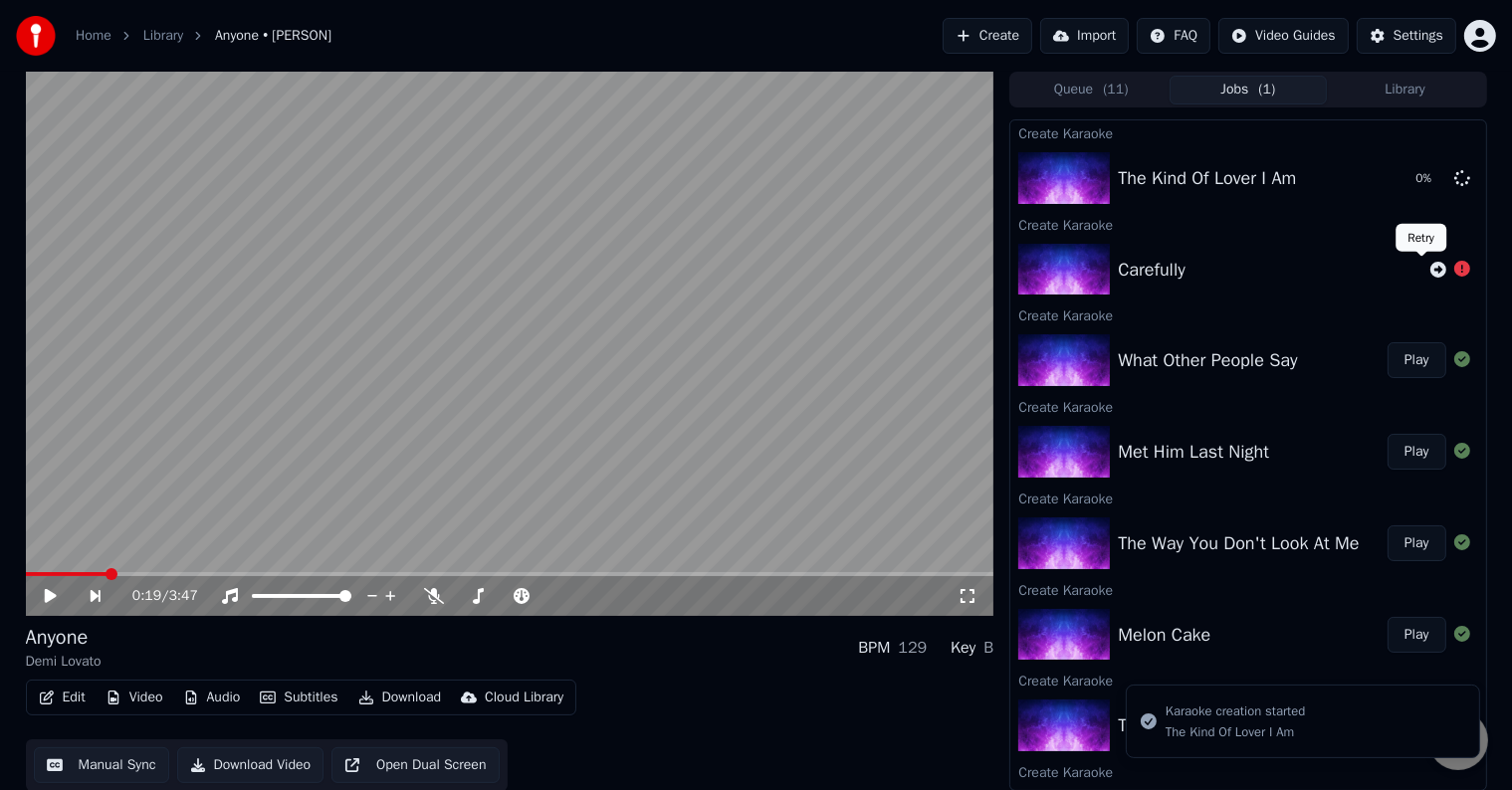 click 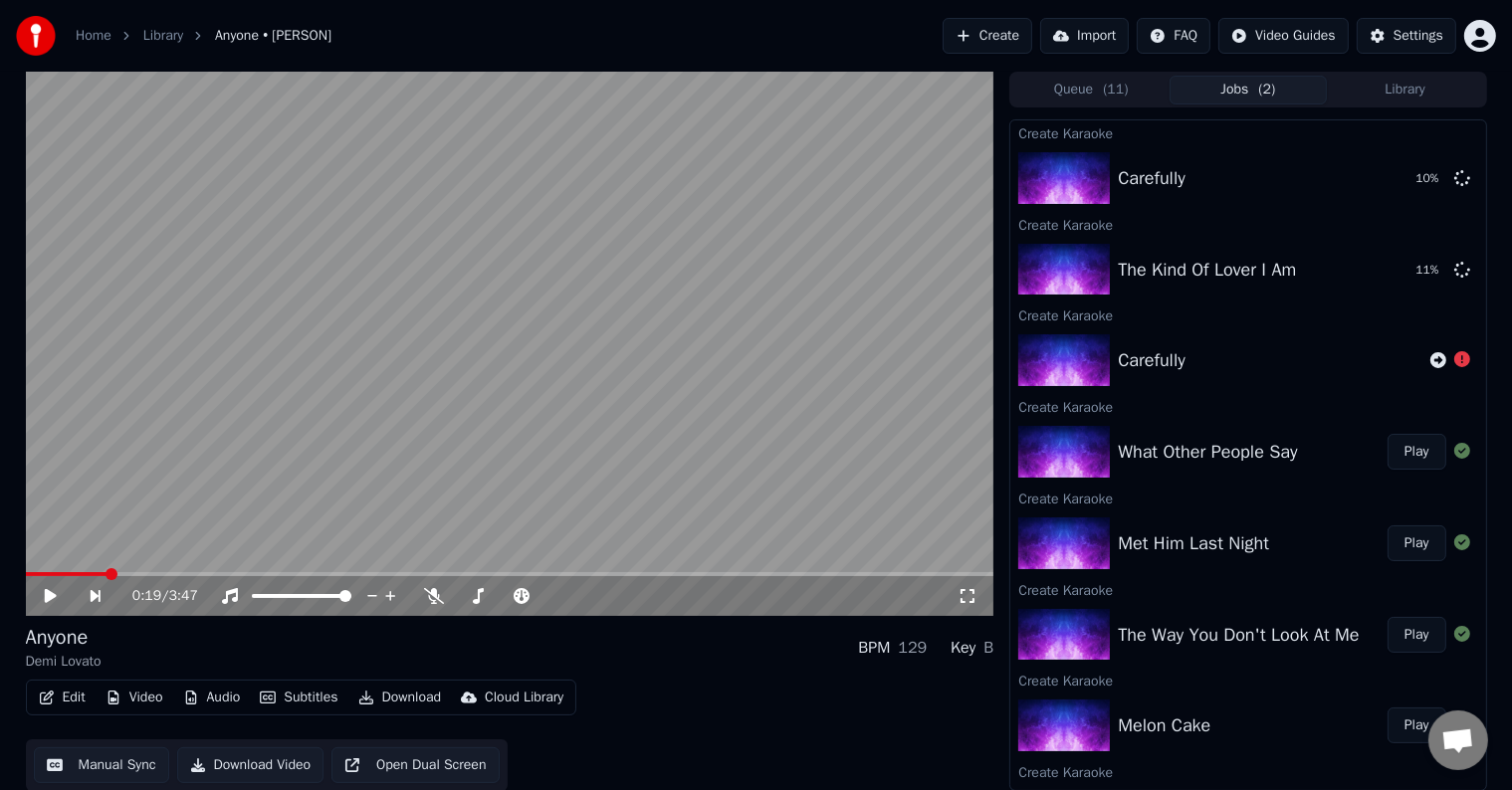 click on "Create" at bounding box center (987, 36) 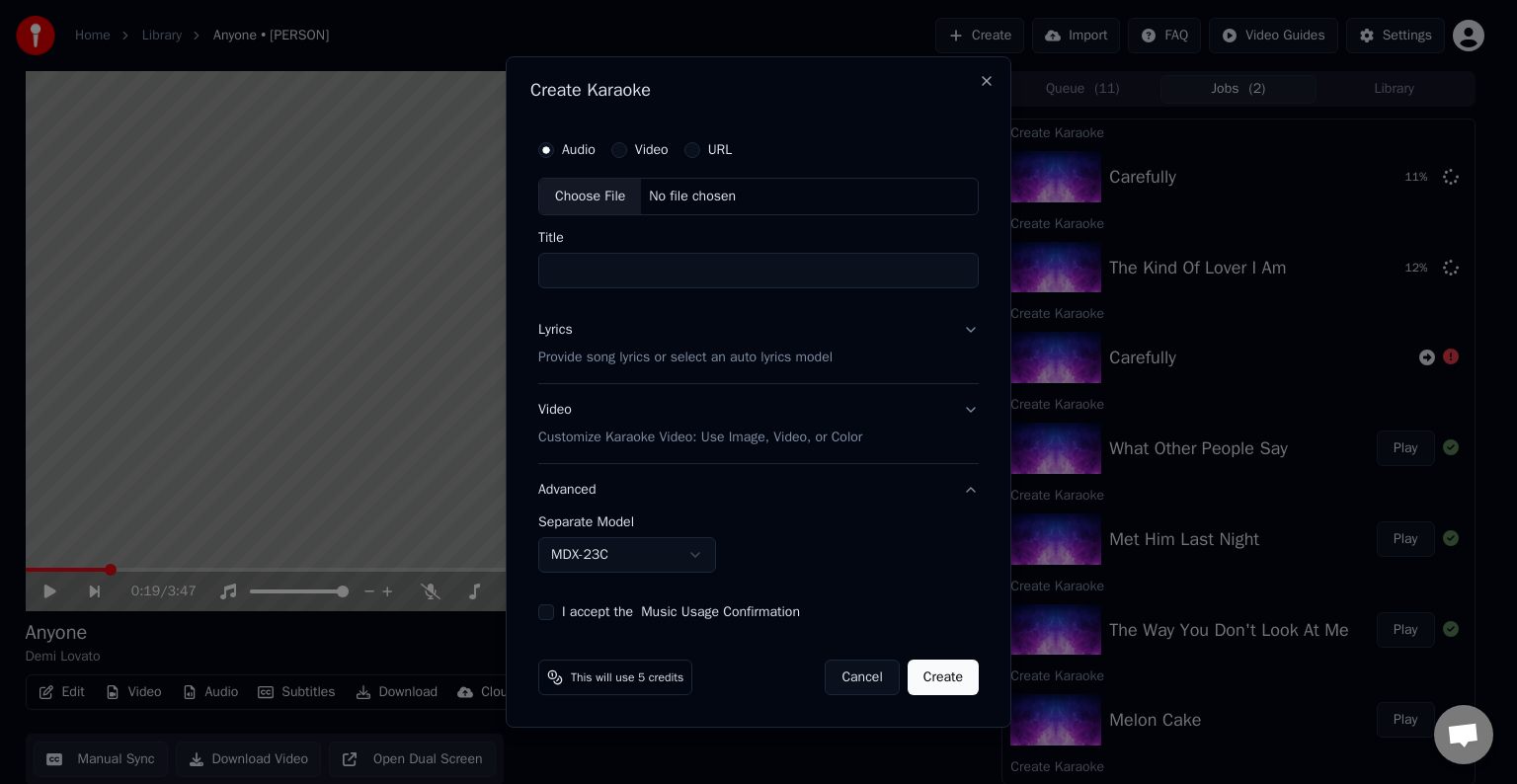 click on "Audio Video URL Choose File No file chosen Title" at bounding box center (758, 209) 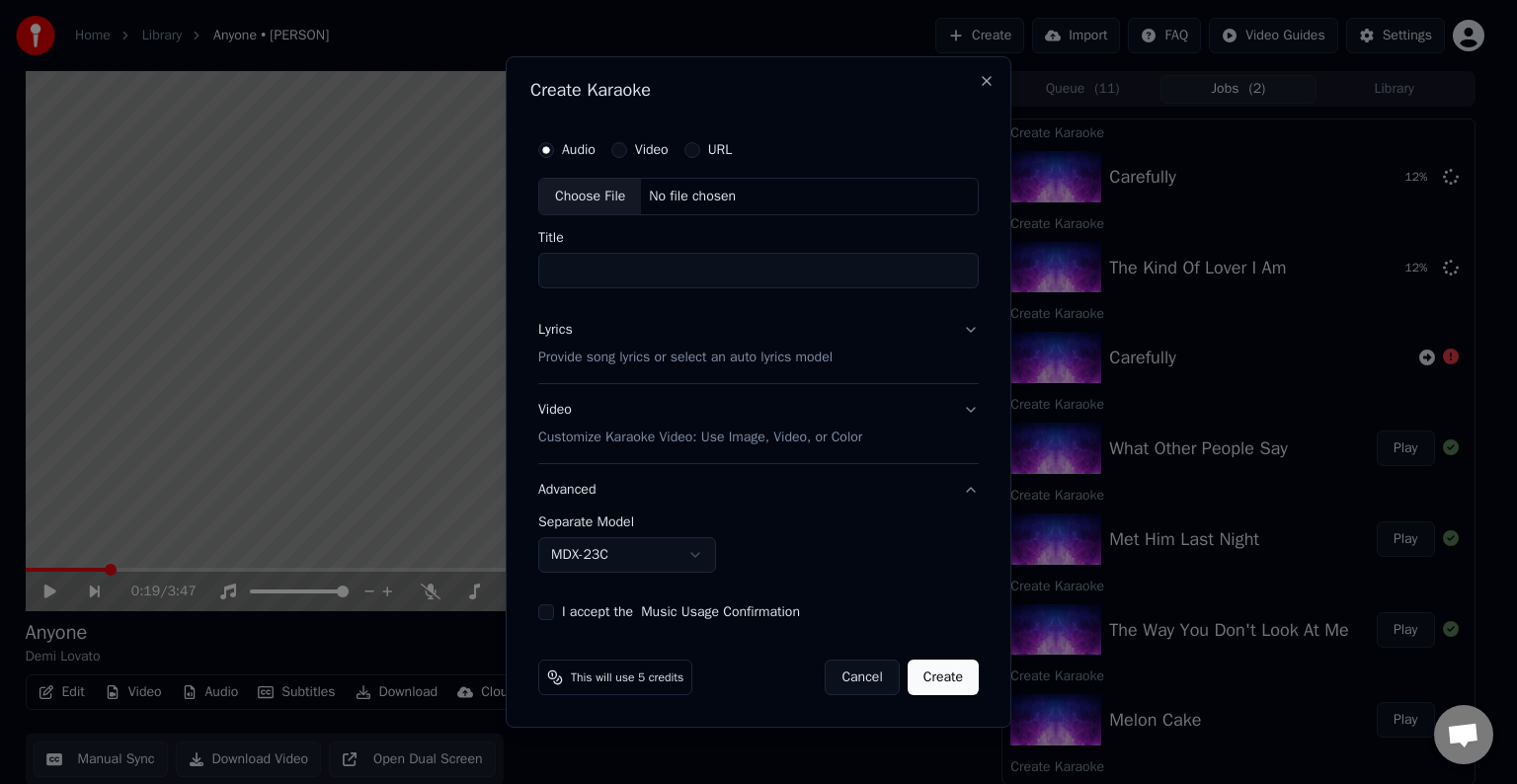 click on "Choose File" at bounding box center [590, 196] 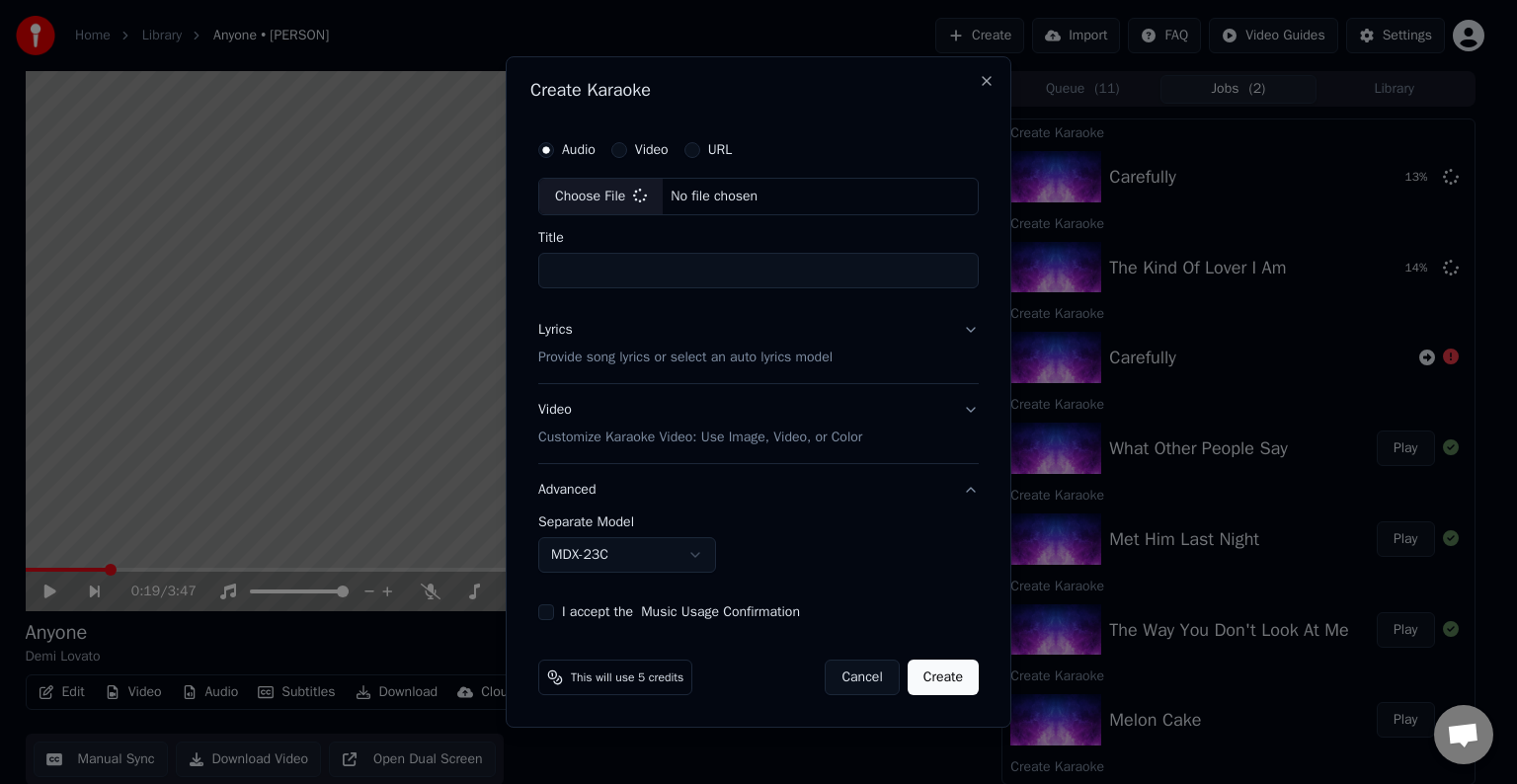 type on "**********" 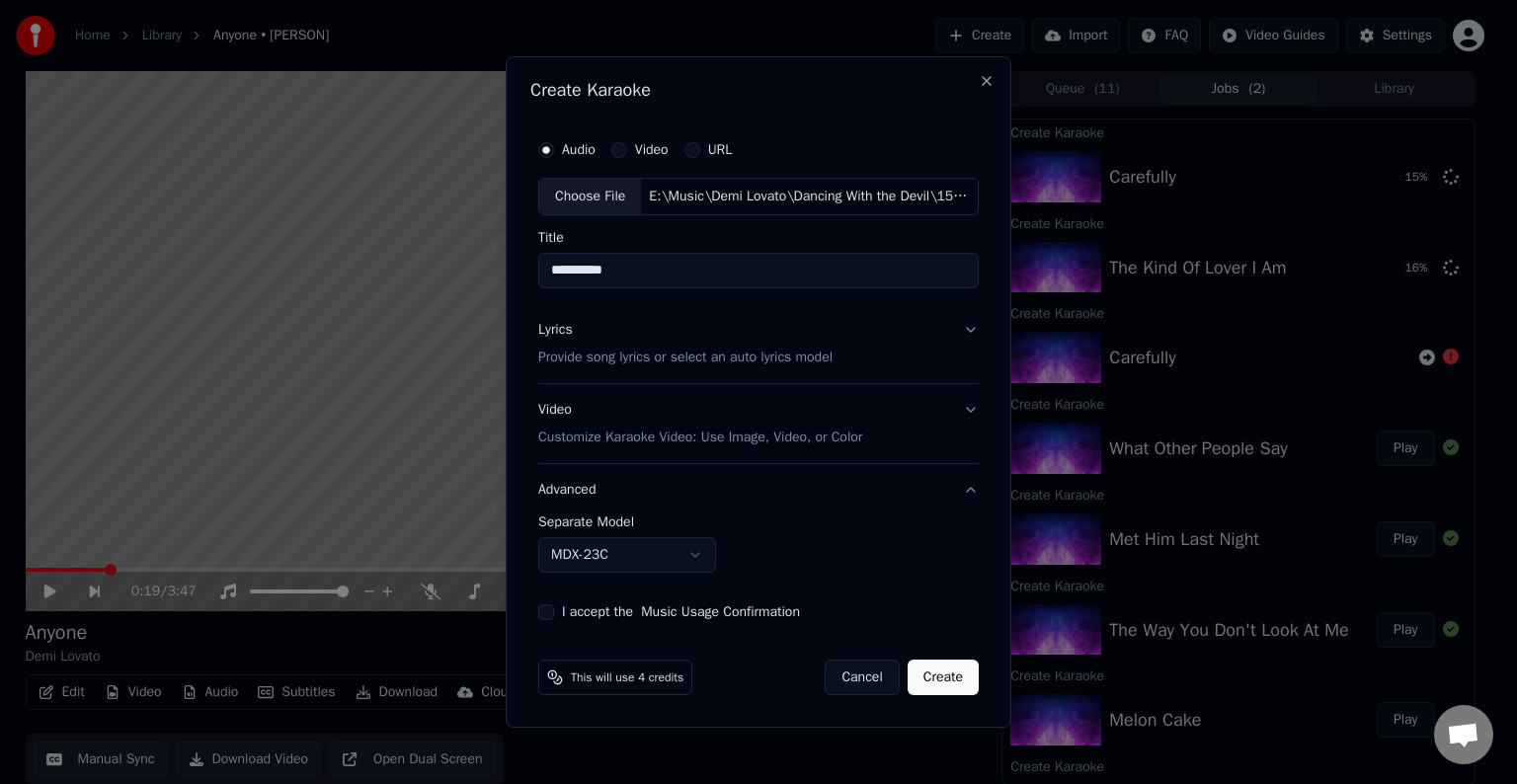 click on "Lyrics Provide song lyrics or select an auto lyrics model" at bounding box center (758, 344) 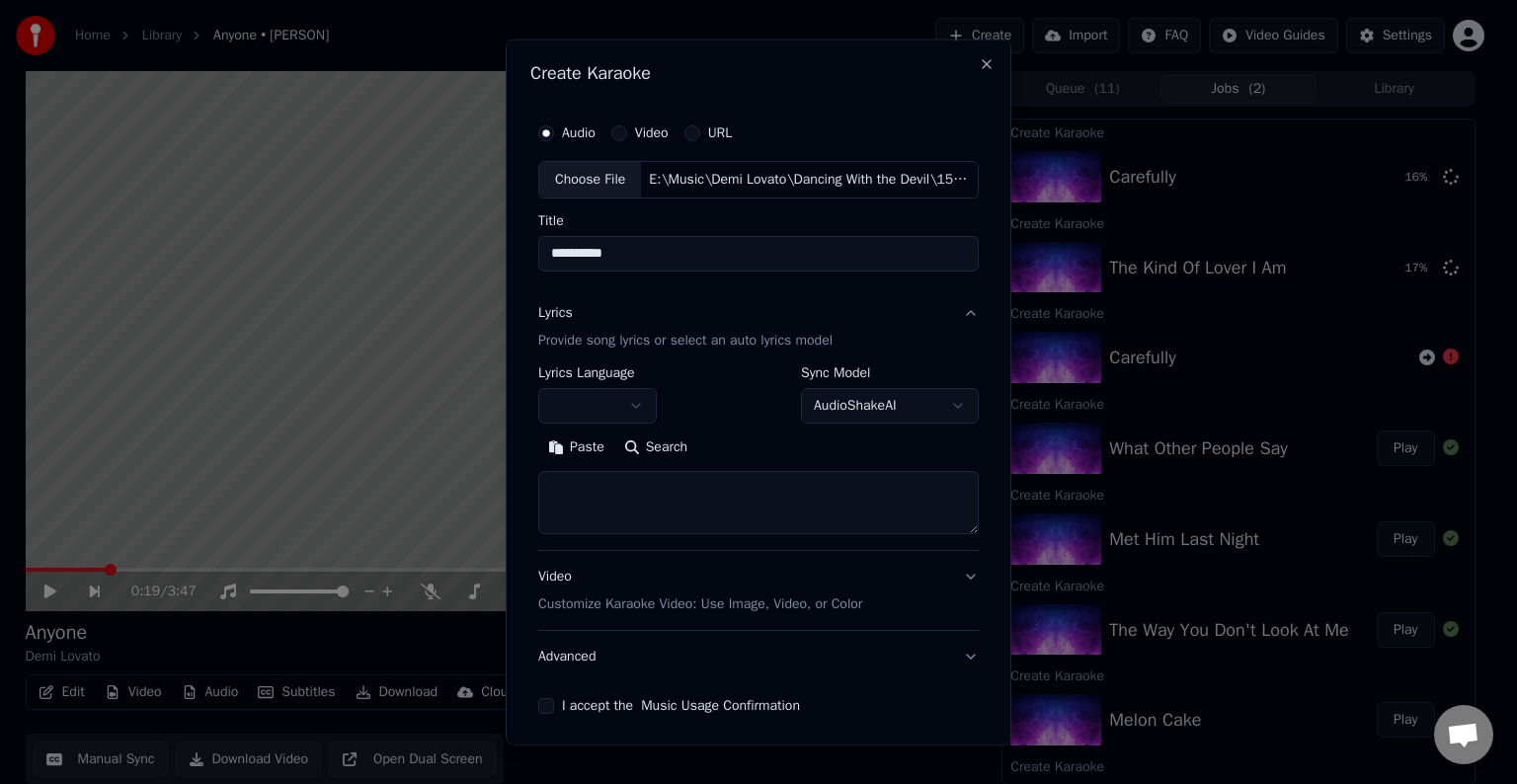 type 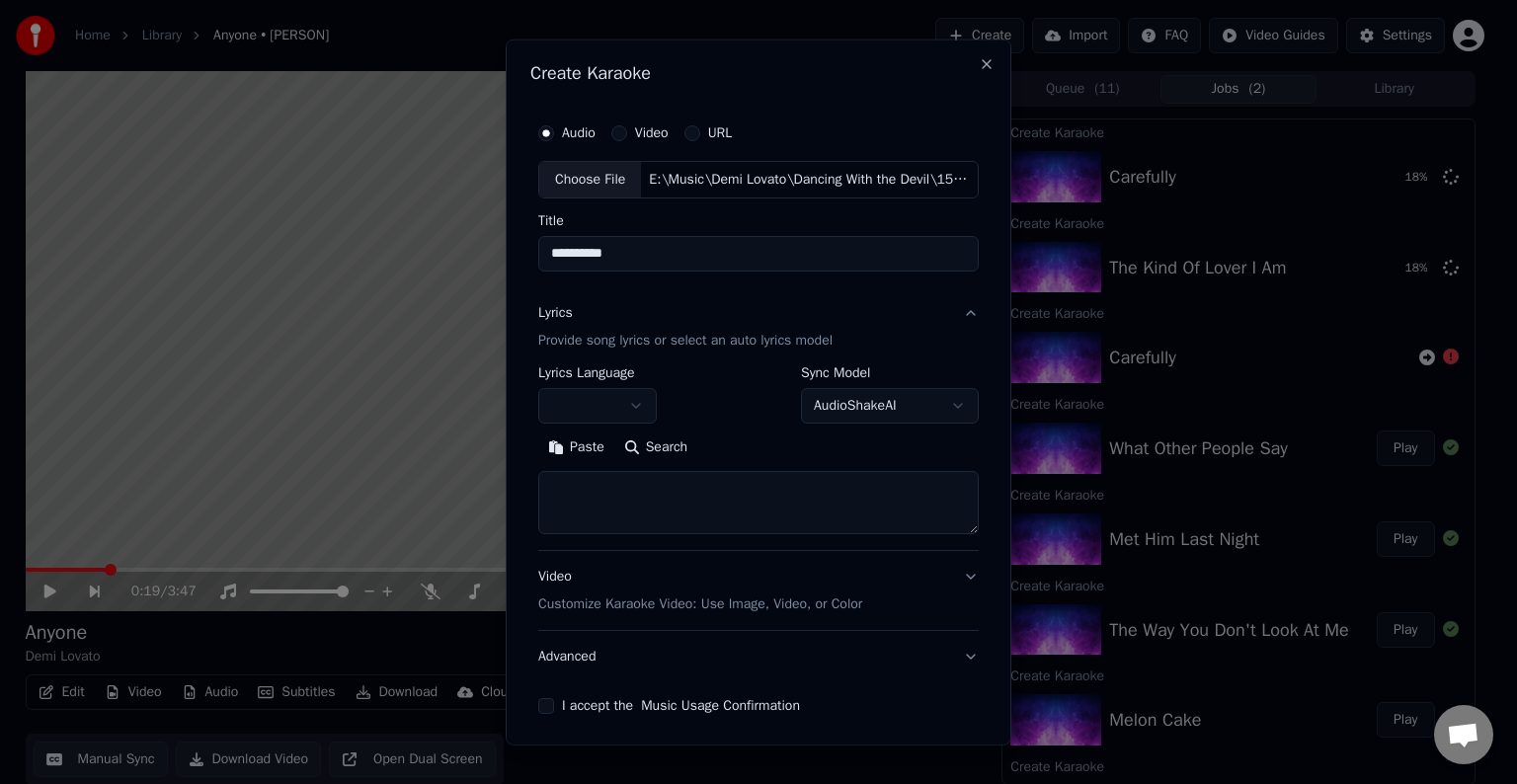 click at bounding box center (758, 503) 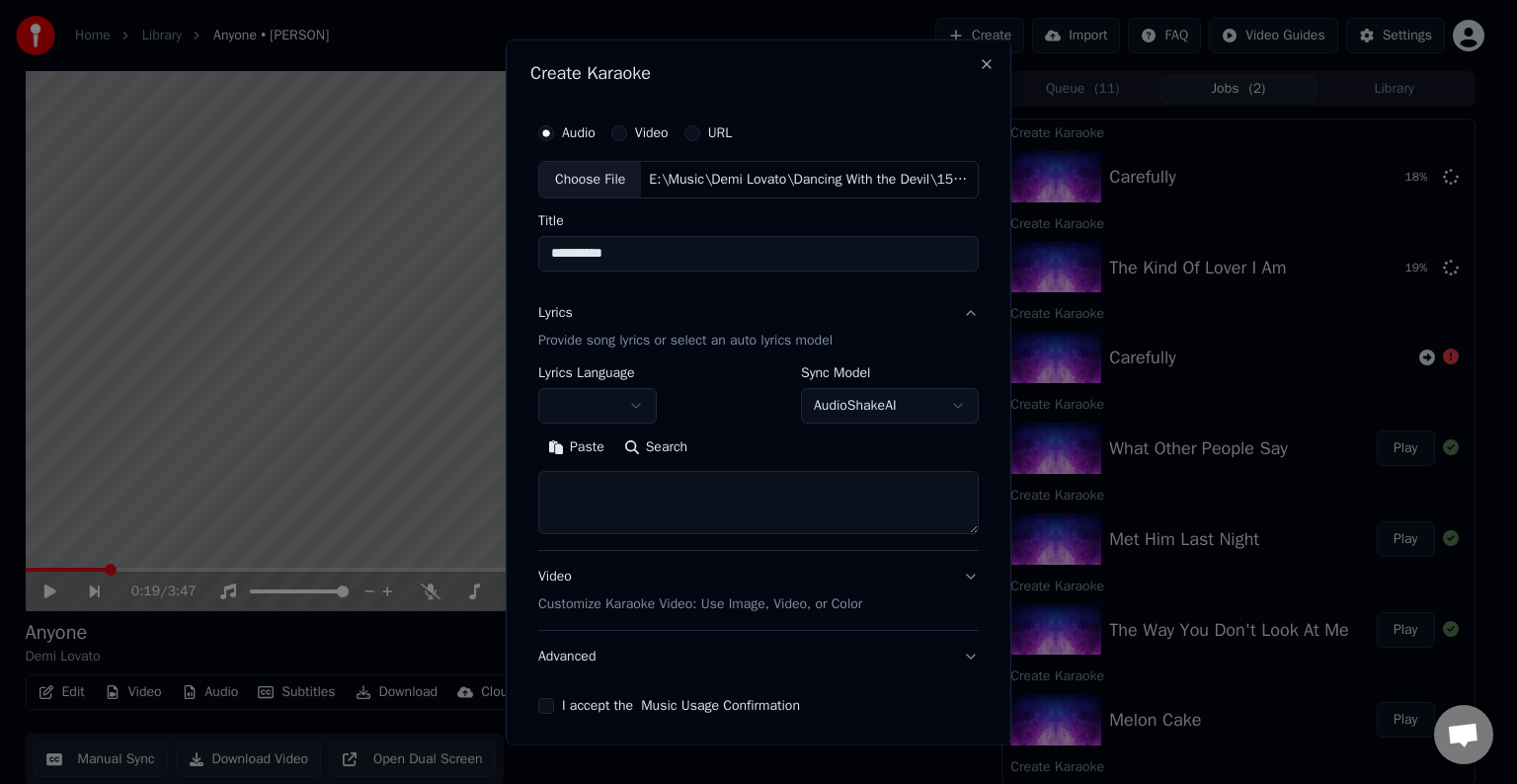 paste on "**********" 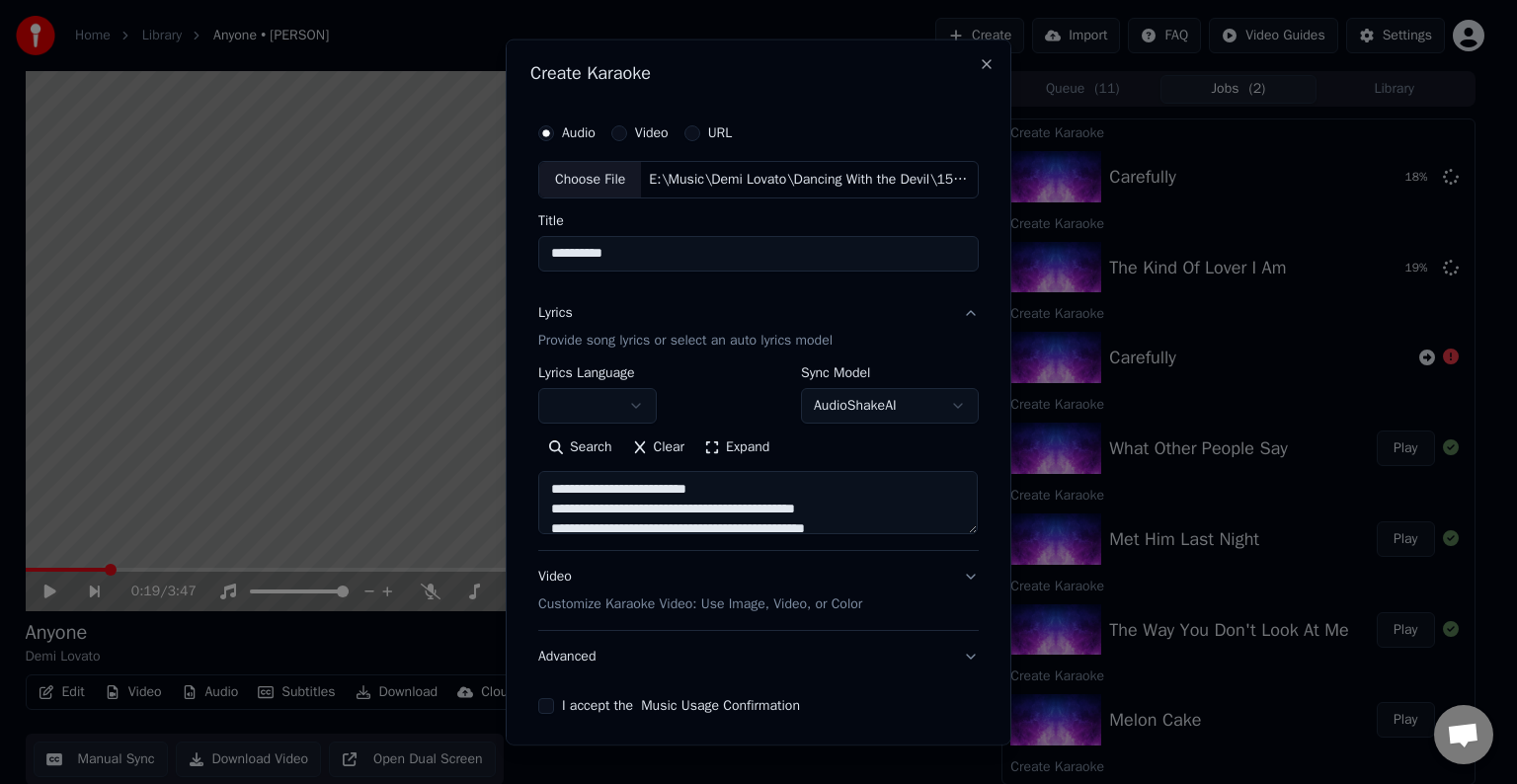 scroll, scrollTop: 43, scrollLeft: 0, axis: vertical 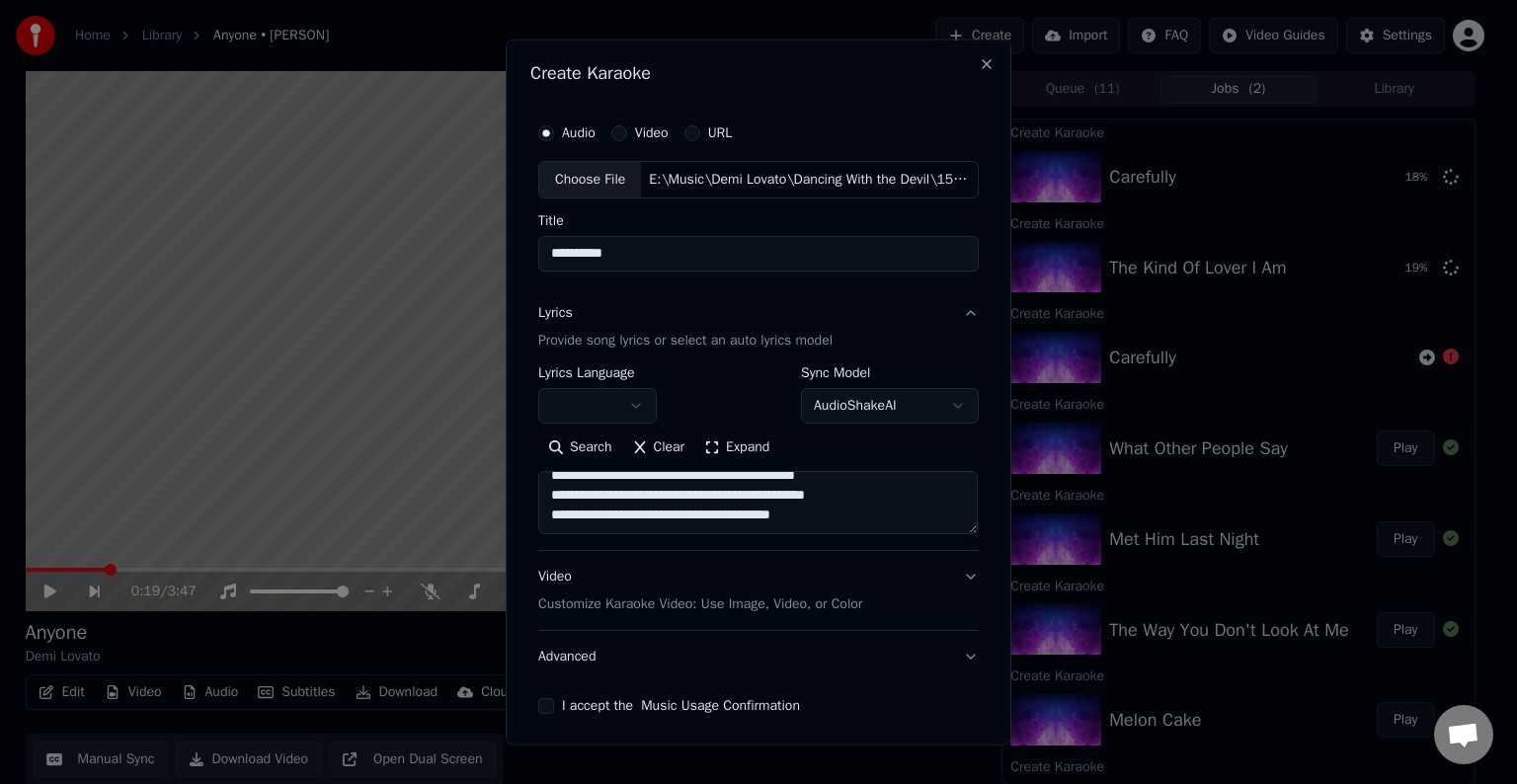 paste on "[REDACTED]" 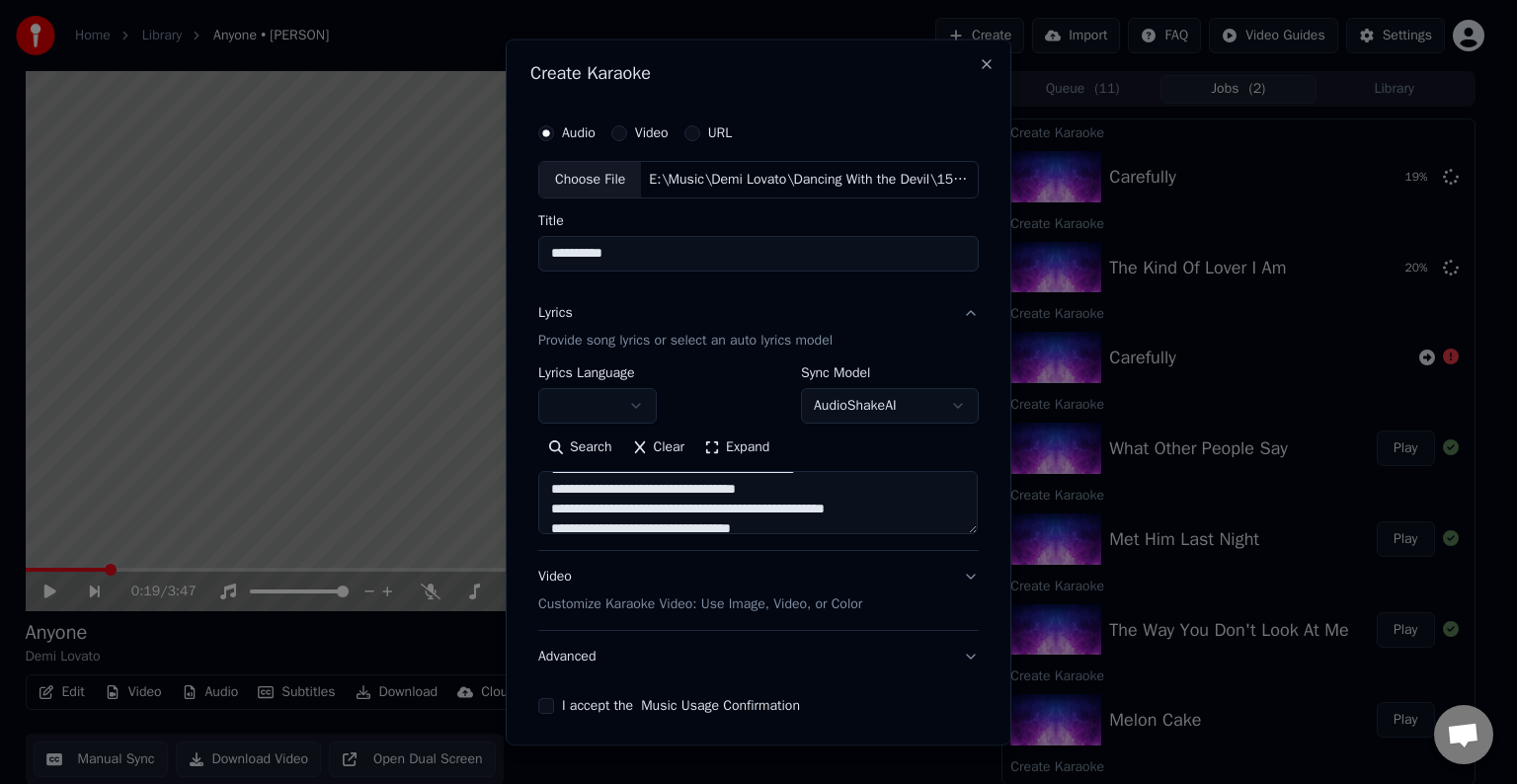 scroll, scrollTop: 97, scrollLeft: 0, axis: vertical 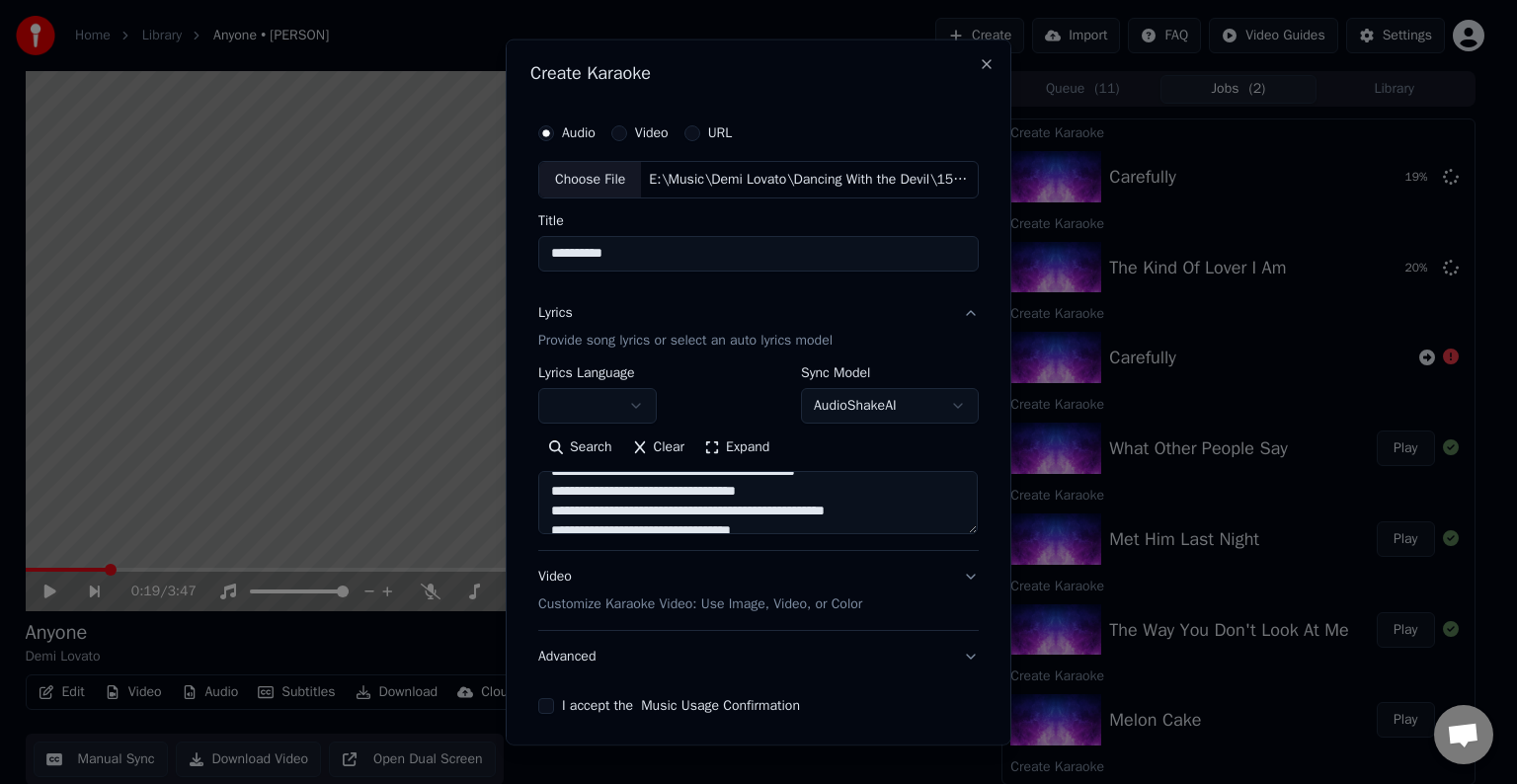 click on "**********" at bounding box center [758, 503] 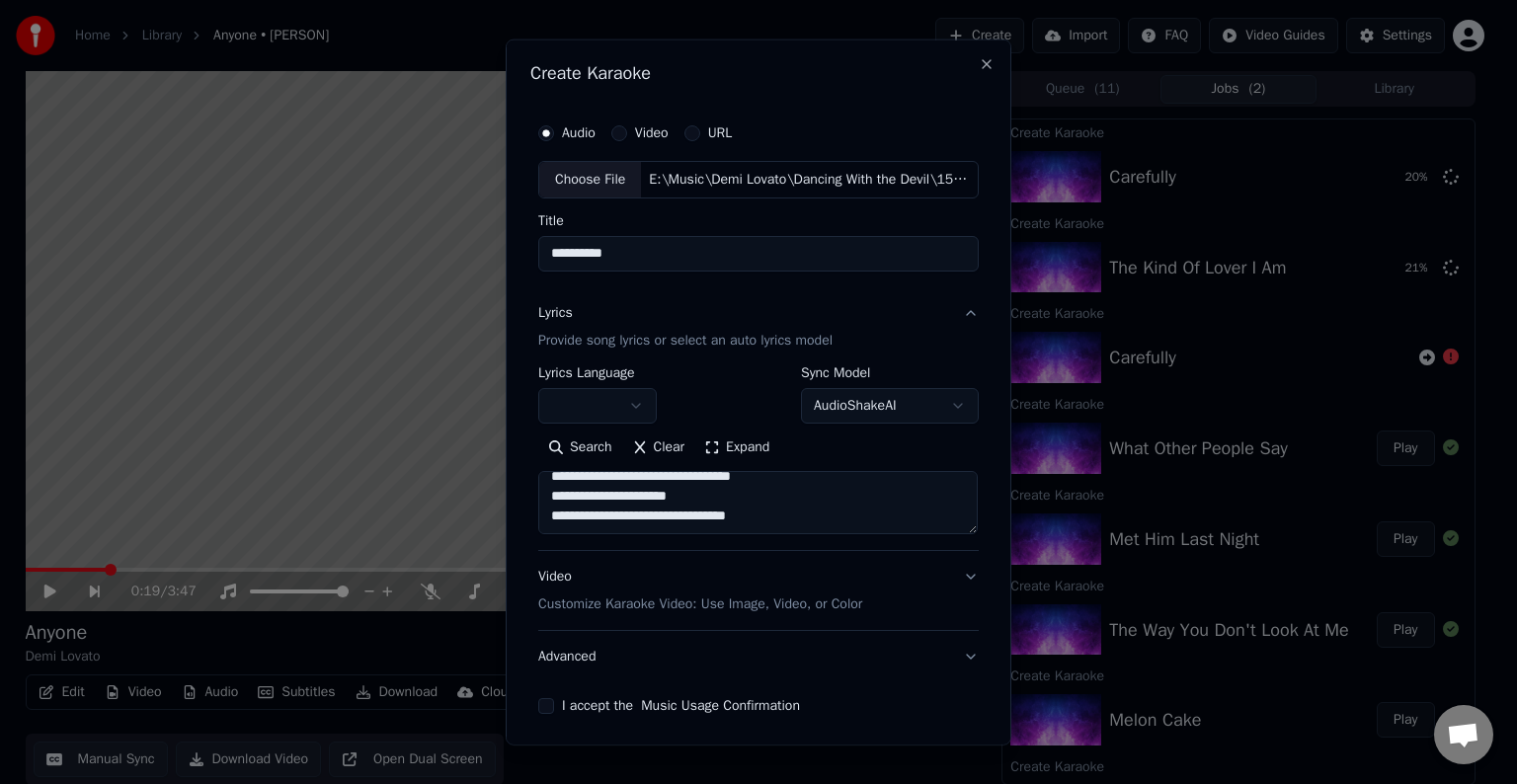 click on "**********" at bounding box center [758, 503] 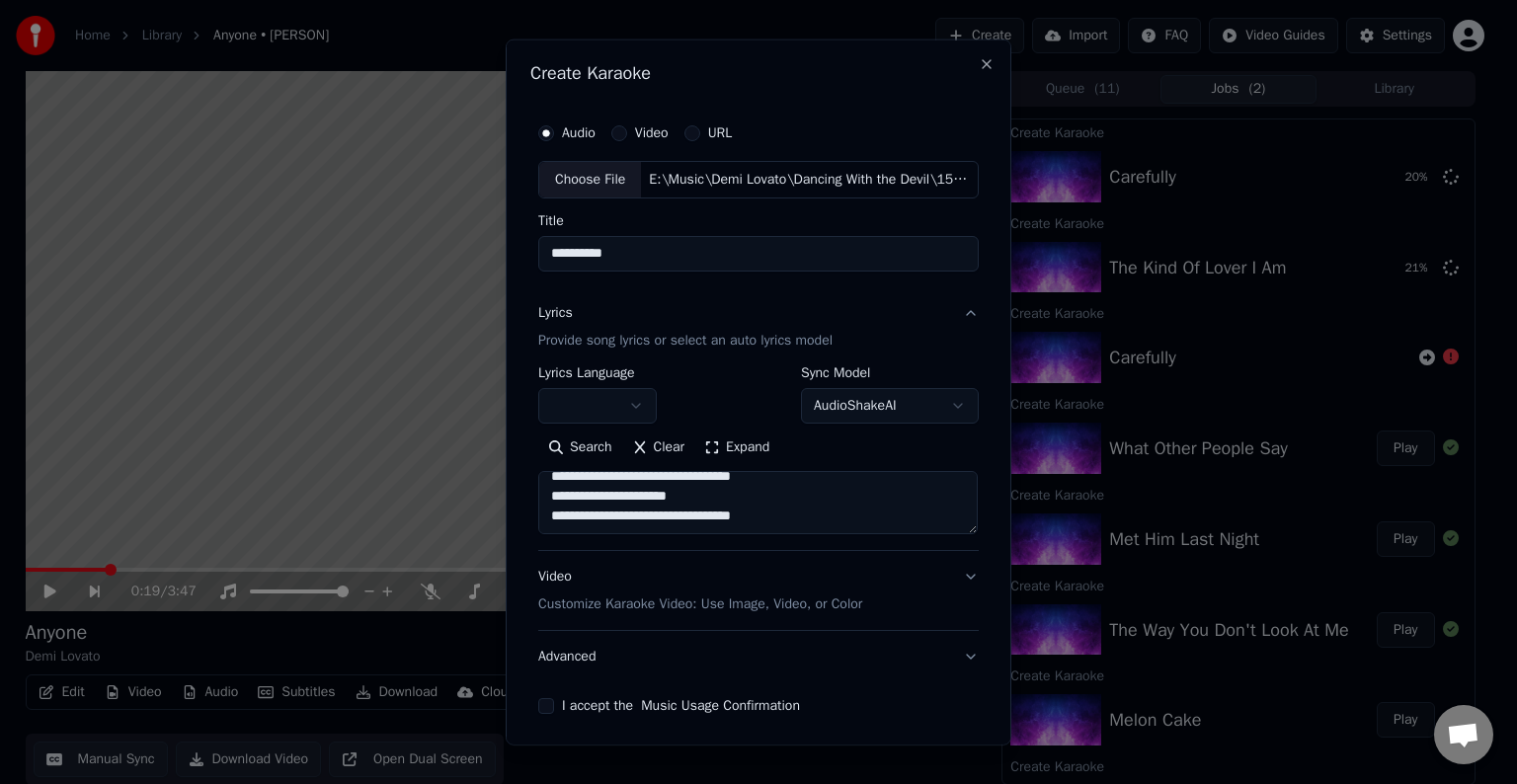 scroll, scrollTop: 162, scrollLeft: 0, axis: vertical 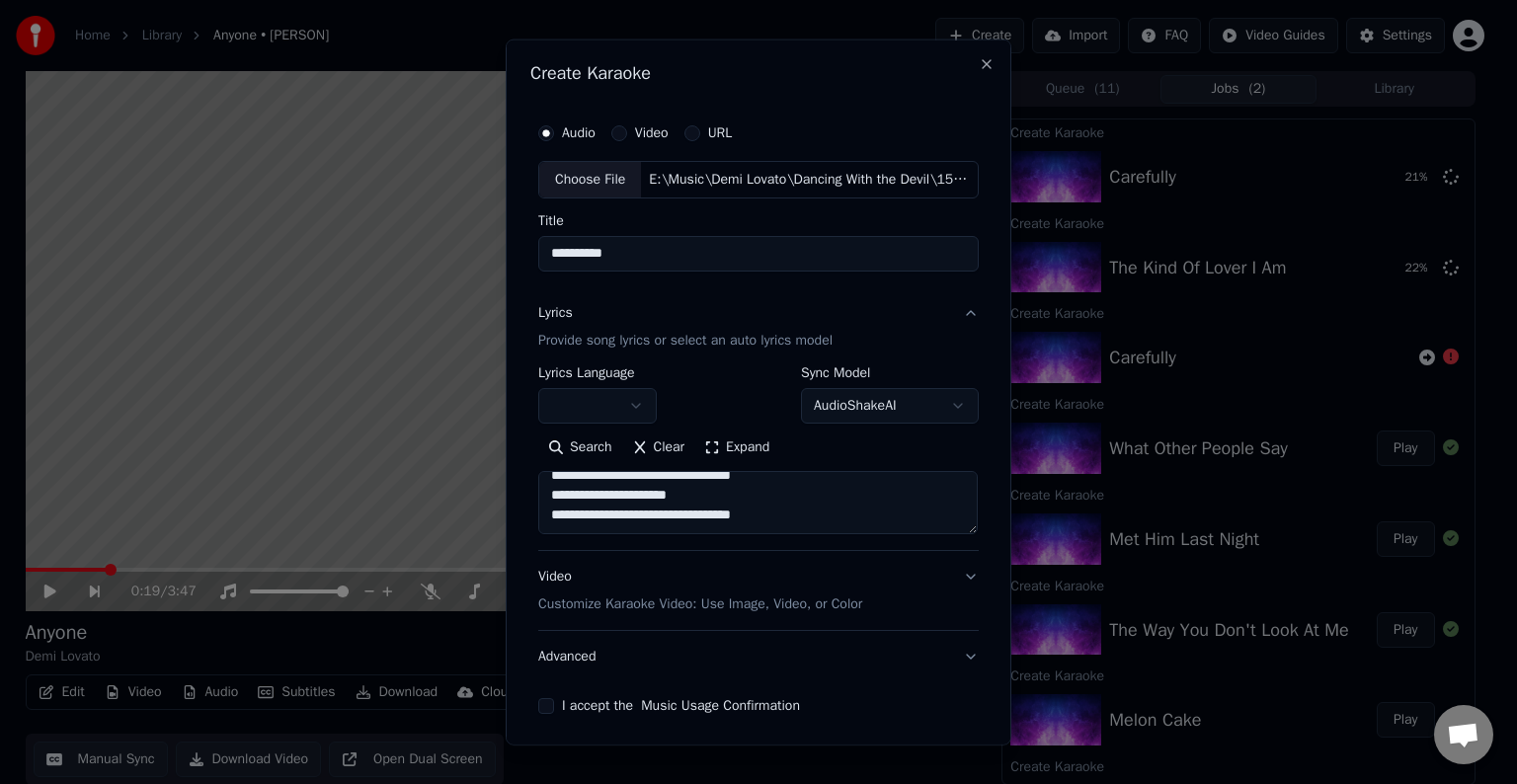 paste on "**********" 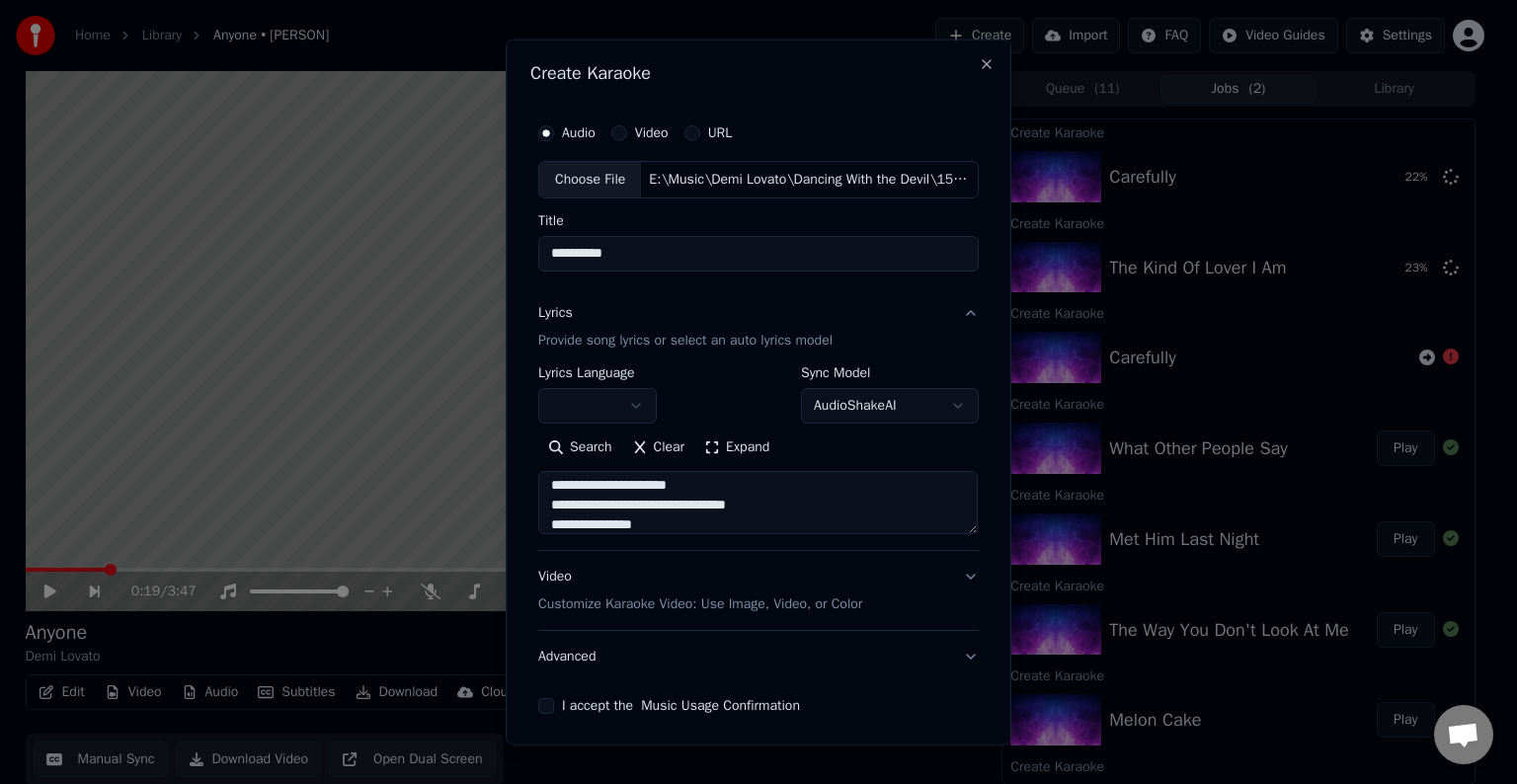 scroll, scrollTop: 261, scrollLeft: 0, axis: vertical 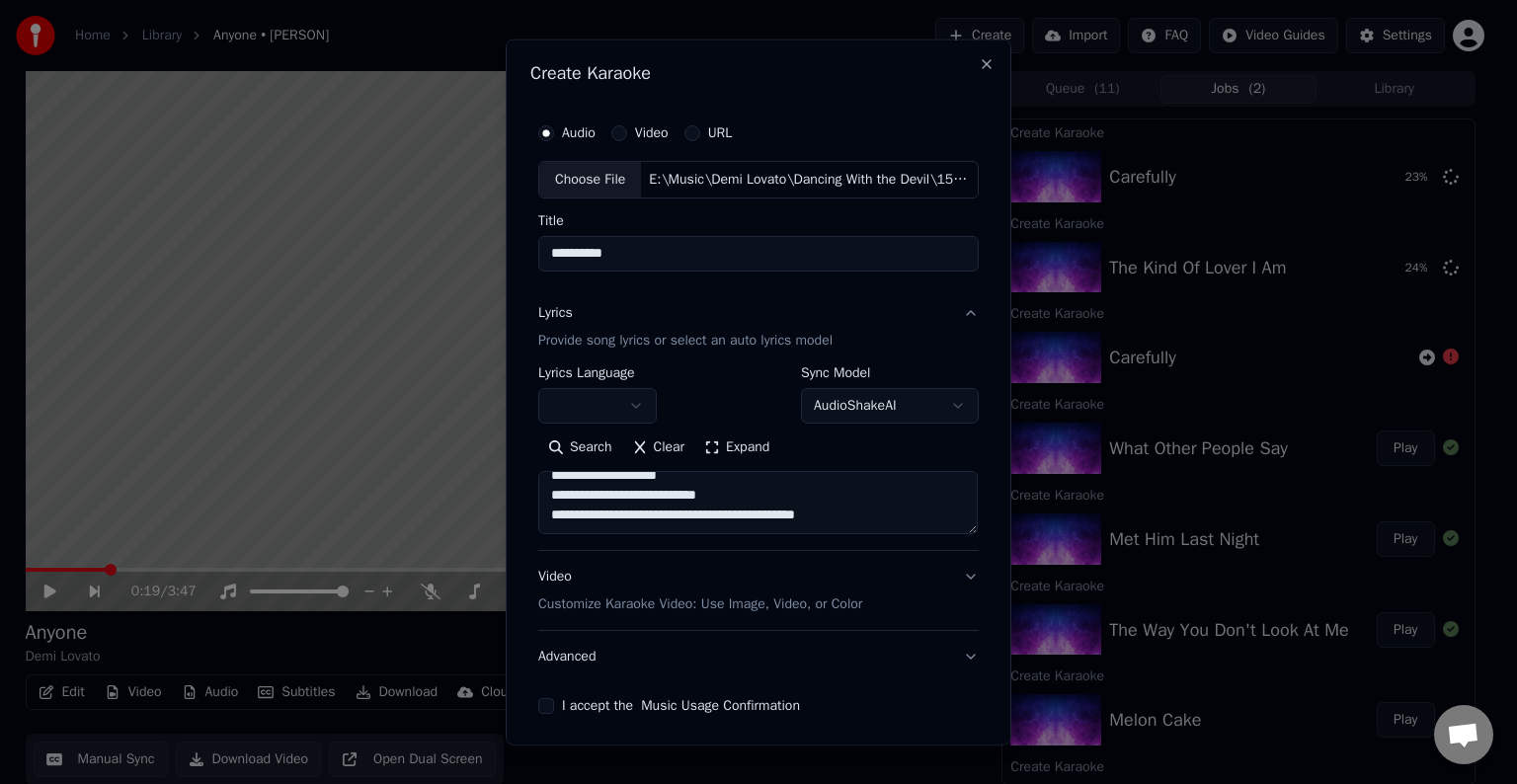 paste on "**********" 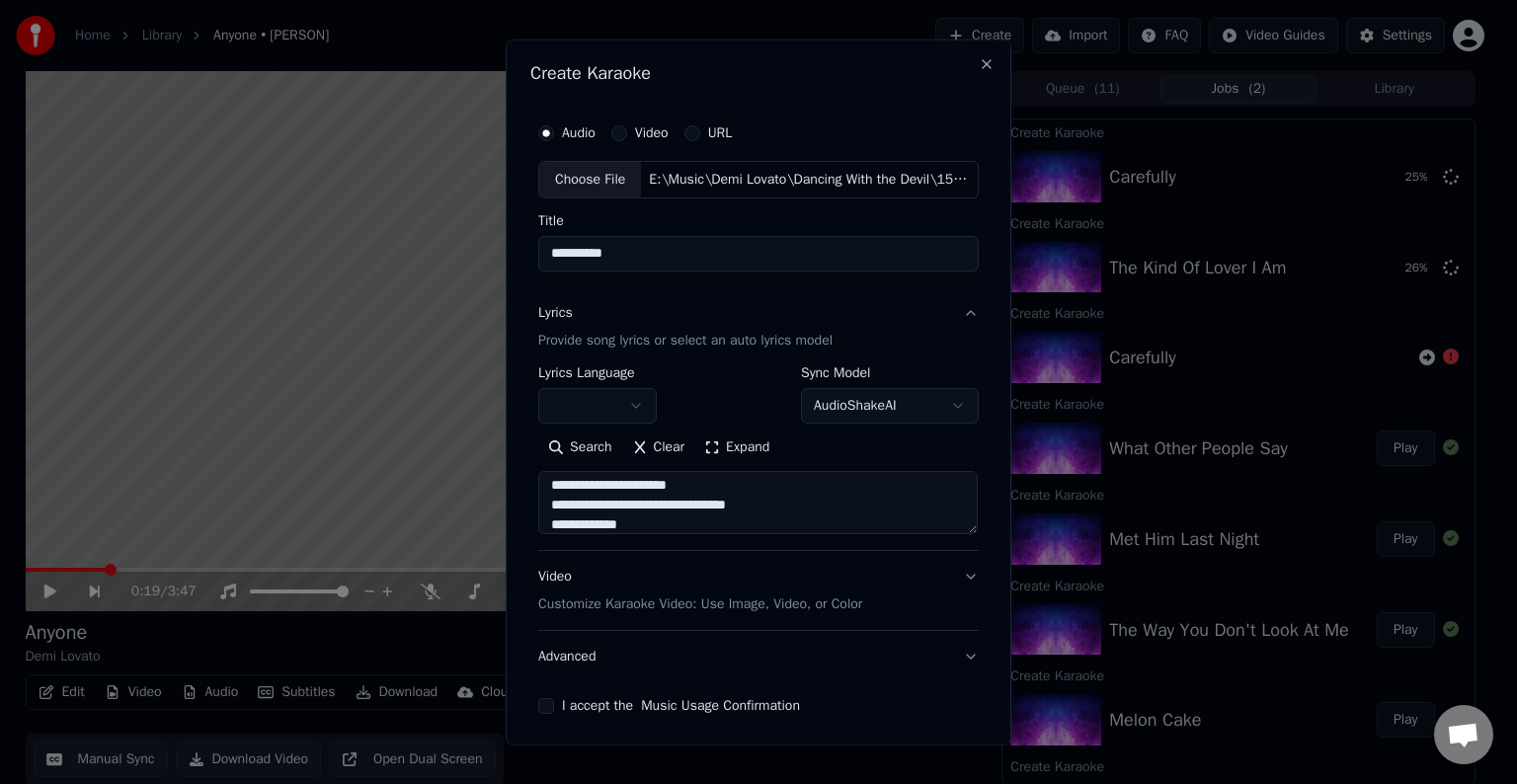 scroll, scrollTop: 399, scrollLeft: 0, axis: vertical 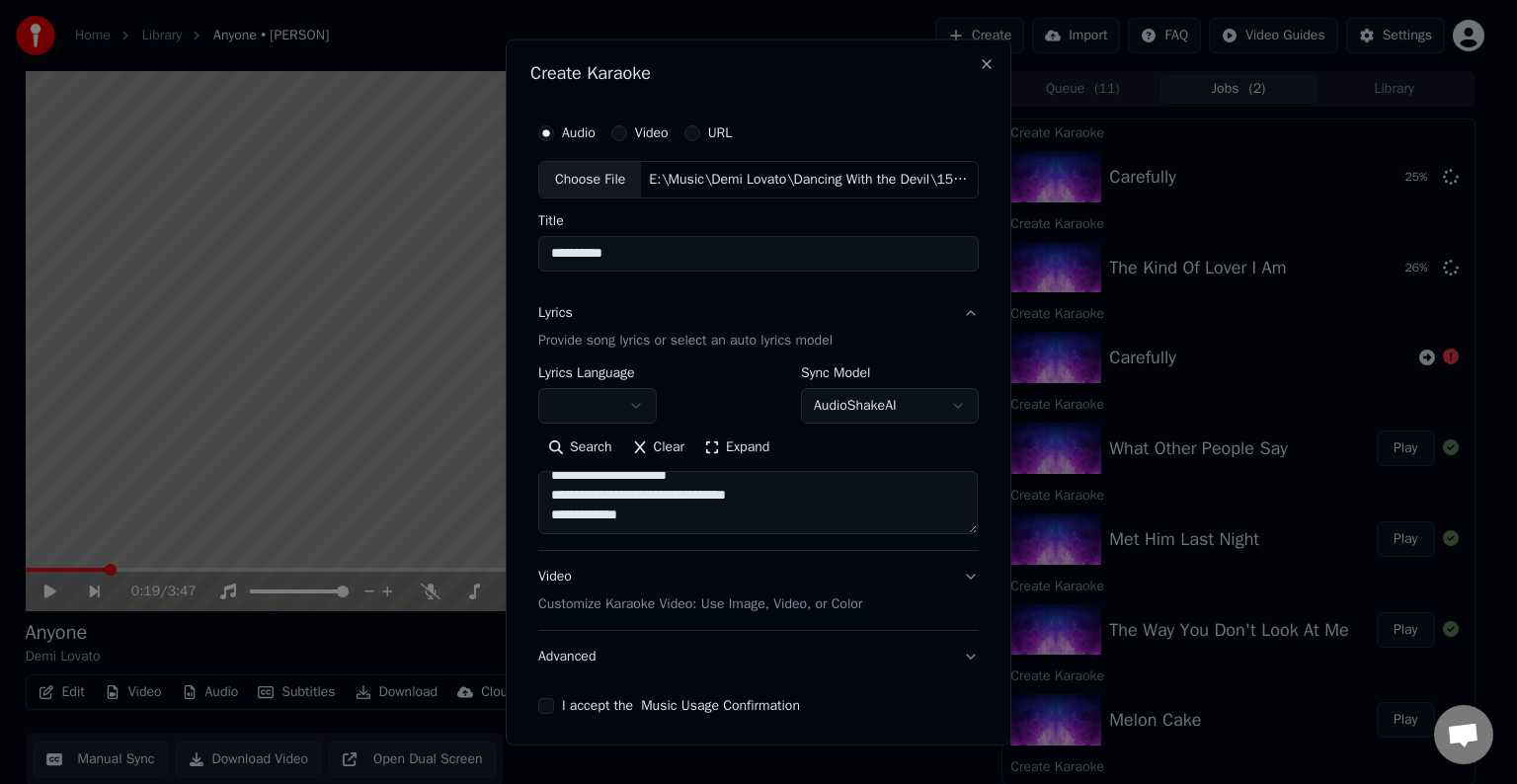 paste on "**********" 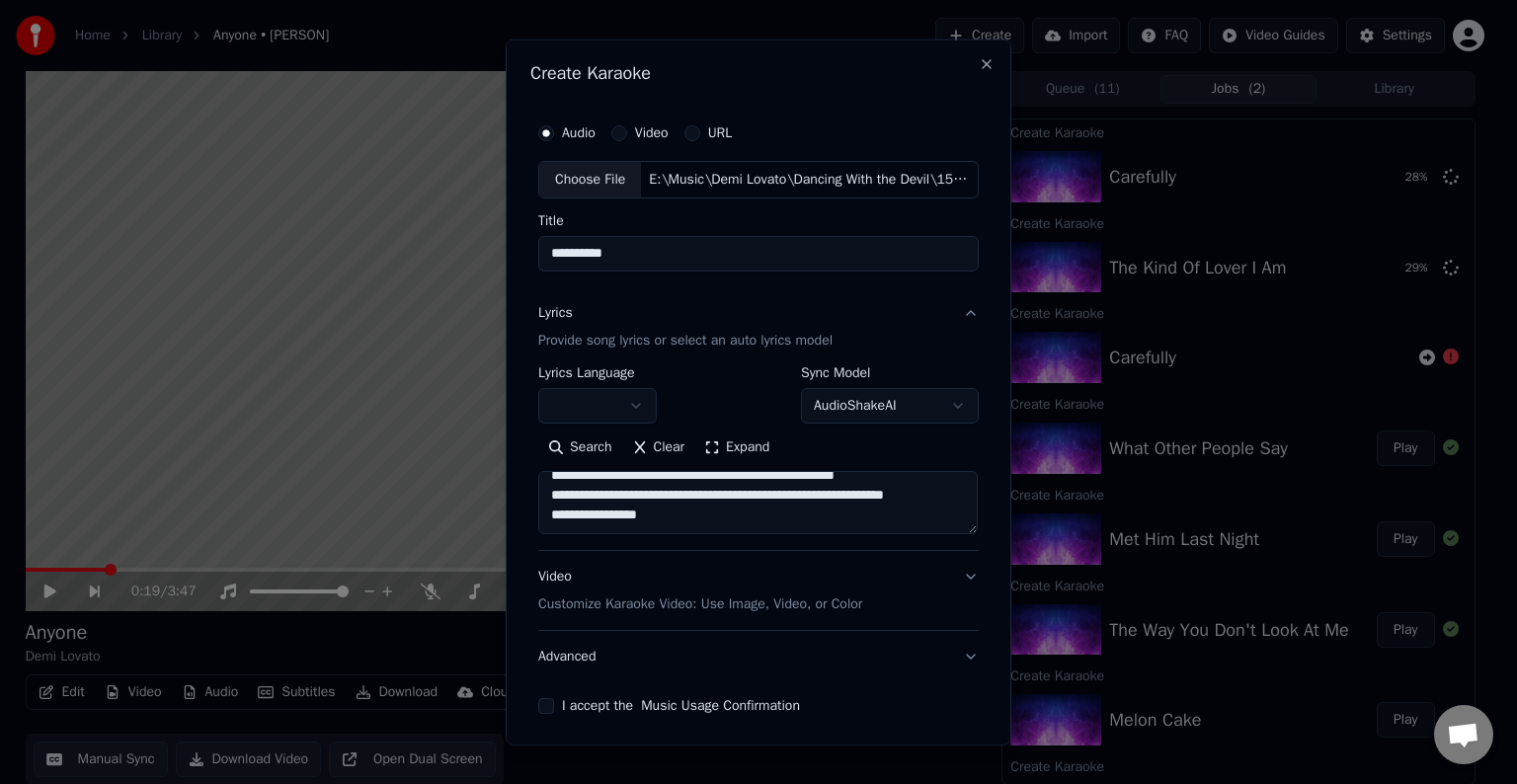 scroll, scrollTop: 526, scrollLeft: 0, axis: vertical 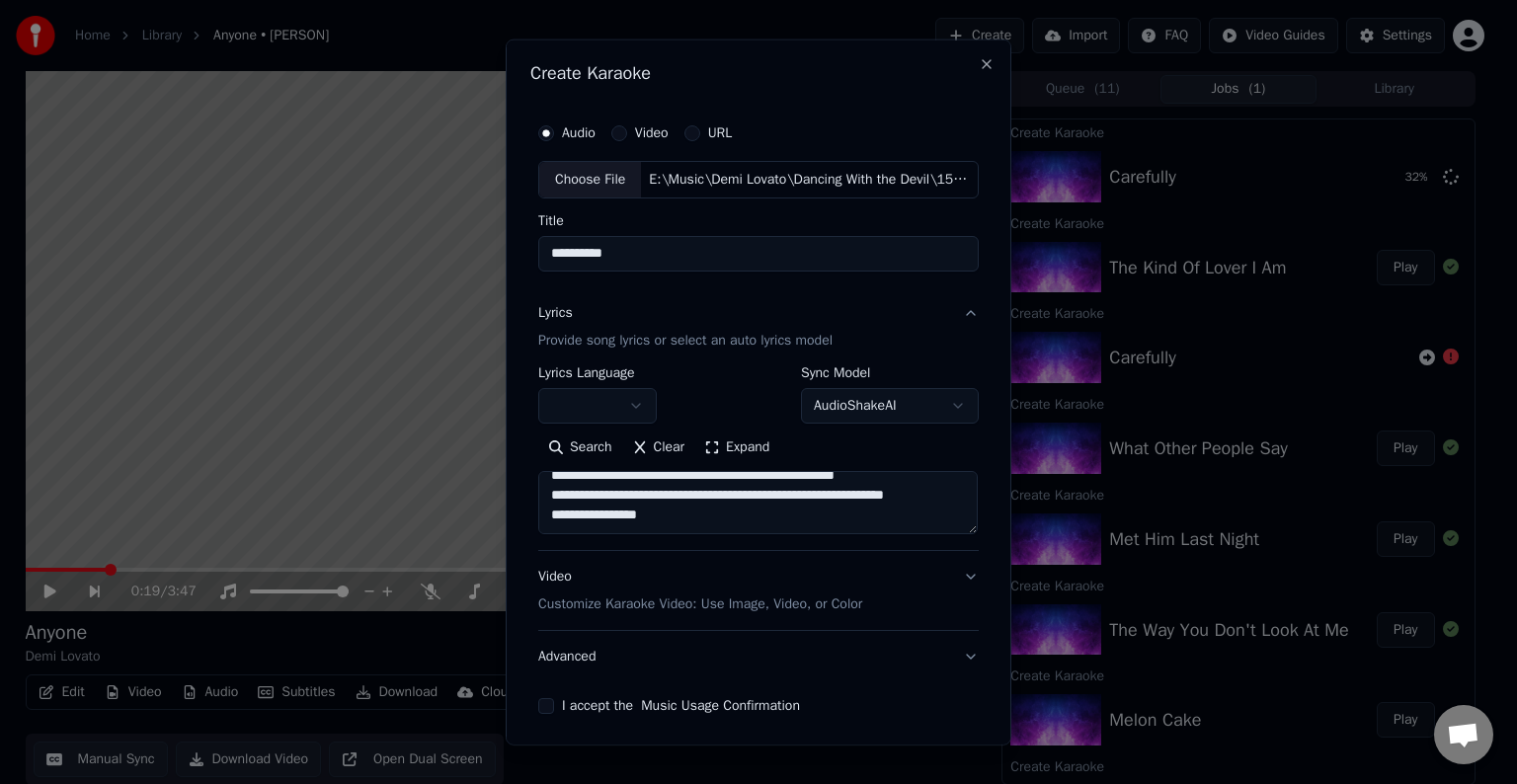 paste on "**********" 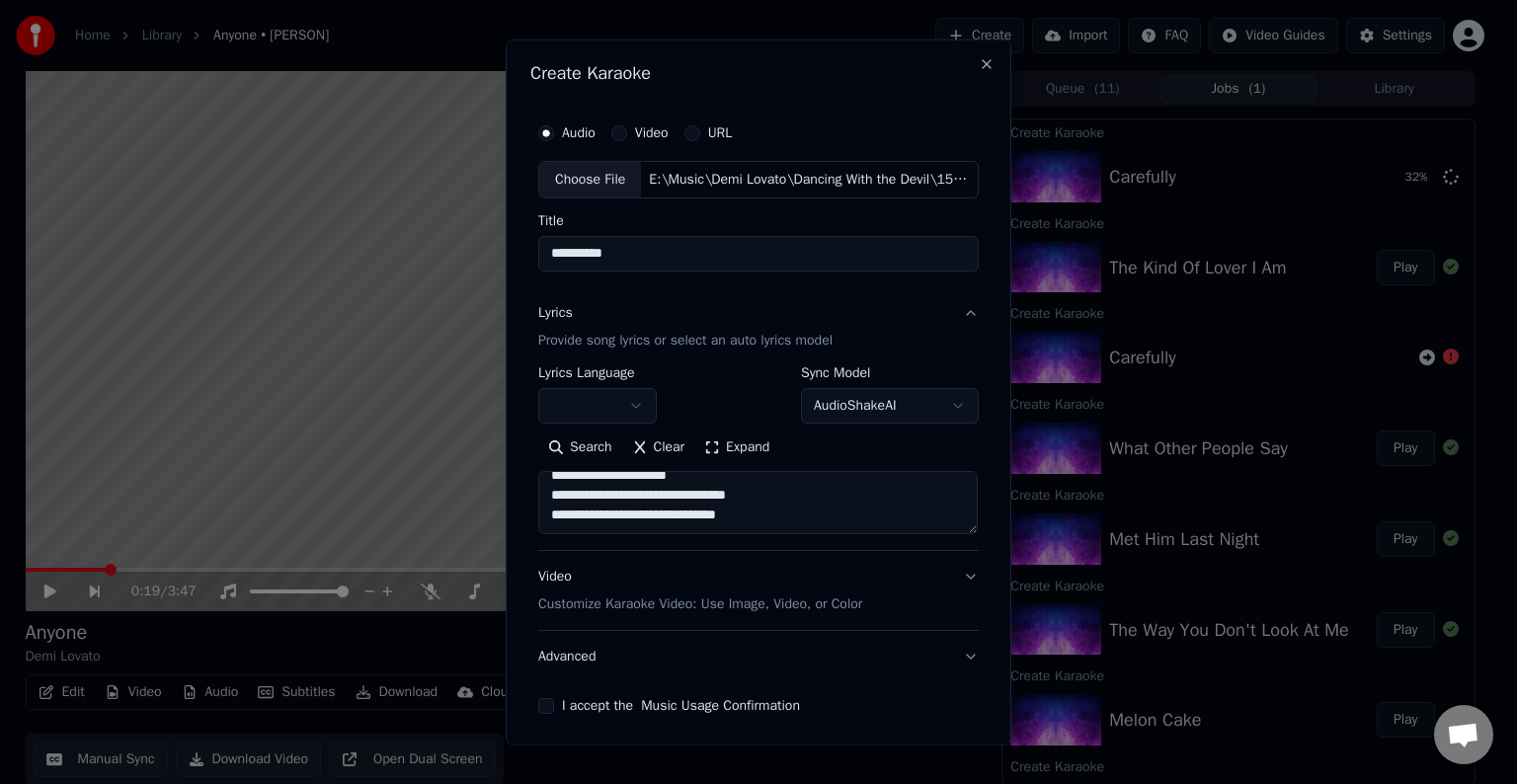 scroll, scrollTop: 616, scrollLeft: 0, axis: vertical 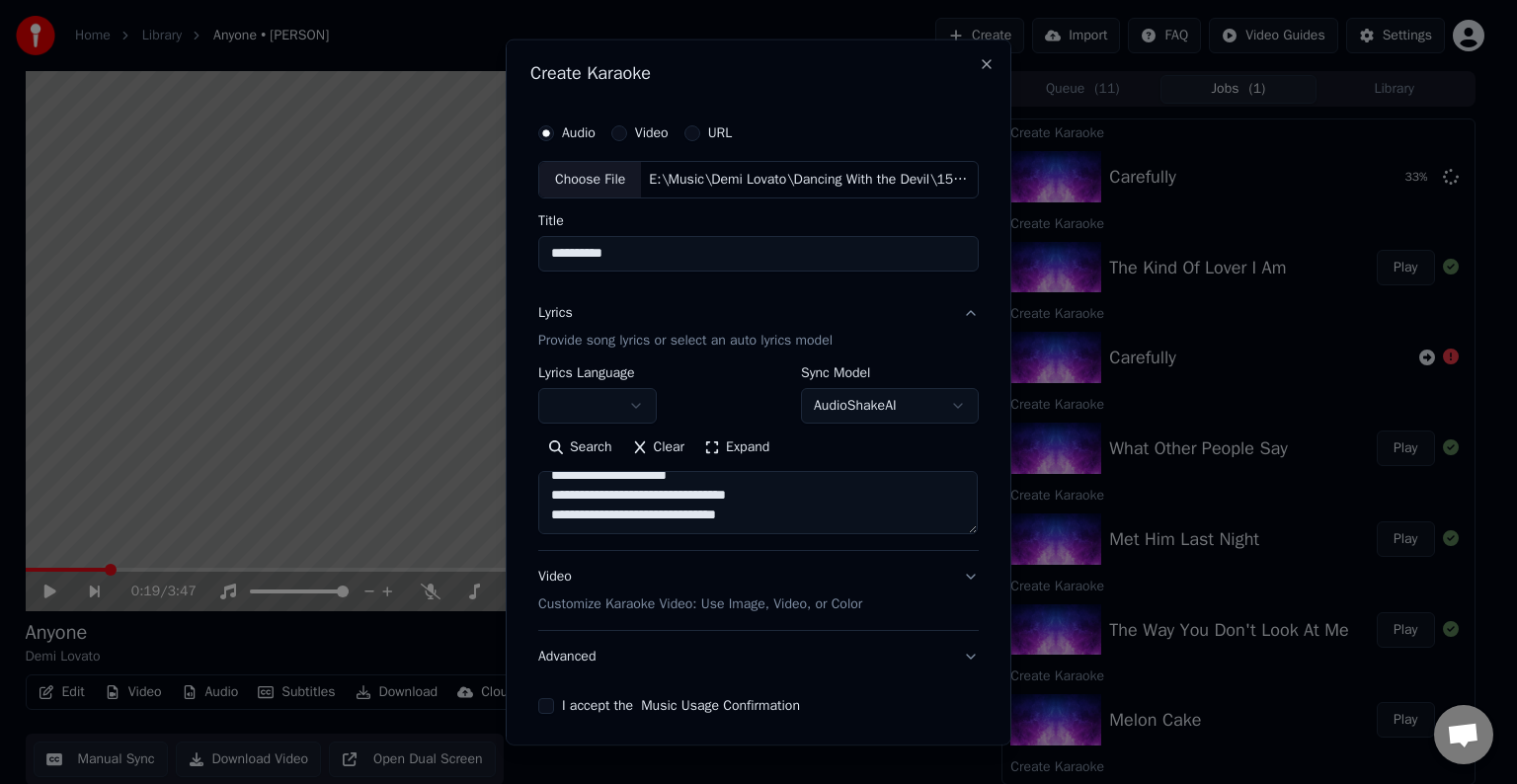 click at bounding box center (758, 503) 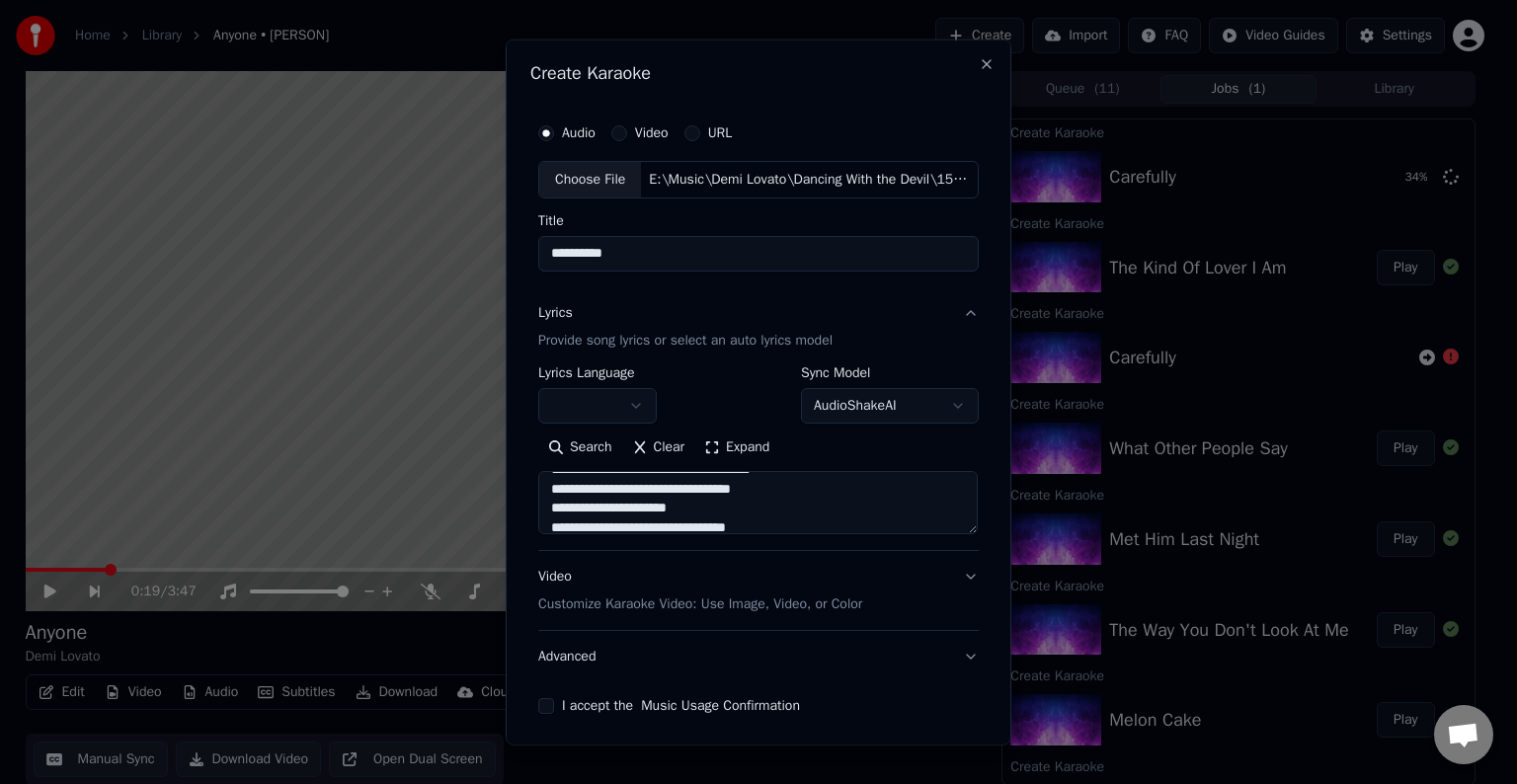 scroll, scrollTop: 573, scrollLeft: 0, axis: vertical 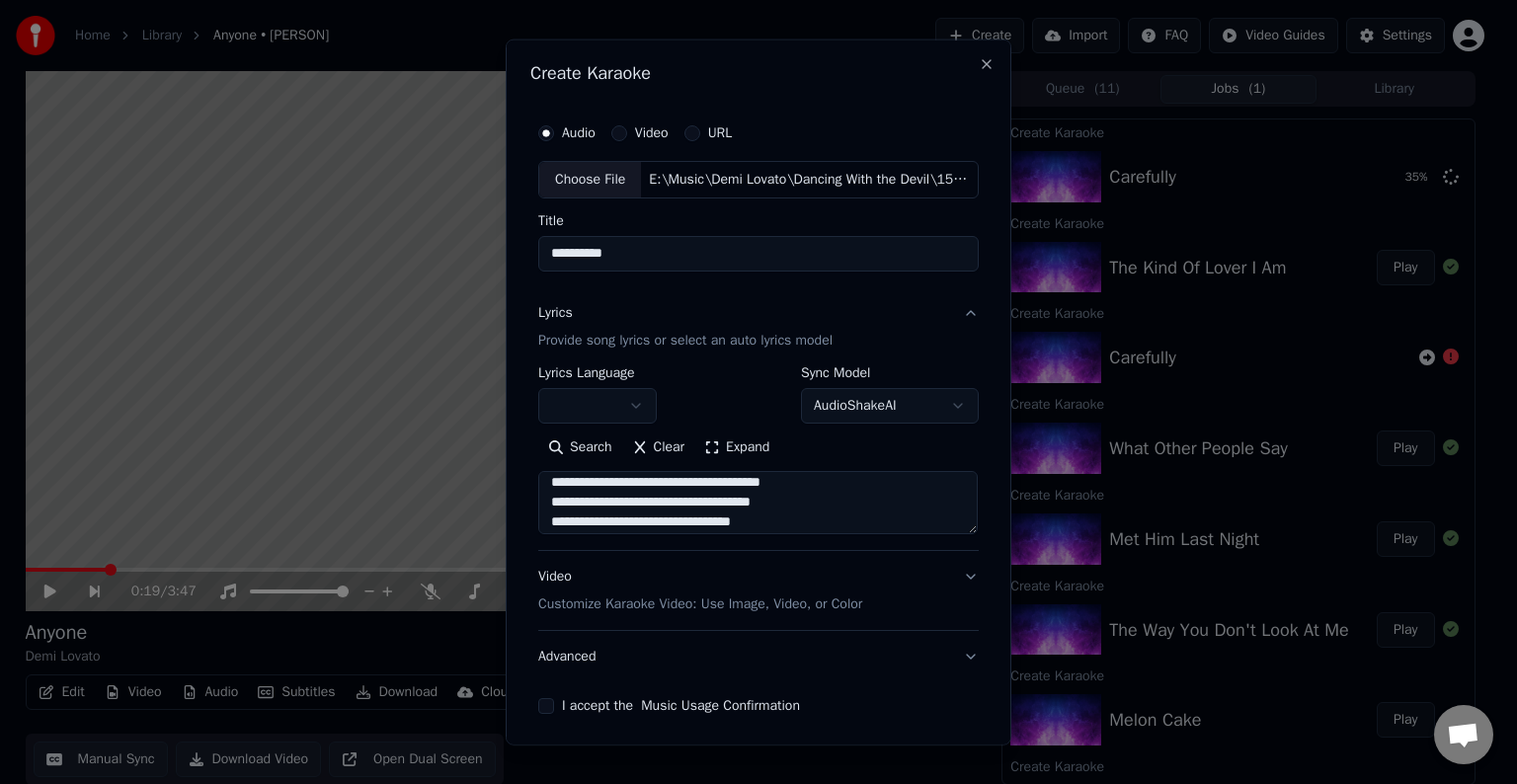 drag, startPoint x: 902, startPoint y: 516, endPoint x: 851, endPoint y: 498, distance: 54.08327 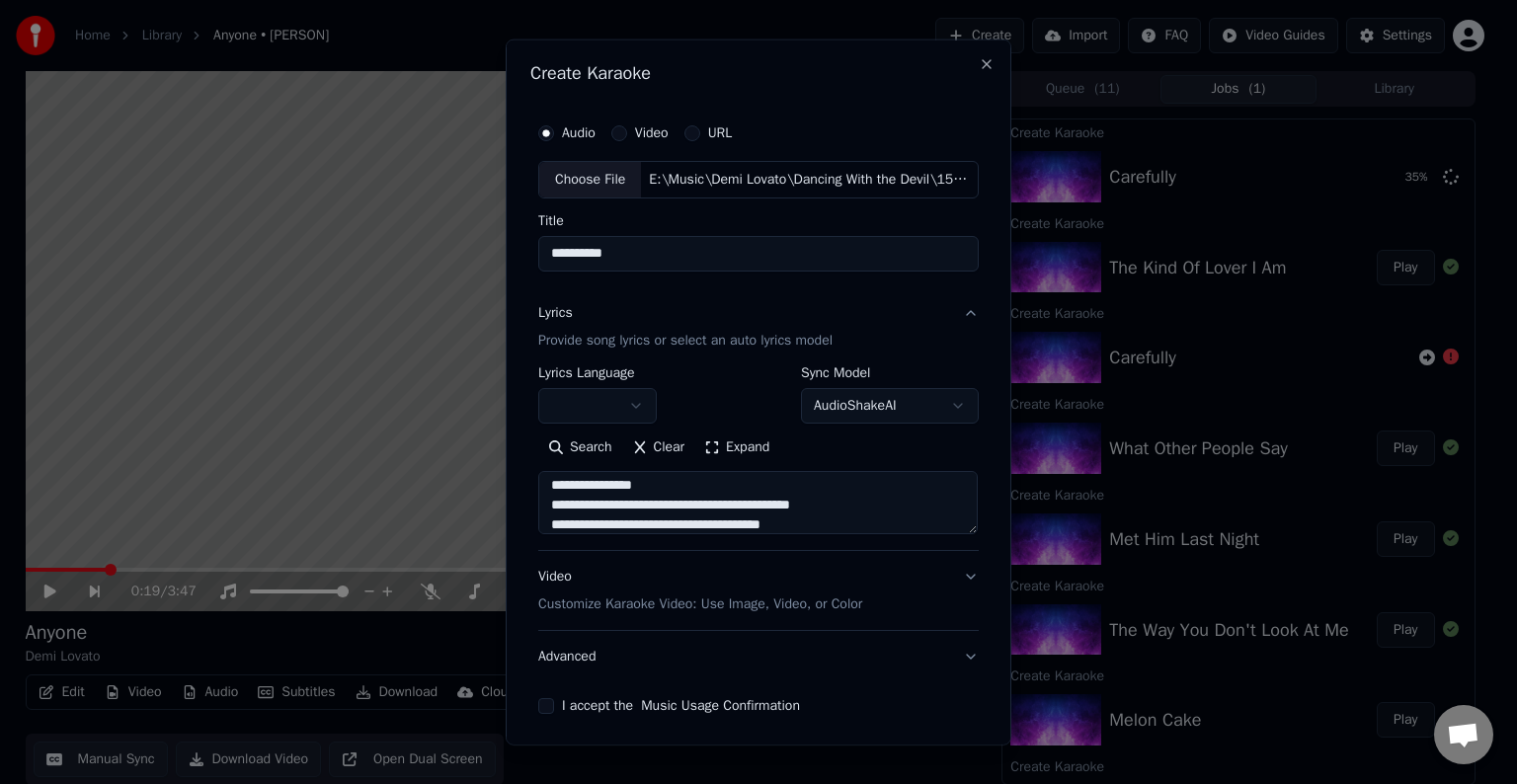 scroll, scrollTop: 644, scrollLeft: 0, axis: vertical 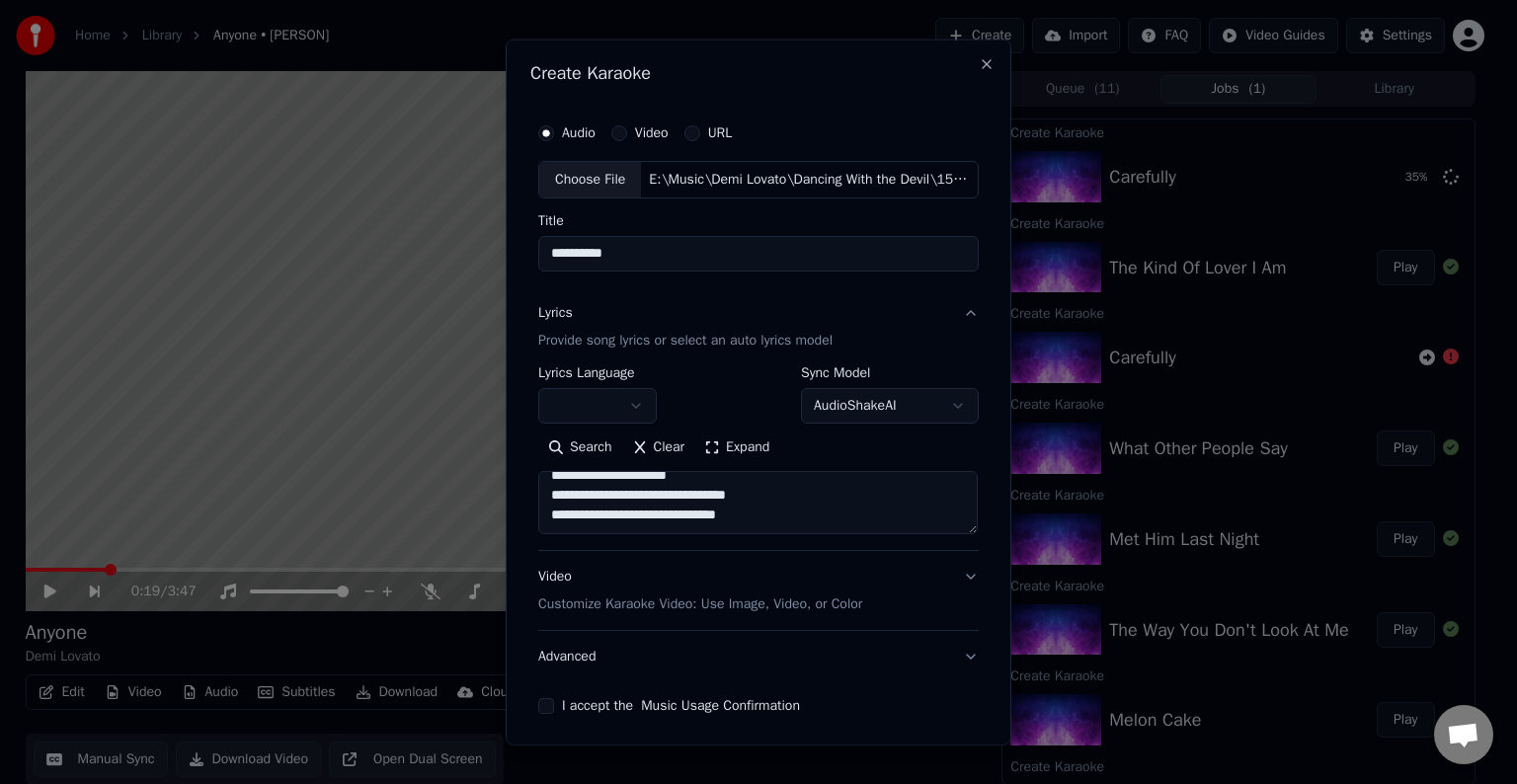 click at bounding box center (758, 503) 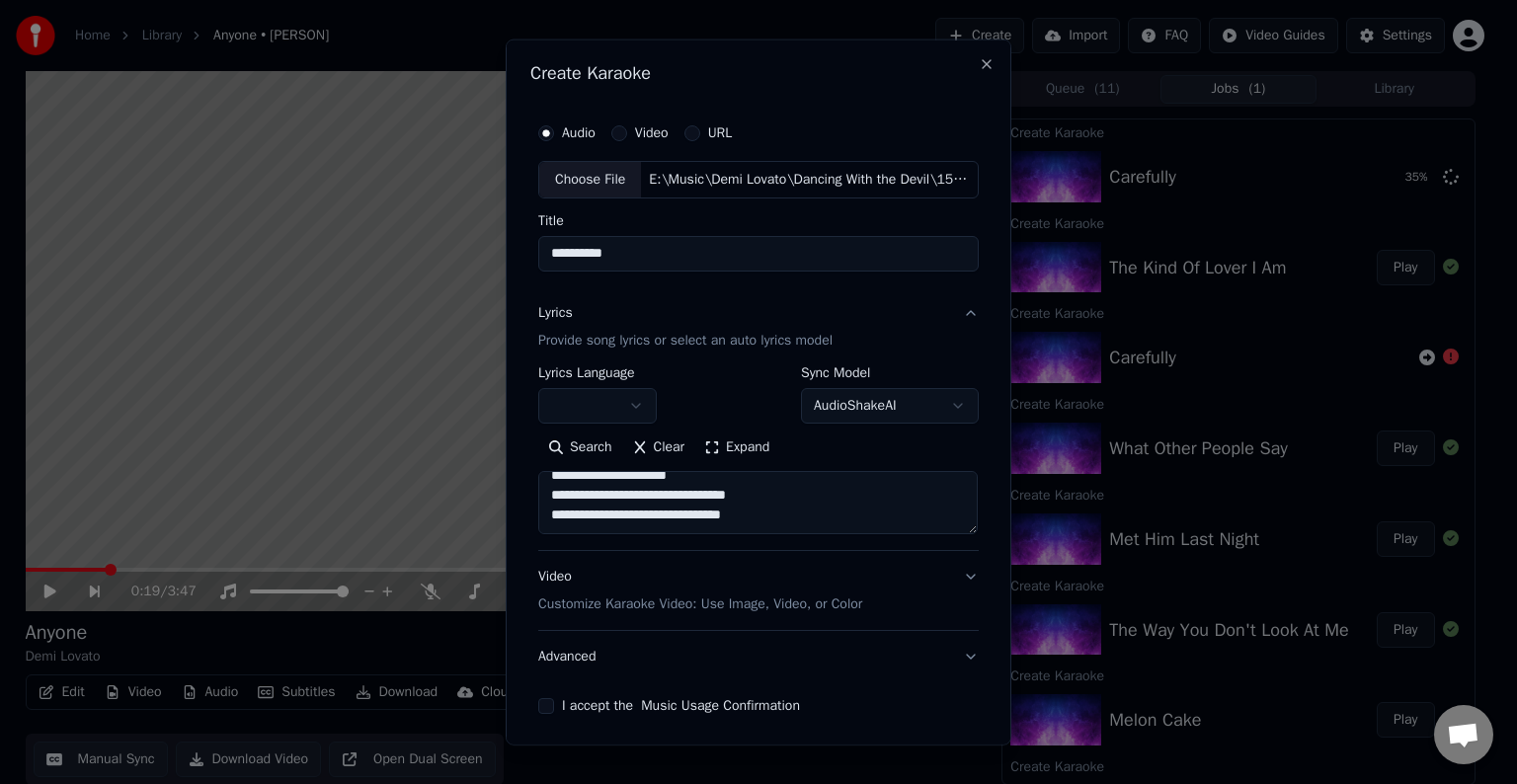 scroll, scrollTop: 656, scrollLeft: 0, axis: vertical 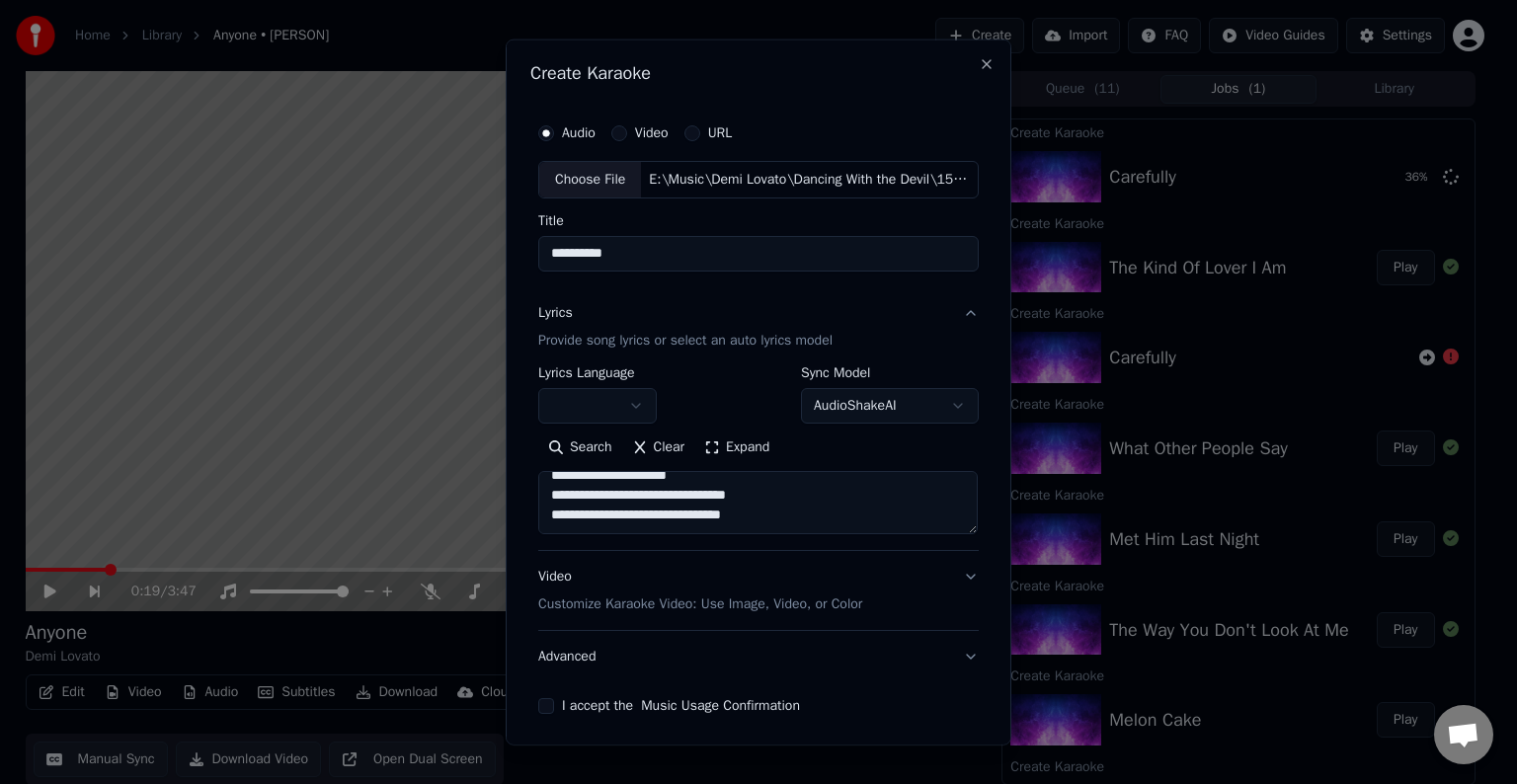 type on "[REDACTED]" 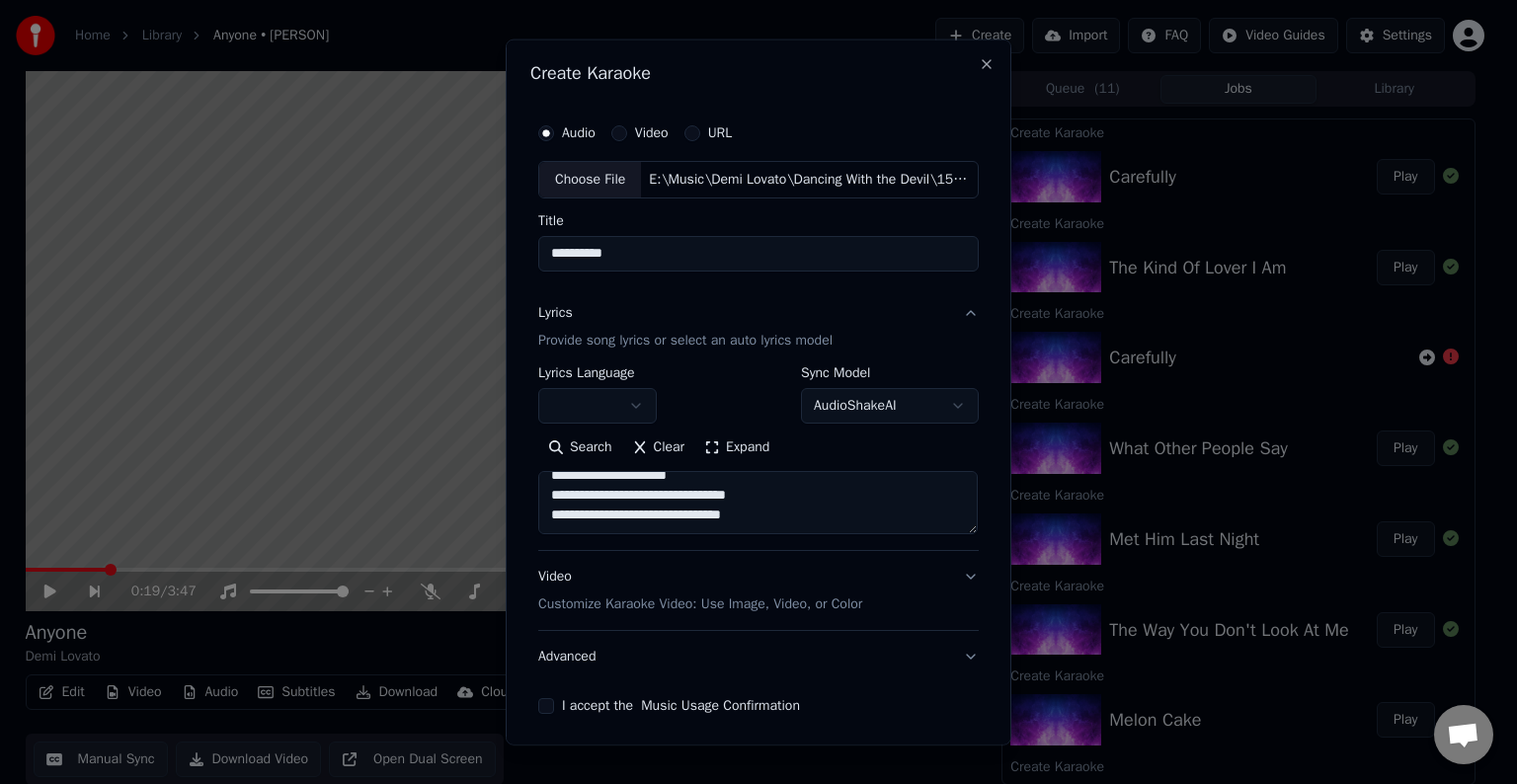 click on "Advanced" at bounding box center [758, 657] 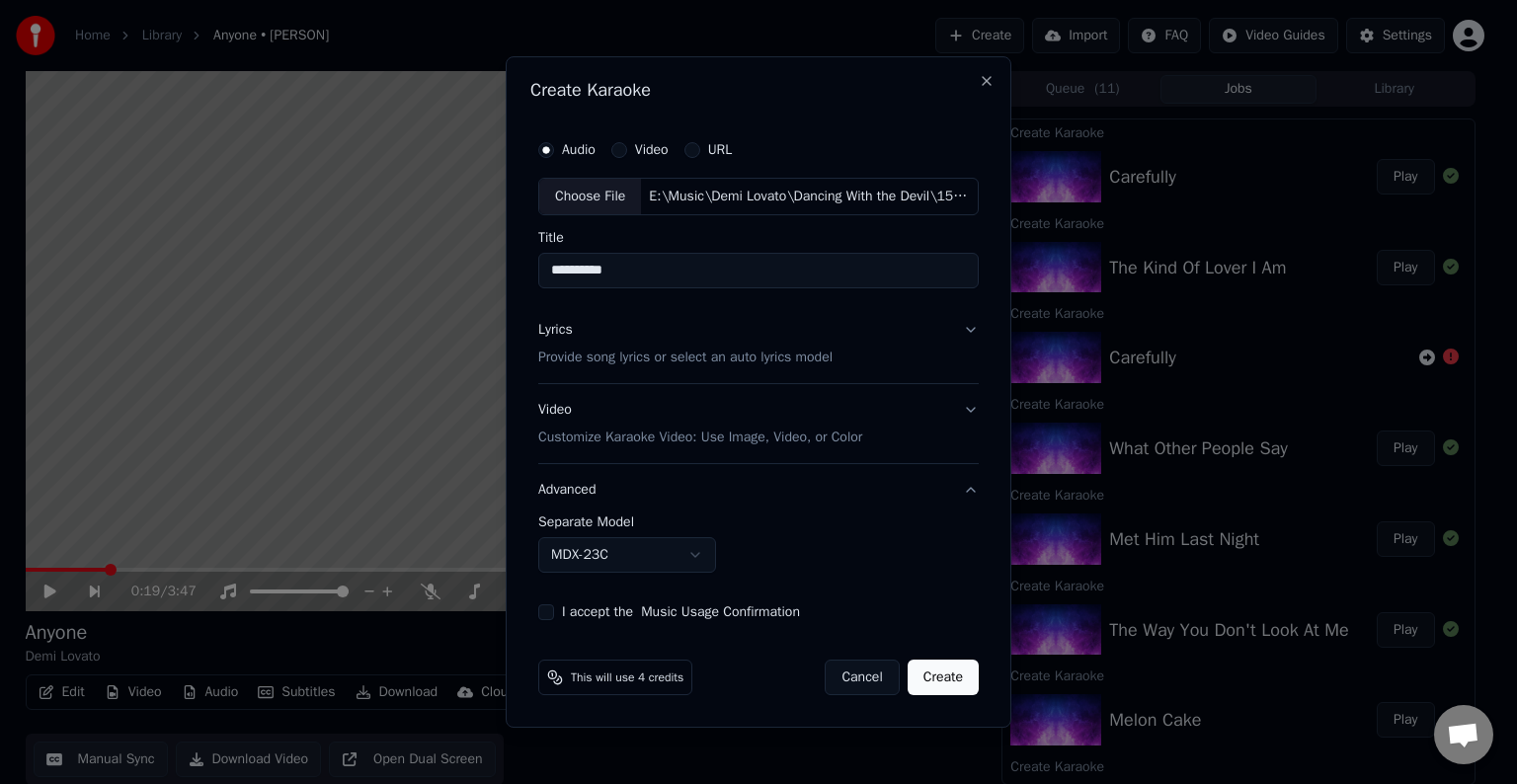 click on "Home Library Anyone • [PERSON] Create Import FAQ Video Guides Settings 0:19  /  3:47 Anyone [PERSON] BPM 129 Key B Edit Video Audio Subtitles Download Cloud Library Manual Sync Download Video Open Dual Screen Queue ( 11 ) Jobs Library Create Karaoke Carefully Create Karaoke The Kind Of Lover I Am Play Create Karaoke Carefully Create Karaoke What Other People Say Play Create Karaoke Met Him Last Night Play Create Karaoke The Way You Don't Look At Me Play Create Karaoke Melon Cake Play Create Karaoke The Way You Don't Look At Me Create Karaoke Lonely People Play Create Karaoke The Art Of Starting Over Play Create Karaoke ICU (Madison's Lullabye) Play Create Karaoke Dancing With The Devil Play Create Karaoke Anyone Play Create Karaoke Mr. Hughes Play Create Karaoke Stars Play Create Karaoke Father Play Create Karaoke Yes Play Create Karaoke Lionheart Play Create Karaoke Wildfire Play Create Karaoke Waitin for You Play Create Karaoke Kingdom Come Play Create Karaoke Stone Cold Play Create Karaoke URL" at bounding box center (750, 392) 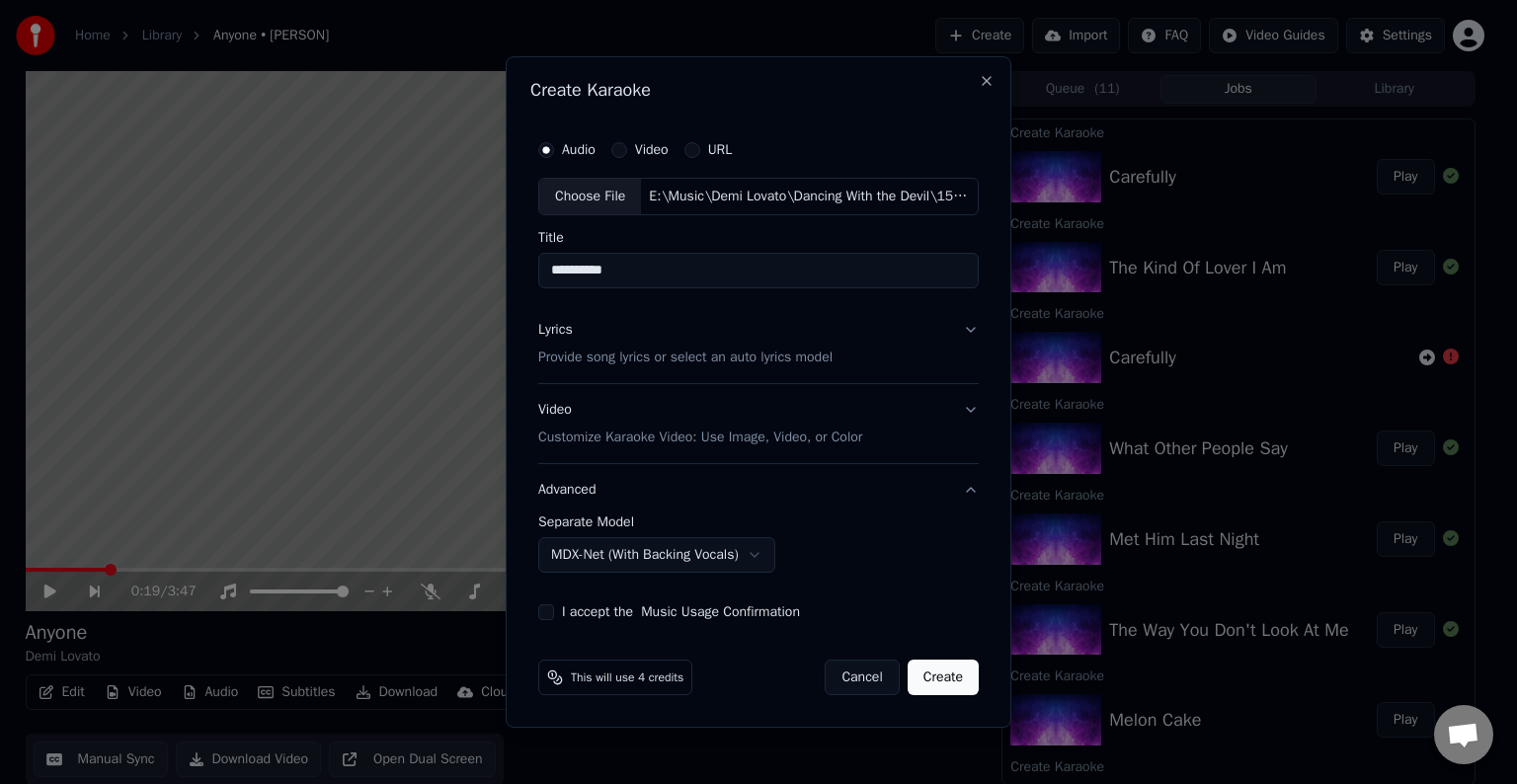 click on "I accept the   Music Usage Confirmation" at bounding box center [546, 612] 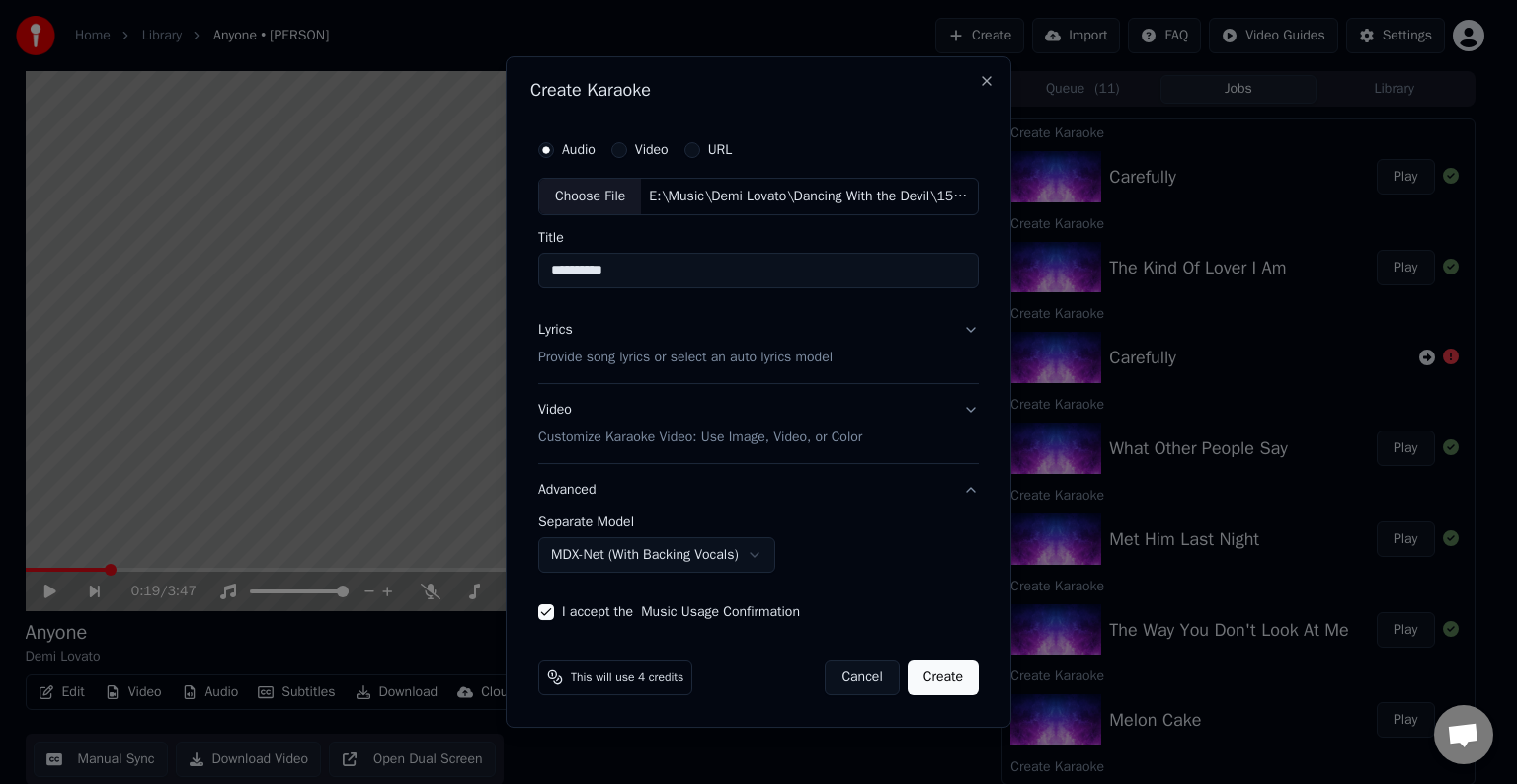 click on "Create" at bounding box center [943, 677] 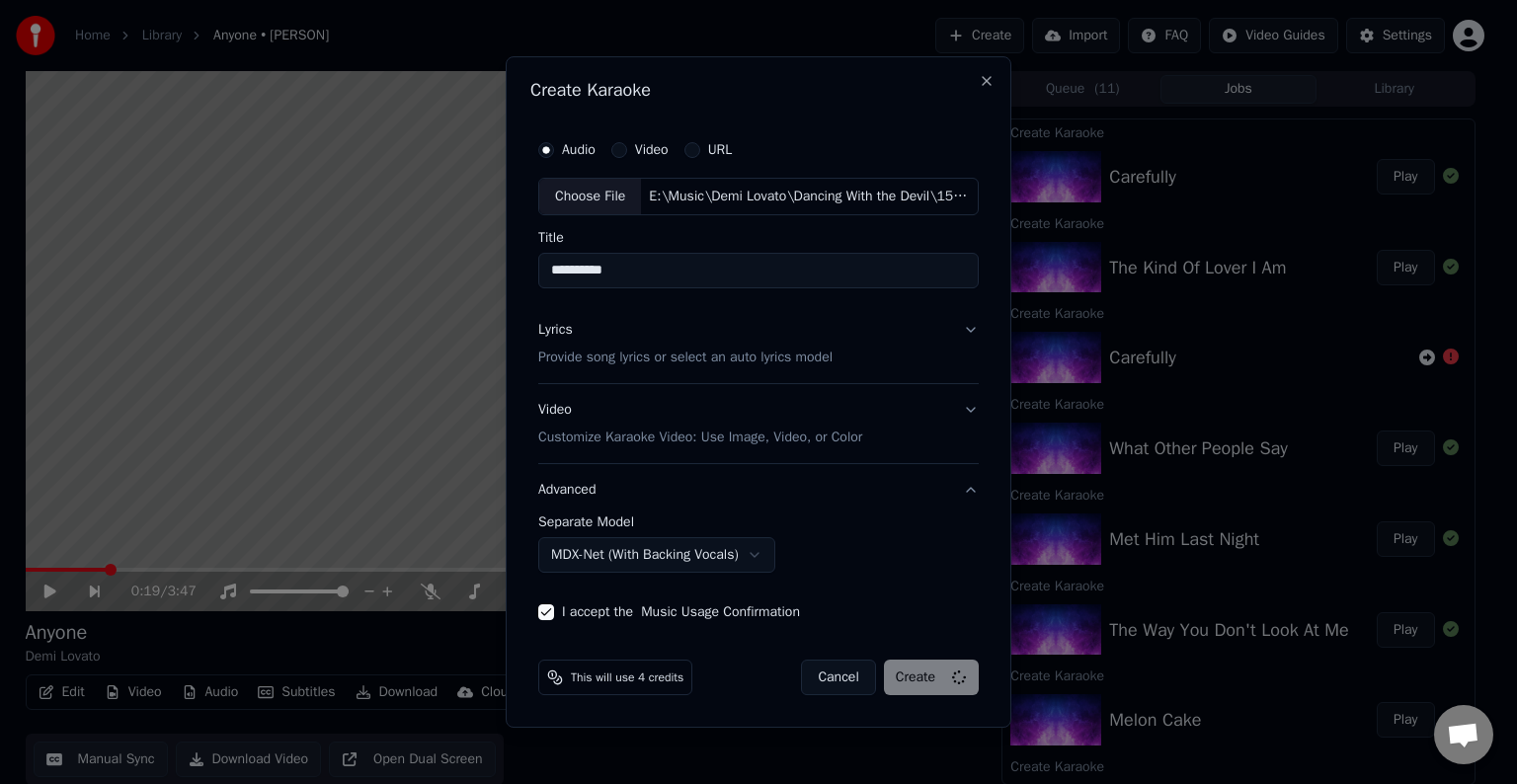 select on "******" 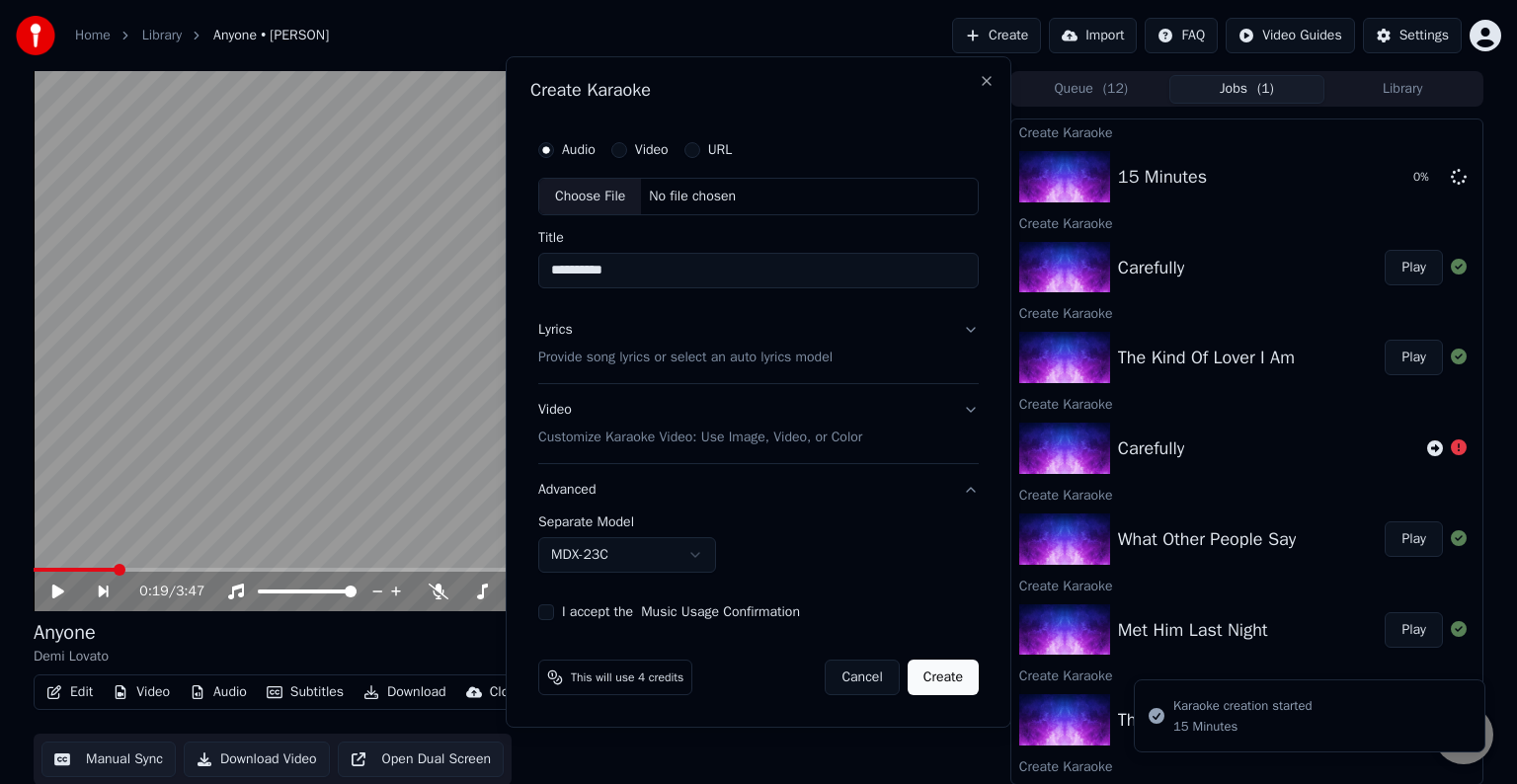type 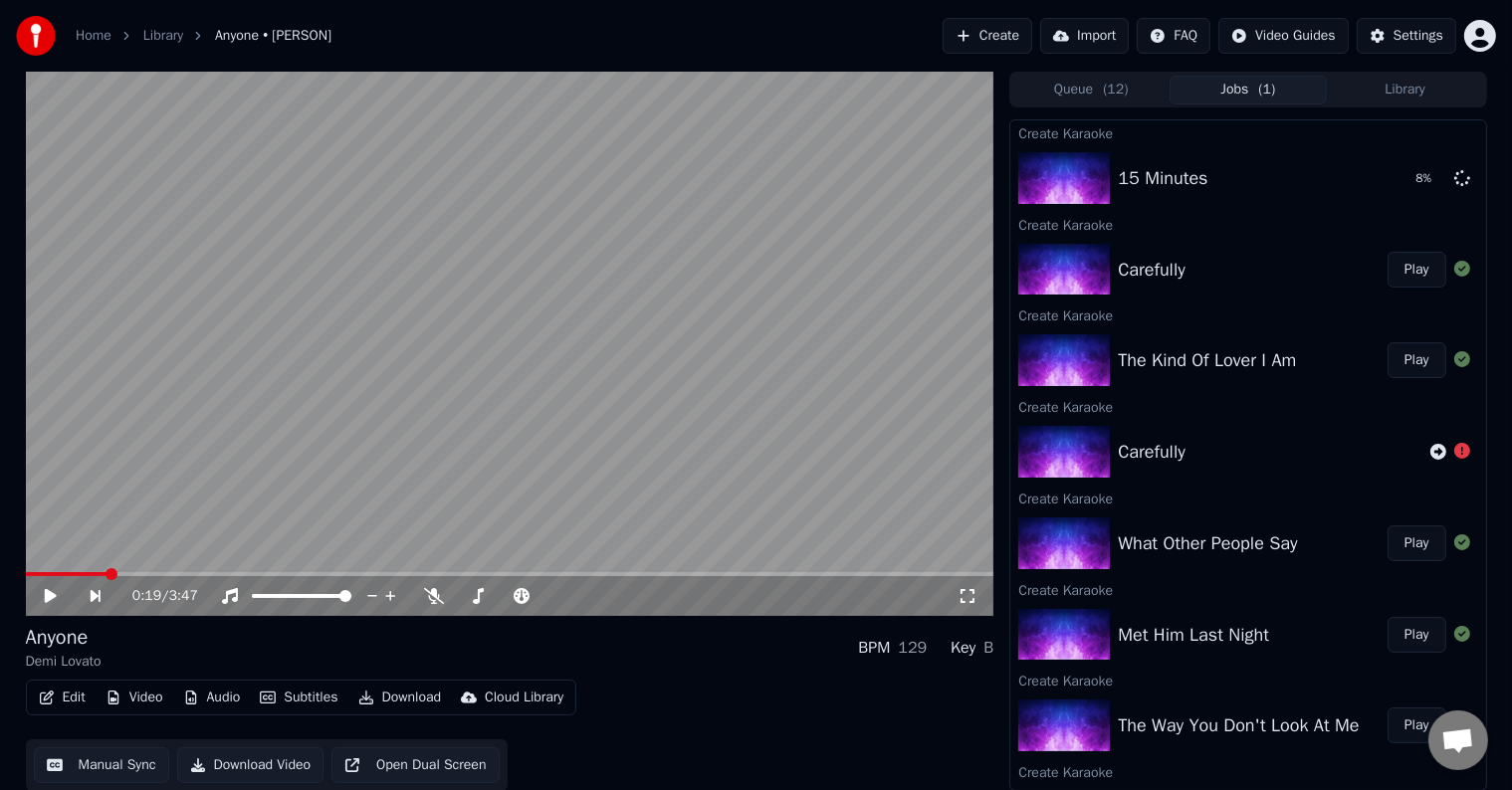 click on "Create" at bounding box center (987, 36) 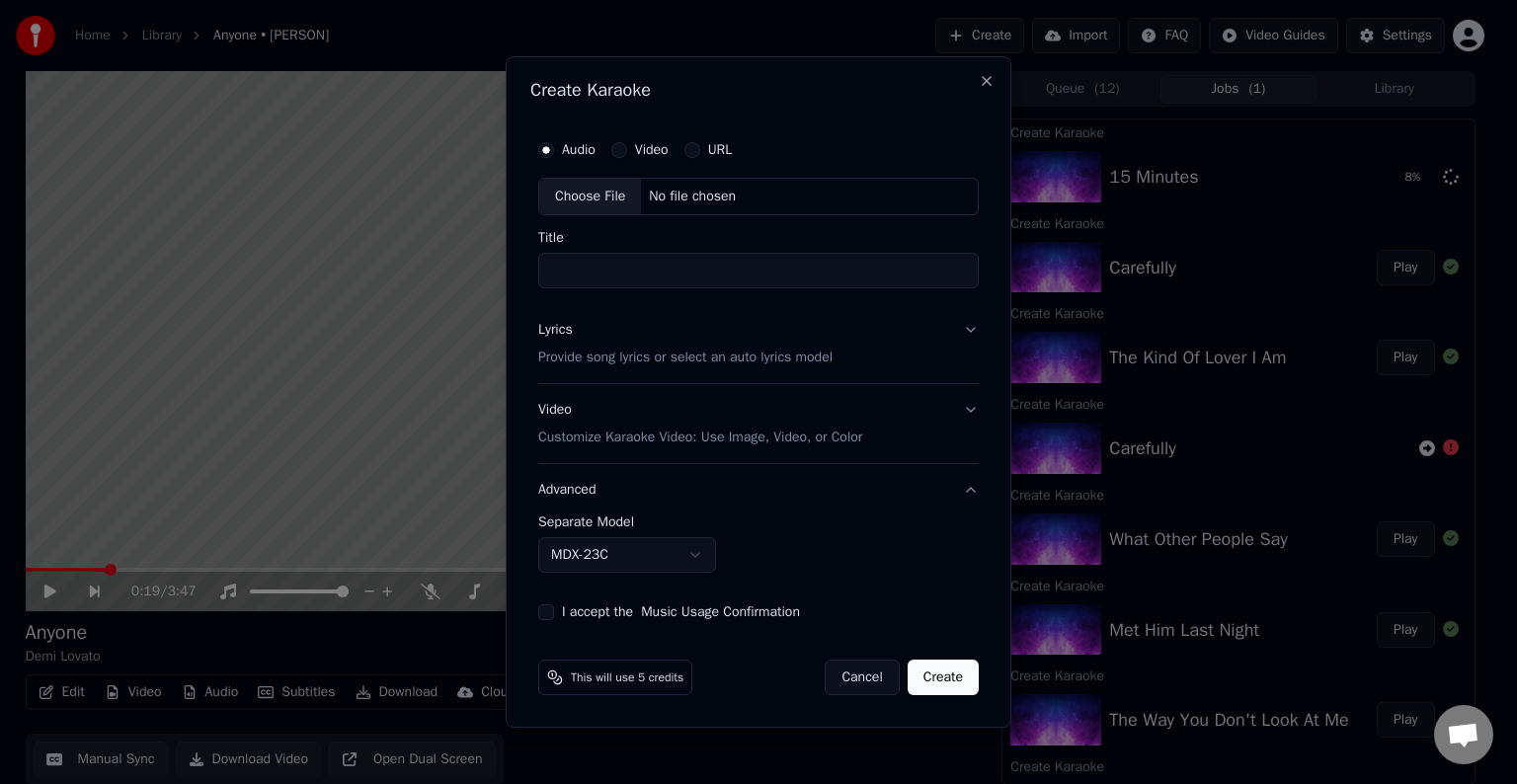 click on "Choose File" at bounding box center (590, 196) 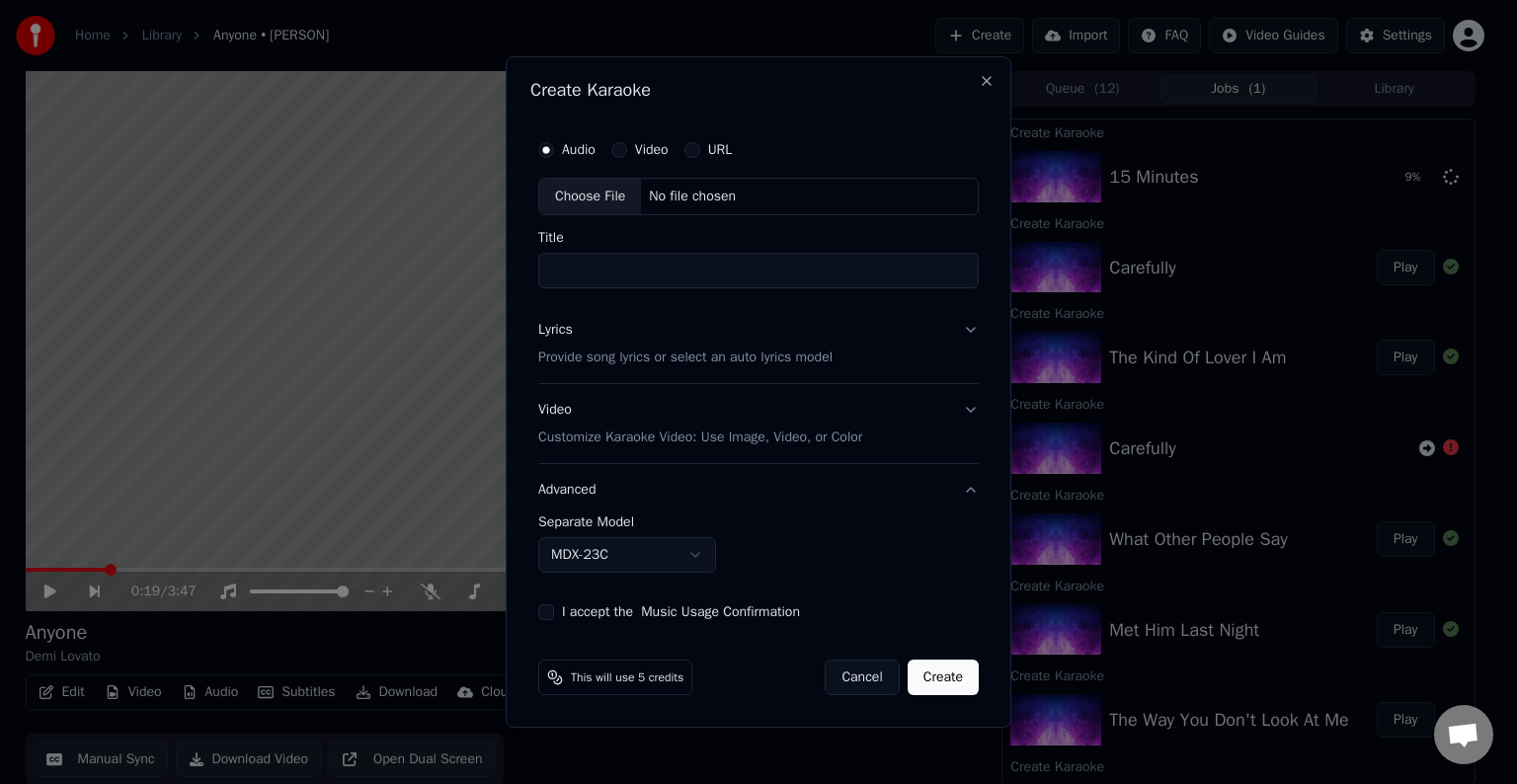 click on "Lyrics Provide song lyrics or select an auto lyrics model" at bounding box center (758, 344) 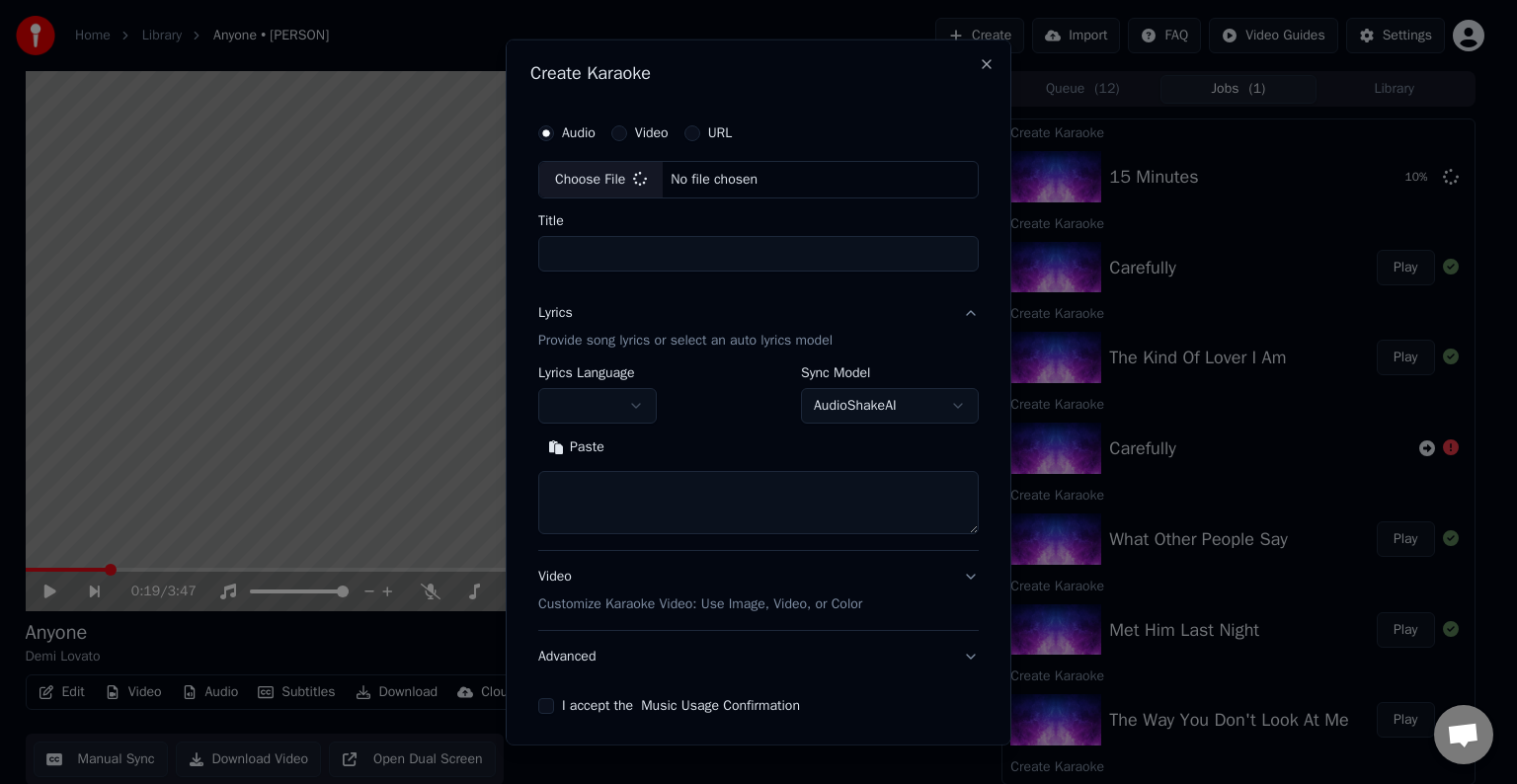 type on "**********" 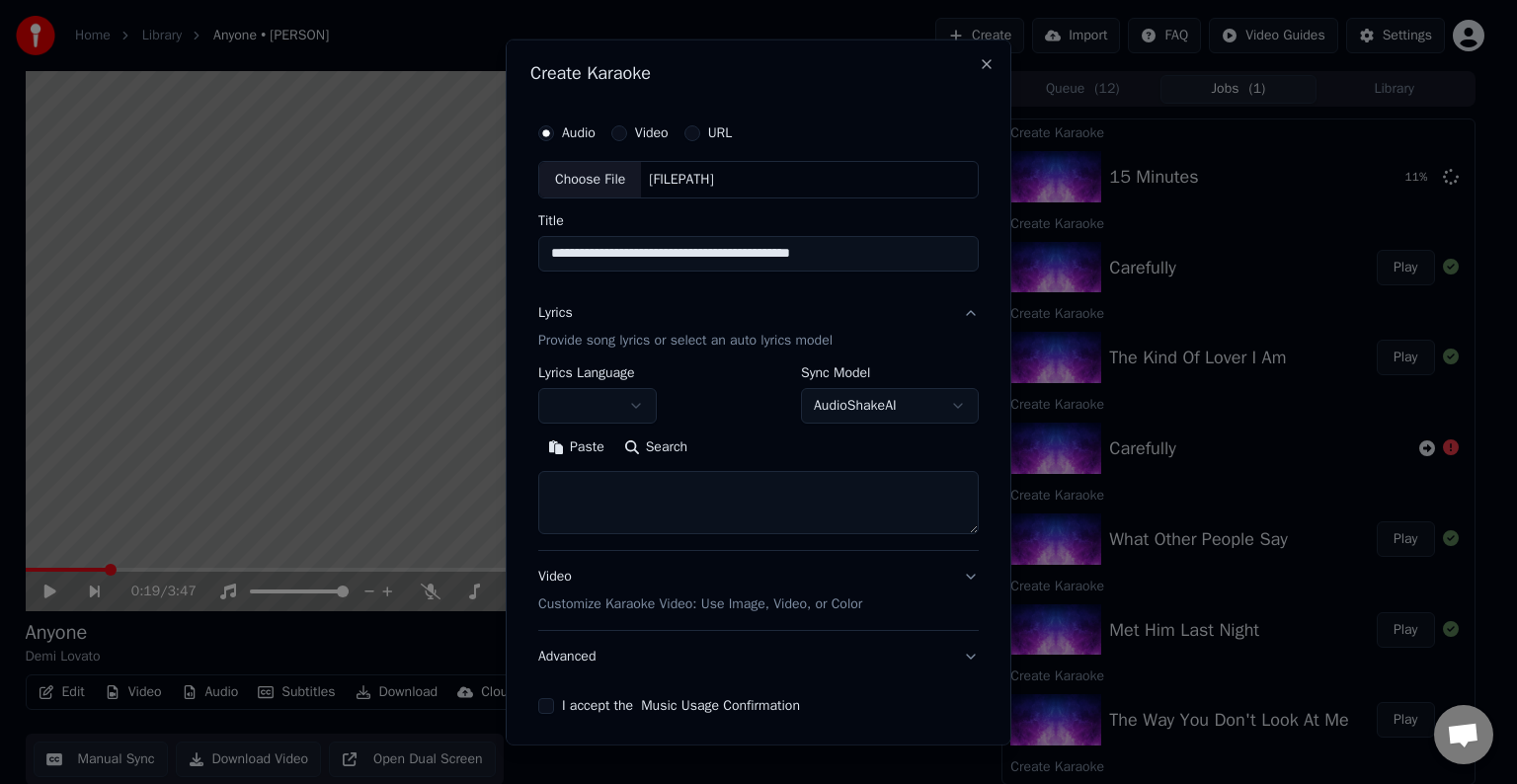 type 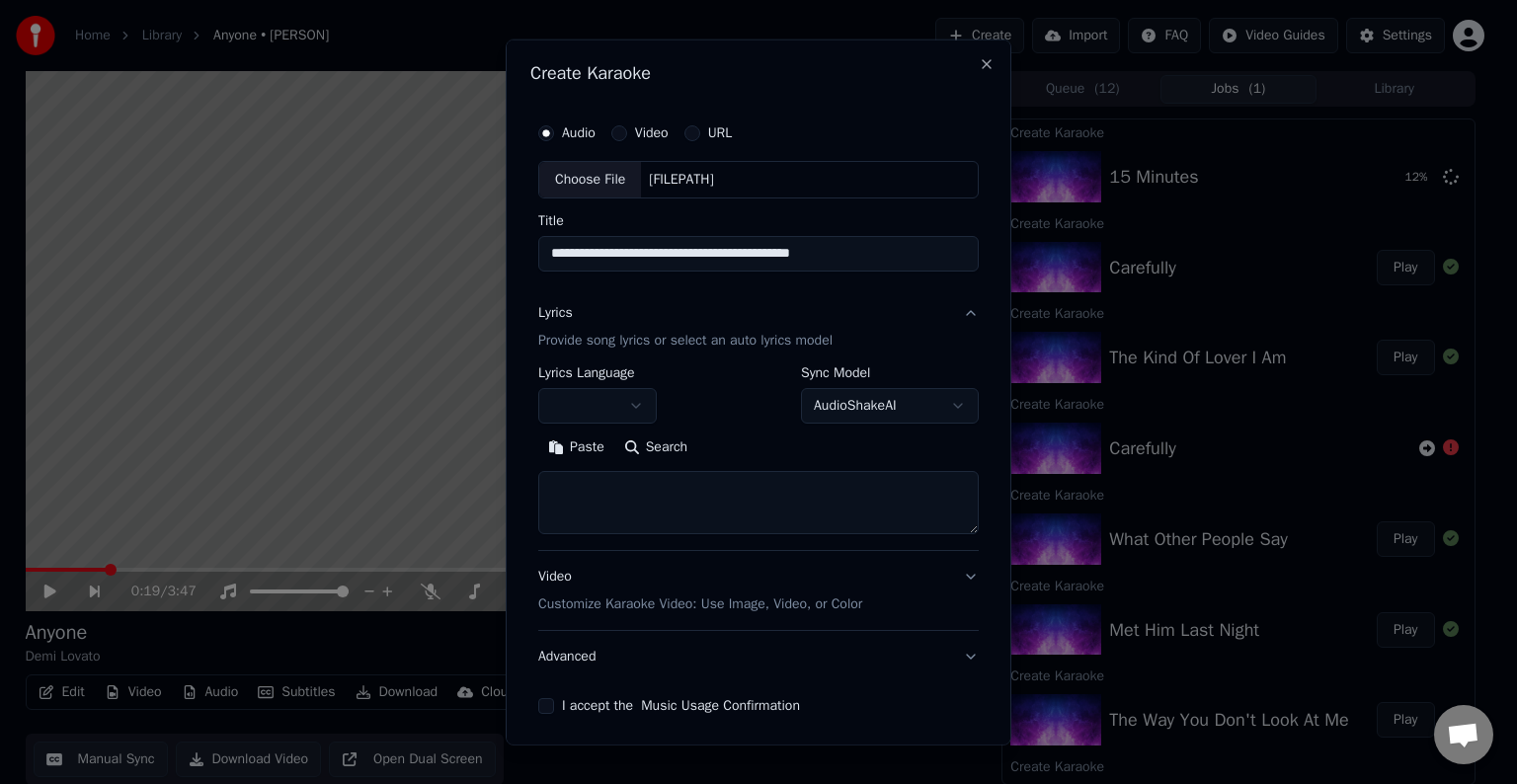 click at bounding box center (758, 503) 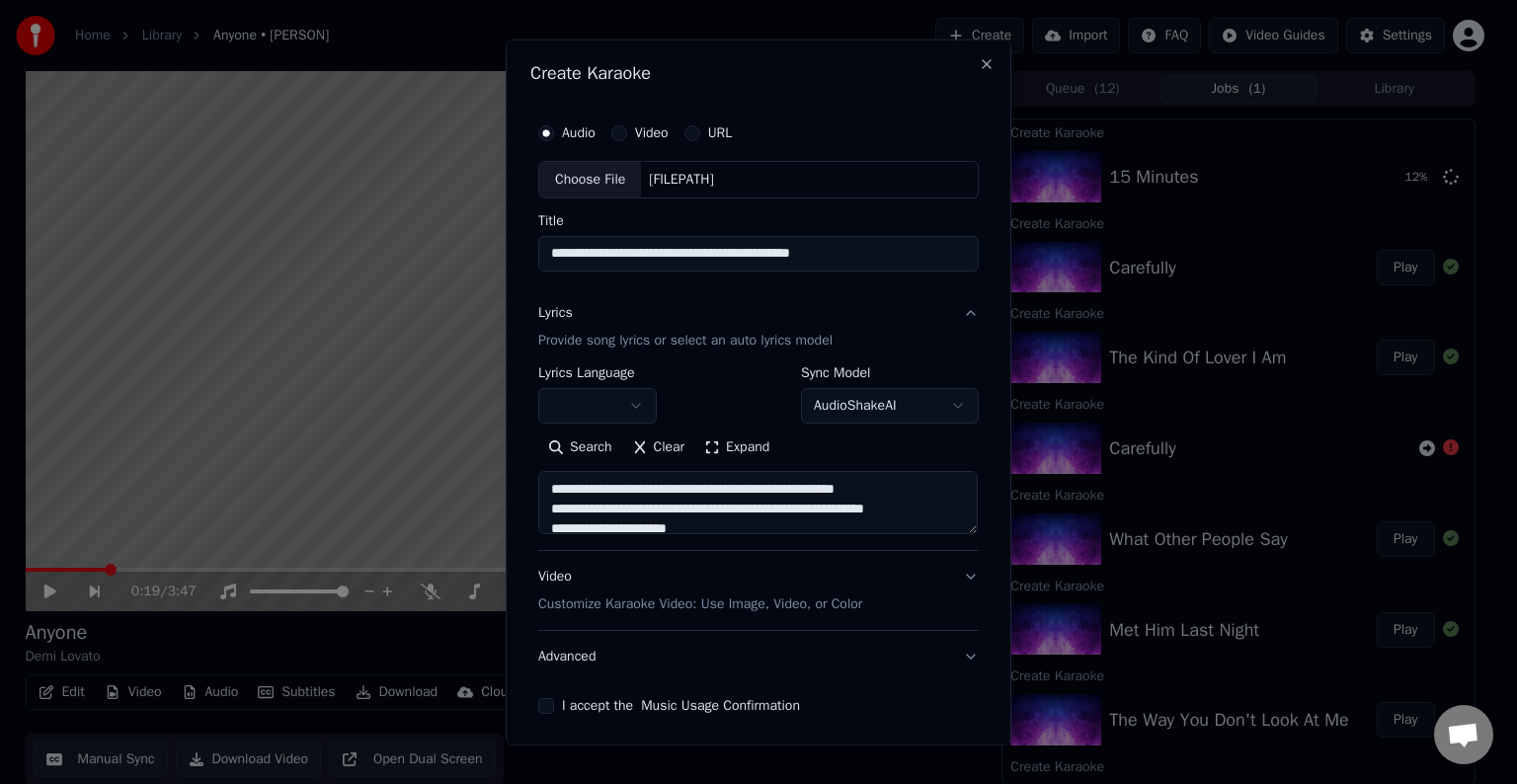 drag, startPoint x: 757, startPoint y: 501, endPoint x: 725, endPoint y: 501, distance: 32 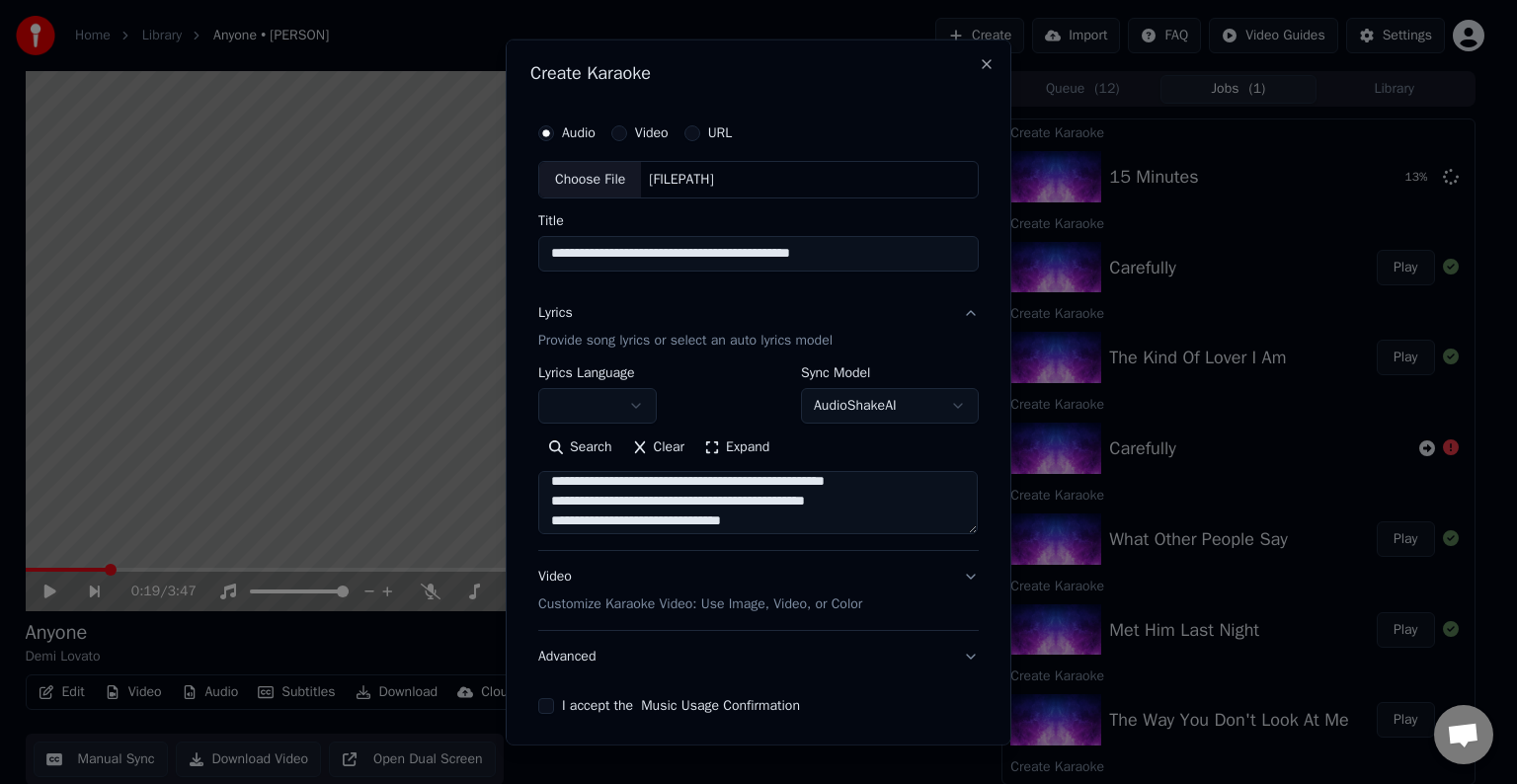 scroll, scrollTop: 82, scrollLeft: 0, axis: vertical 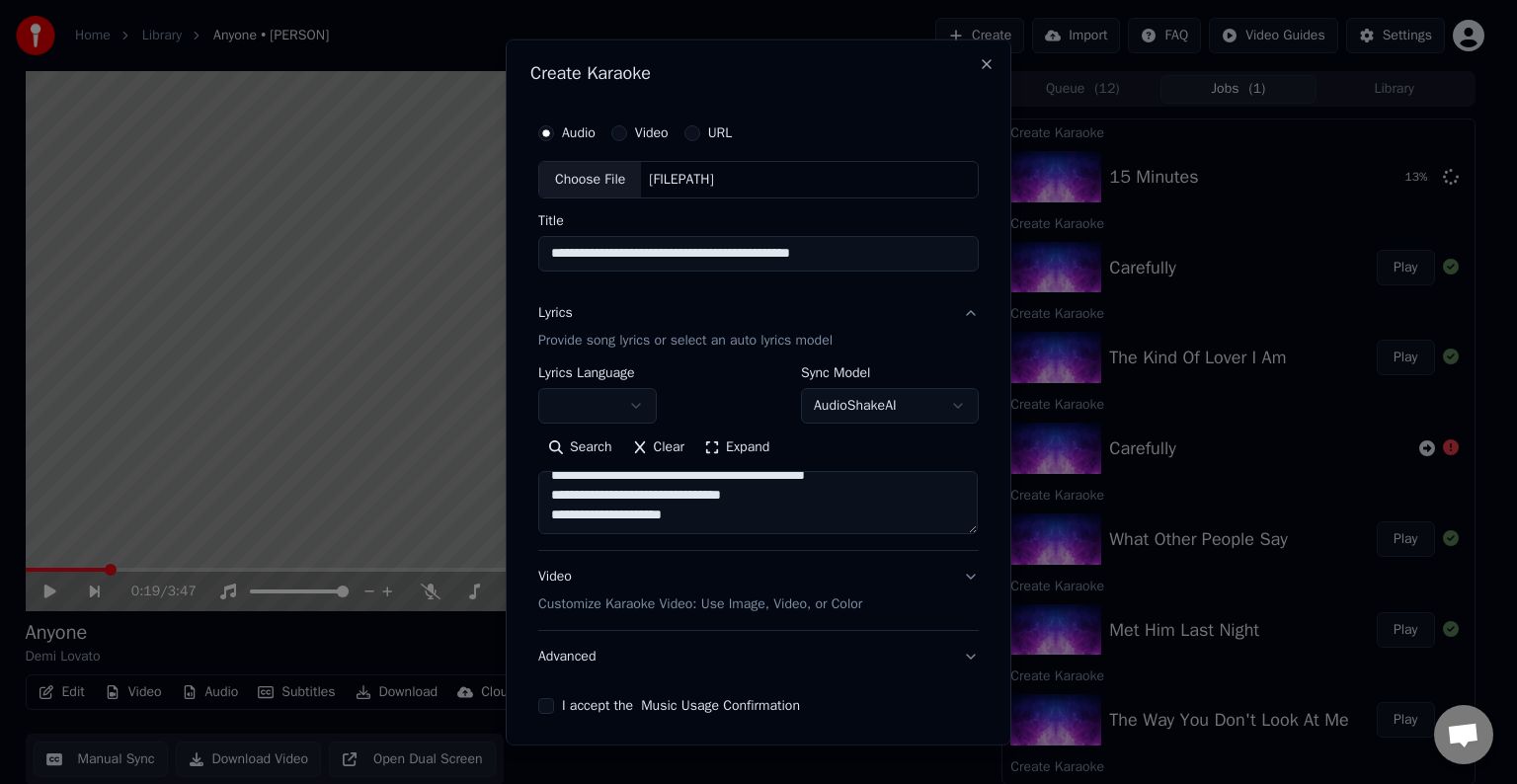 drag, startPoint x: 700, startPoint y: 503, endPoint x: 911, endPoint y: 498, distance: 211.05923 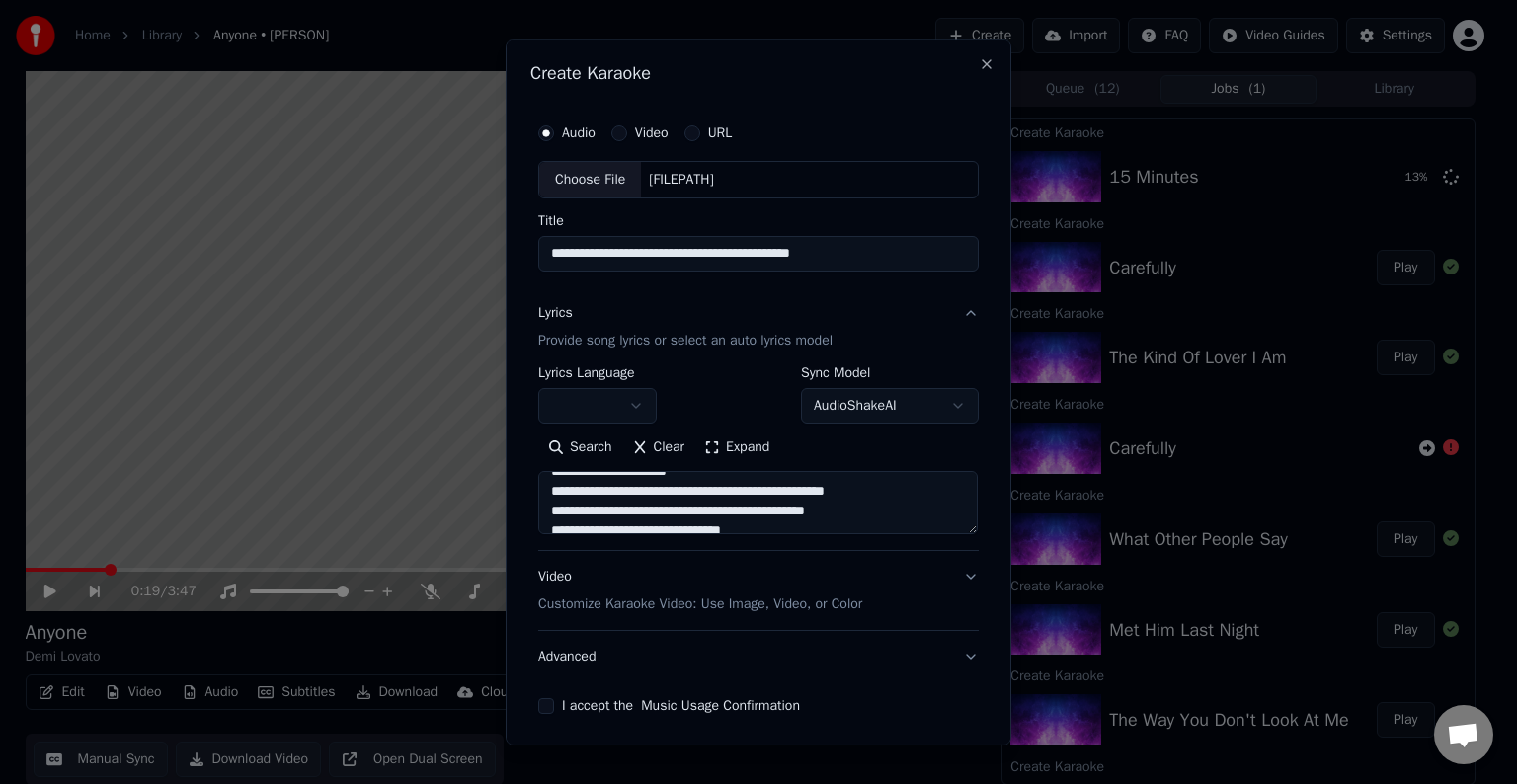 scroll, scrollTop: 76, scrollLeft: 0, axis: vertical 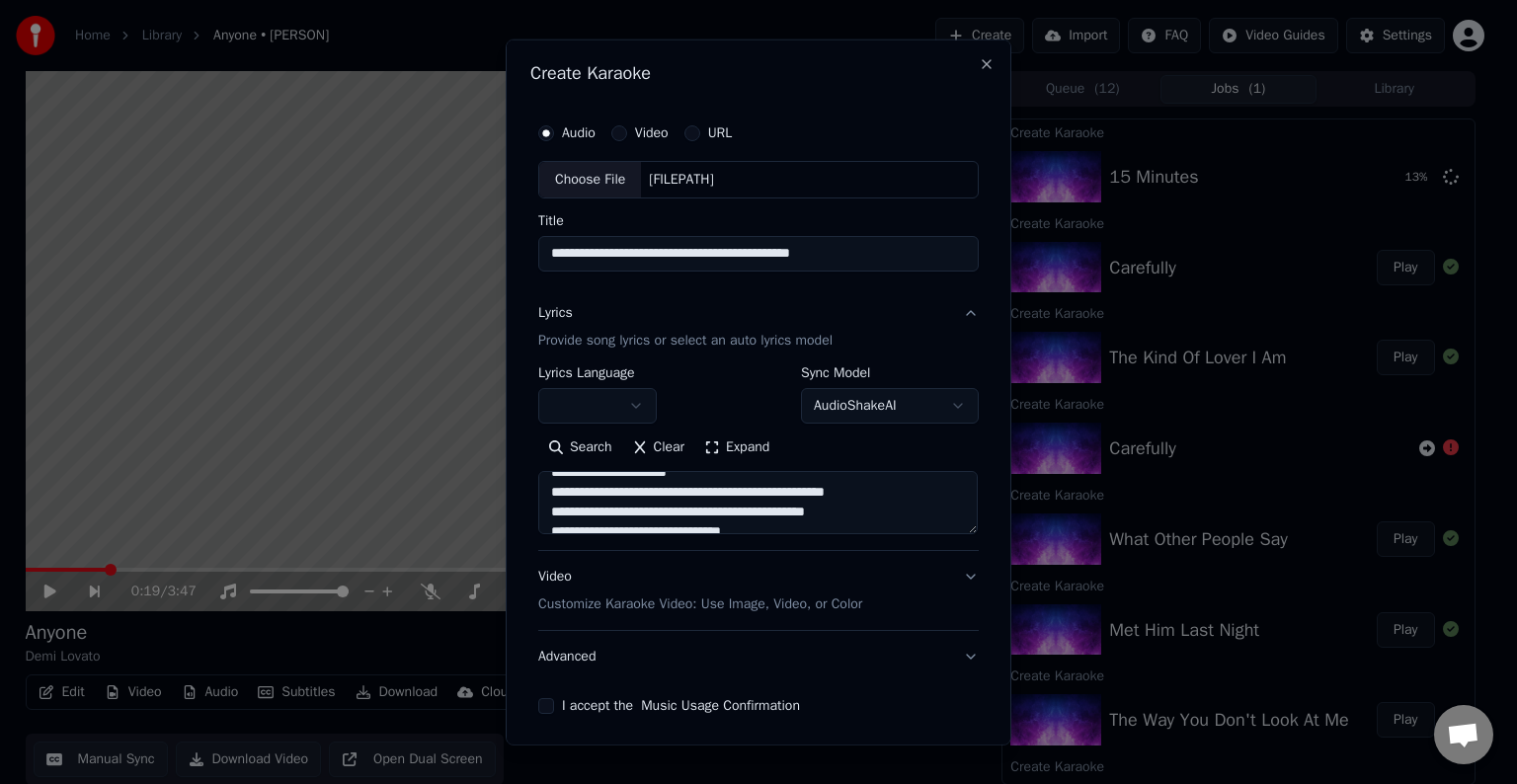 click on "**********" at bounding box center (758, 503) 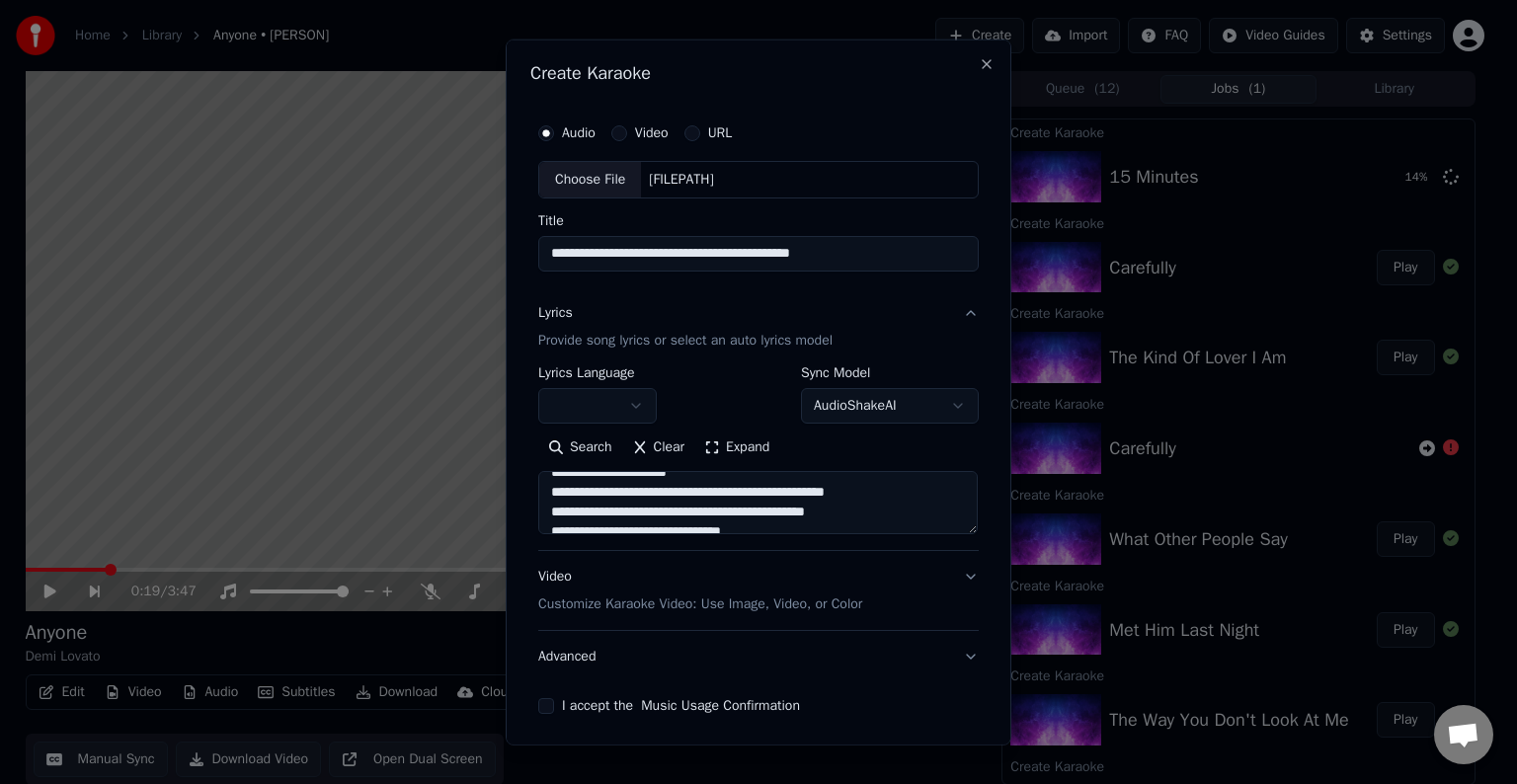 drag, startPoint x: 885, startPoint y: 517, endPoint x: 735, endPoint y: 507, distance: 150.333 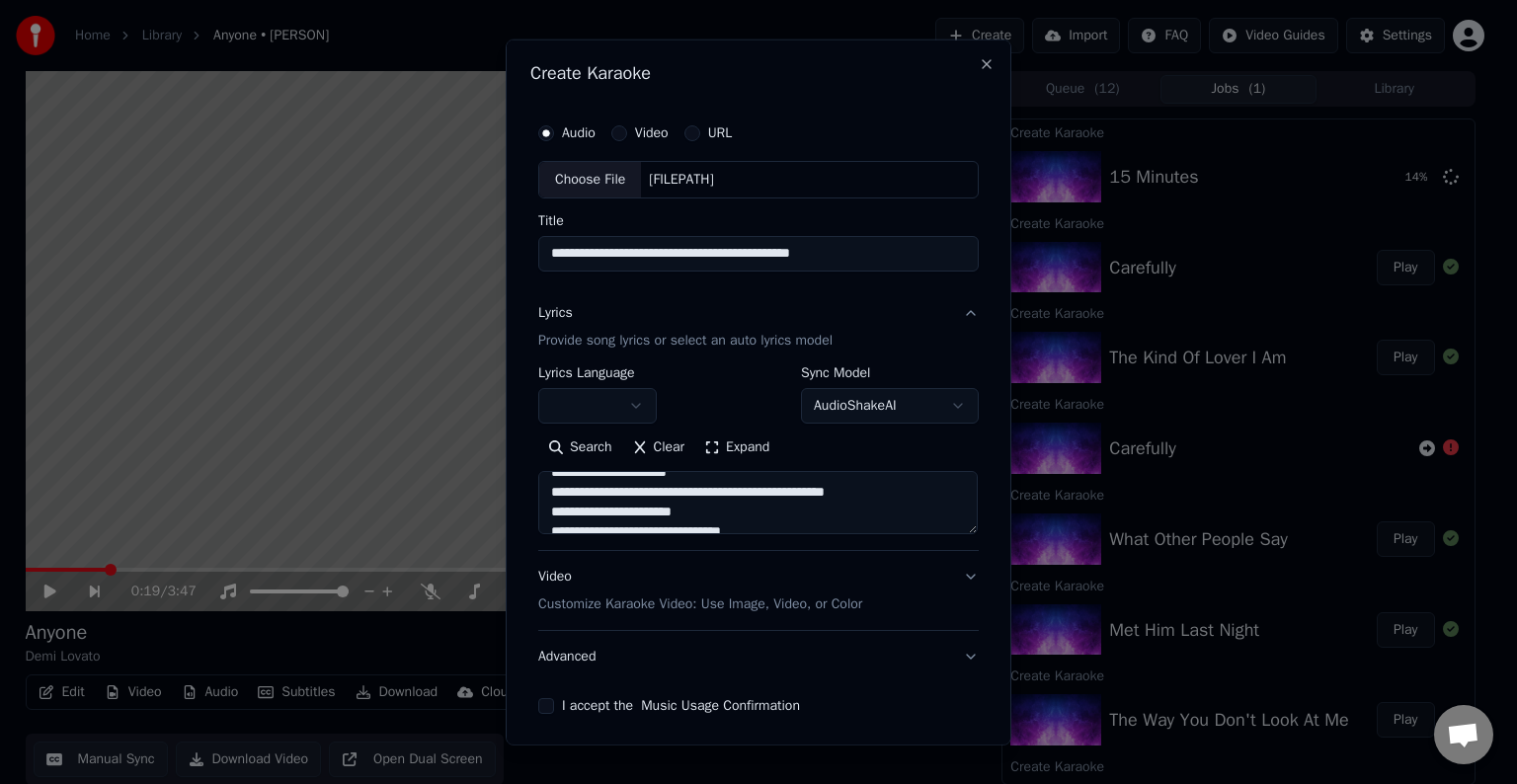 drag, startPoint x: 705, startPoint y: 489, endPoint x: 881, endPoint y: 489, distance: 176 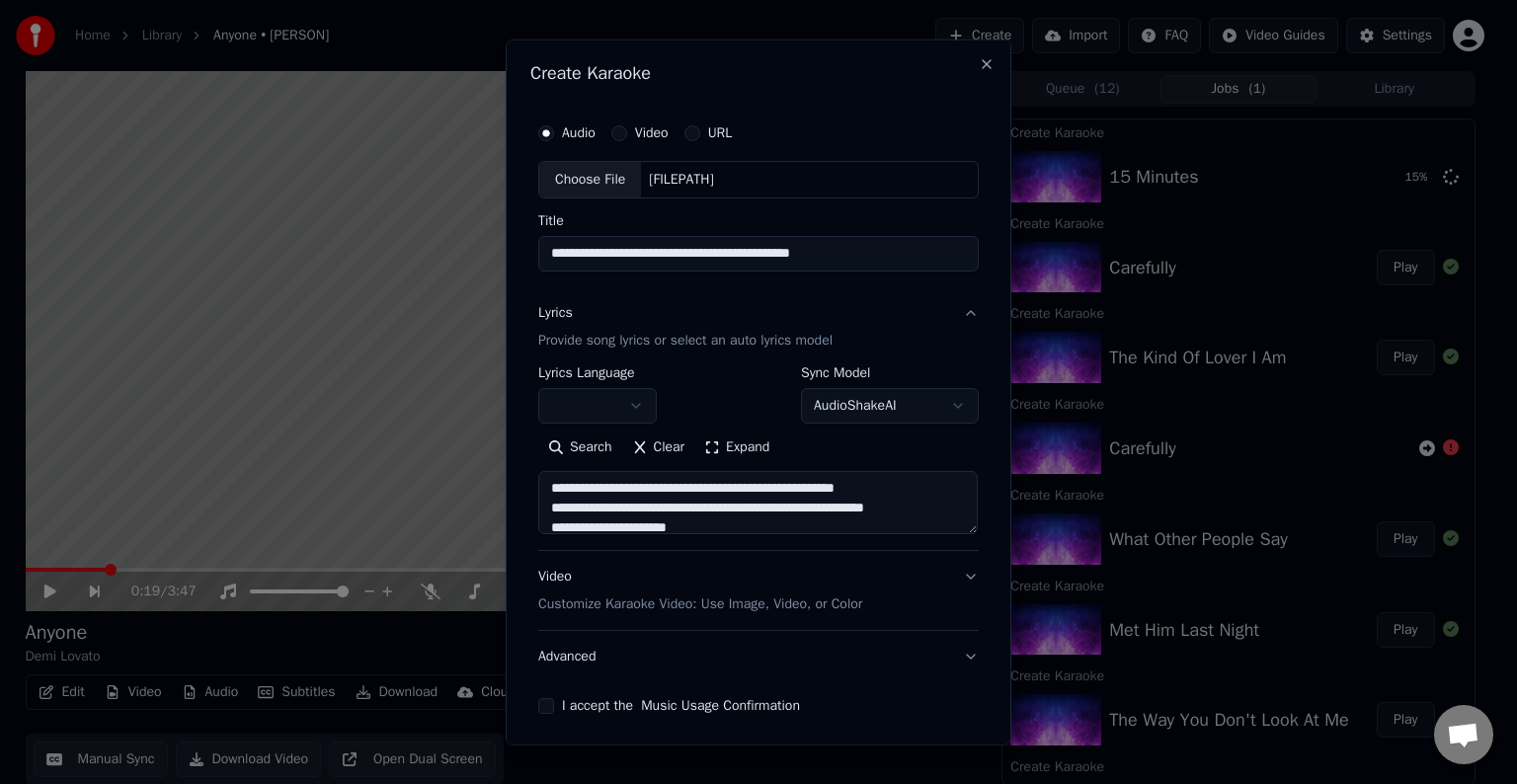 scroll, scrollTop: 0, scrollLeft: 0, axis: both 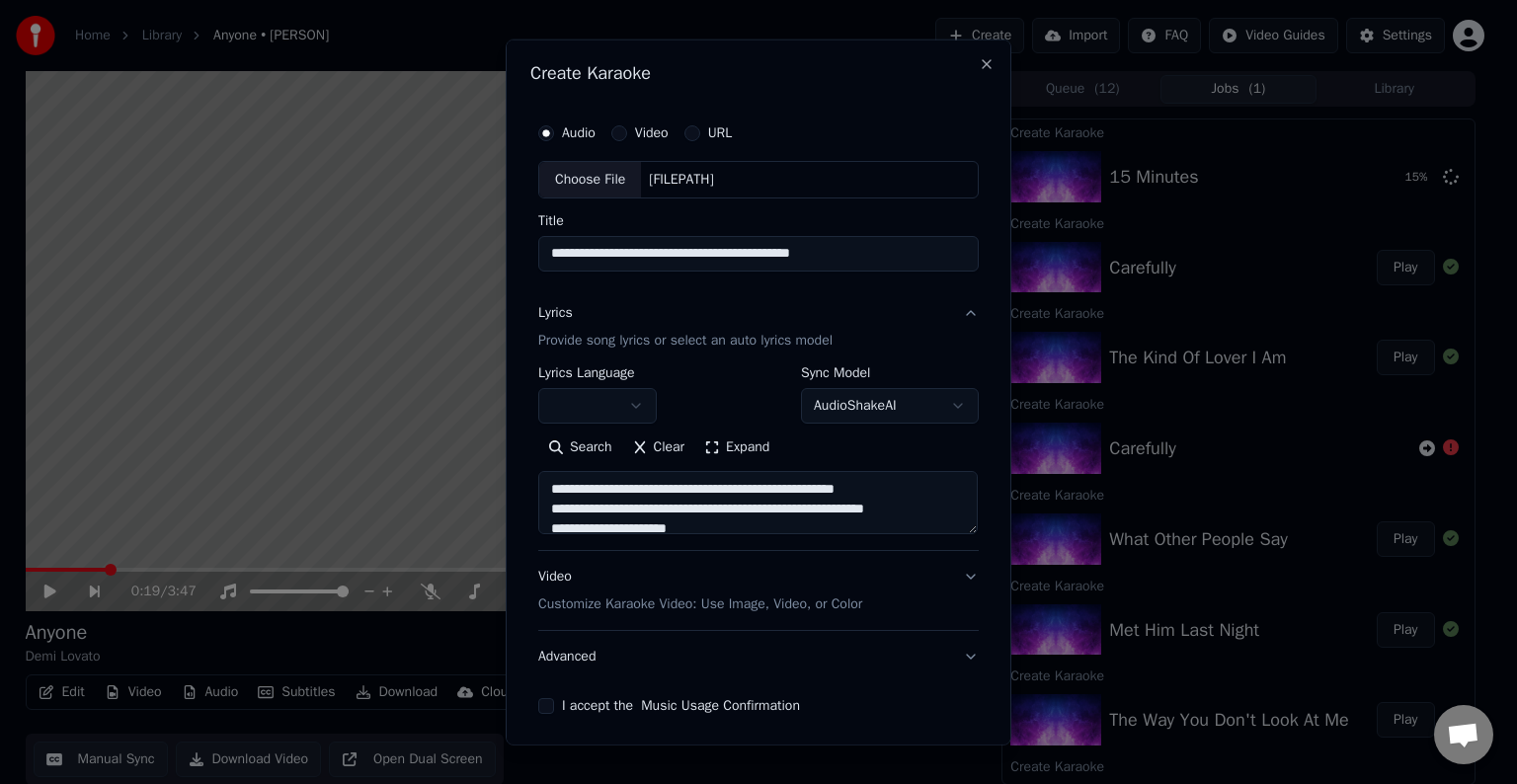 drag, startPoint x: 741, startPoint y: 500, endPoint x: 914, endPoint y: 506, distance: 173.10401 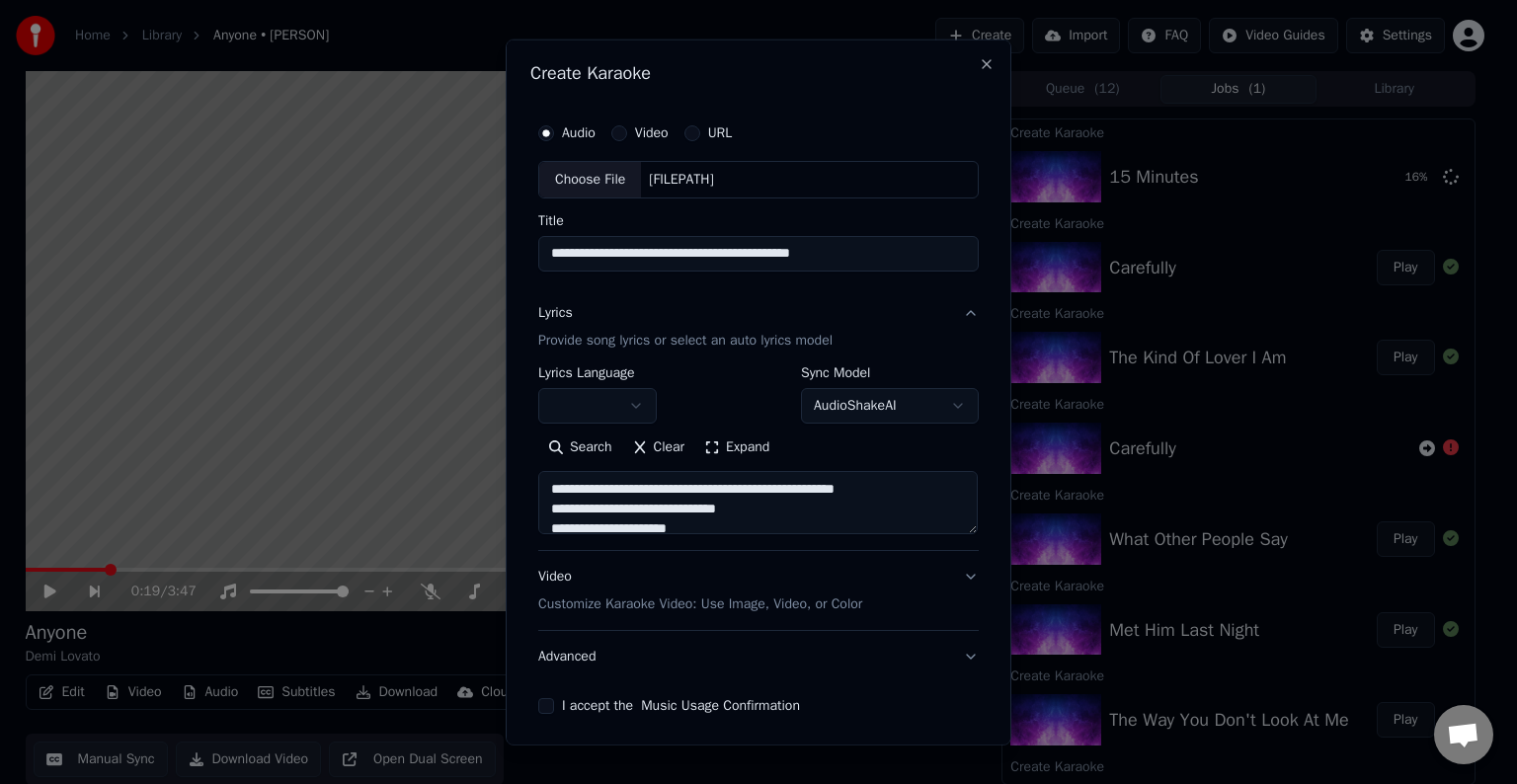 drag, startPoint x: 698, startPoint y: 483, endPoint x: 893, endPoint y: 482, distance: 195.00256 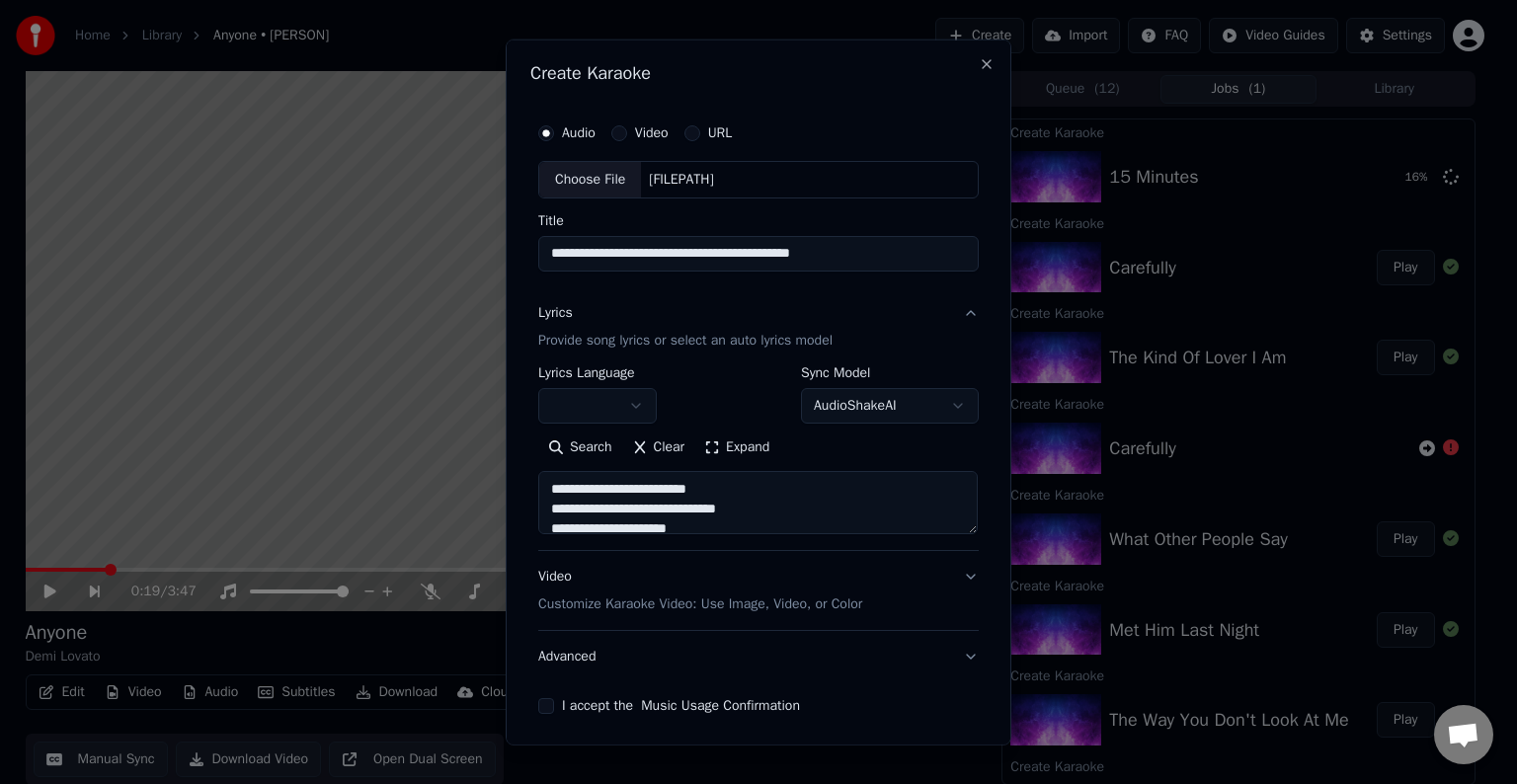scroll, scrollTop: 131, scrollLeft: 0, axis: vertical 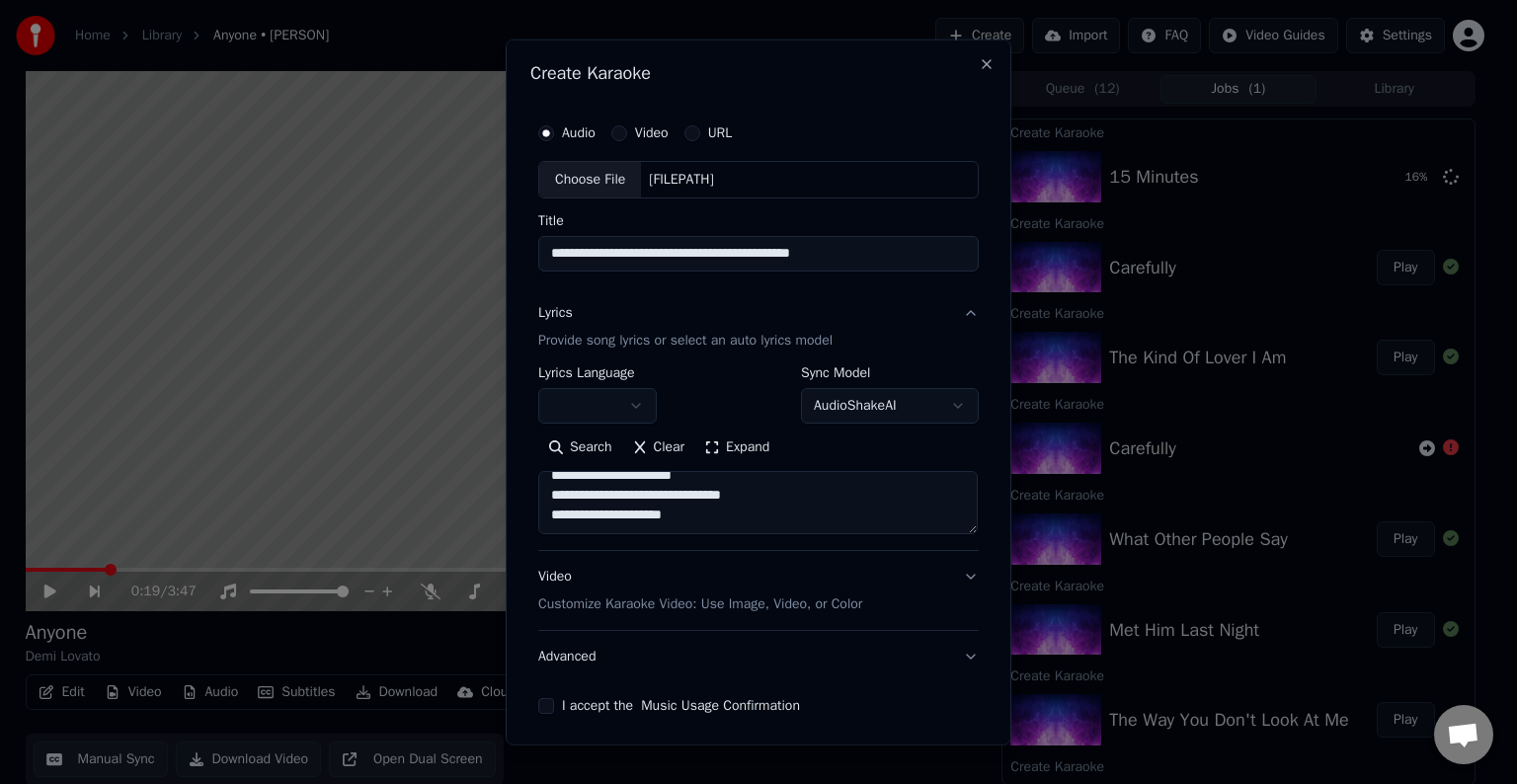 click on "[REDACTED]" at bounding box center (758, 503) 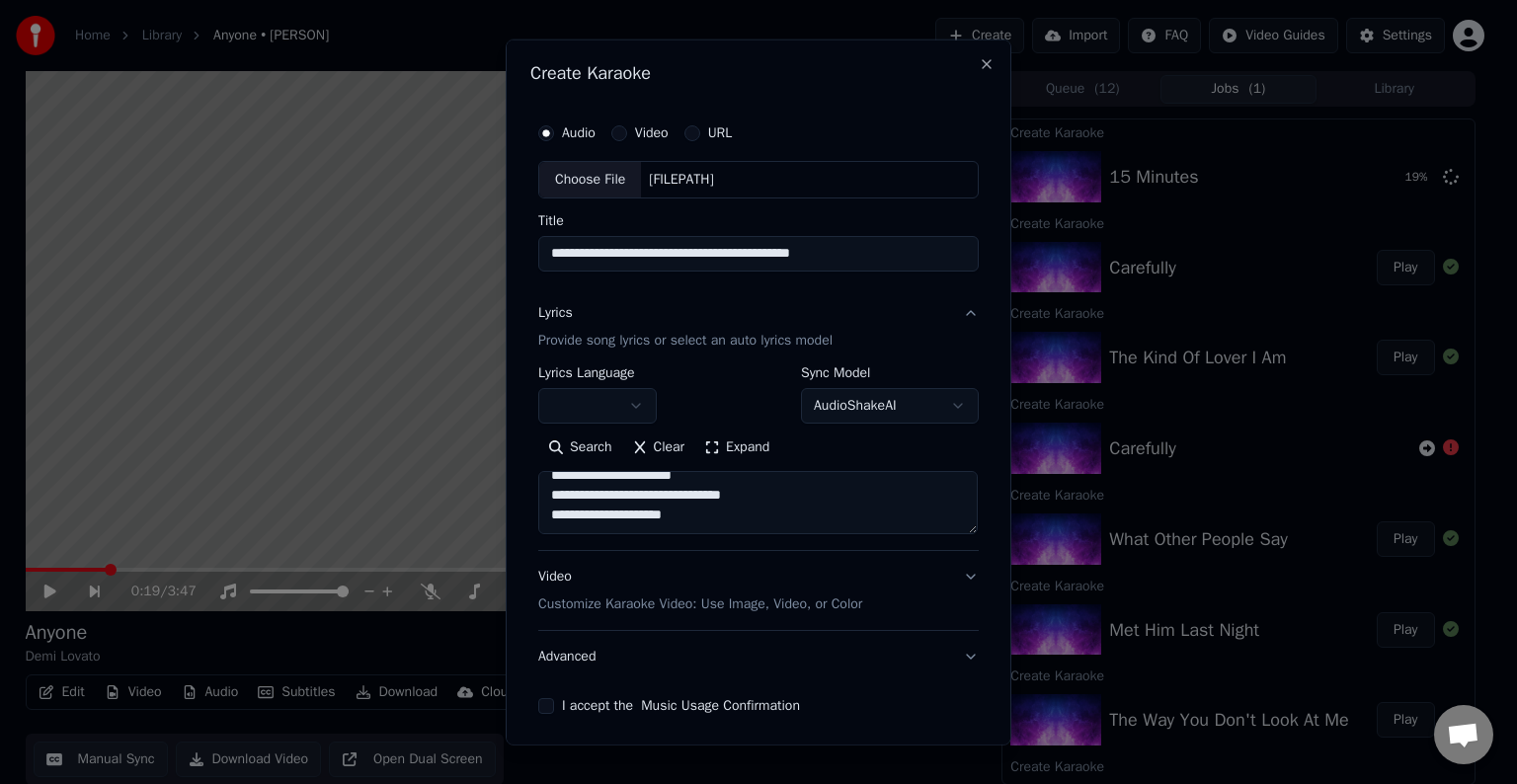 paste on "**********" 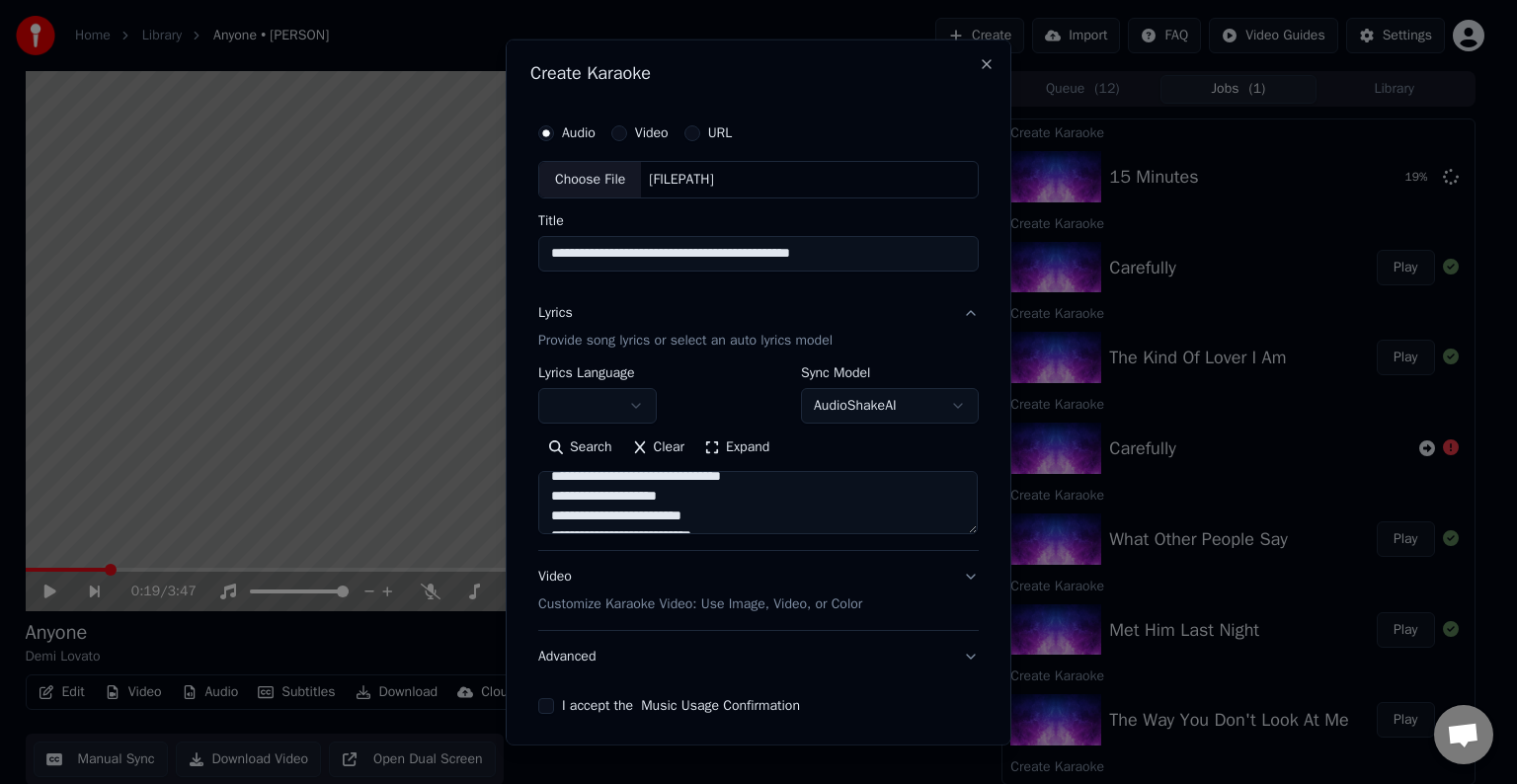 scroll, scrollTop: 182, scrollLeft: 0, axis: vertical 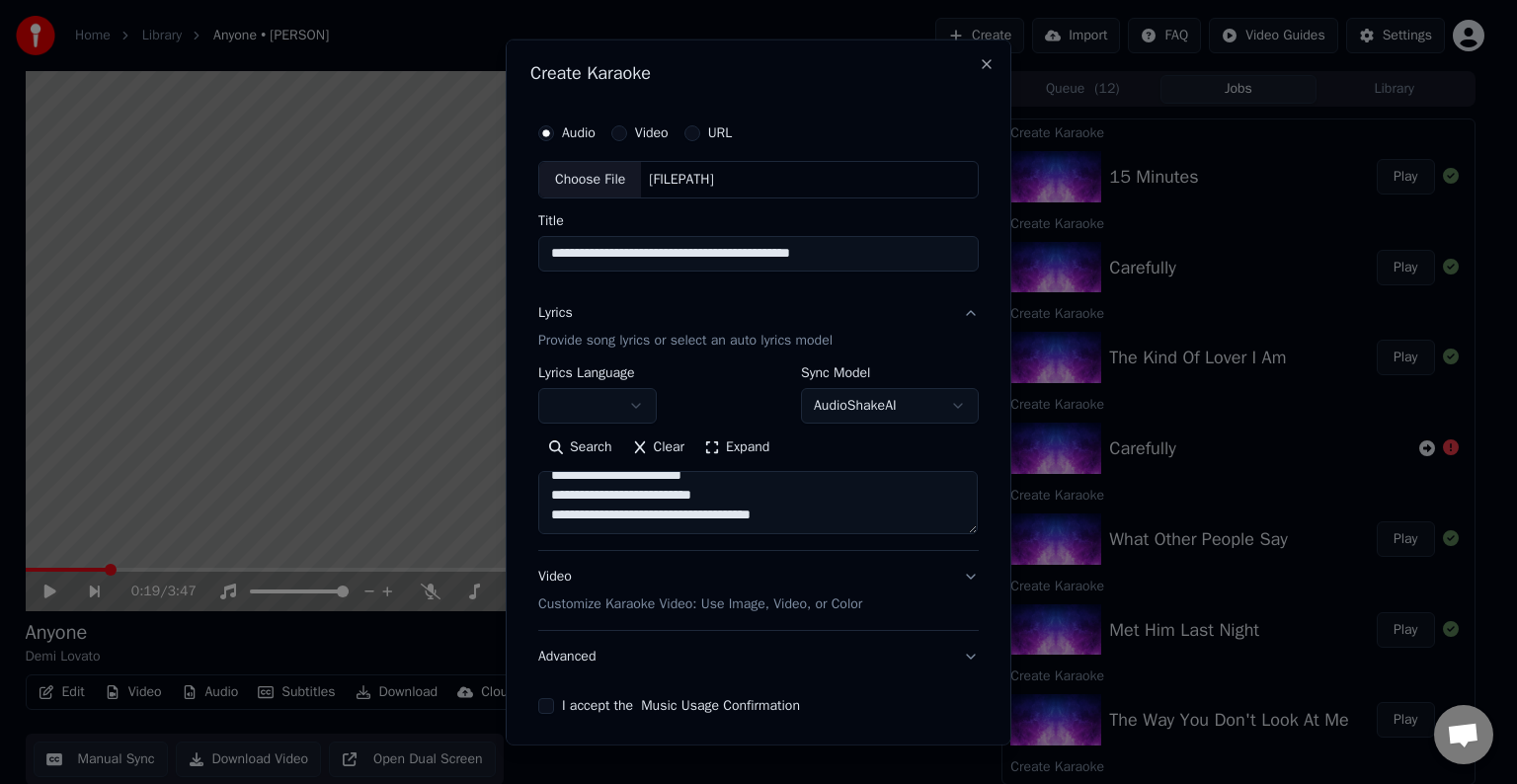 paste on "**********" 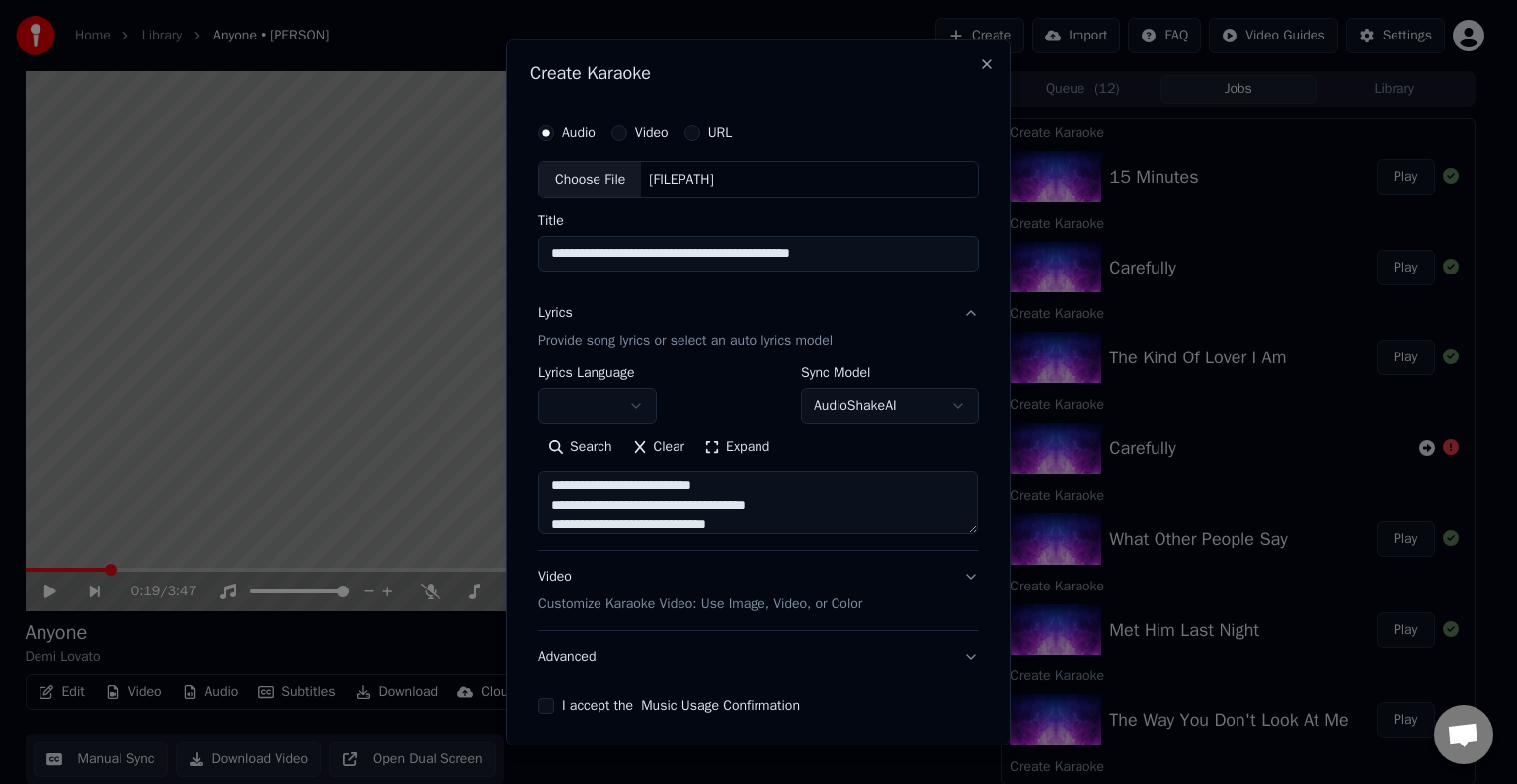 scroll, scrollTop: 340, scrollLeft: 0, axis: vertical 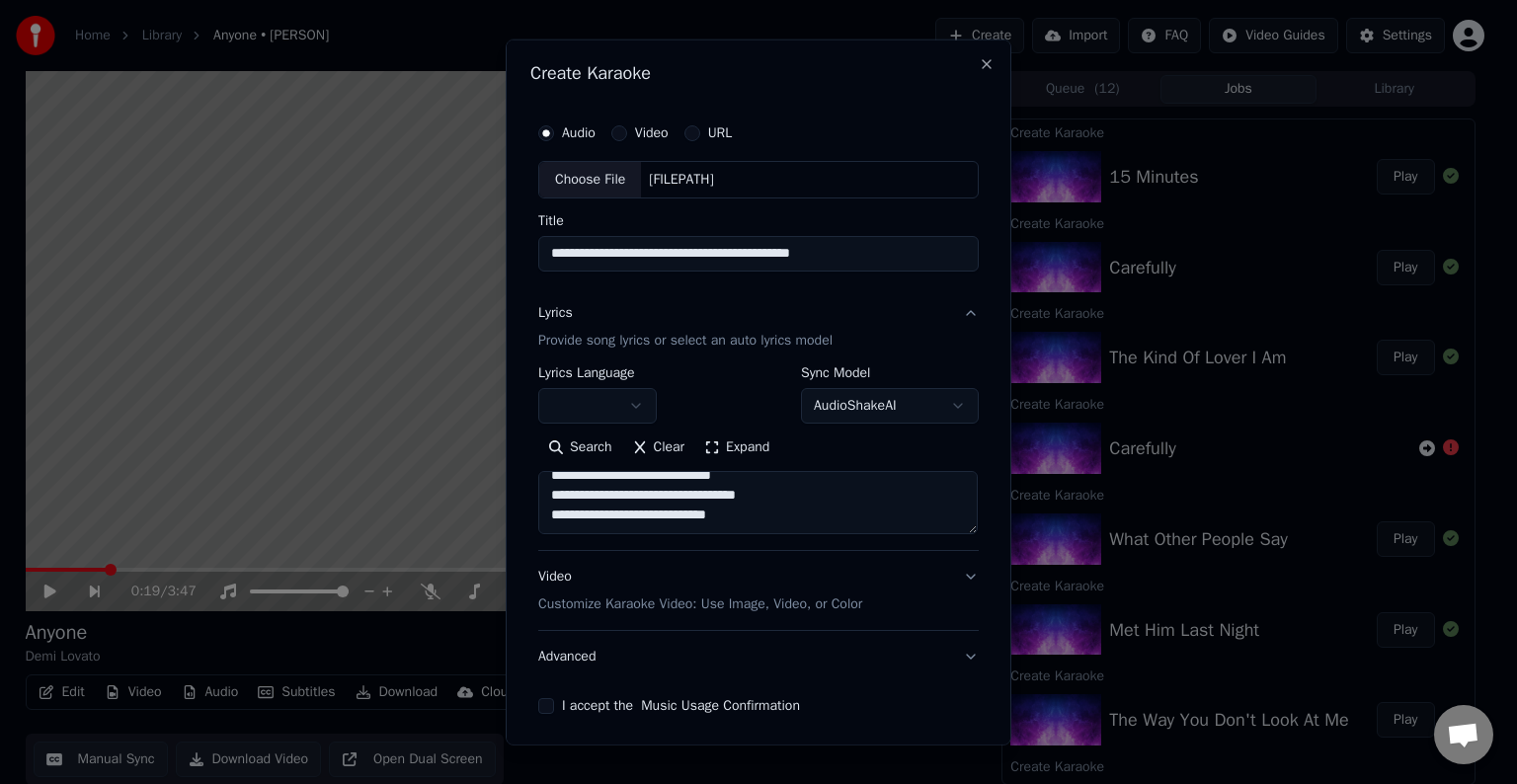 paste on "**********" 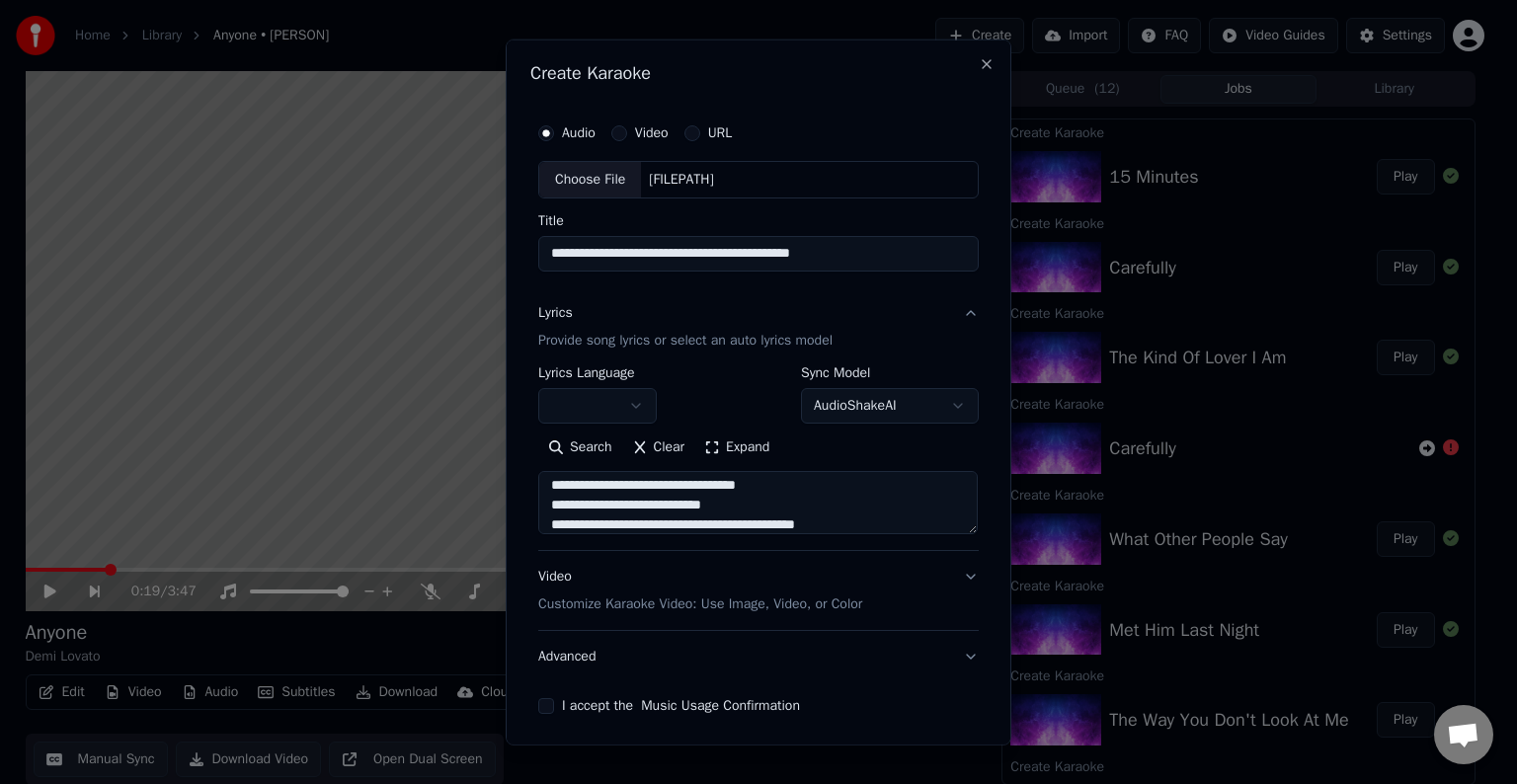 scroll, scrollTop: 399, scrollLeft: 0, axis: vertical 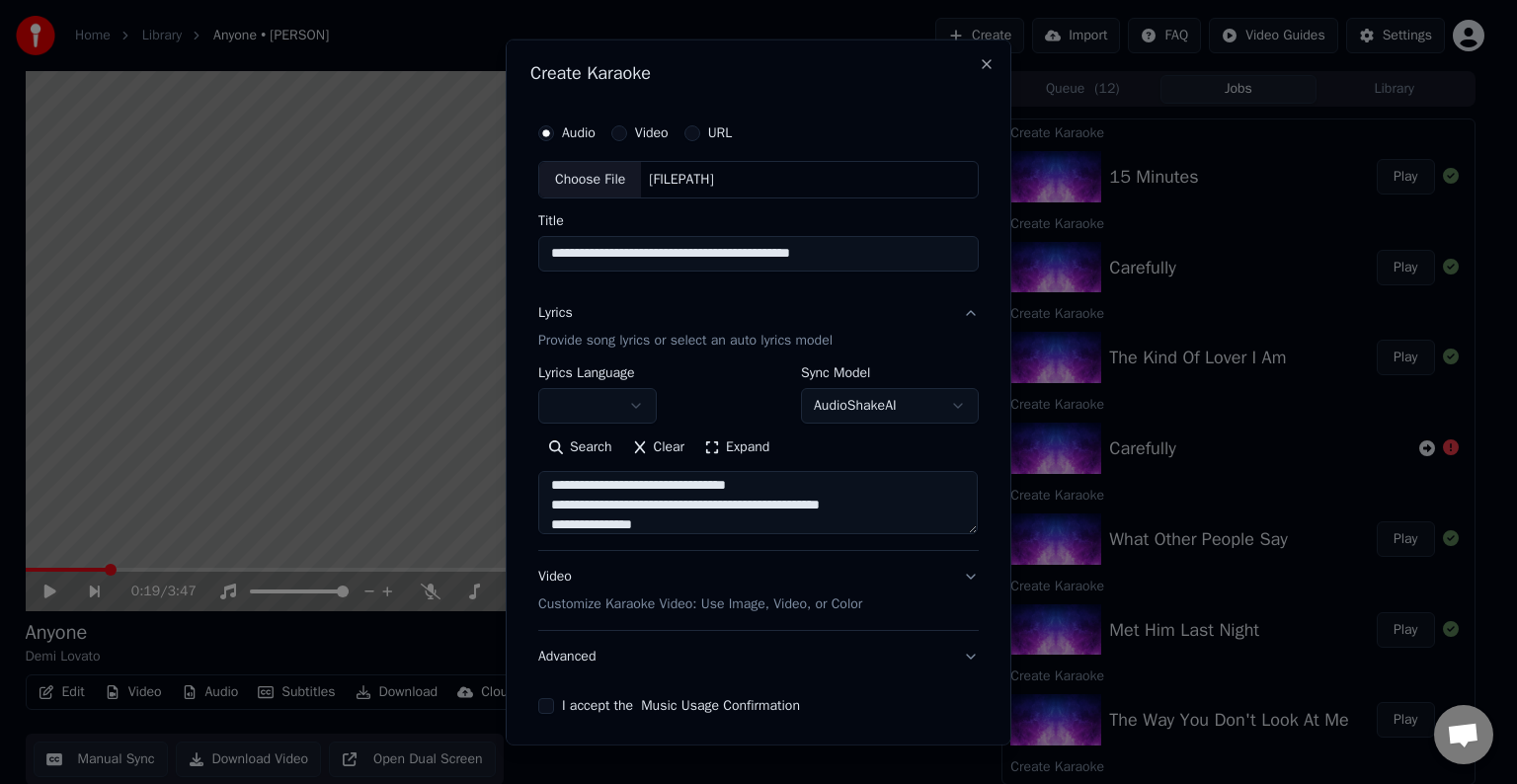 drag, startPoint x: 885, startPoint y: 507, endPoint x: 772, endPoint y: 504, distance: 113.03982 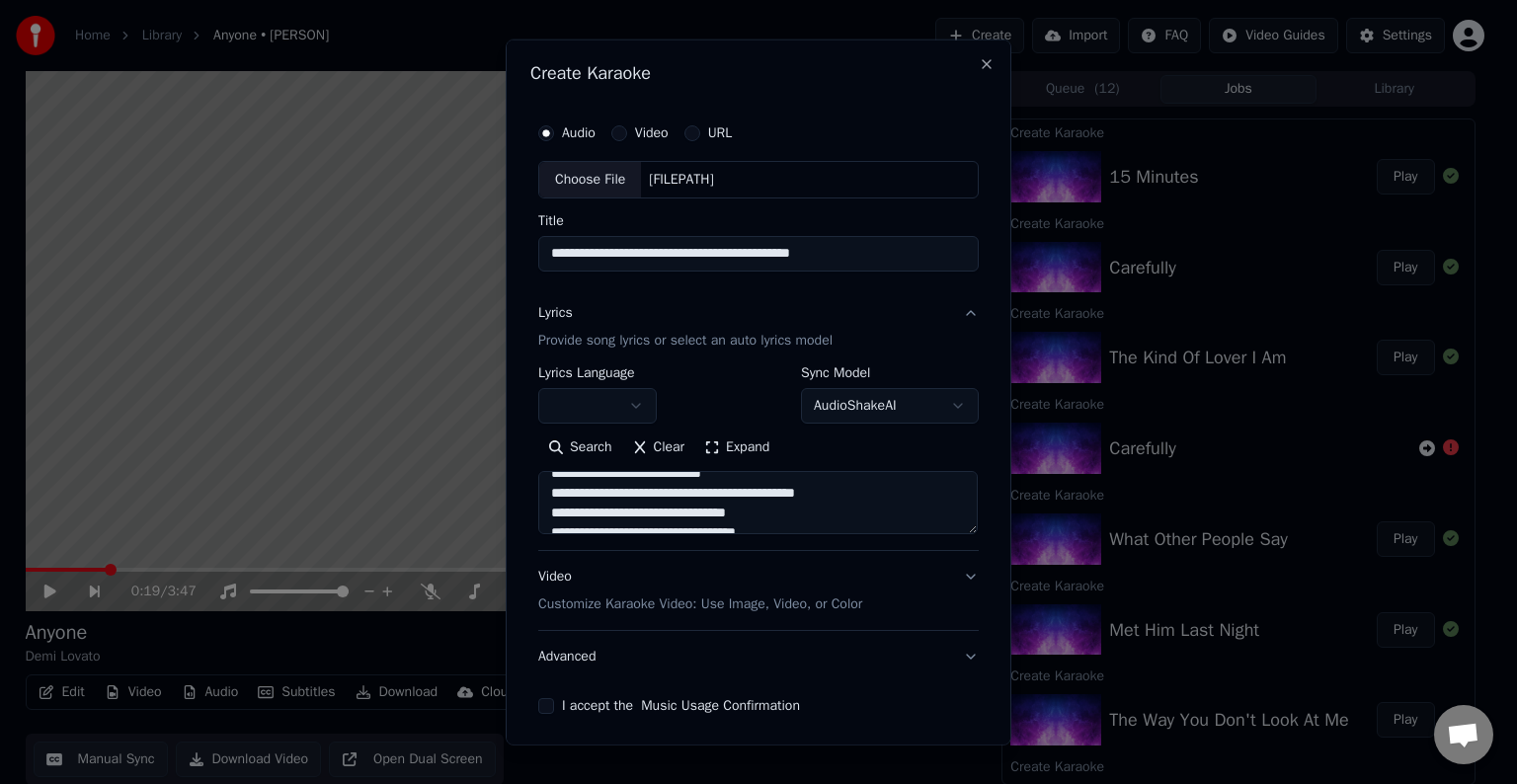 scroll, scrollTop: 371, scrollLeft: 0, axis: vertical 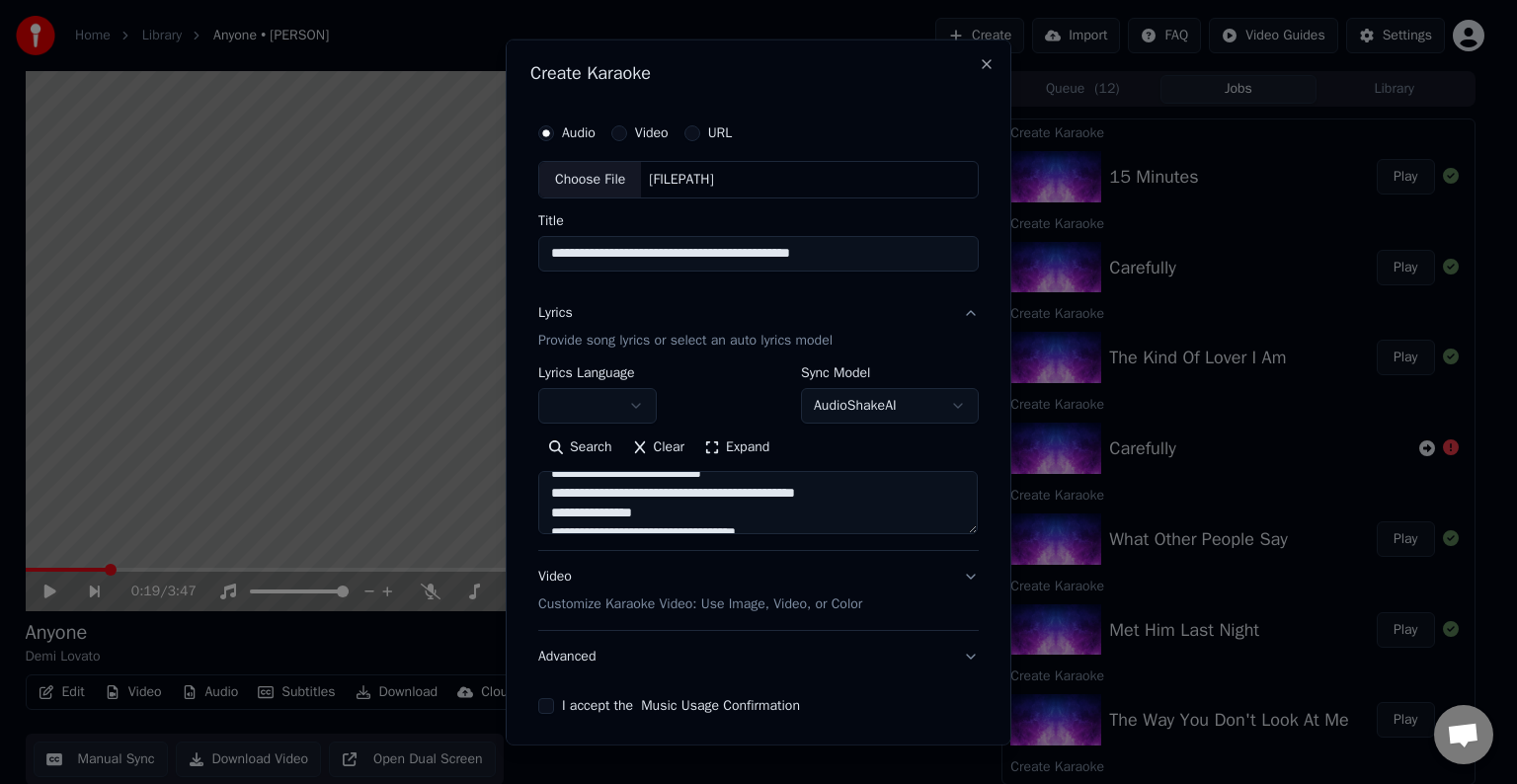 drag, startPoint x: 841, startPoint y: 487, endPoint x: 772, endPoint y: 494, distance: 69.35416 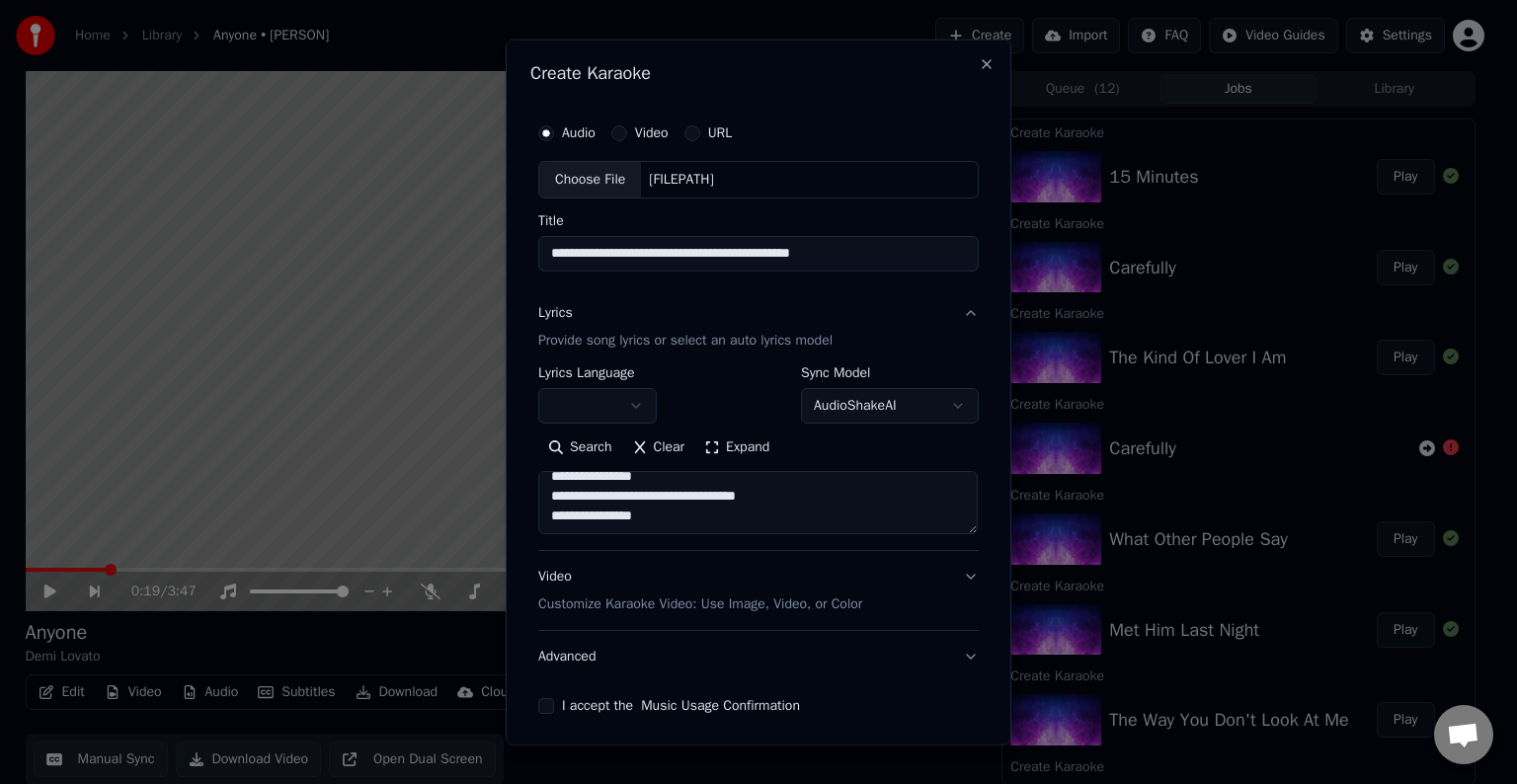 click on "**********" at bounding box center [758, 503] 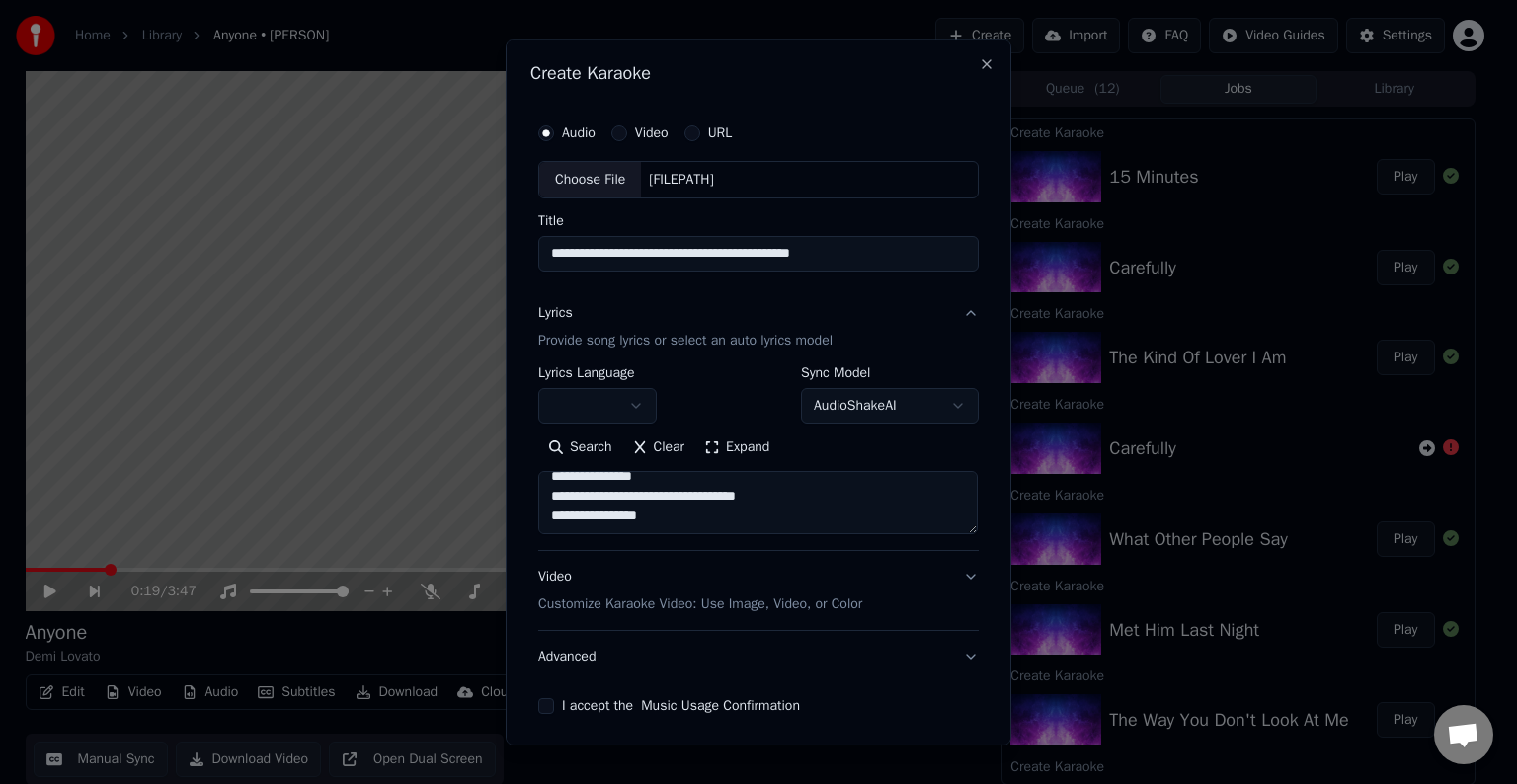 scroll, scrollTop: 419, scrollLeft: 0, axis: vertical 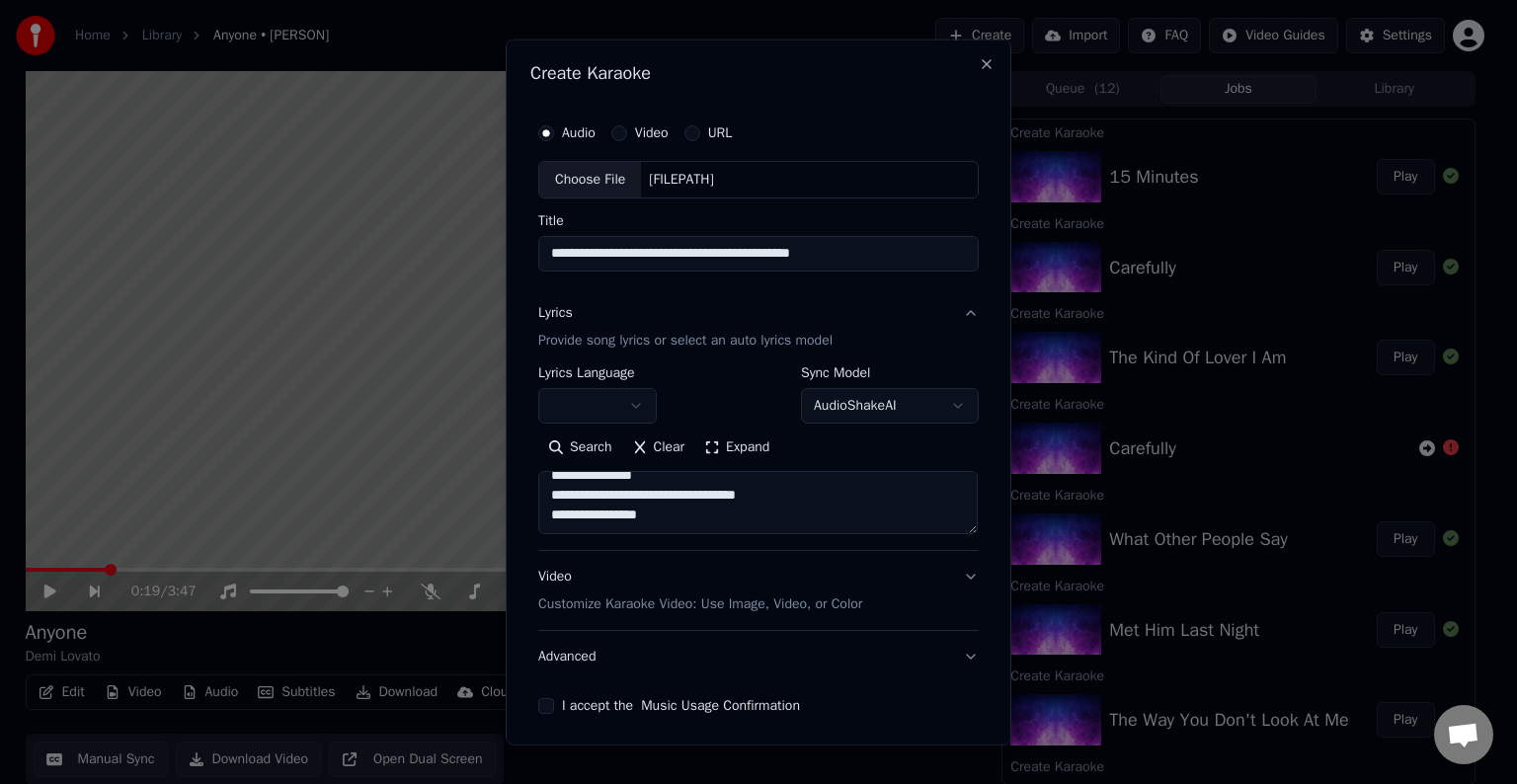 paste on "**********" 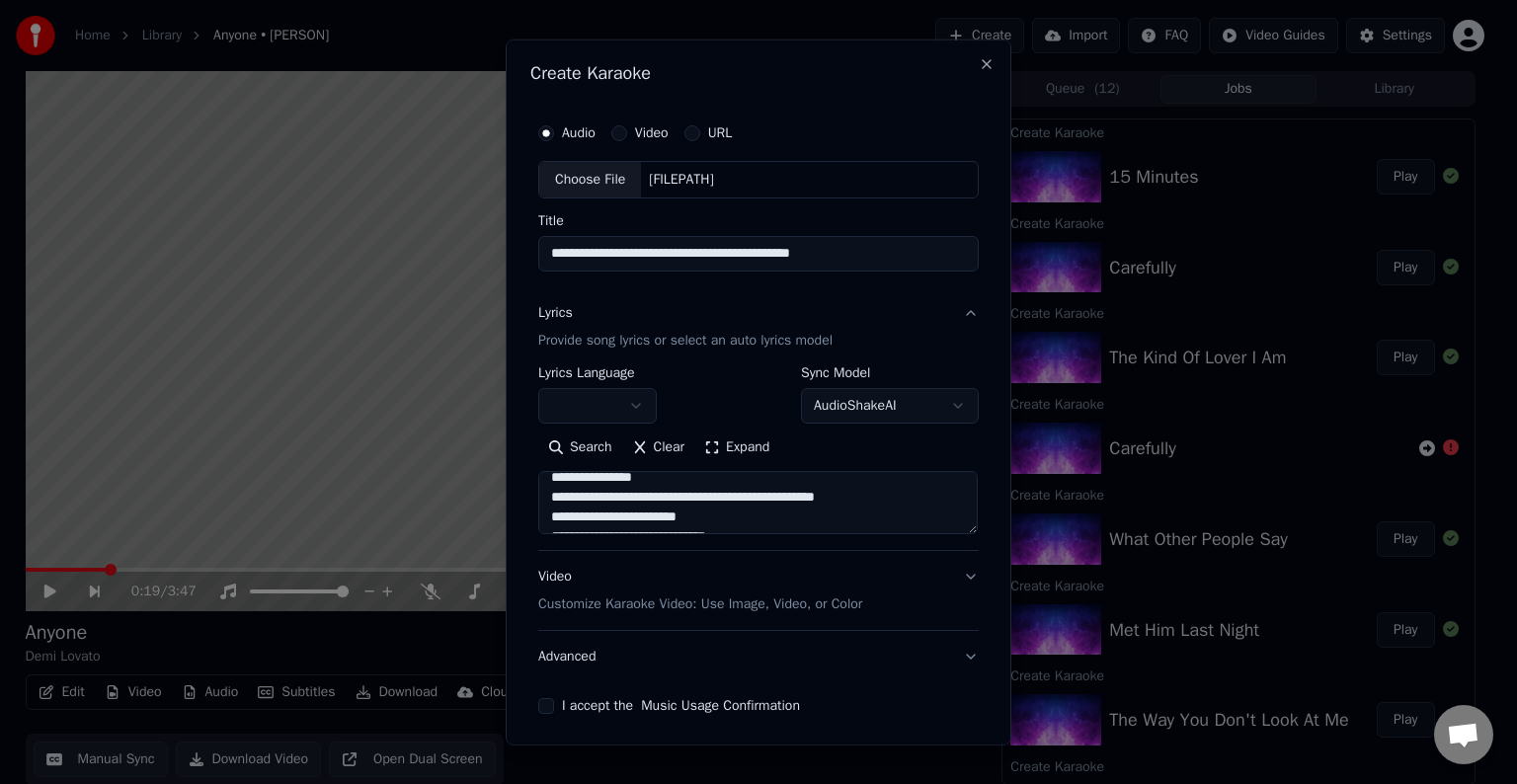 scroll, scrollTop: 444, scrollLeft: 0, axis: vertical 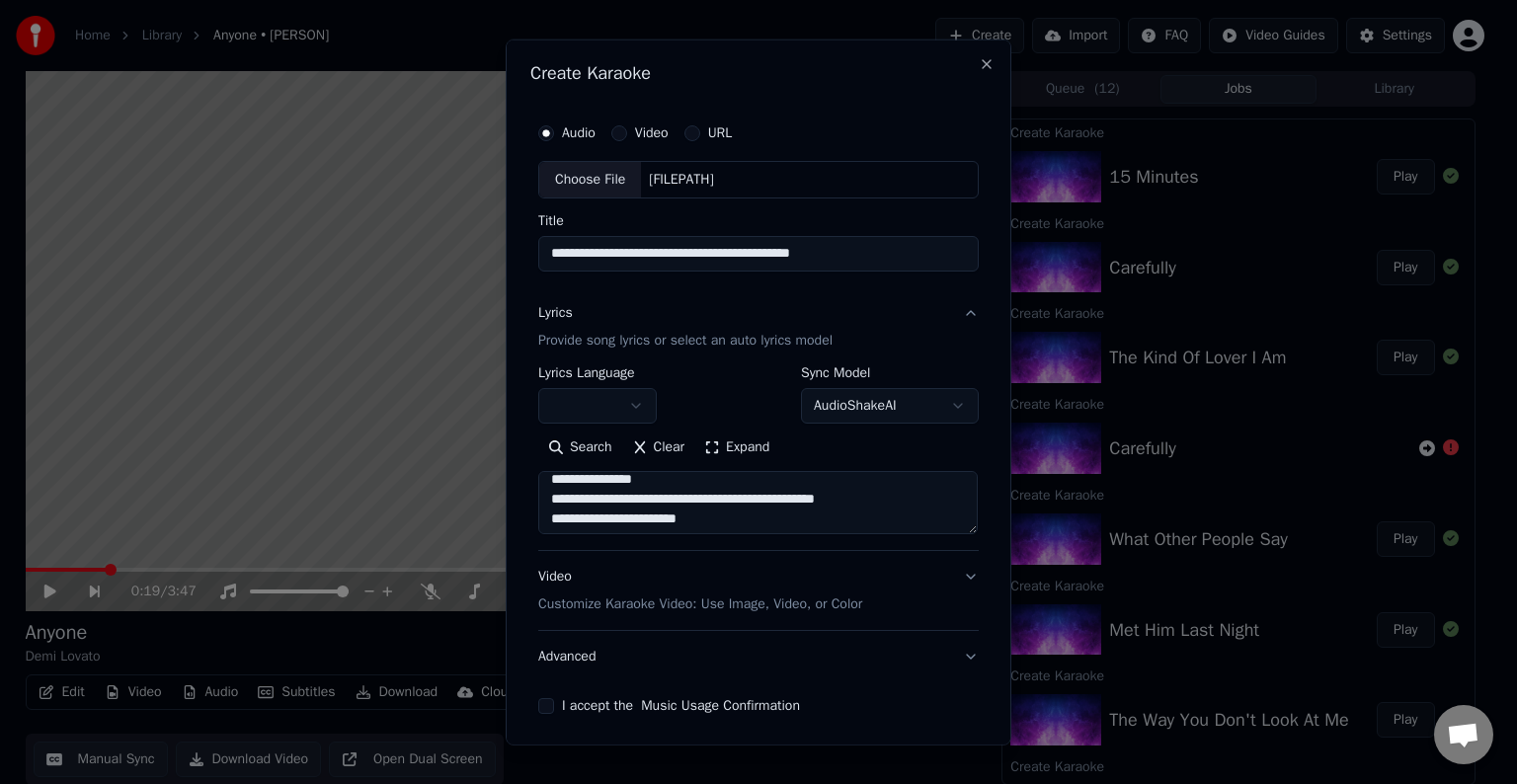 click on "**********" at bounding box center [758, 503] 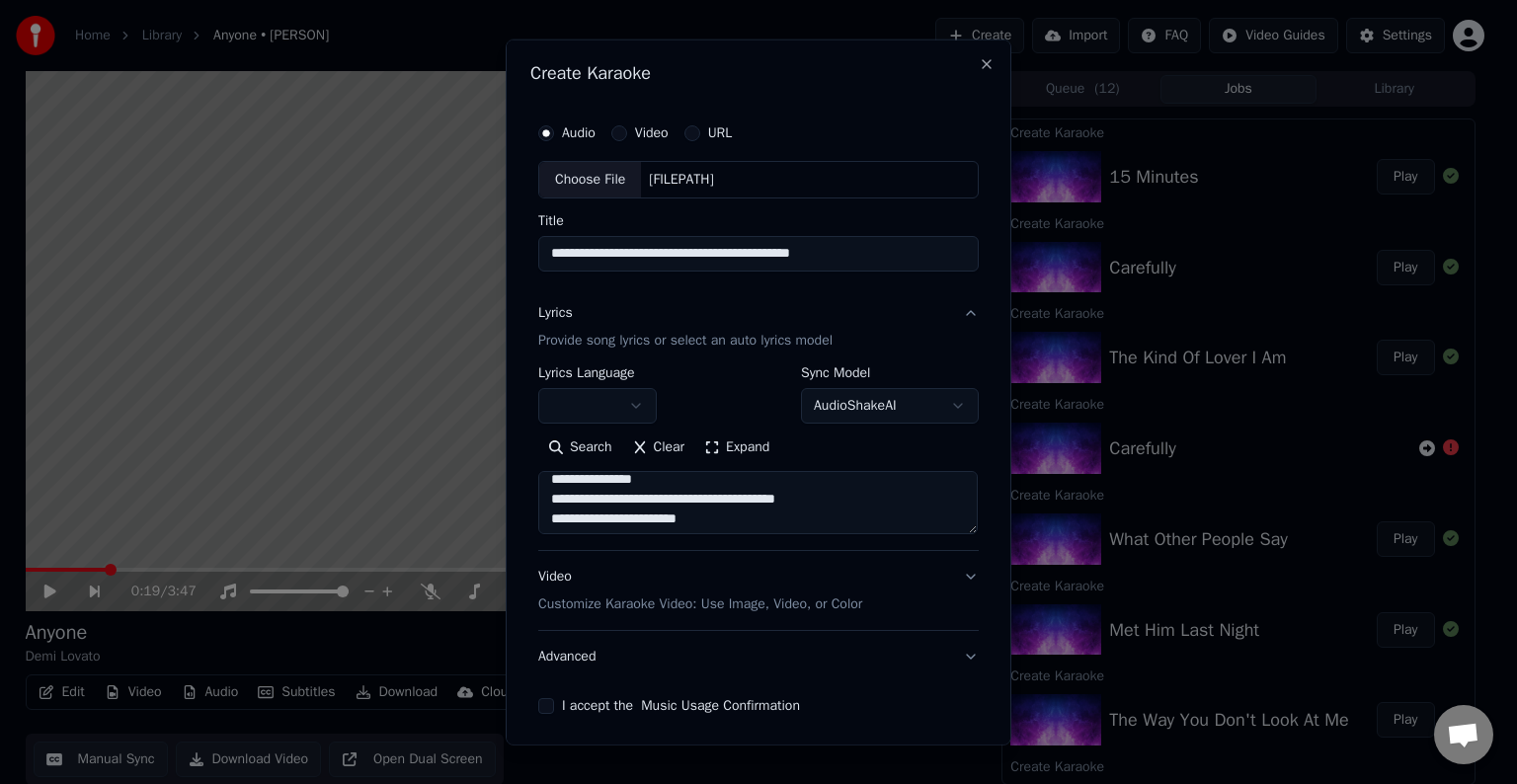 scroll, scrollTop: 526, scrollLeft: 0, axis: vertical 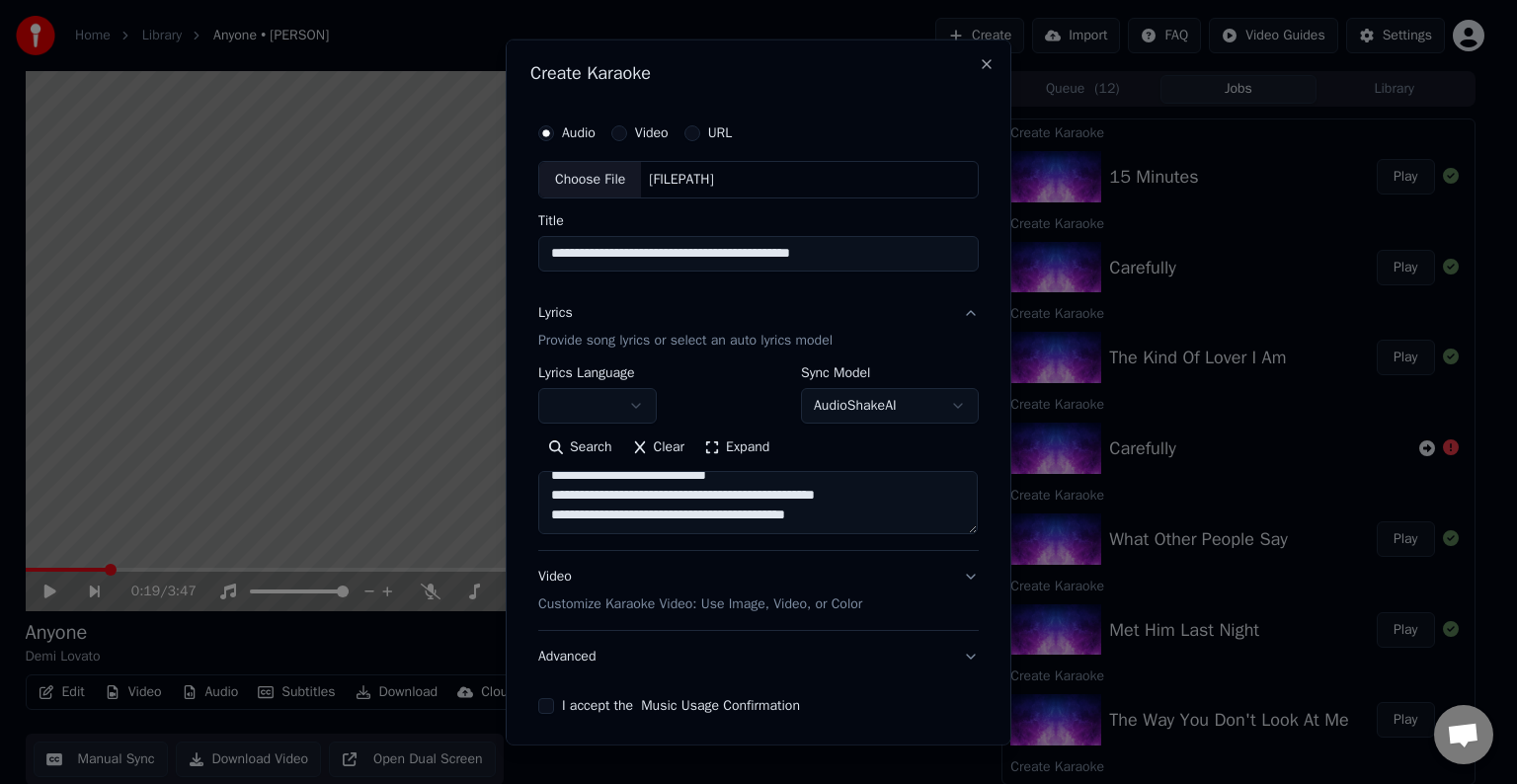click on "**********" at bounding box center (758, 503) 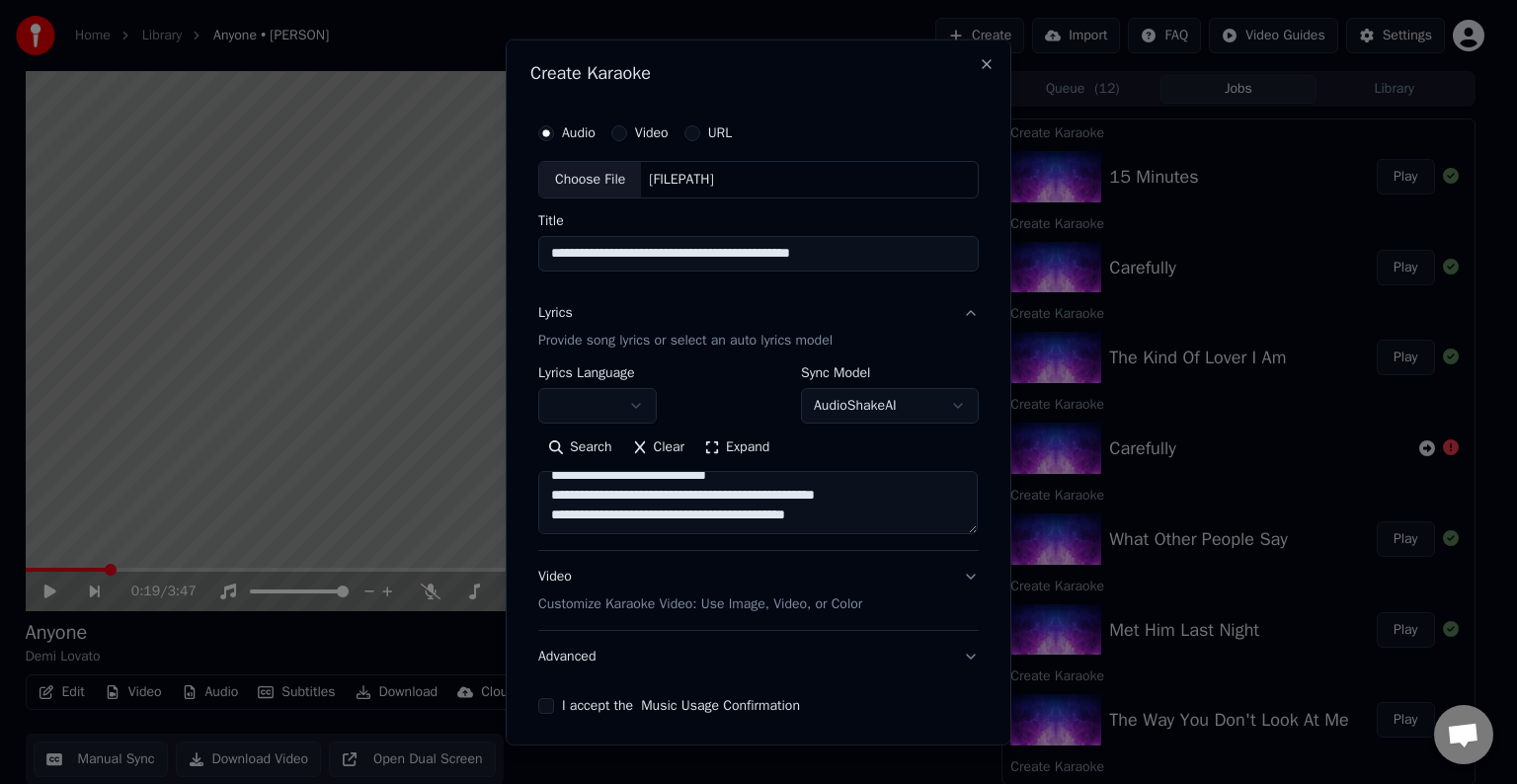 paste on "**********" 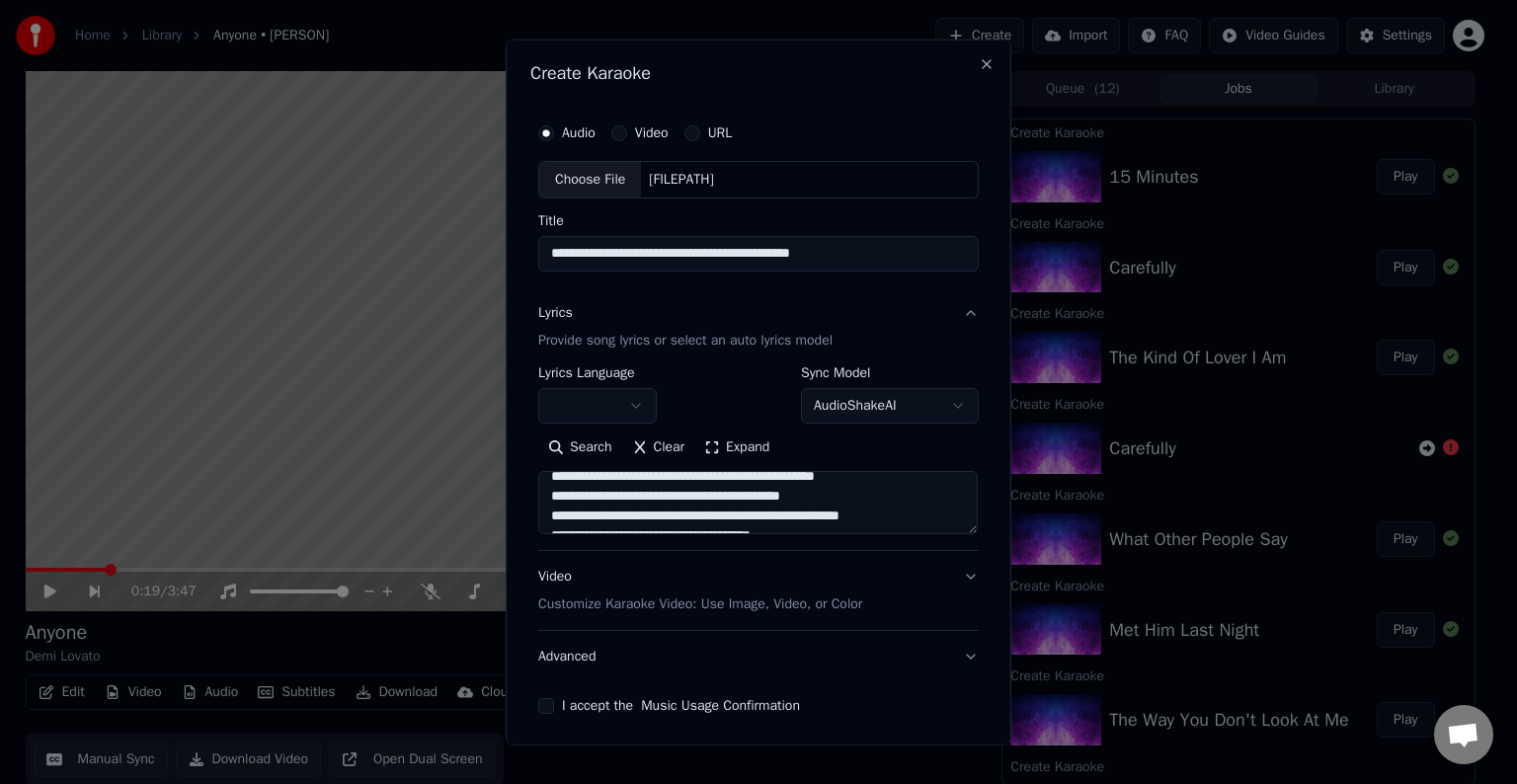 scroll, scrollTop: 557, scrollLeft: 0, axis: vertical 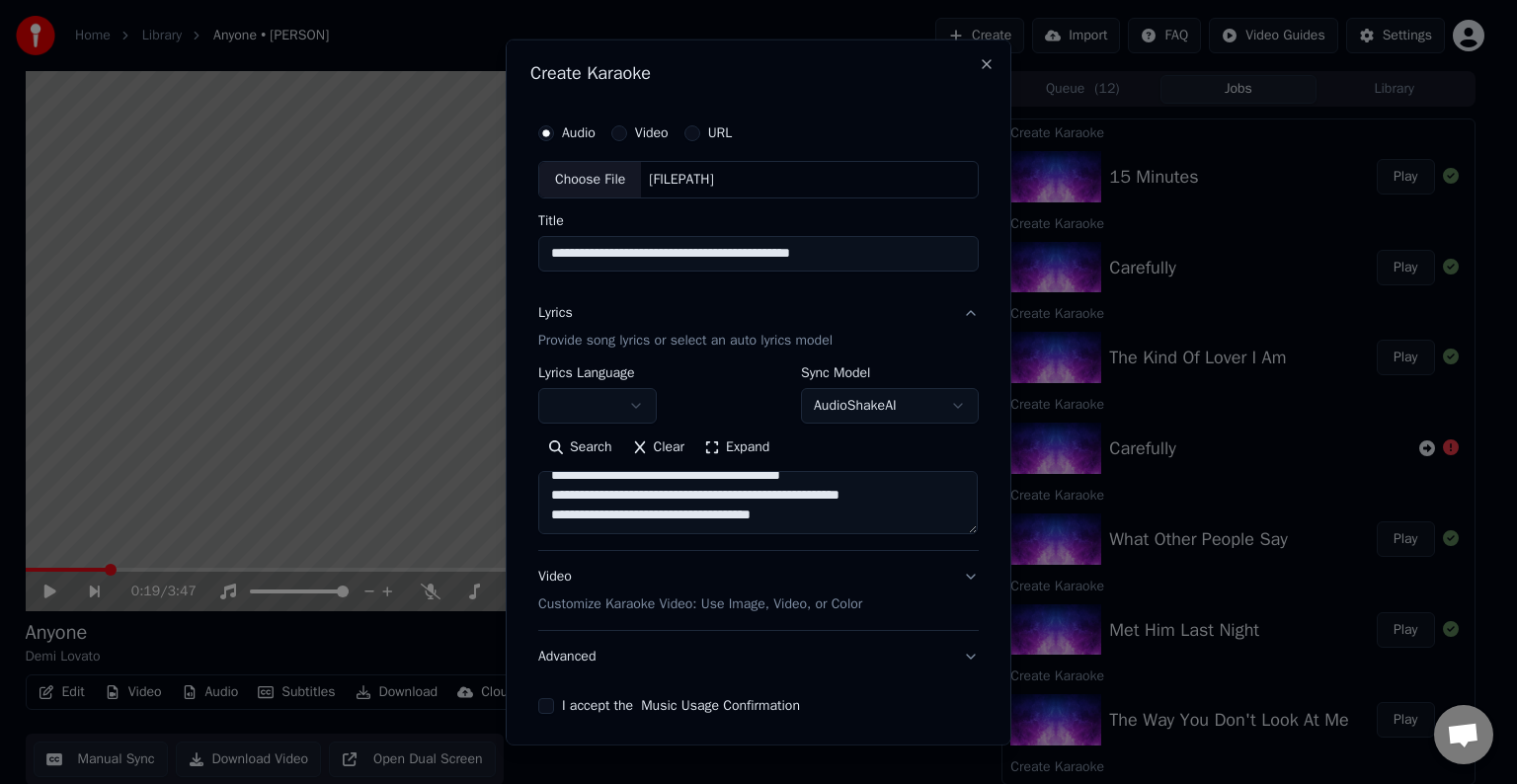paste on "**********" 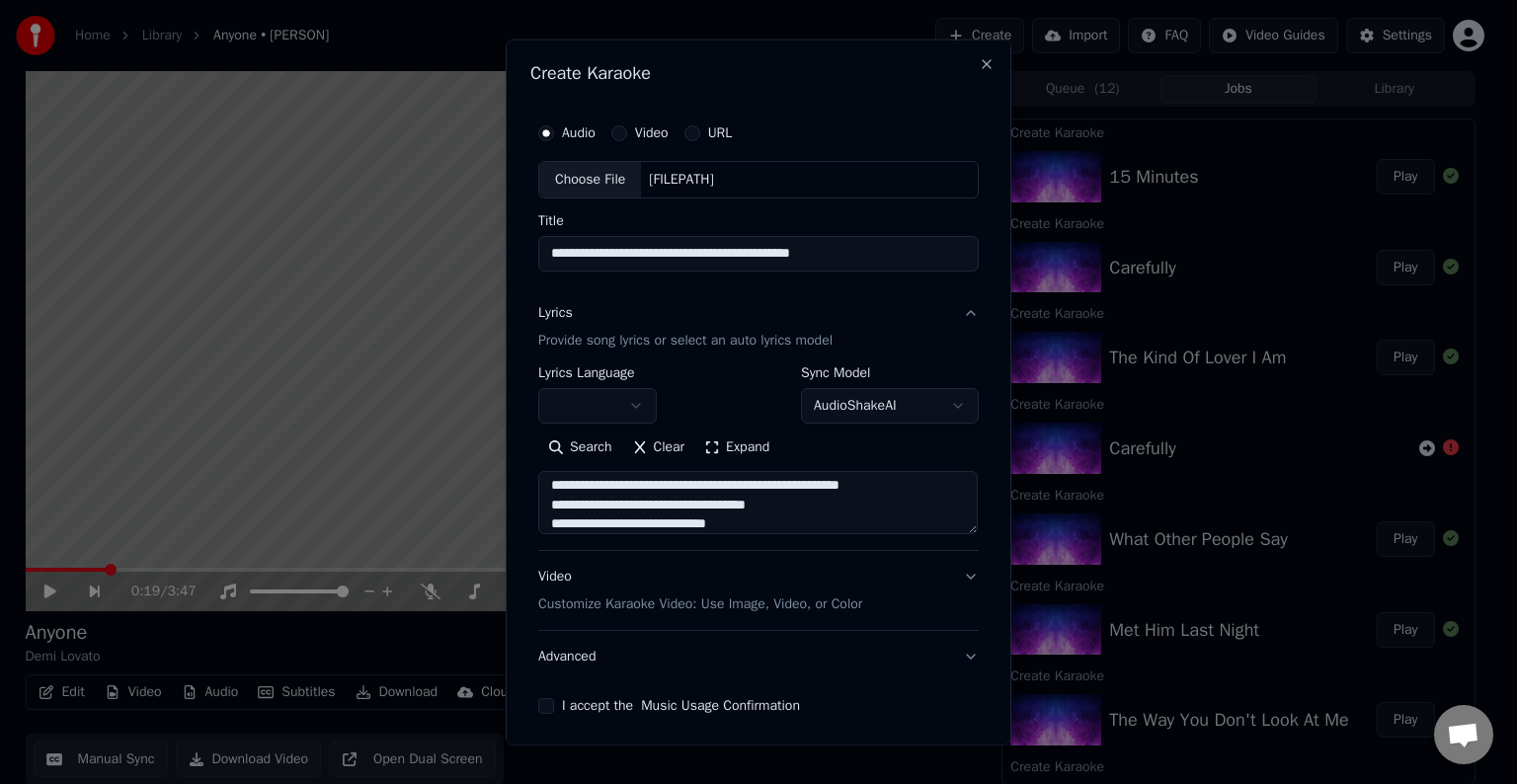scroll, scrollTop: 715, scrollLeft: 0, axis: vertical 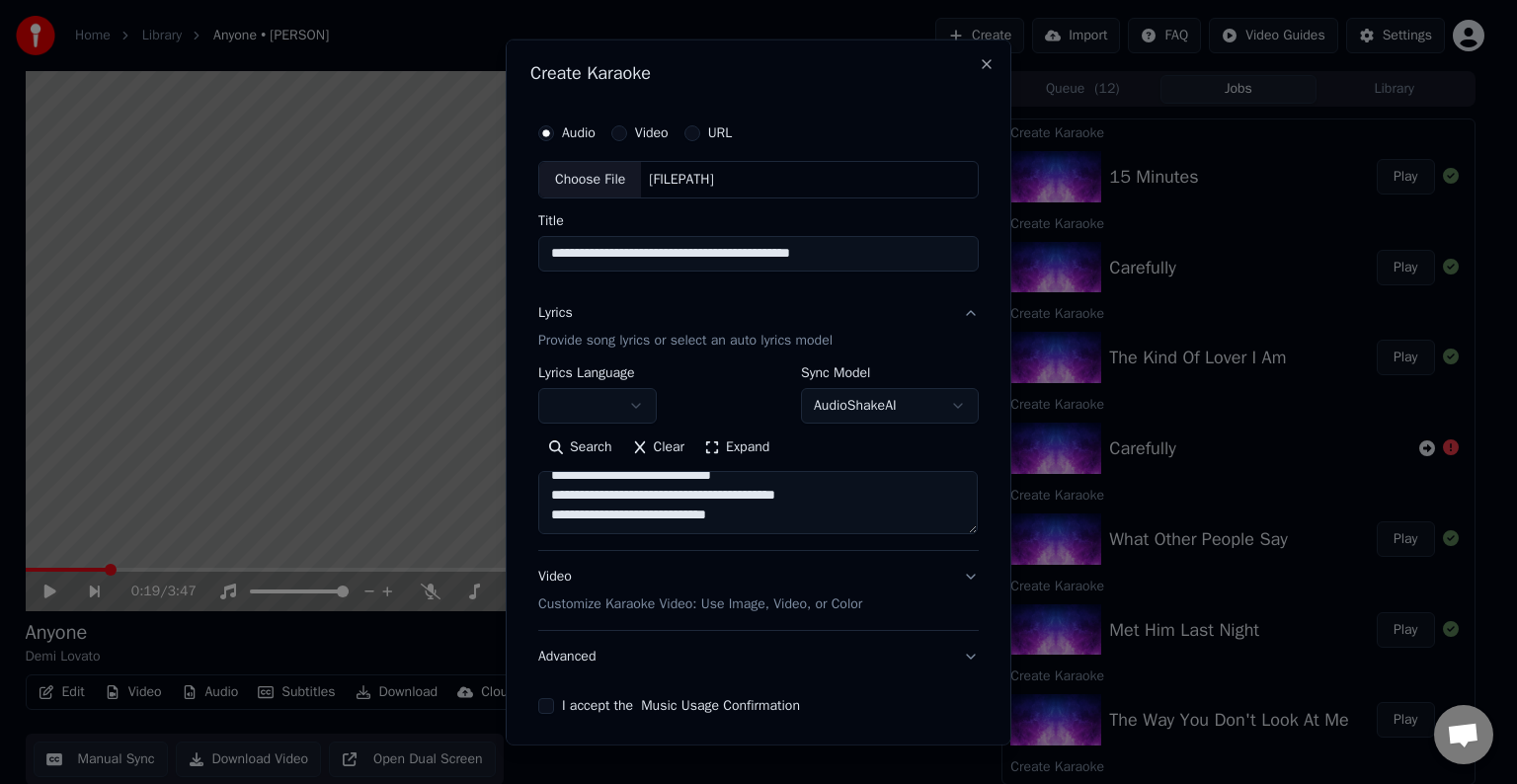 click at bounding box center [758, 503] 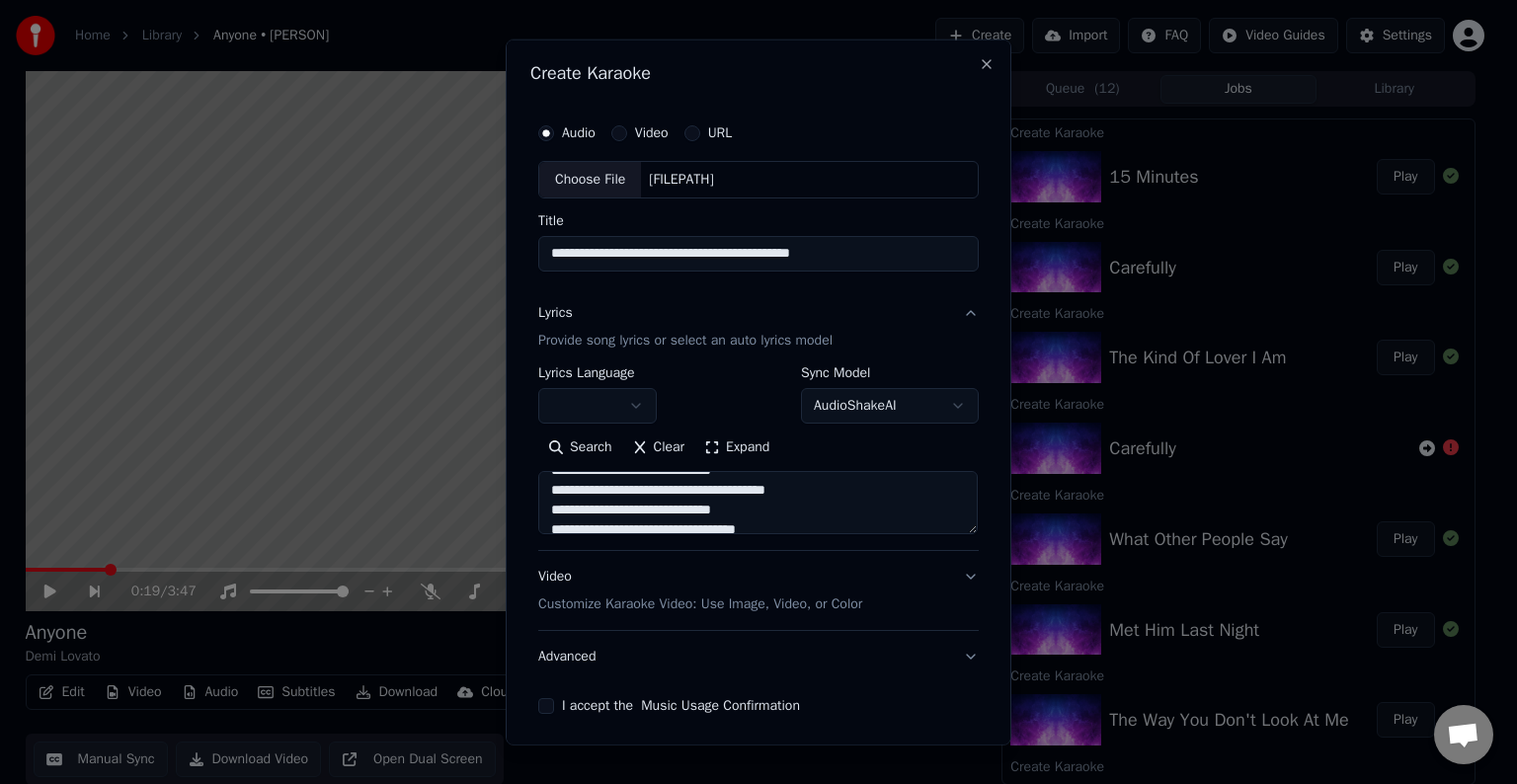 scroll, scrollTop: 667, scrollLeft: 0, axis: vertical 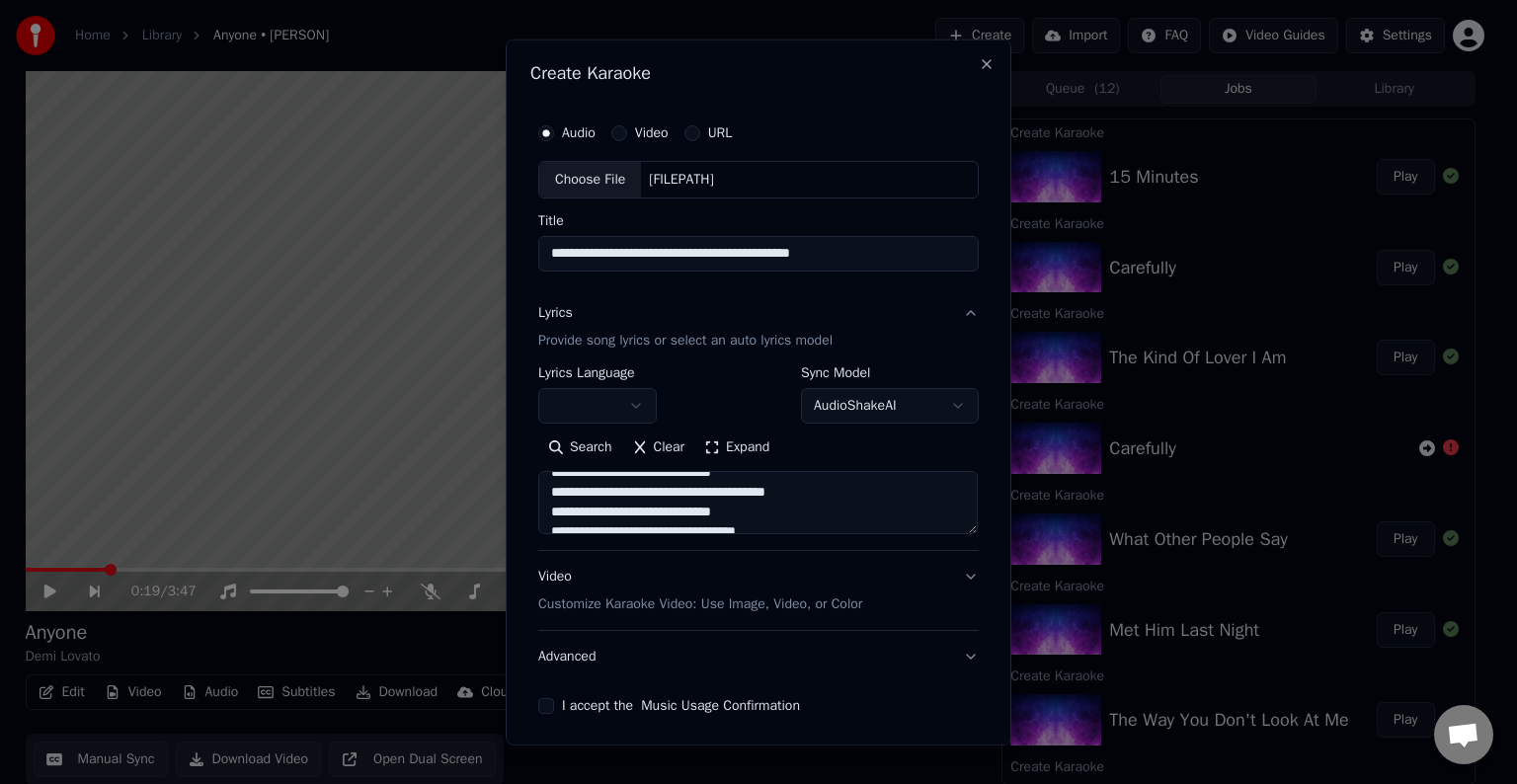 click at bounding box center (758, 503) 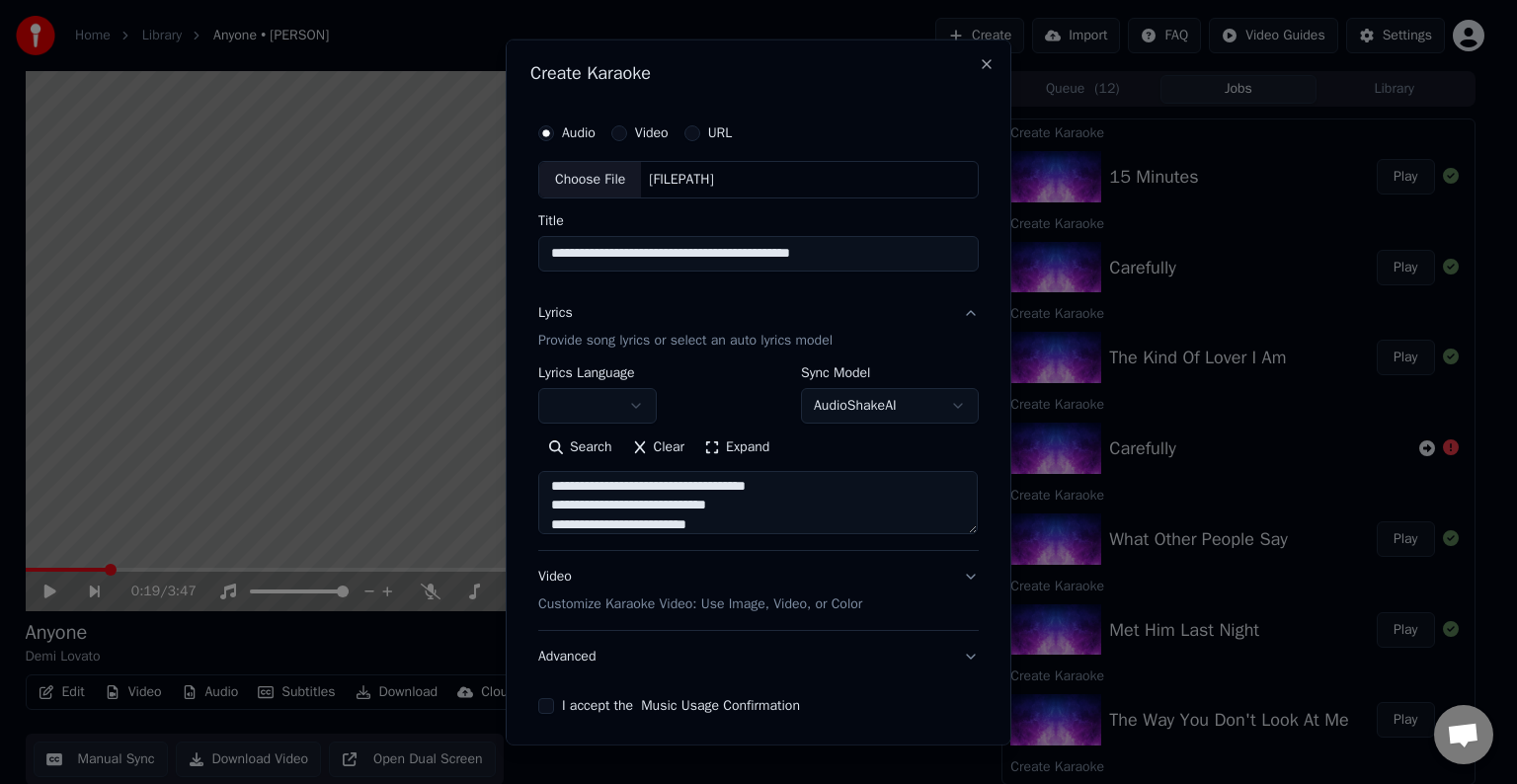 scroll, scrollTop: 723, scrollLeft: 0, axis: vertical 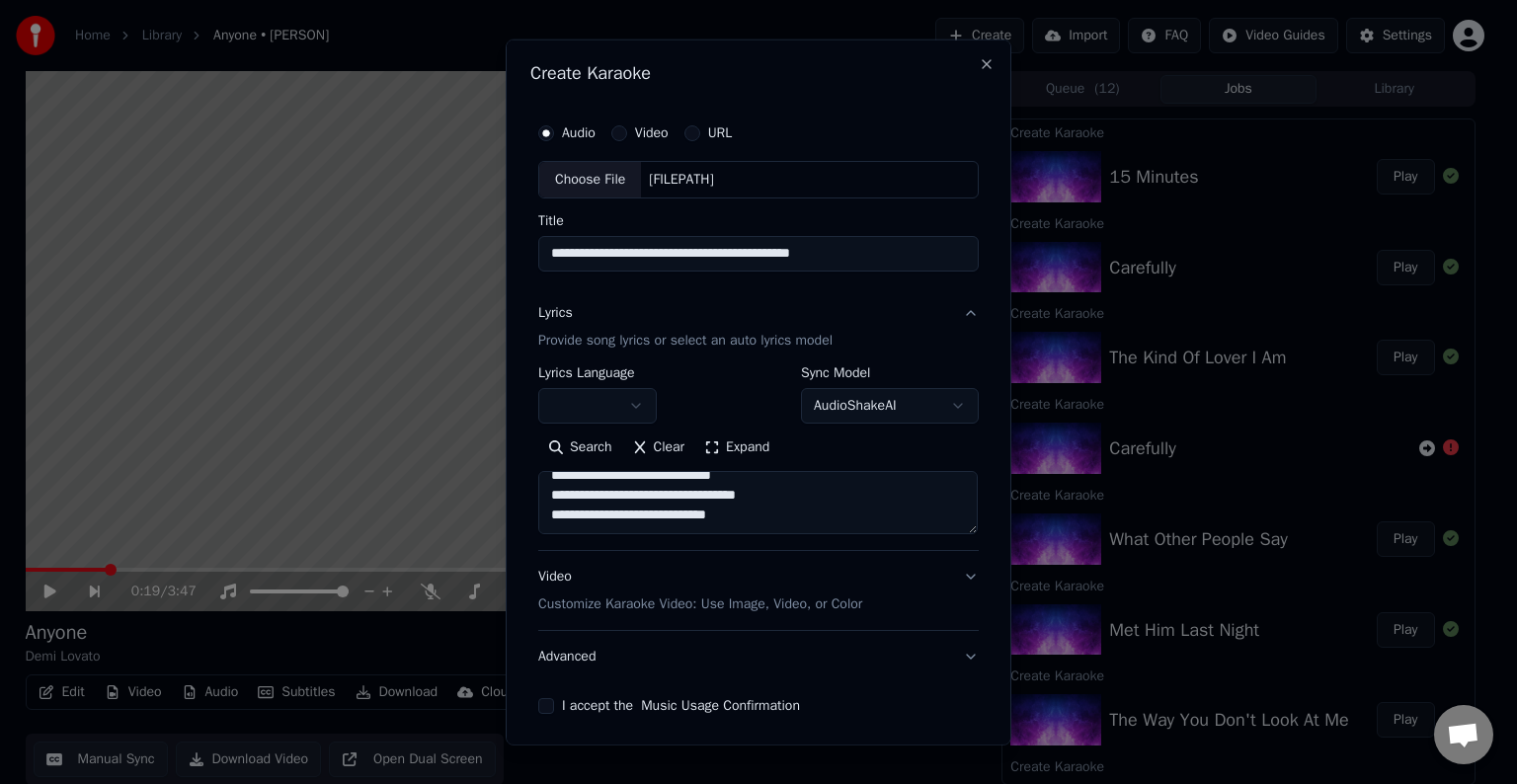 click at bounding box center [758, 503] 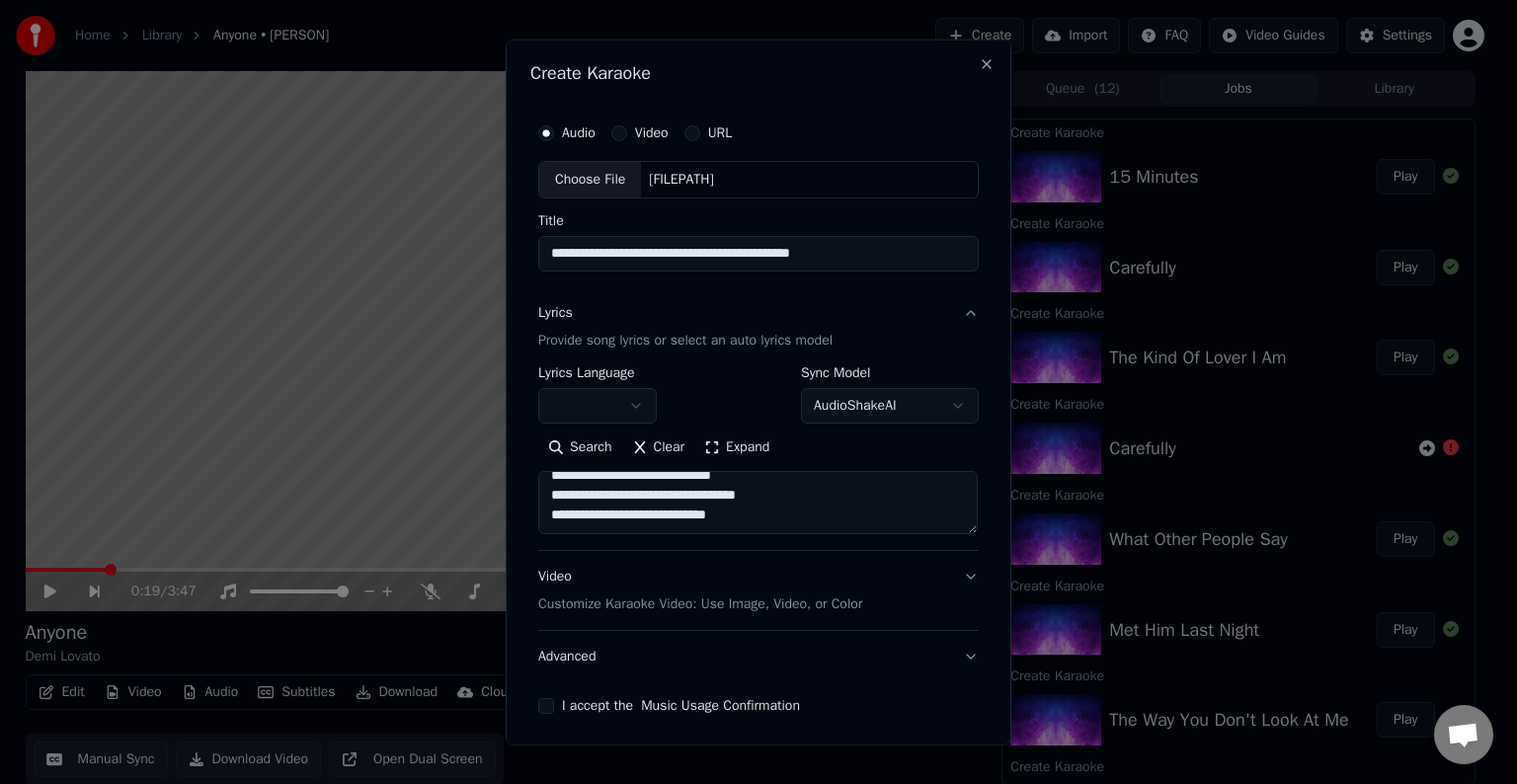paste on "**********" 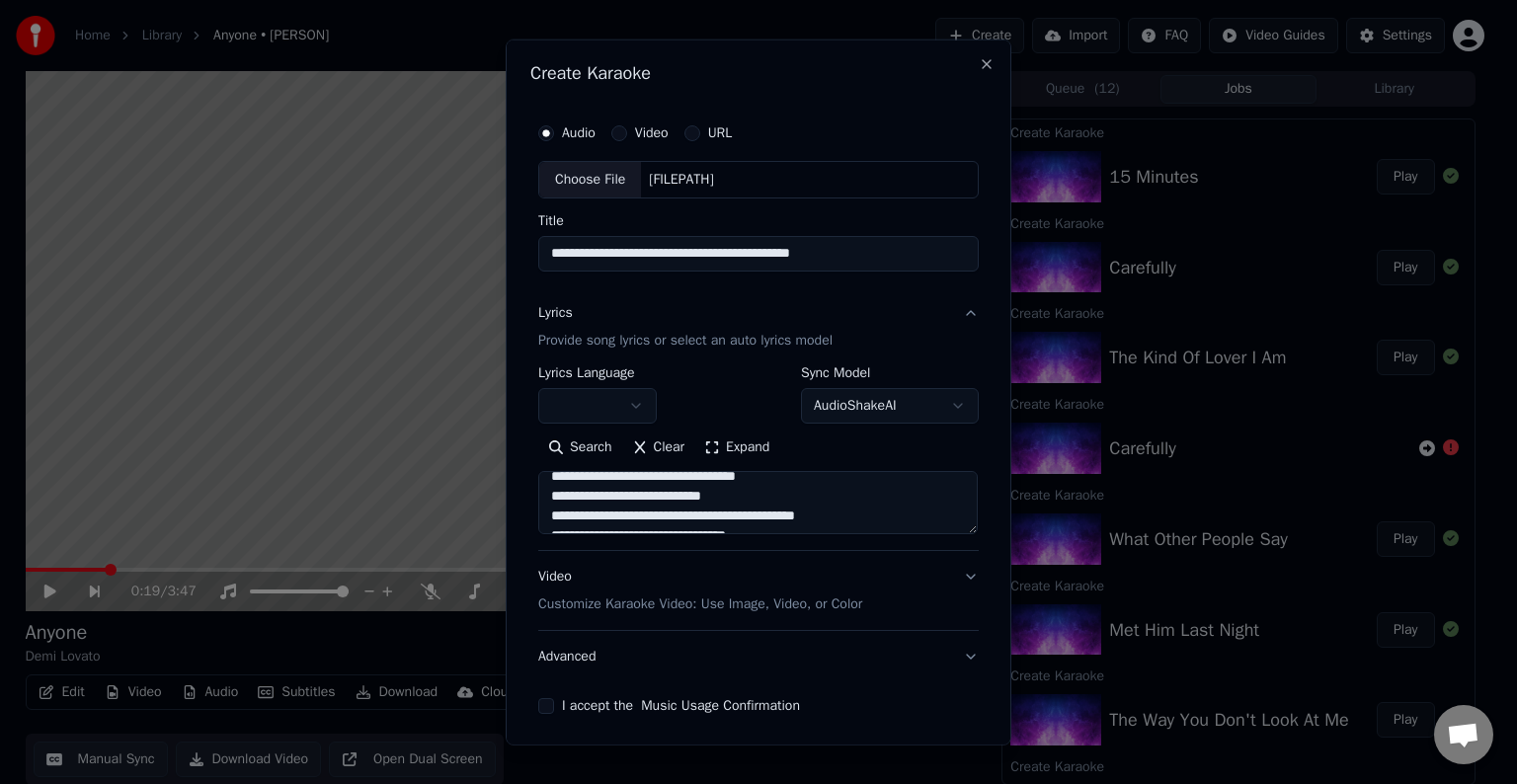 scroll, scrollTop: 774, scrollLeft: 0, axis: vertical 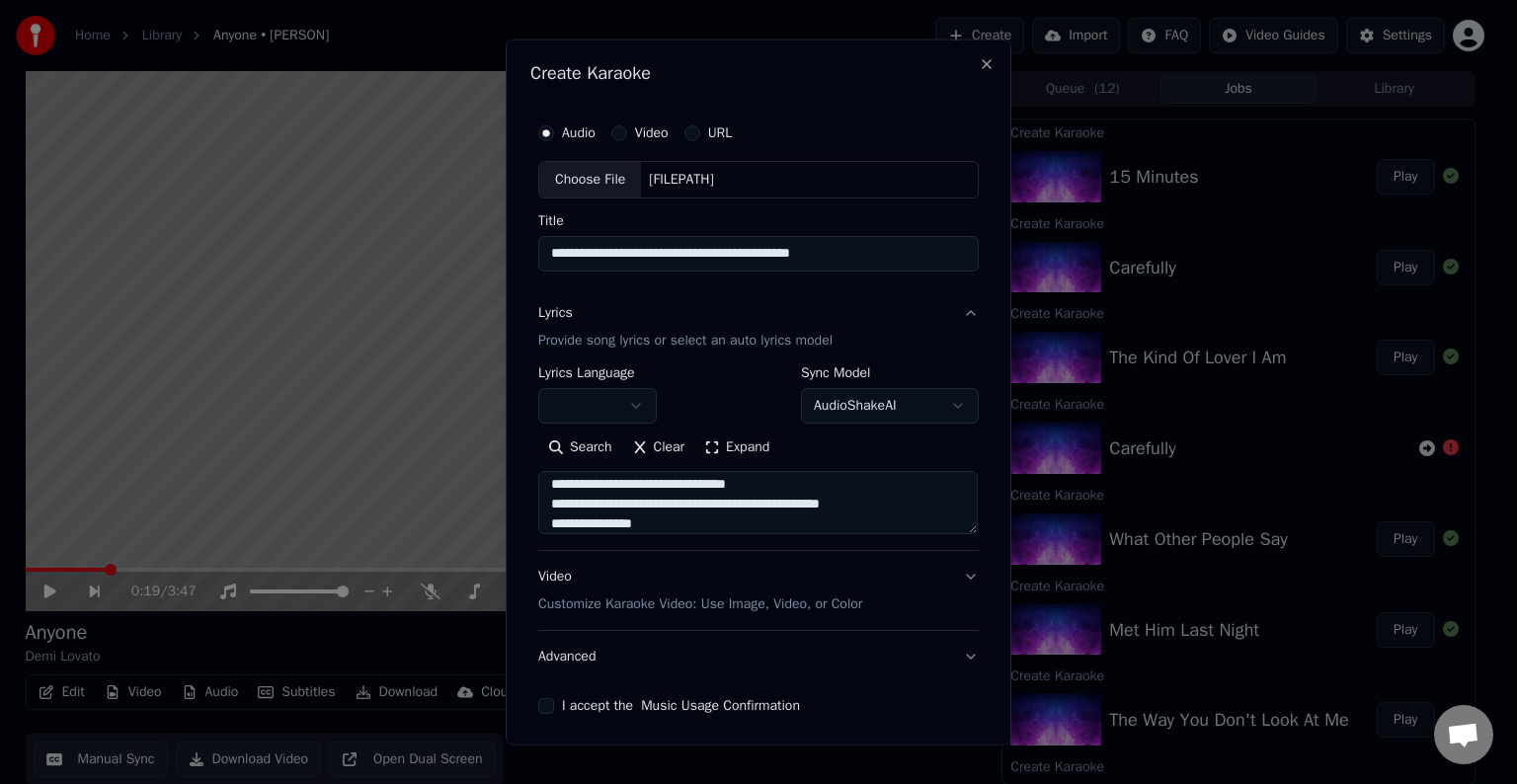 drag, startPoint x: 873, startPoint y: 497, endPoint x: 769, endPoint y: 515, distance: 105.5462 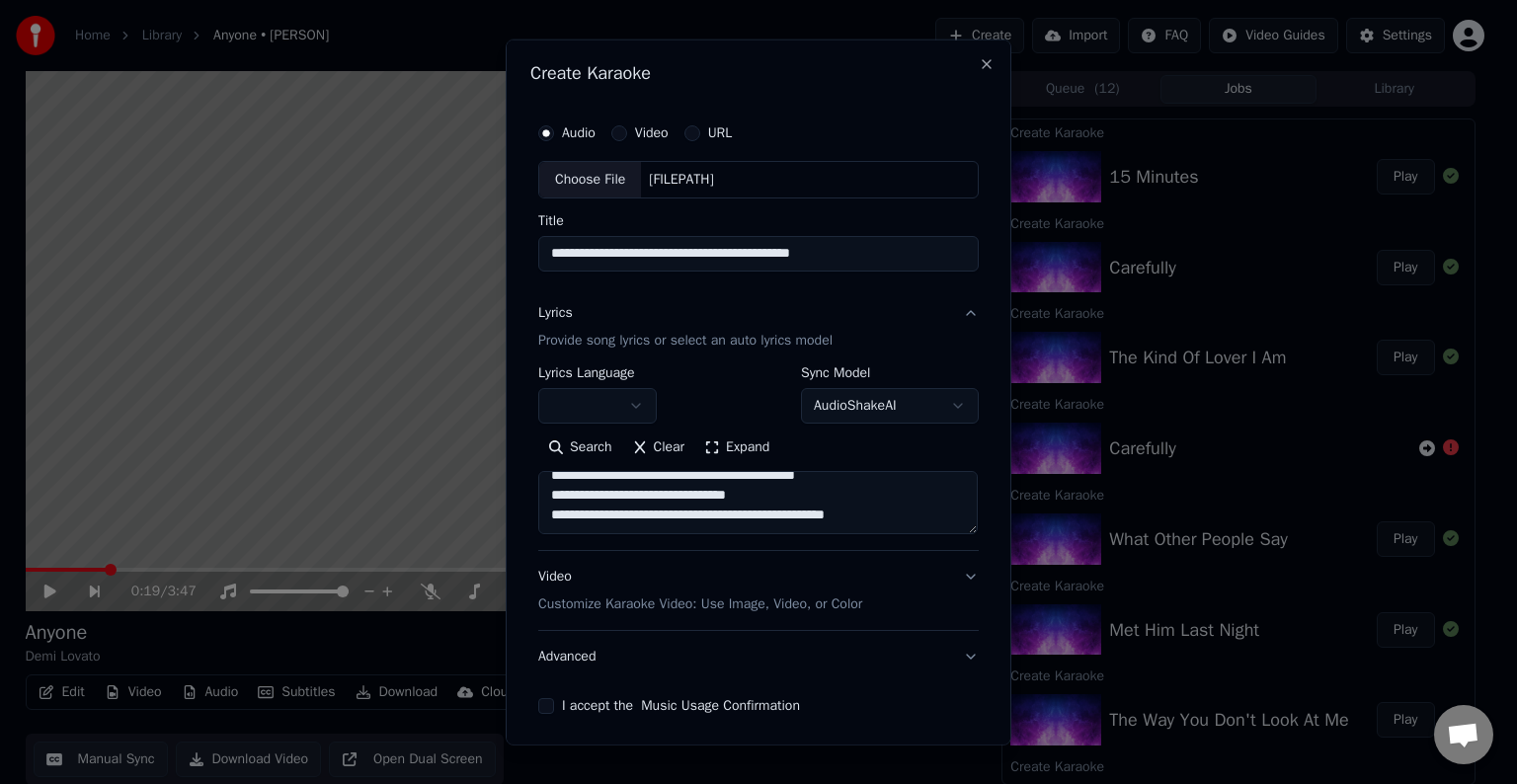 scroll, scrollTop: 762, scrollLeft: 0, axis: vertical 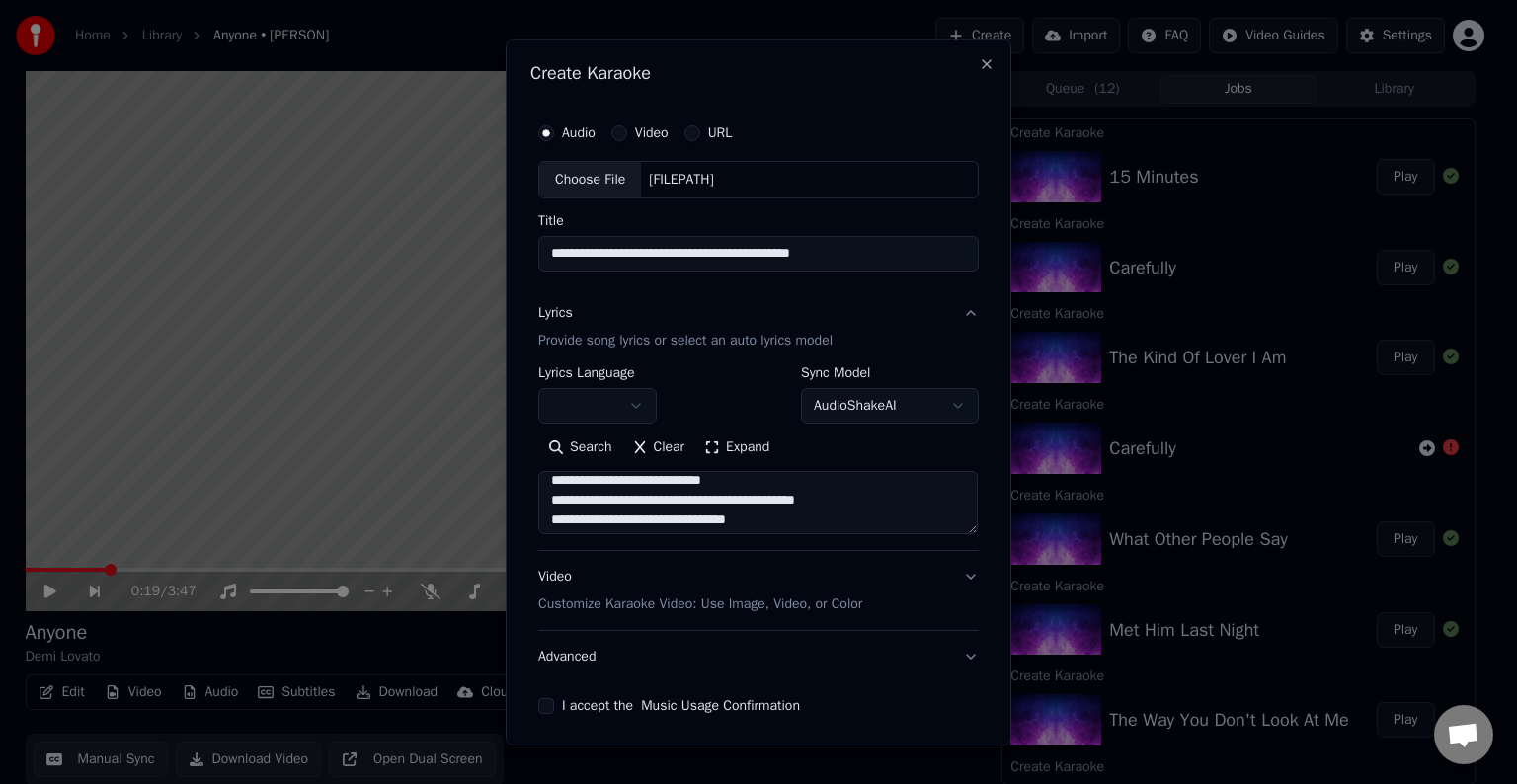 drag, startPoint x: 888, startPoint y: 517, endPoint x: 542, endPoint y: 502, distance: 346.325 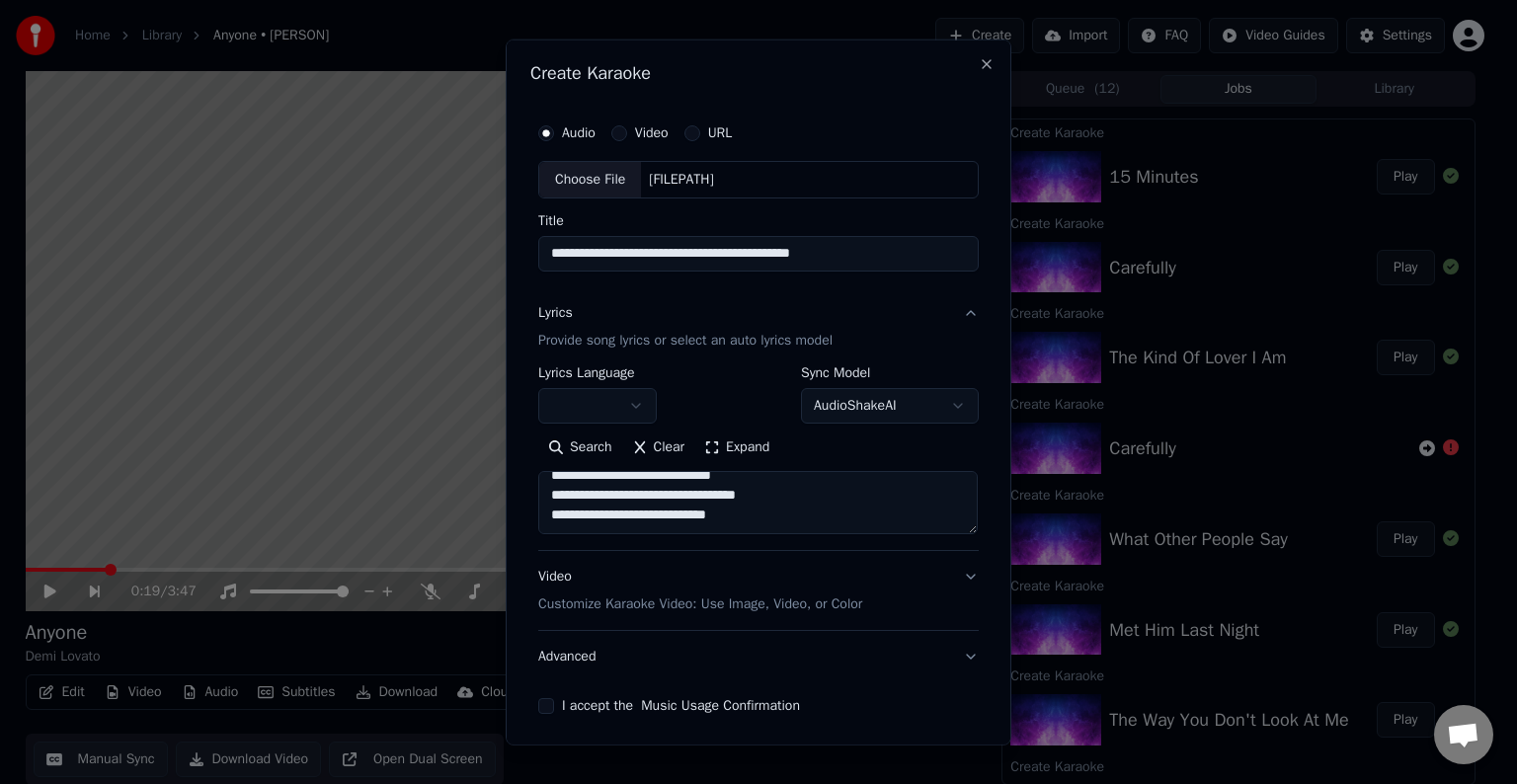 scroll, scrollTop: 723, scrollLeft: 0, axis: vertical 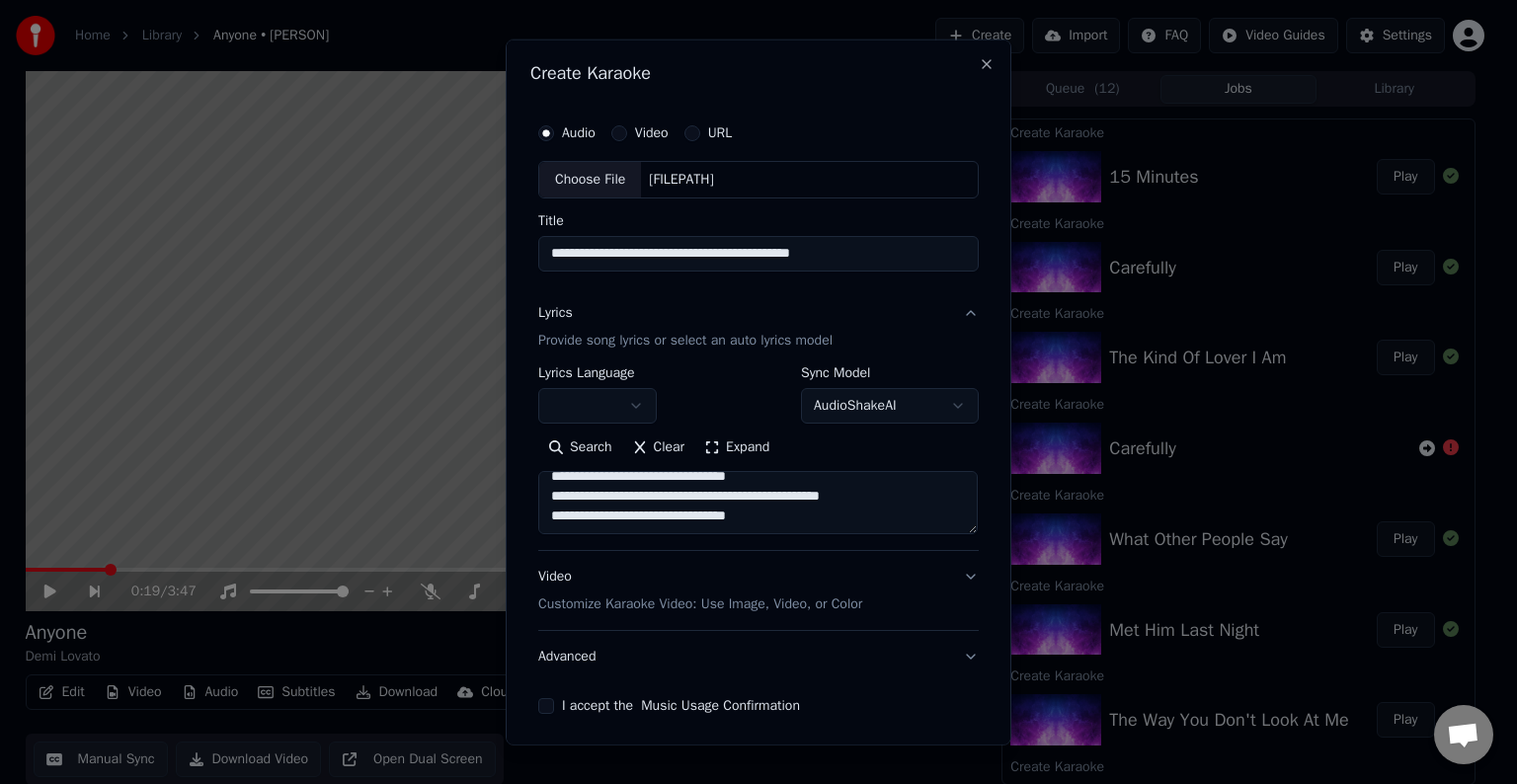 drag, startPoint x: 792, startPoint y: 525, endPoint x: 660, endPoint y: 513, distance: 132.54433 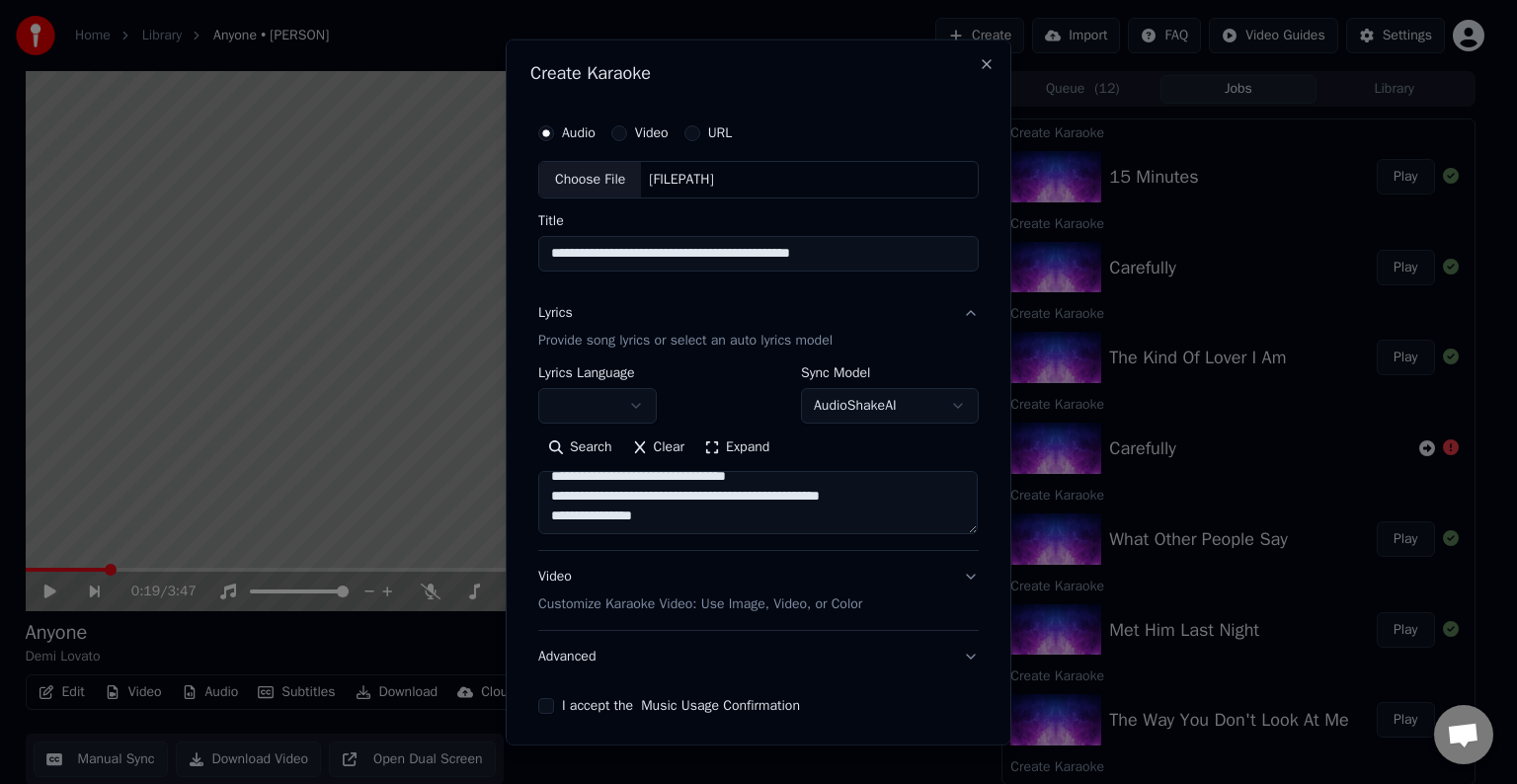 drag, startPoint x: 877, startPoint y: 496, endPoint x: 766, endPoint y: 499, distance: 111.04053 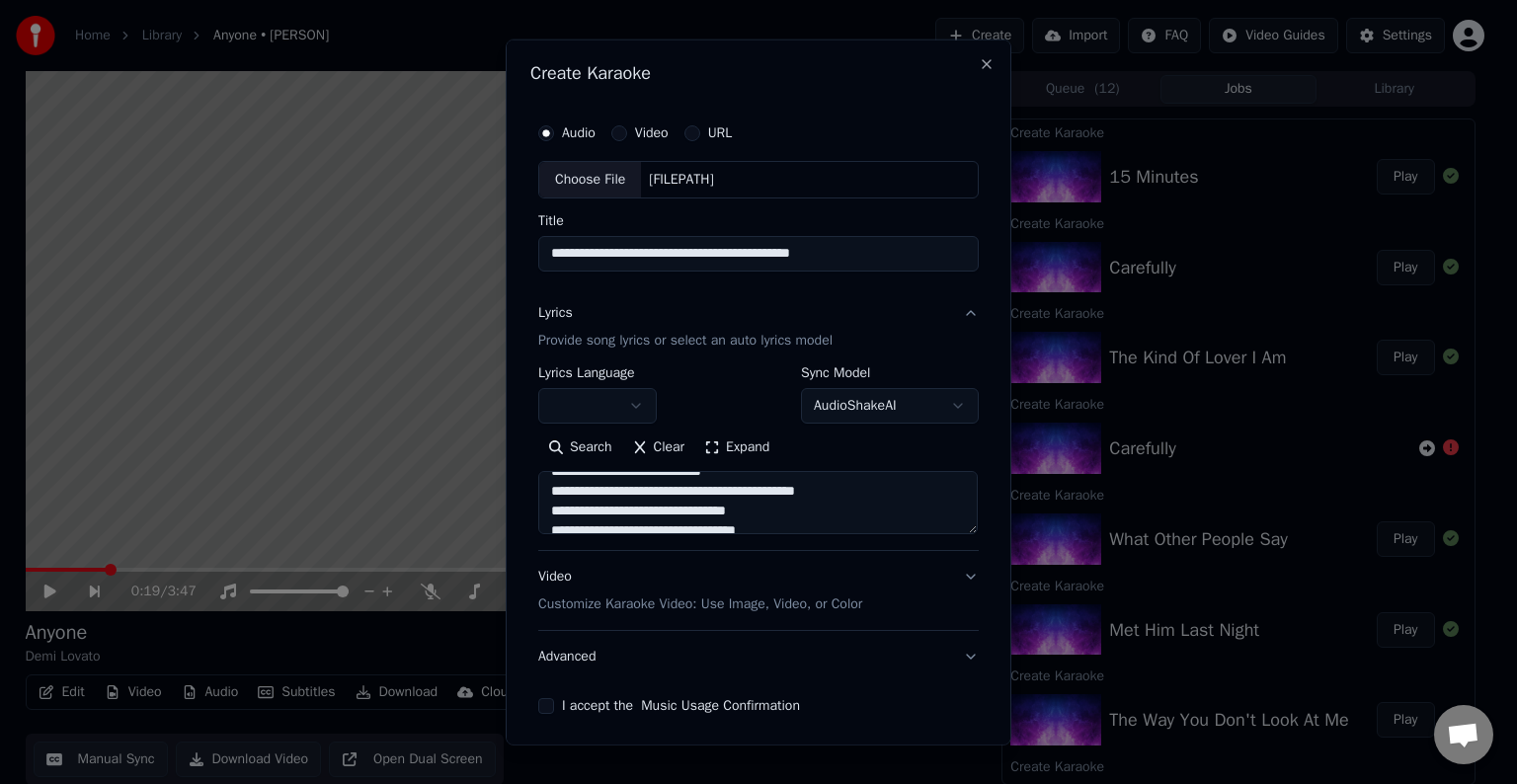 scroll, scrollTop: 745, scrollLeft: 0, axis: vertical 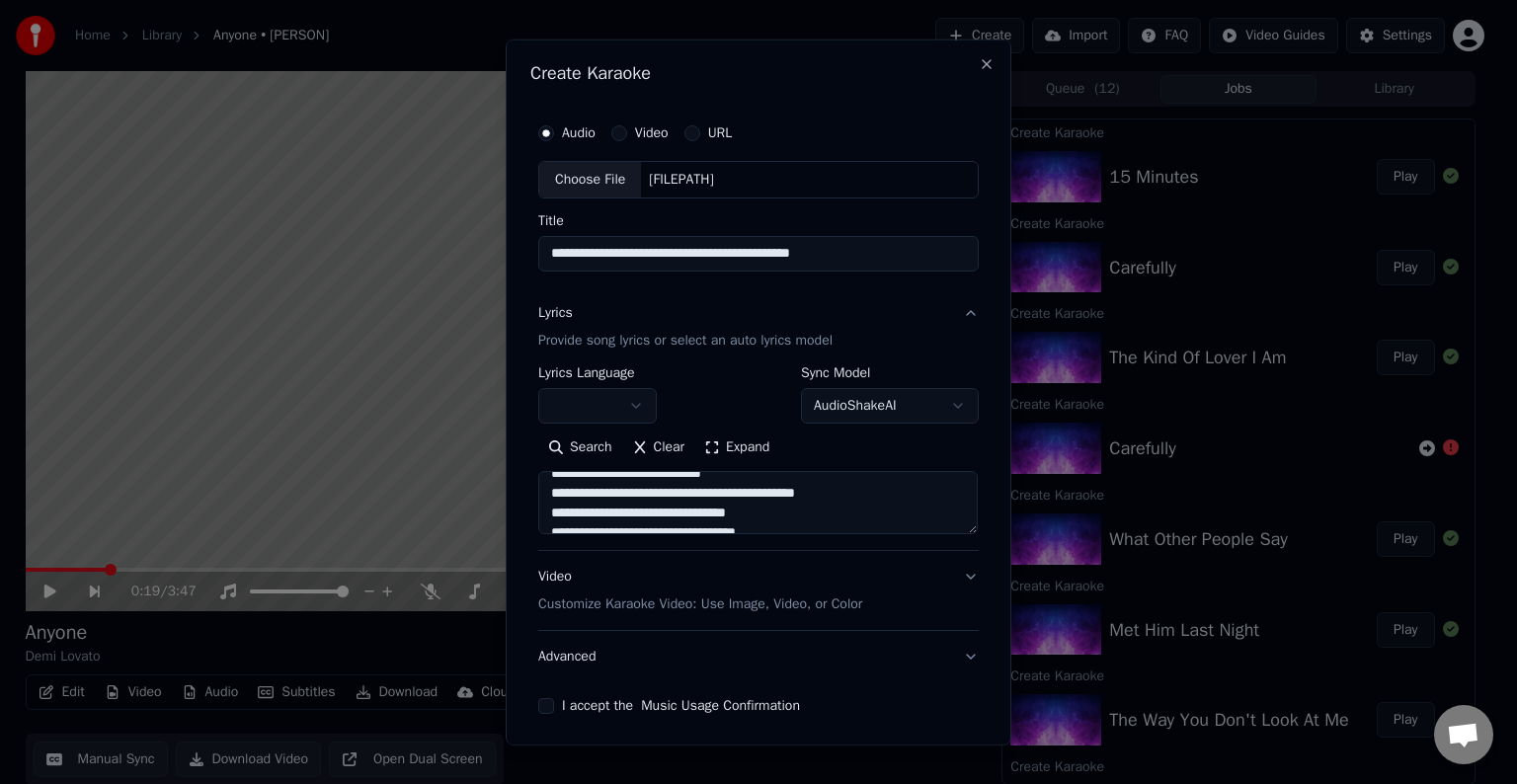 drag, startPoint x: 782, startPoint y: 513, endPoint x: 652, endPoint y: 510, distance: 130.0346 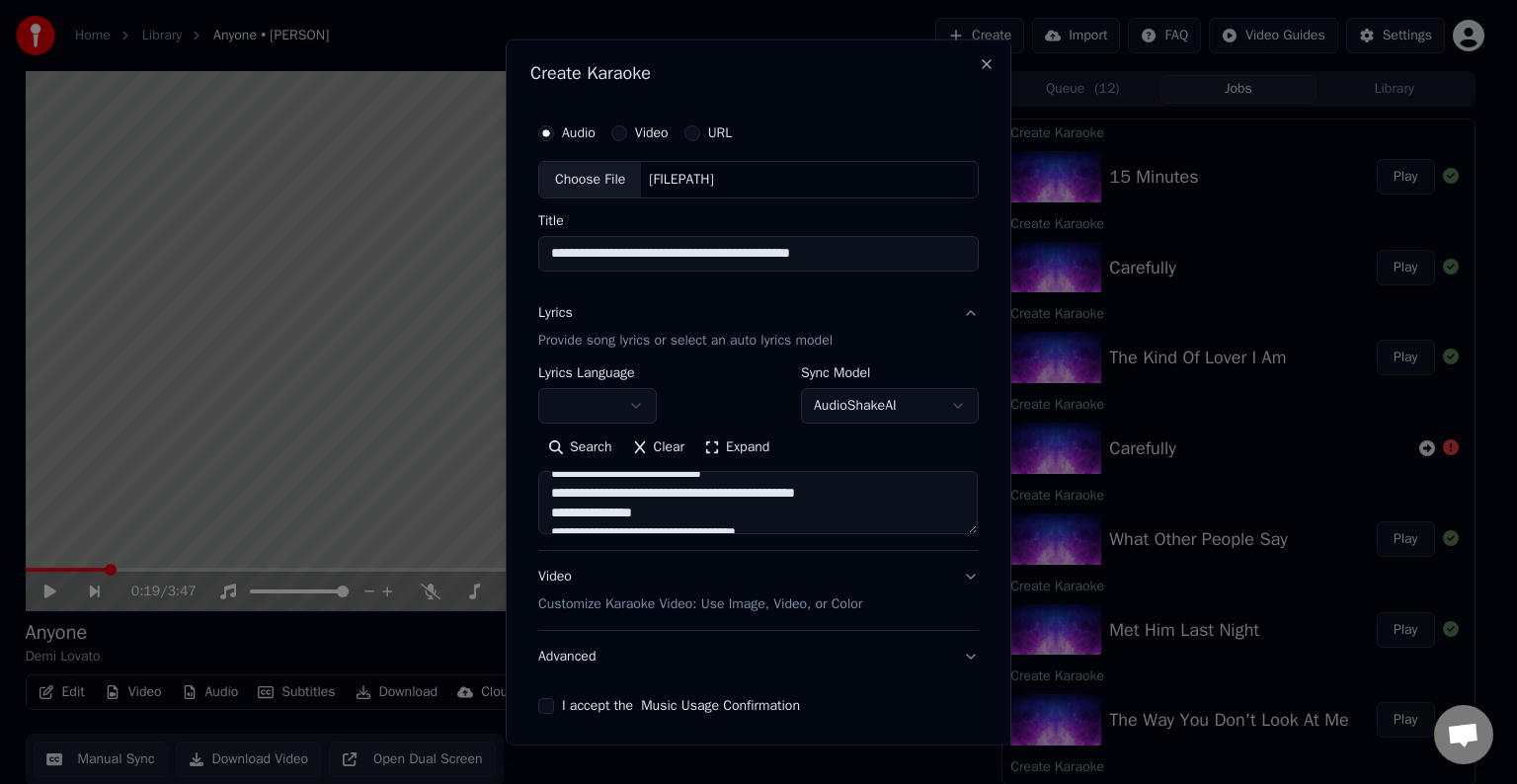 drag, startPoint x: 834, startPoint y: 492, endPoint x: 771, endPoint y: 491, distance: 63.007936 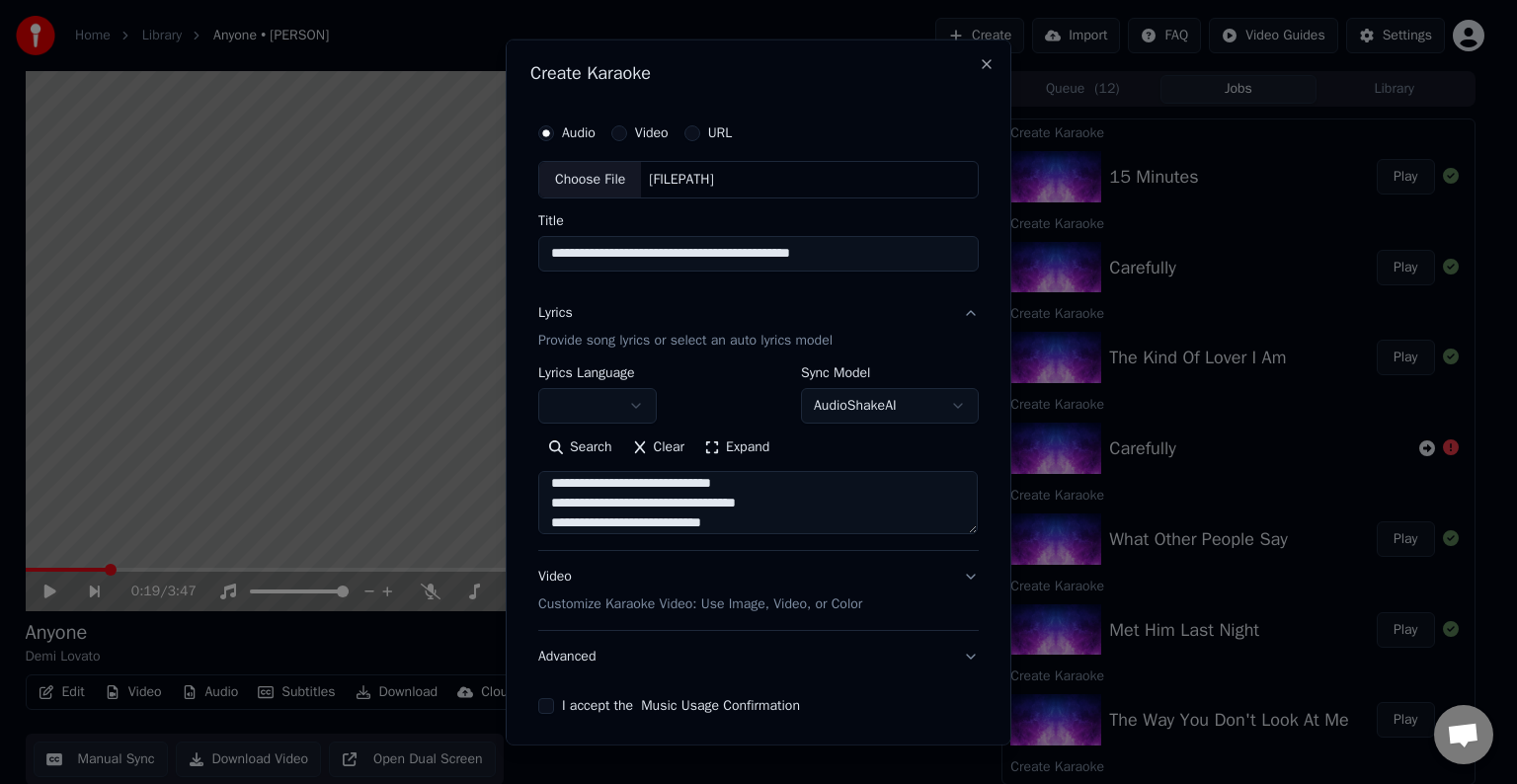 scroll, scrollTop: 782, scrollLeft: 0, axis: vertical 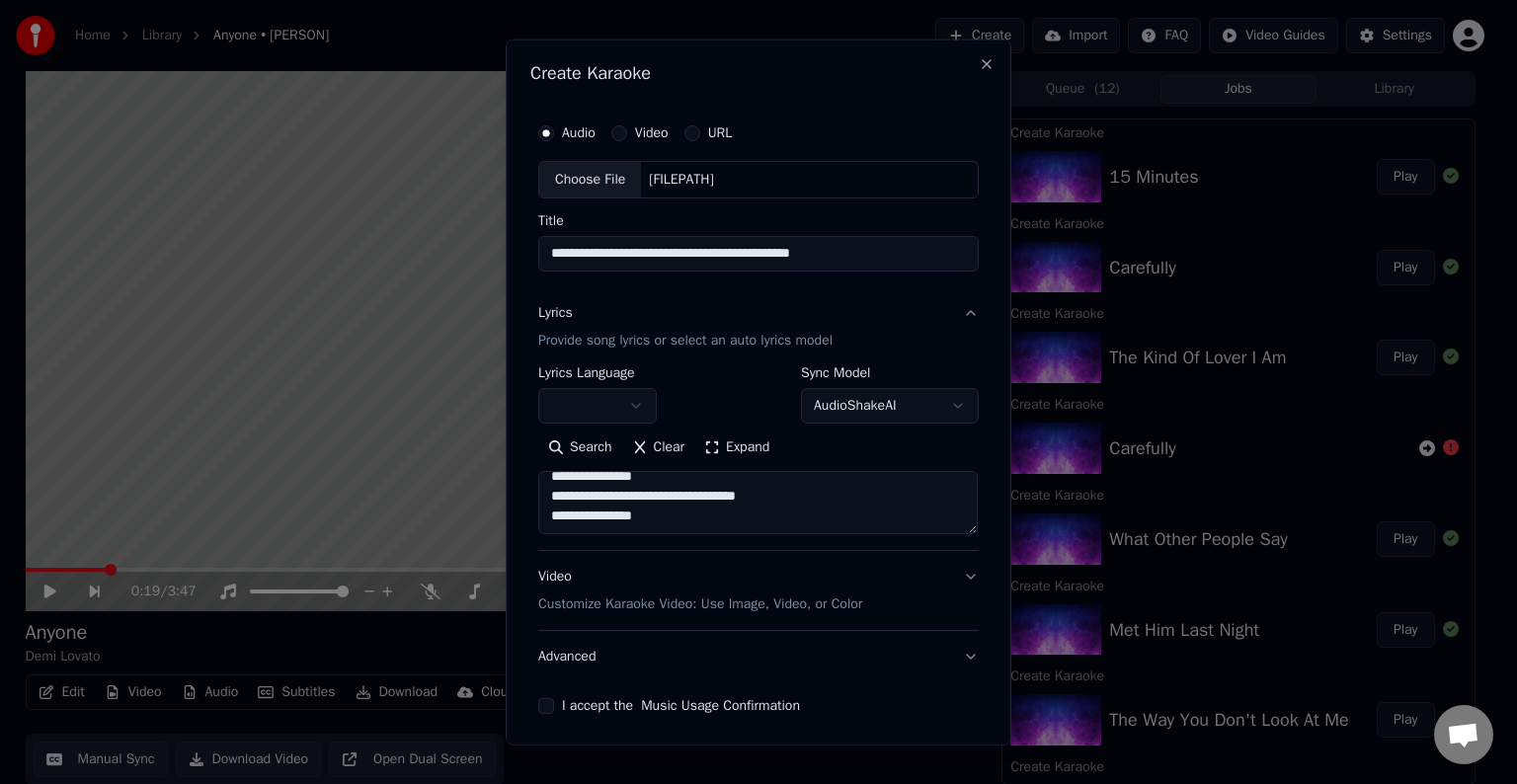 click at bounding box center (758, 503) 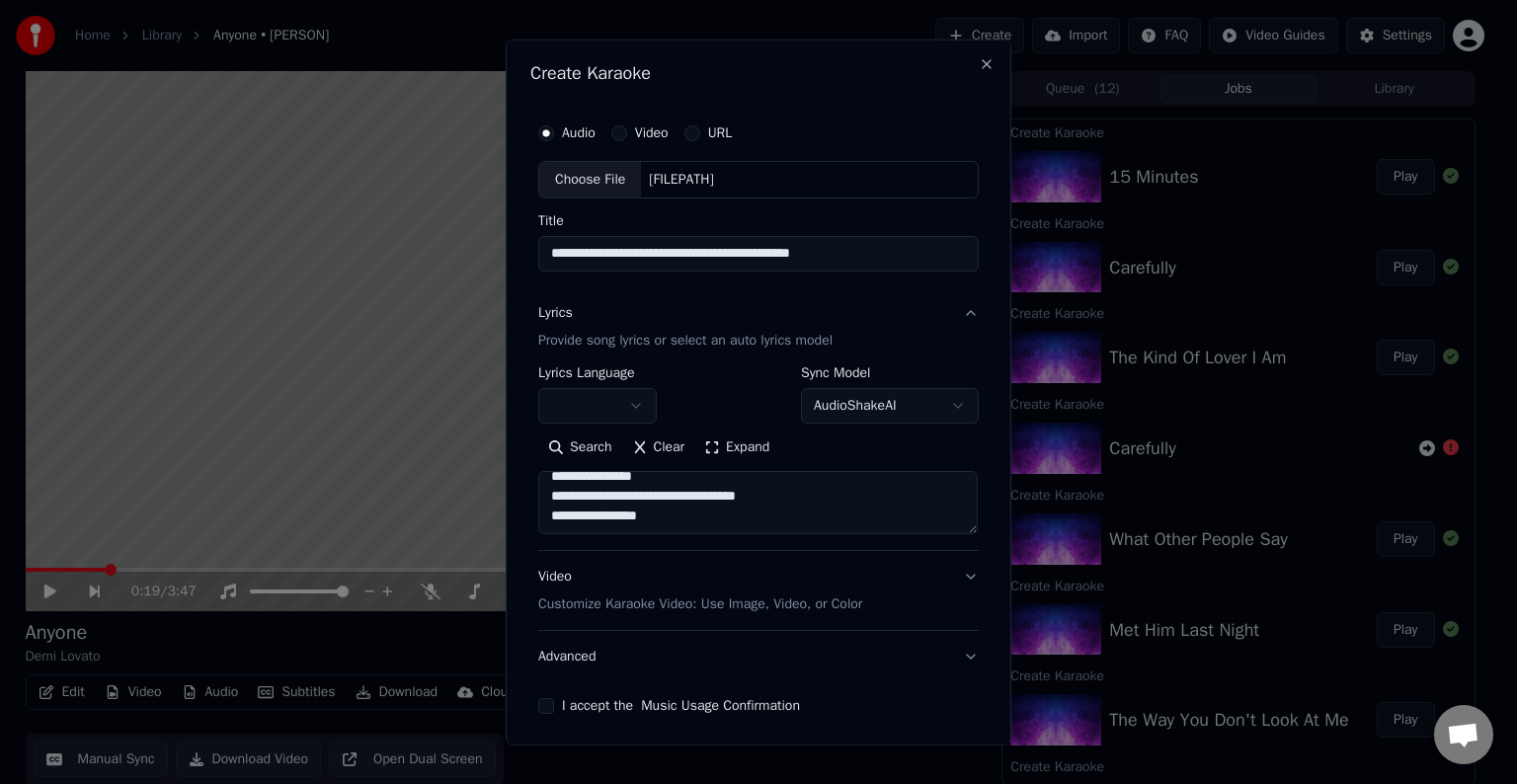 scroll, scrollTop: 794, scrollLeft: 0, axis: vertical 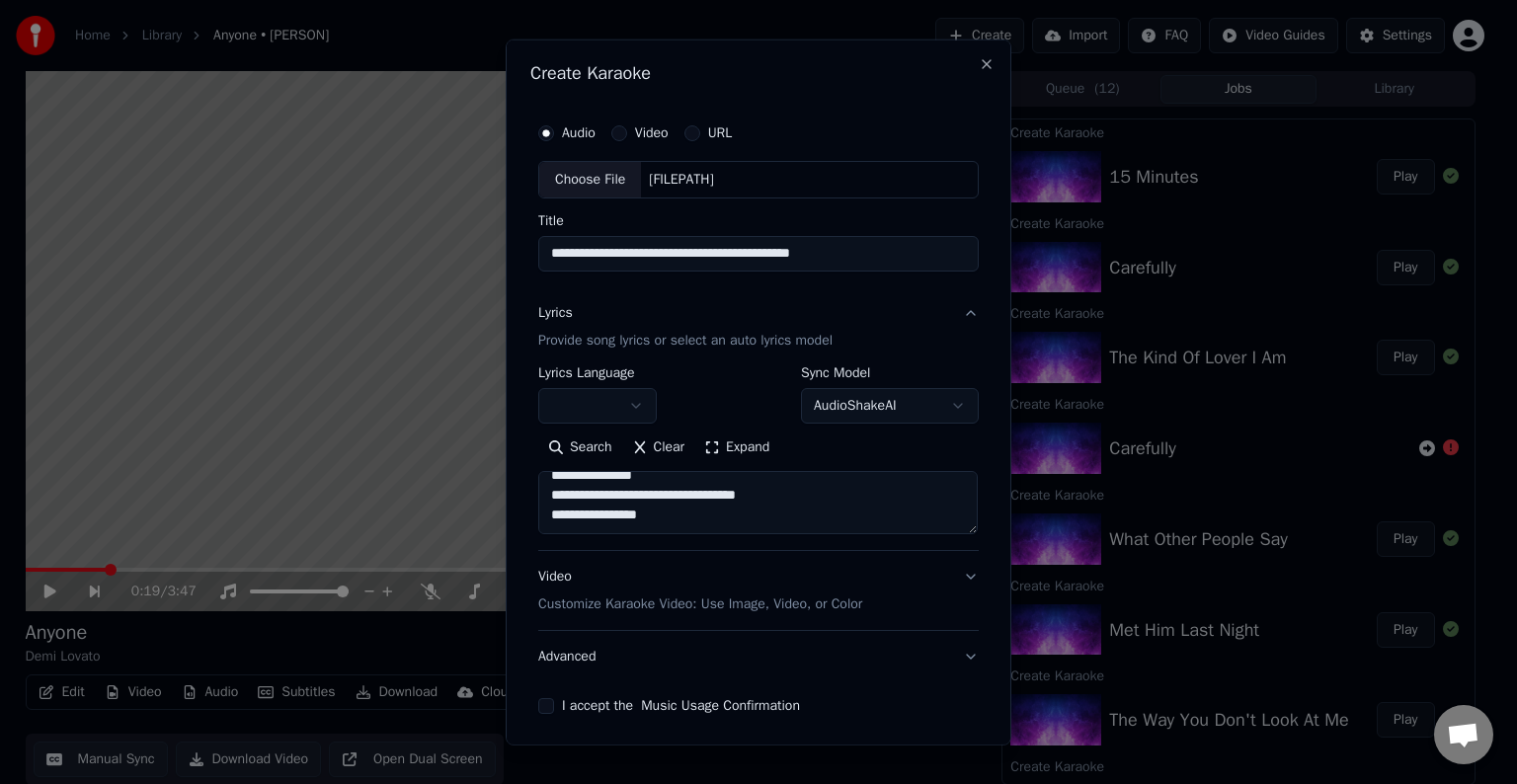 paste on "**********" 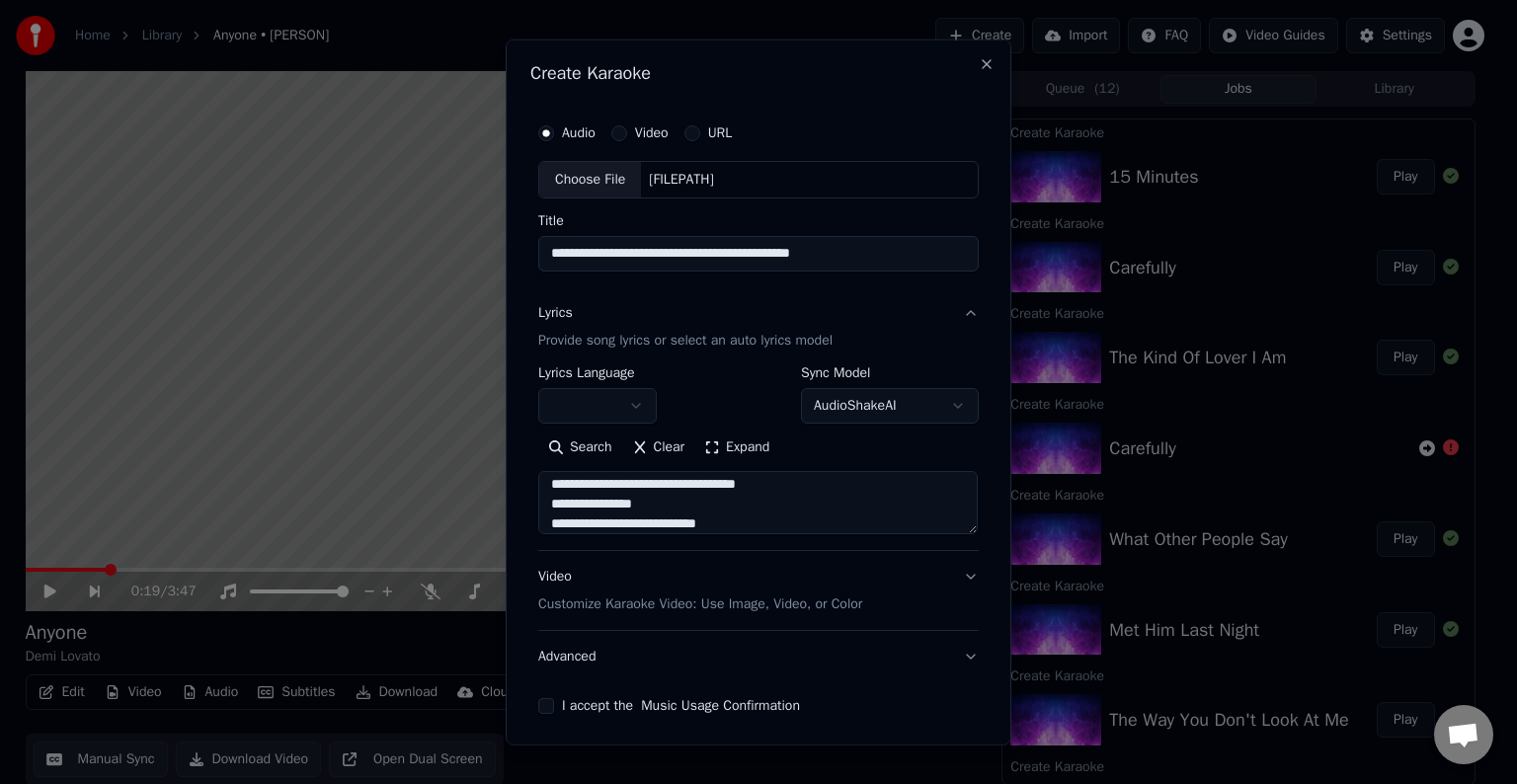 scroll, scrollTop: 1070, scrollLeft: 0, axis: vertical 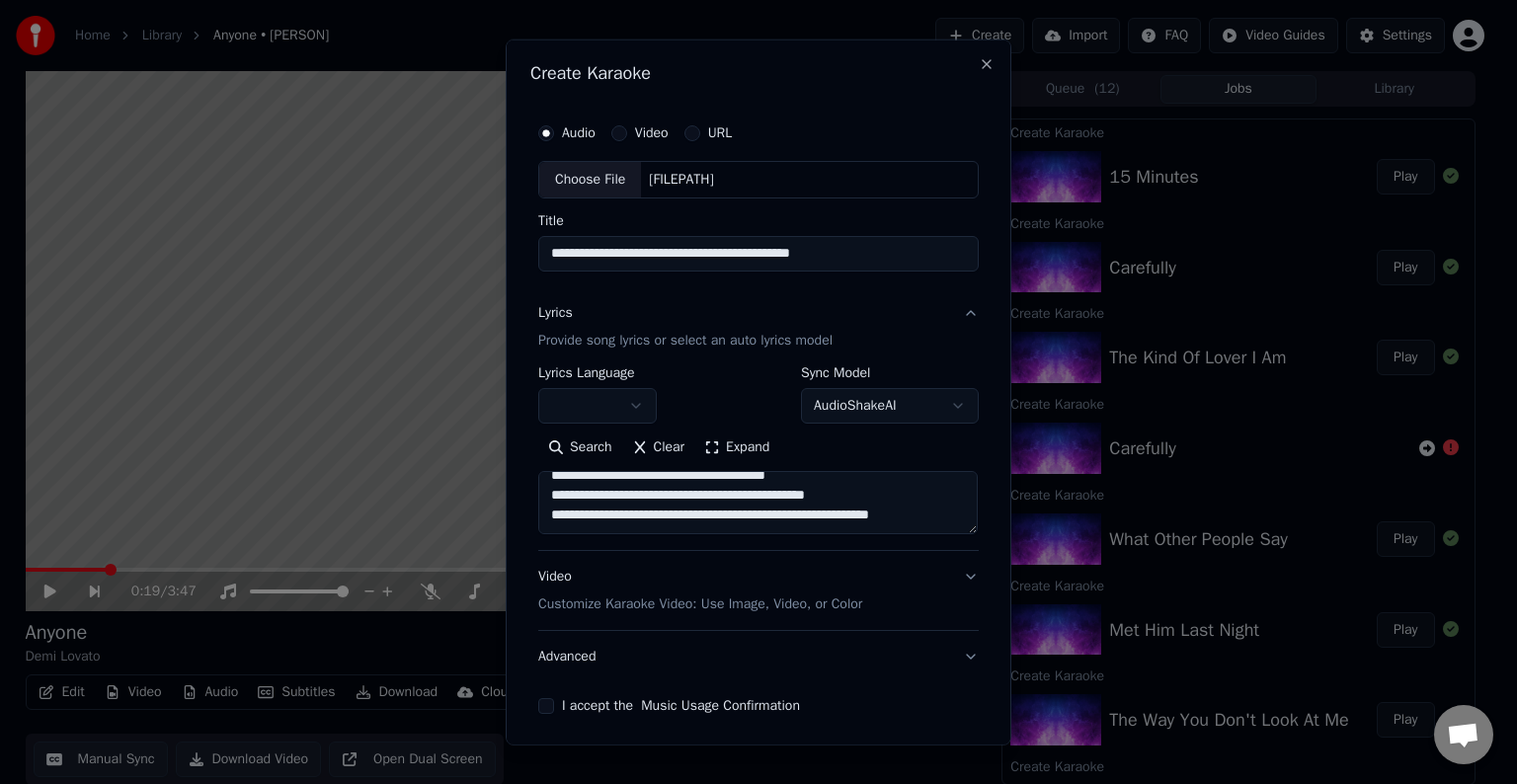 drag, startPoint x: 797, startPoint y: 502, endPoint x: 924, endPoint y: 508, distance: 127.14165 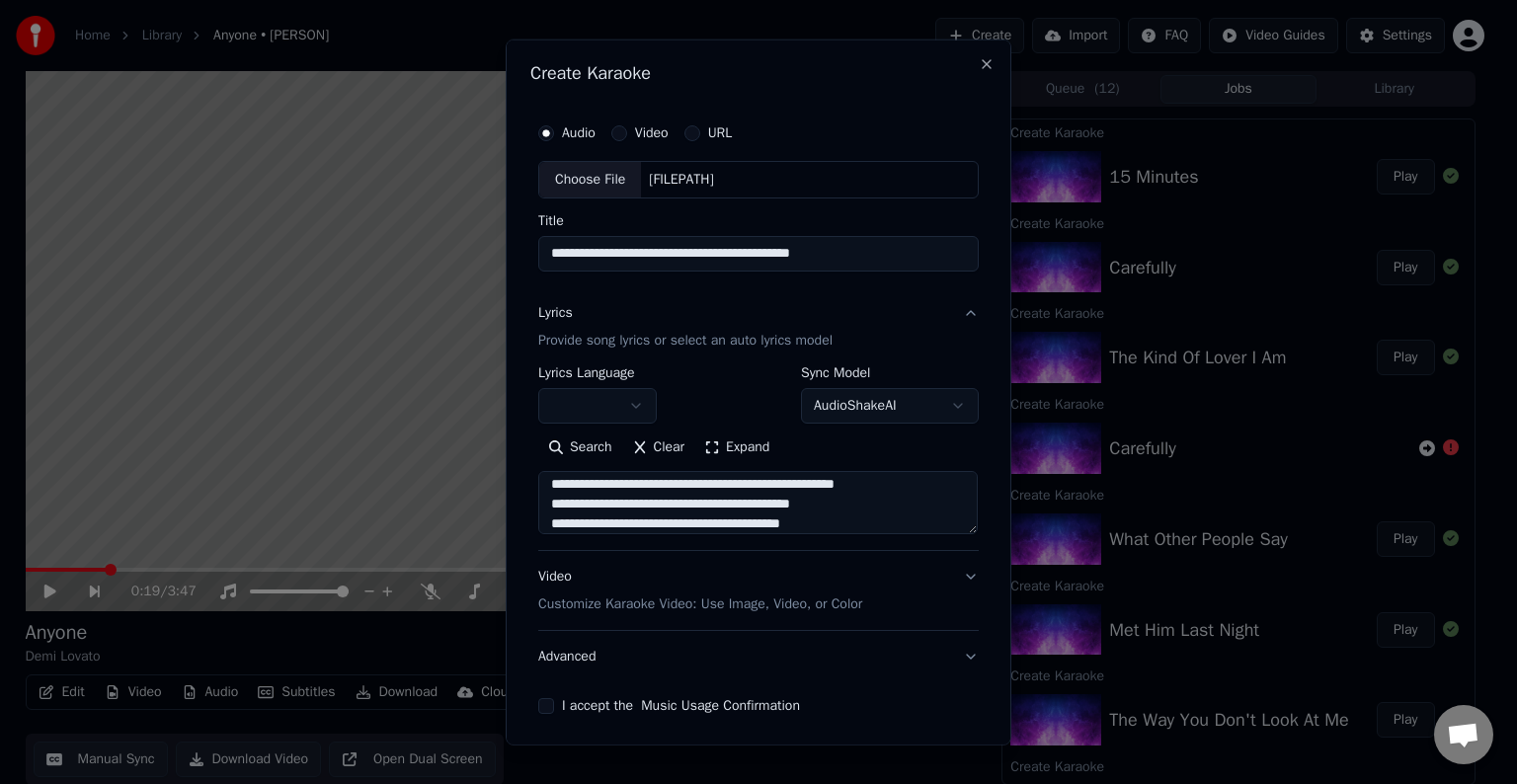 scroll, scrollTop: 922, scrollLeft: 0, axis: vertical 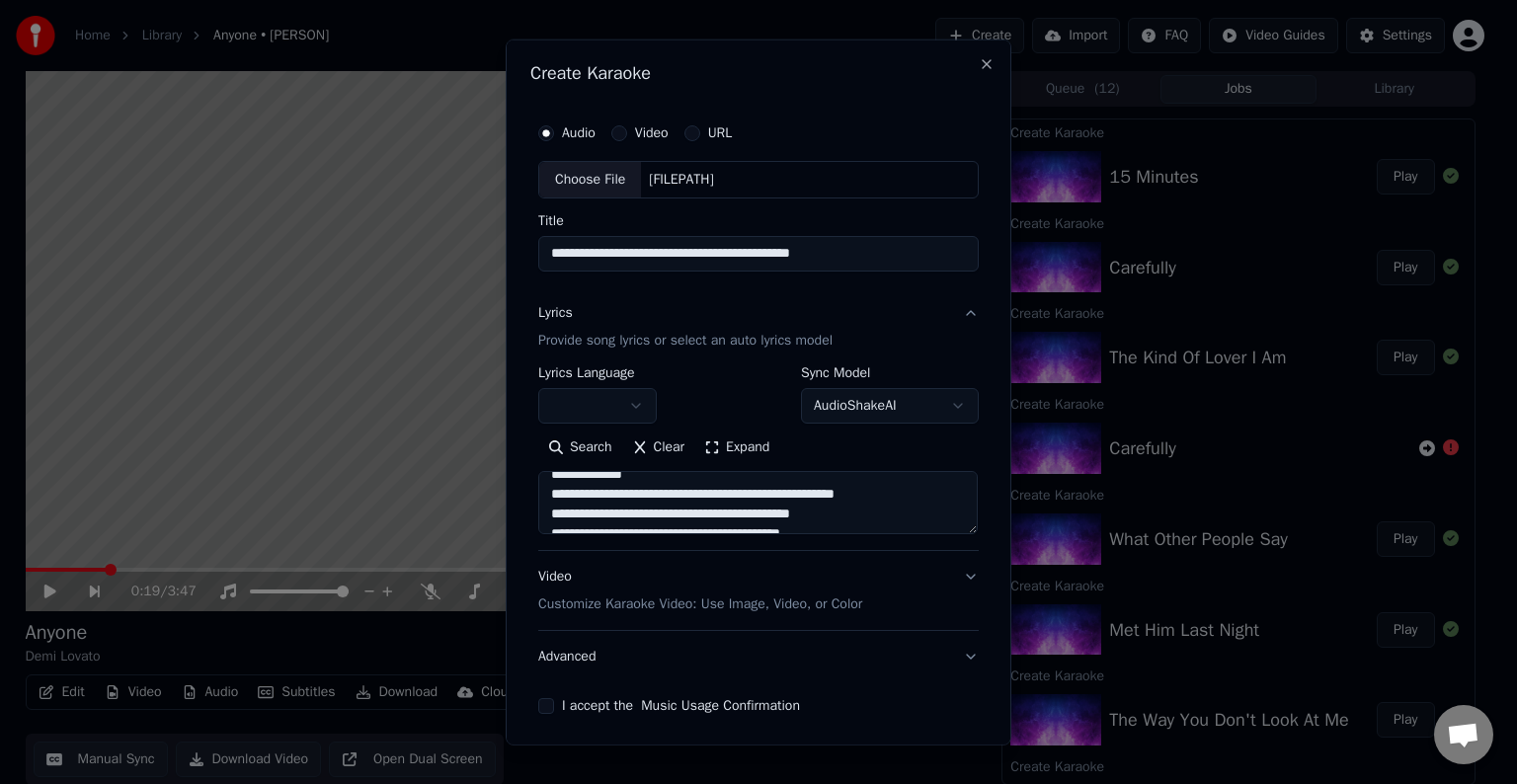 drag, startPoint x: 893, startPoint y: 497, endPoint x: 853, endPoint y: 498, distance: 40.012498 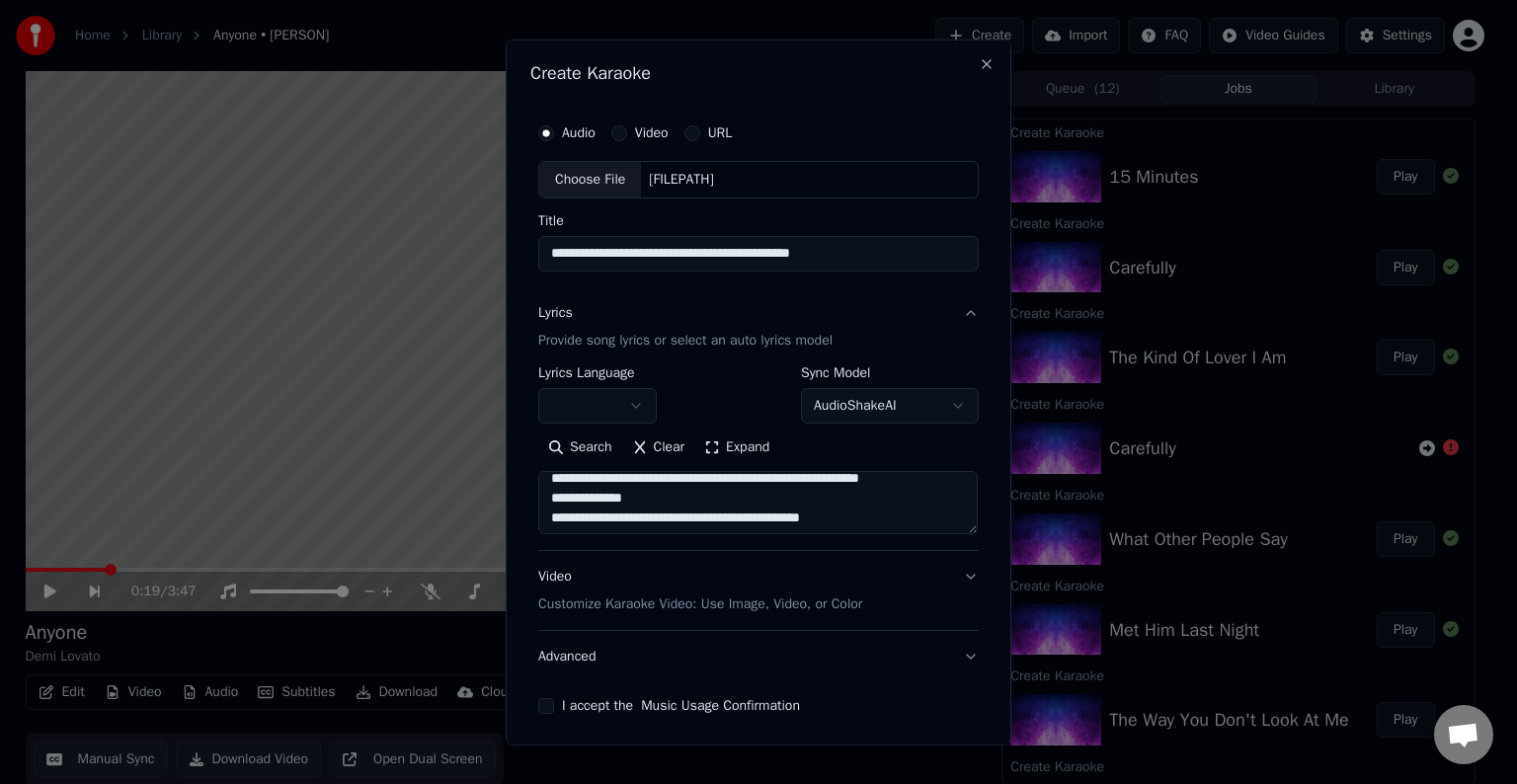 scroll, scrollTop: 889, scrollLeft: 0, axis: vertical 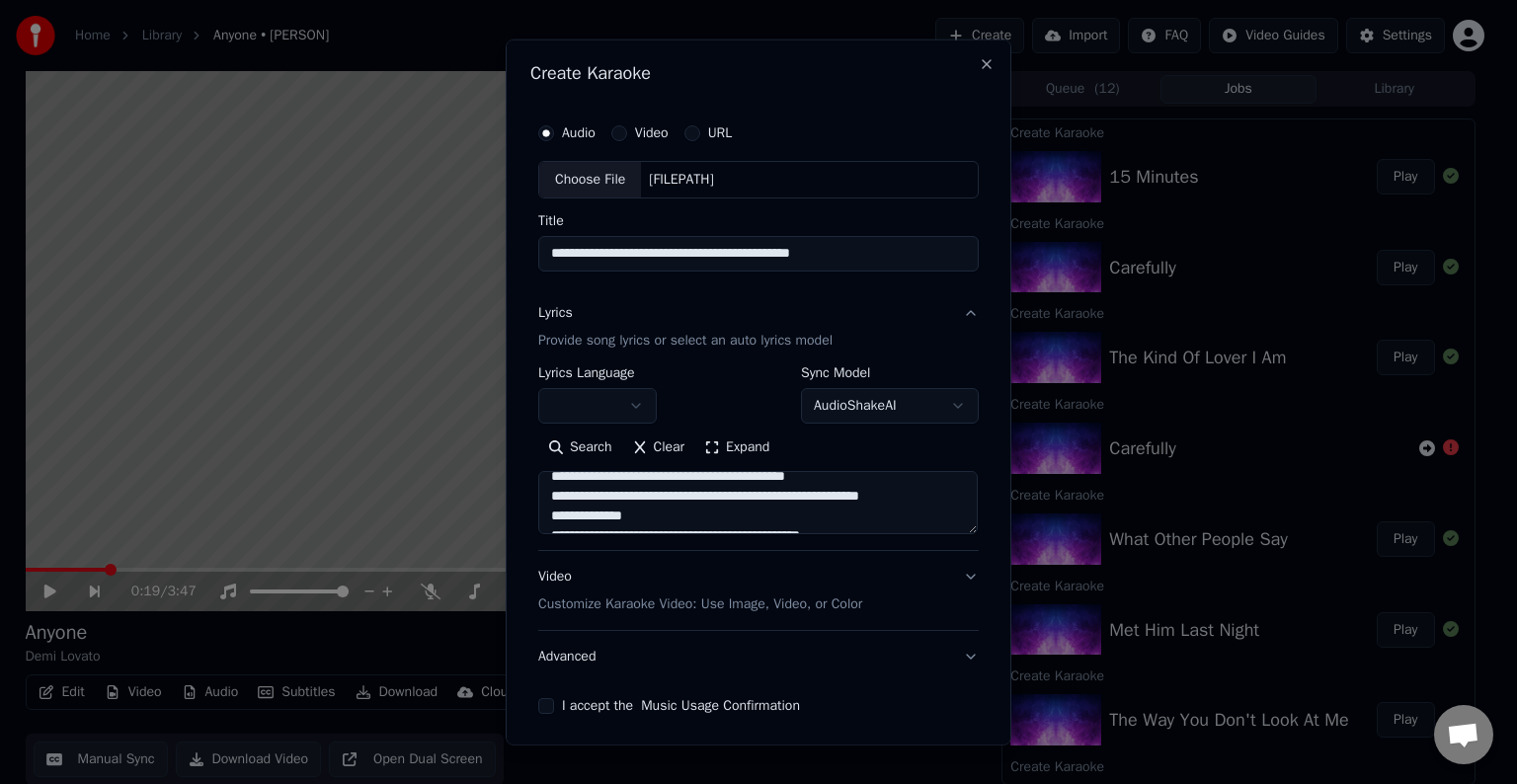 drag, startPoint x: 810, startPoint y: 512, endPoint x: 533, endPoint y: 511, distance: 277.0018 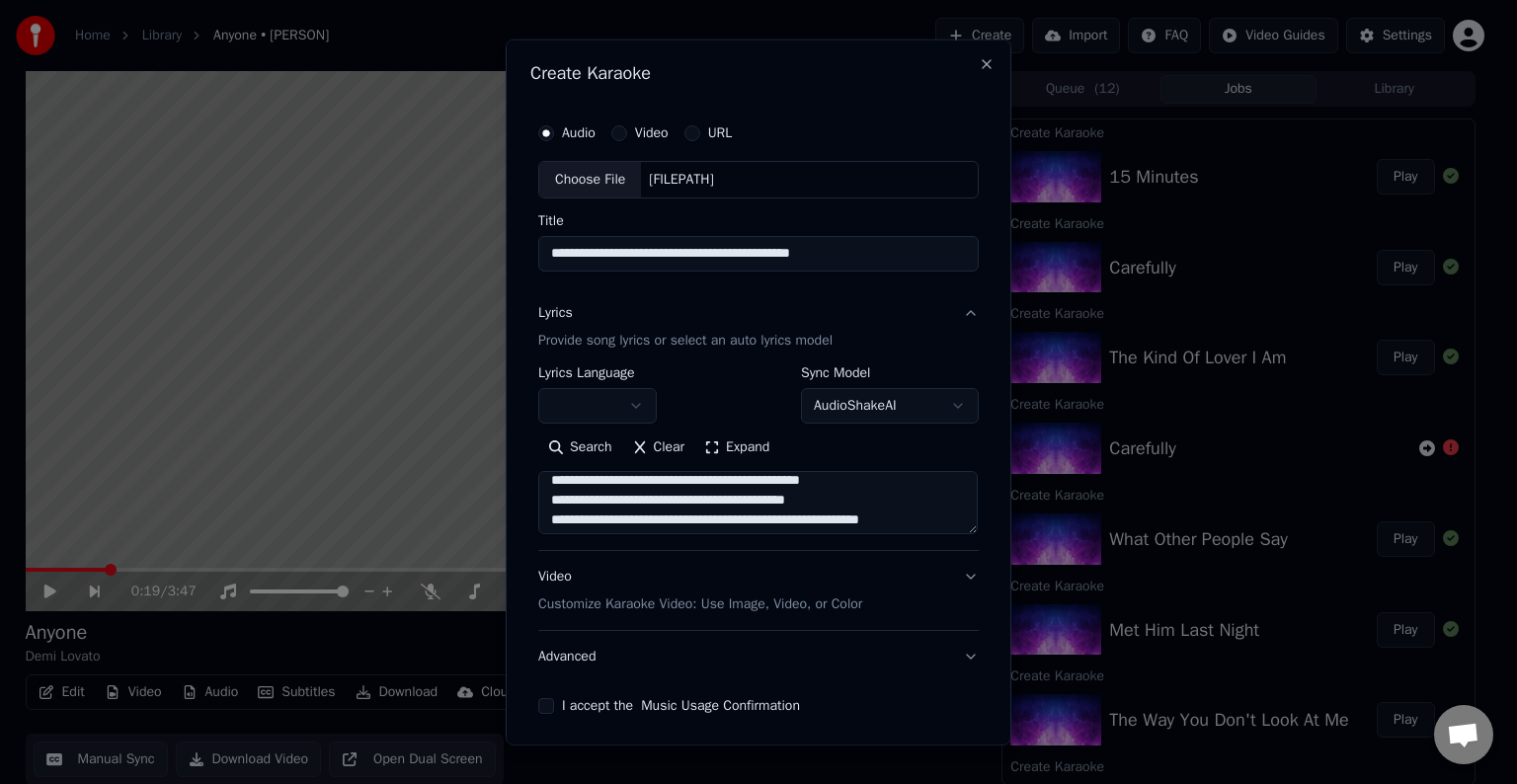 scroll, scrollTop: 852, scrollLeft: 0, axis: vertical 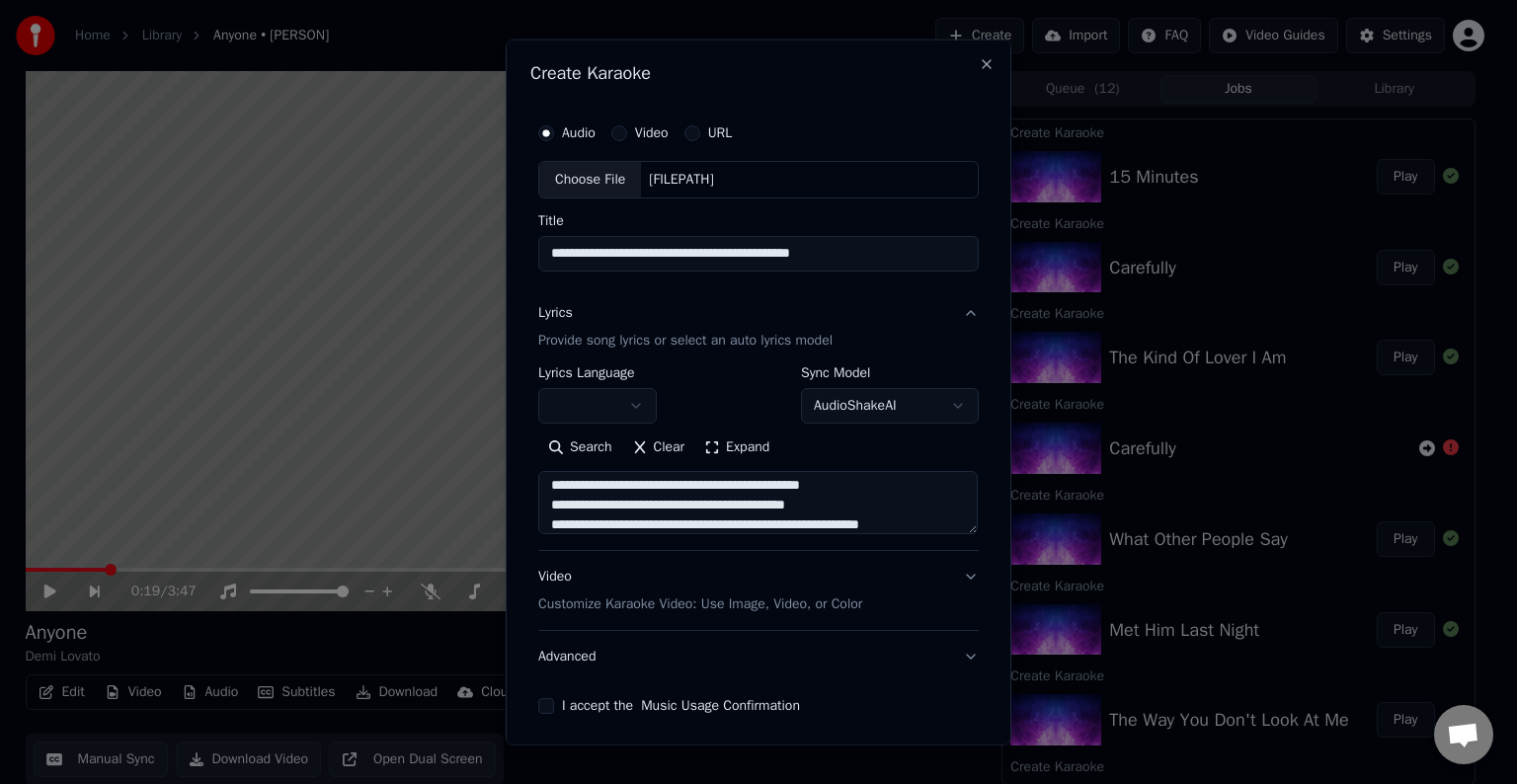 click at bounding box center [758, 503] 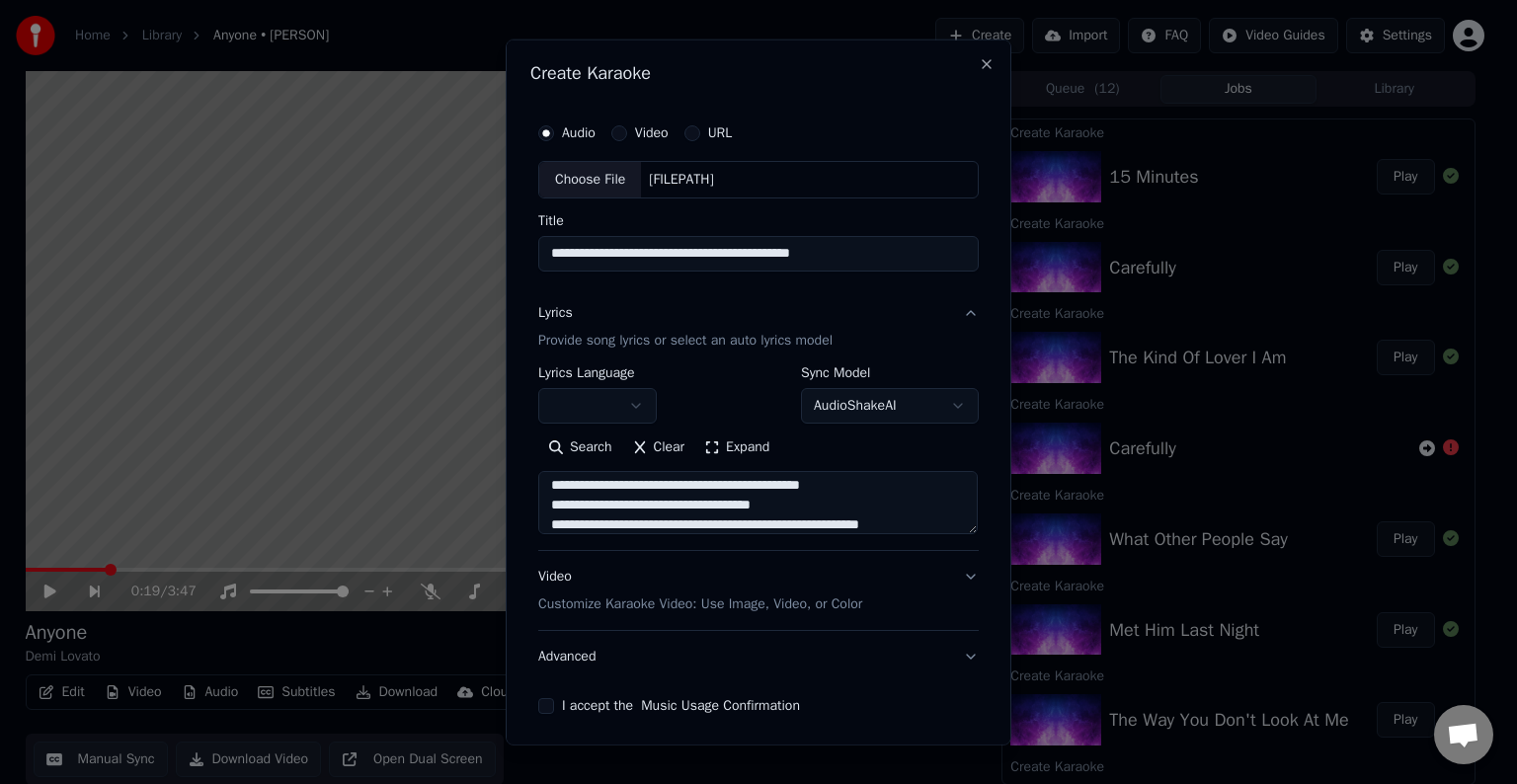 drag, startPoint x: 865, startPoint y: 486, endPoint x: 826, endPoint y: 491, distance: 39.319207 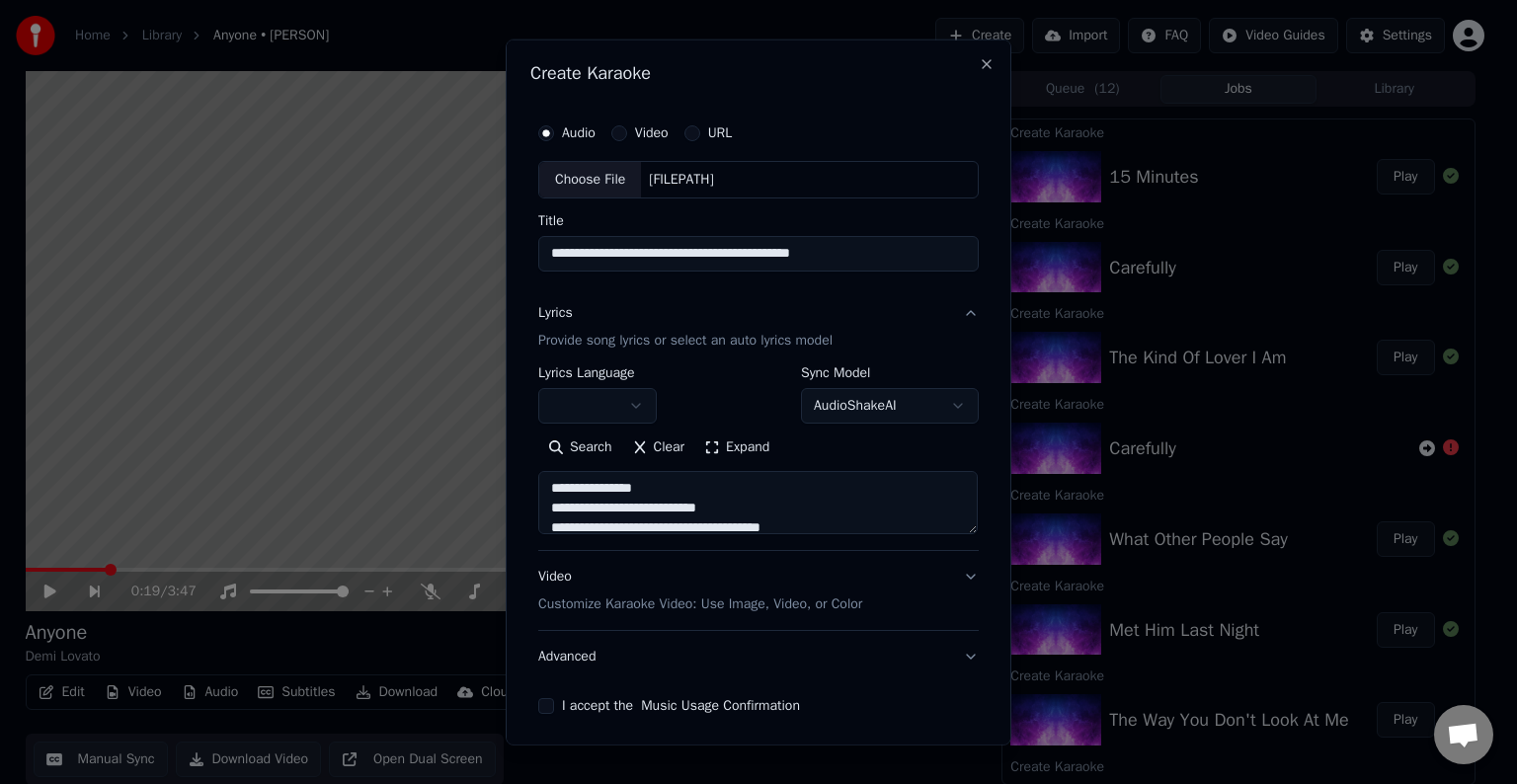 scroll, scrollTop: 809, scrollLeft: 0, axis: vertical 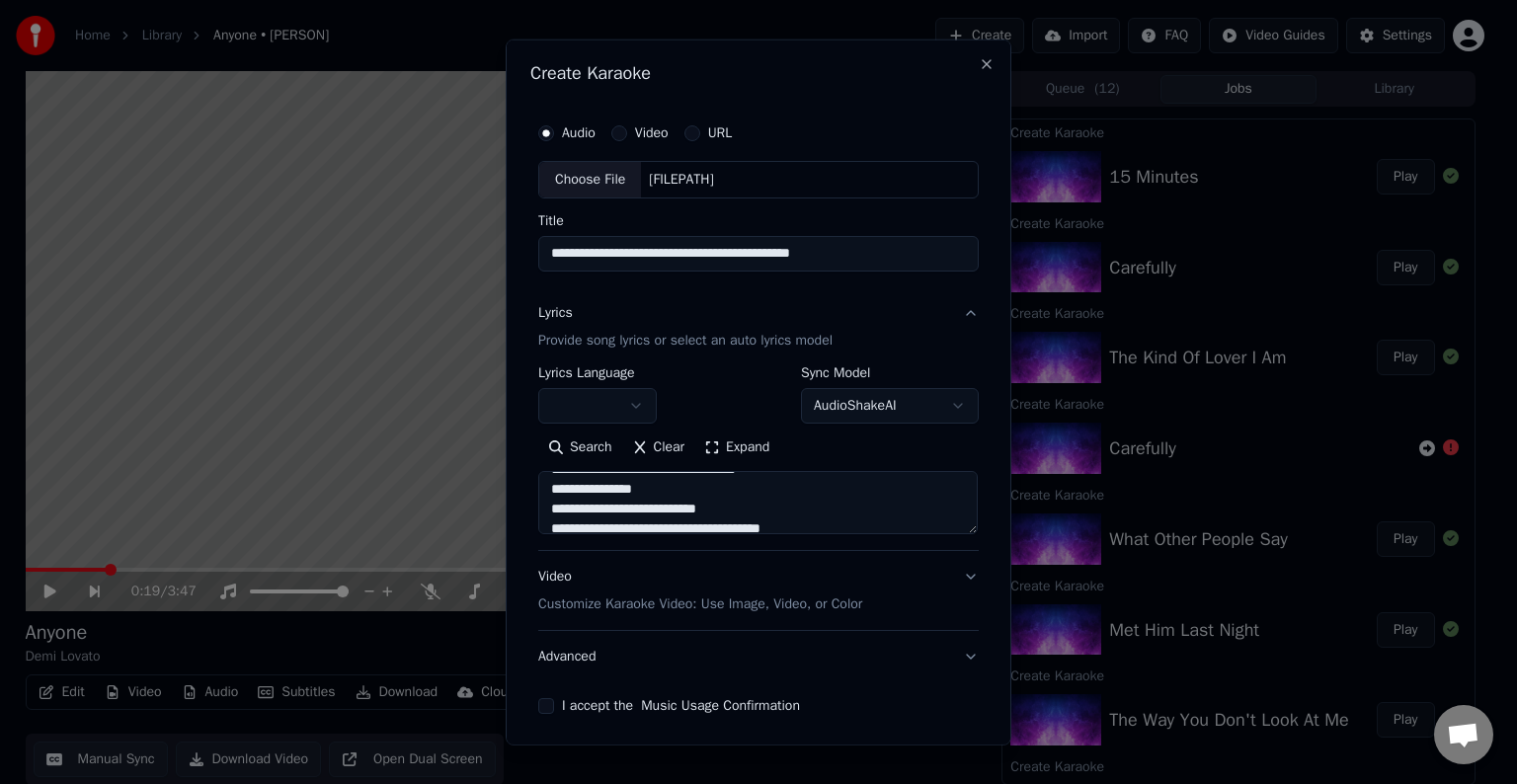 click at bounding box center [758, 503] 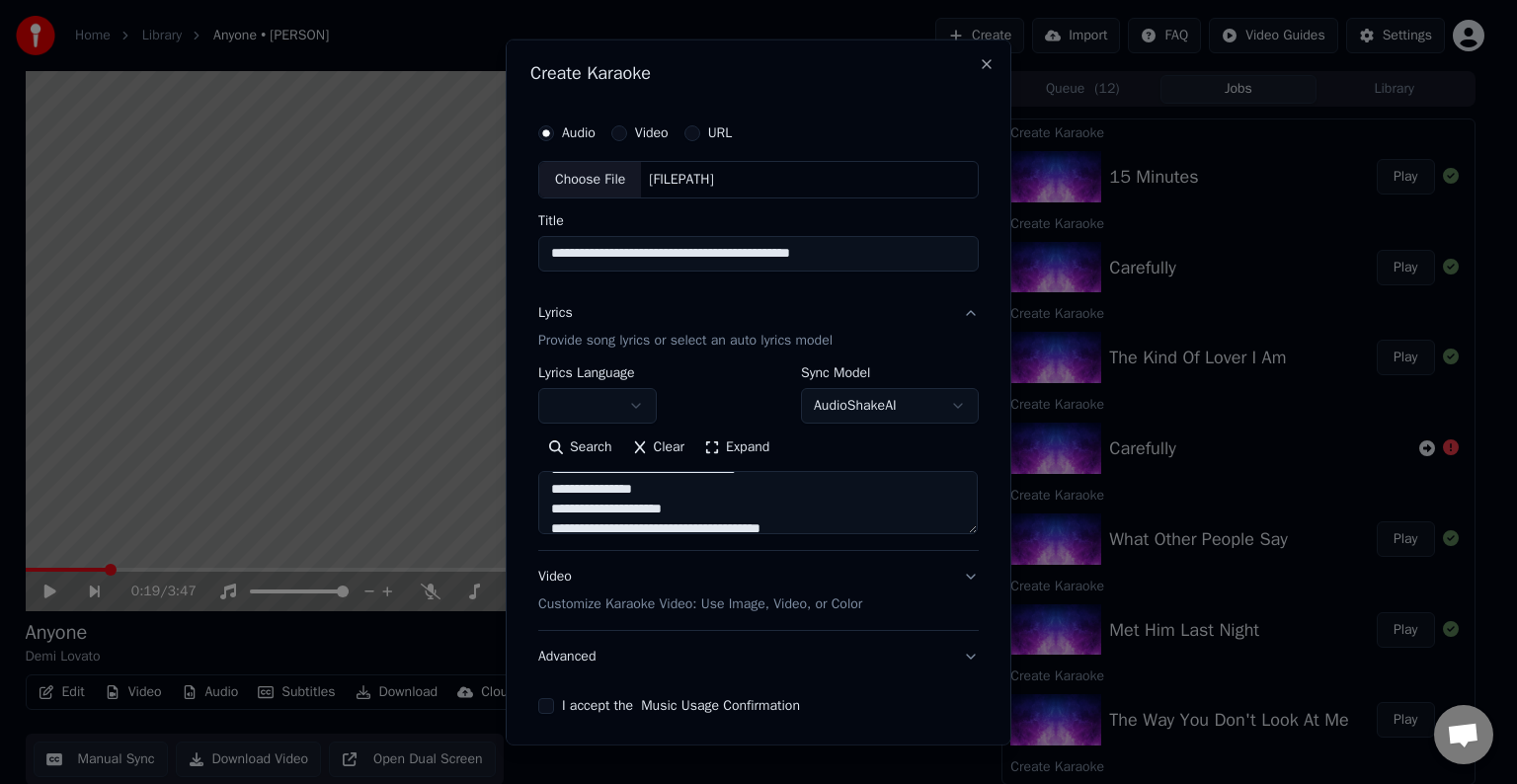 scroll, scrollTop: 1058, scrollLeft: 0, axis: vertical 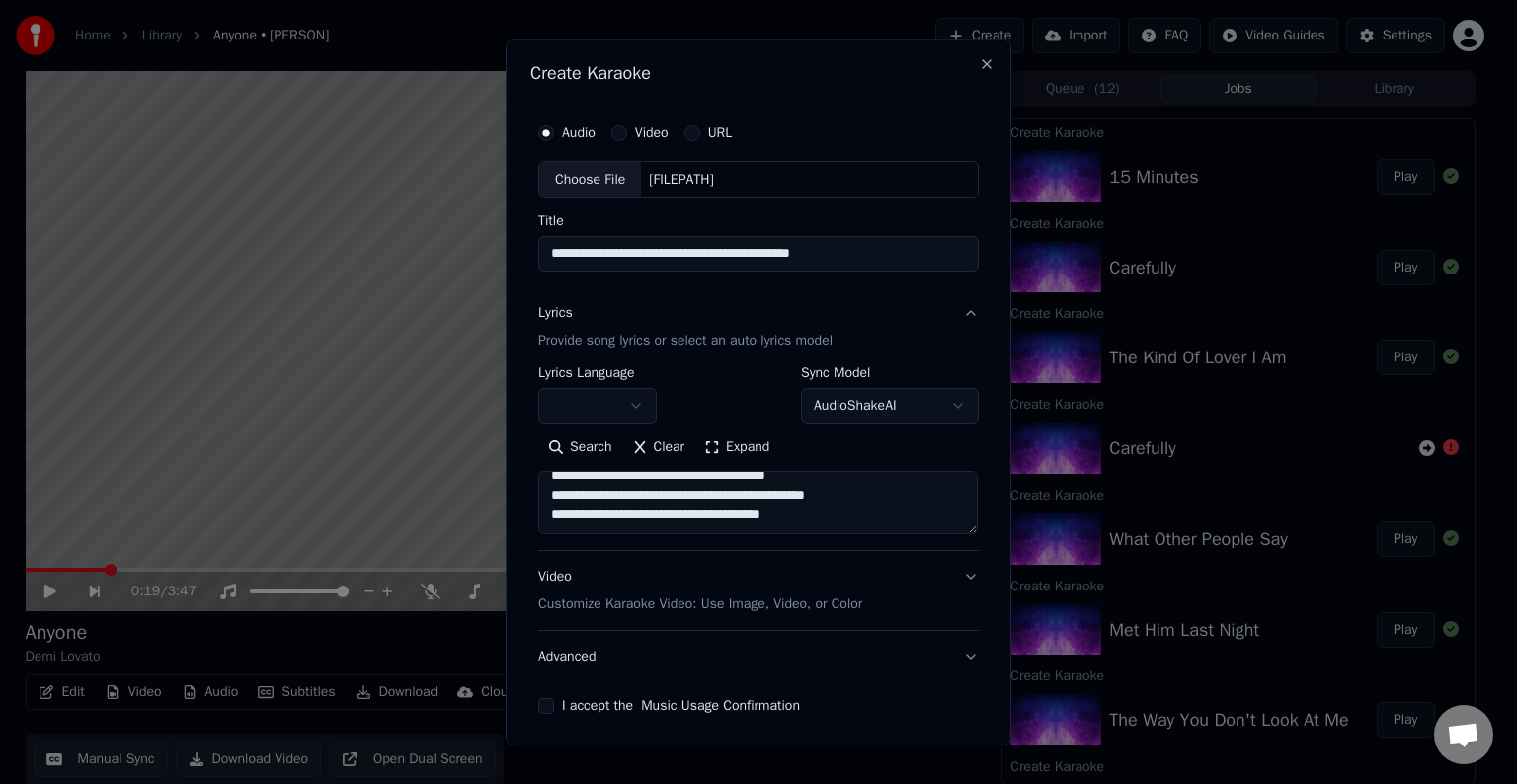 click at bounding box center [758, 503] 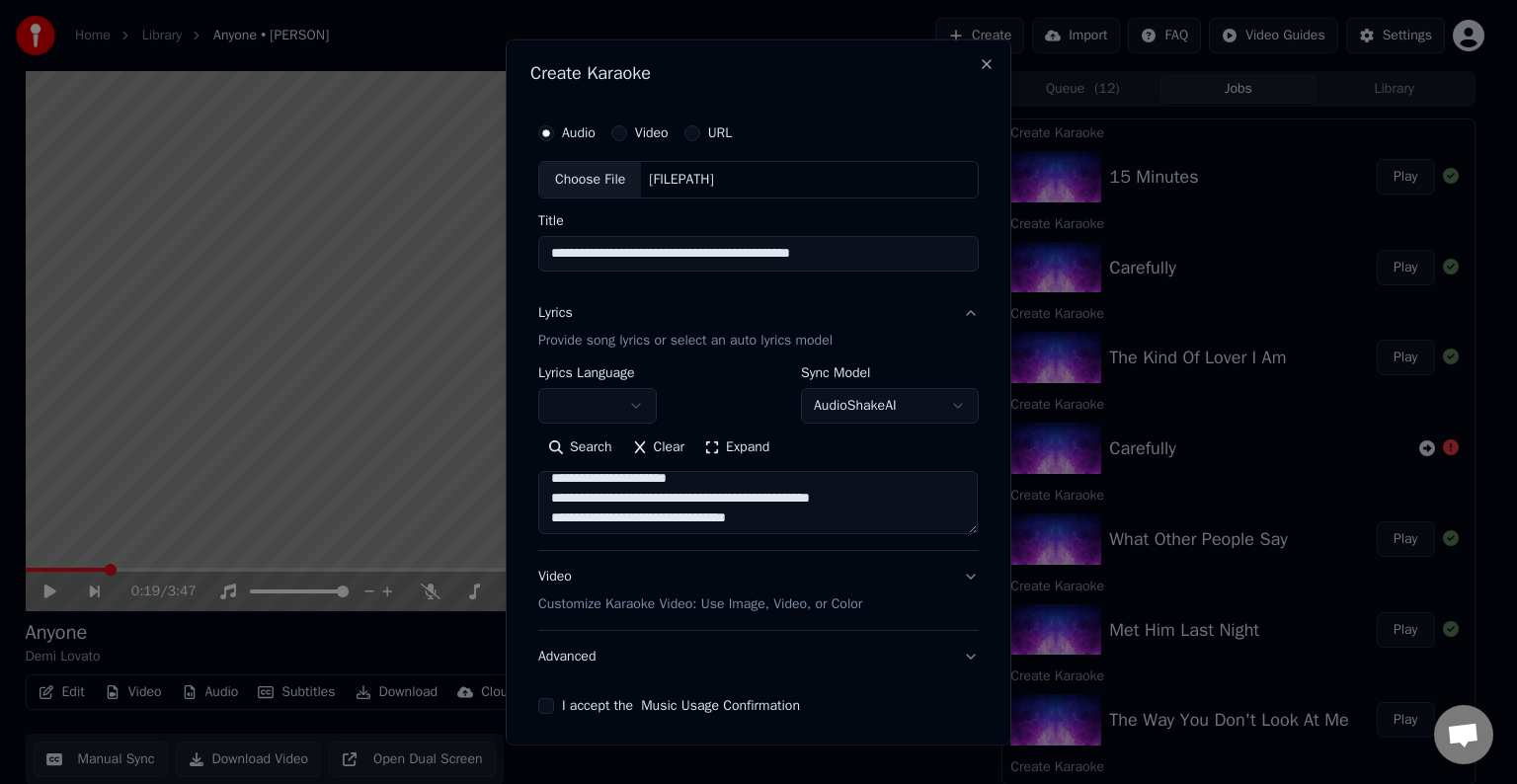scroll, scrollTop: 1134, scrollLeft: 0, axis: vertical 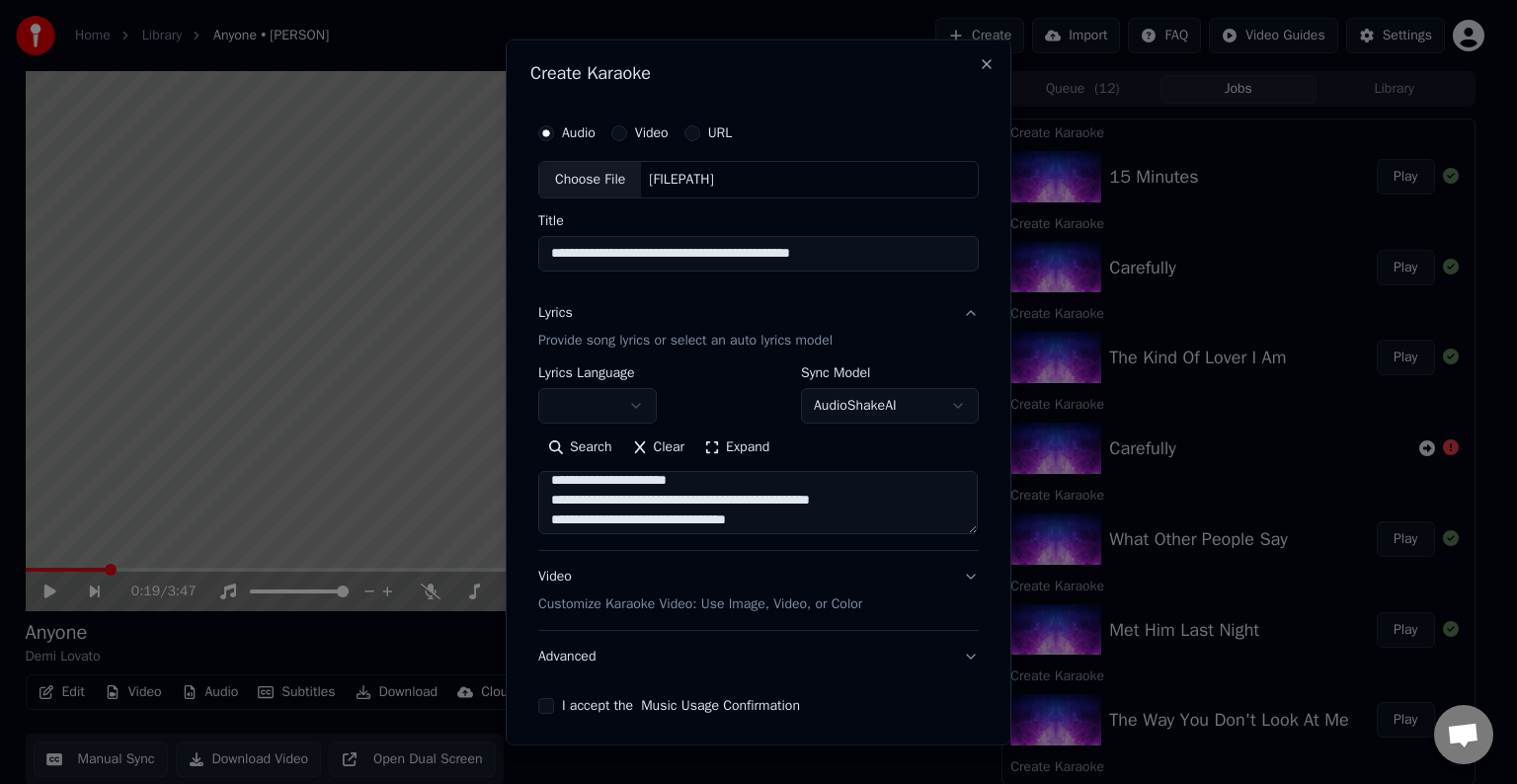 drag, startPoint x: 735, startPoint y: 494, endPoint x: 874, endPoint y: 506, distance: 139.51702 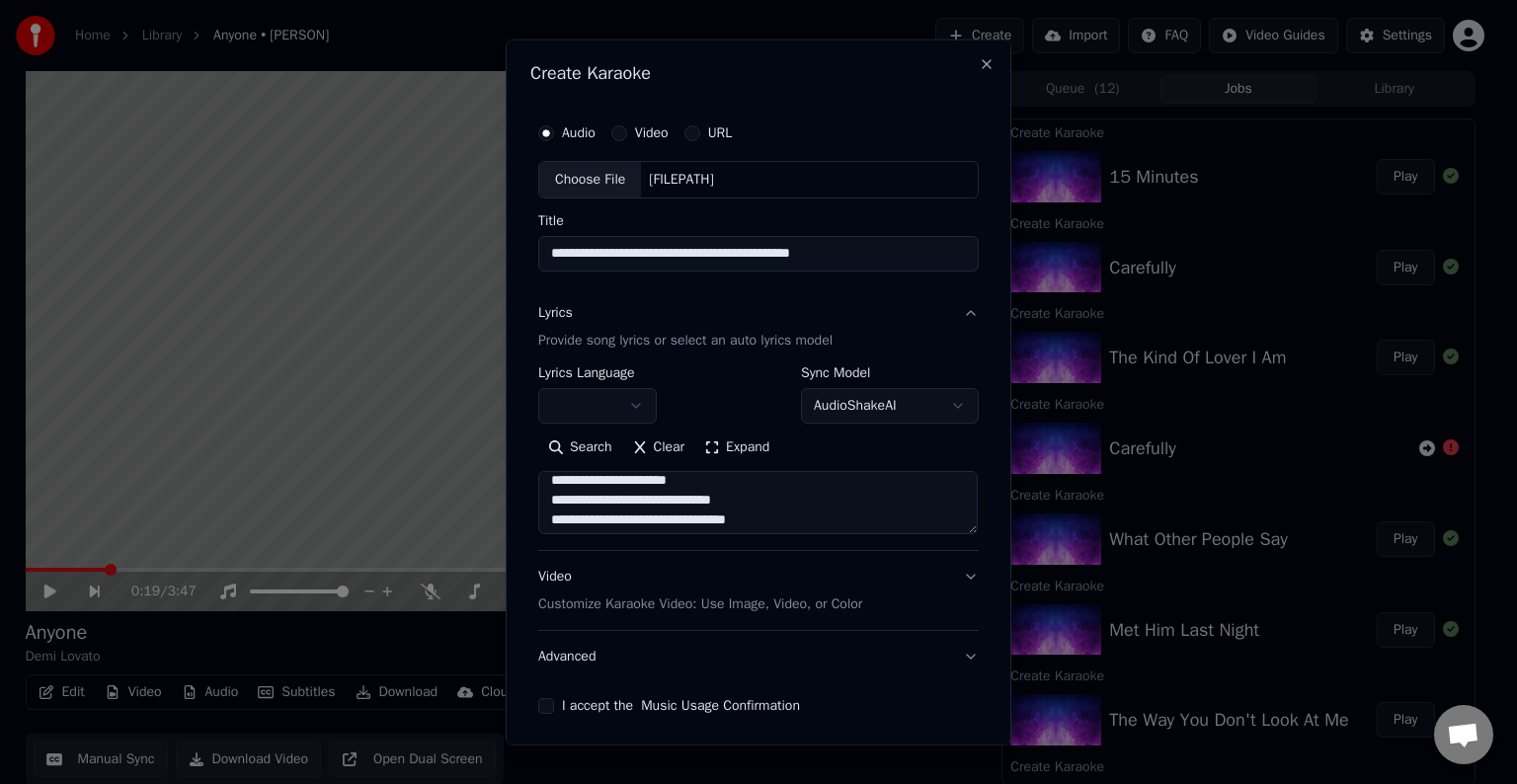 scroll, scrollTop: 1197, scrollLeft: 0, axis: vertical 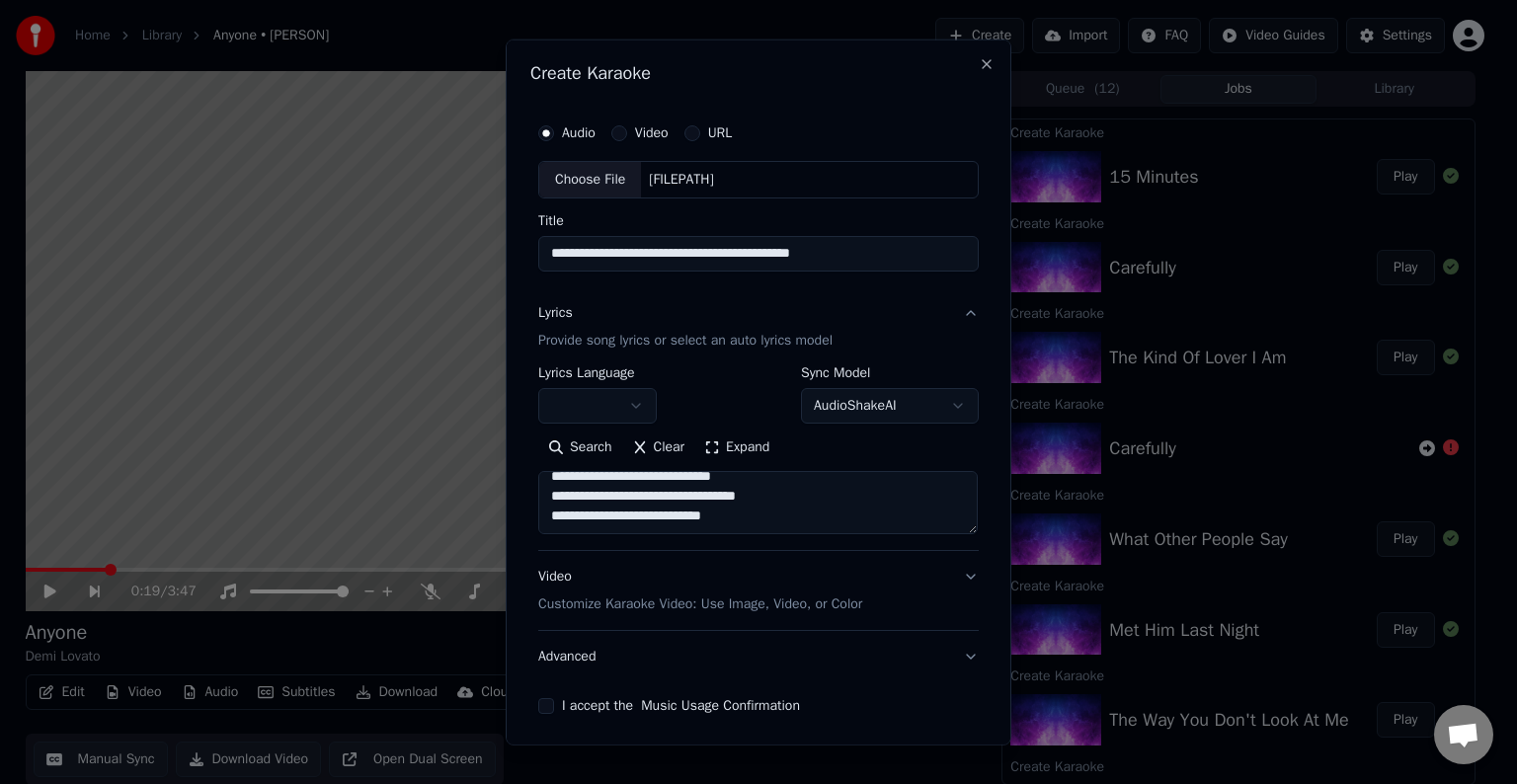 click at bounding box center [758, 503] 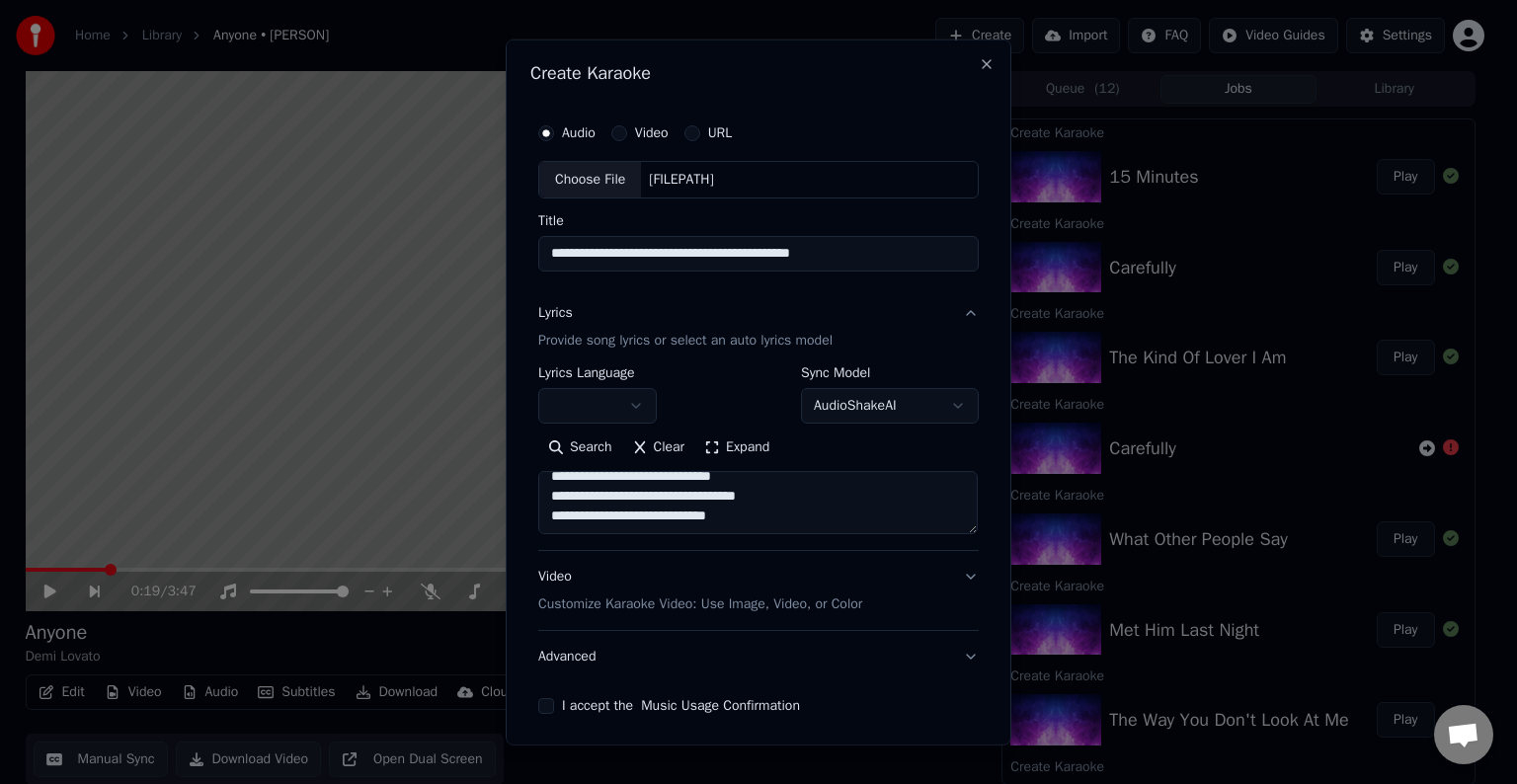 scroll, scrollTop: 1209, scrollLeft: 0, axis: vertical 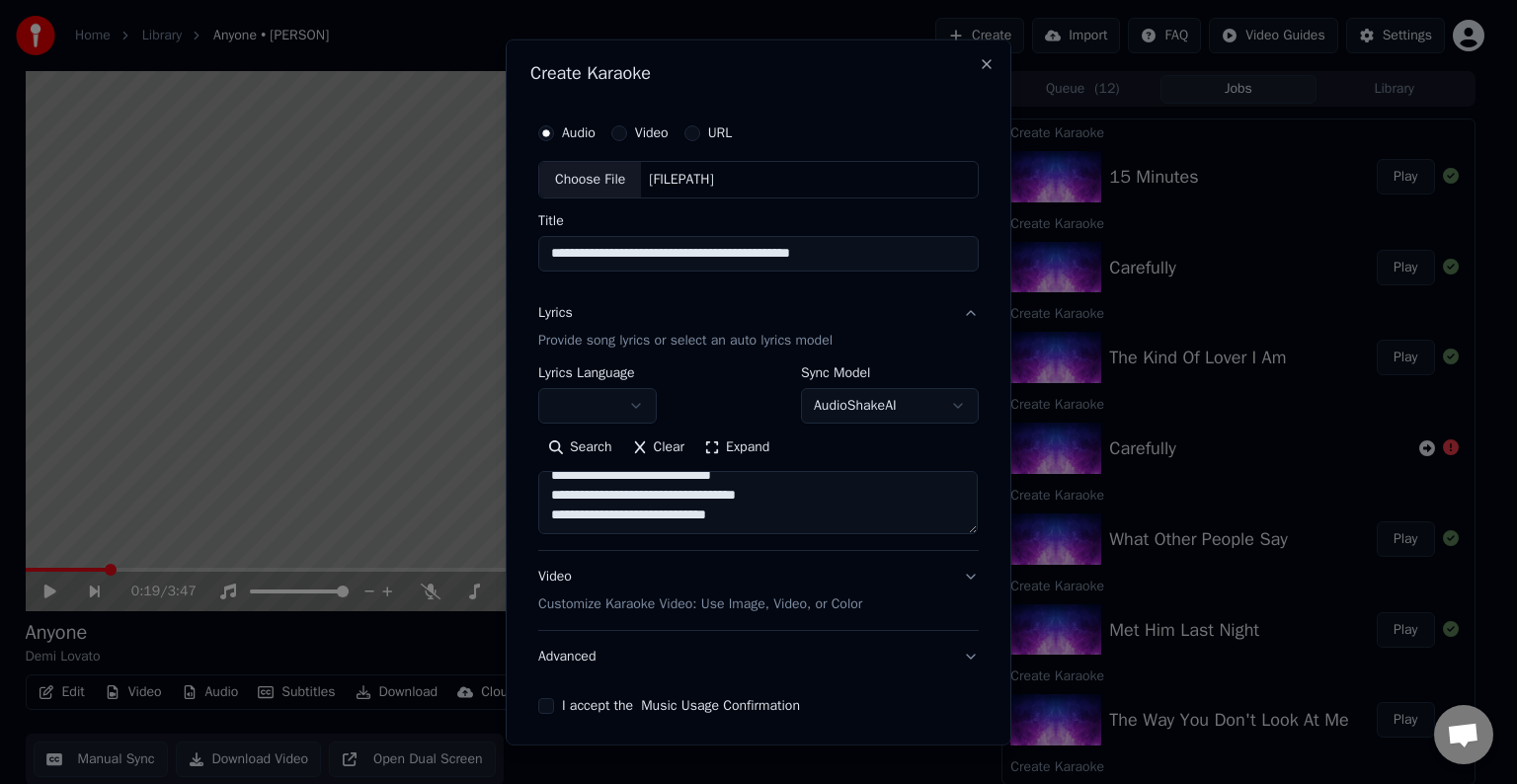 paste on "**********" 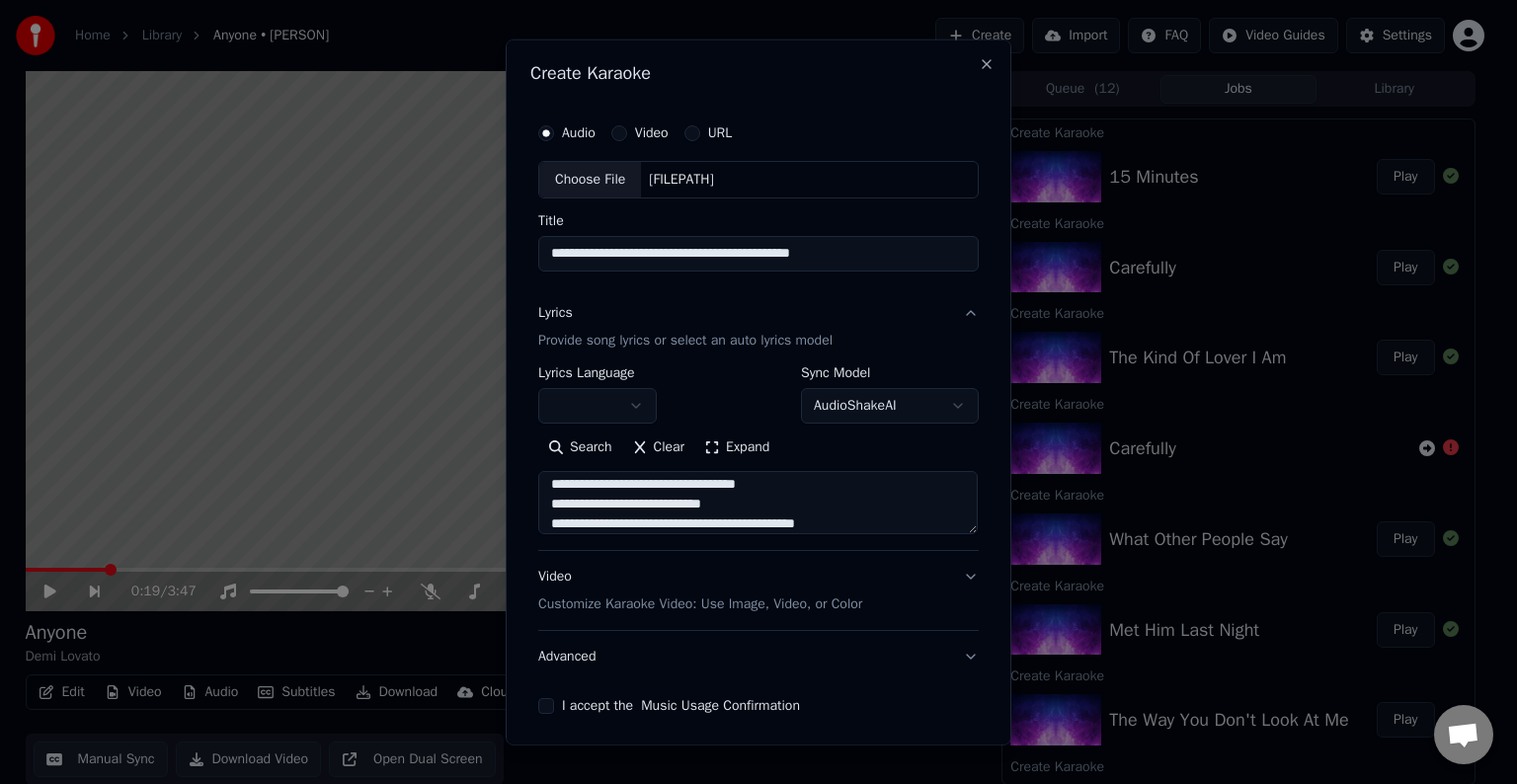 scroll, scrollTop: 1268, scrollLeft: 0, axis: vertical 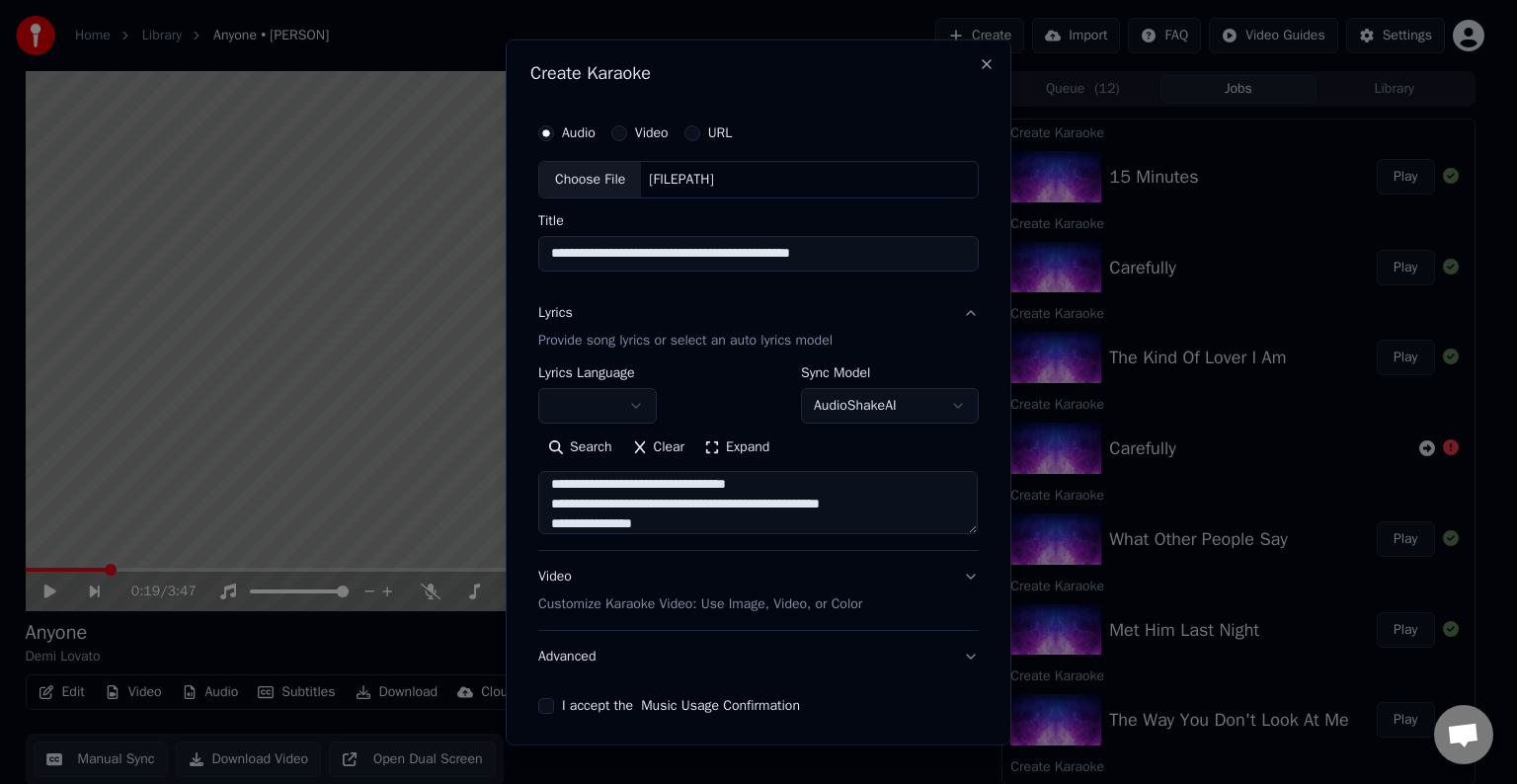 drag, startPoint x: 865, startPoint y: 510, endPoint x: 767, endPoint y: 513, distance: 98.04591 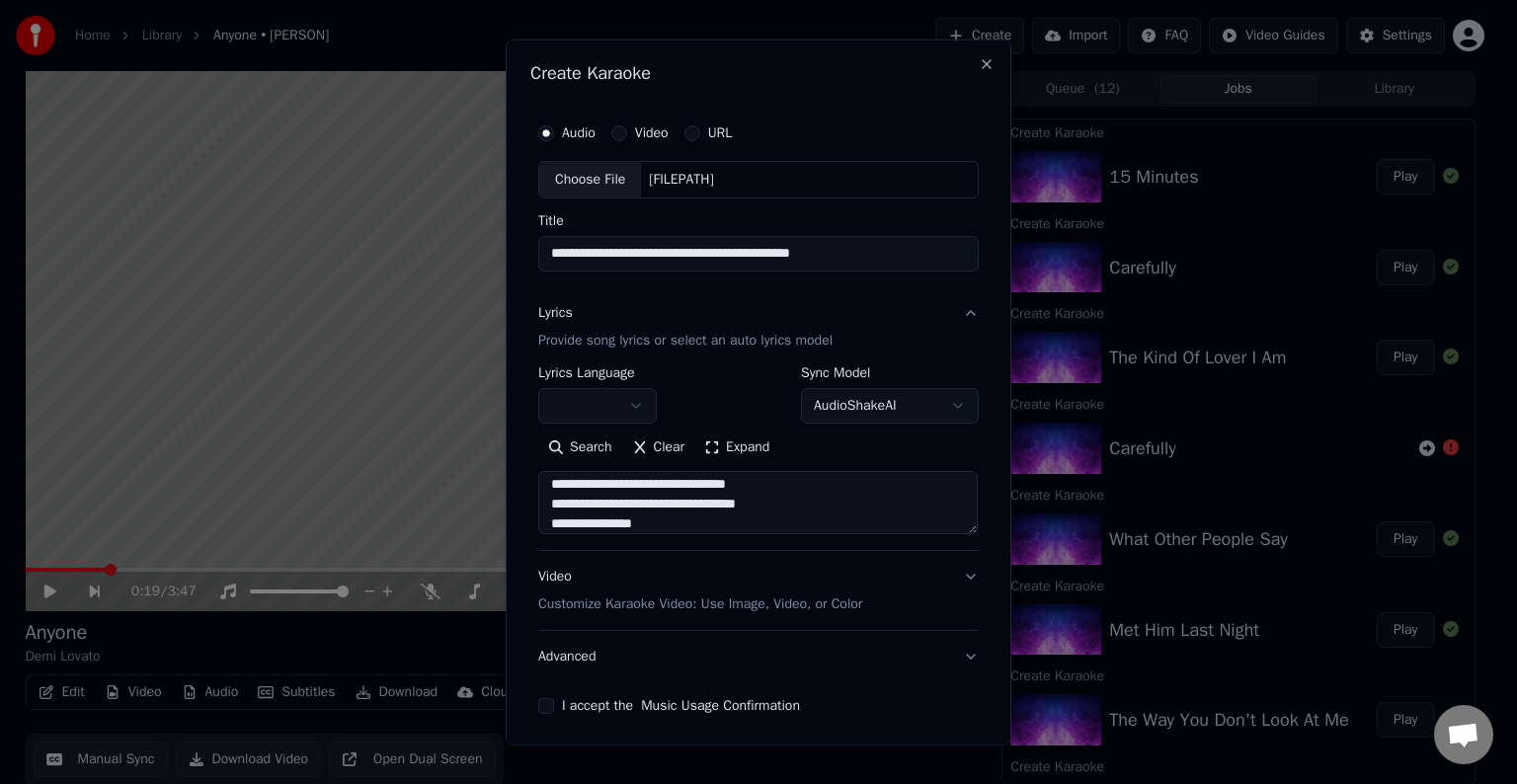 scroll, scrollTop: 1252, scrollLeft: 0, axis: vertical 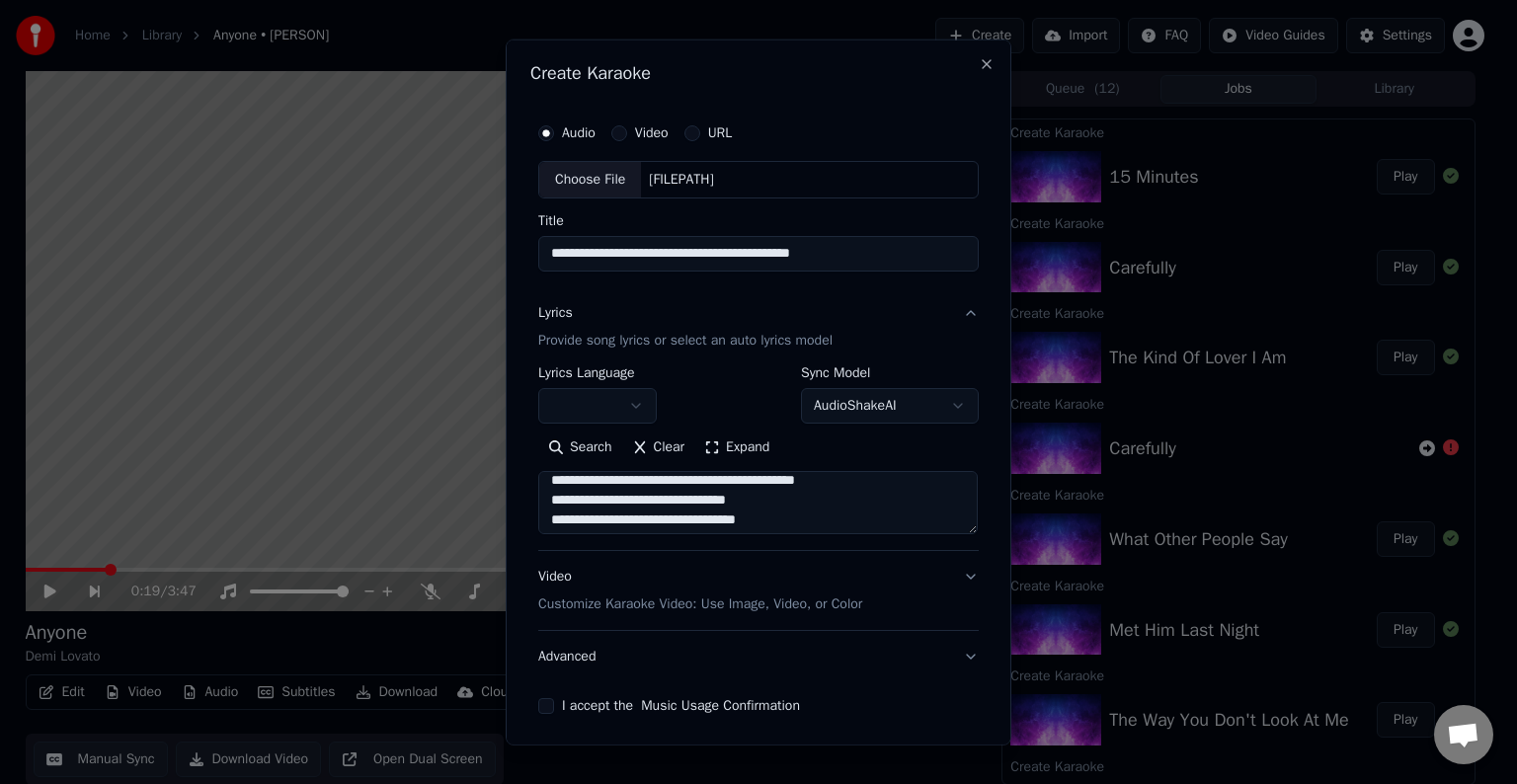 drag, startPoint x: 779, startPoint y: 499, endPoint x: 657, endPoint y: 499, distance: 122 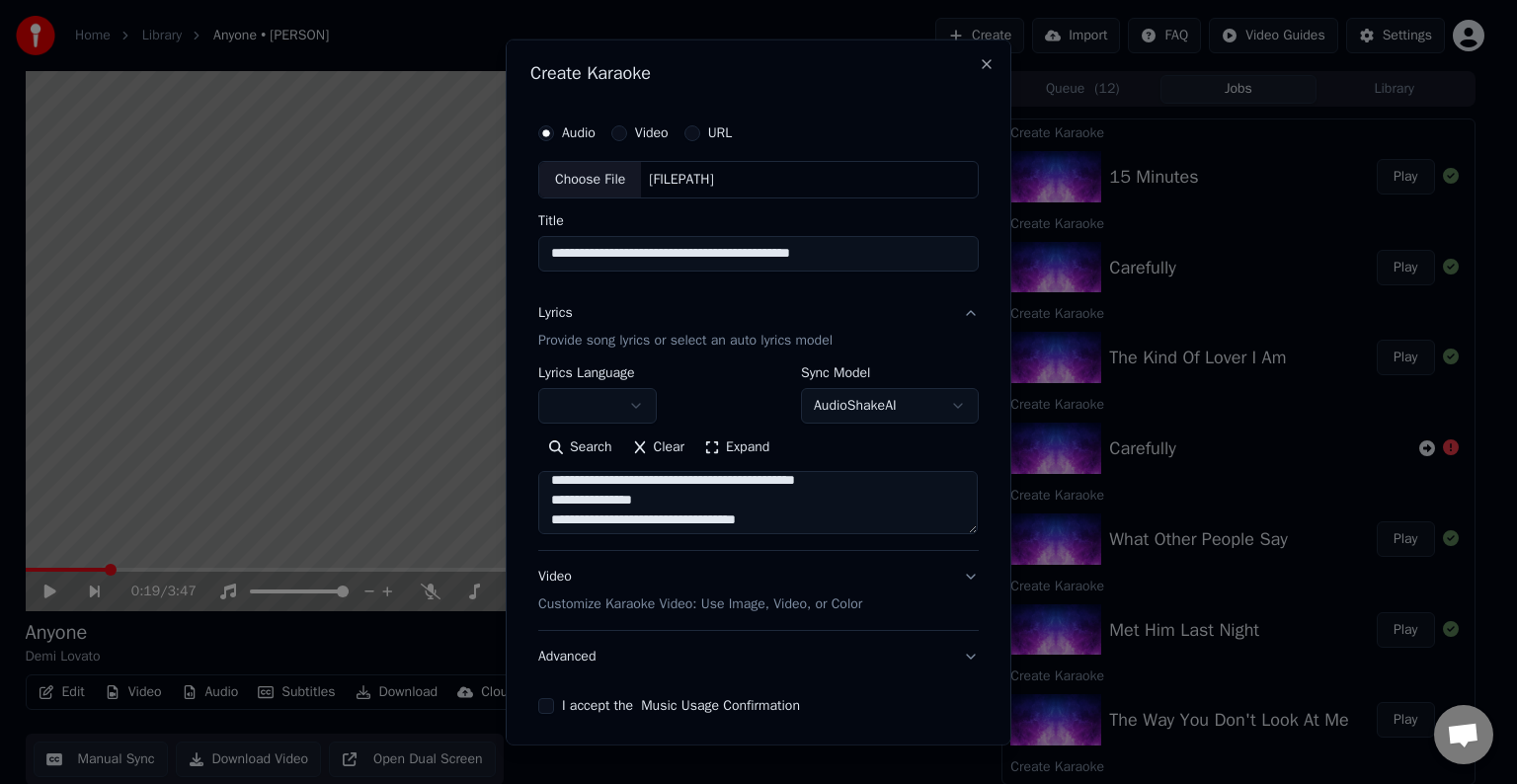 click at bounding box center [758, 503] 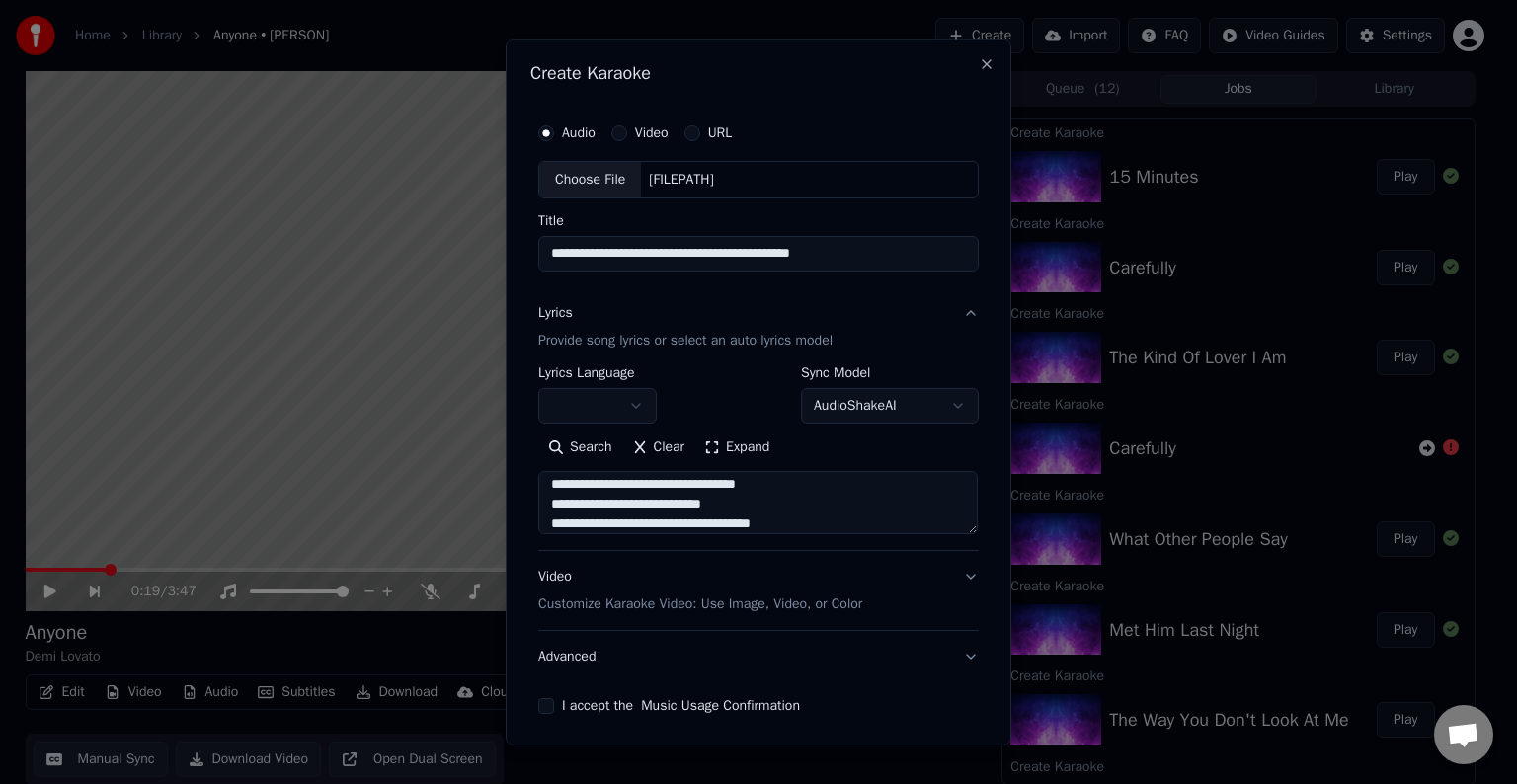 scroll, scrollTop: 1276, scrollLeft: 0, axis: vertical 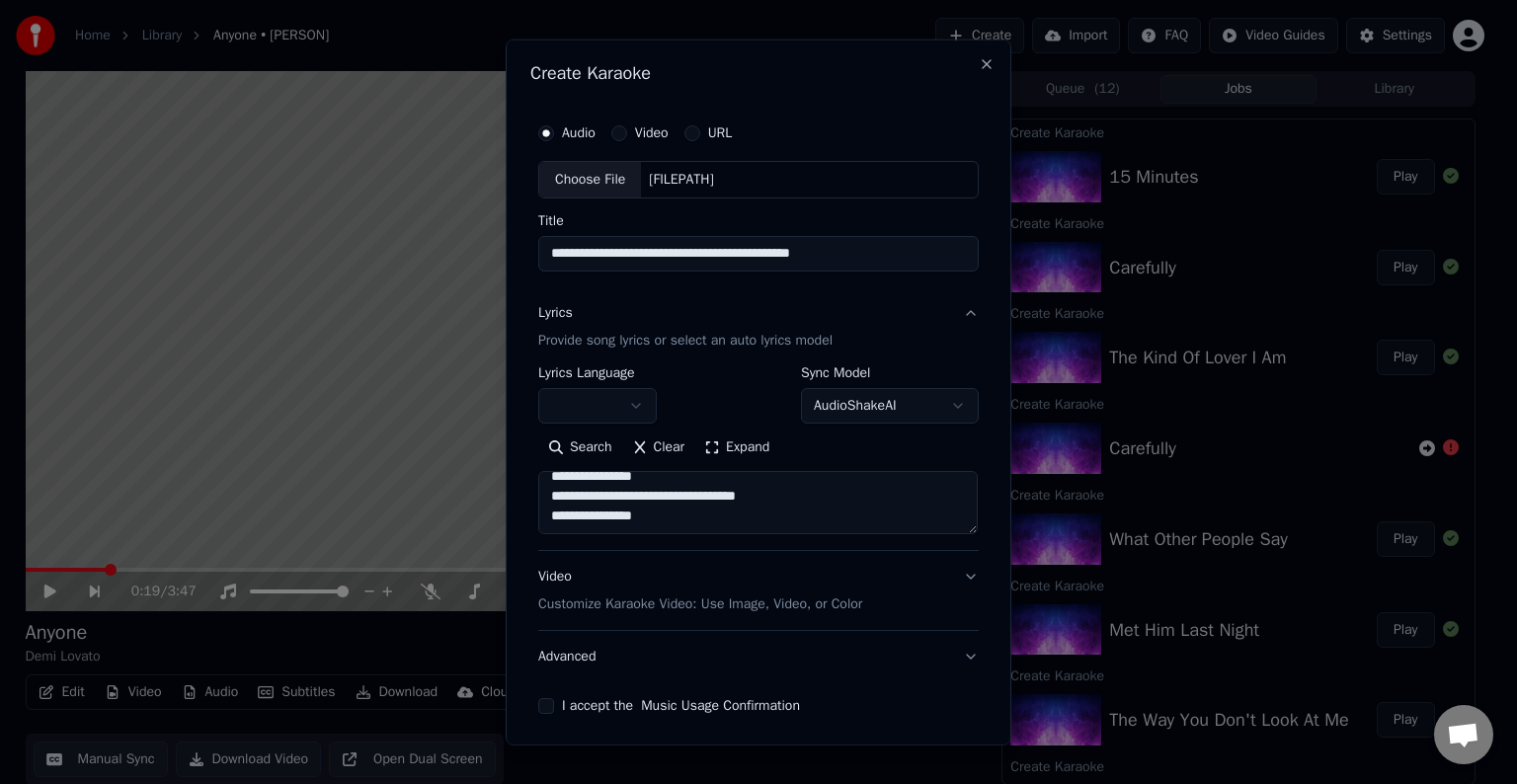 click at bounding box center (758, 503) 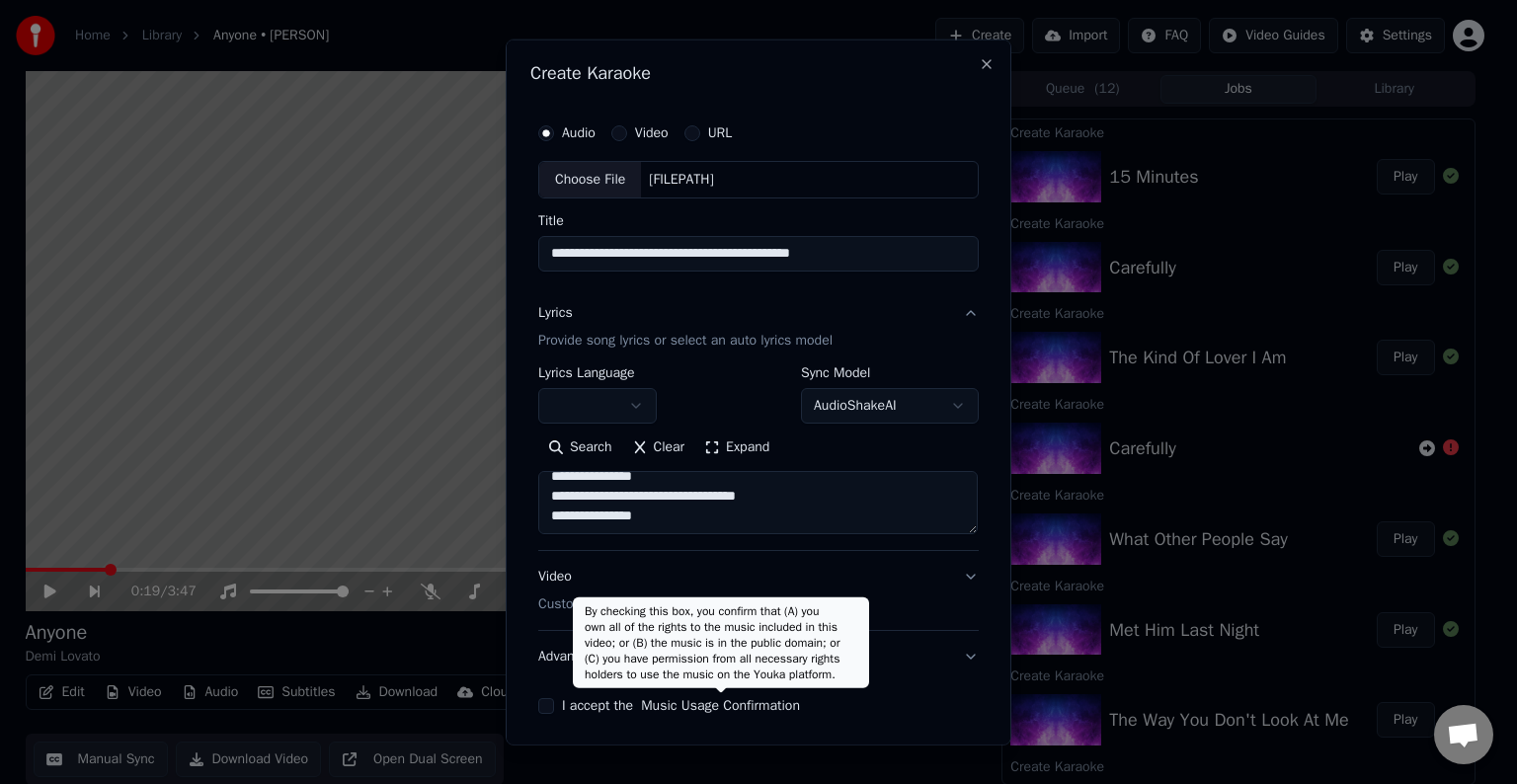 type on "**********" 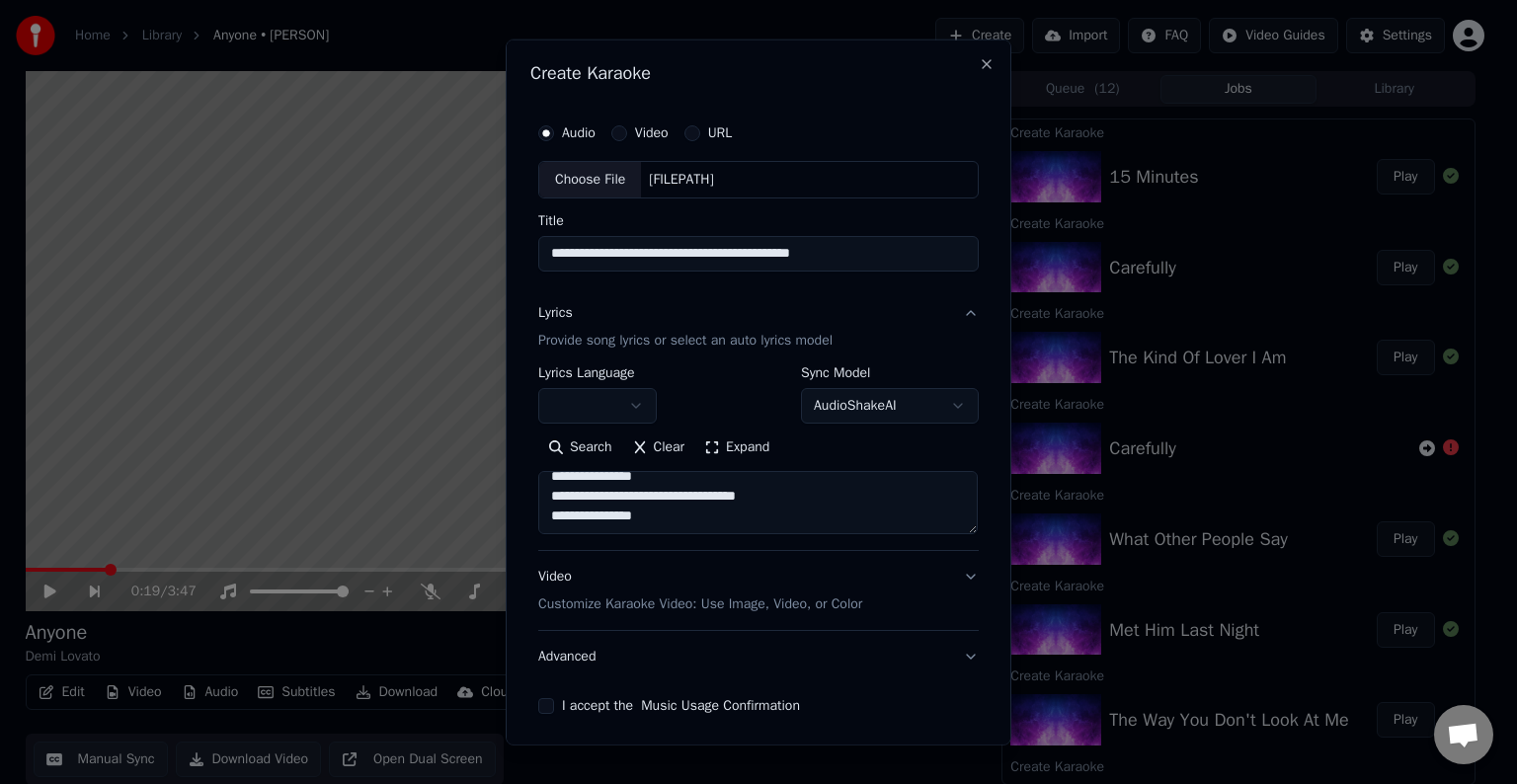click on "Advanced" at bounding box center (758, 657) 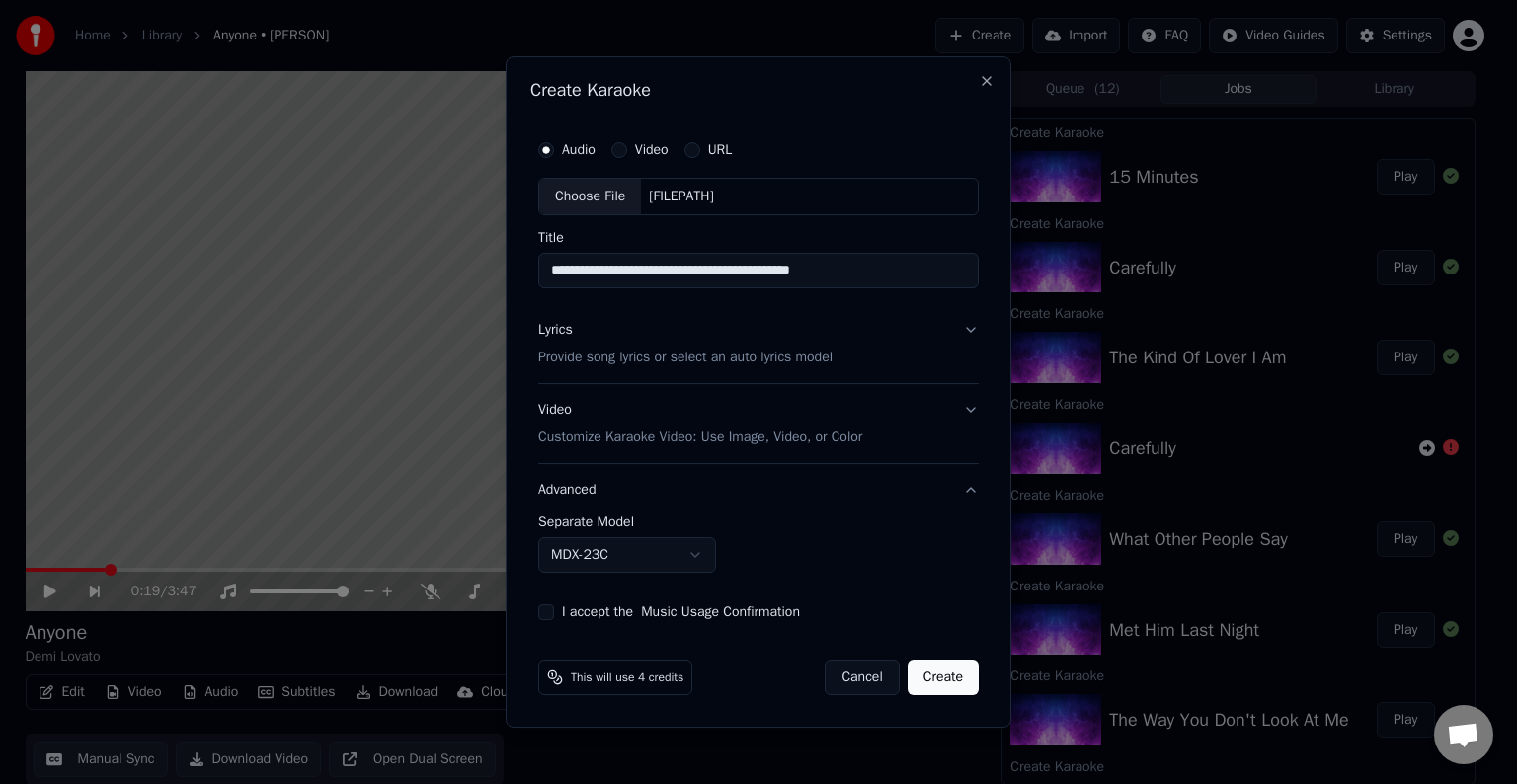 click on "Home Library Anyone • [PERSON] Create Import FAQ Video Guides Settings 0:19  /  3:47 Anyone [PERSON] BPM 129 Key B Edit Video Audio Subtitles Download Cloud Library Manual Sync Download Video Open Dual Screen Queue ( 12 ) Jobs Library Create Karaoke Carefully Create Karaoke The Kind Of Lover I Am Play Create Karaoke Carefully Create Karaoke What Other People Say Play Create Karaoke Met Him Last Night Play Create Karaoke The Way You Don't Look At Me Play Create Karaoke Melon Cake Play Create Karaoke The Way You Don't Look At Me Create Karaoke Lonely People Play Create Karaoke The Art Of Starting Over Play Create Karaoke ICU (Madison's Lullabye) Play Create Karaoke Dancing With The Devil Play Create Karaoke Anyone Play Create Karaoke Mr. Hughes Play Create Karaoke Stars Play Create Karaoke Father Play Create Karaoke Yes Play Create Karaoke Lionheart Play Create Karaoke Wildfire Play Create Karaoke Waitin for You Play Create Karaoke Kingdom Come Play Create Karaoke URL" at bounding box center [750, 392] 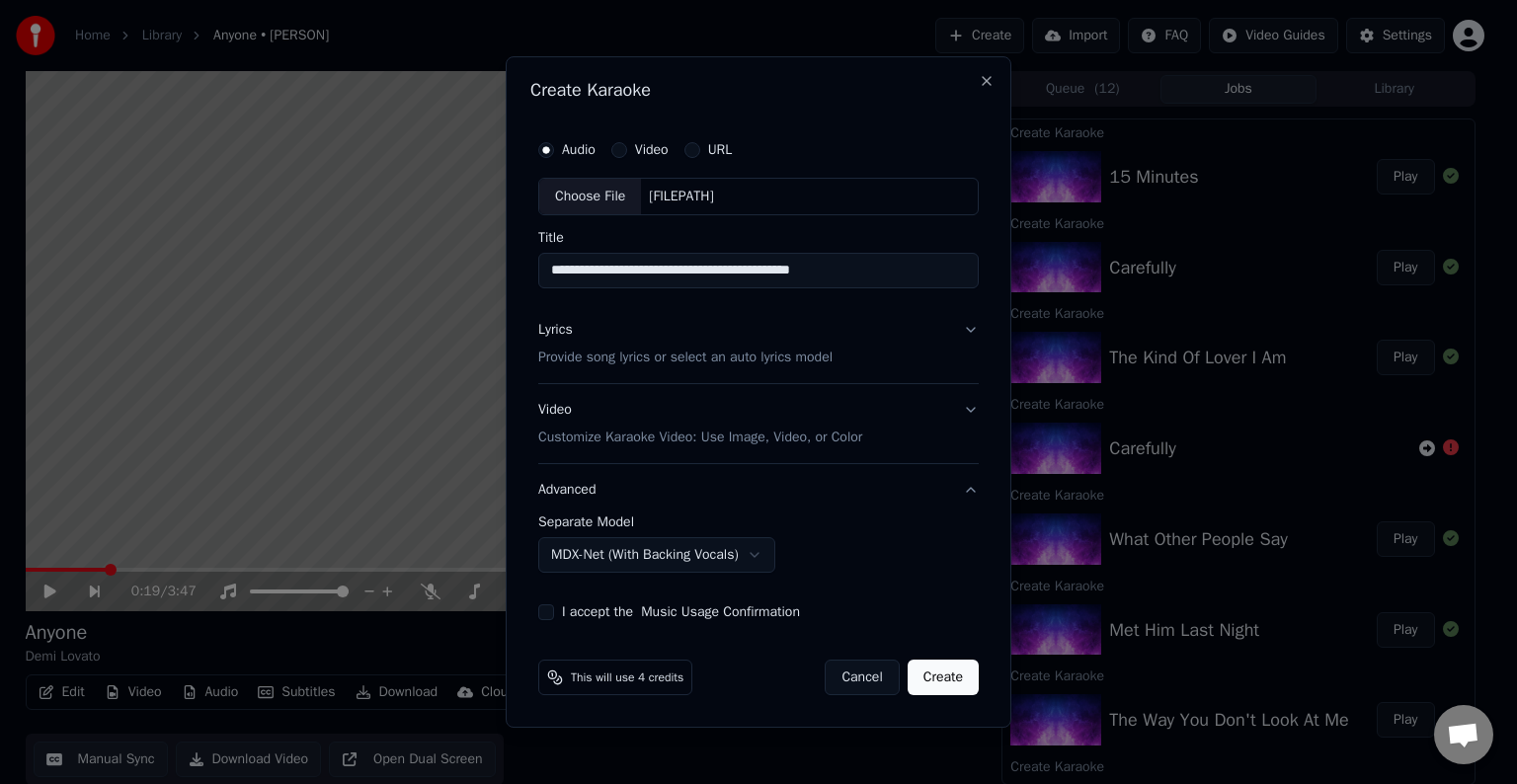 click on "I accept the   Music Usage Confirmation" at bounding box center (546, 612) 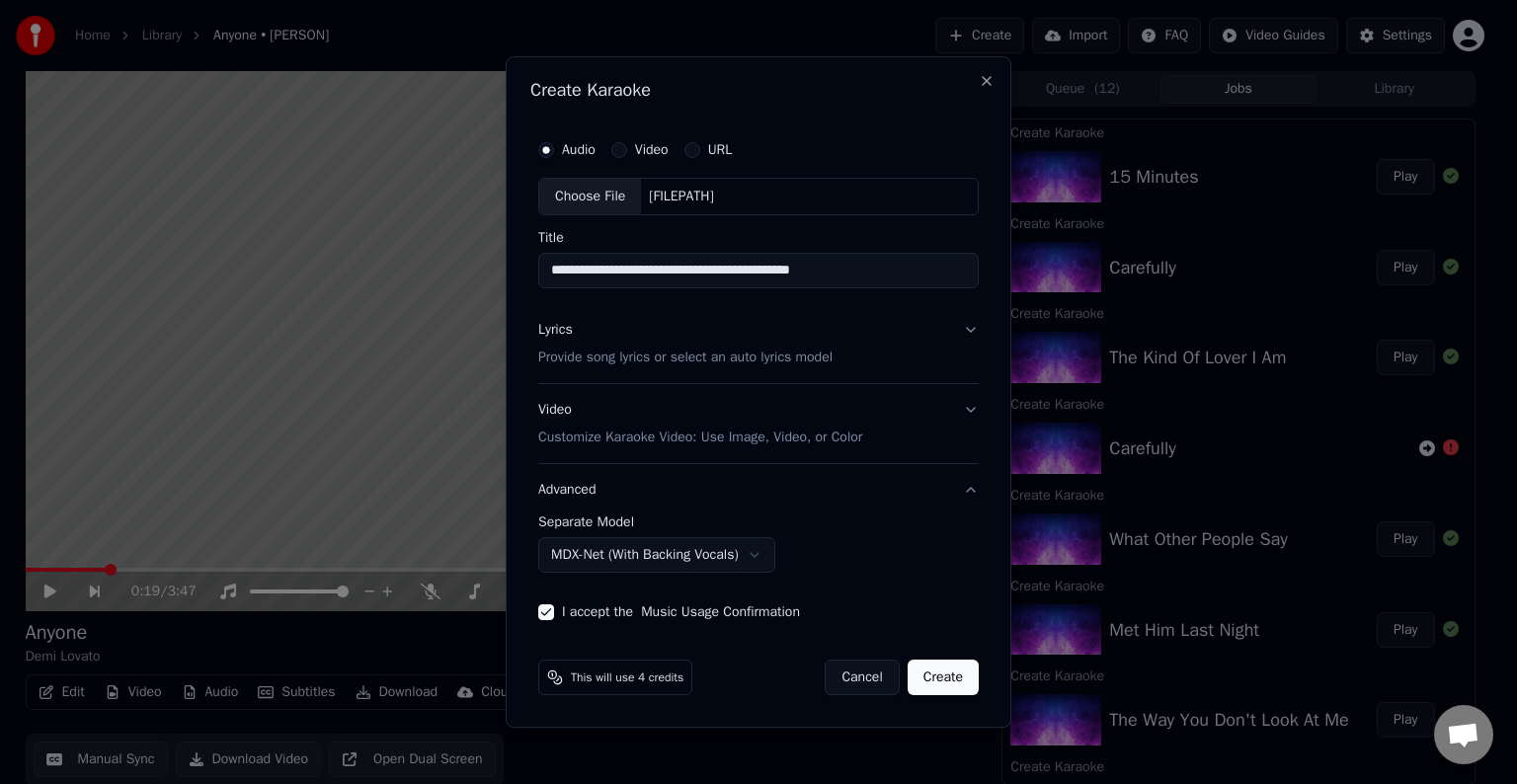 click on "Create" at bounding box center (943, 677) 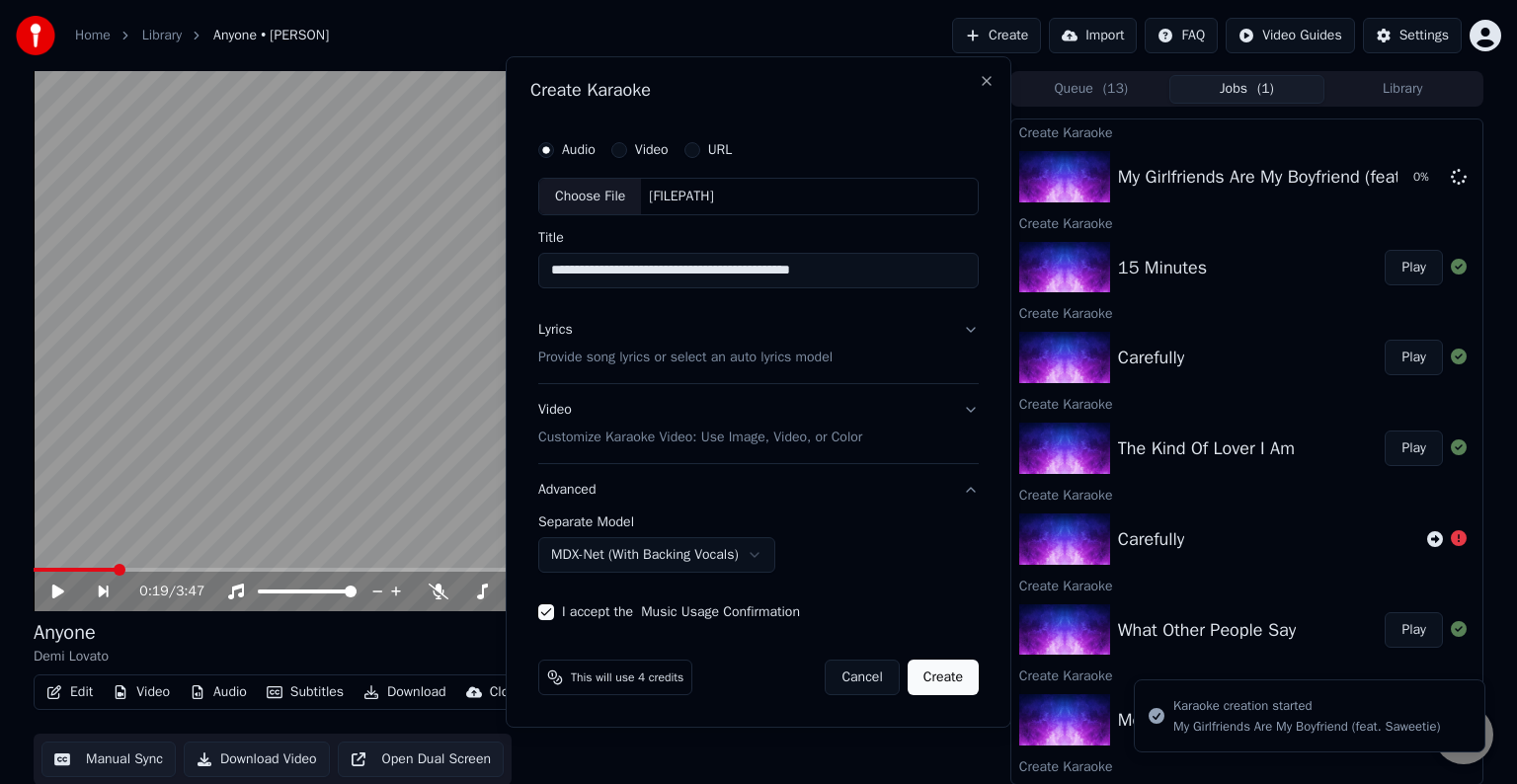 select on "******" 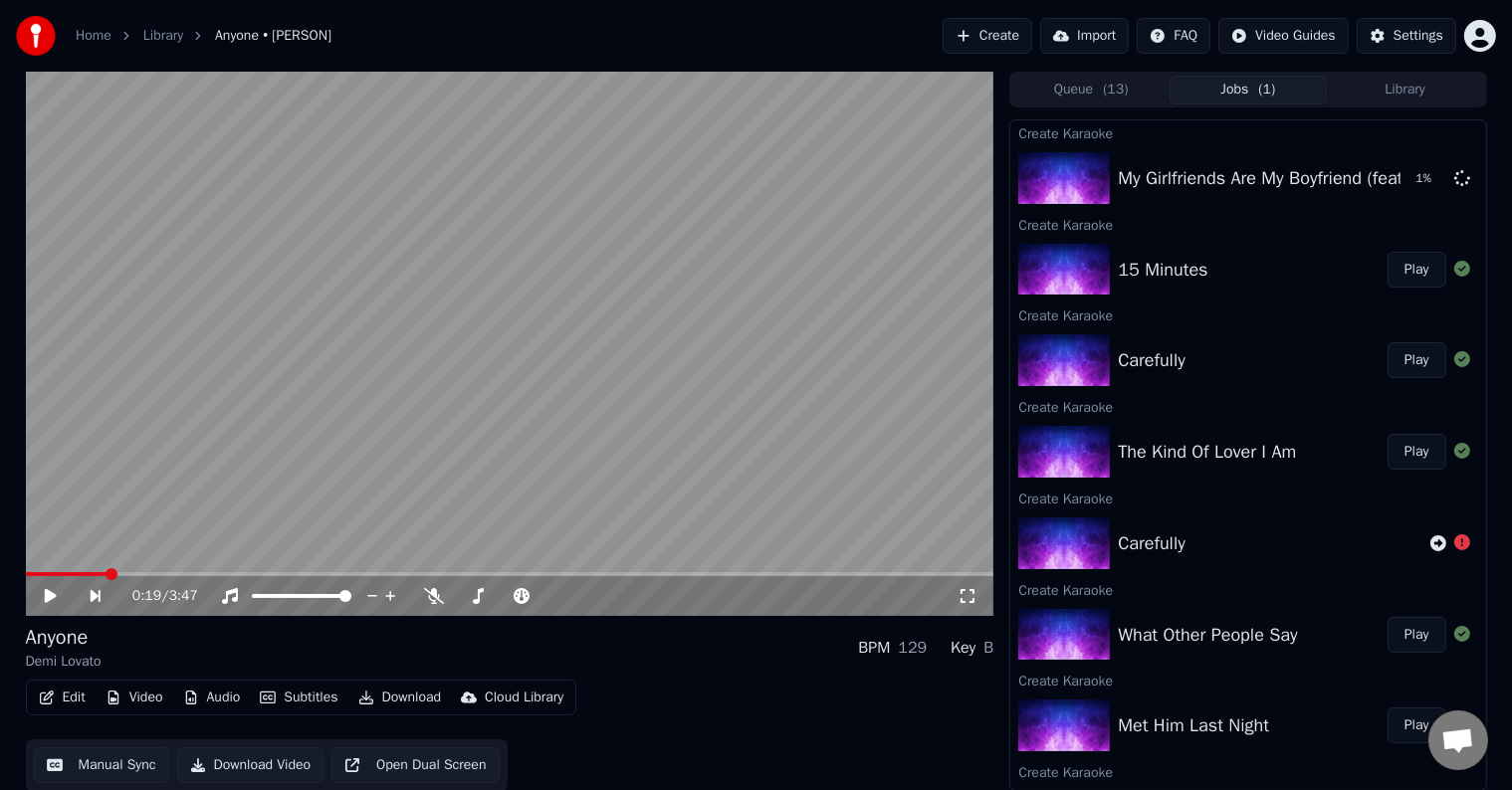 click on "Create" at bounding box center [987, 36] 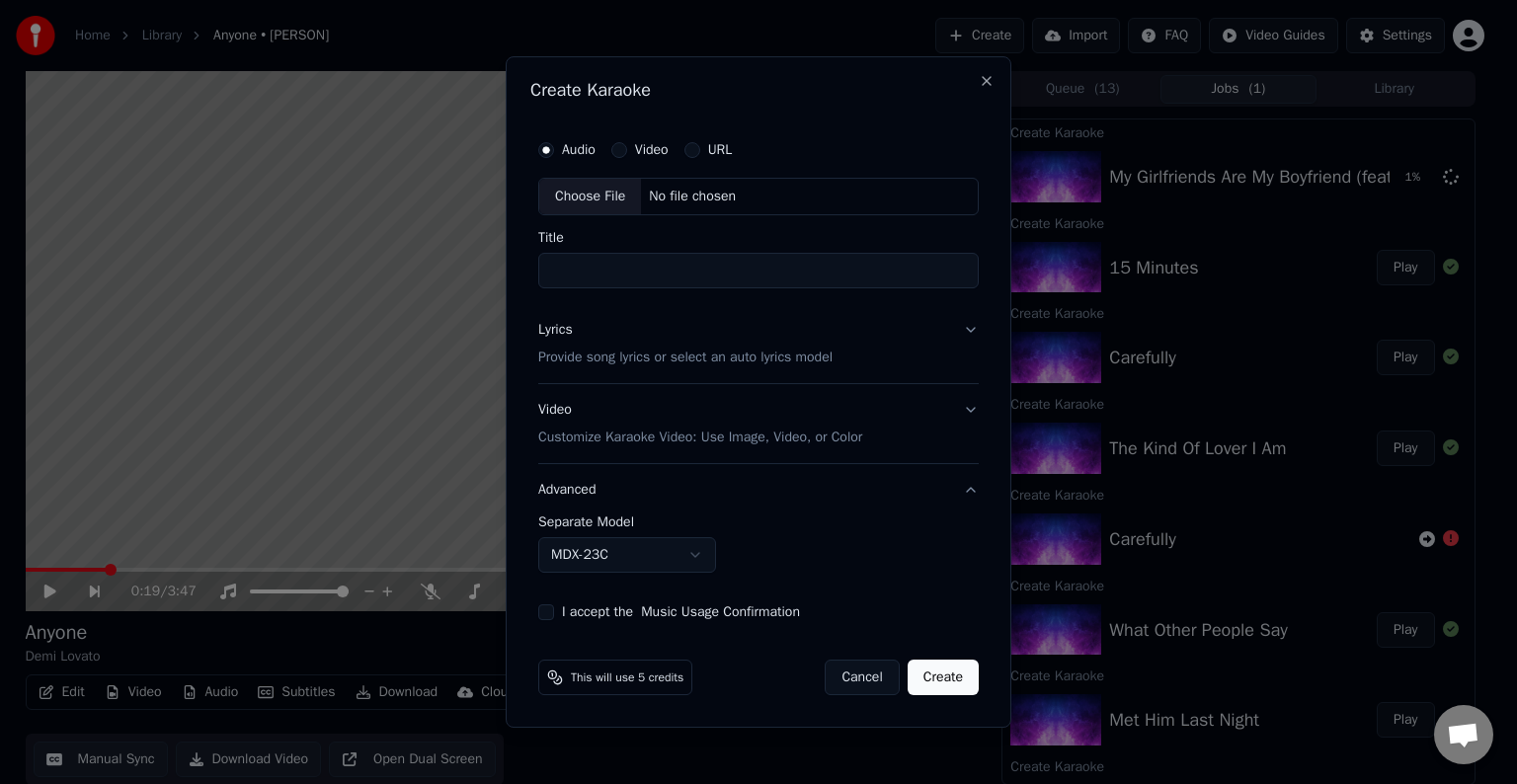 click on "Choose File" at bounding box center (590, 196) 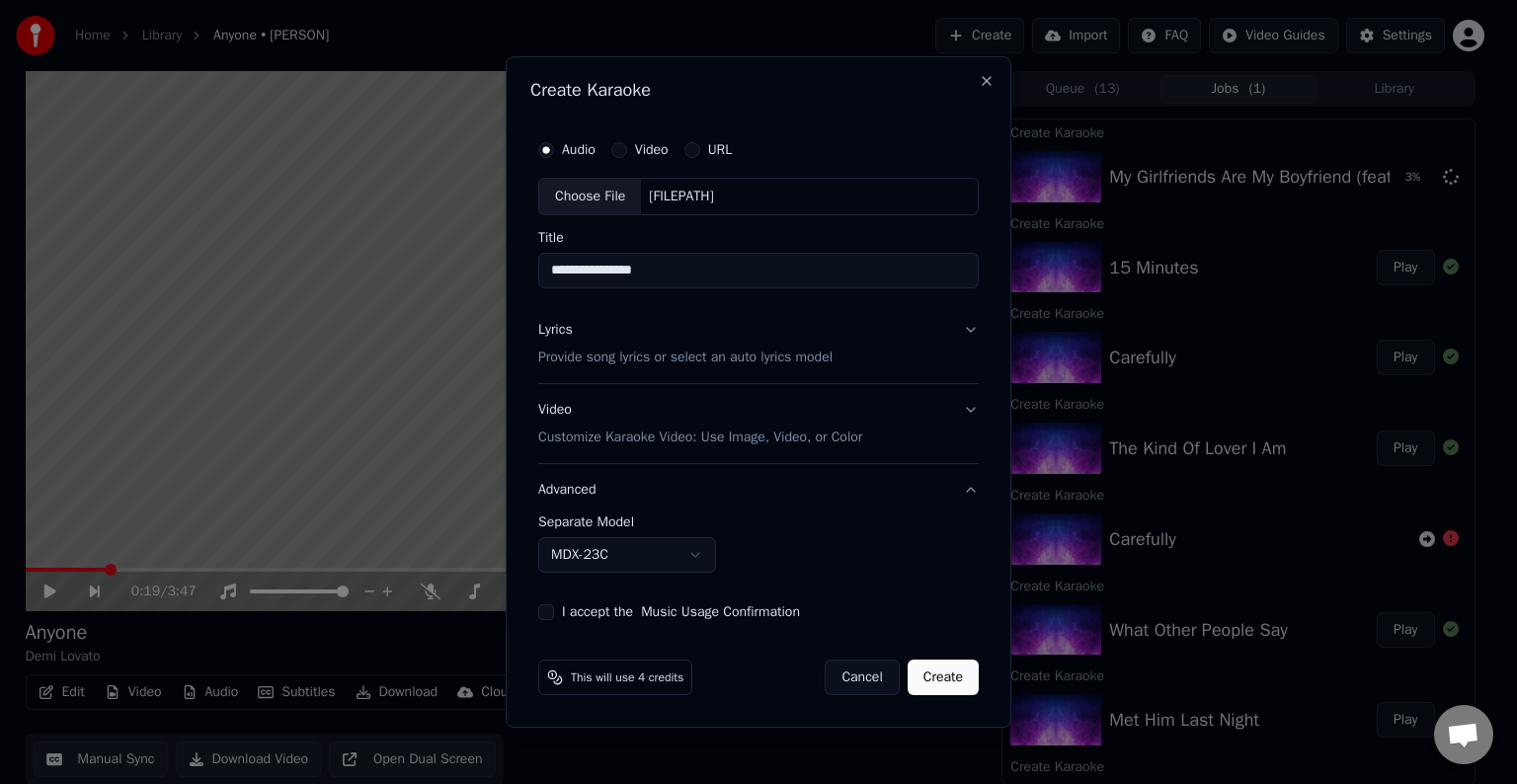 type on "**********" 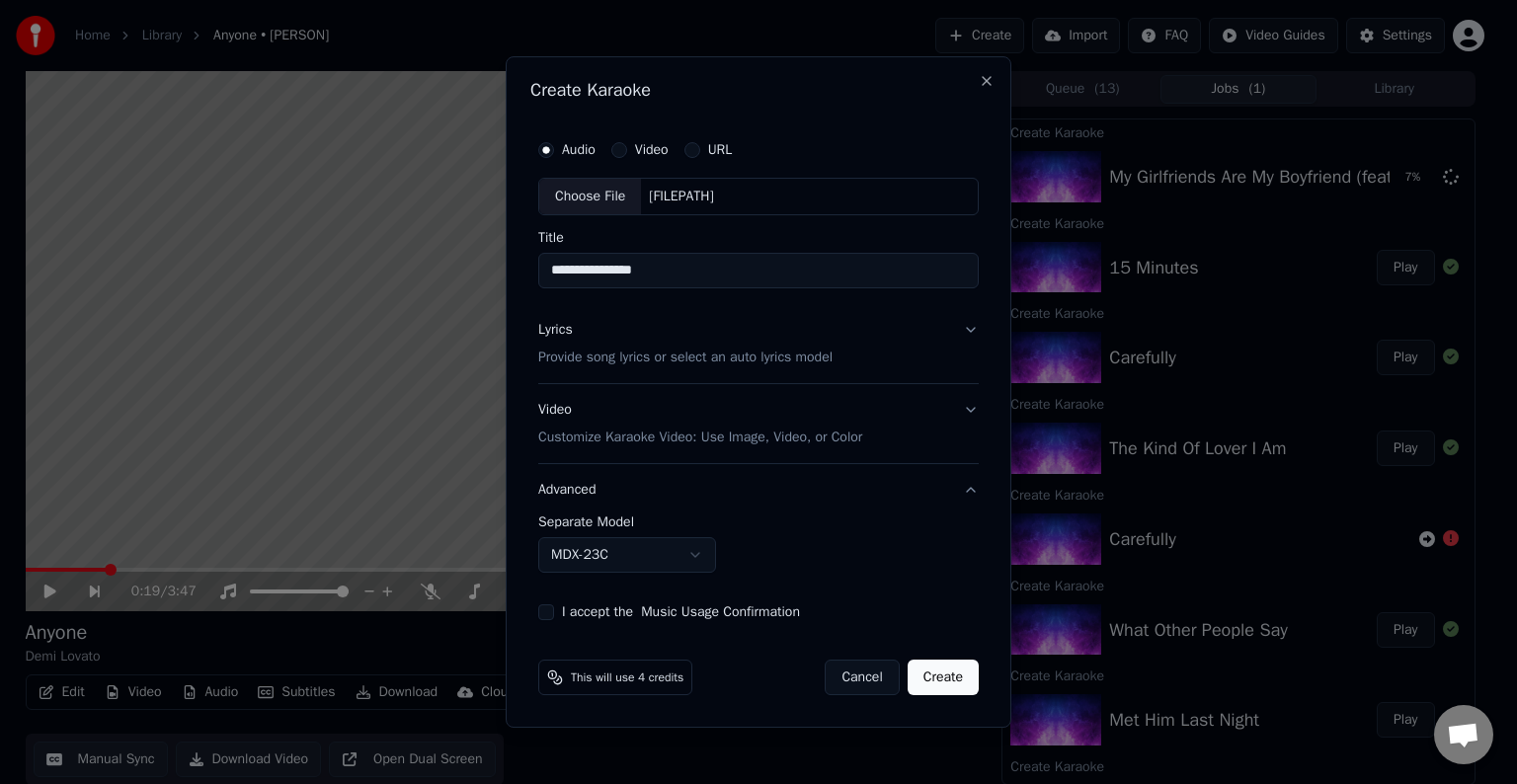 click on "Lyrics Provide song lyrics or select an auto lyrics model" at bounding box center (758, 344) 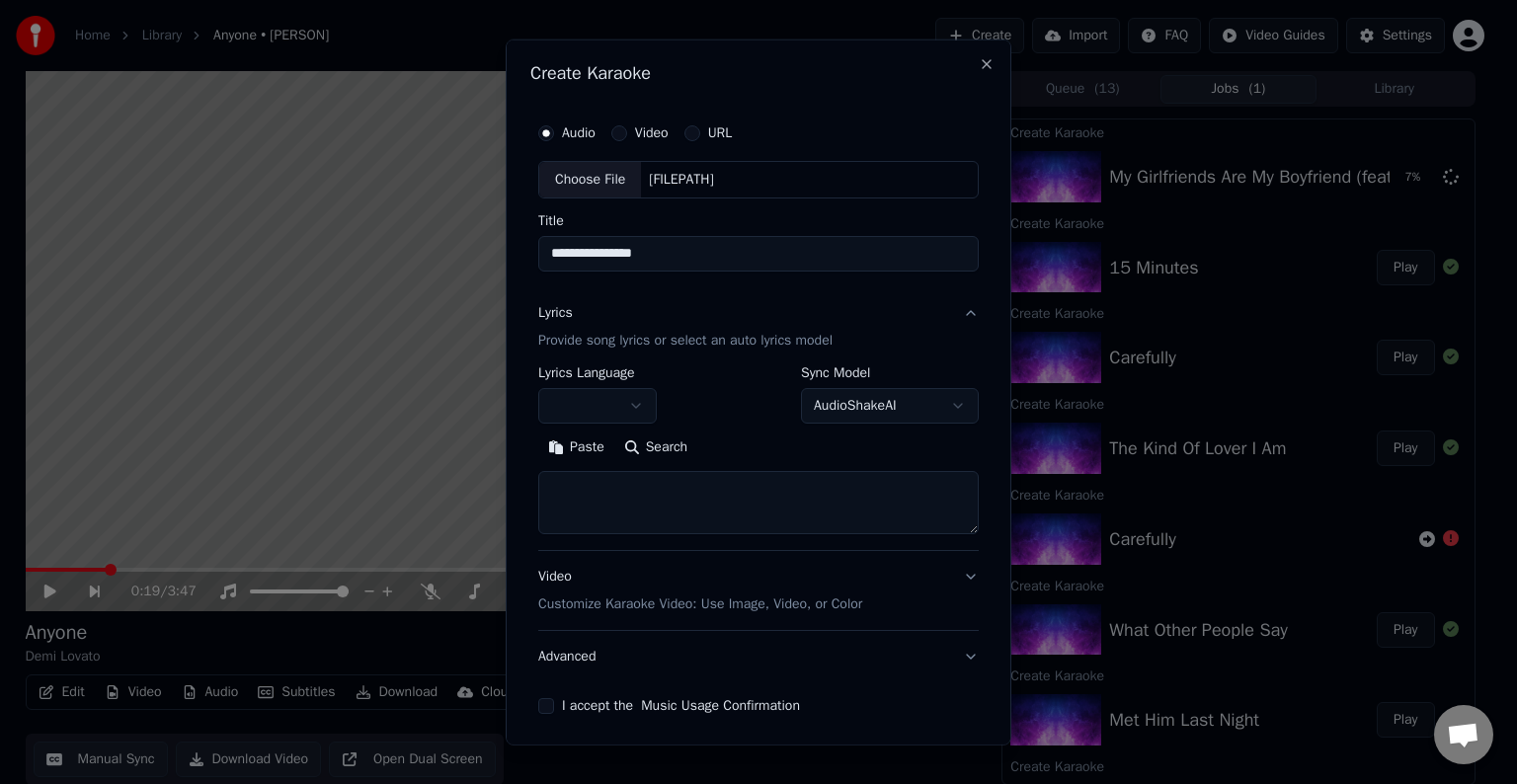 click at bounding box center (758, 503) 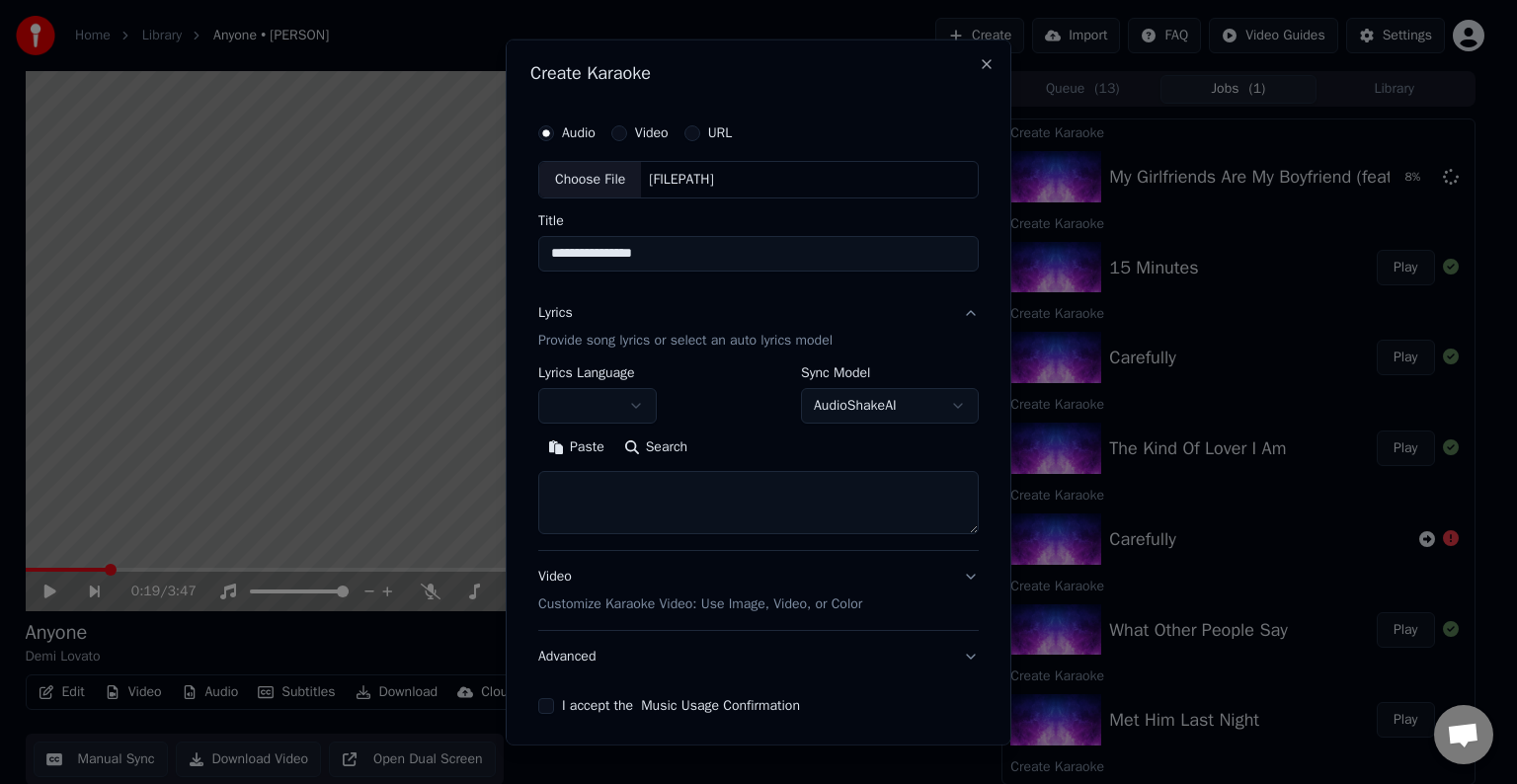 paste on "**********" 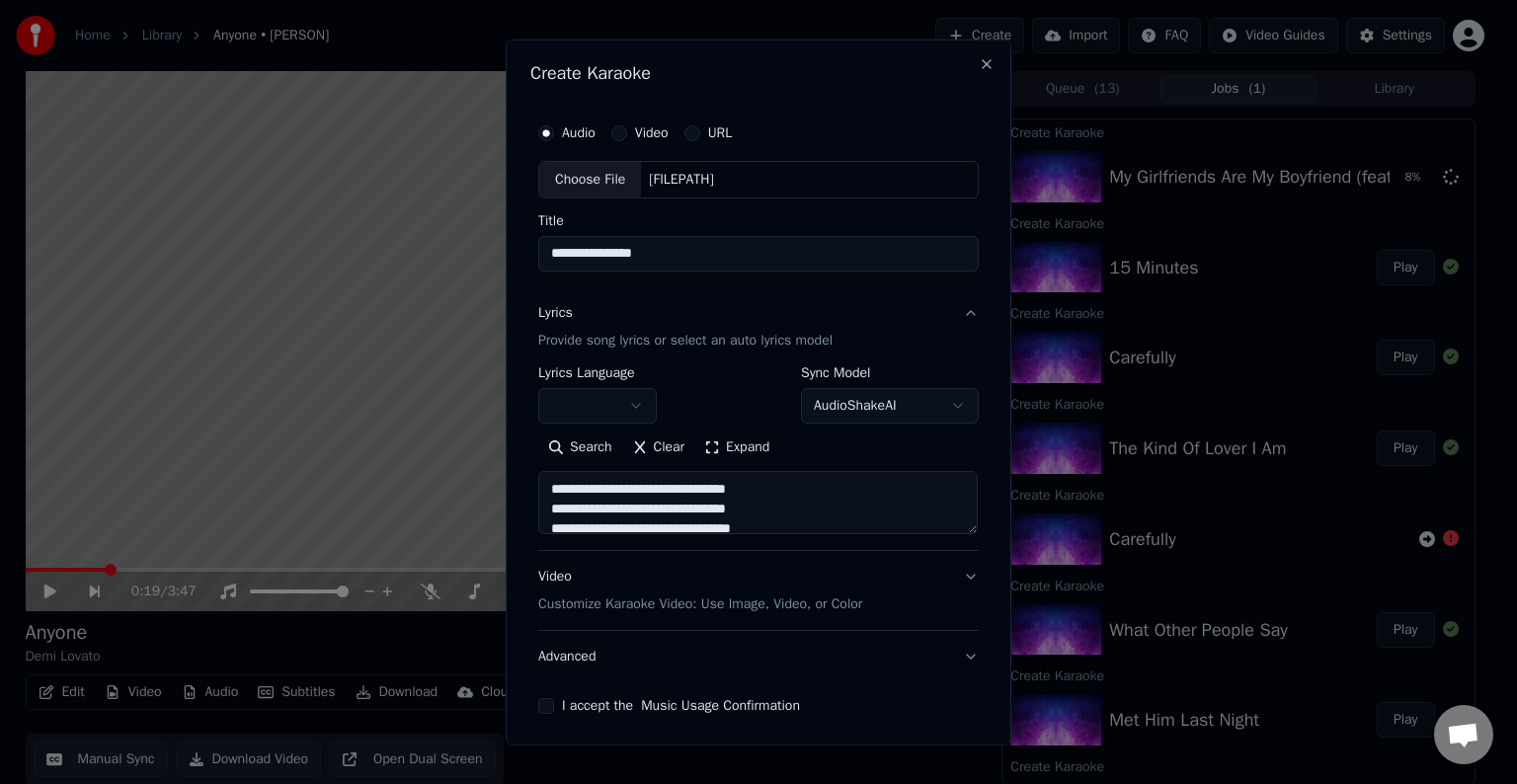 scroll, scrollTop: 43, scrollLeft: 0, axis: vertical 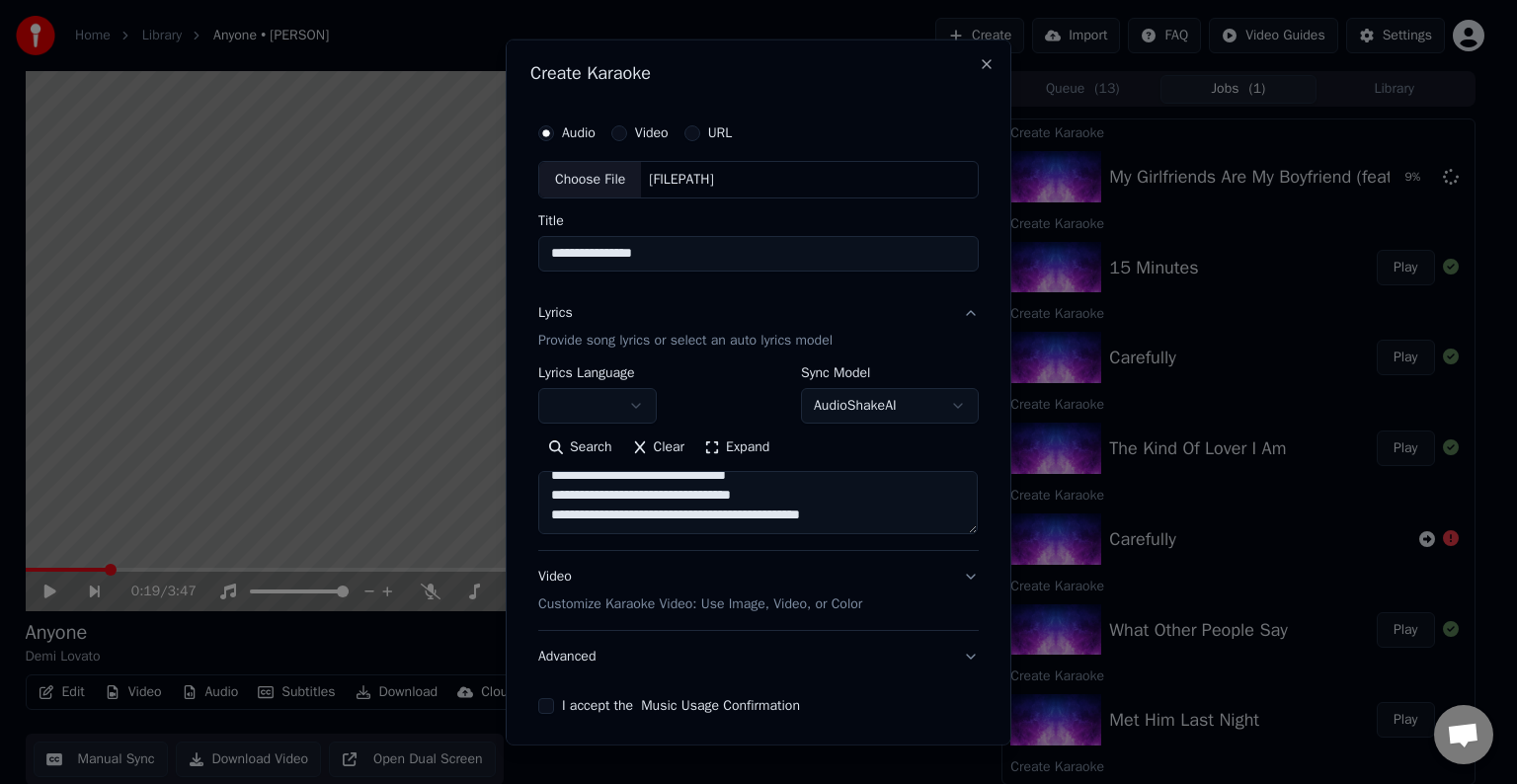 paste on "**********" 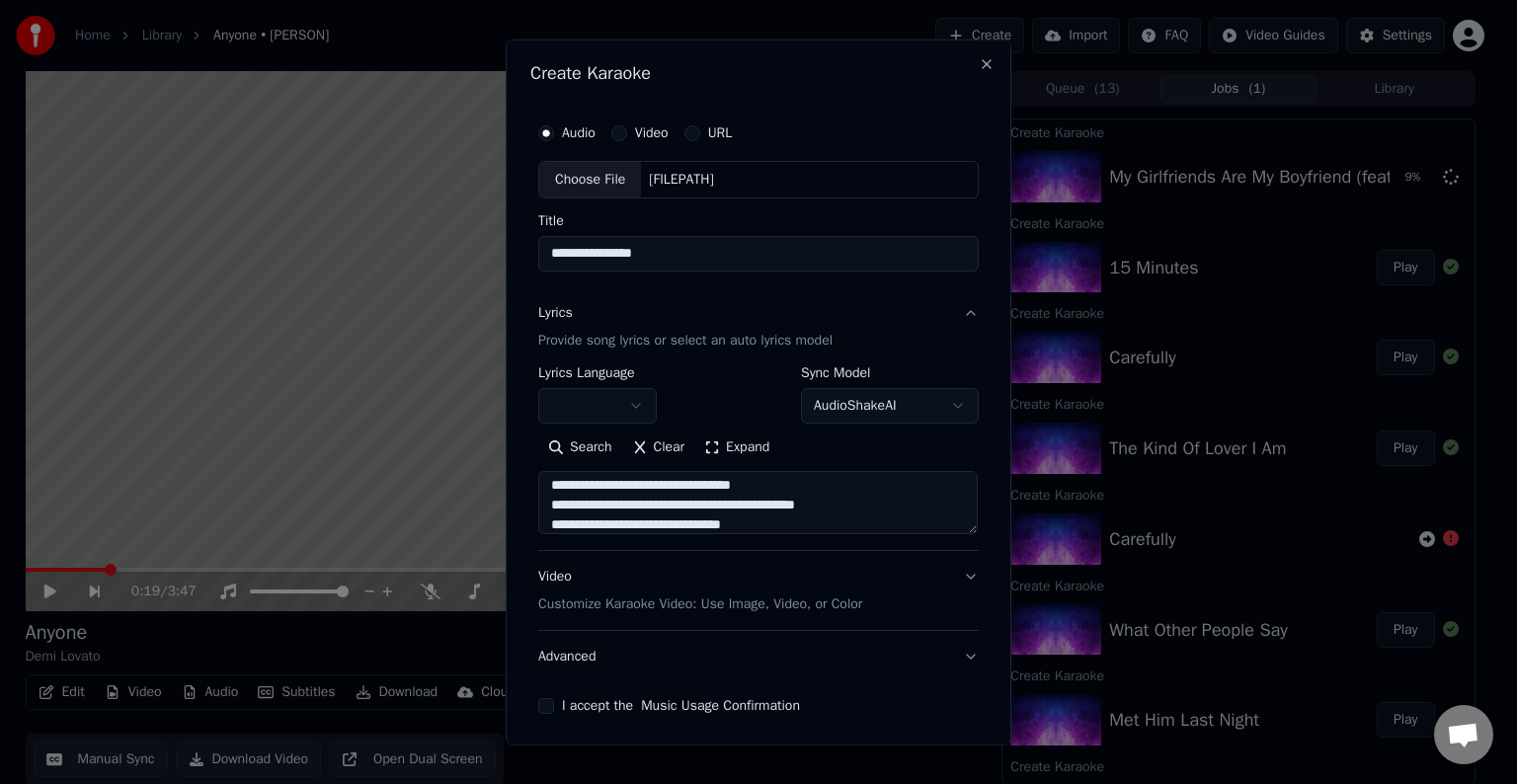 scroll, scrollTop: 122, scrollLeft: 0, axis: vertical 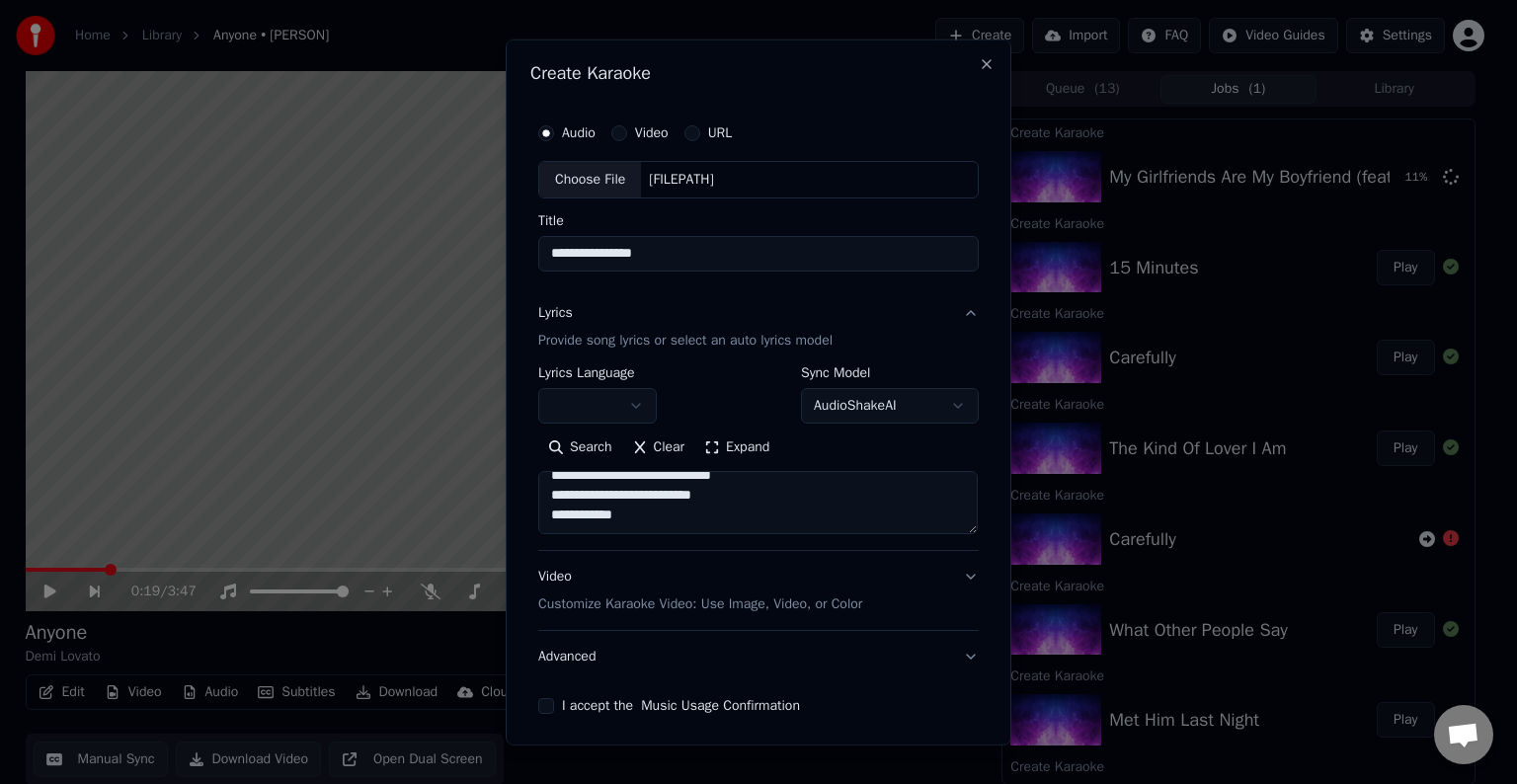 paste on "**********" 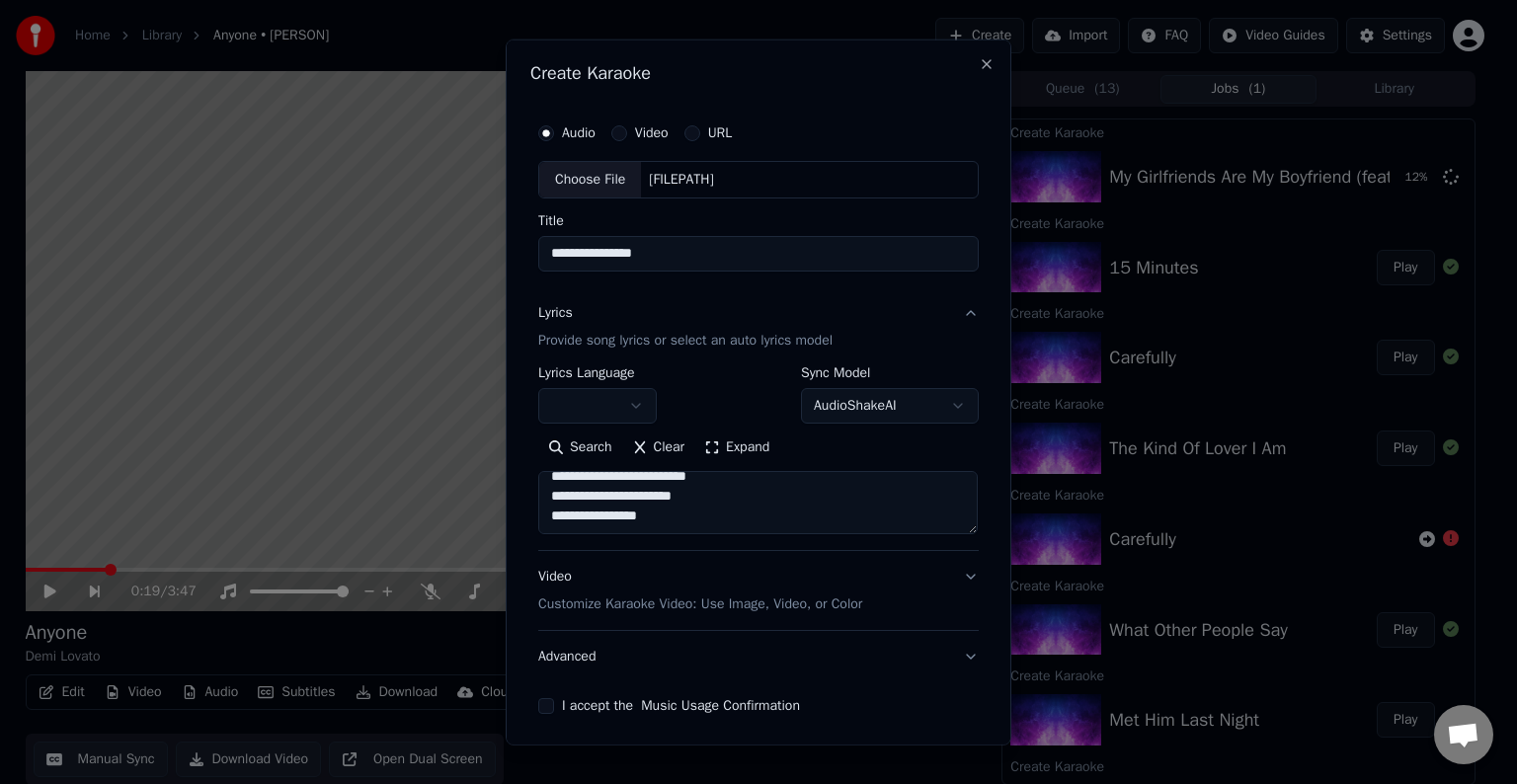 scroll, scrollTop: 241, scrollLeft: 0, axis: vertical 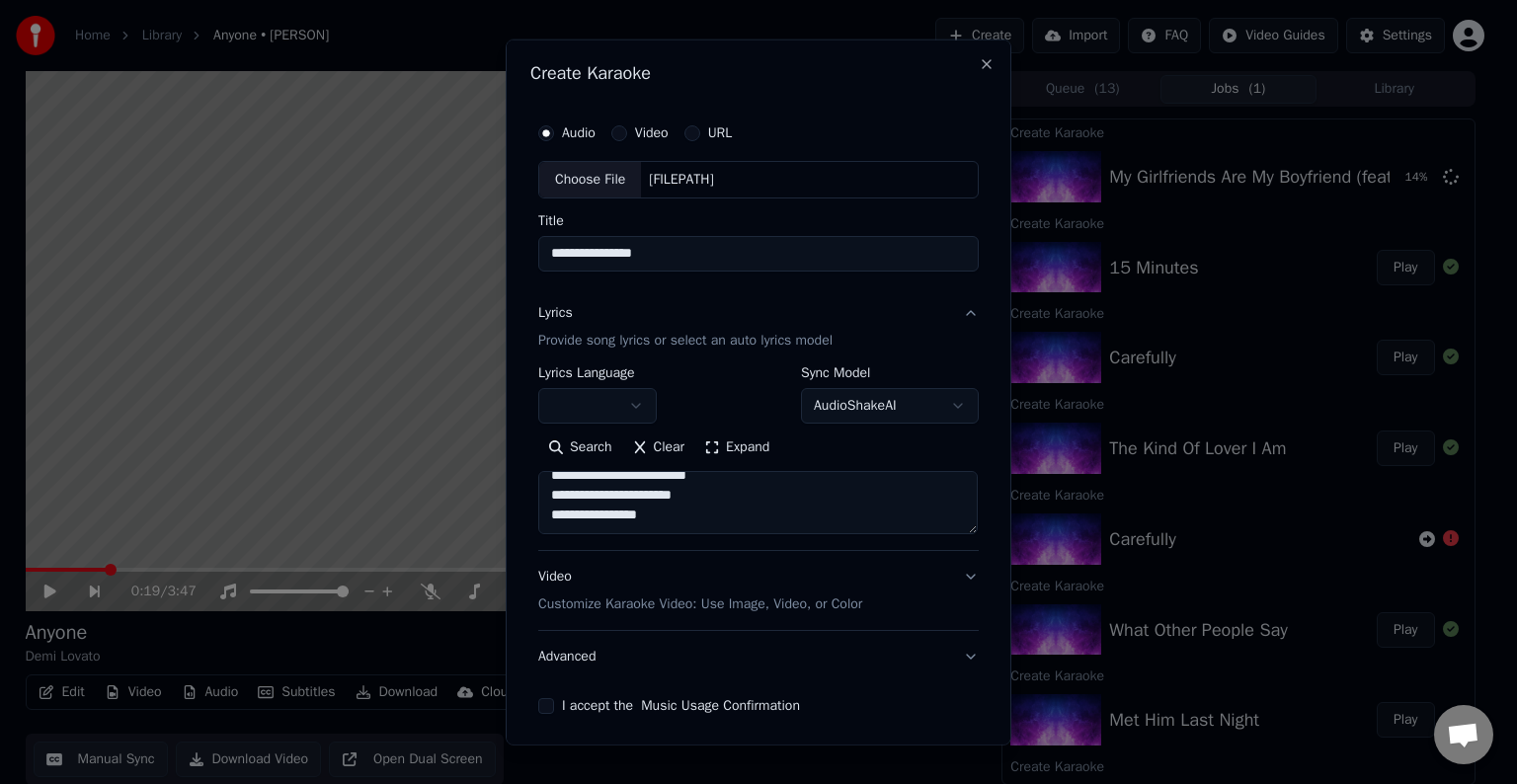 paste on "**********" 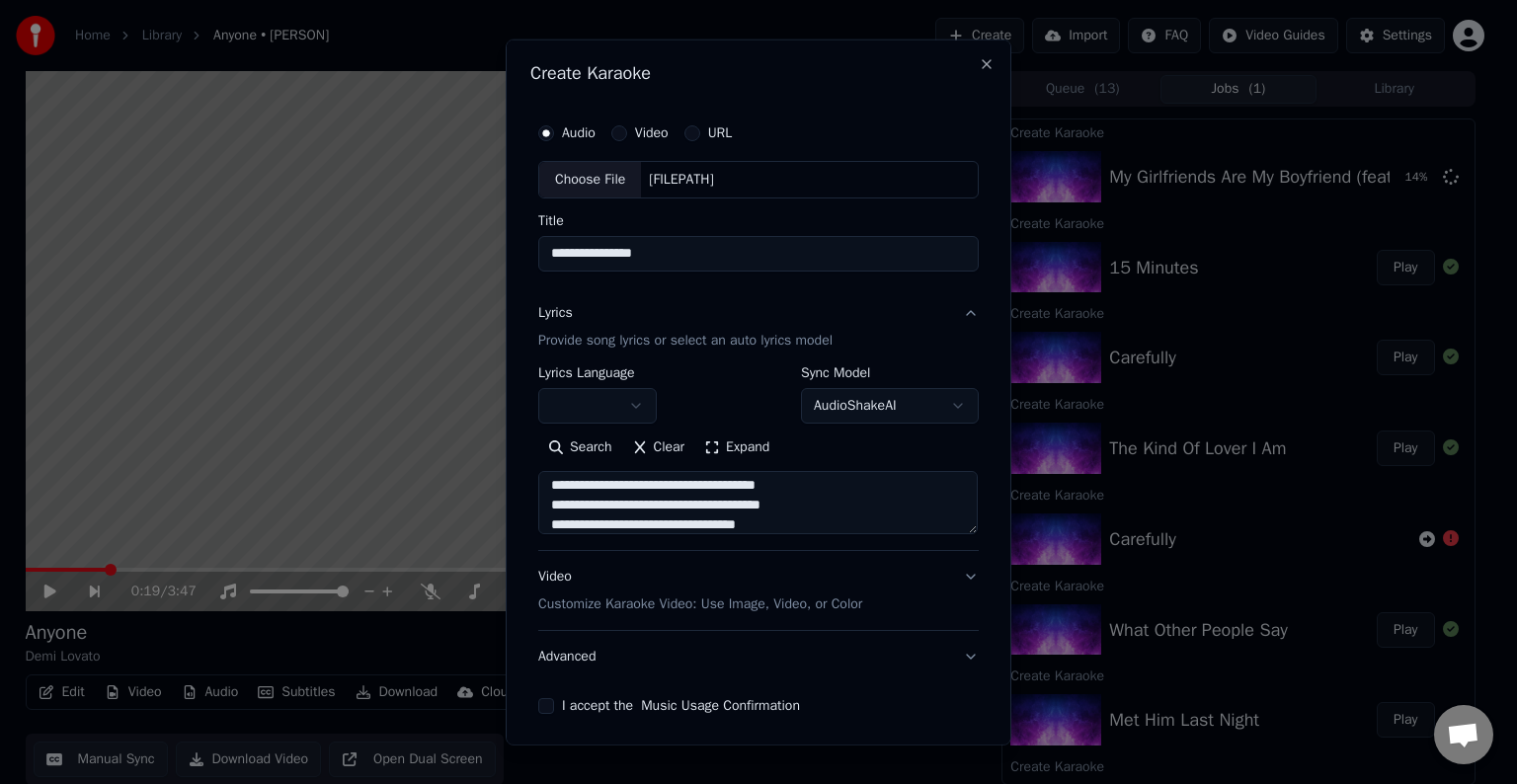 scroll, scrollTop: 320, scrollLeft: 0, axis: vertical 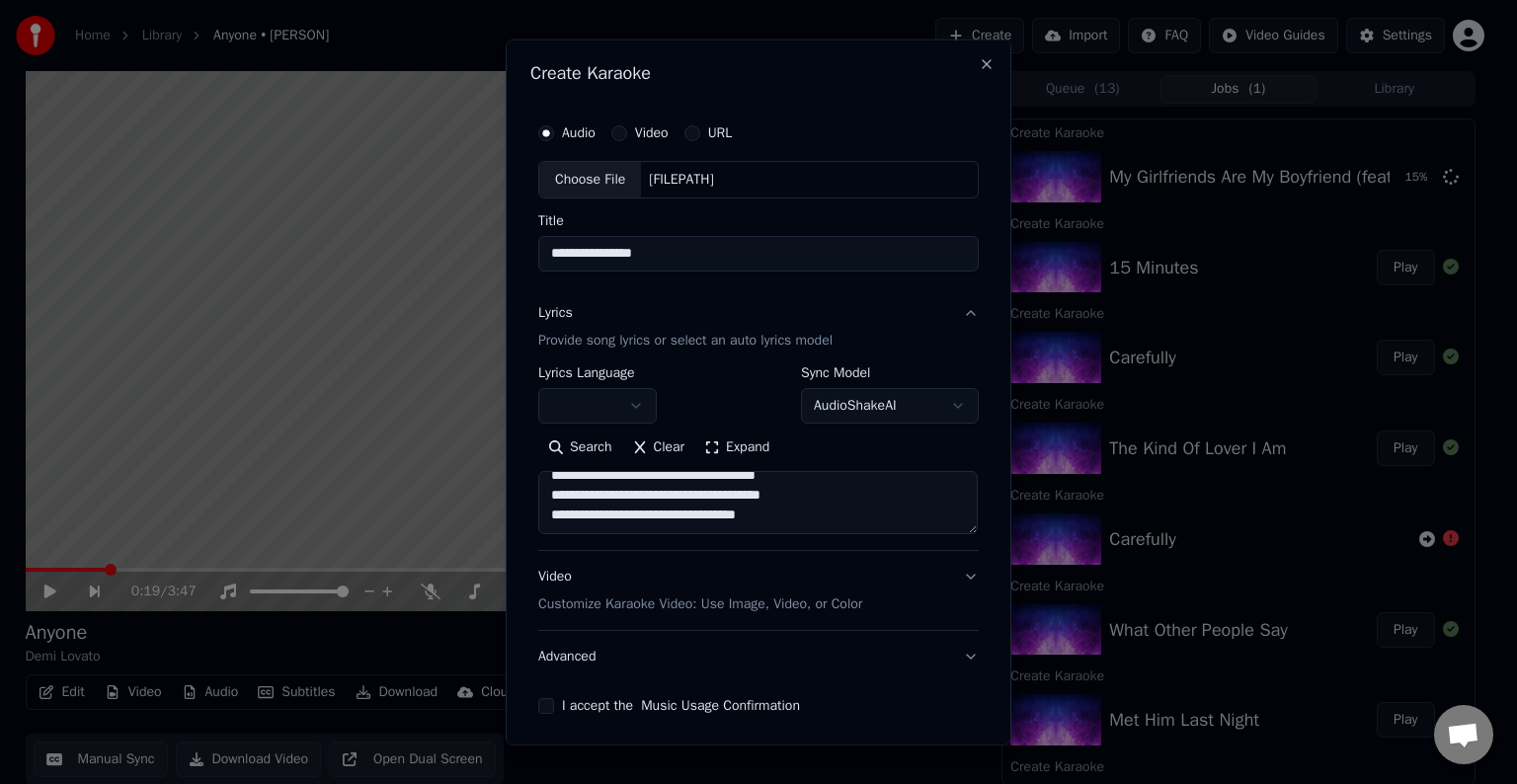 paste on "**********" 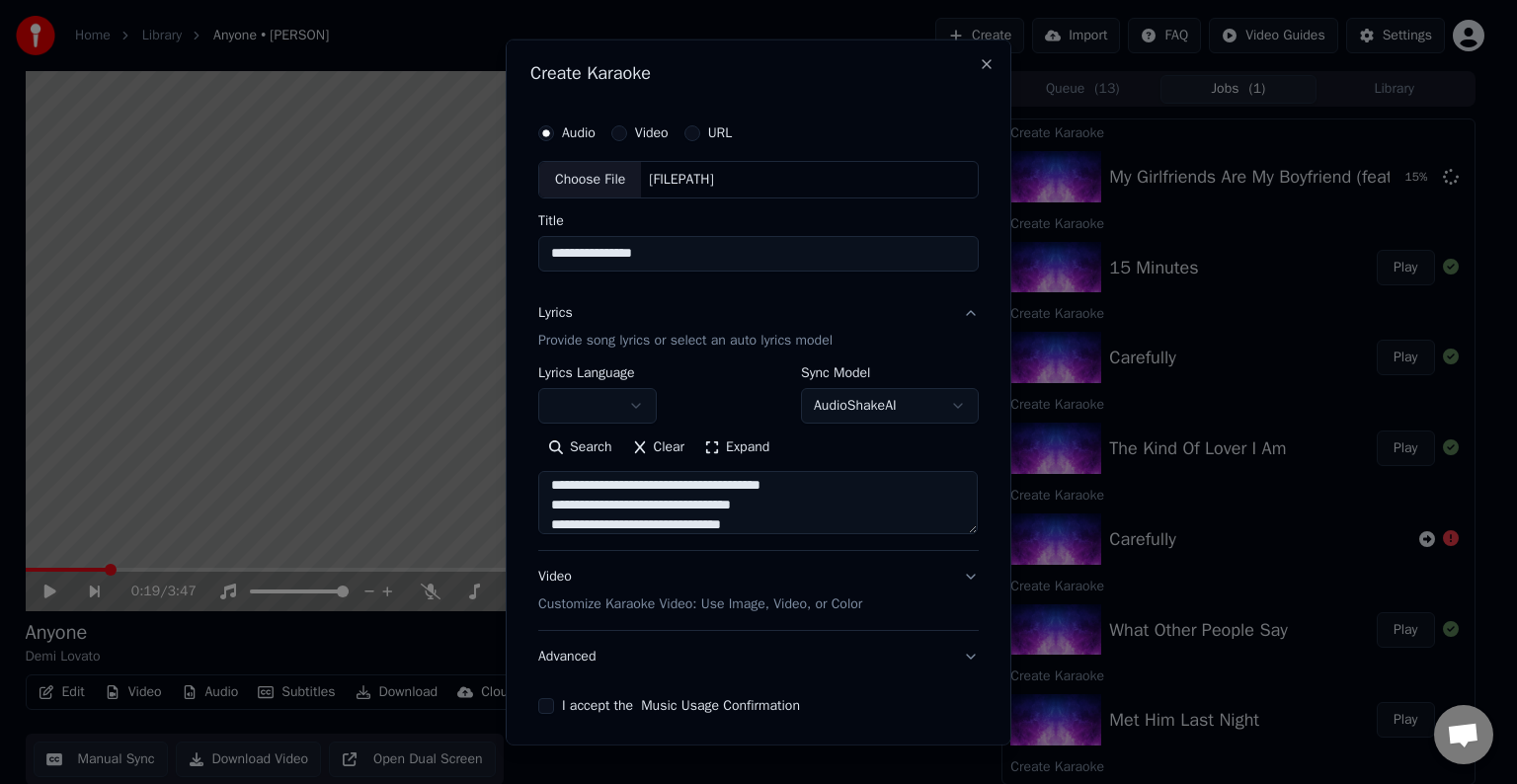 scroll, scrollTop: 399, scrollLeft: 0, axis: vertical 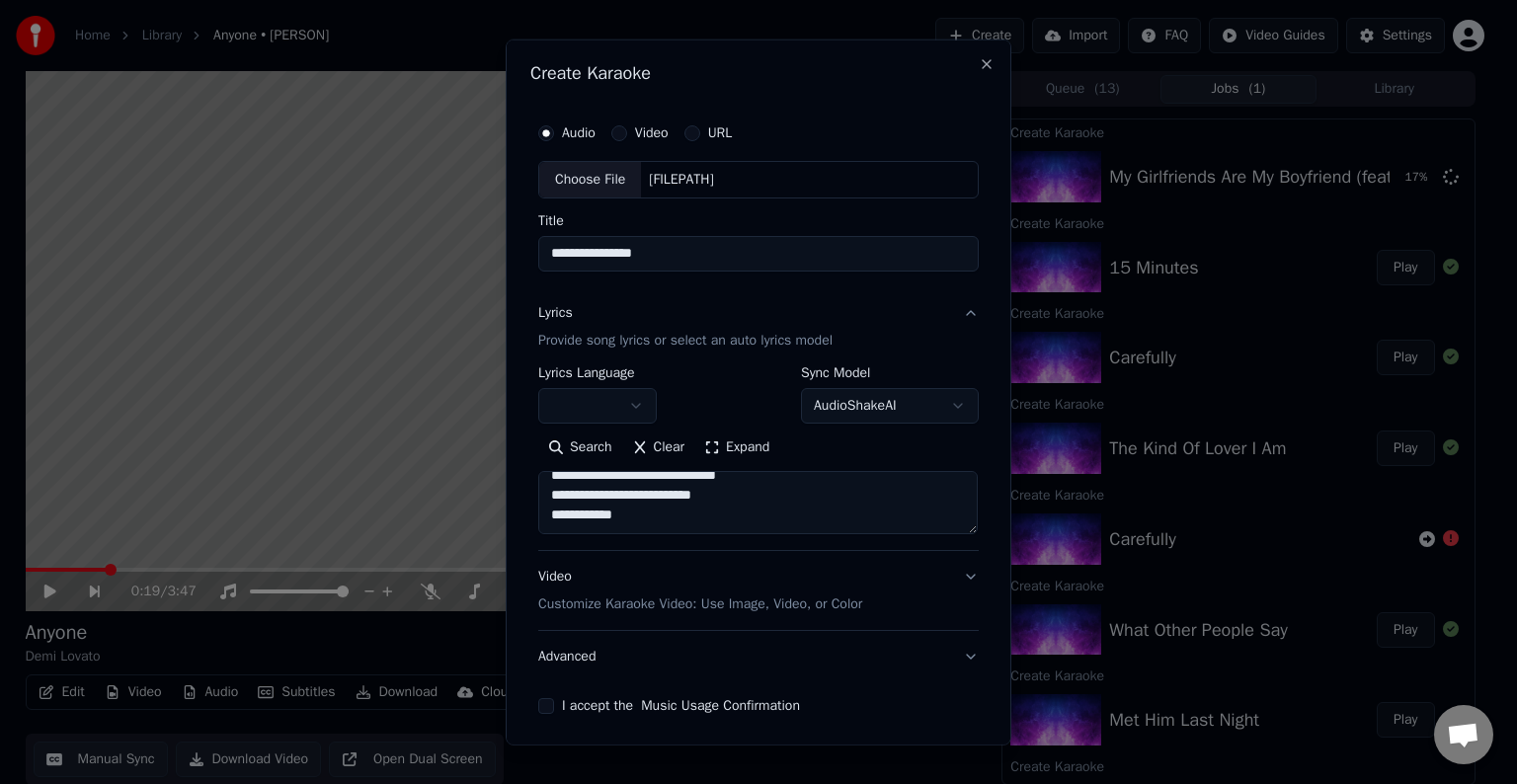 paste on "**********" 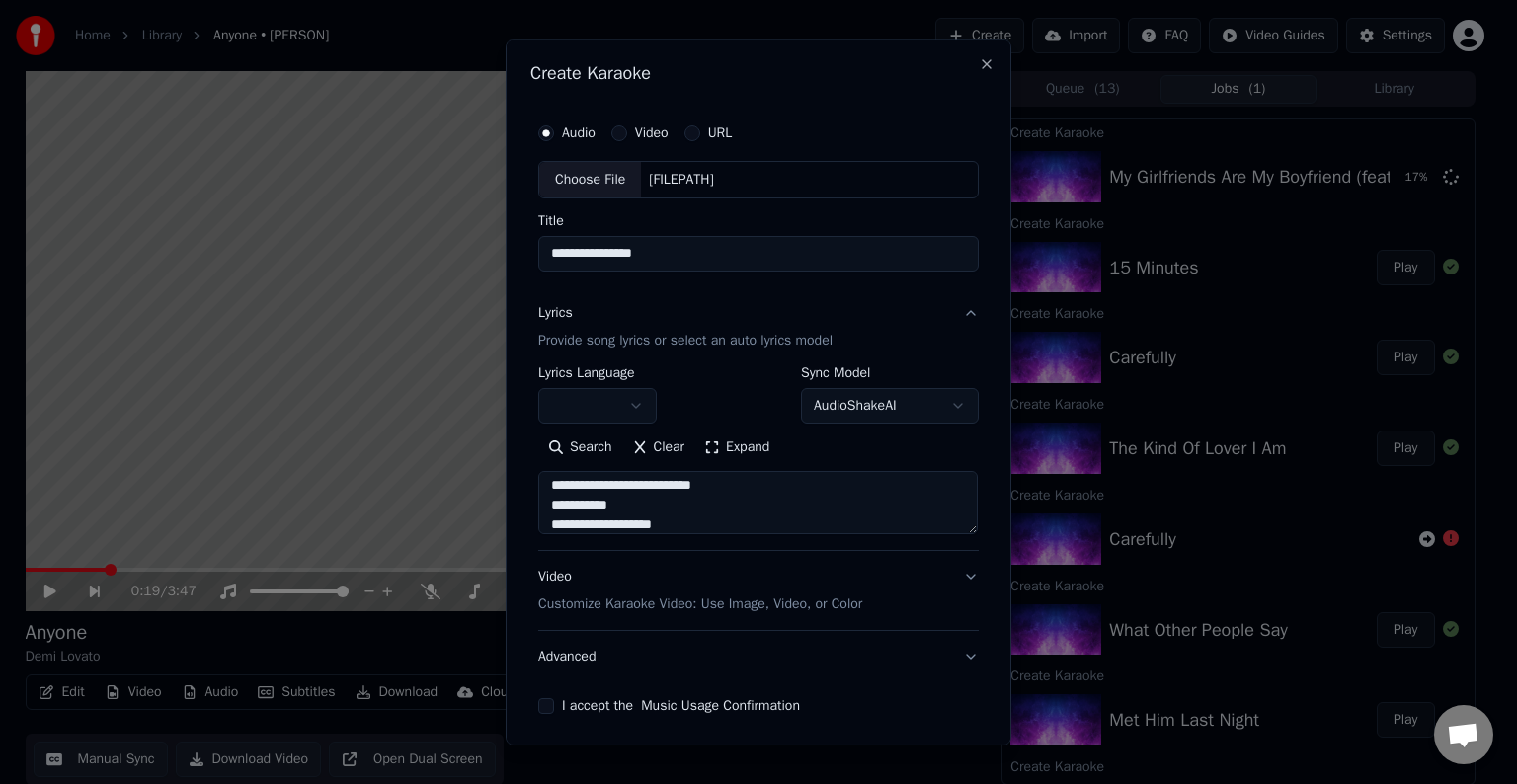 scroll, scrollTop: 517, scrollLeft: 0, axis: vertical 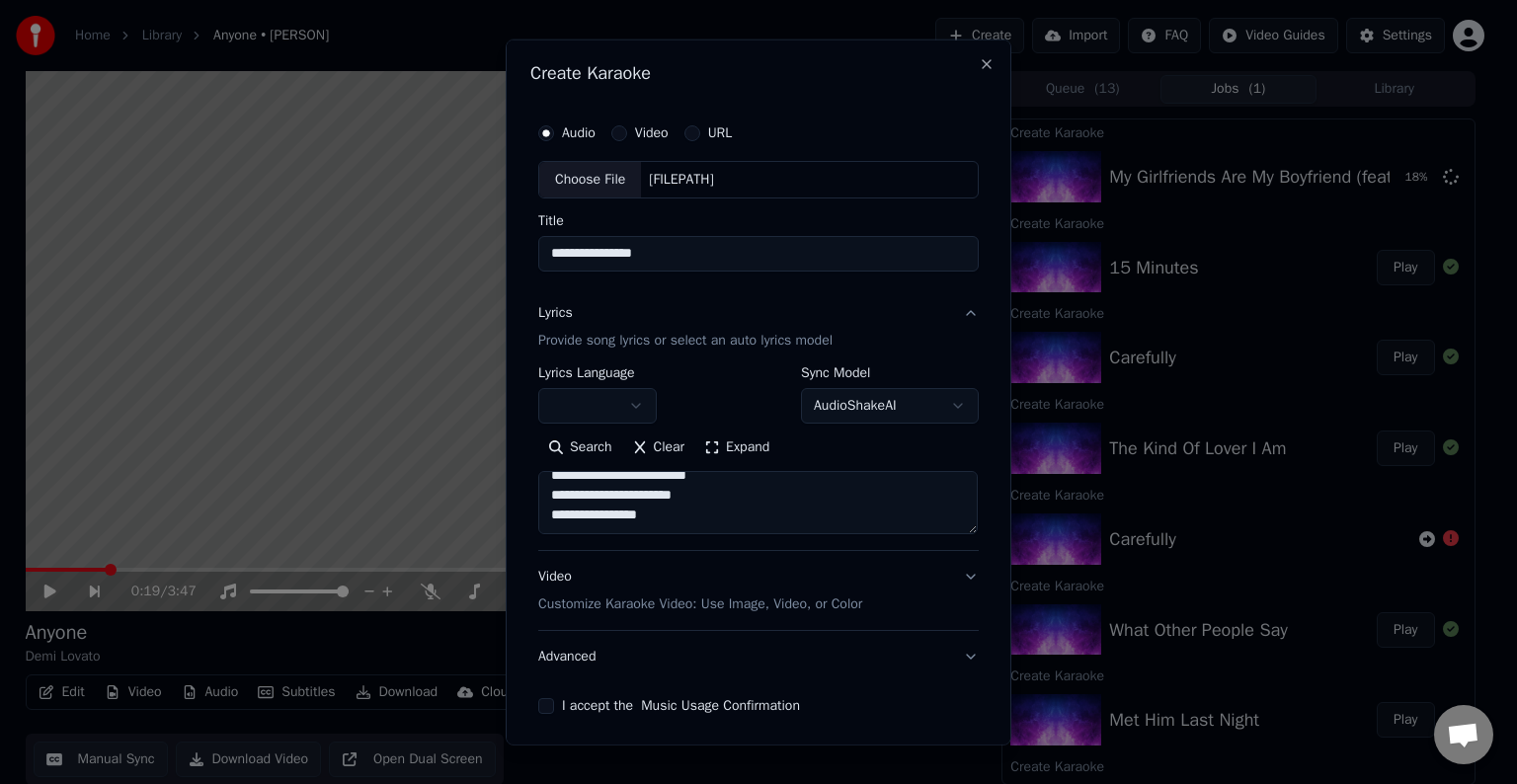 paste on "**********" 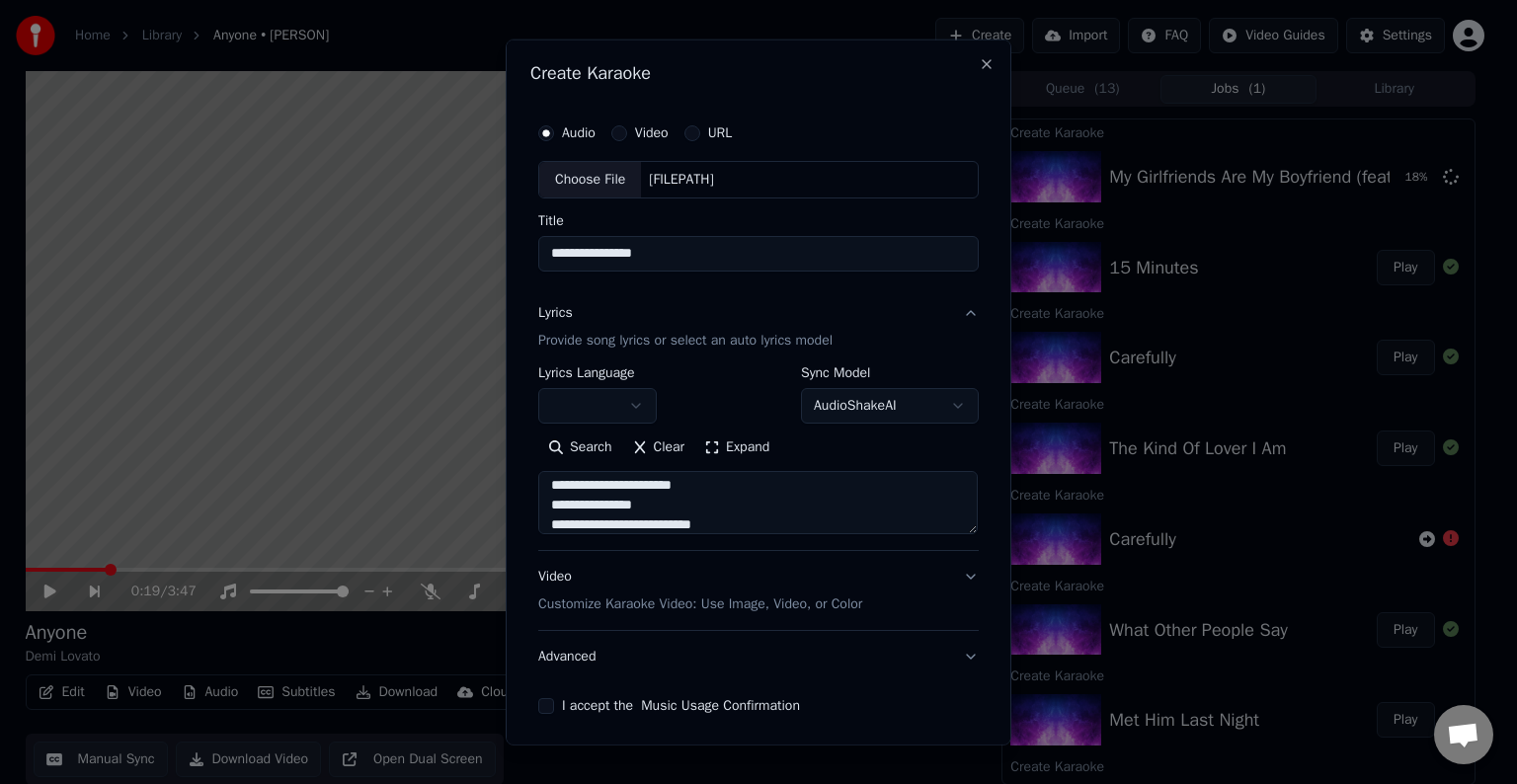 scroll, scrollTop: 656, scrollLeft: 0, axis: vertical 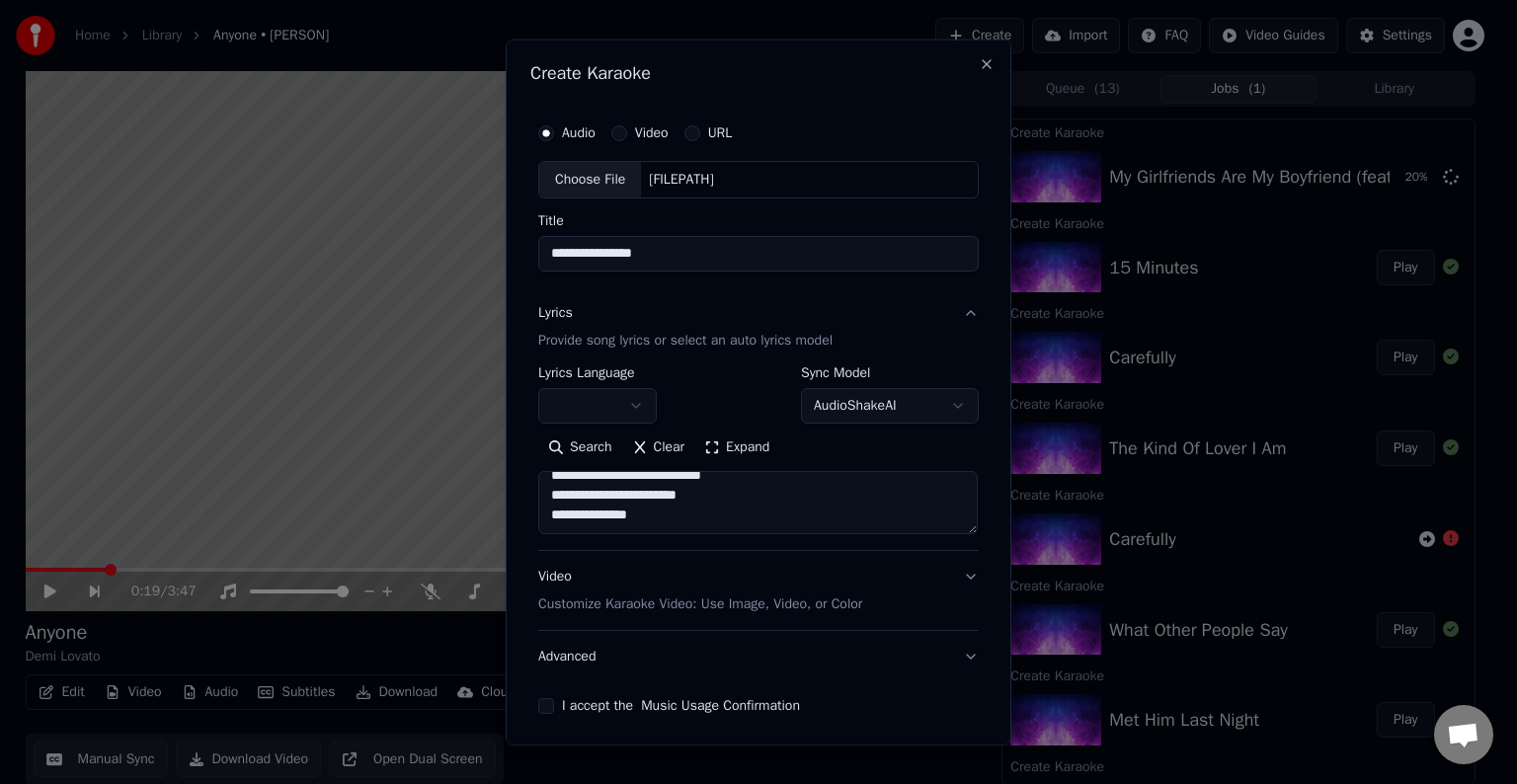 paste on "**********" 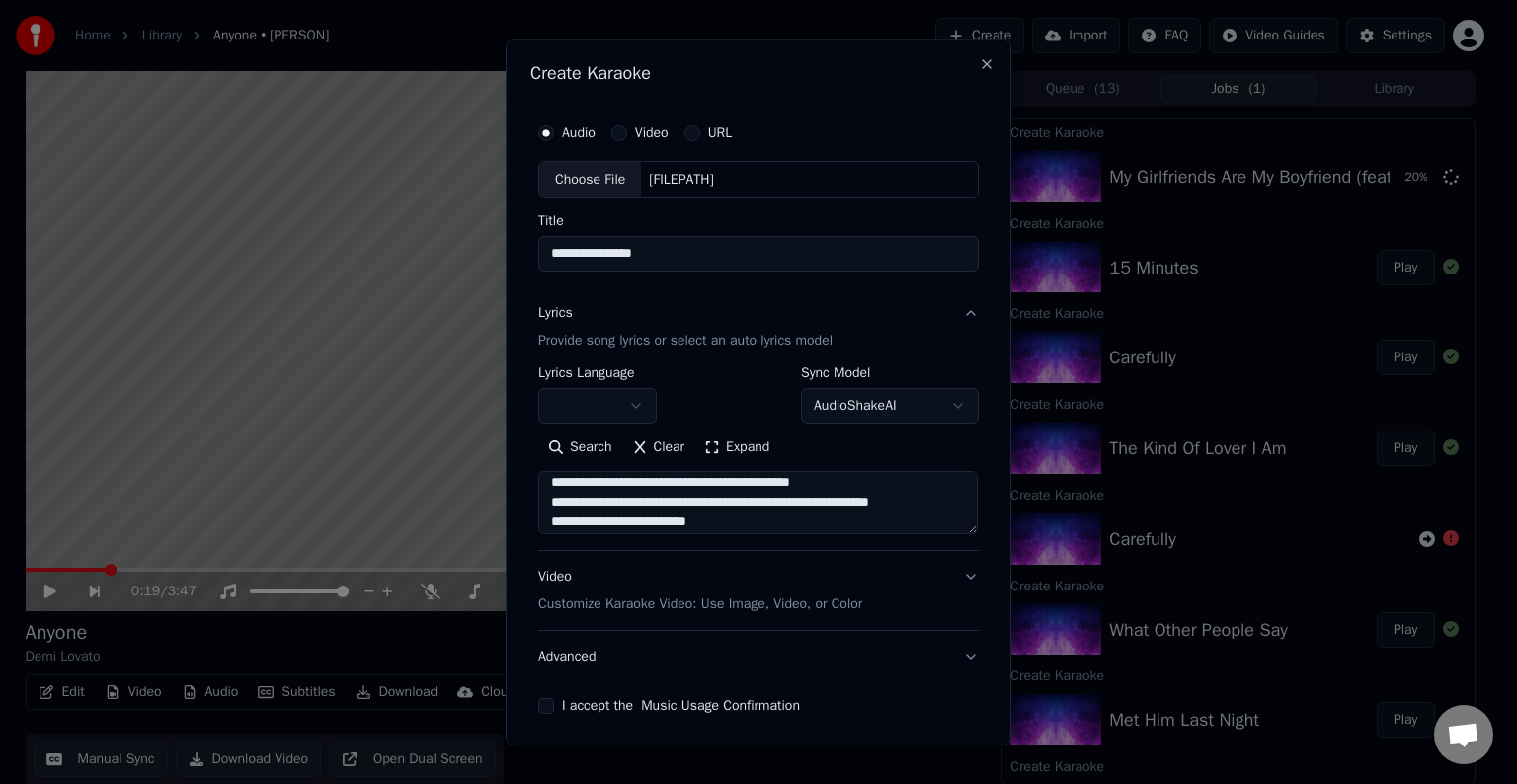 scroll, scrollTop: 715, scrollLeft: 0, axis: vertical 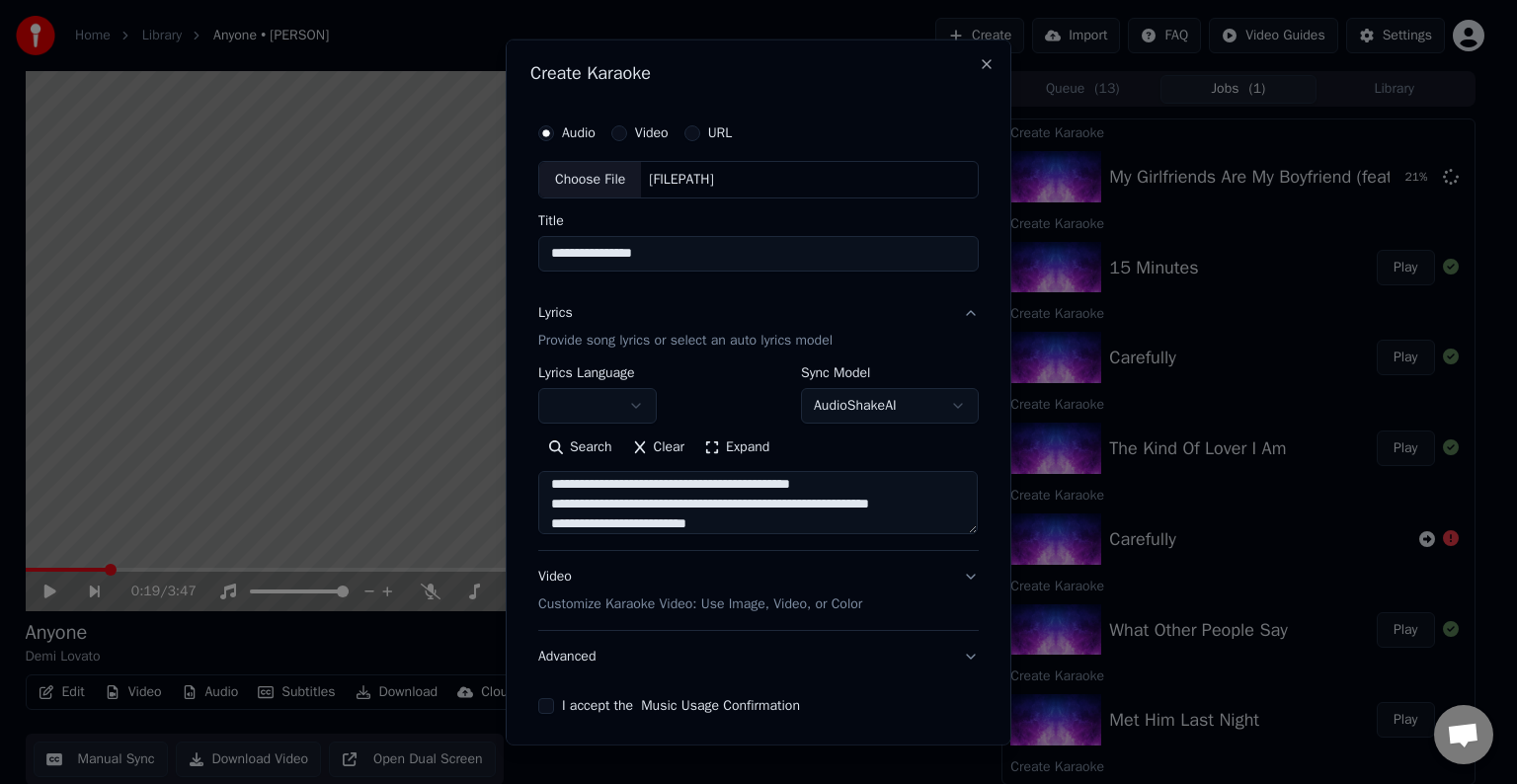 drag, startPoint x: 818, startPoint y: 501, endPoint x: 897, endPoint y: 508, distance: 79.30952 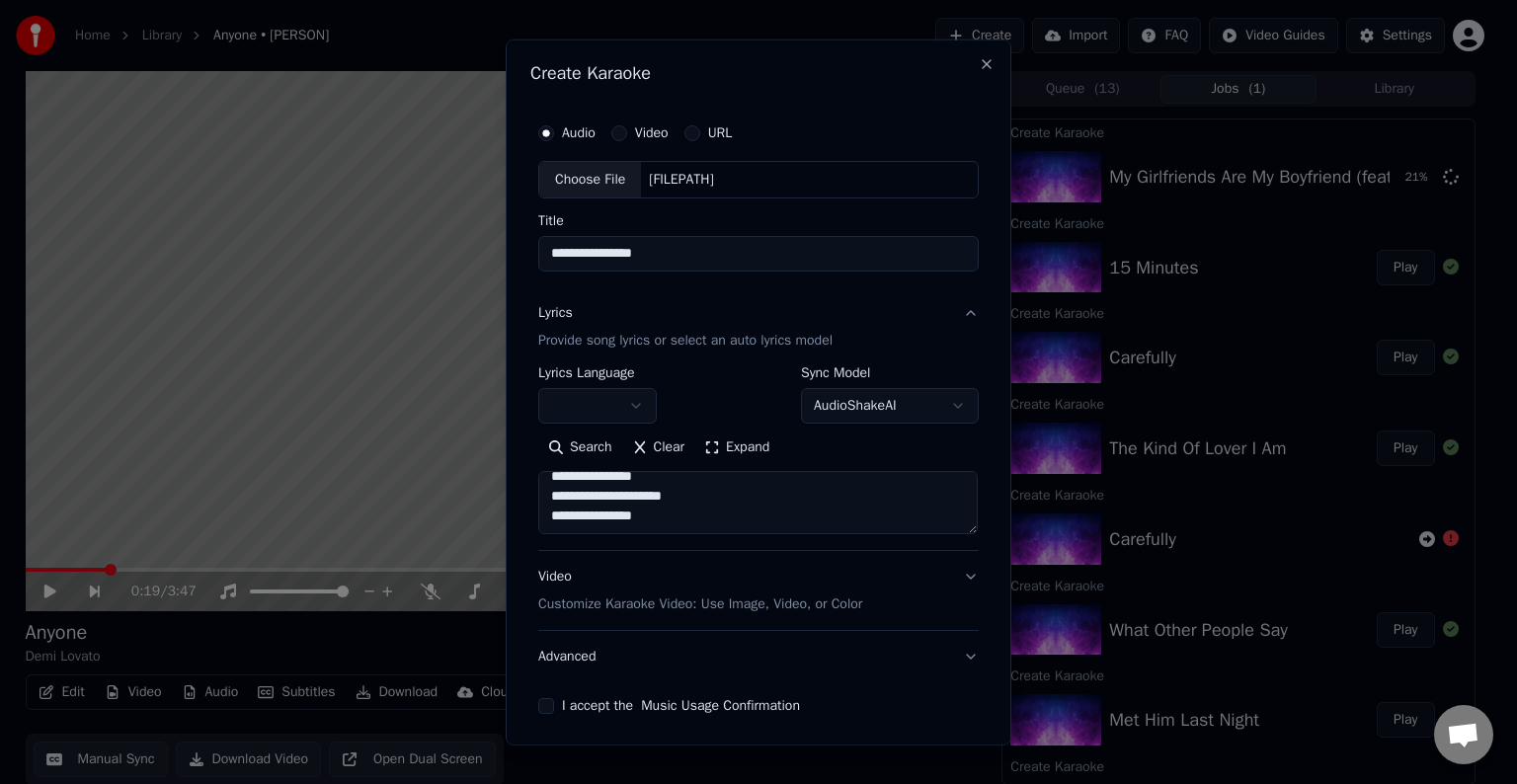 scroll, scrollTop: 802, scrollLeft: 0, axis: vertical 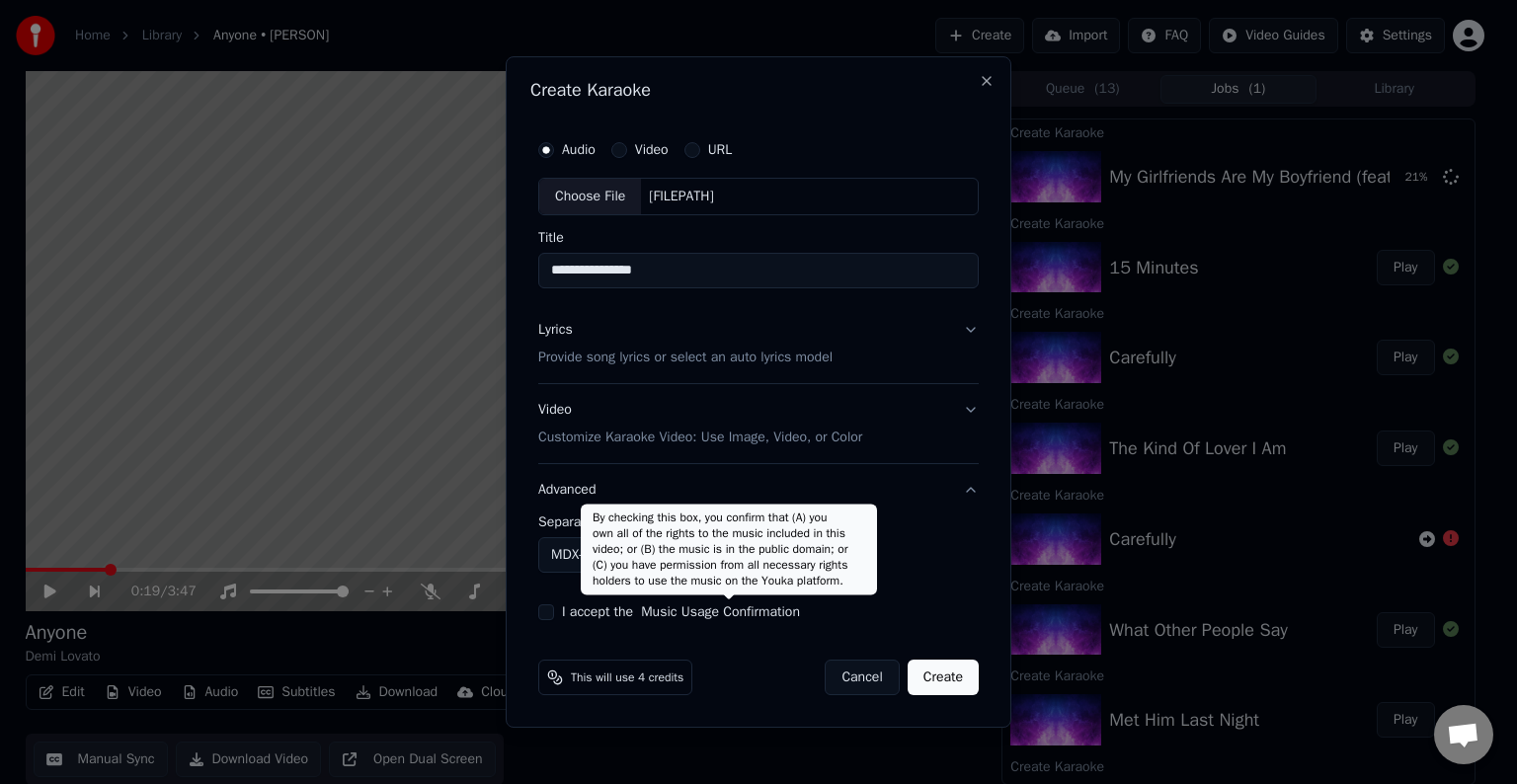 click on "Home Library Anyone • [ARTIST] Create Import FAQ Video Guides Settings 0:19  /  3:47 Anyone [ARTIST] BPM 129 Key B Edit Video Audio Subtitles Download Cloud Library Manual Sync Download Video Open Dual Screen Queue ( 13 ) Jobs ( 1 ) Library Create Karaoke My Girlfriends Are My Boyfriend (feat. Saweetie) 21 % Create Karaoke 15 Minutes Play Create Karaoke Carefully Play Create Karaoke The Kind Of Lover I Am Play Create Karaoke Carefully Create Karaoke What Other People Say Play Create Karaoke Met Him Last Night Play Create Karaoke The Way You Don't Look At Me Play Create Karaoke Melon Cake Play Create Karaoke The Way You Don't Look At Me Create Karaoke Lonely People Play Create Karaoke The Art Of Starting Over Play Create Karaoke ICU (Madison's Lullabye) Play Create Karaoke Dancing With The Devil Play Create Karaoke Anyone Play Create Karaoke Mr. Hughes Play Create Karaoke Stars Play Create Karaoke Father Play Create Karaoke Yes Play Create Karaoke Lionheart Play Create Karaoke Wildfire Play Play Play" at bounding box center (750, 392) 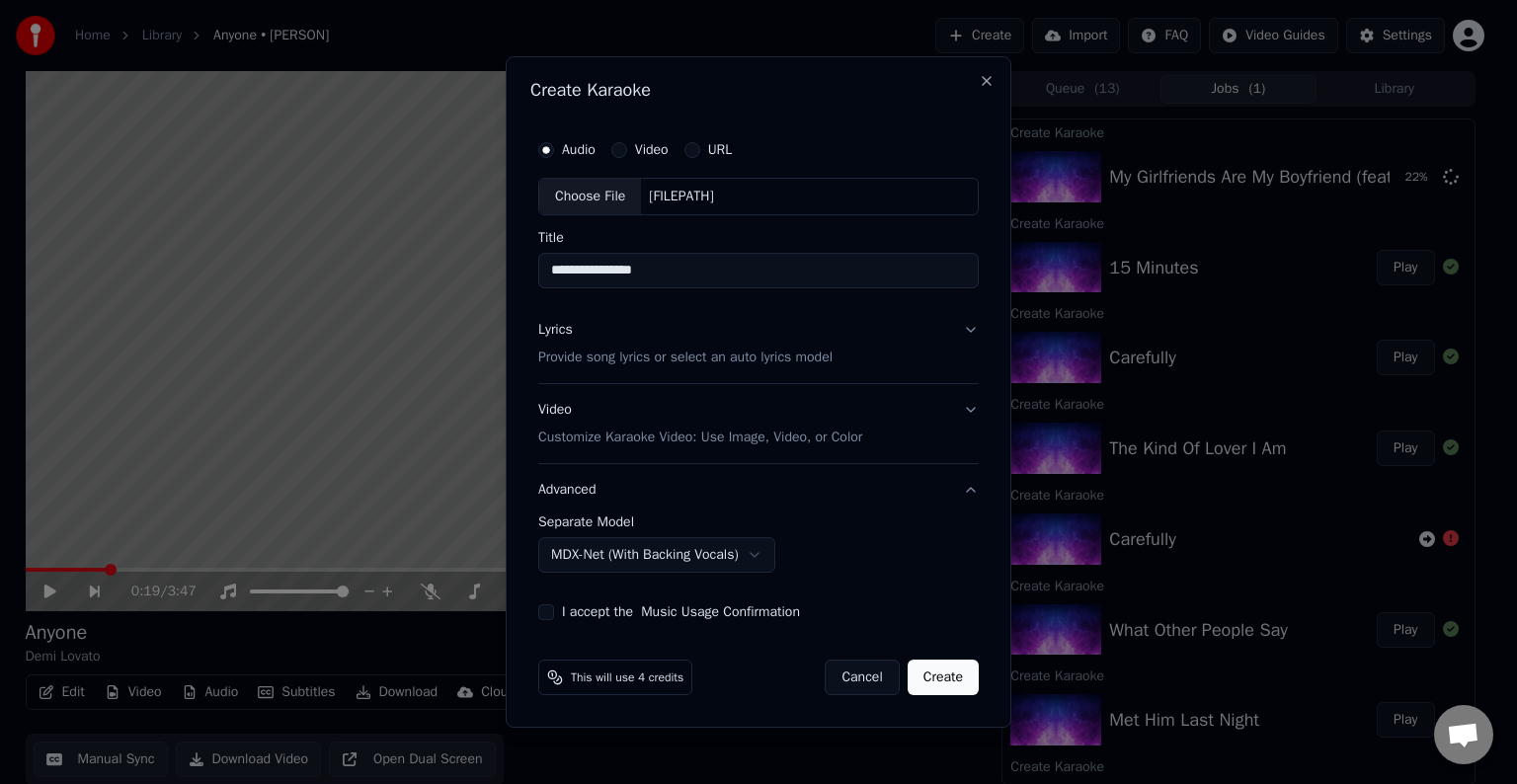 click on "I accept the   Music Usage Confirmation" at bounding box center [546, 612] 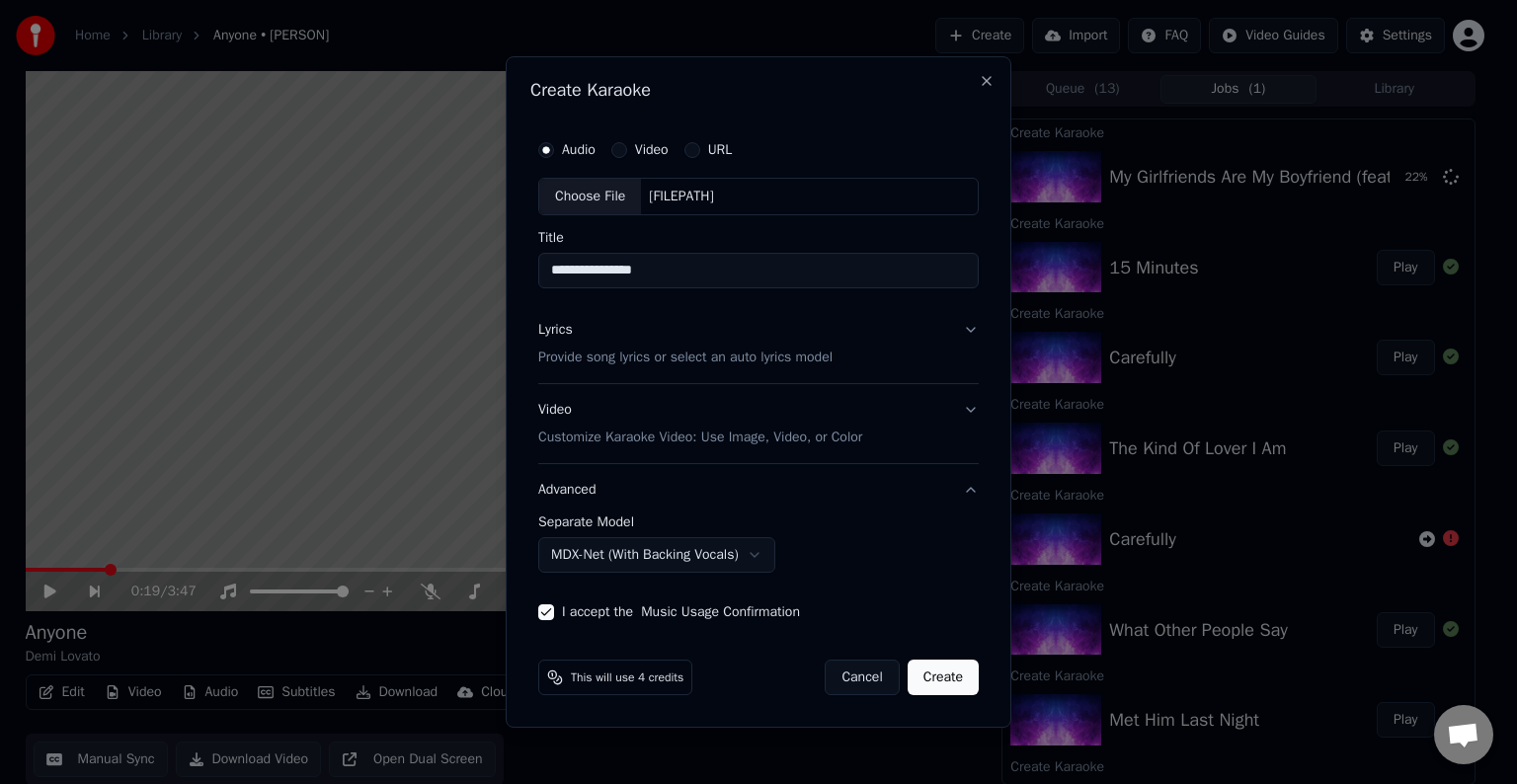 click on "Create" at bounding box center [943, 677] 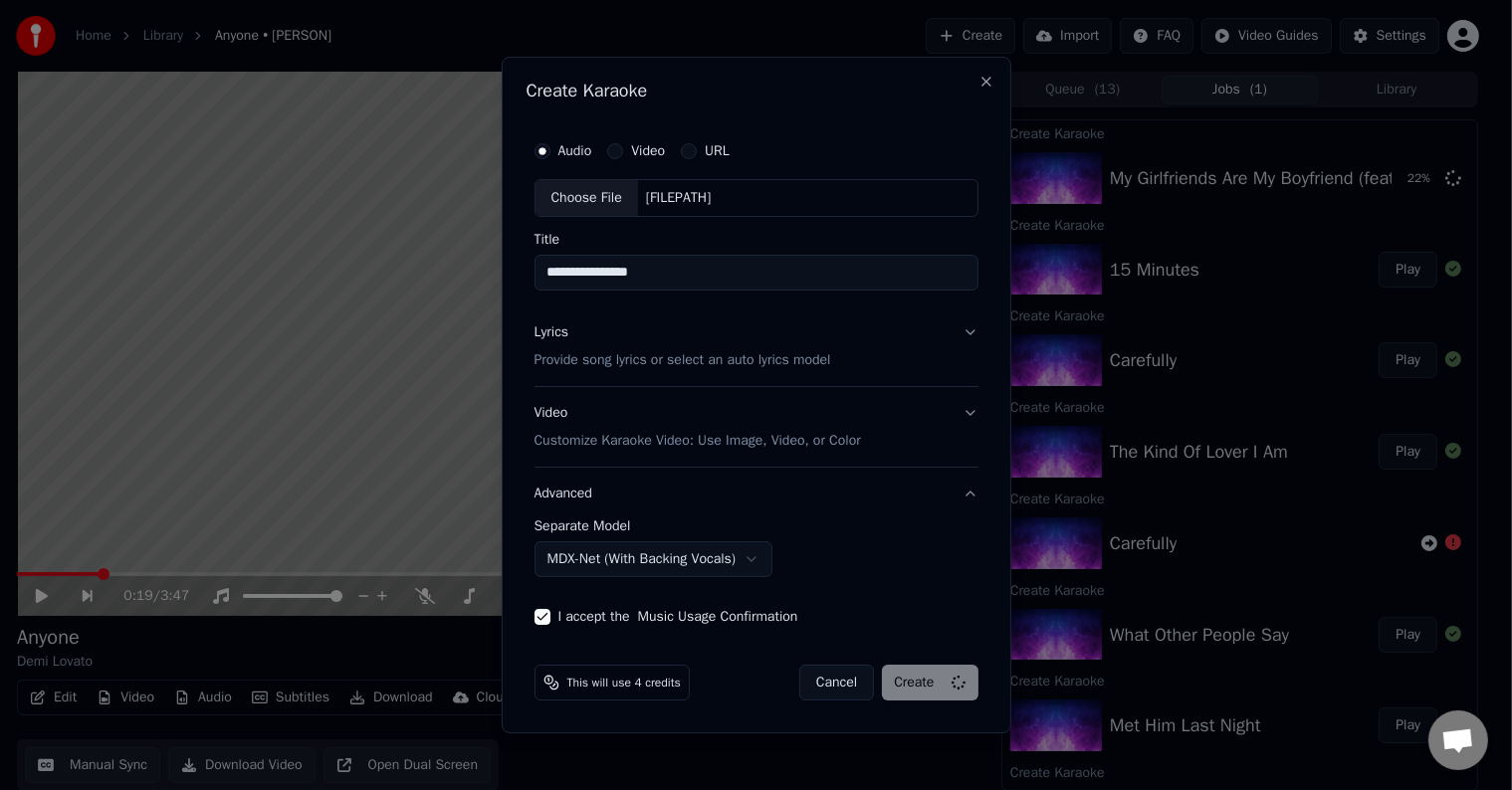 select on "******" 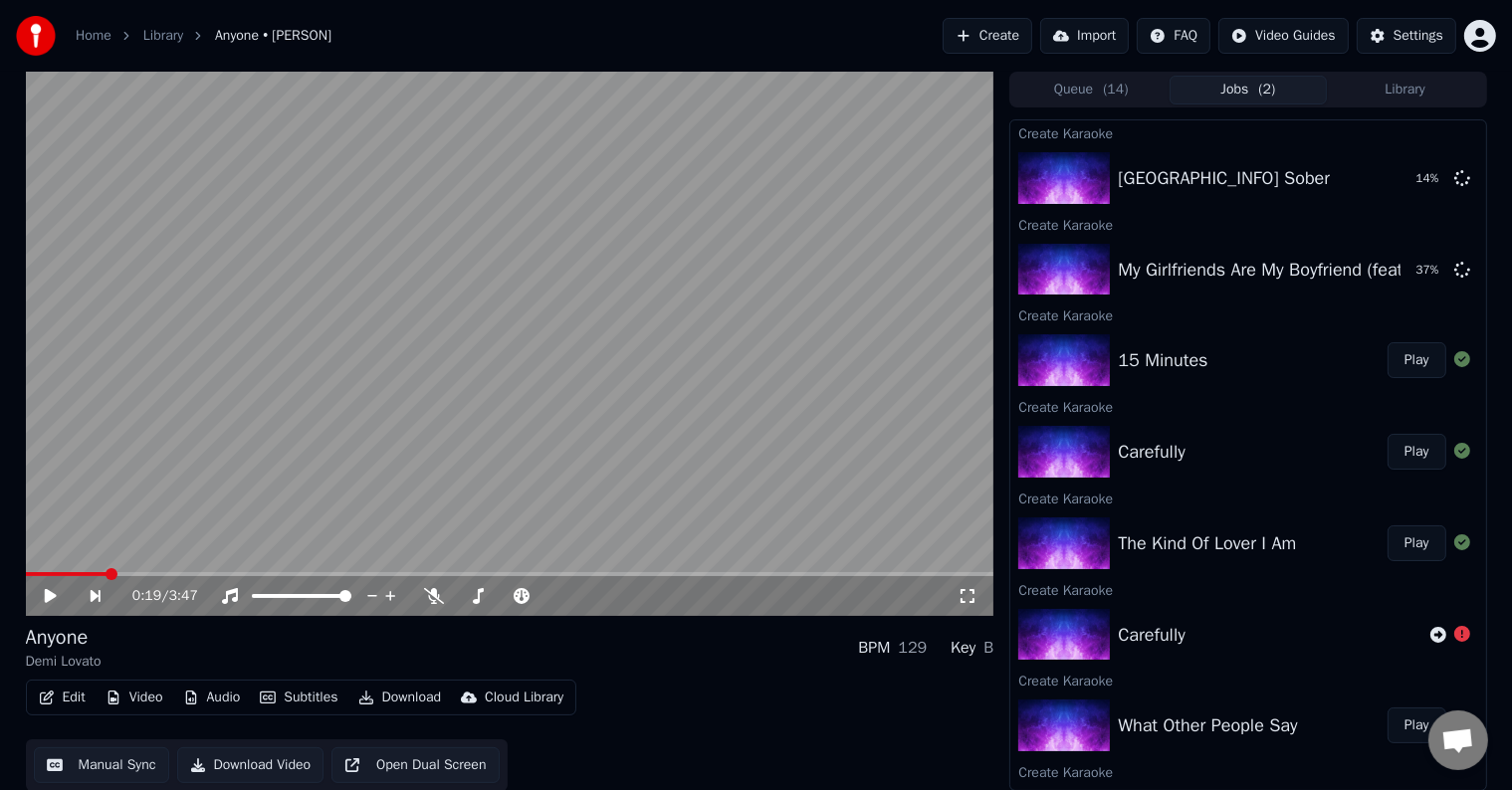 click on "Create" at bounding box center [987, 36] 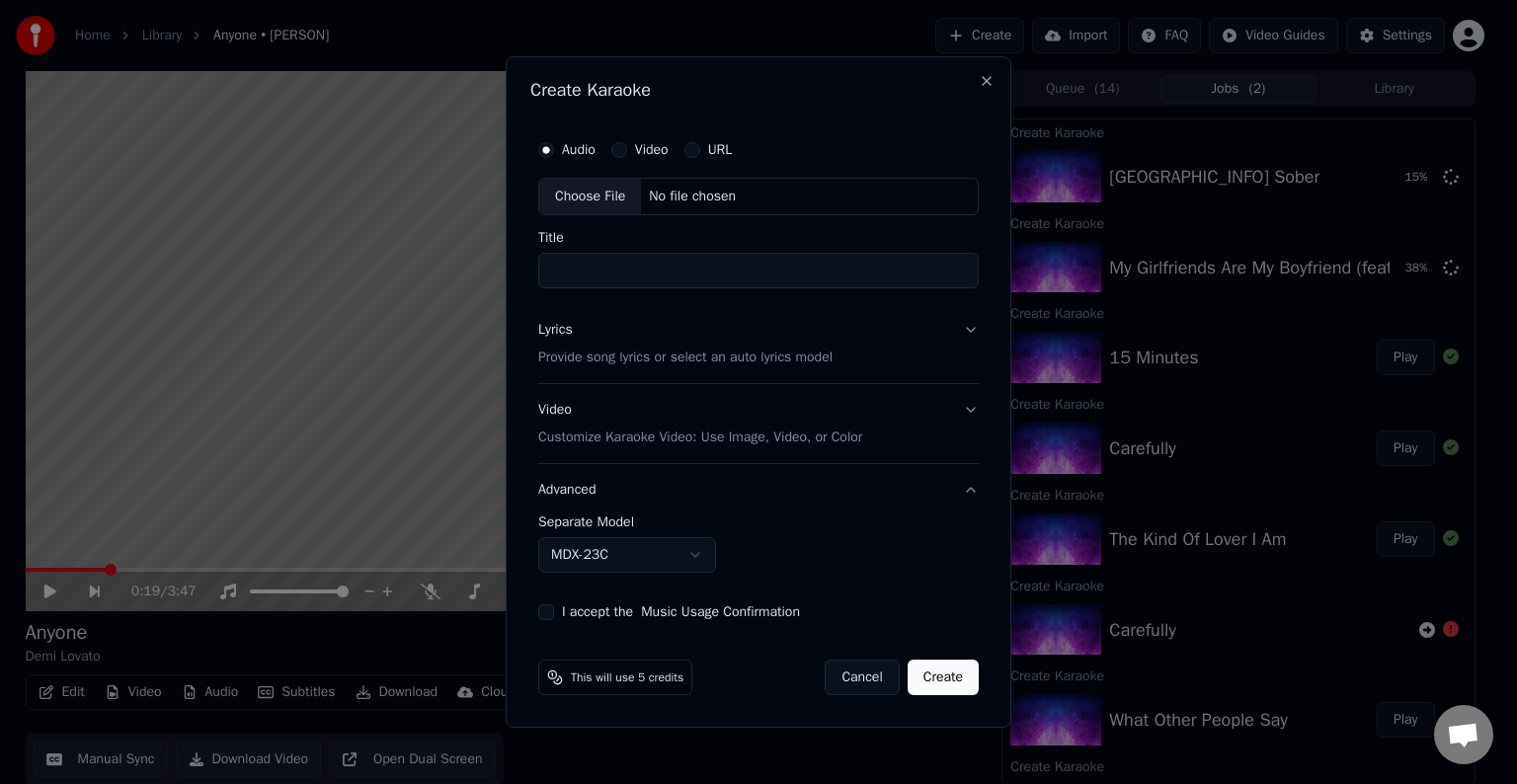 click on "Choose File" at bounding box center (590, 196) 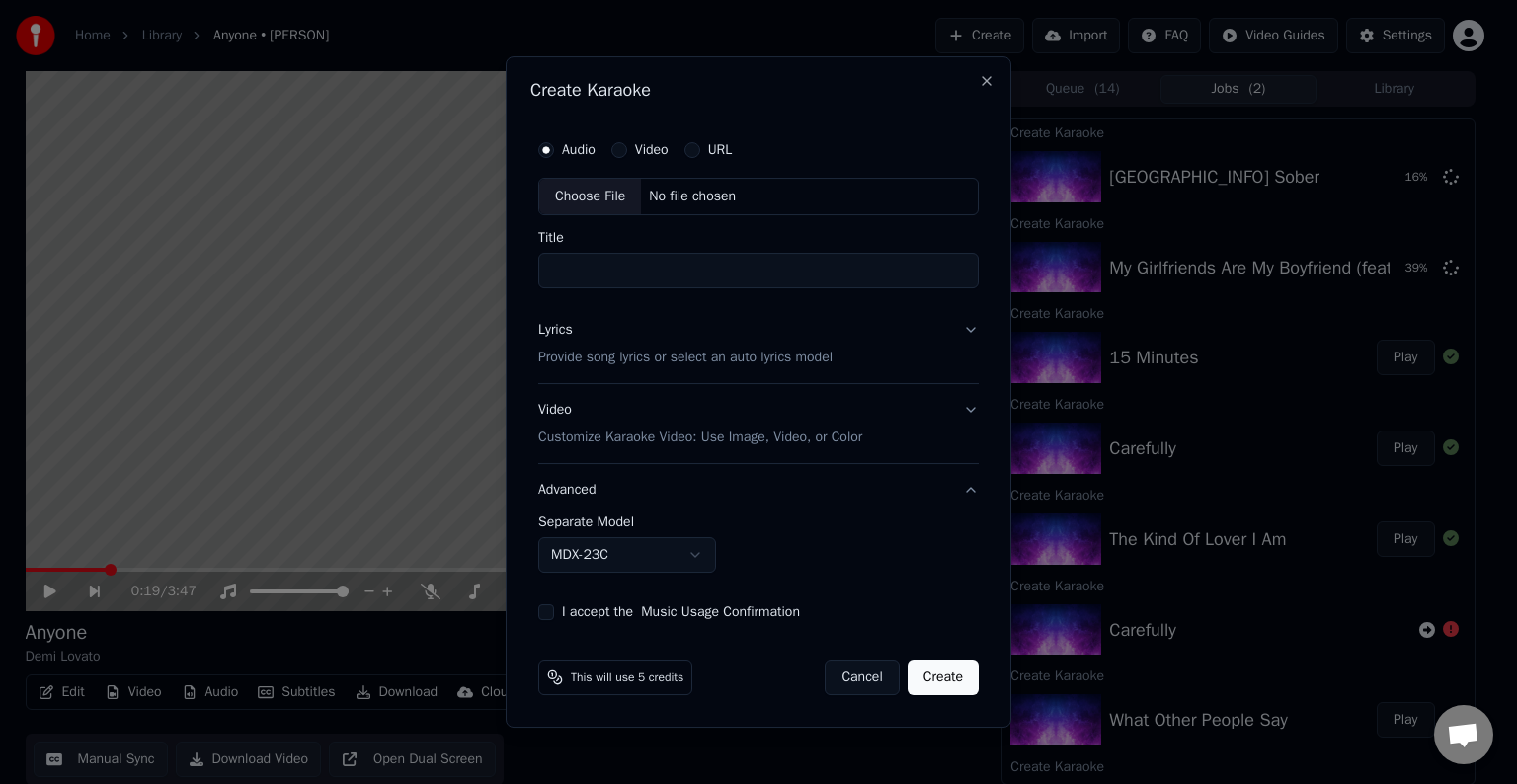 click on "Lyrics Provide song lyrics or select an auto lyrics model" at bounding box center (758, 344) 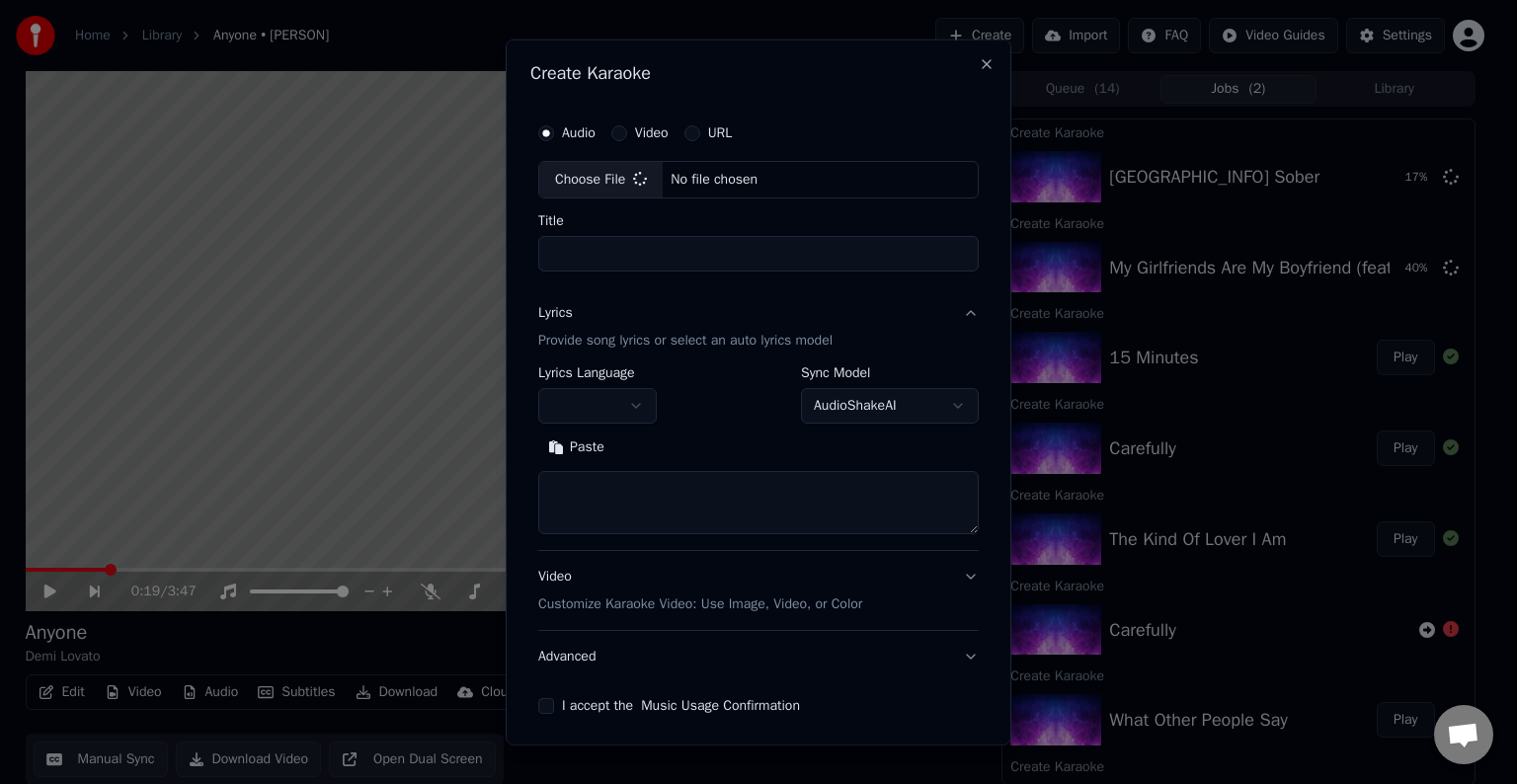 click at bounding box center (758, 503) 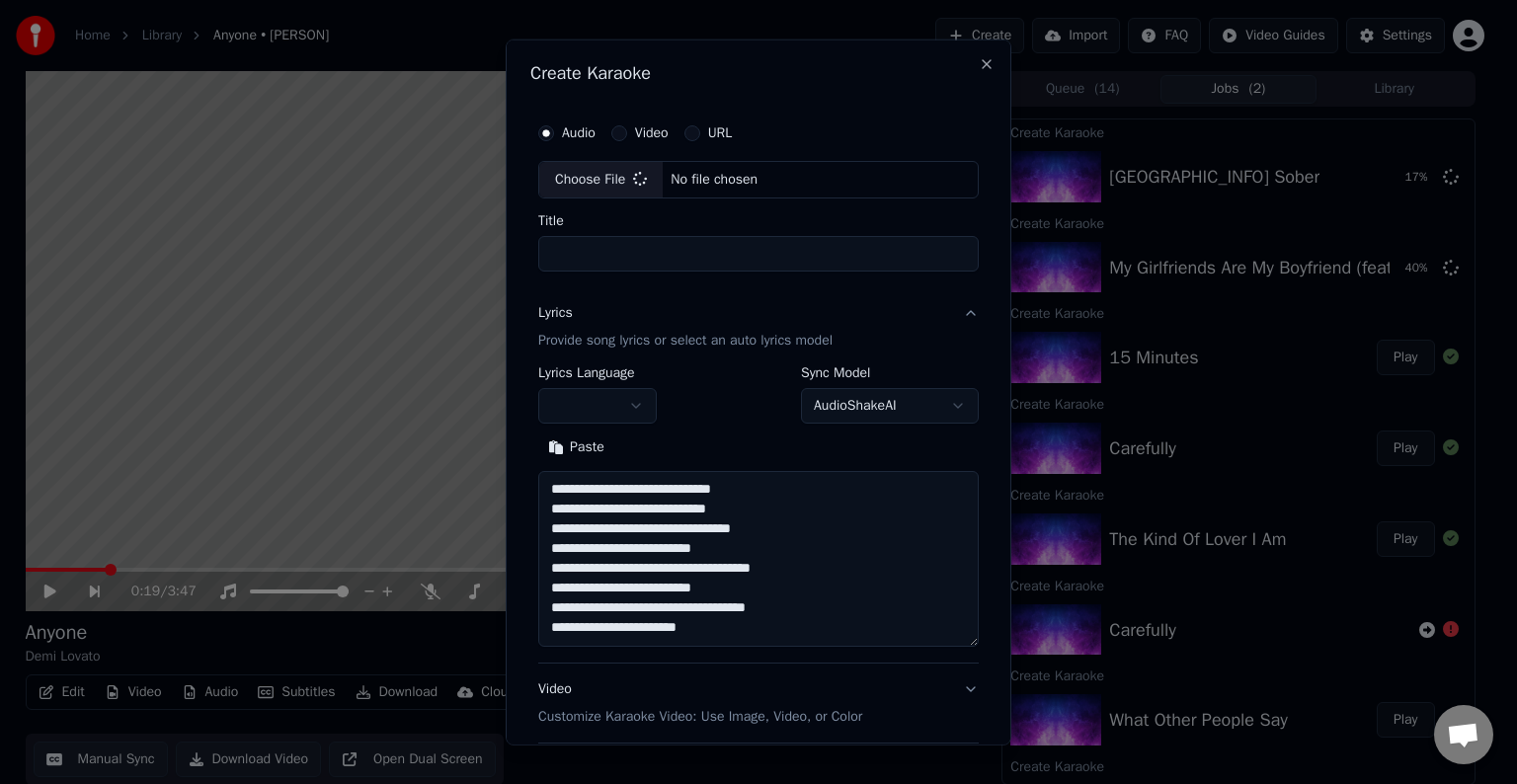 type on "*********" 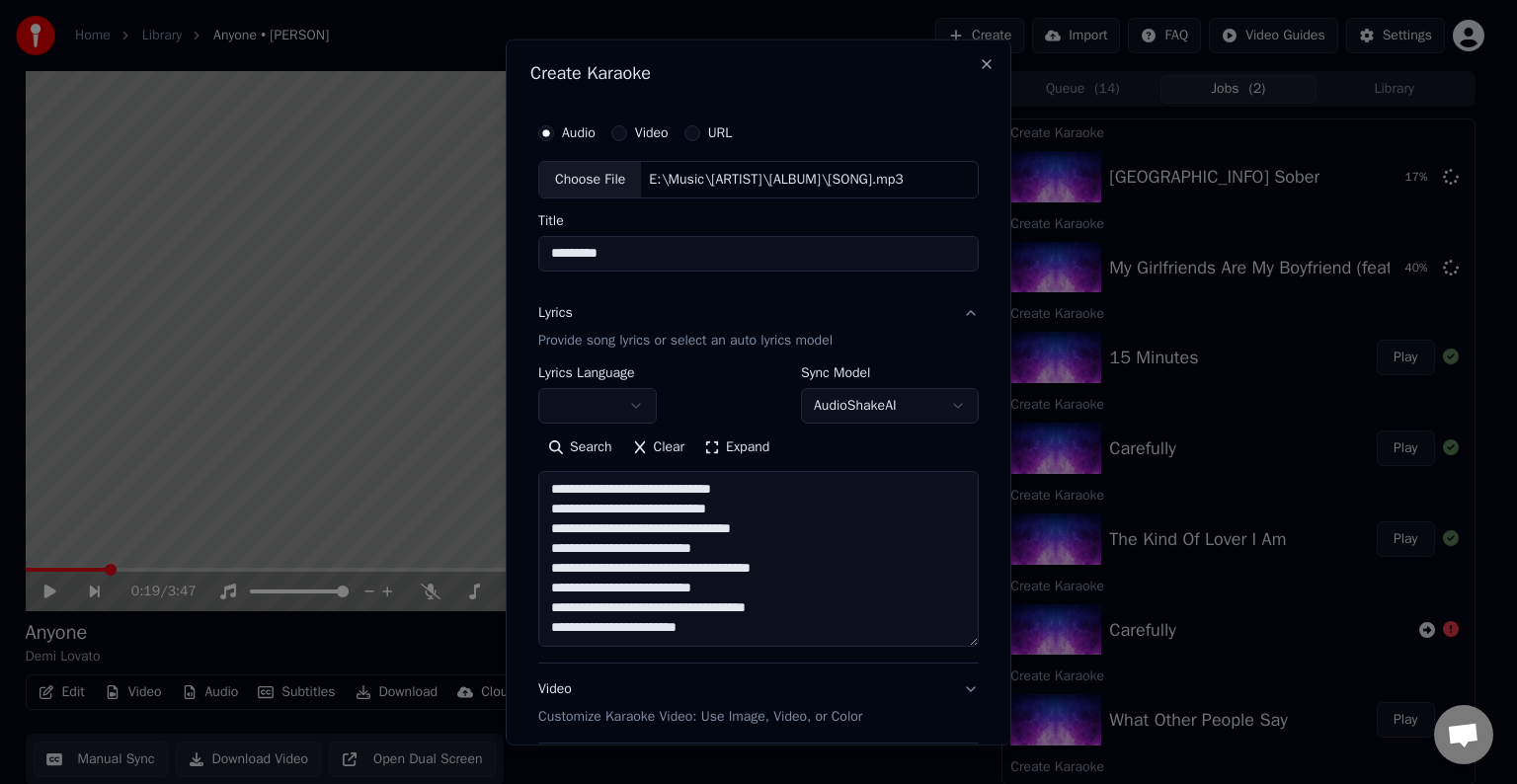 scroll, scrollTop: 122, scrollLeft: 0, axis: vertical 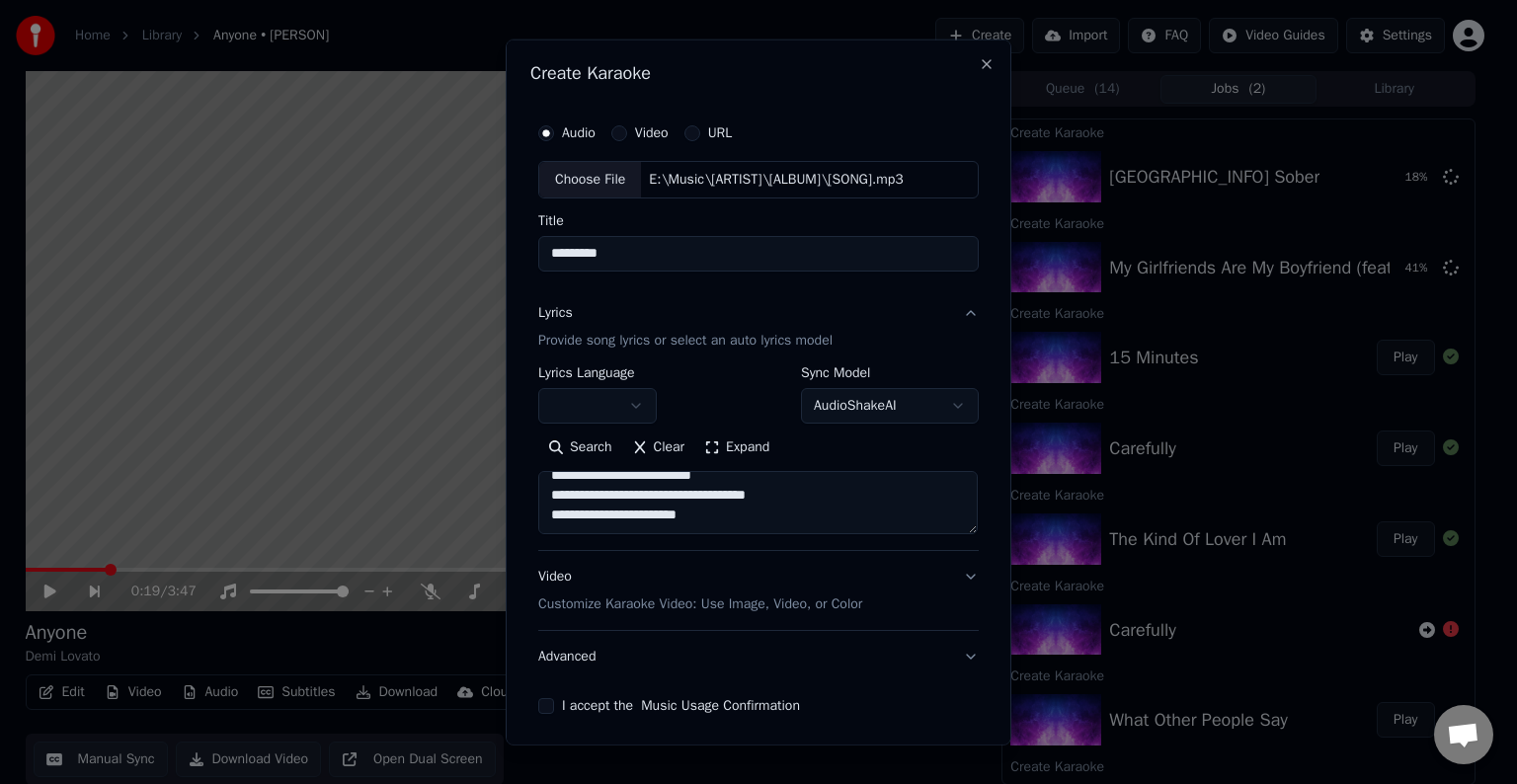 paste on "**********" 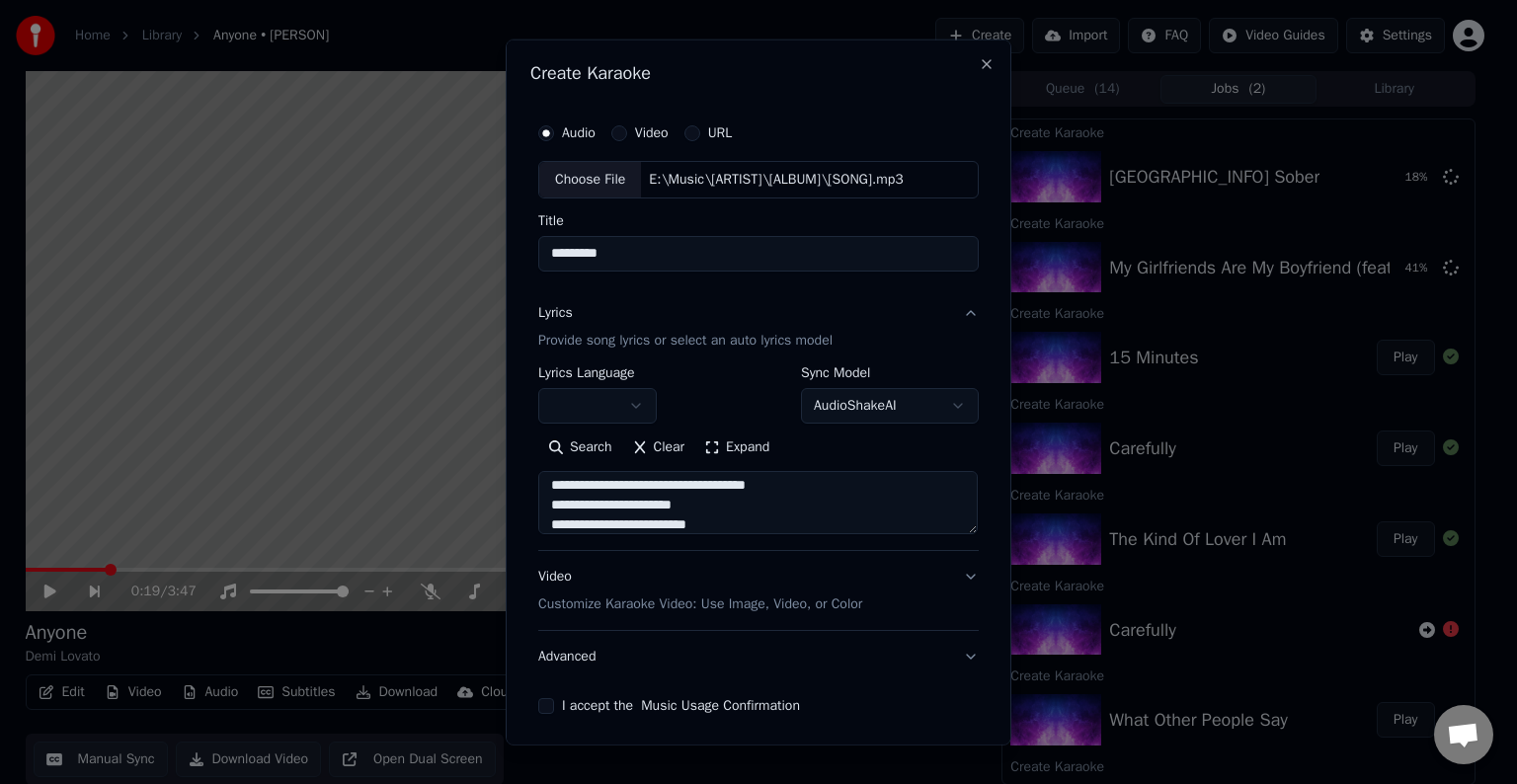 scroll, scrollTop: 300, scrollLeft: 0, axis: vertical 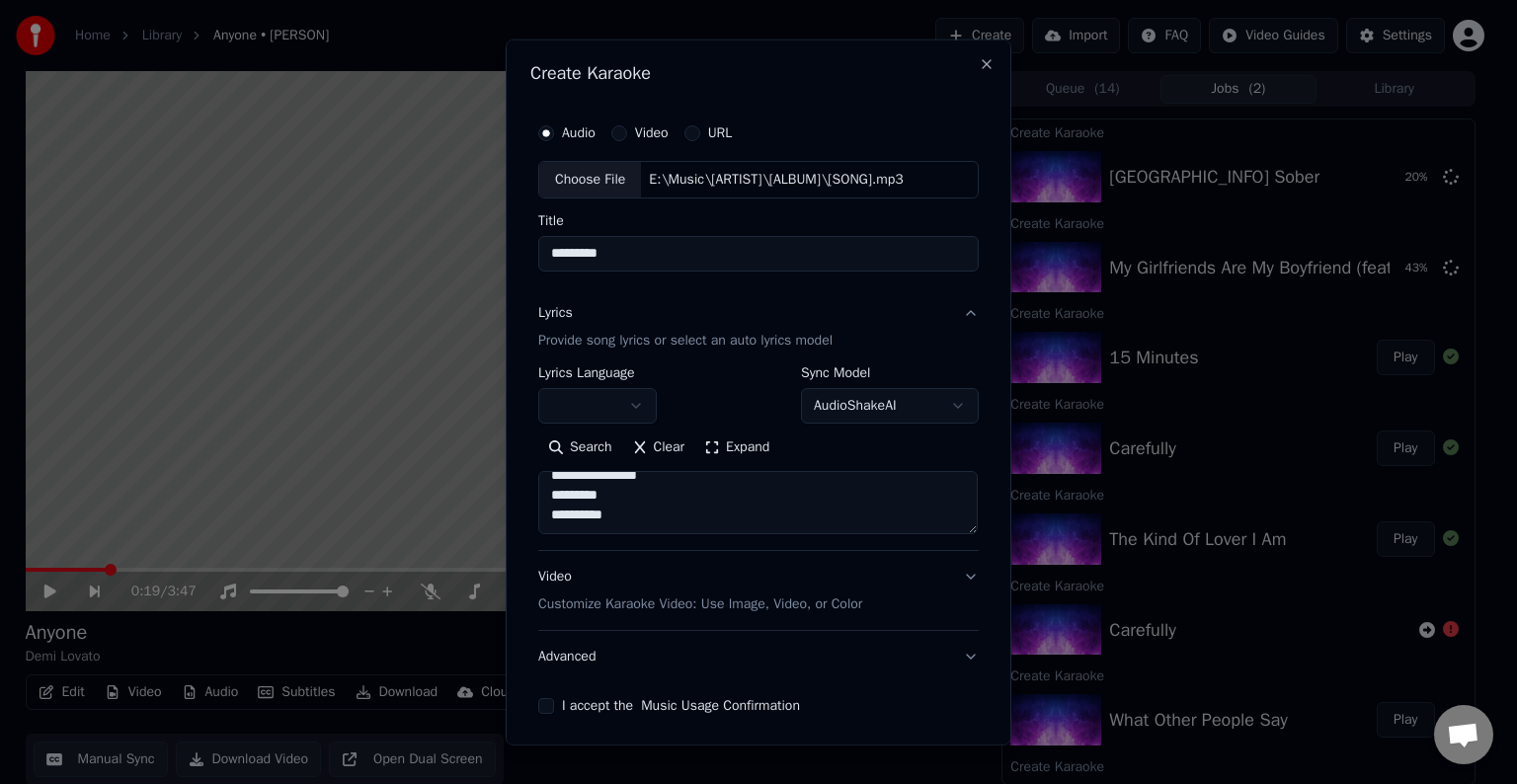 paste on "**********" 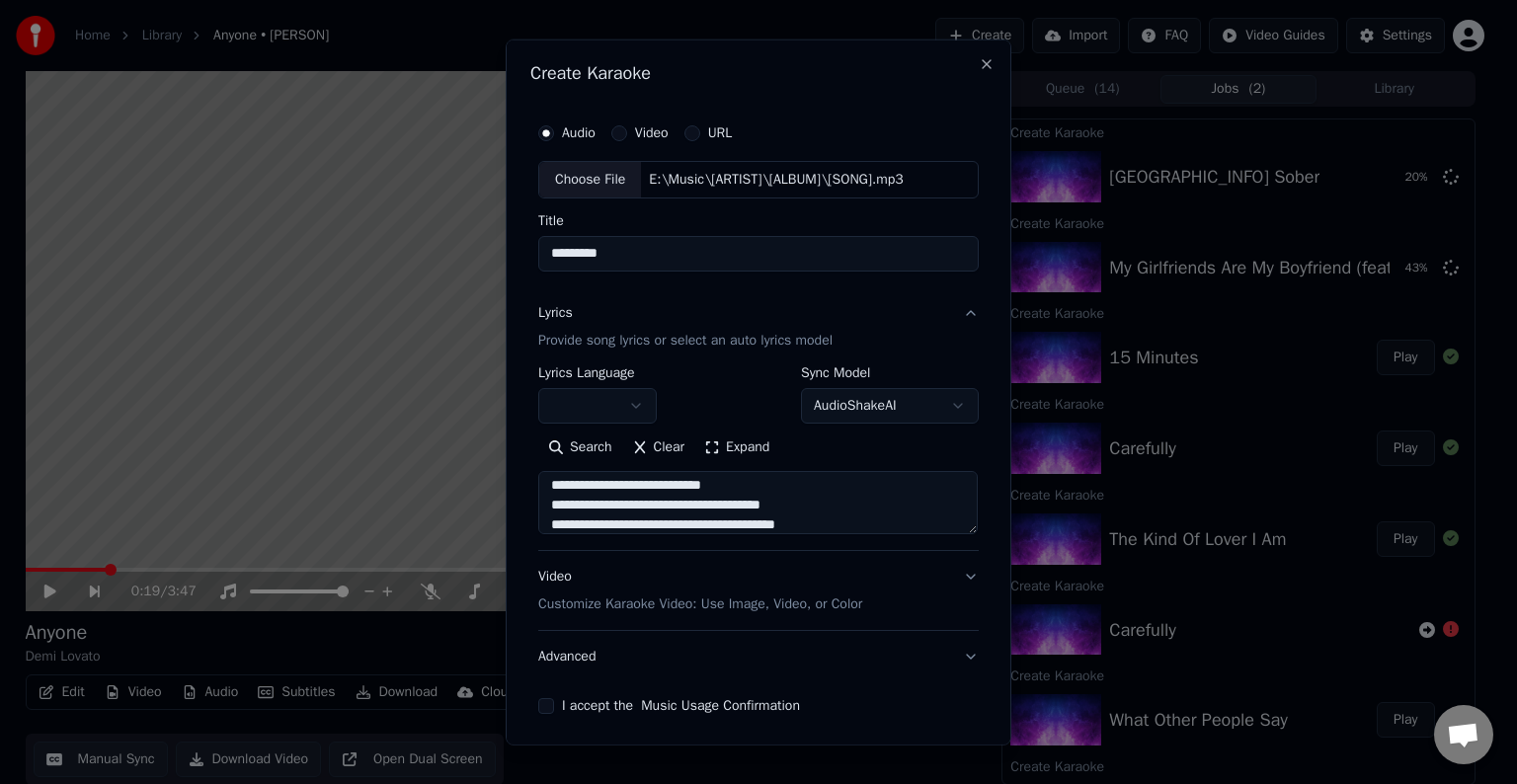 scroll, scrollTop: 458, scrollLeft: 0, axis: vertical 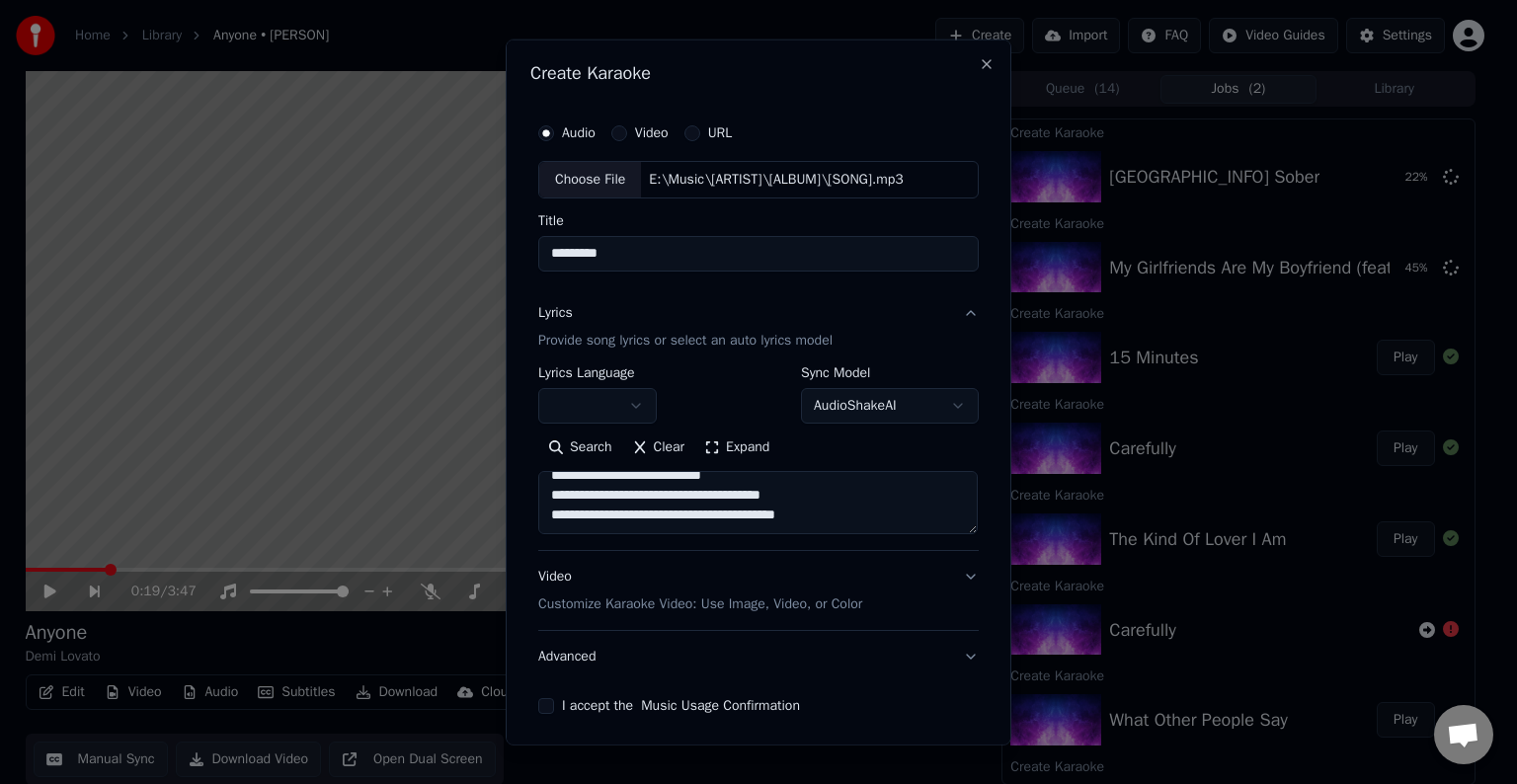 paste on "[REDACTED]" 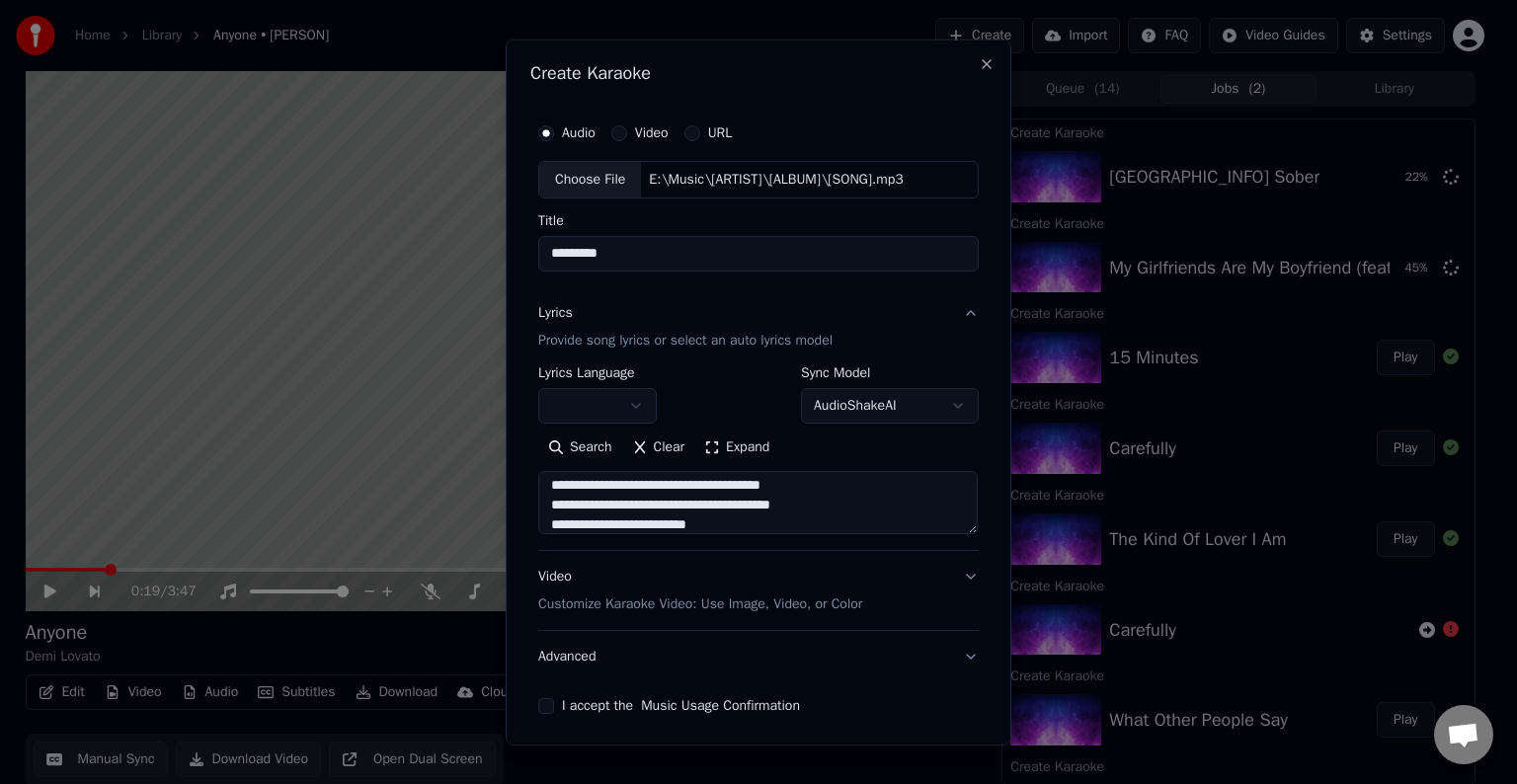 scroll, scrollTop: 616, scrollLeft: 0, axis: vertical 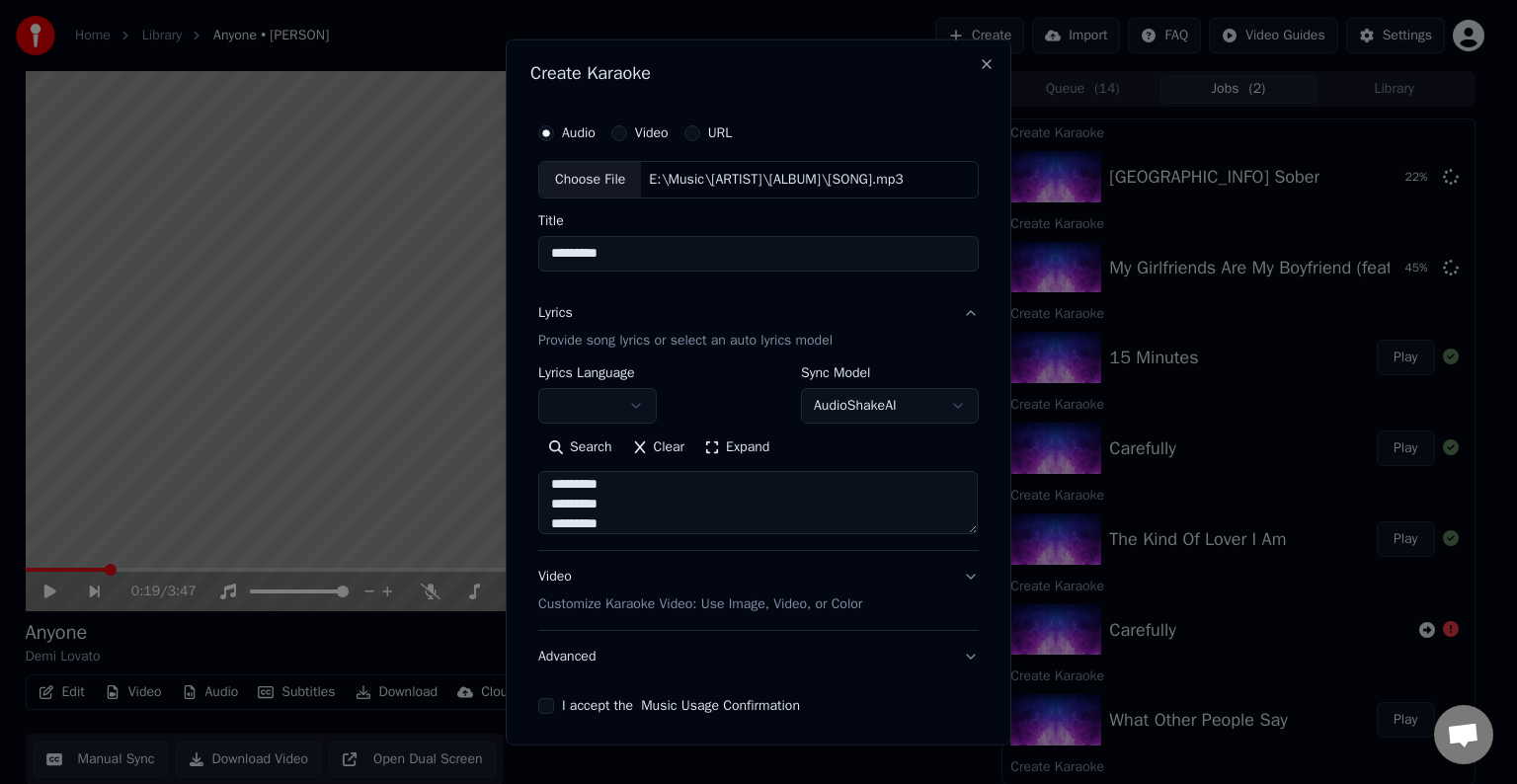 type on "**********" 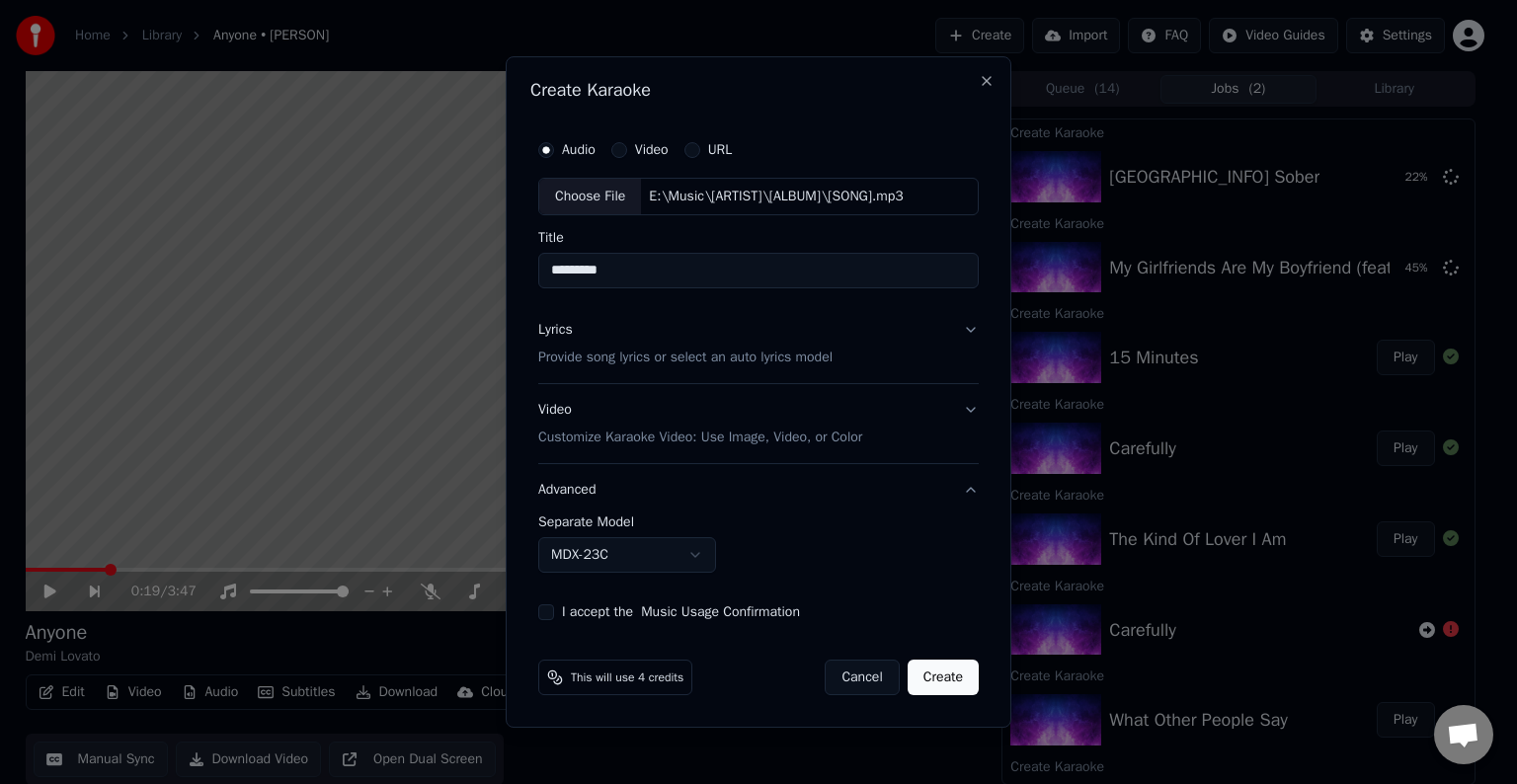 click on "MDX-23C" at bounding box center [627, 555] 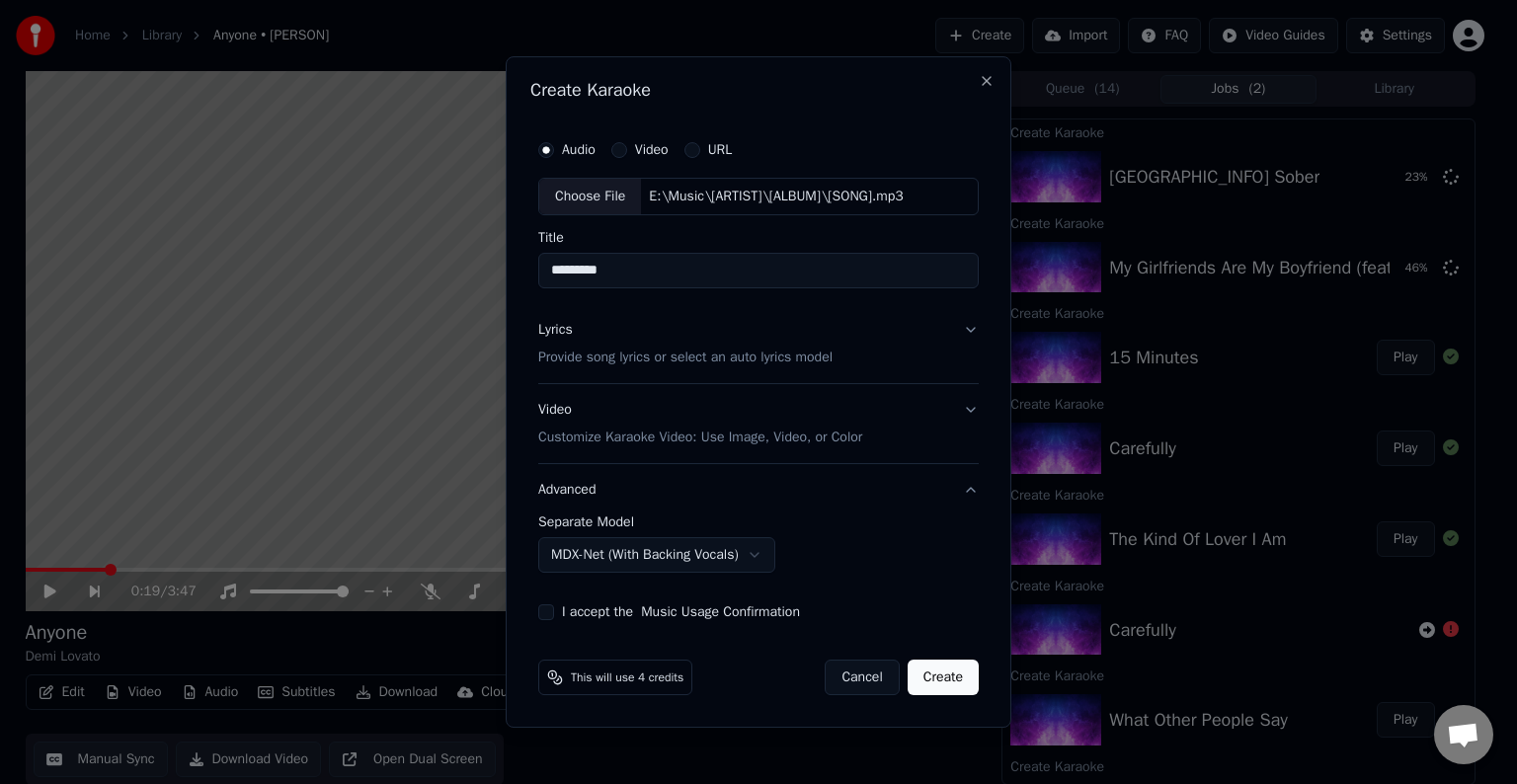 click on "I accept the   Music Usage Confirmation" at bounding box center [546, 612] 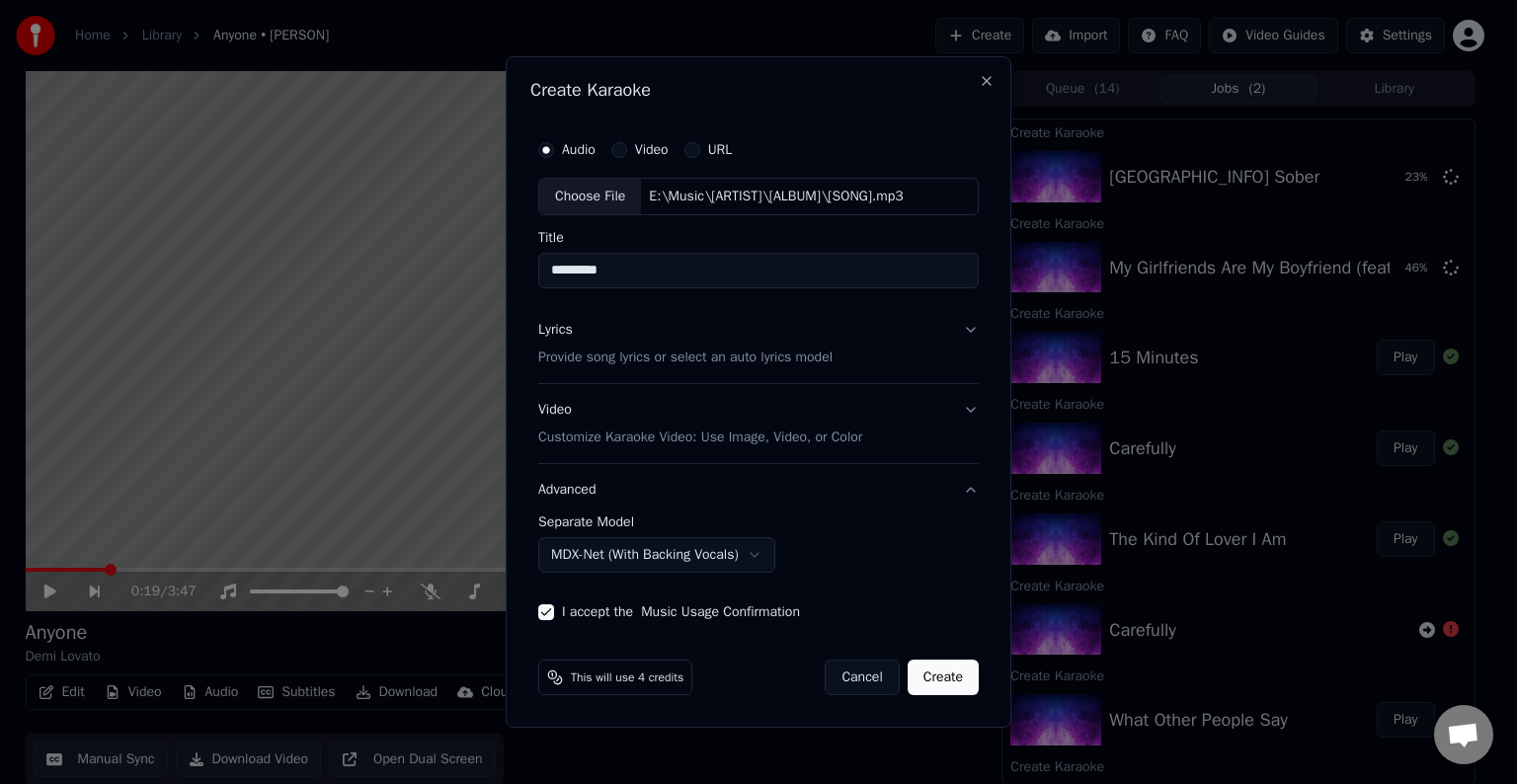 click on "Create" at bounding box center (943, 677) 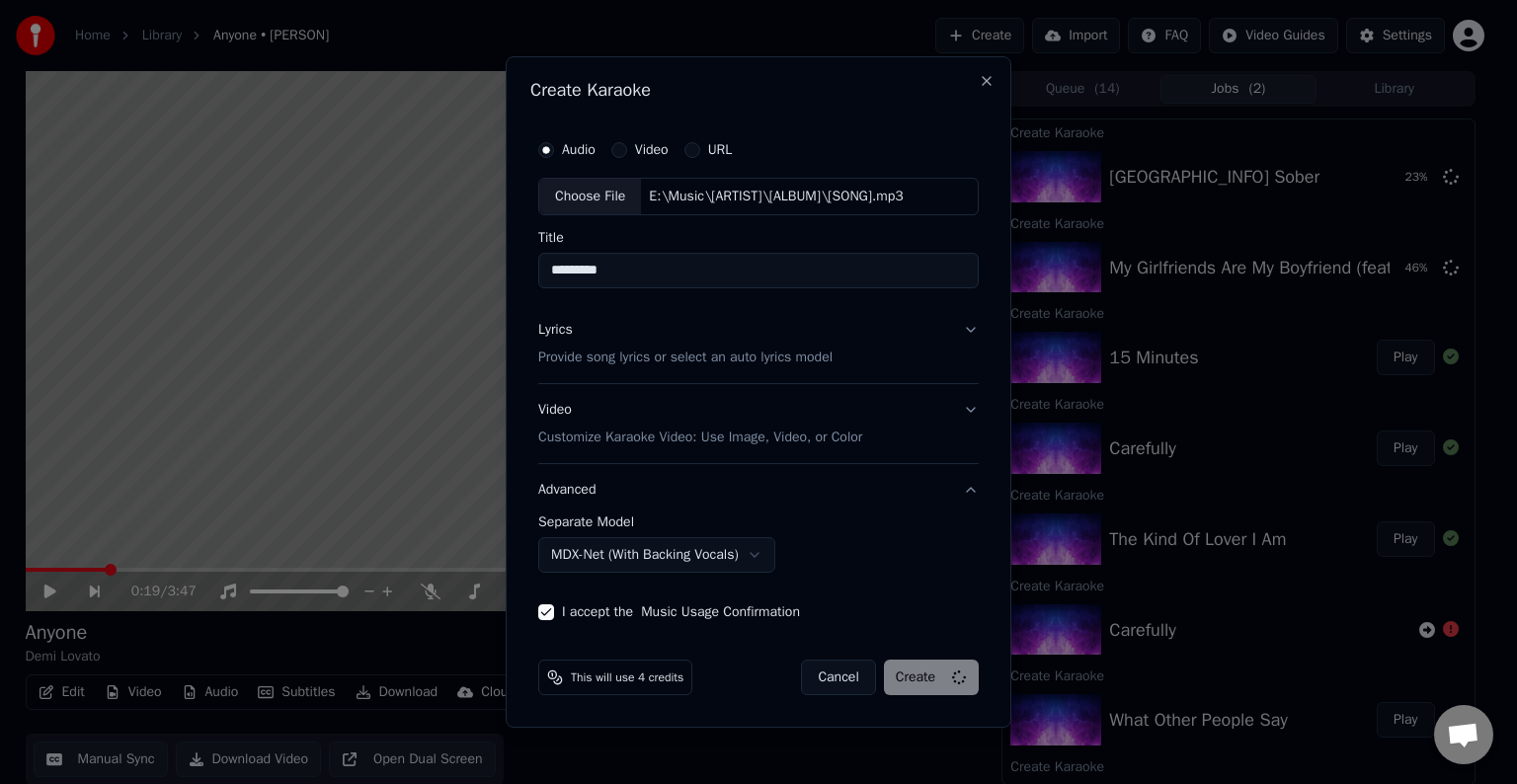 select on "******" 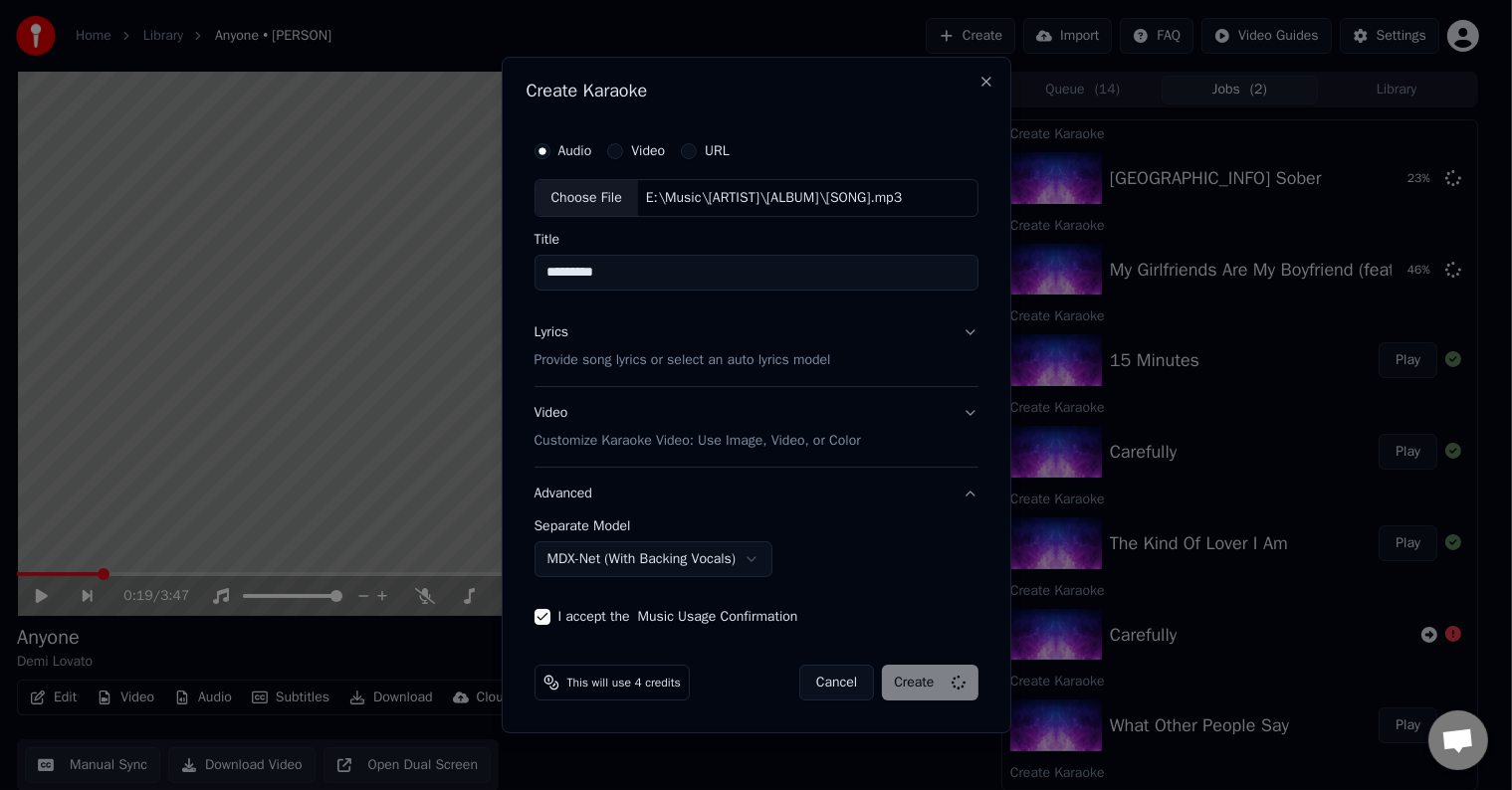 type 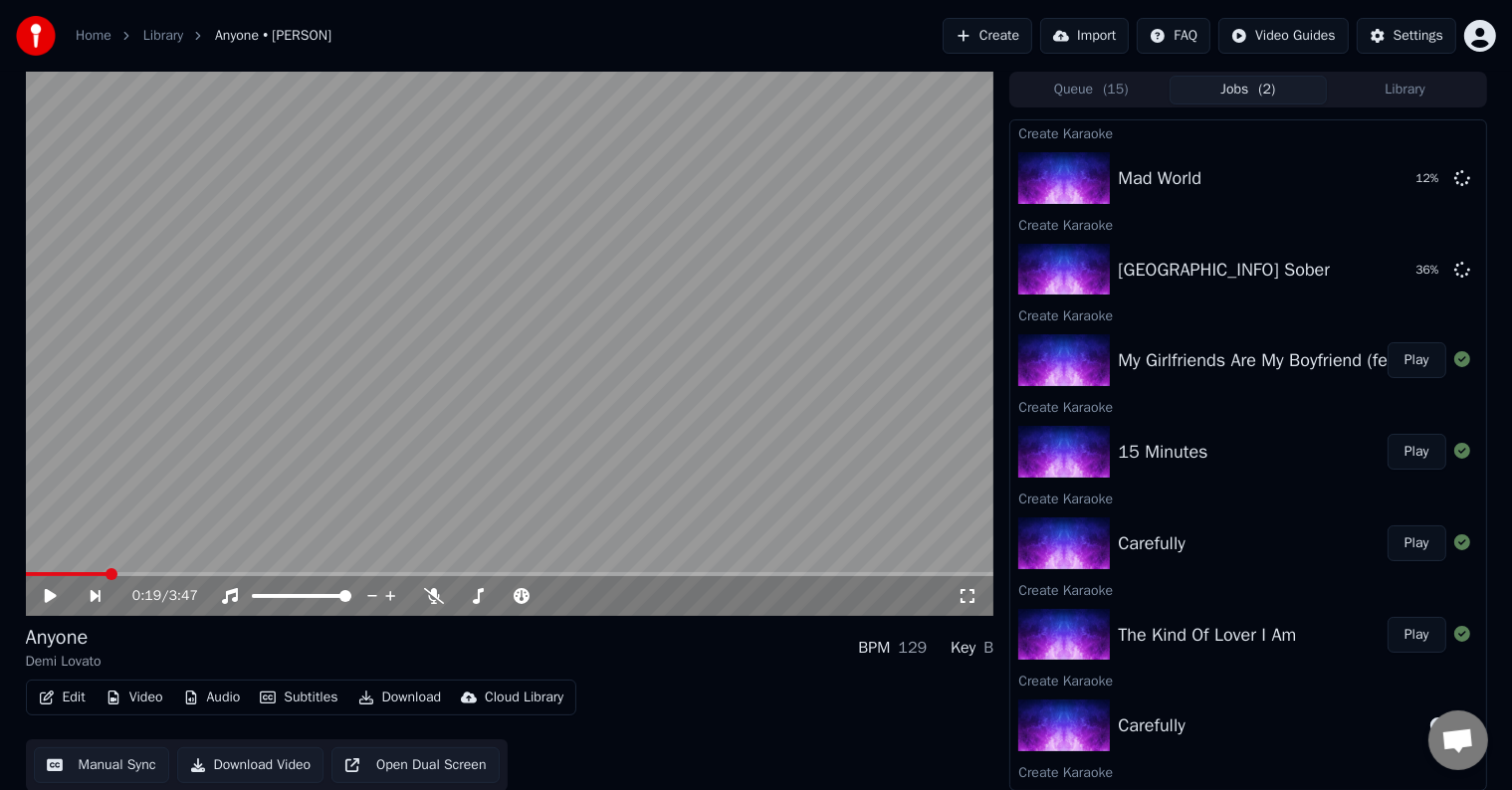 click on "Create" at bounding box center [987, 36] 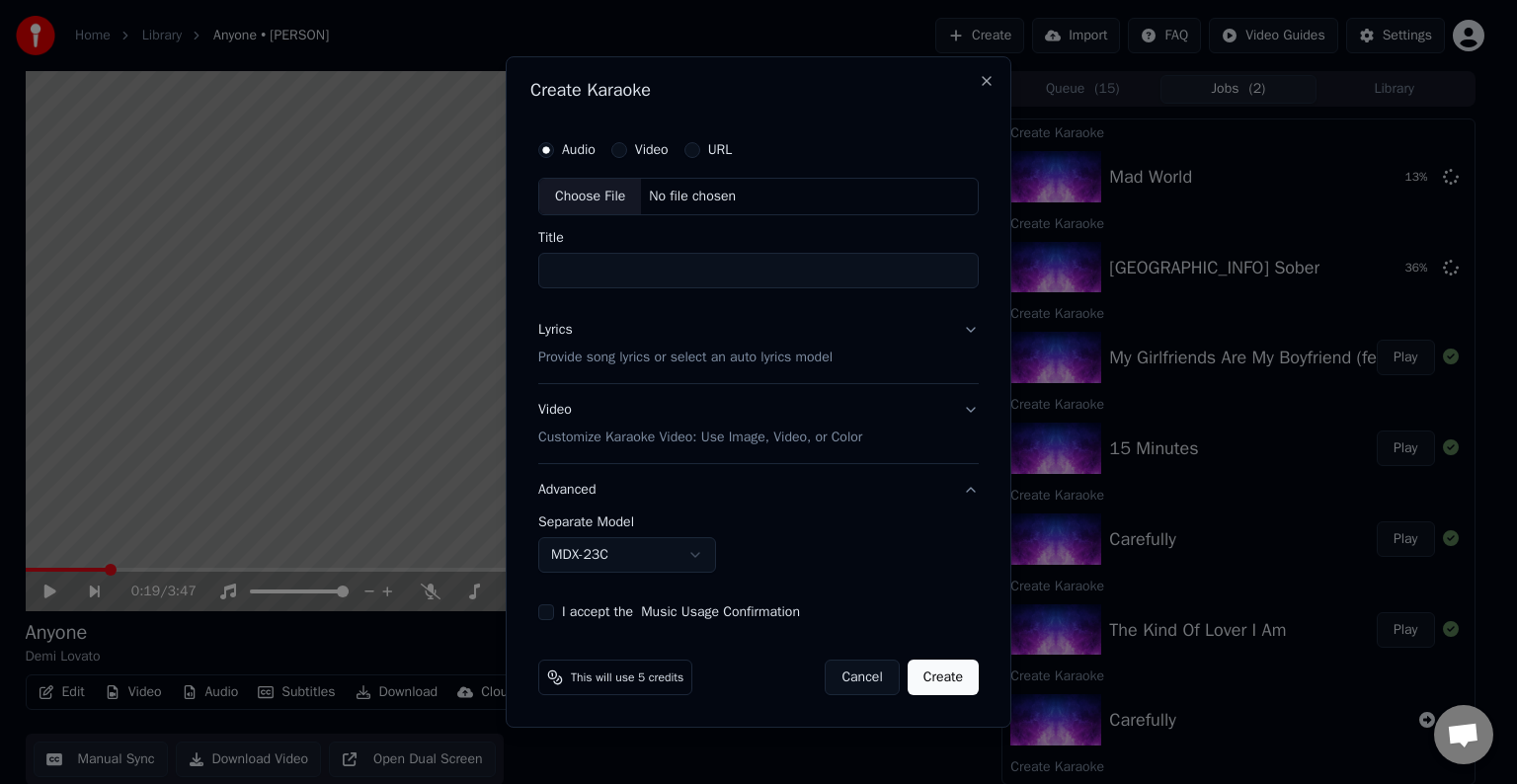 click on "Choose File" at bounding box center [590, 196] 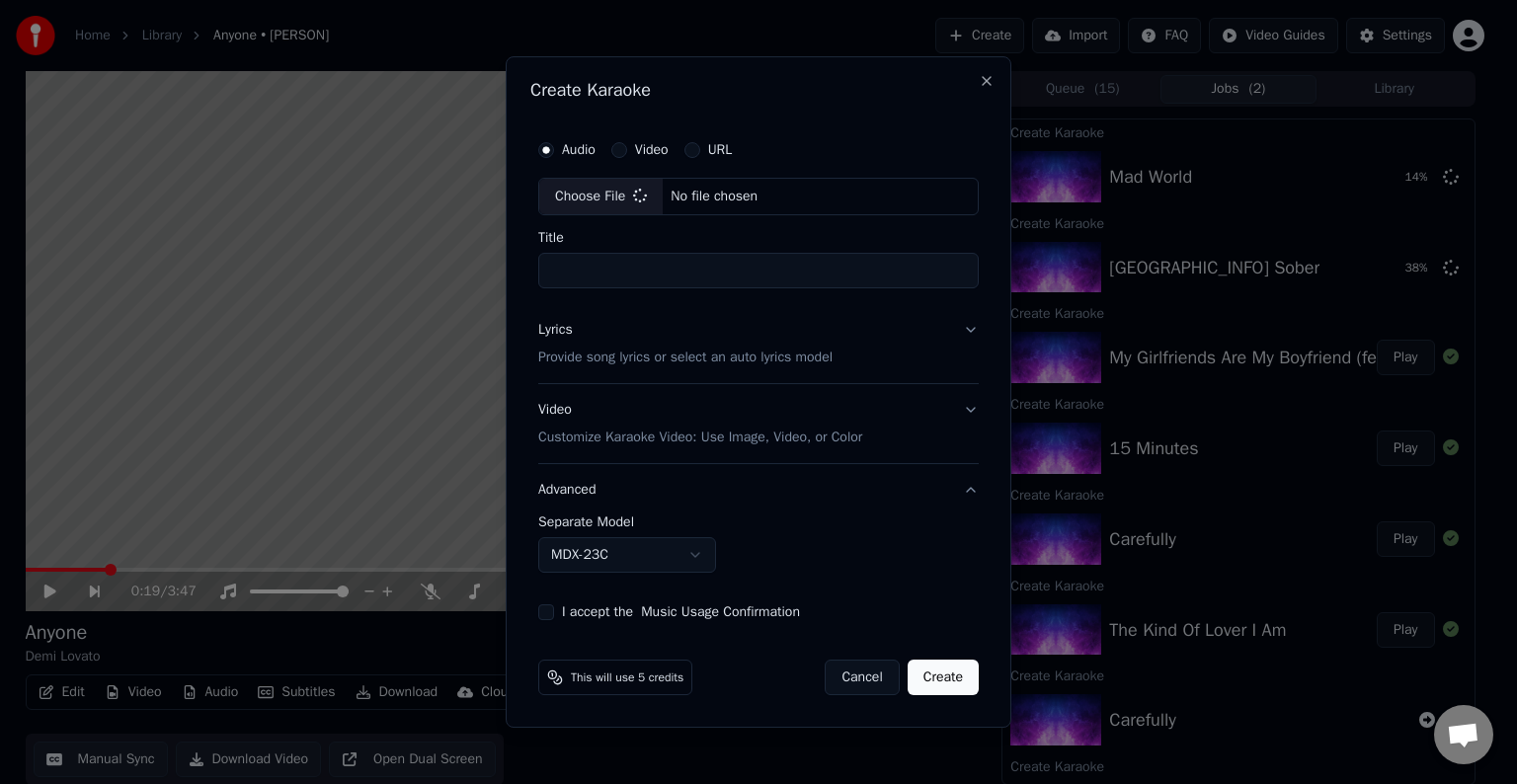 click on "Lyrics Provide song lyrics or select an auto lyrics model" at bounding box center [758, 344] 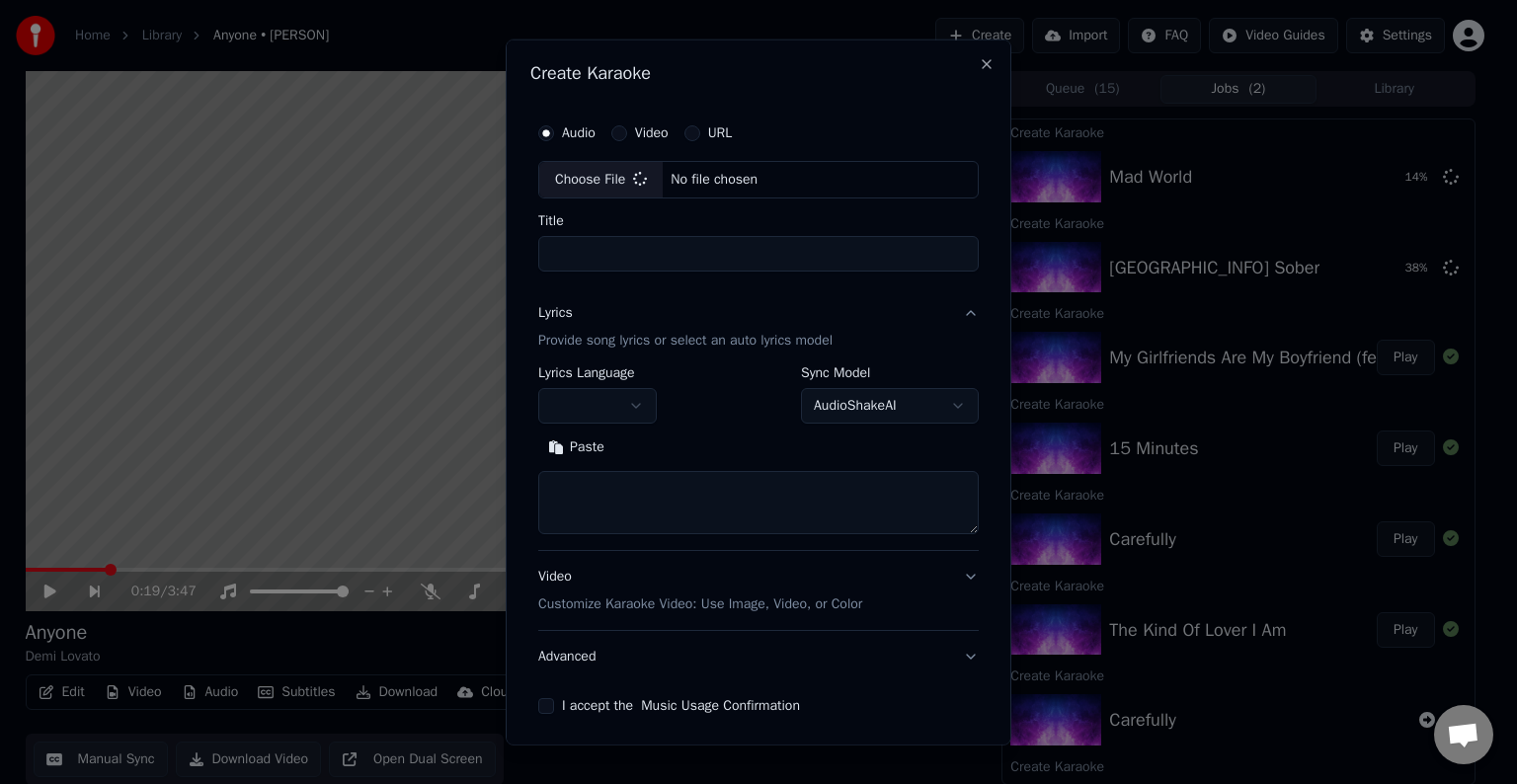 click at bounding box center [758, 503] 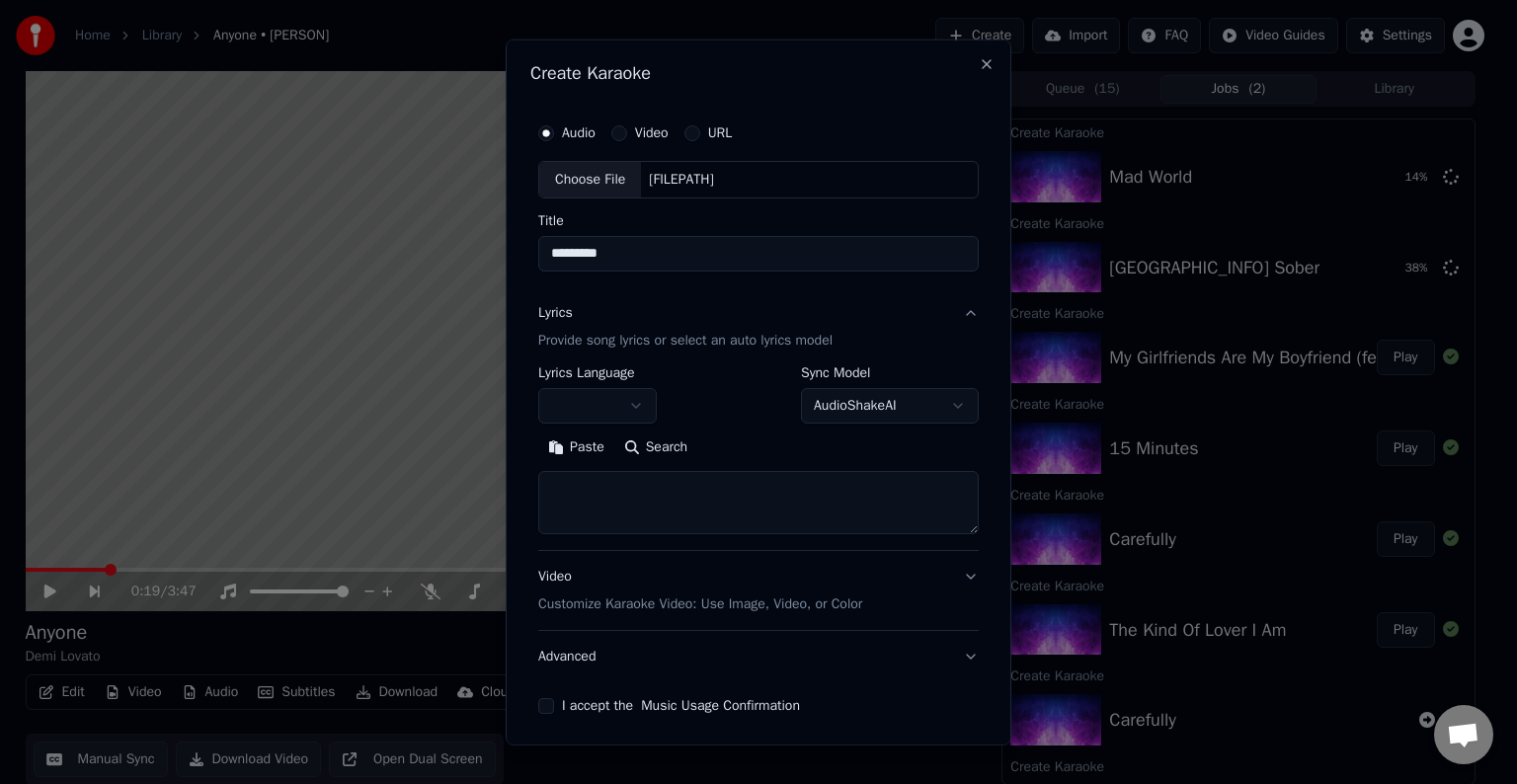 type on "*********" 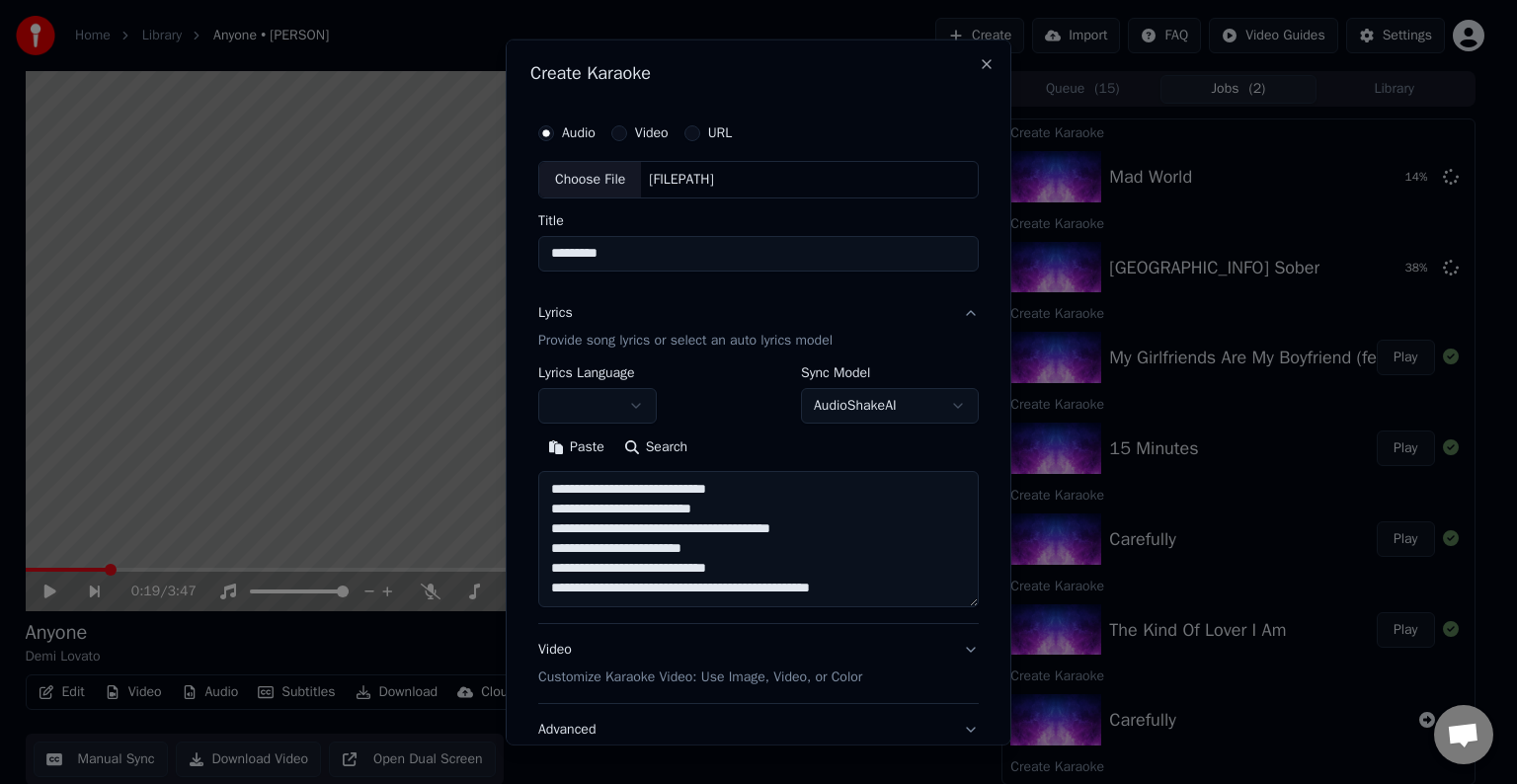 scroll, scrollTop: 83, scrollLeft: 0, axis: vertical 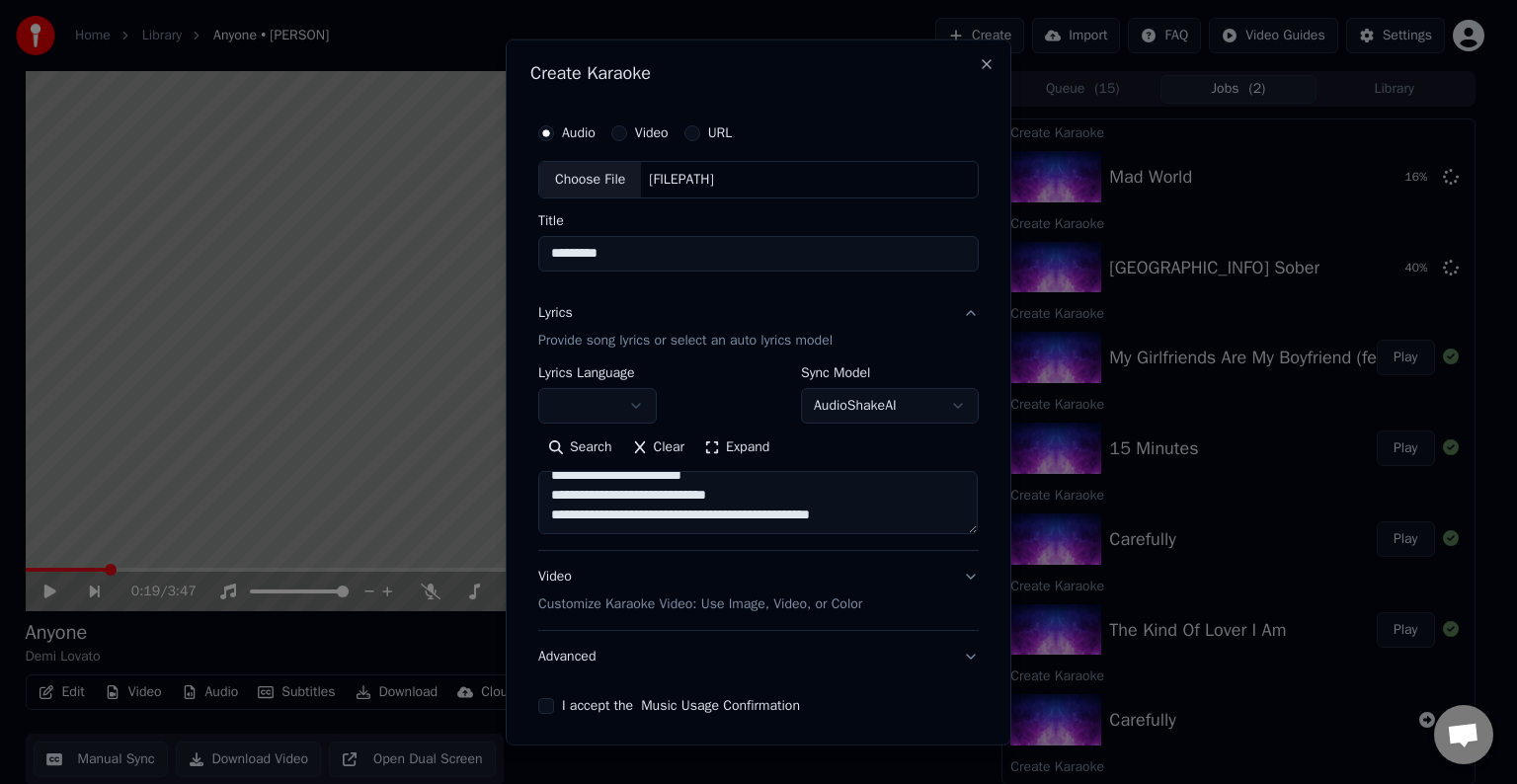 paste on "**********" 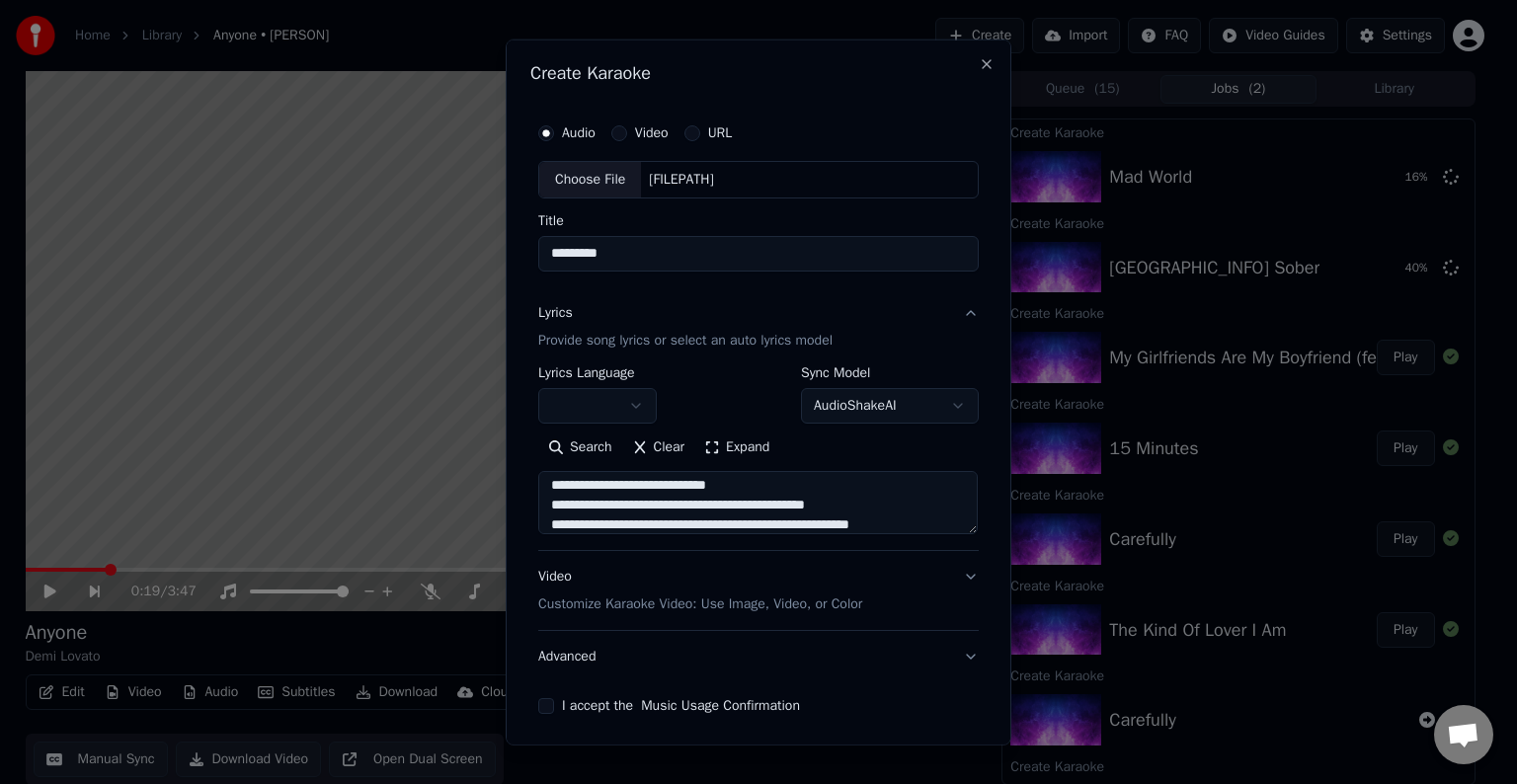 scroll, scrollTop: 162, scrollLeft: 0, axis: vertical 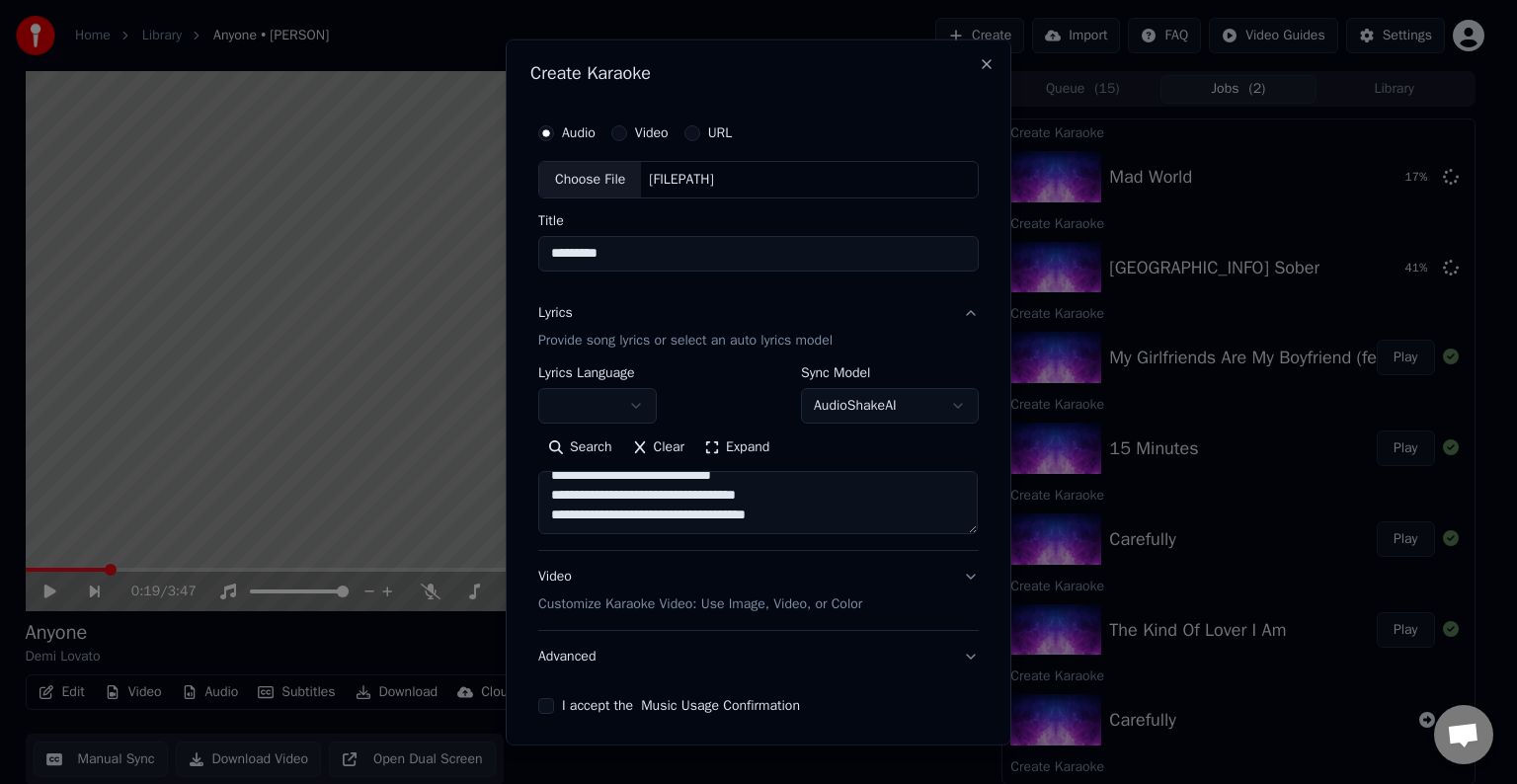 paste on "**********" 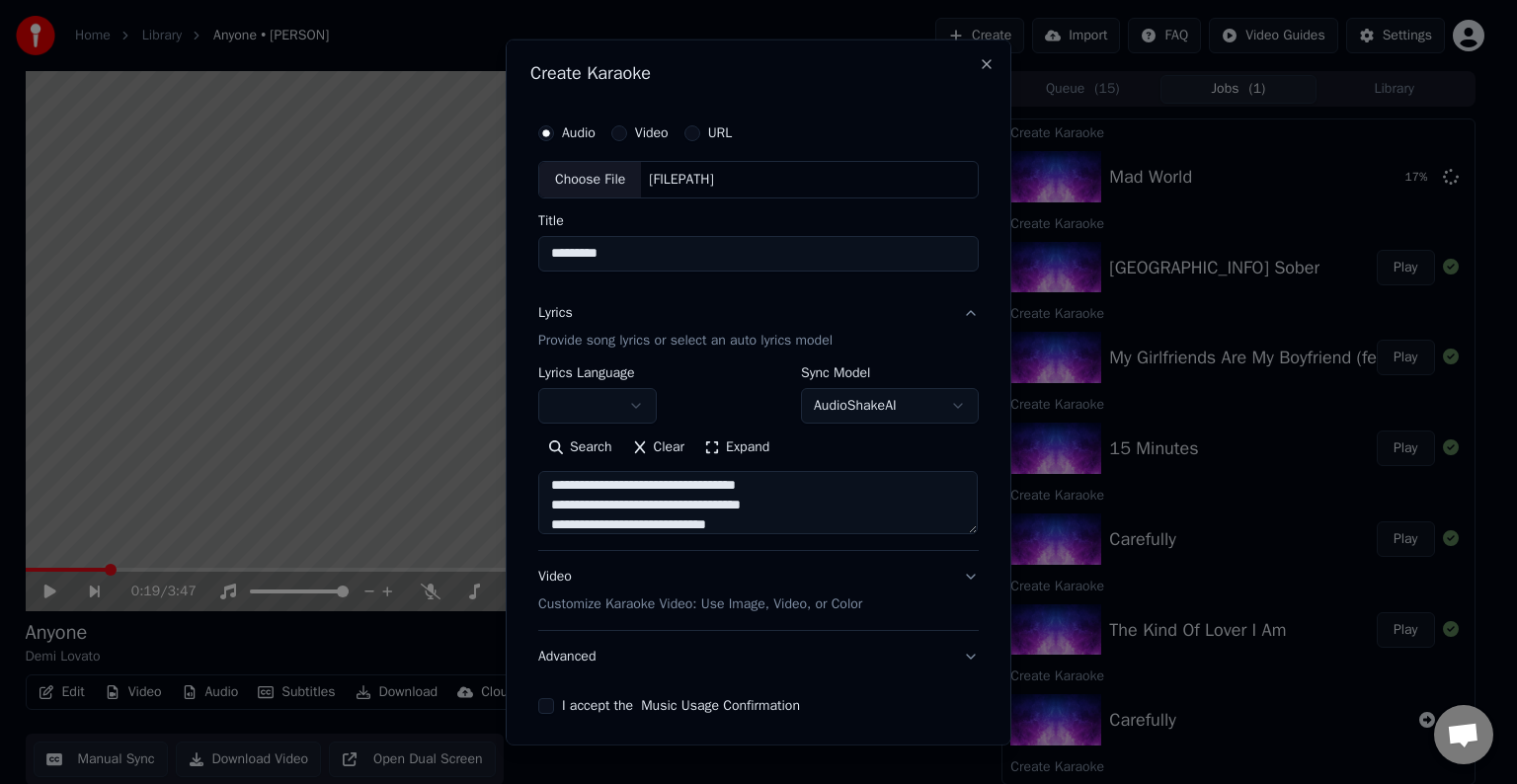 scroll, scrollTop: 241, scrollLeft: 0, axis: vertical 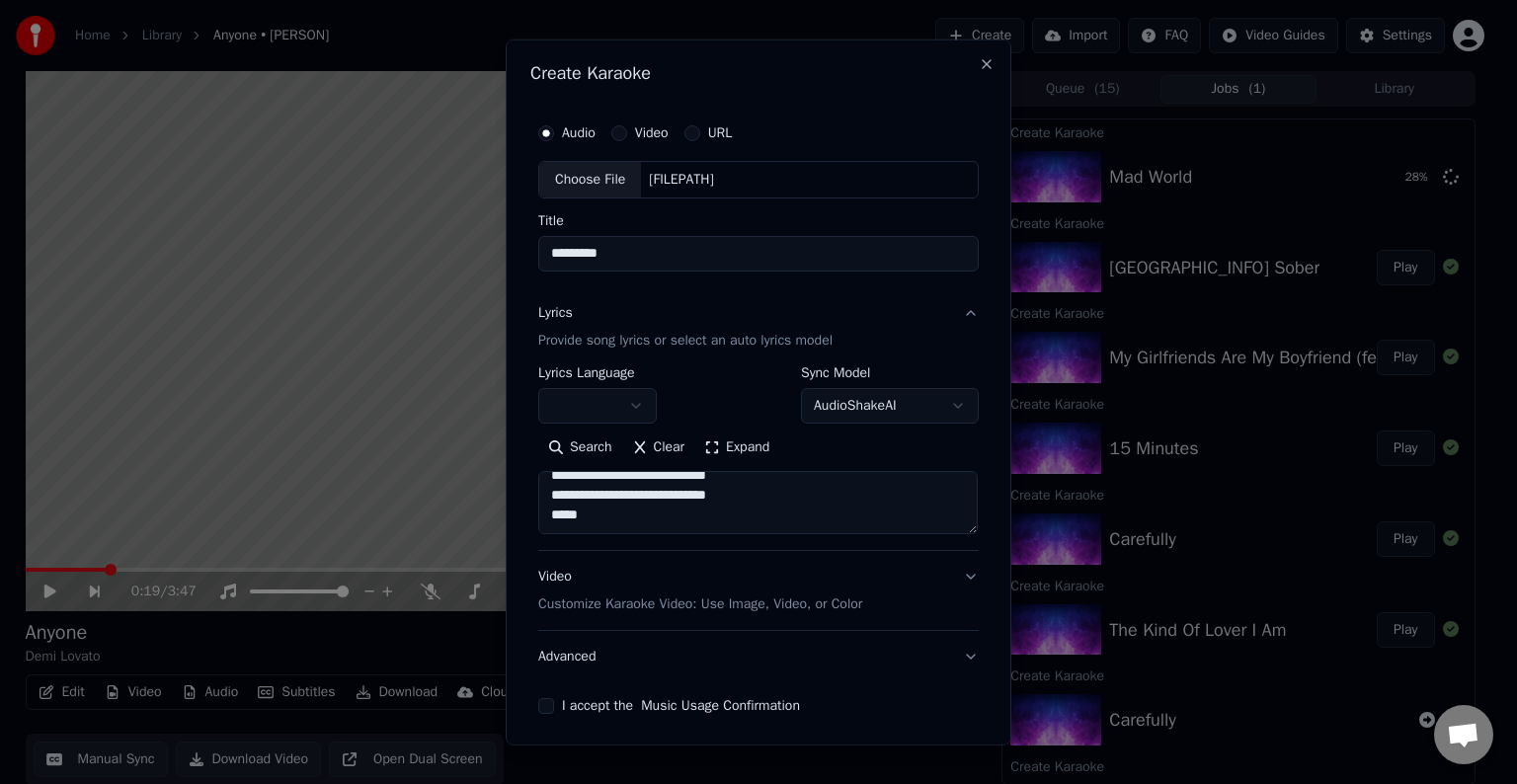 paste on "**********" 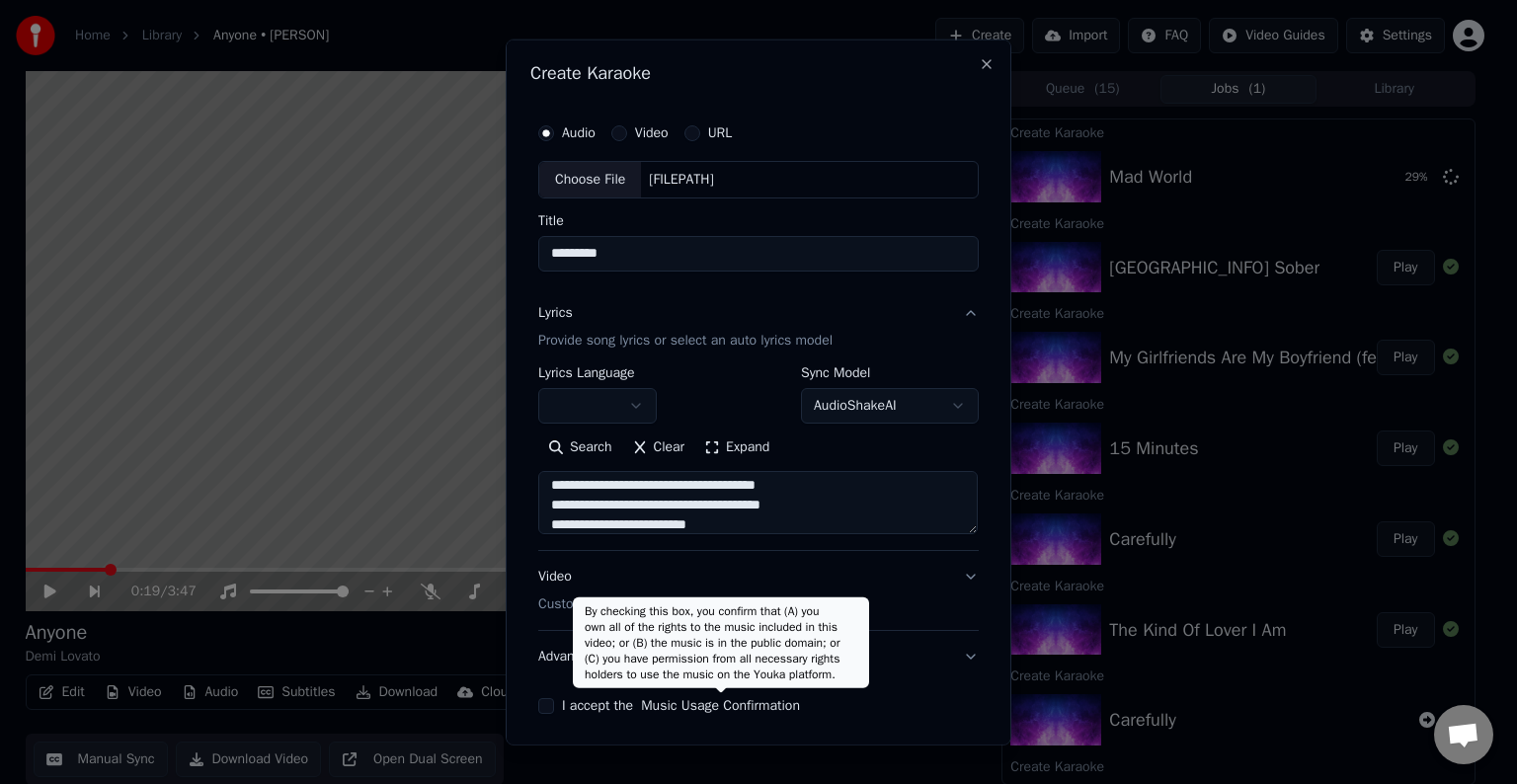 scroll, scrollTop: 379, scrollLeft: 0, axis: vertical 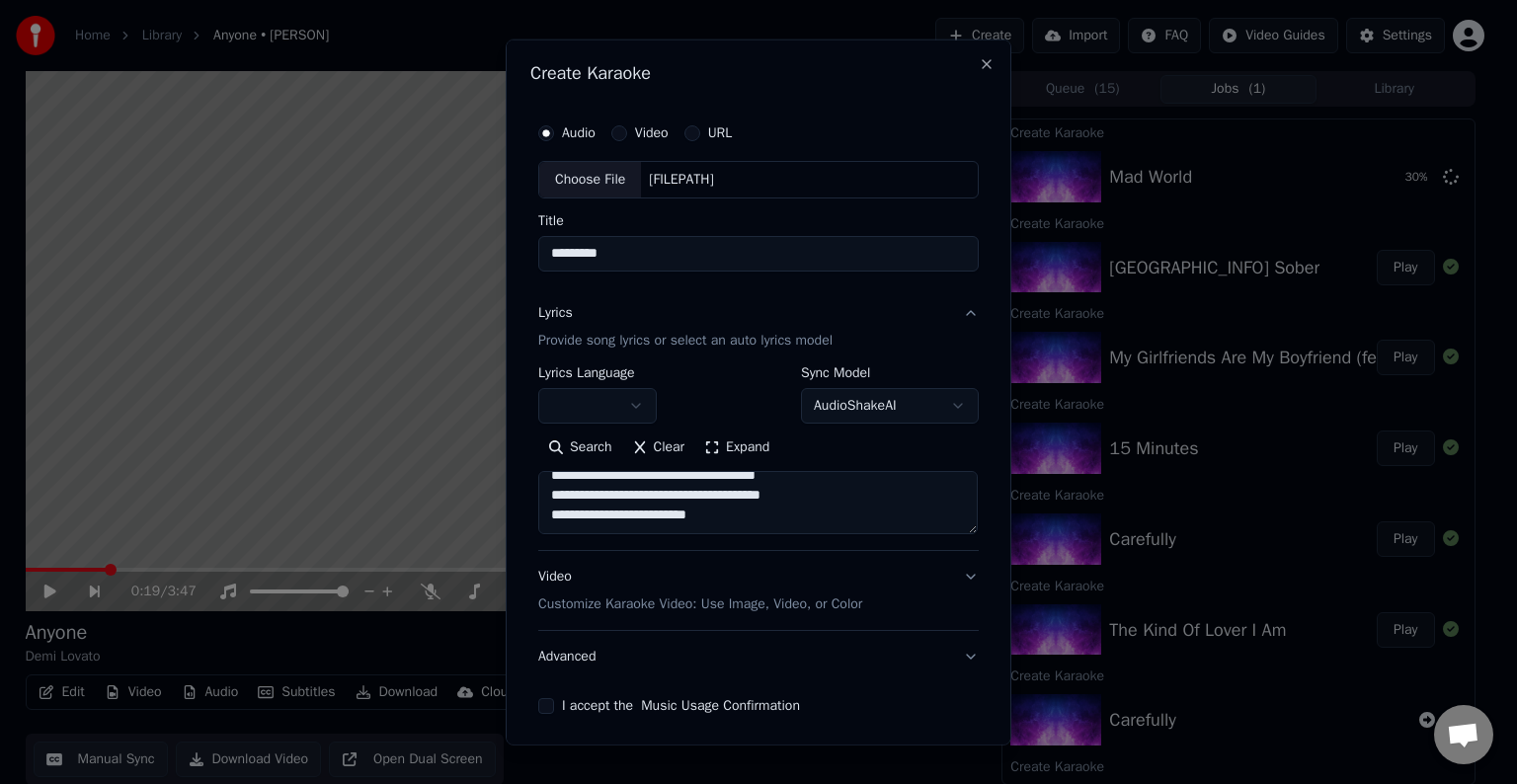 paste on "**********" 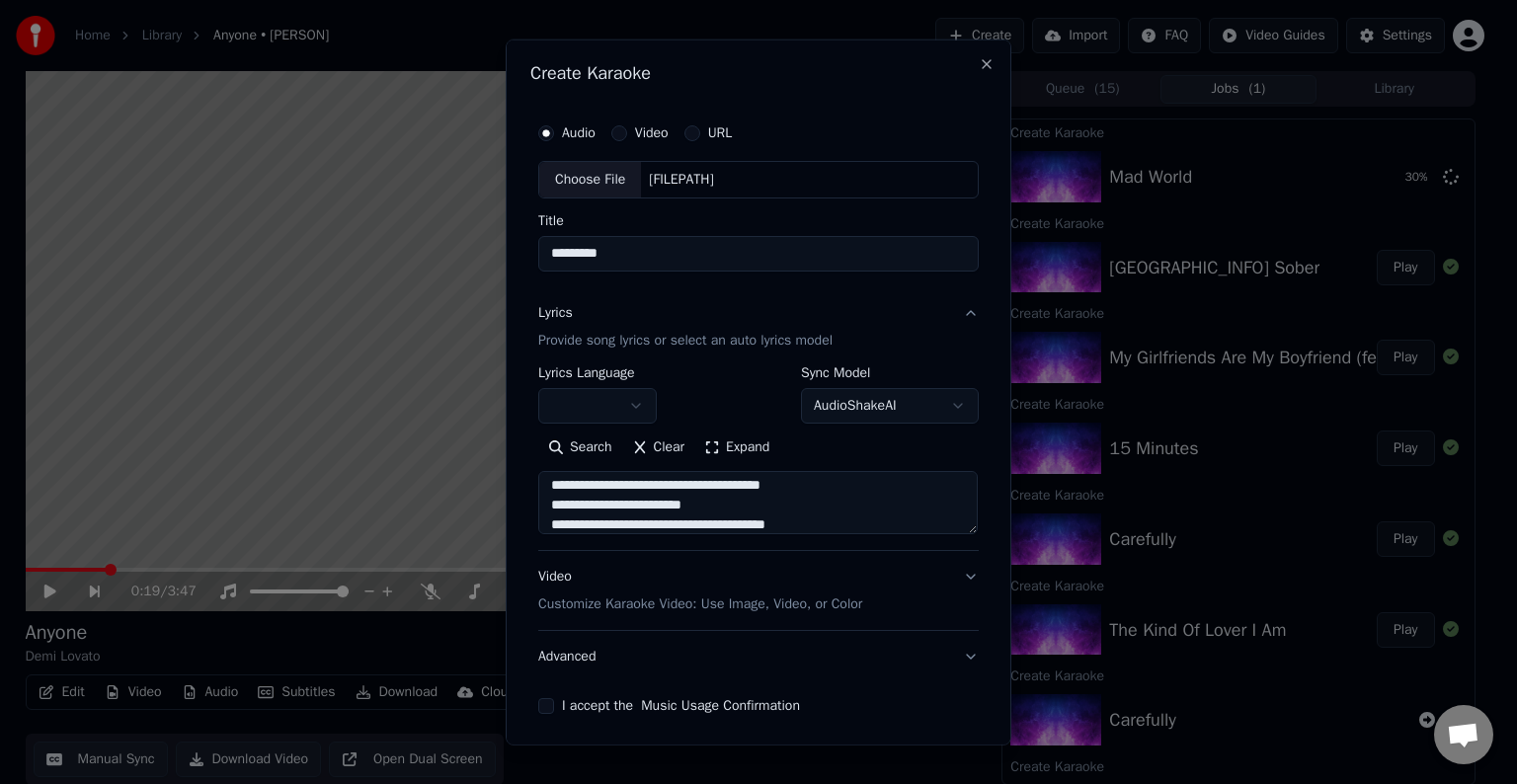 scroll, scrollTop: 458, scrollLeft: 0, axis: vertical 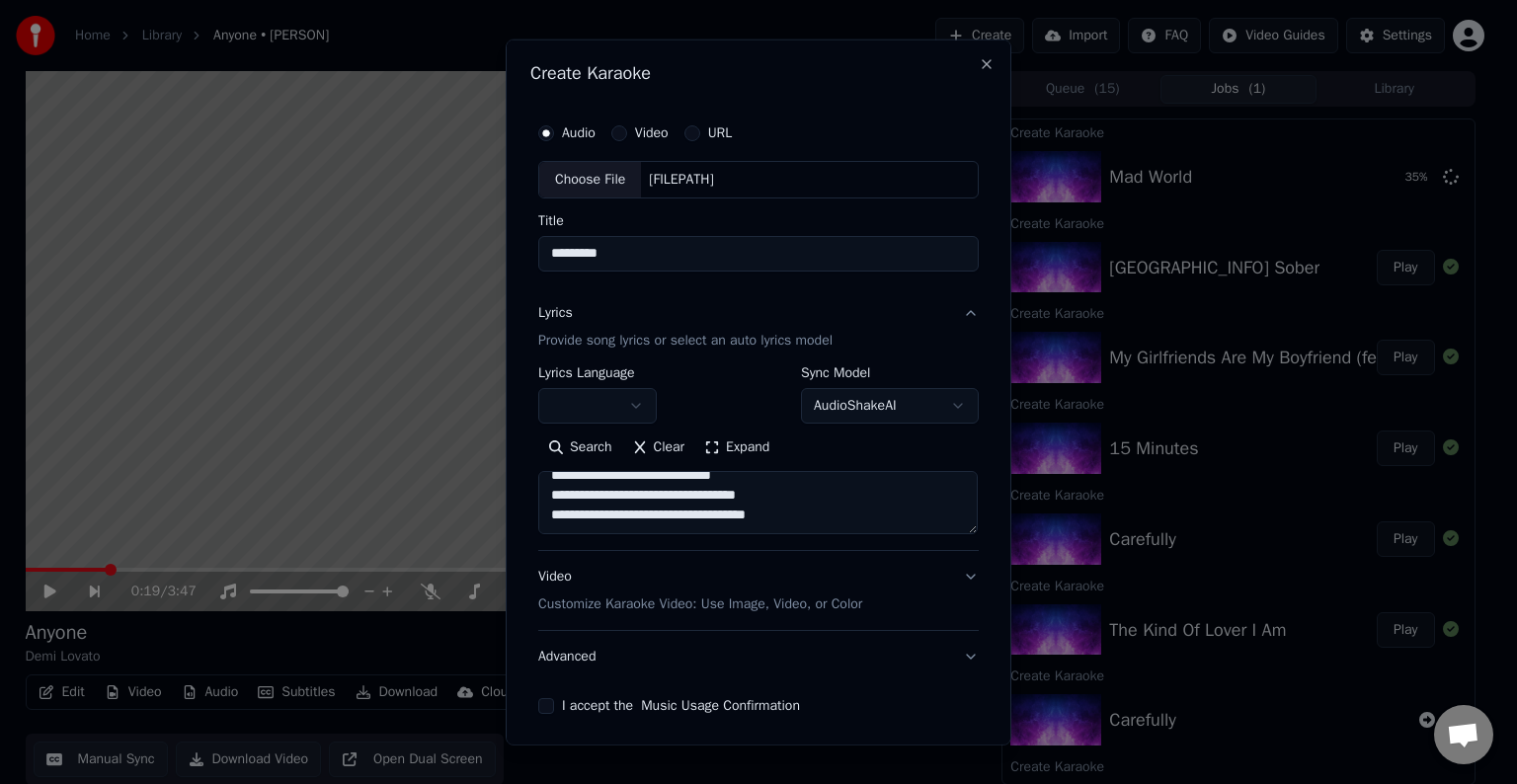 paste on "**********" 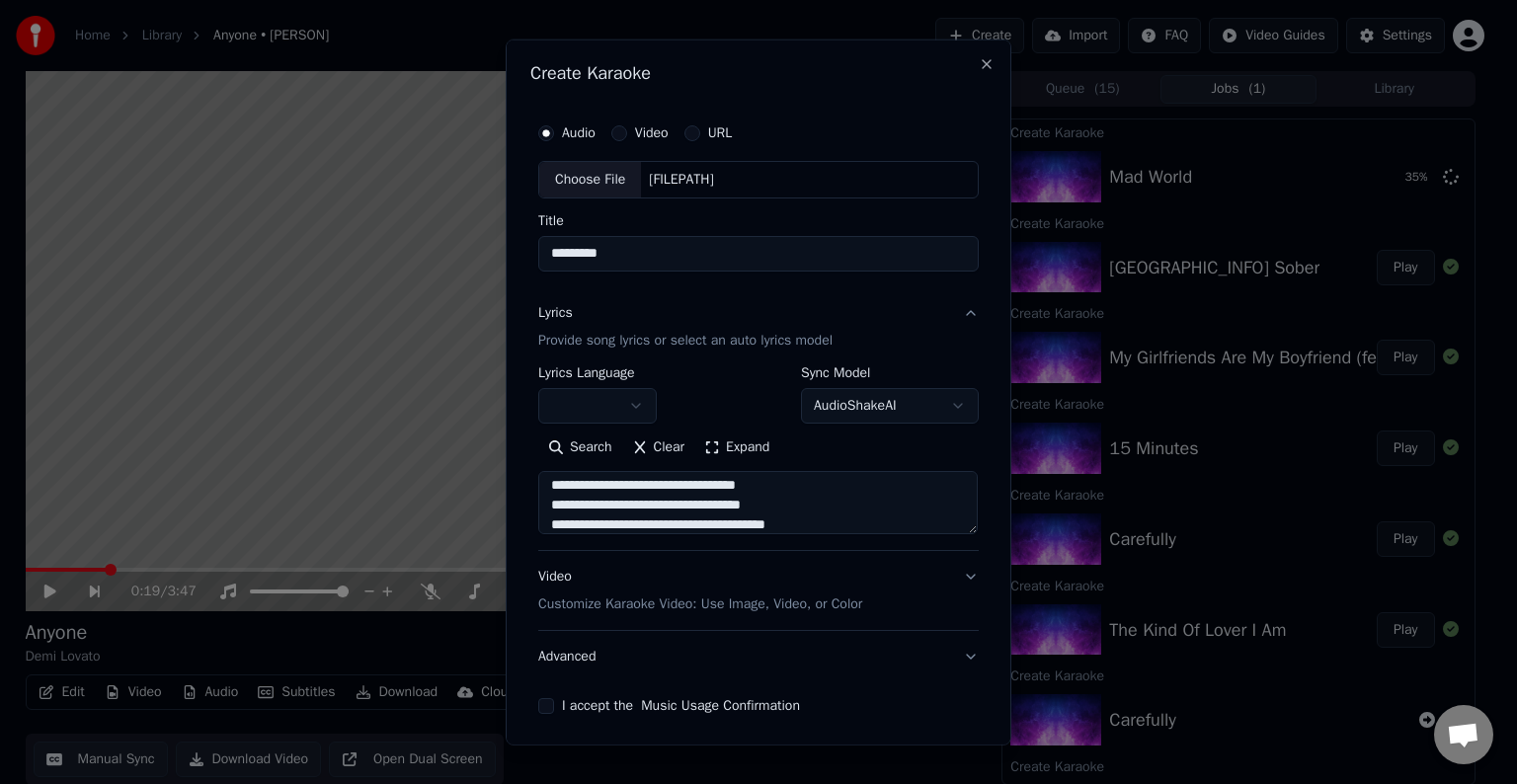 scroll, scrollTop: 537, scrollLeft: 0, axis: vertical 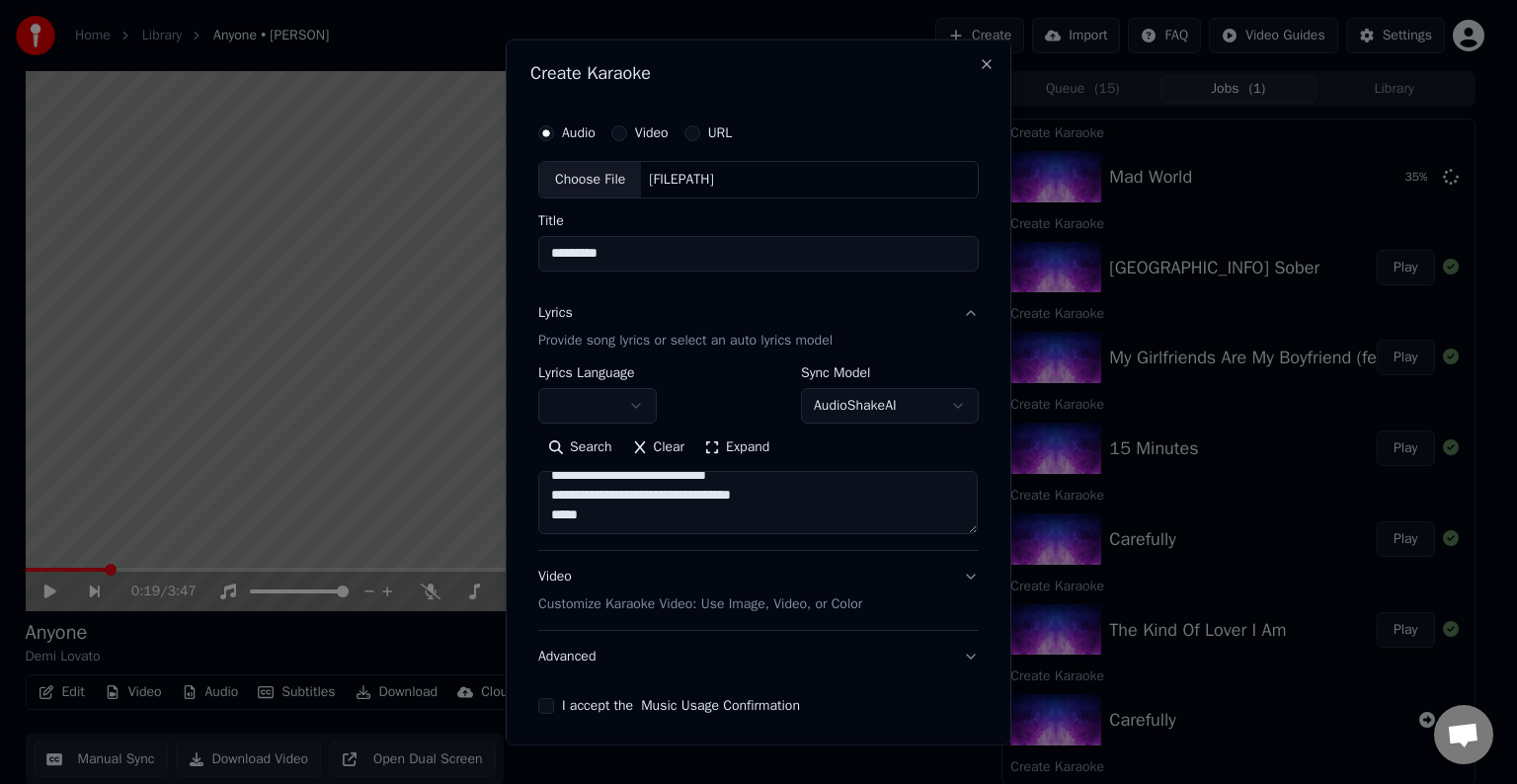 click at bounding box center [758, 503] 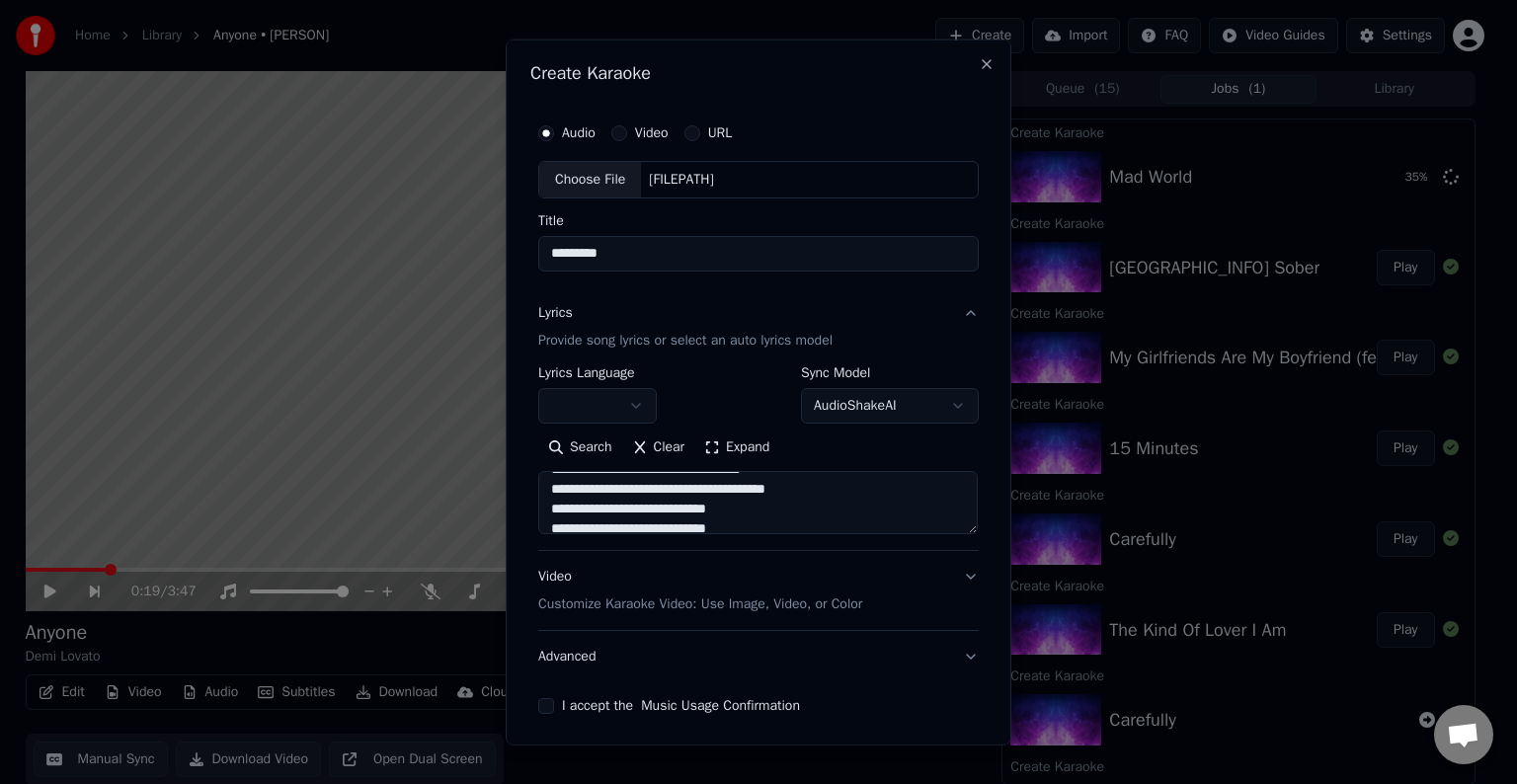 scroll, scrollTop: 481, scrollLeft: 0, axis: vertical 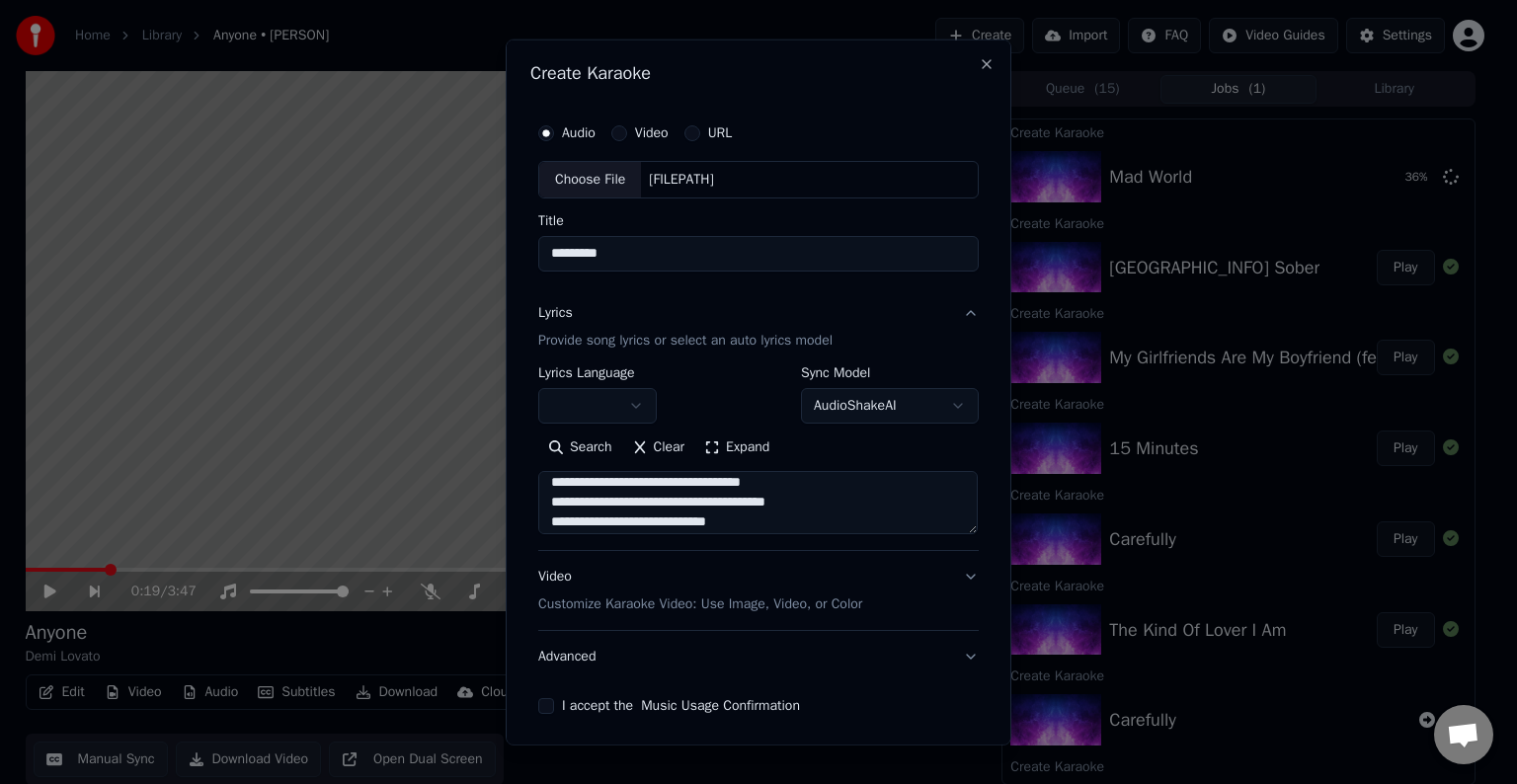 click at bounding box center (758, 503) 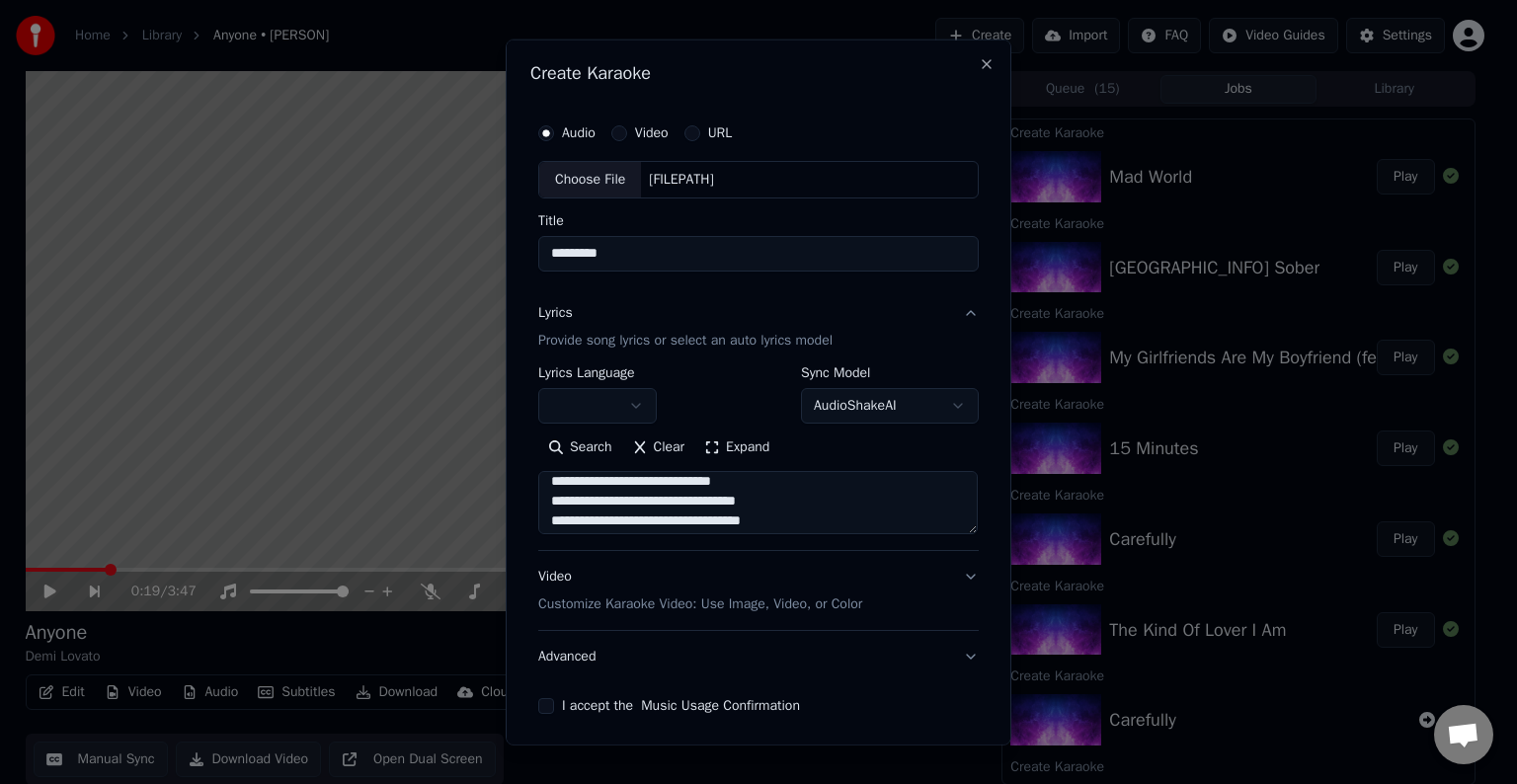 scroll, scrollTop: 546, scrollLeft: 0, axis: vertical 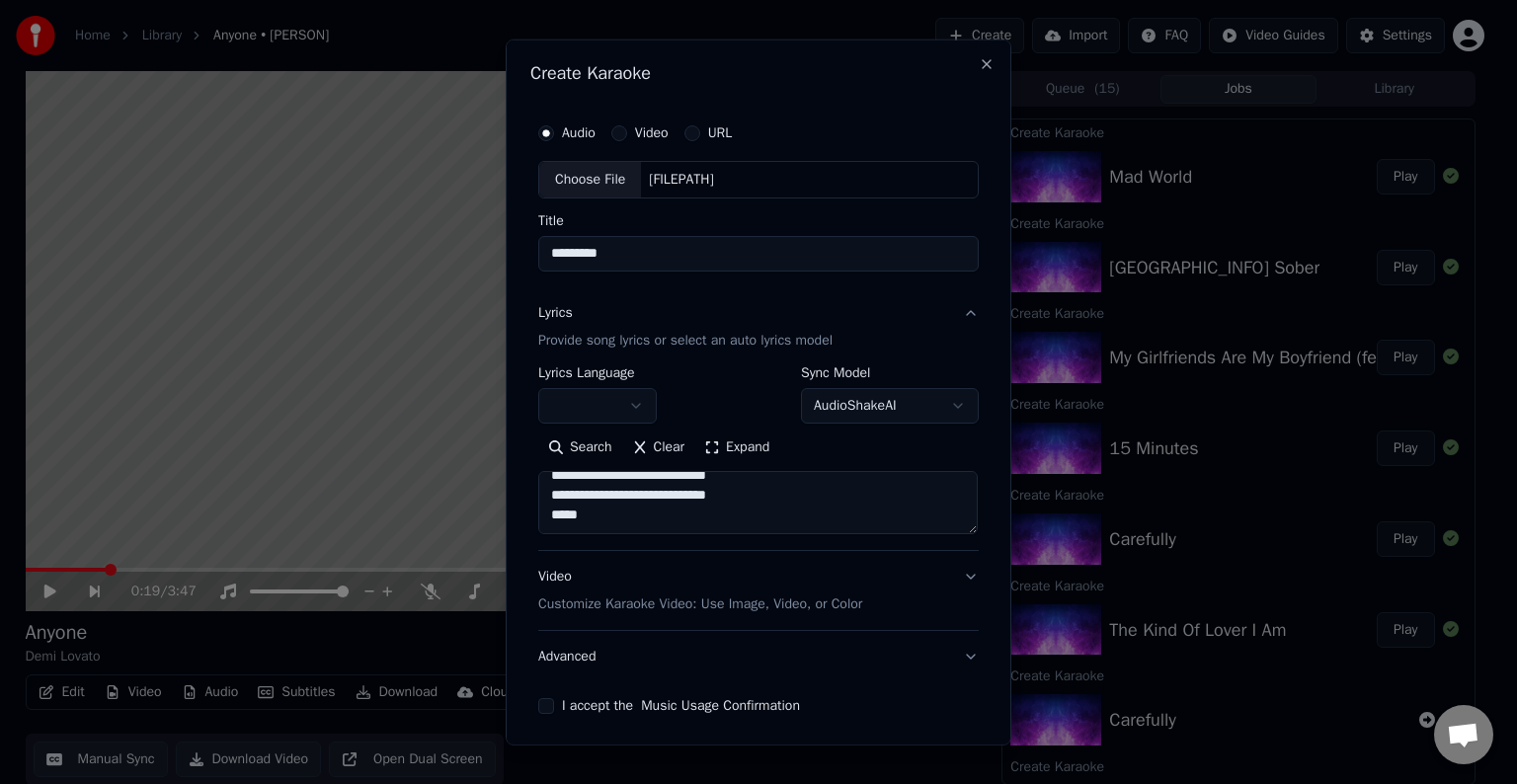 click at bounding box center (758, 503) 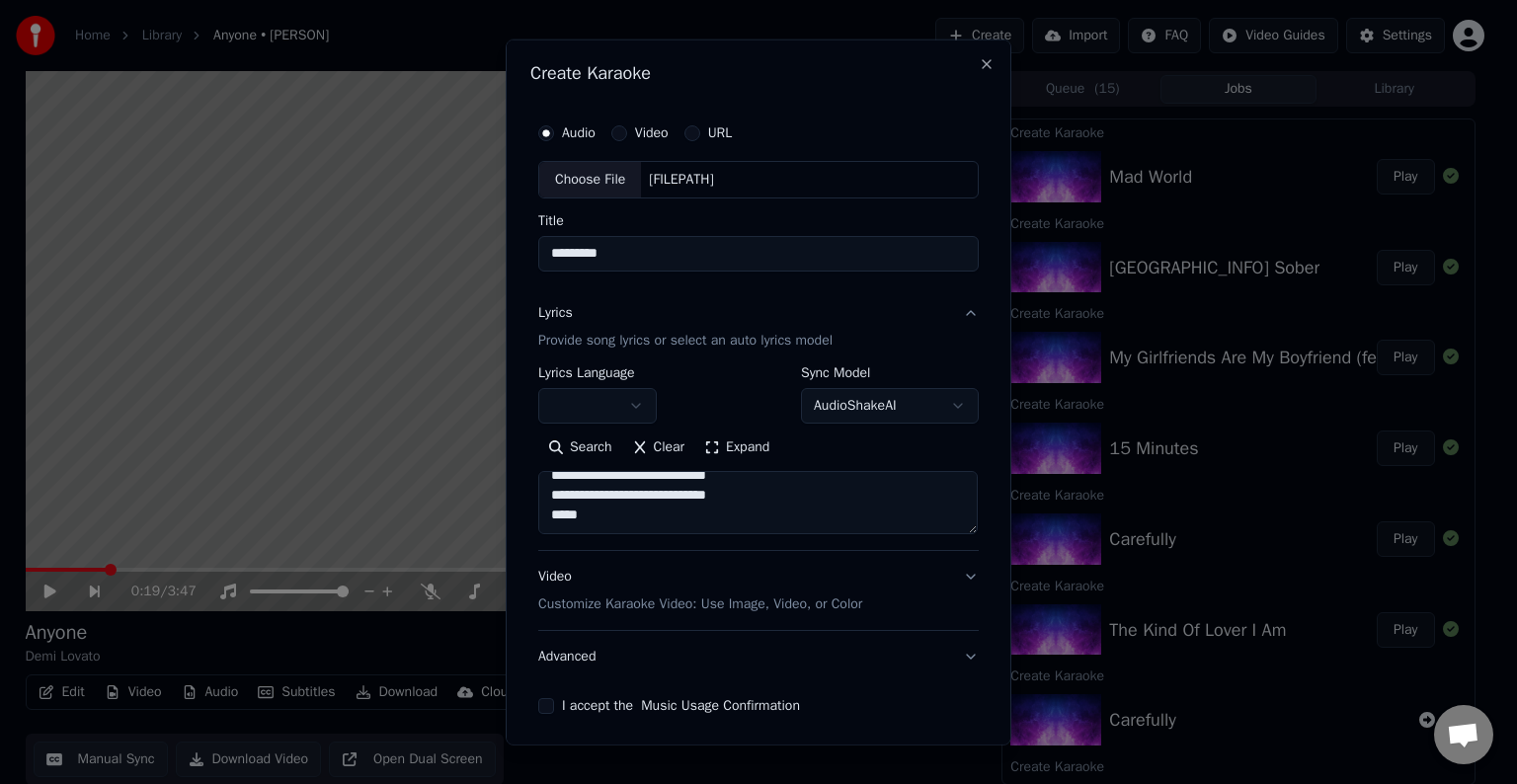 paste on "[REDACTED]" 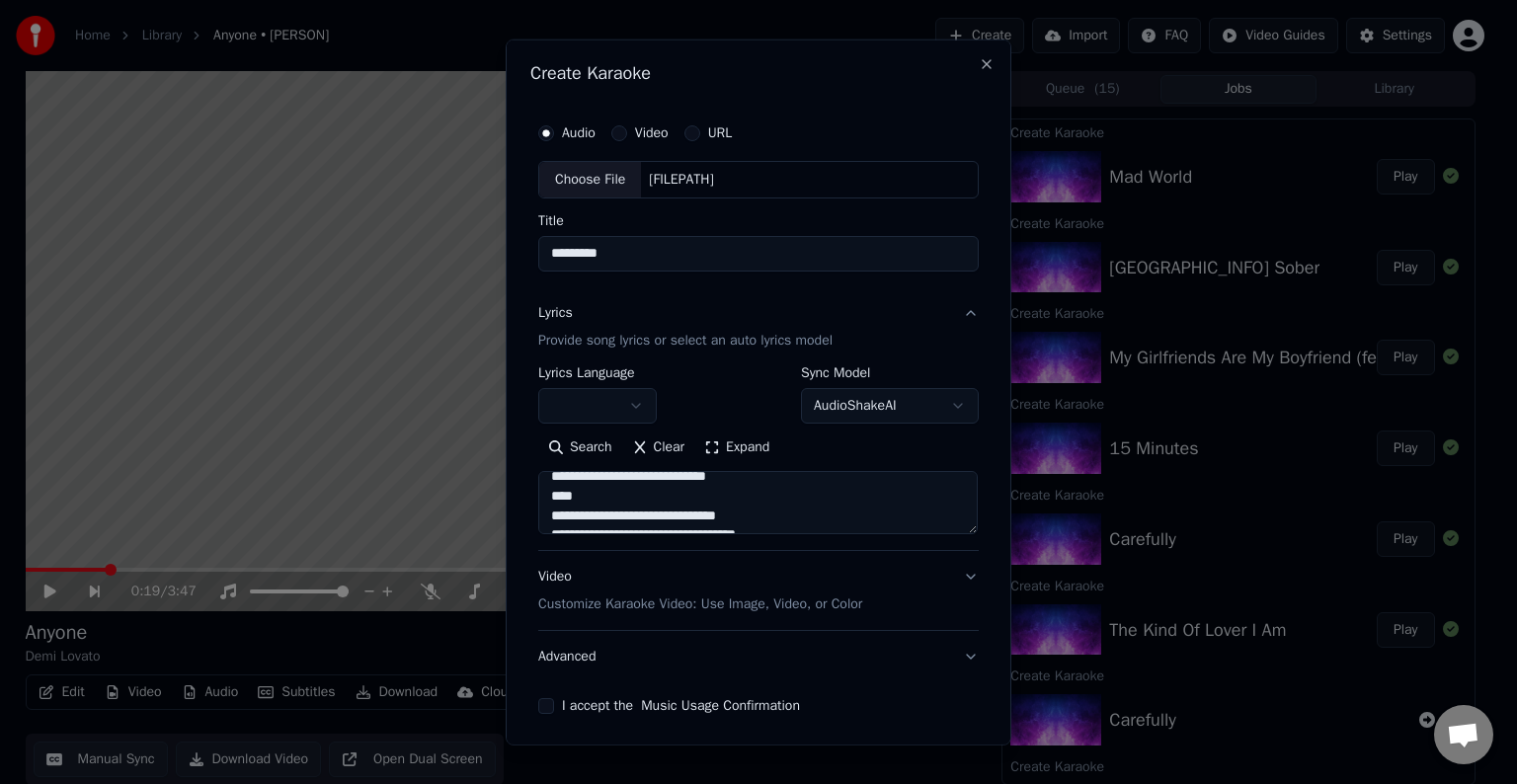 scroll, scrollTop: 675, scrollLeft: 0, axis: vertical 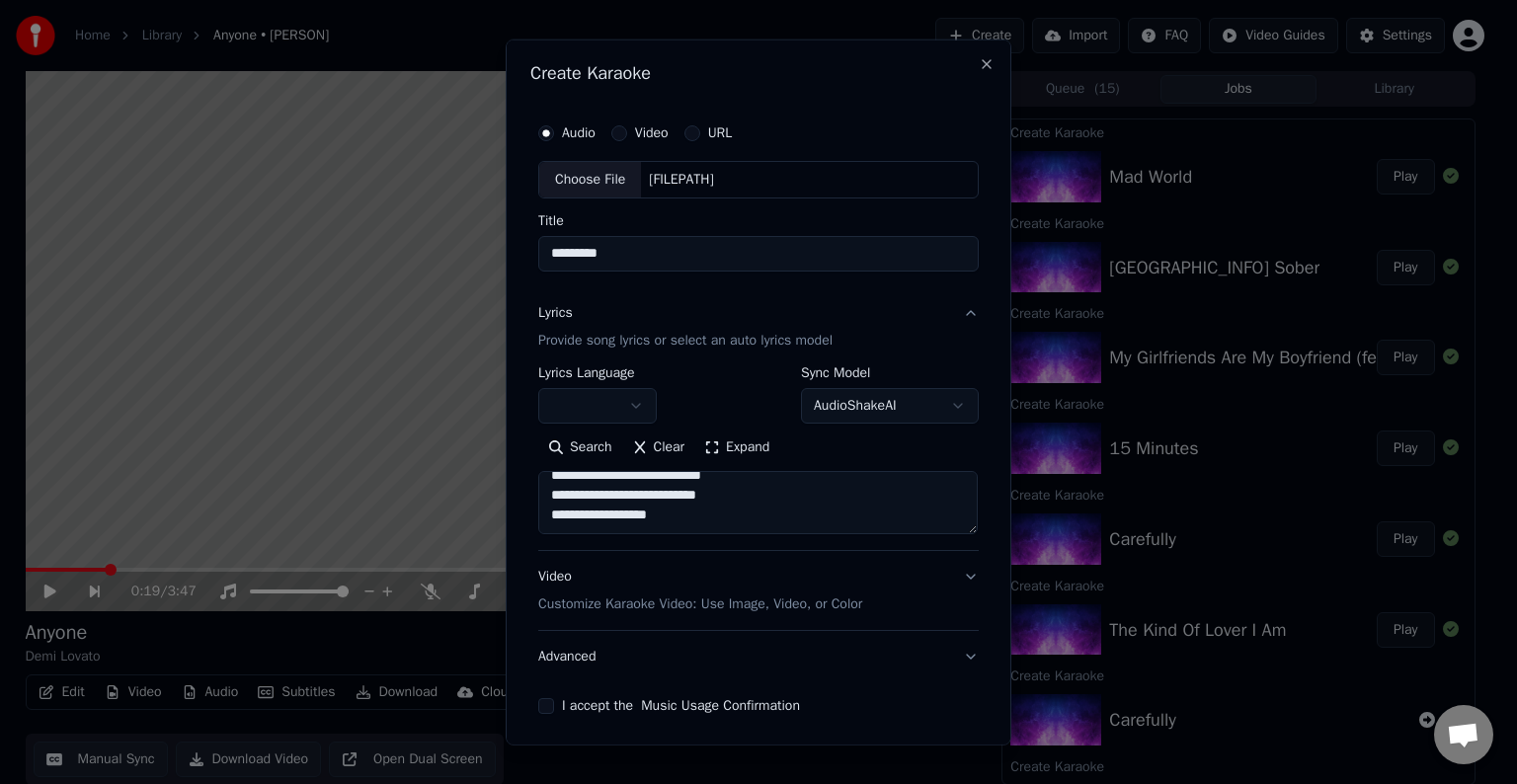 paste on "**********" 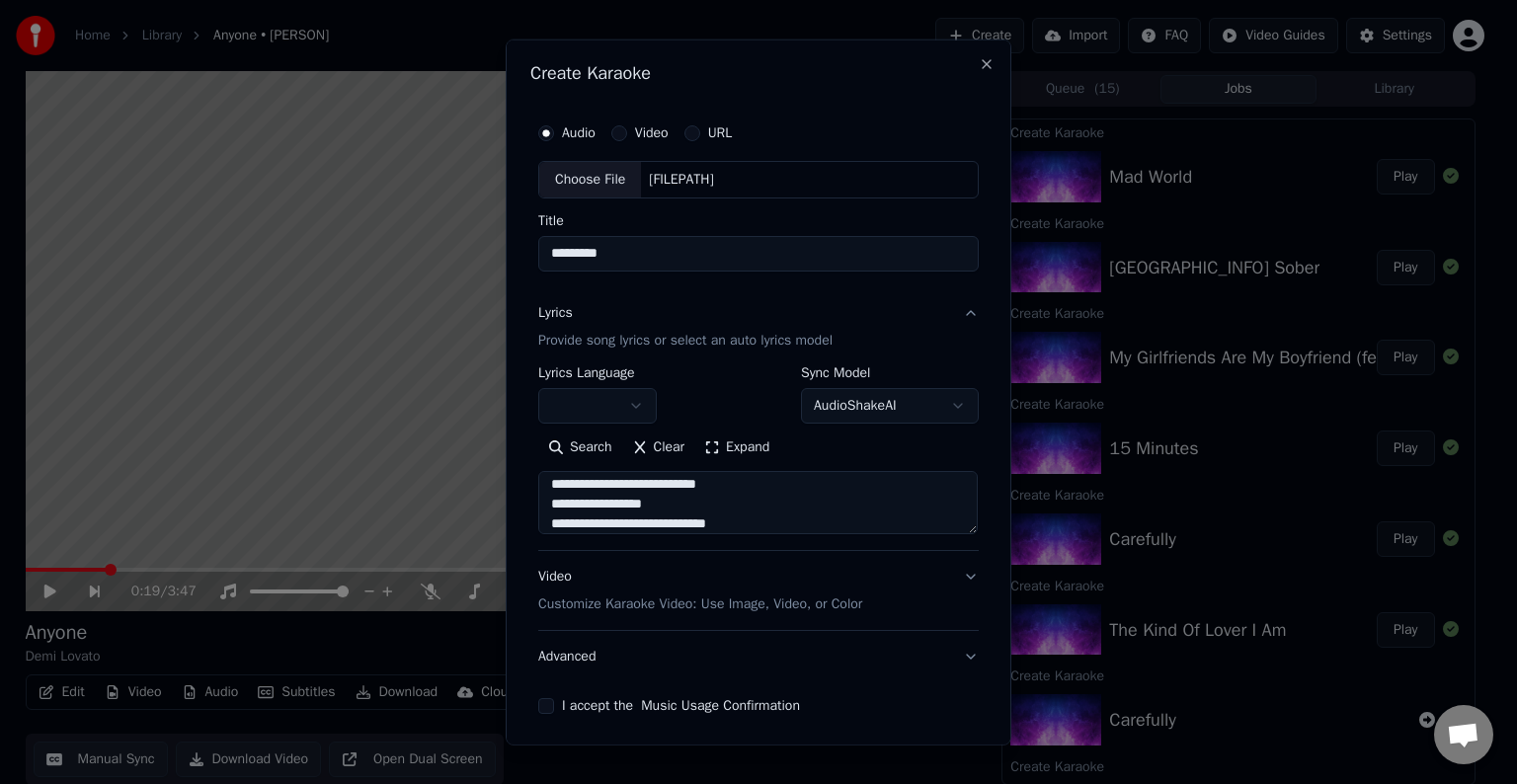 scroll, scrollTop: 695, scrollLeft: 0, axis: vertical 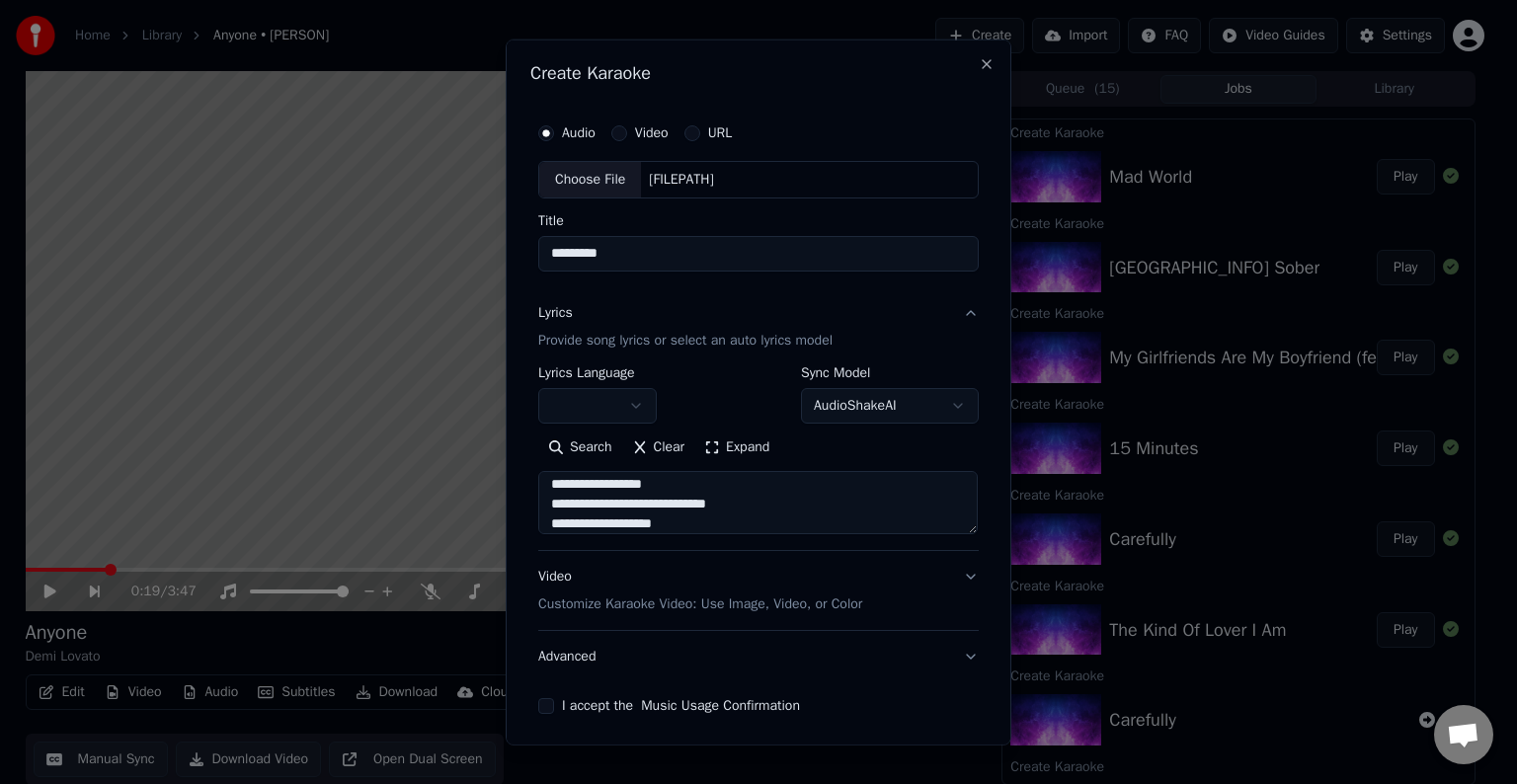 type on "**********" 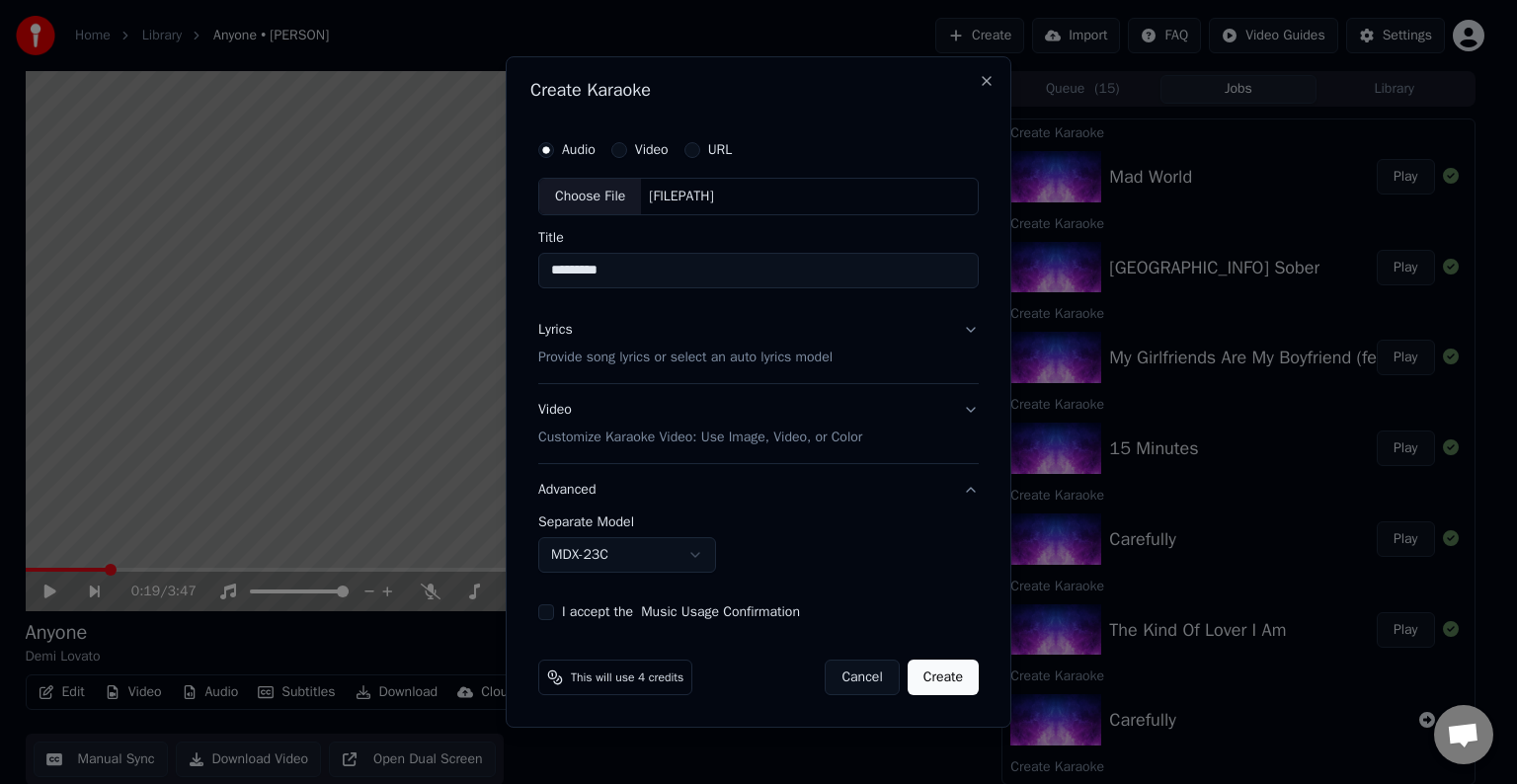 click on "Home Library Anyone • Demi Lovato Create Import FAQ Video Guides Settings 0:19  /  3:47 Anyone Demi Lovato BPM 129 Key B Edit Video Audio Subtitles Download Cloud Library Manual Sync Download Video Open Dual Screen Queue ( 15 ) Jobs Library Create Karaoke Mad World Play Create Karaoke California Sober Play Create Karaoke My Girlfriends Are My Boyfriend (feat. Saweetie) Play Create Karaoke 15 Minutes Play Create Karaoke Carefully Play Create Karaoke The Kind Of Lover I Am Play Create Karaoke Carefully Create Karaoke What Other People Say Play Create Karaoke Met Him Last Night Play Create Karaoke The Way You Don't Look At Me Play Create Karaoke Melon Cake Play Create Karaoke The Way You Don't Look At Me Create Karaoke Lonely People Play Create Karaoke The Art Of Starting Over Play Create Karaoke ICU (Madison's Lullabye) Play Create Karaoke Dancing With The Devil Play Create Karaoke Anyone Play Create Karaoke Mr. Hughes Play Create Karaoke Stars Play Create Karaoke Father Play Create Karaoke Yes Play Lionheart" at bounding box center (750, 392) 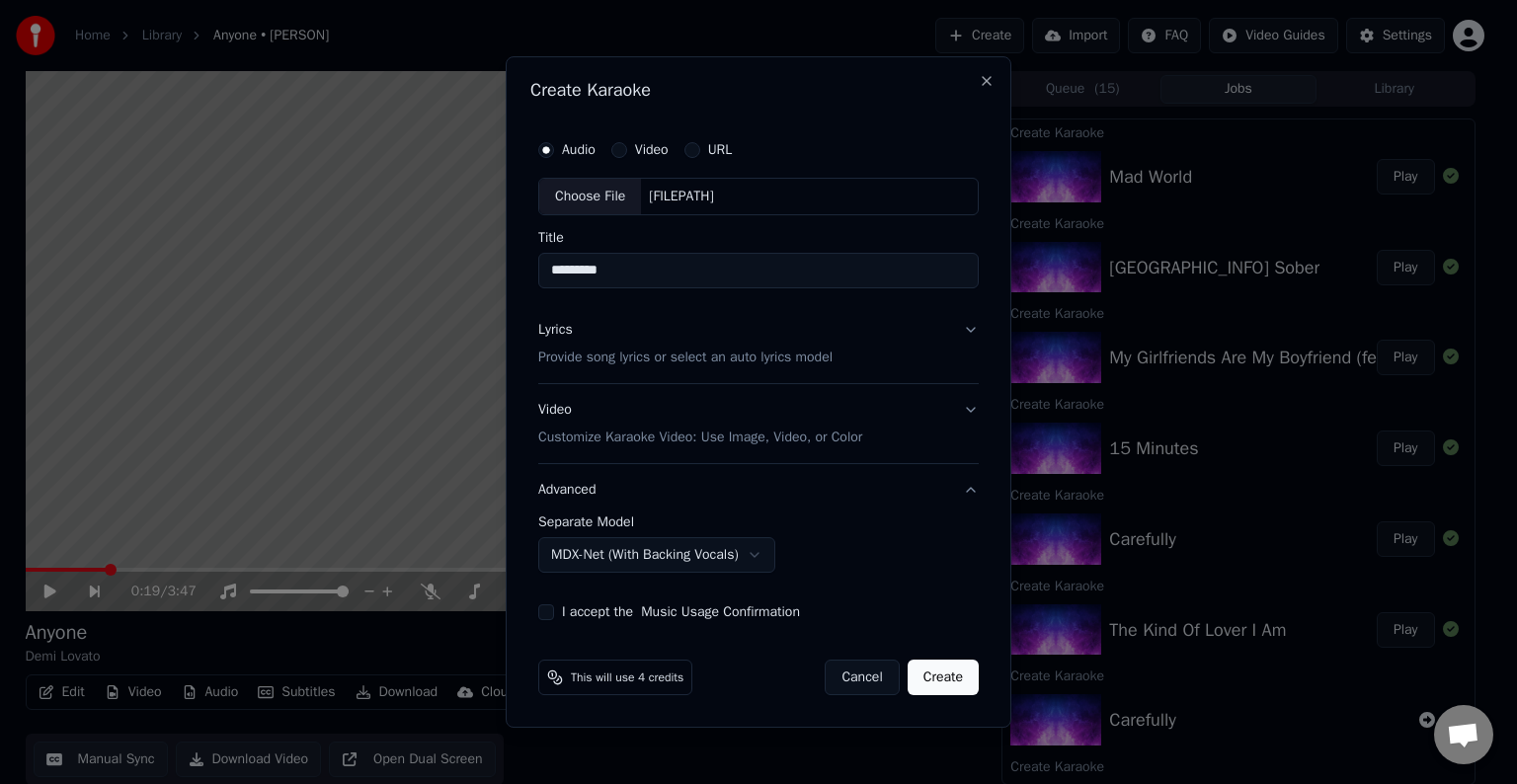 click on "I accept the   Music Usage Confirmation" at bounding box center (546, 612) 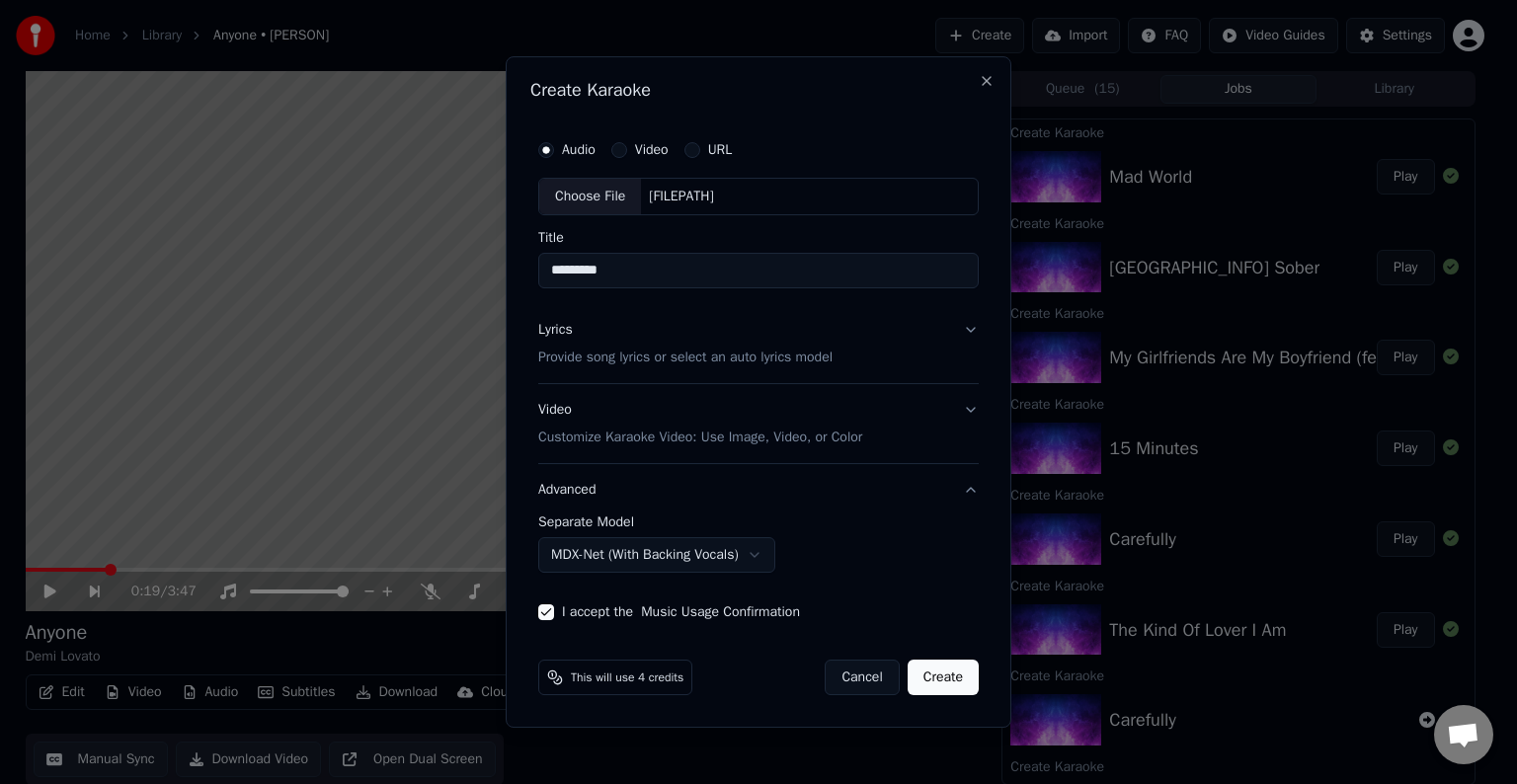 click on "Create" at bounding box center (943, 677) 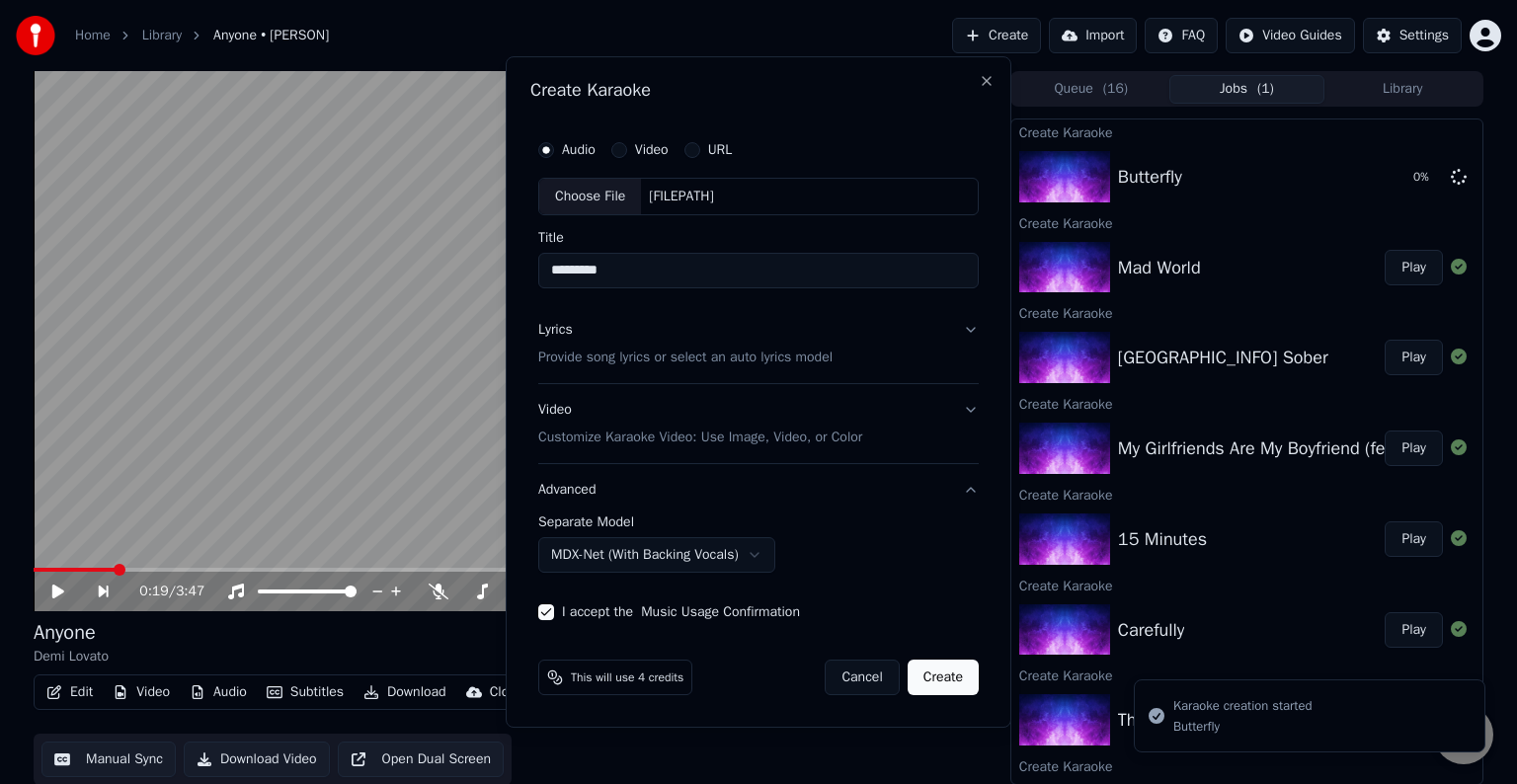 select on "******" 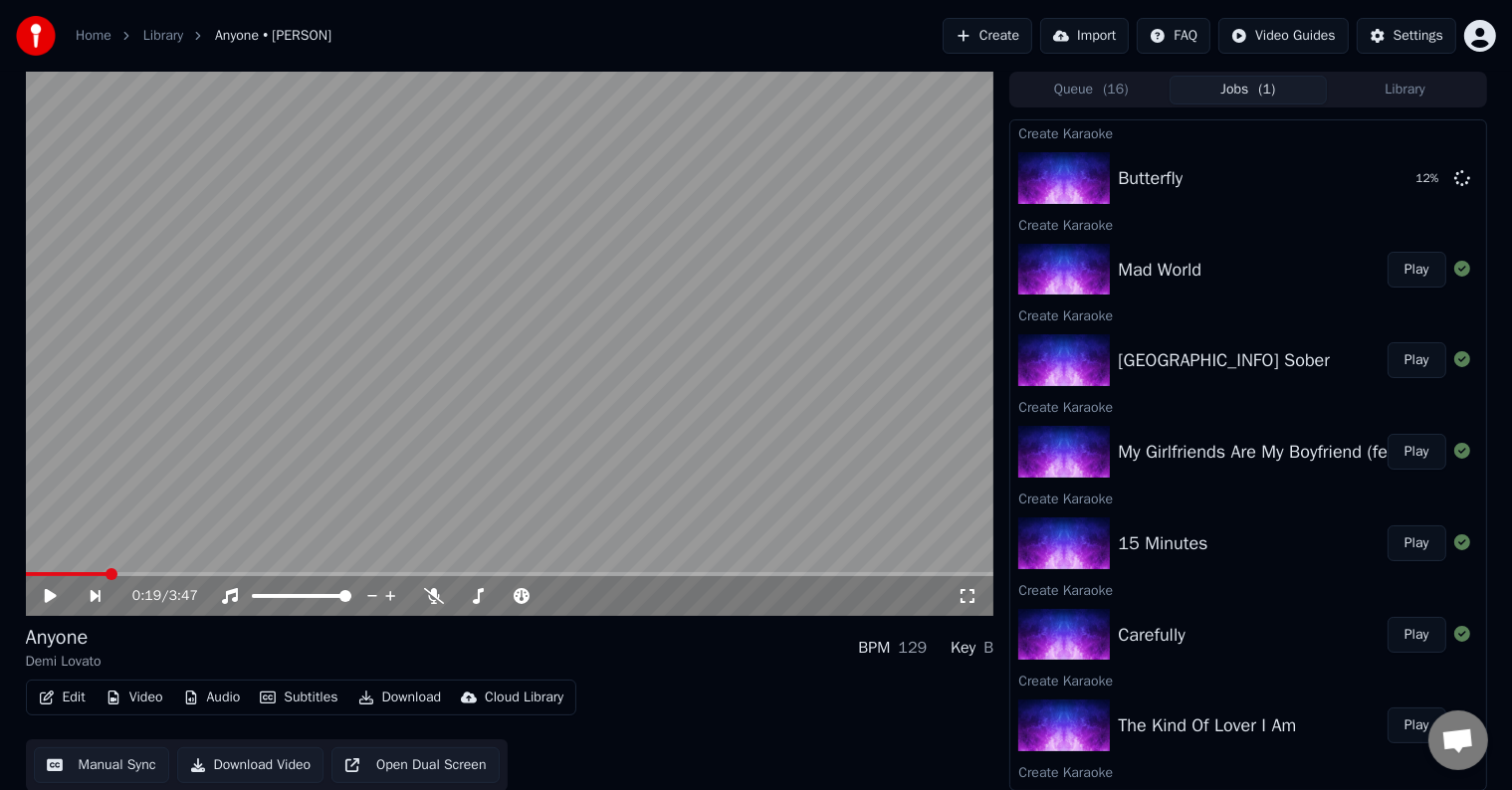 click on "Create" at bounding box center [987, 36] 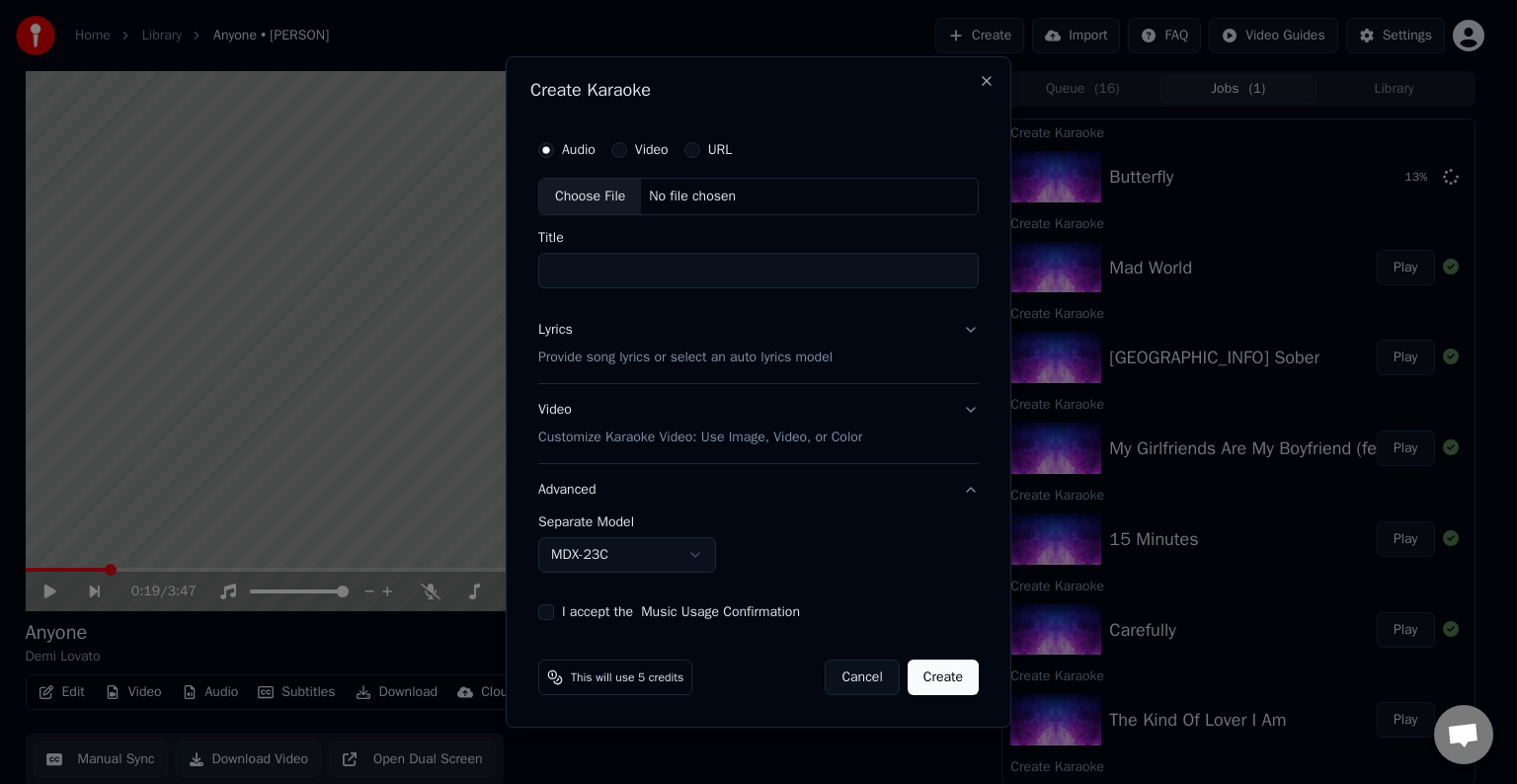 click on "Choose File" at bounding box center (590, 196) 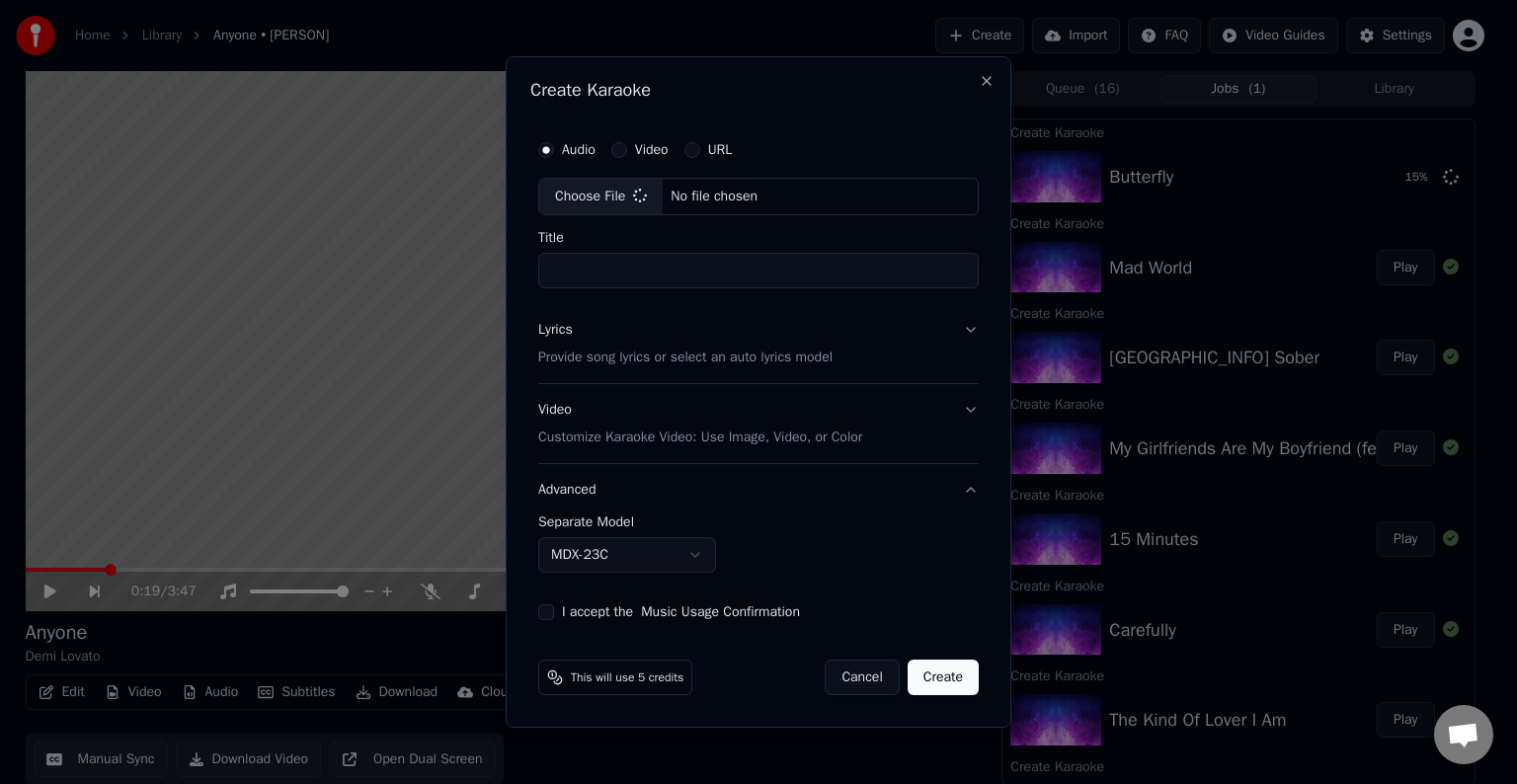 type on "**********" 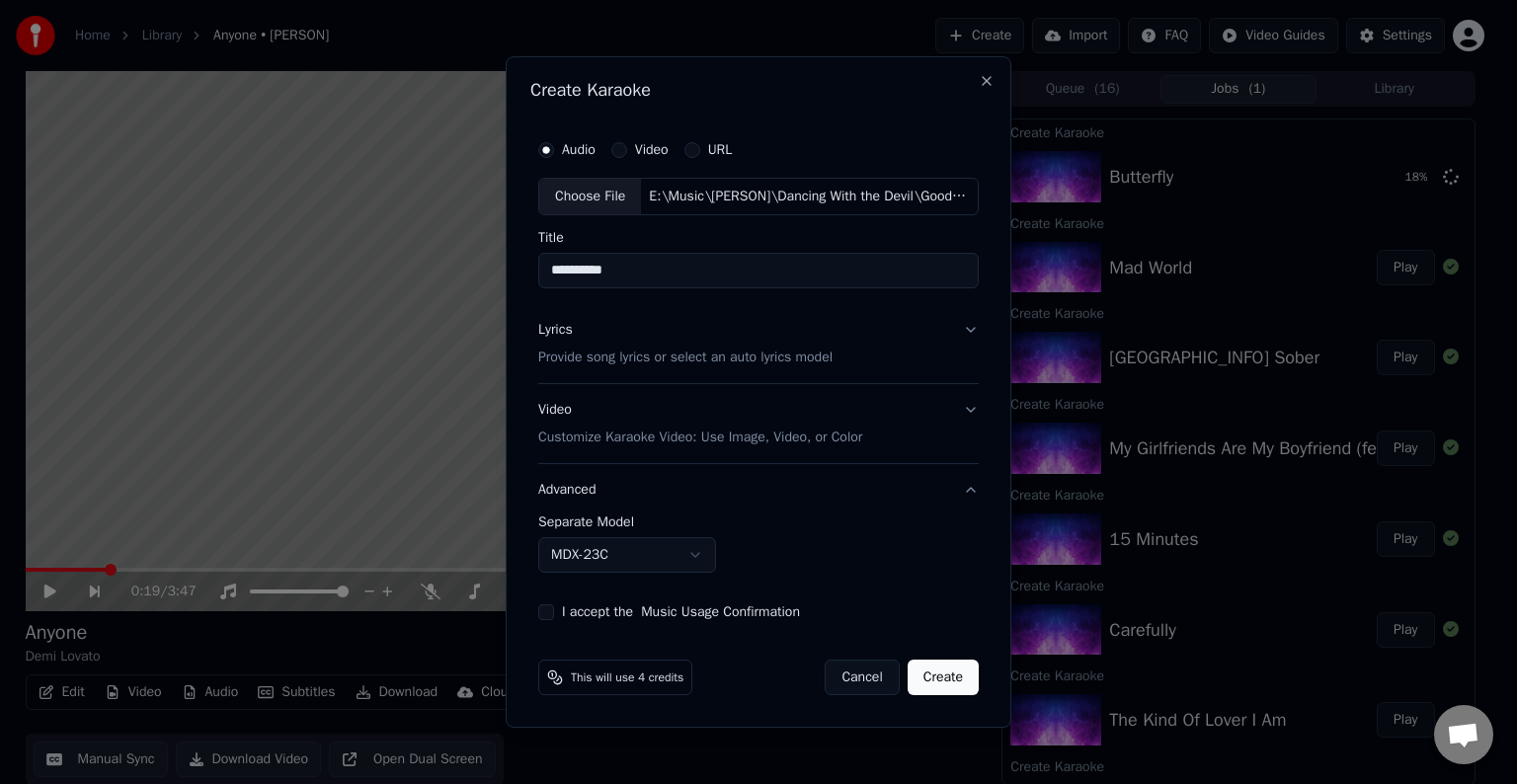 click on "Lyrics Provide song lyrics or select an auto lyrics model" at bounding box center (758, 344) 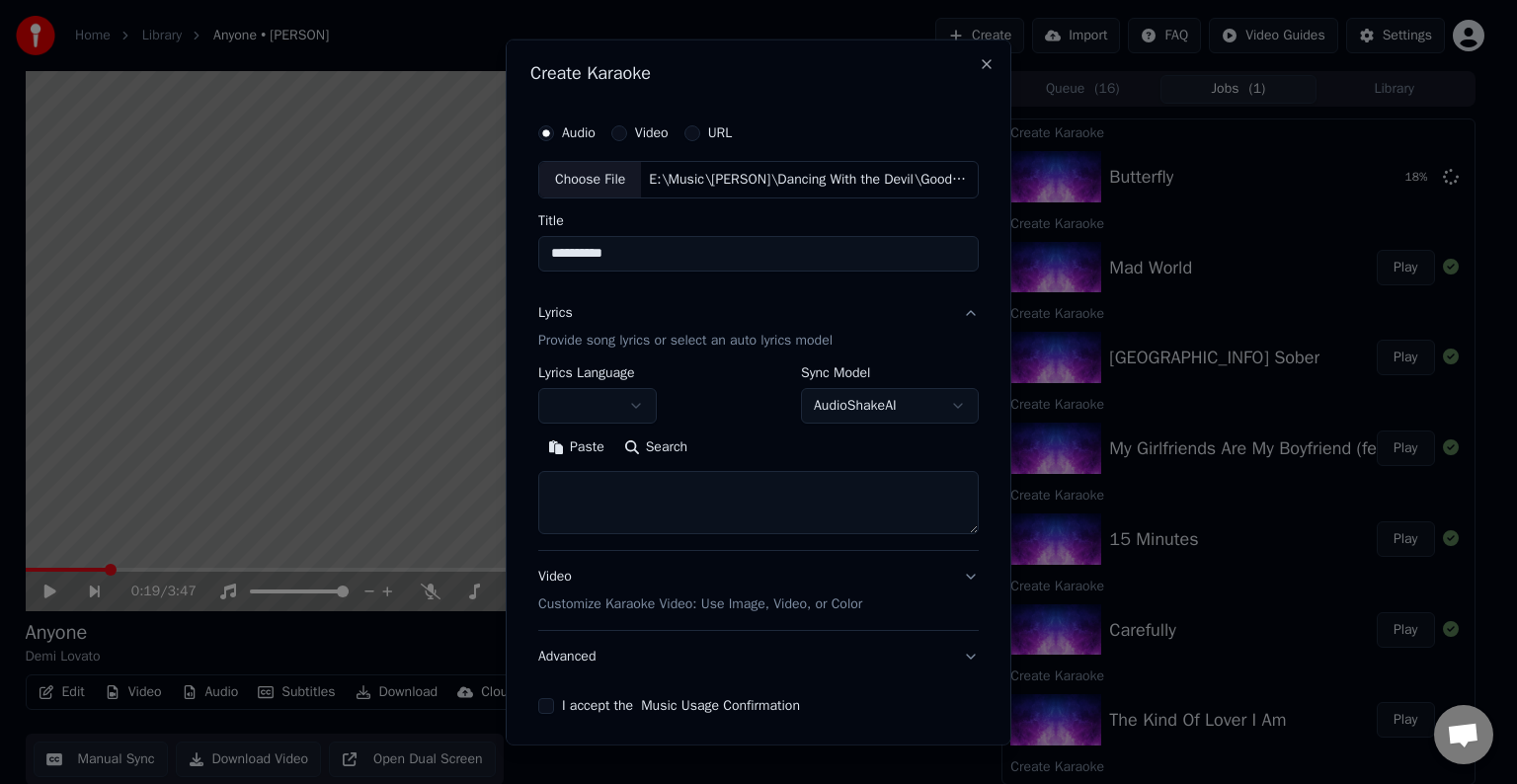 click at bounding box center [758, 503] 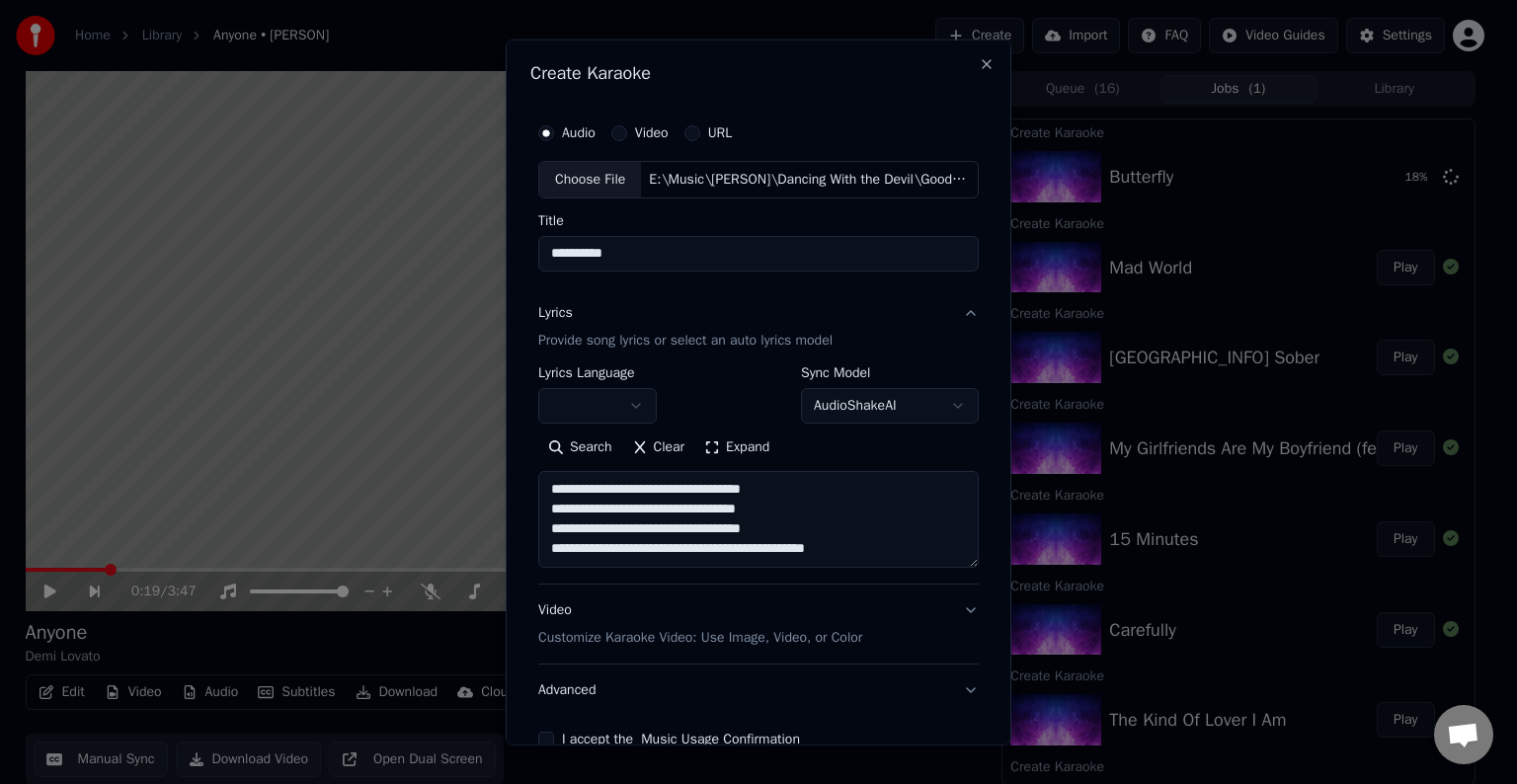 scroll, scrollTop: 43, scrollLeft: 0, axis: vertical 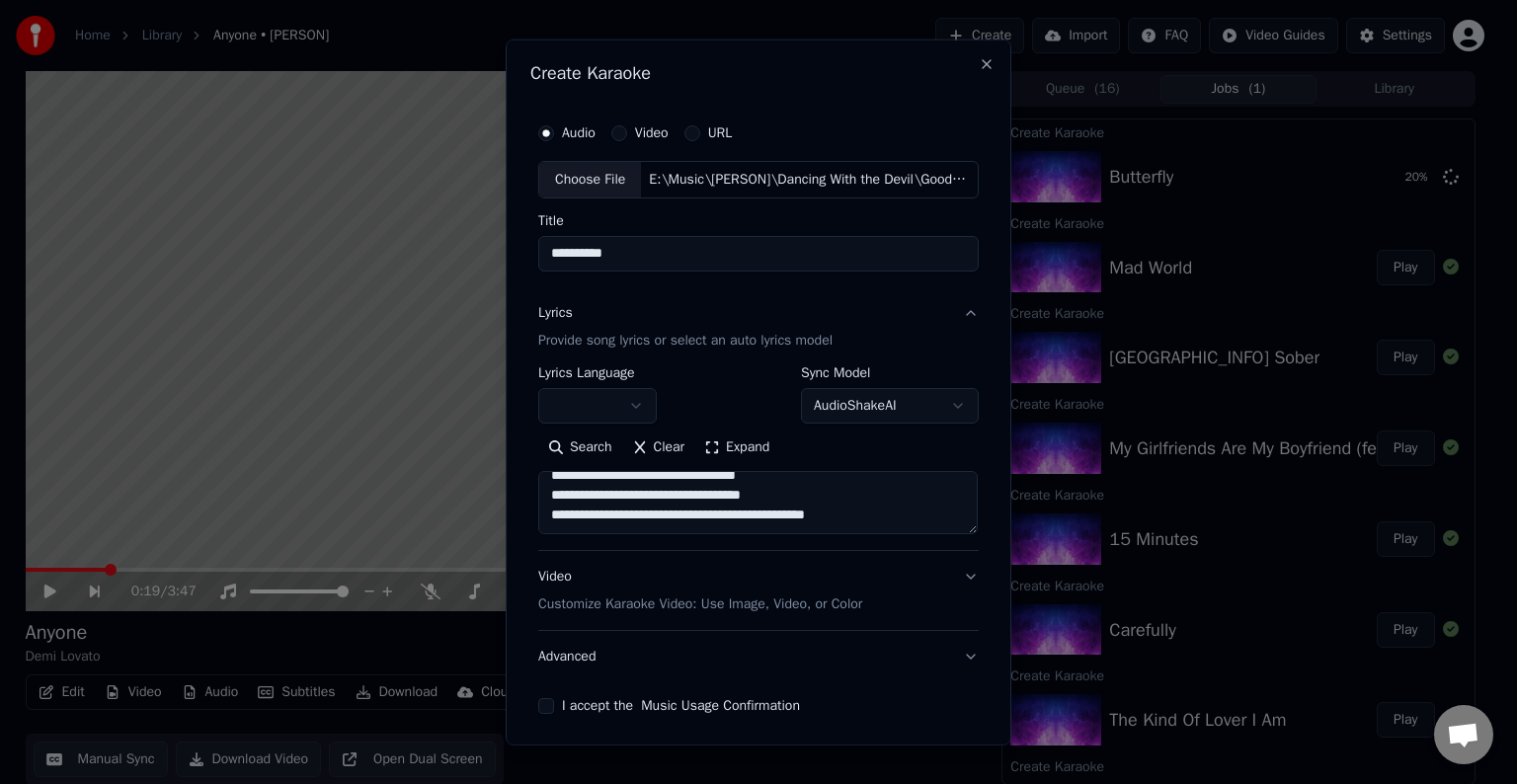 paste on "**********" 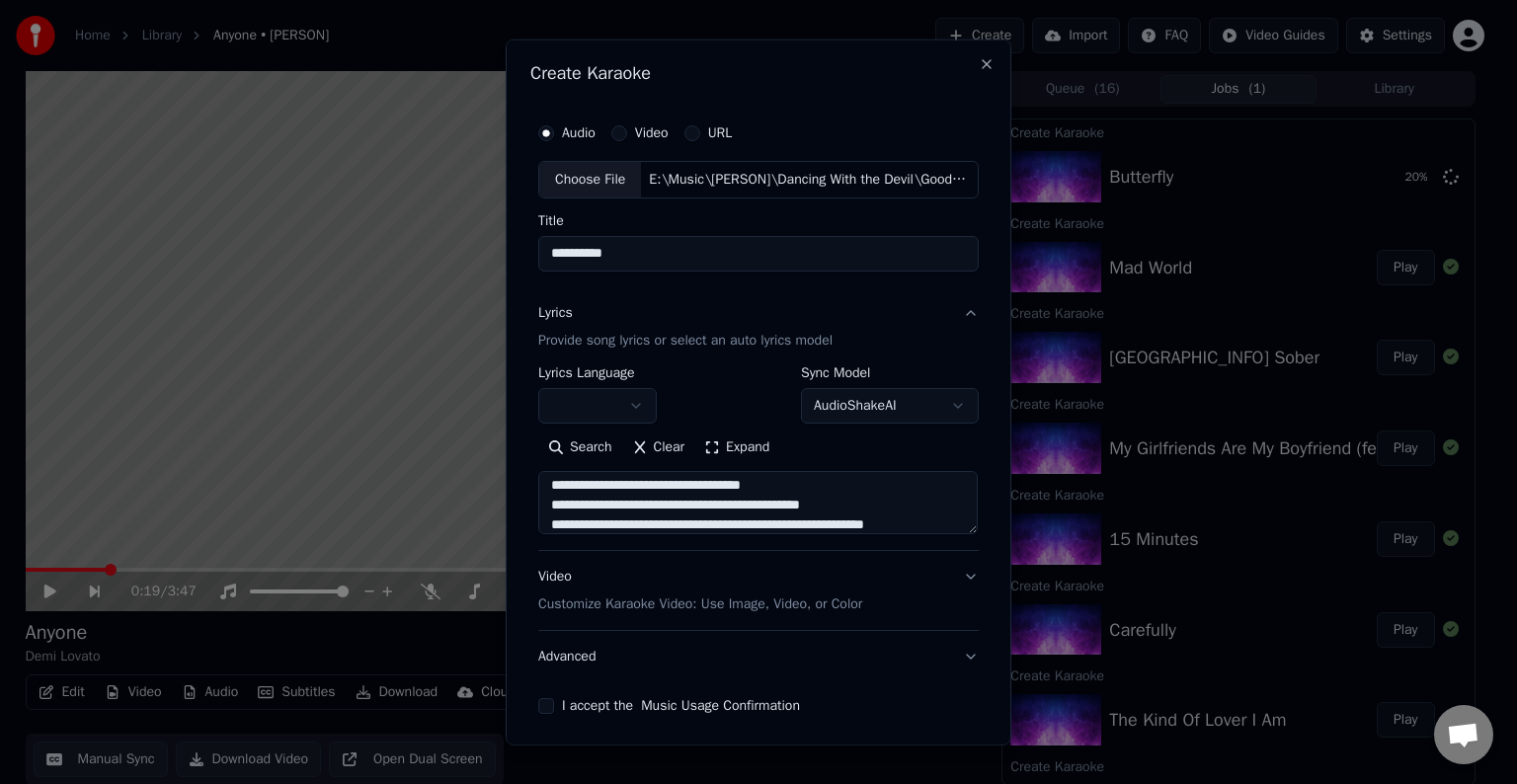 scroll, scrollTop: 83, scrollLeft: 0, axis: vertical 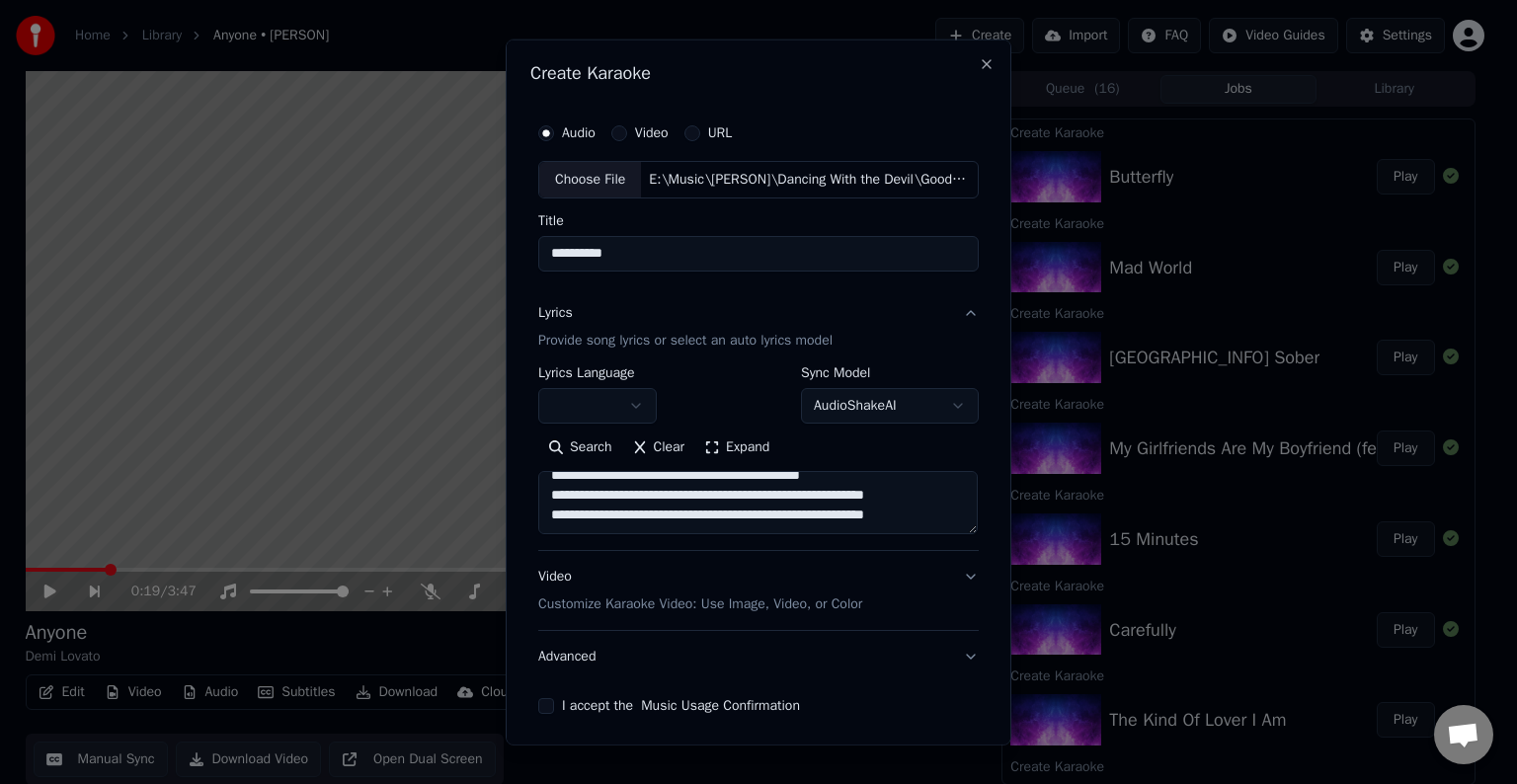 paste on "**********" 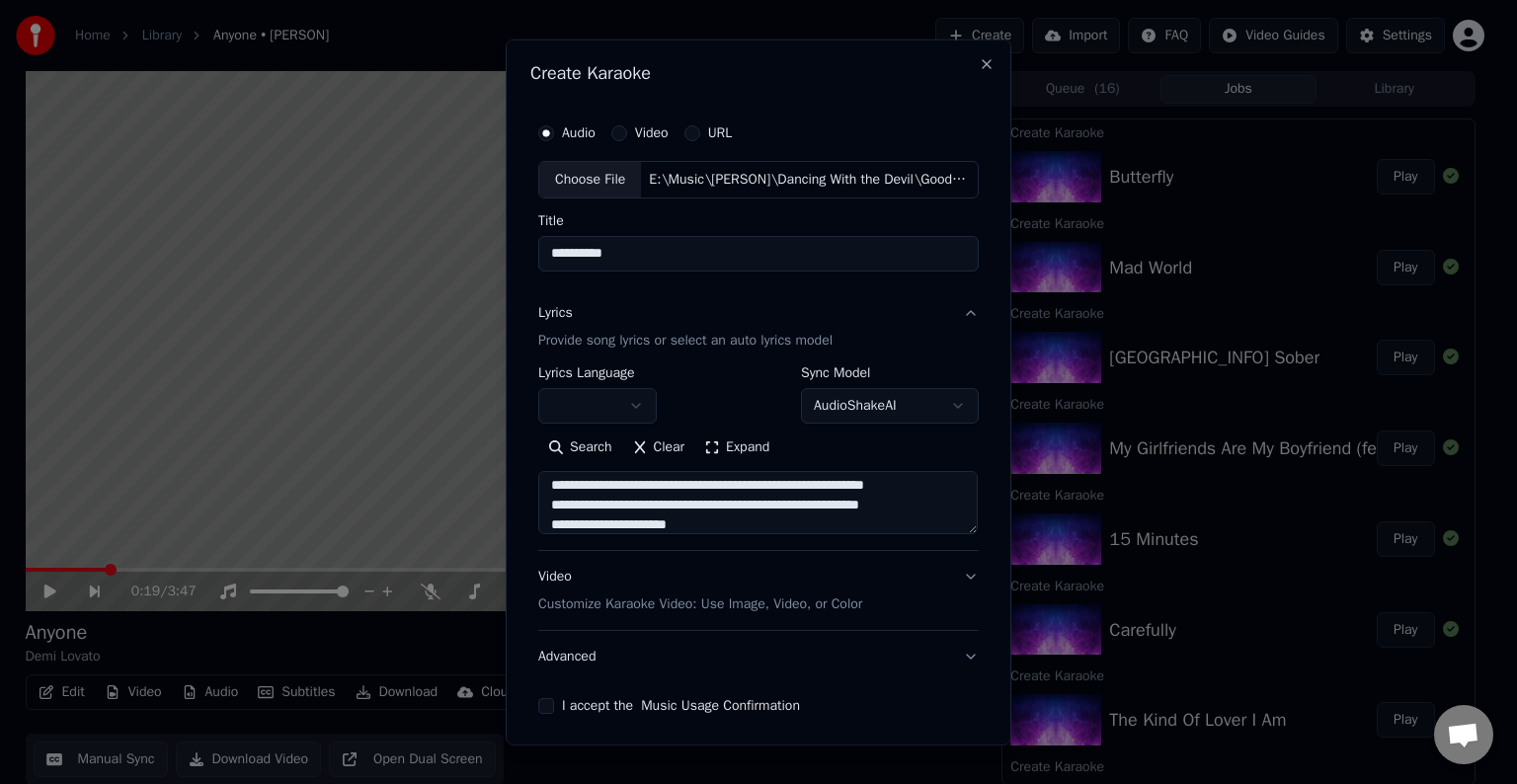 scroll, scrollTop: 221, scrollLeft: 0, axis: vertical 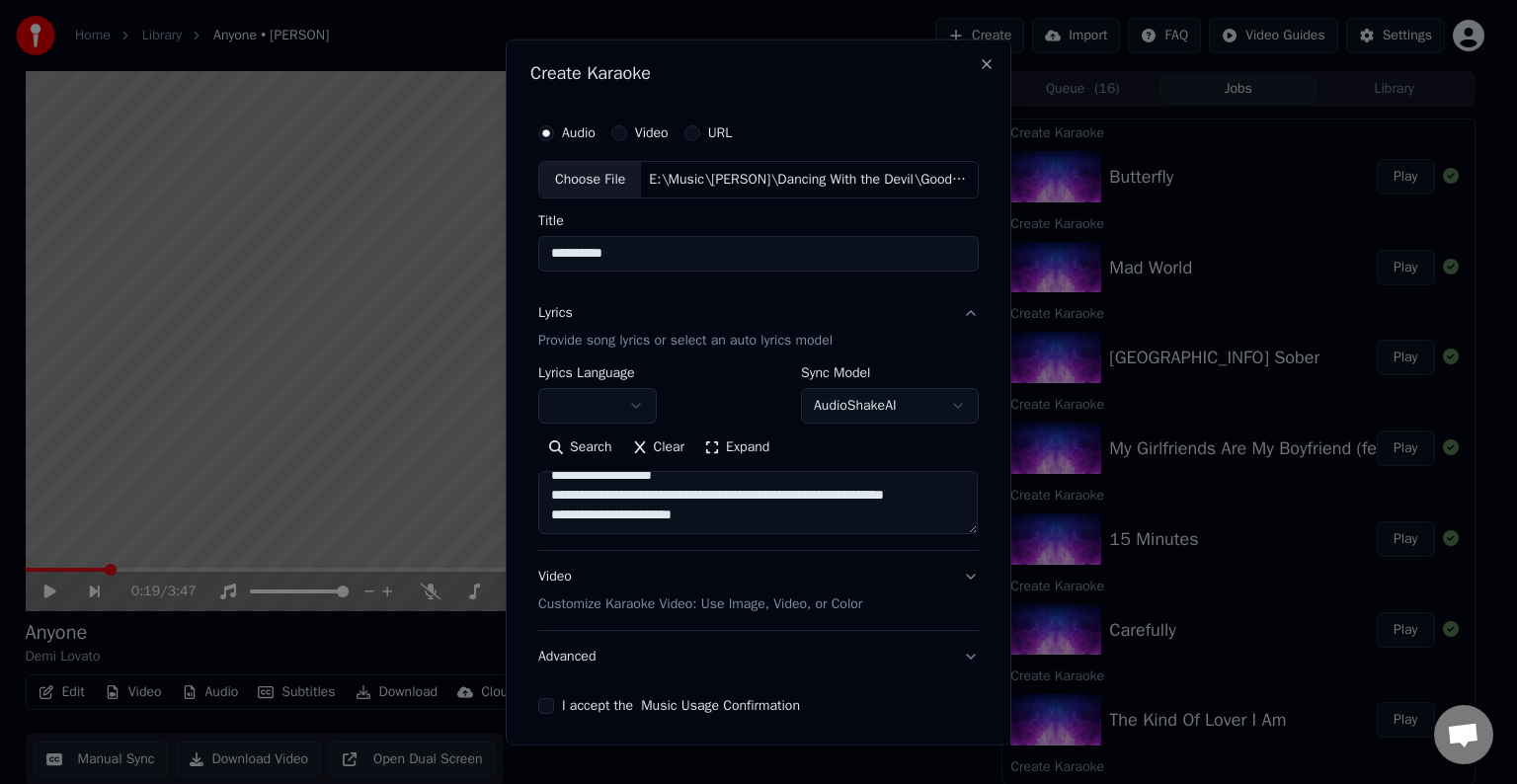 paste on "**********" 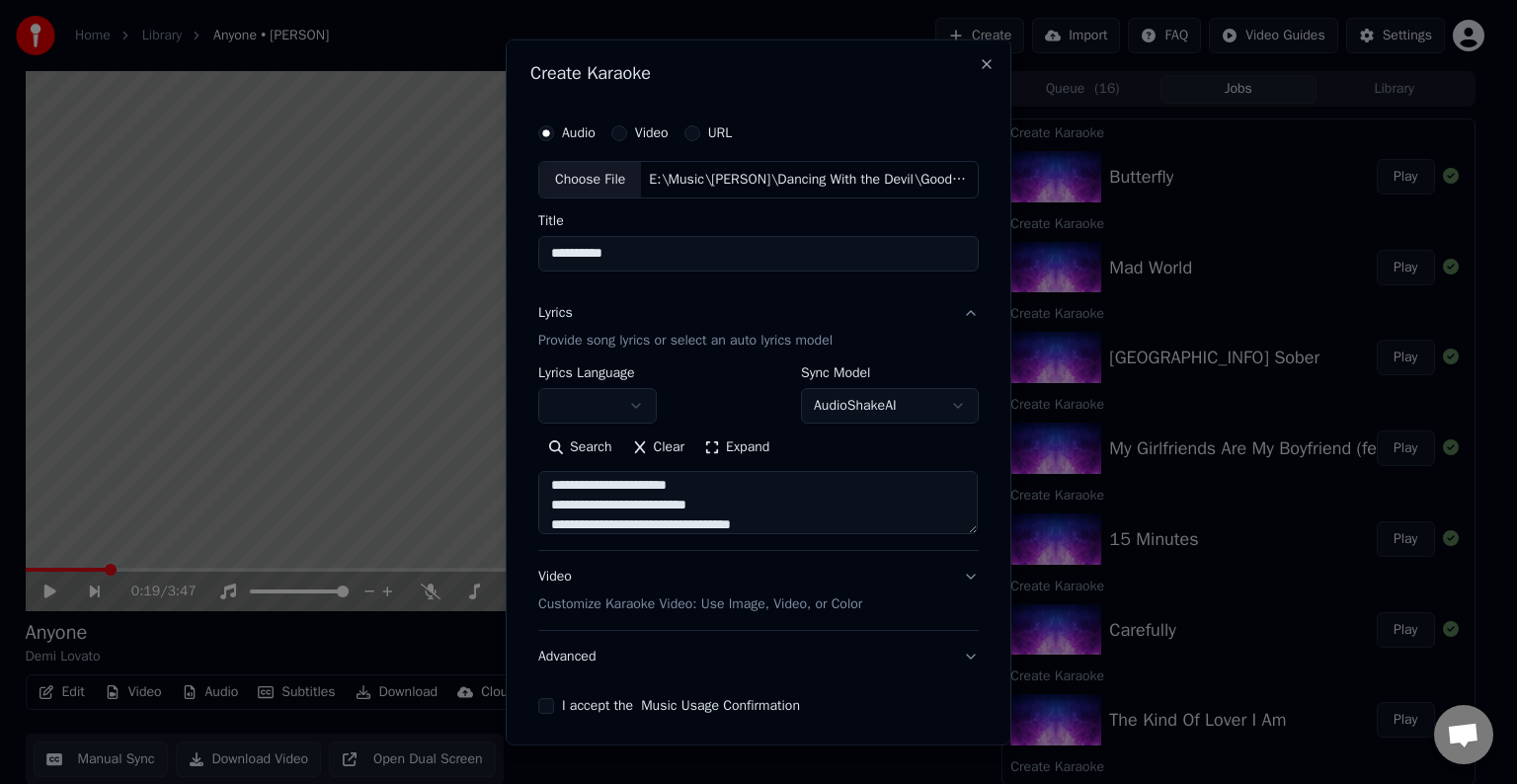 scroll, scrollTop: 300, scrollLeft: 0, axis: vertical 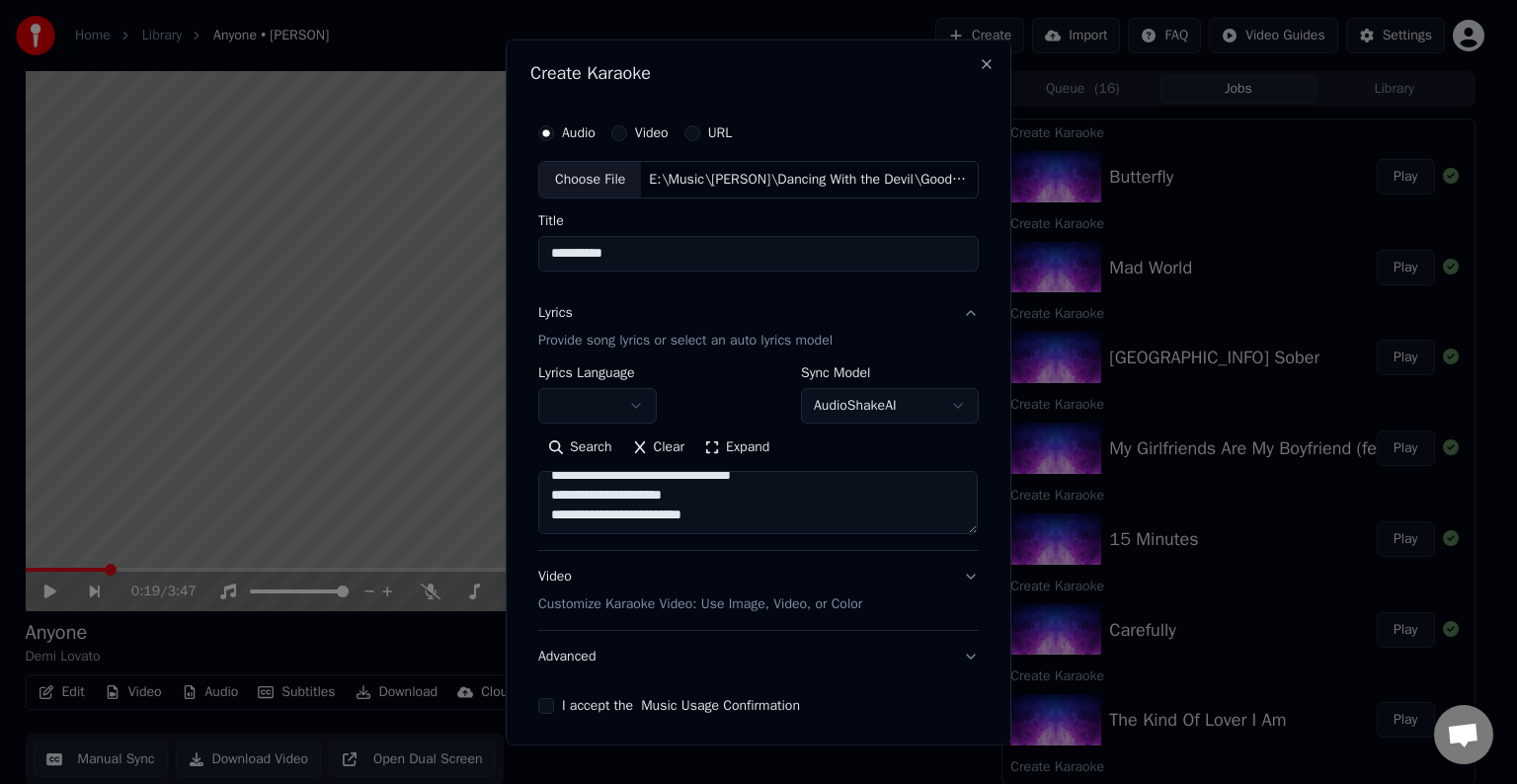 paste on "**********" 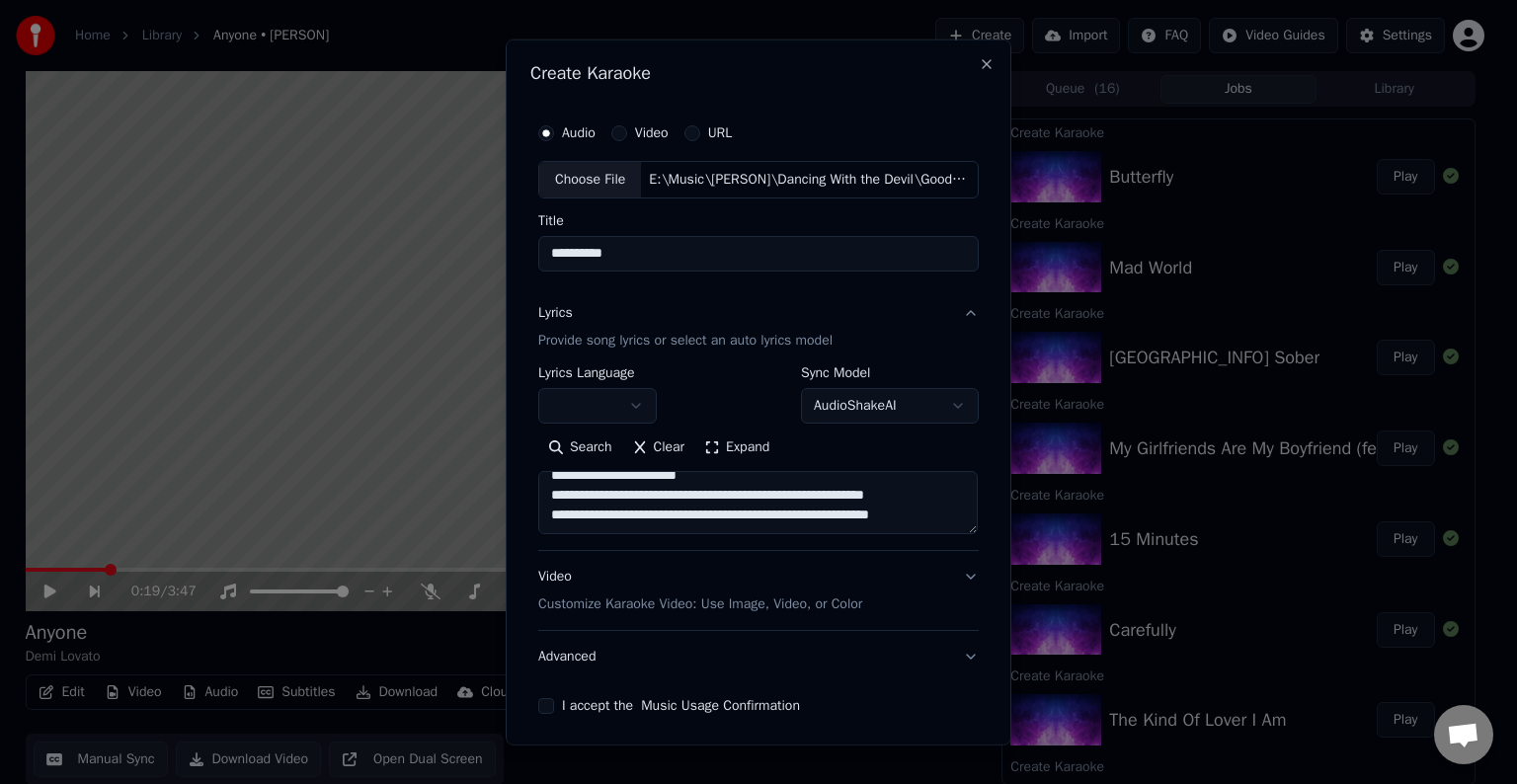 scroll, scrollTop: 340, scrollLeft: 0, axis: vertical 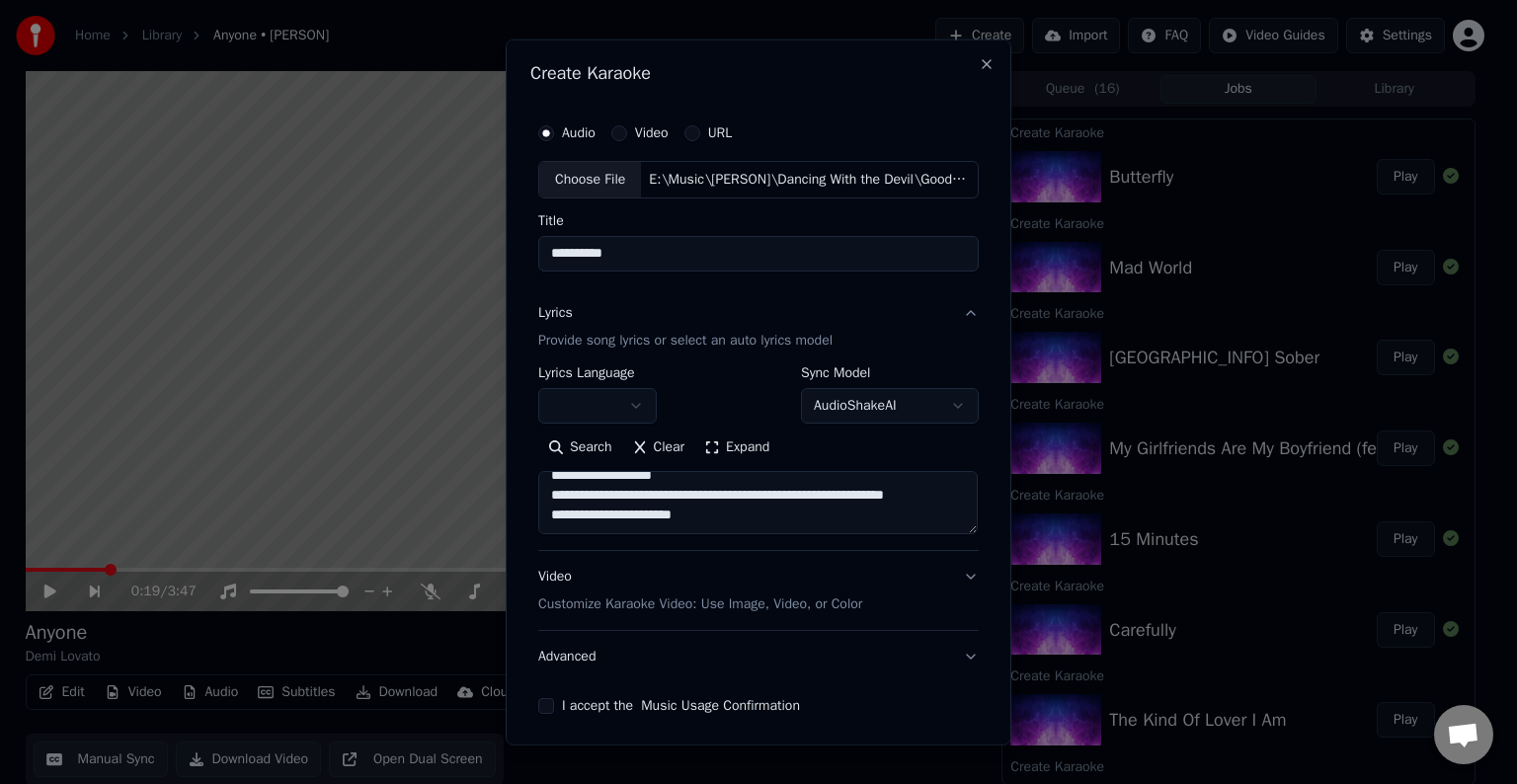 paste on "**********" 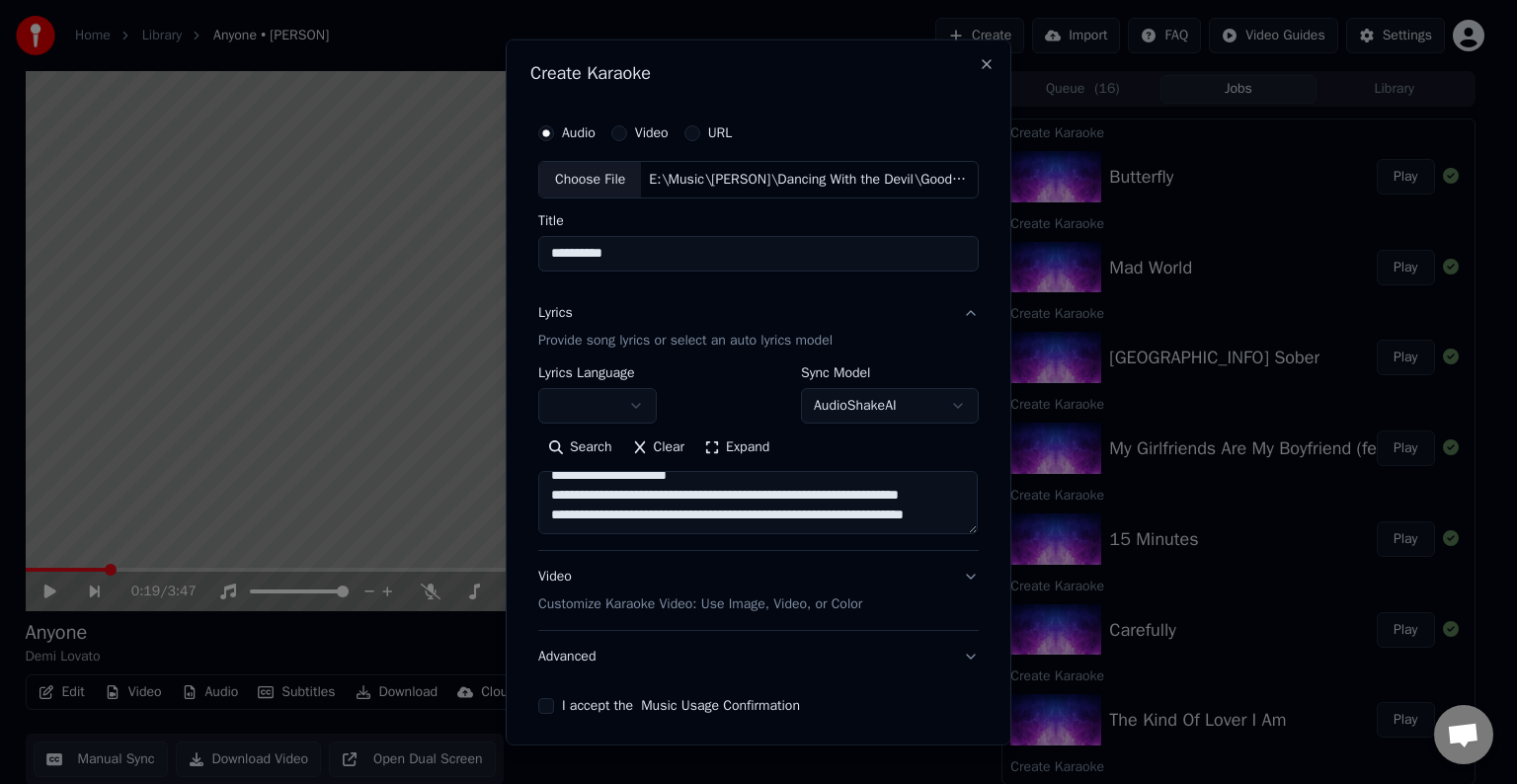 scroll, scrollTop: 557, scrollLeft: 0, axis: vertical 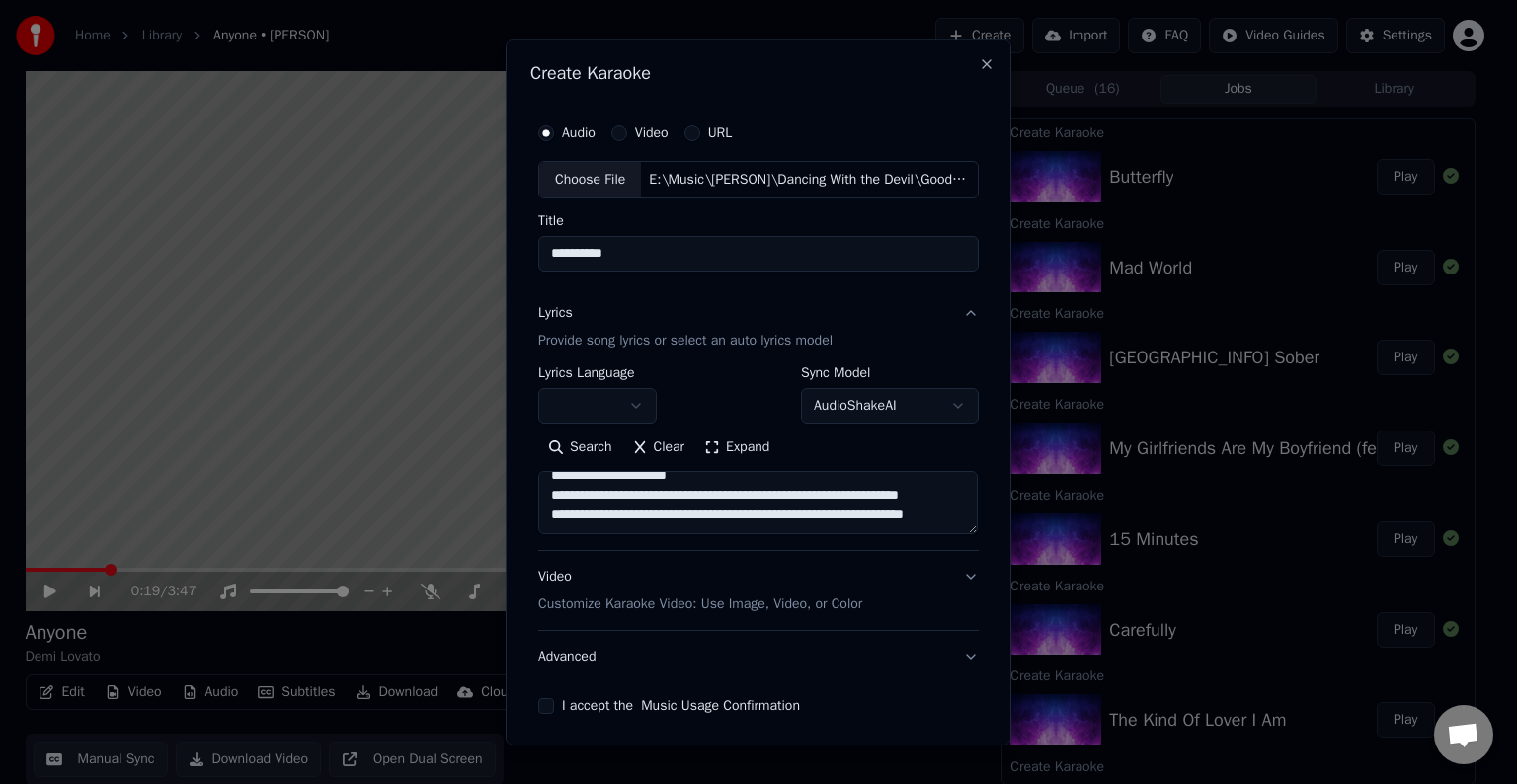 paste on "**********" 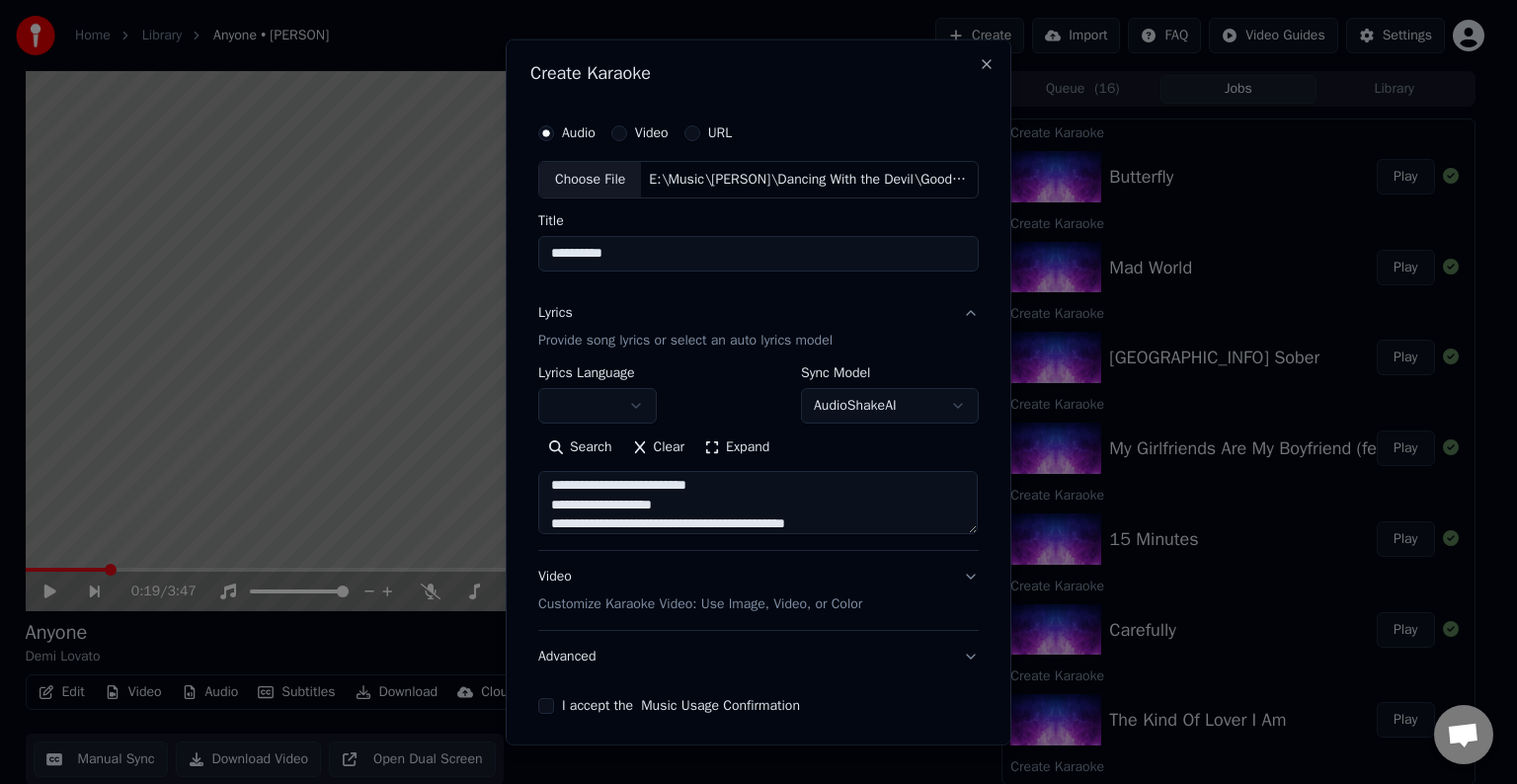 scroll, scrollTop: 675, scrollLeft: 0, axis: vertical 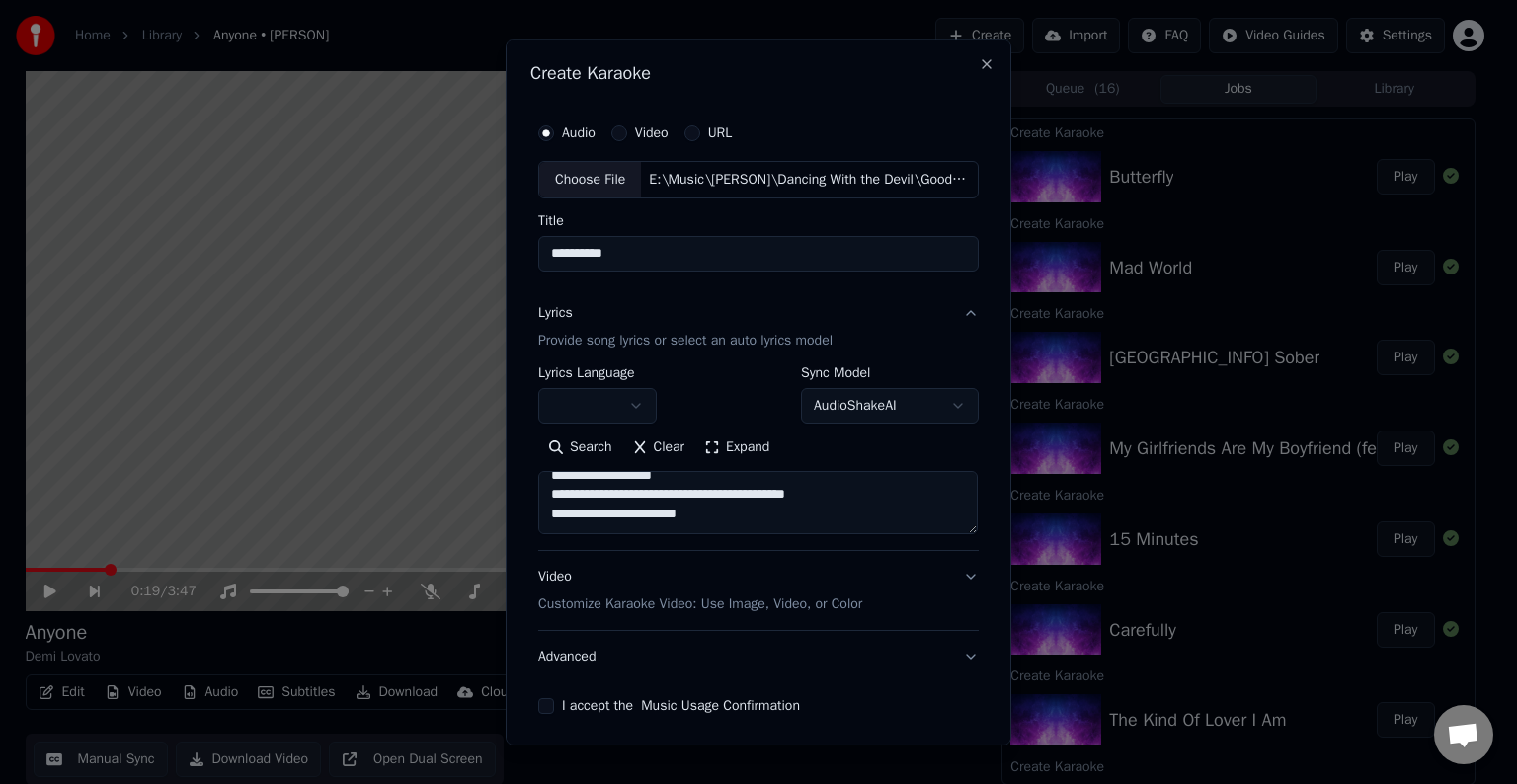 paste on "[REDACTED]" 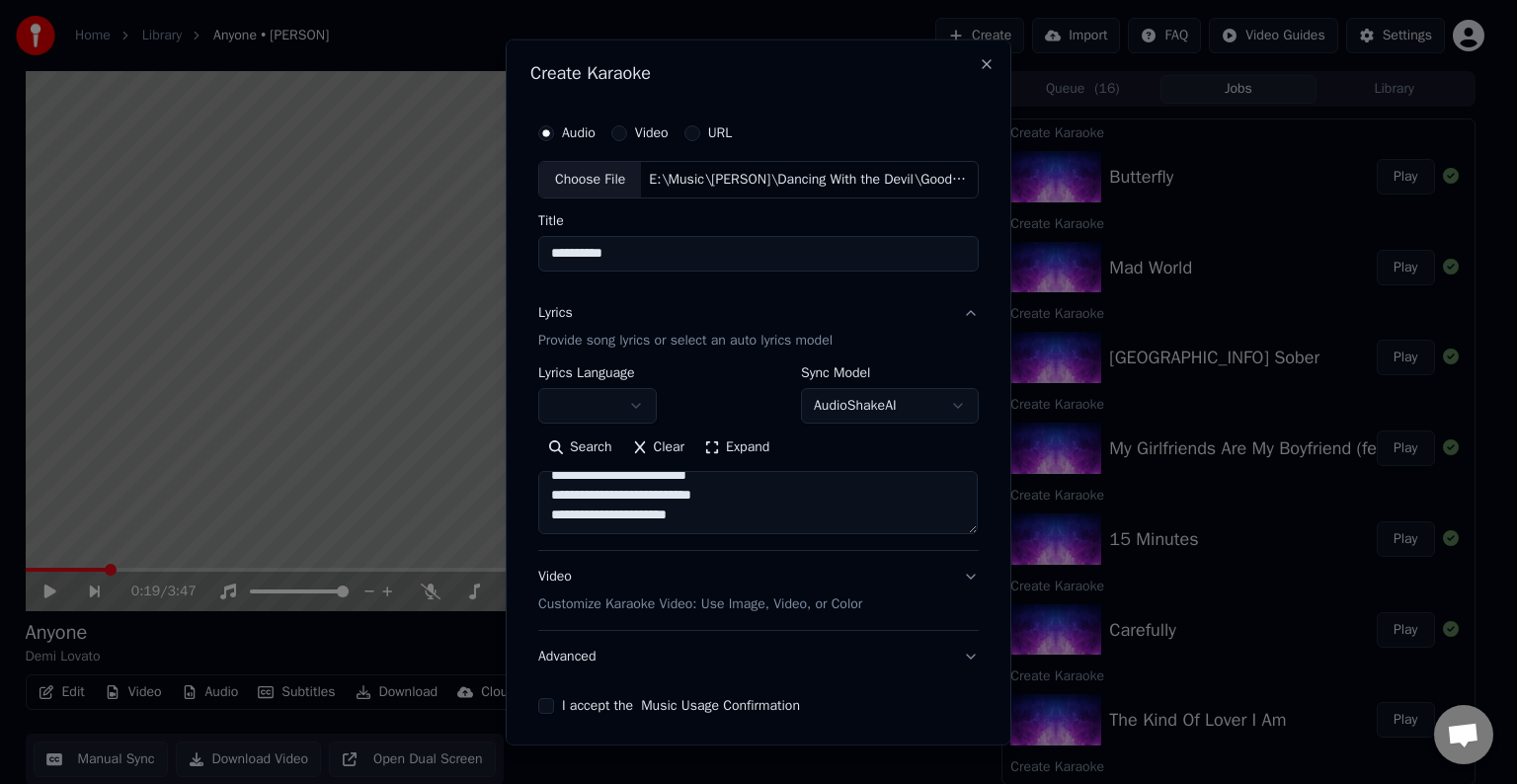 scroll, scrollTop: 715, scrollLeft: 0, axis: vertical 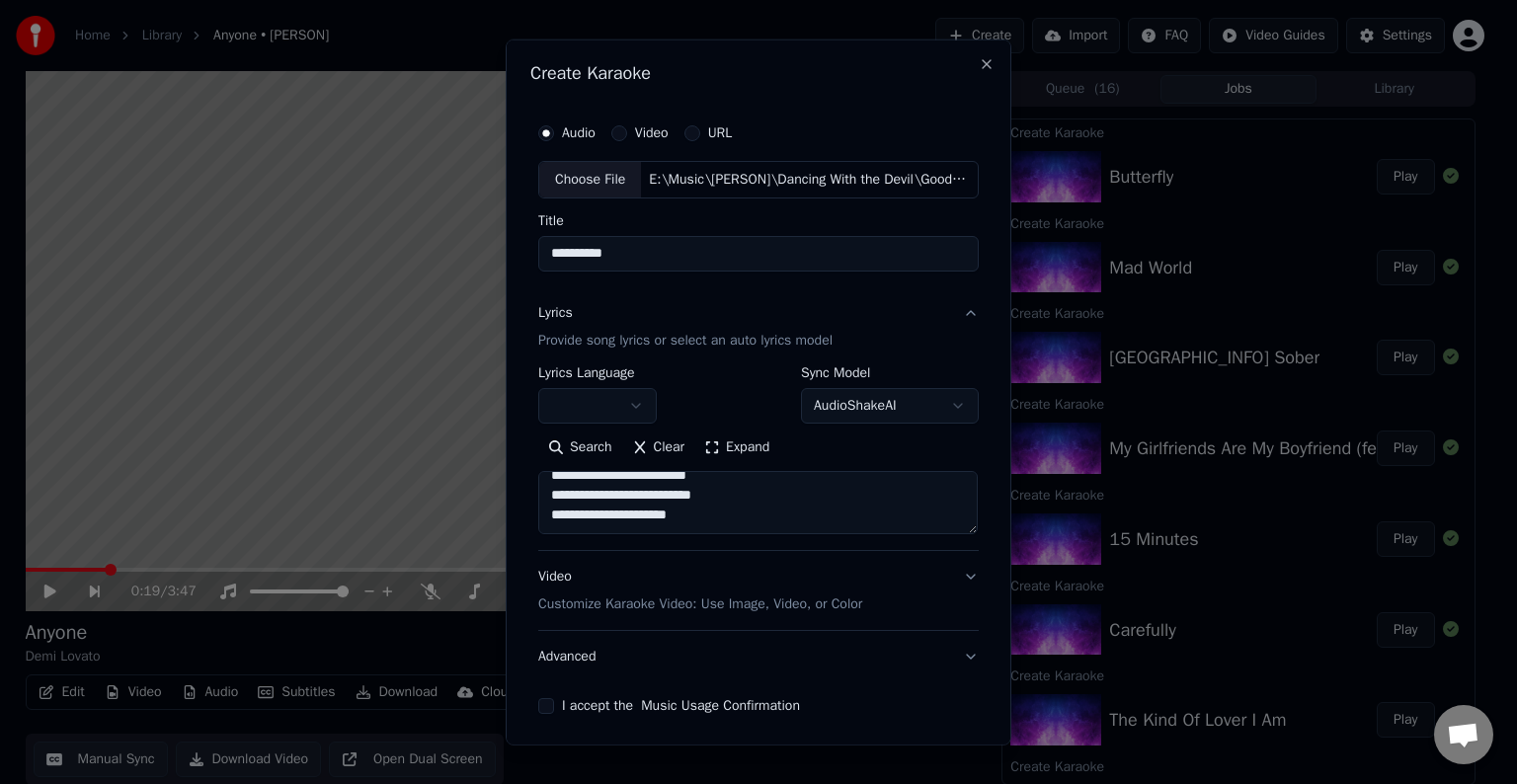 type on "**********" 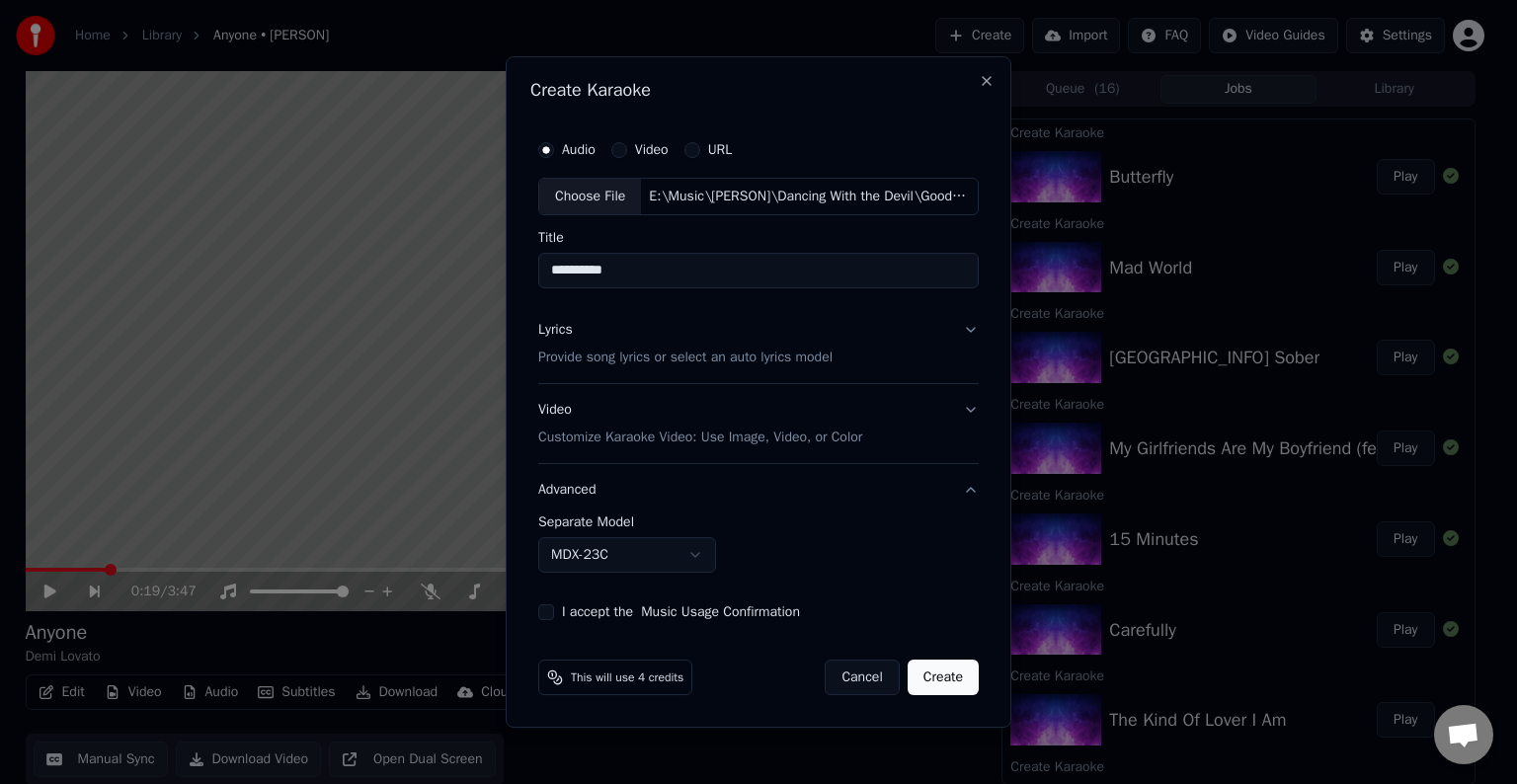 click on "Home Library Anyone • [PERSON] Create Import FAQ Video Guides Settings 0:19  /  3:47 Anyone [PERSON] BPM 129 Key B Edit Video Audio Subtitles Download Cloud Library Manual Sync Download Video Open Dual Screen Queue ( 16 ) Jobs Library Create Karaoke Butterfly Play Create Karaoke Mad World Play Create Karaoke California Sober Play Create Karaoke My Girlfriends Are My Boyfriend (feat. Saweetie) Play Create Karaoke 15 Minutes Play Create Karaoke Carefully Play Create Karaoke The Kind Of Lover I Am Play Create Karaoke Carefully Create Karaoke What Other People Say Play Create Karaoke Met Him Last Night Play Create Karaoke The Way You Don't Look At Me Play Create Karaoke Melon Cake Play Create Karaoke The Way You Don't Look At Me Create Karaoke Lonely People Play Create Karaoke The Art Of Starting Over Play Create Karaoke ICU (Madison's Lullabye) Play Create Karaoke Dancing With The Devil Play Create Karaoke Anyone Play Create Karaoke Mr. Hughes Play Create Karaoke Stars Play Create Karaoke Father Play Yes" at bounding box center (750, 392) 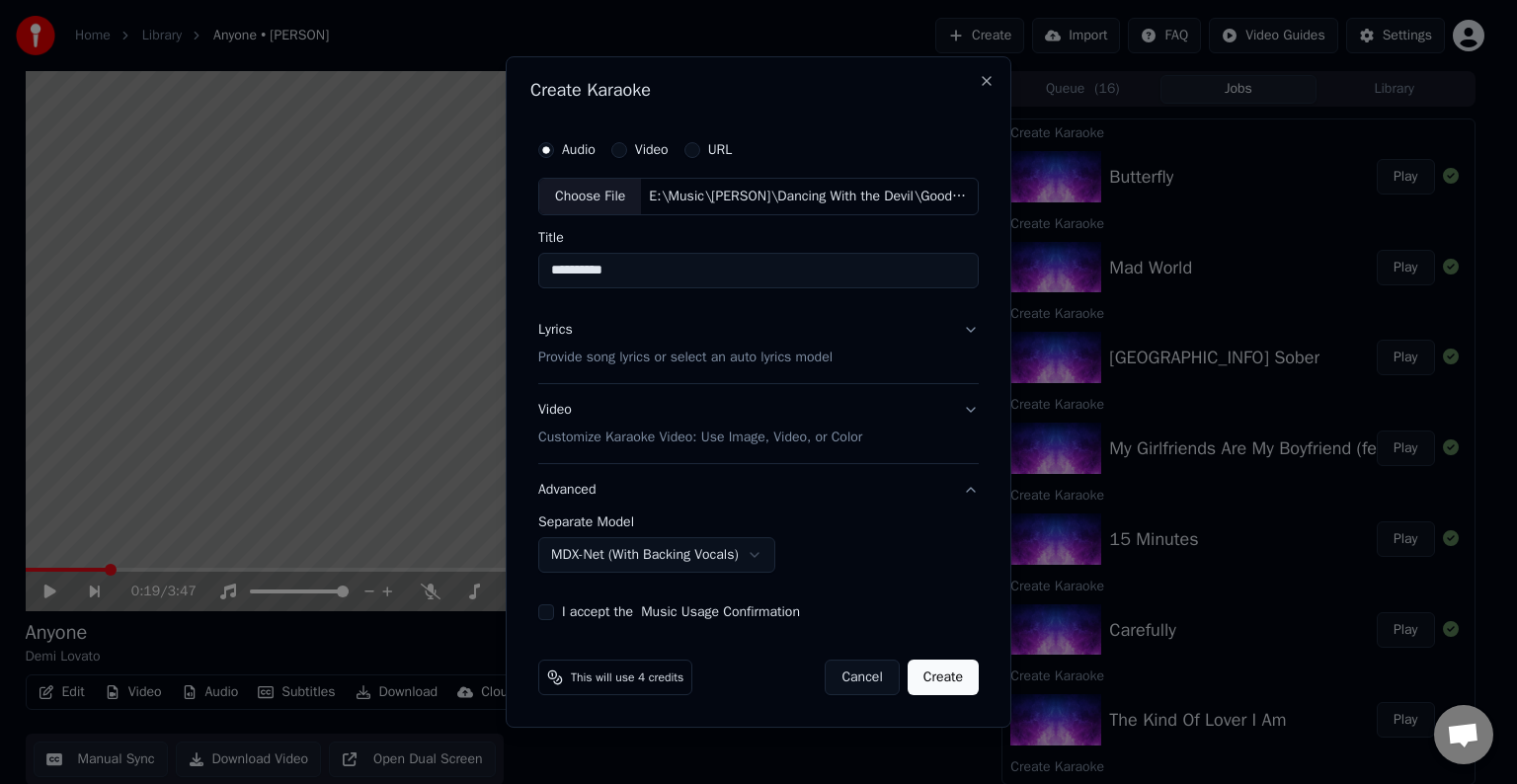 click on "I accept the   Music Usage Confirmation" at bounding box center [546, 612] 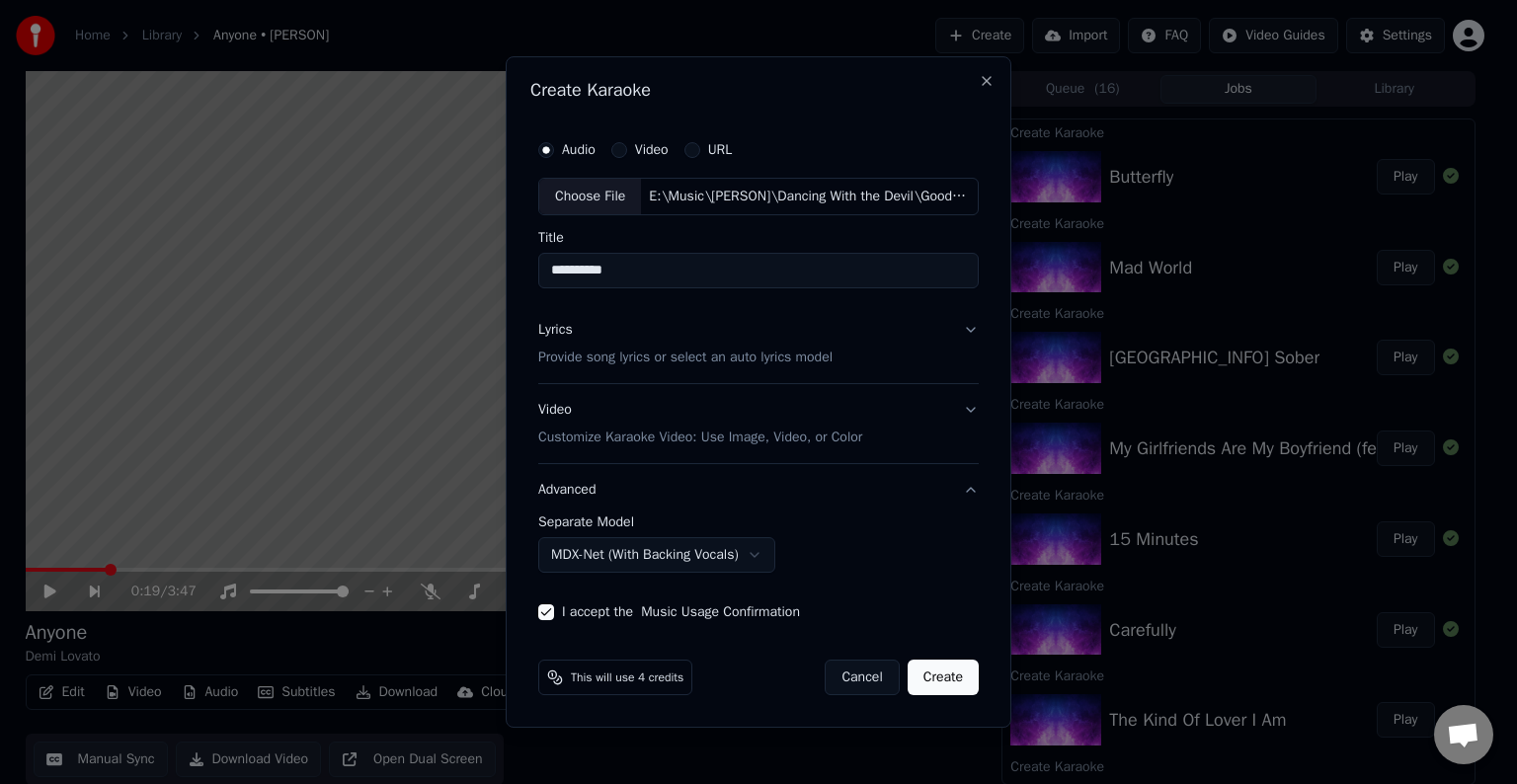 click on "Create" at bounding box center [943, 677] 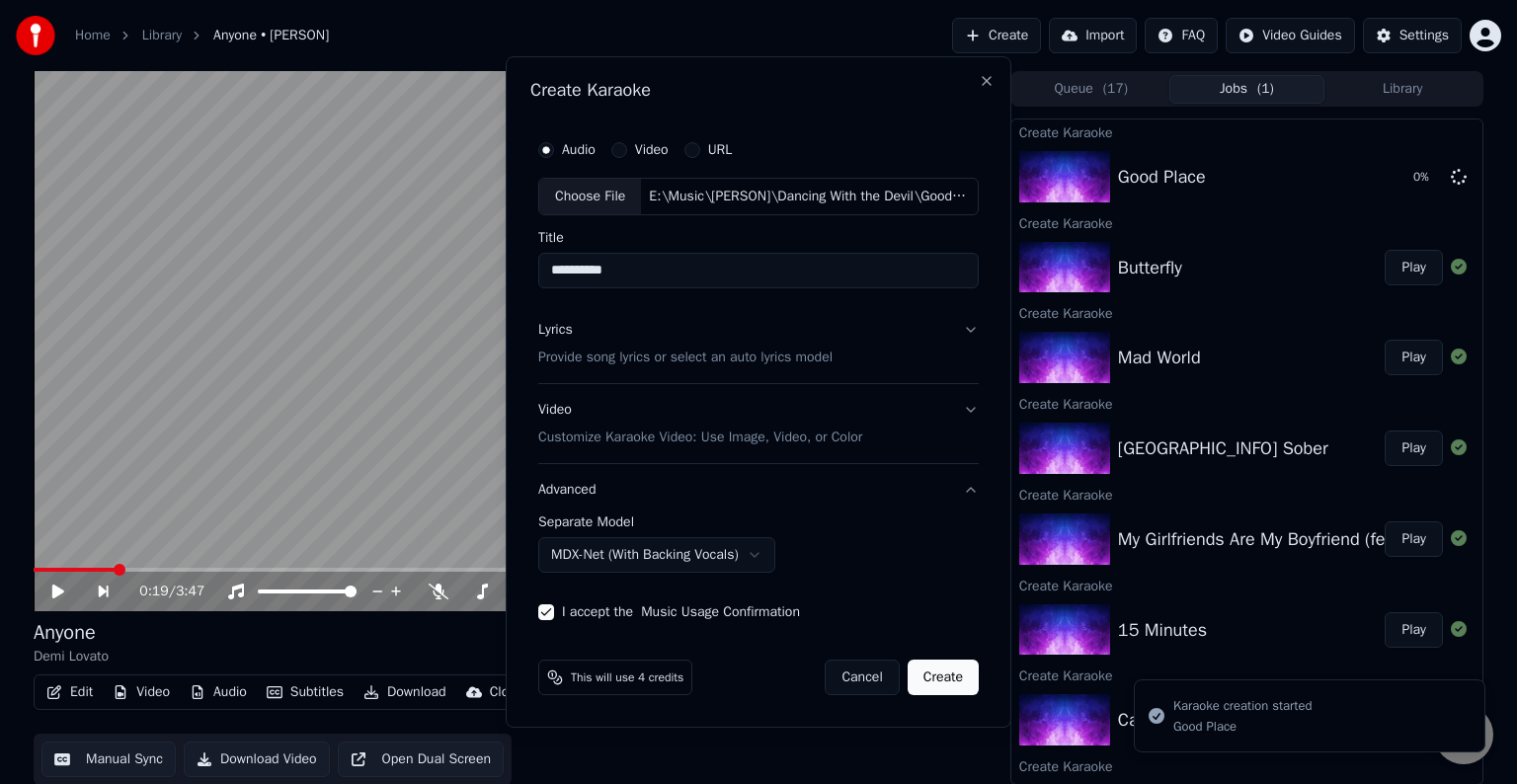 select on "******" 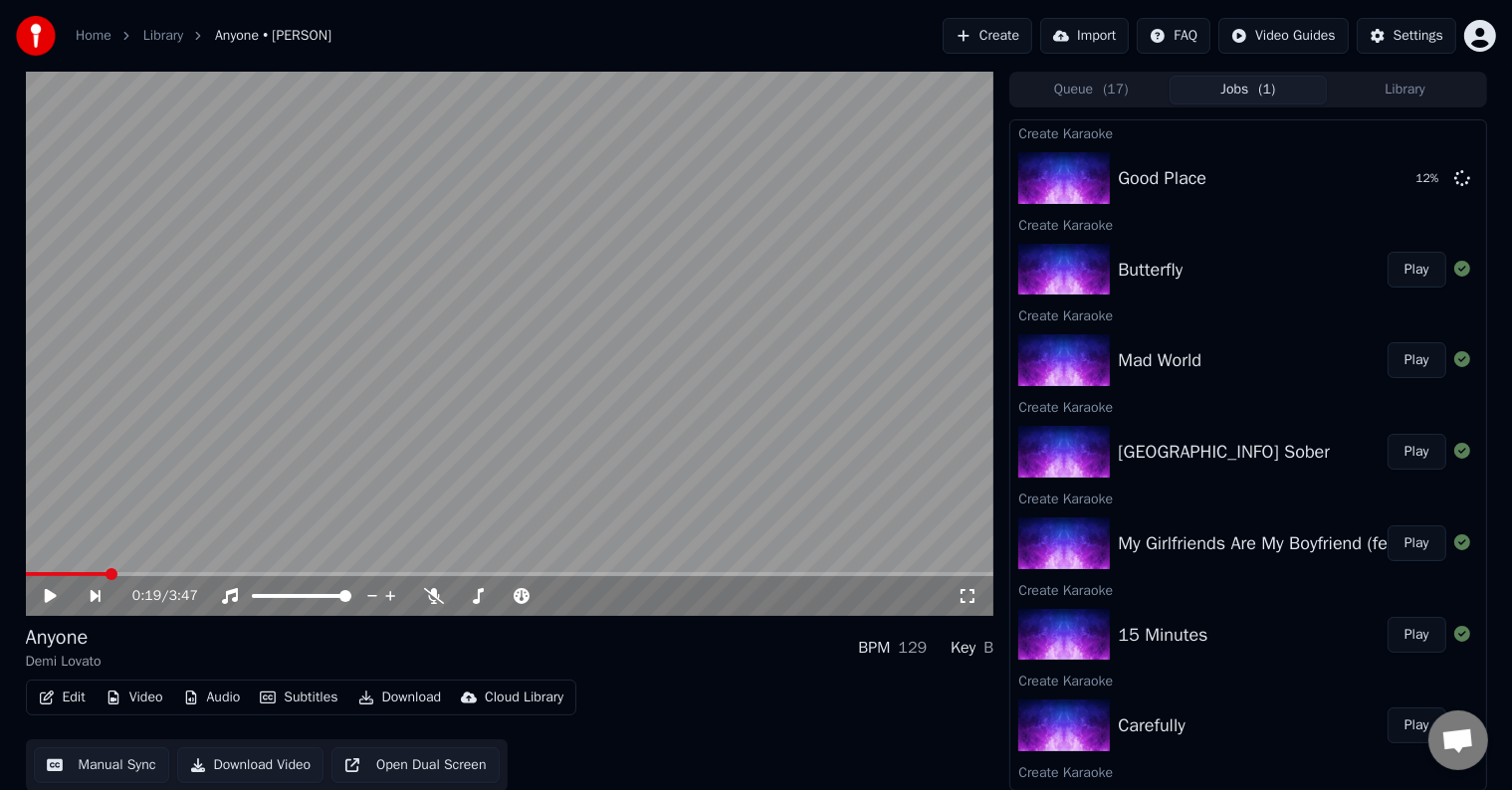 click on "Create" at bounding box center (987, 36) 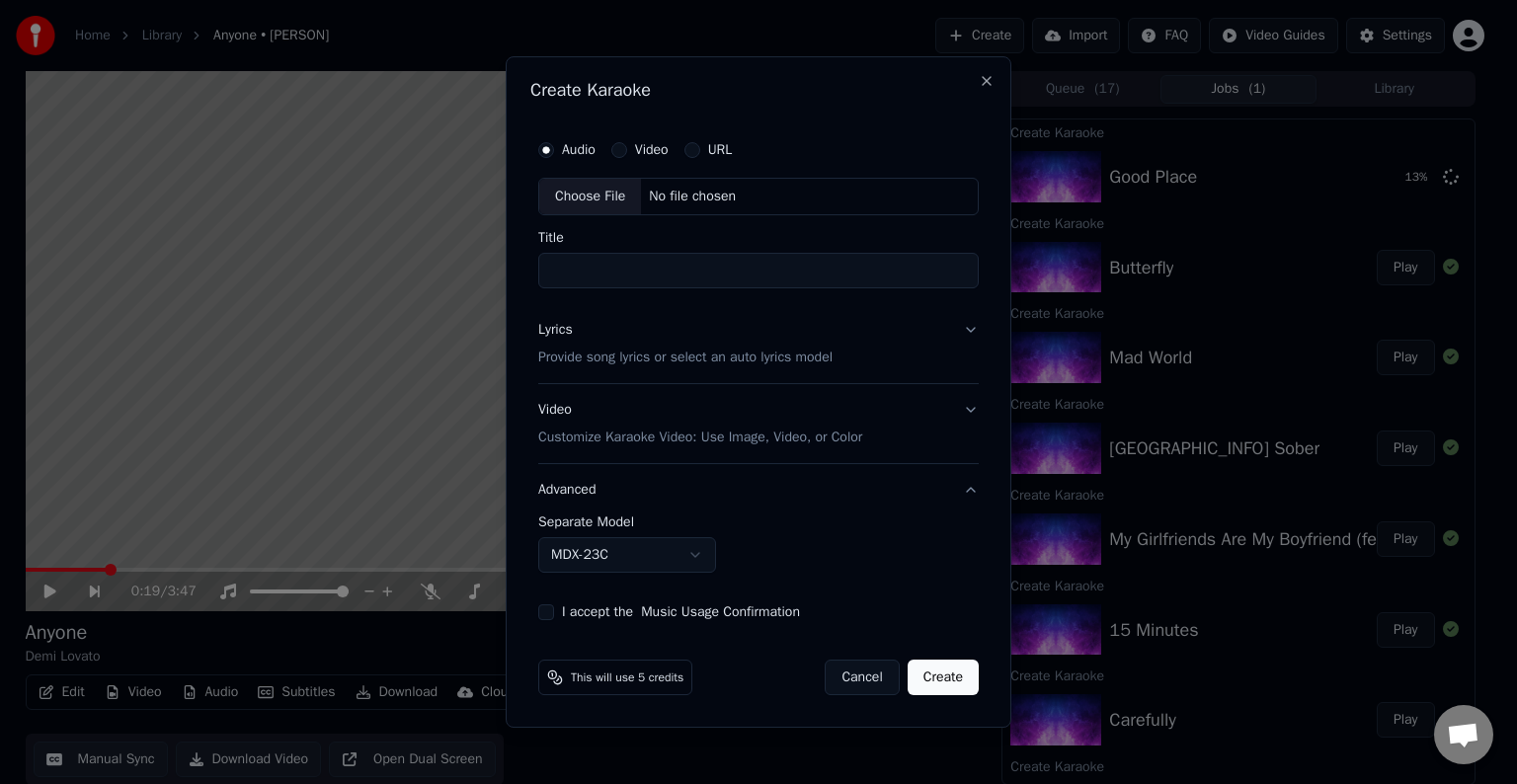 click on "Choose File" at bounding box center (590, 196) 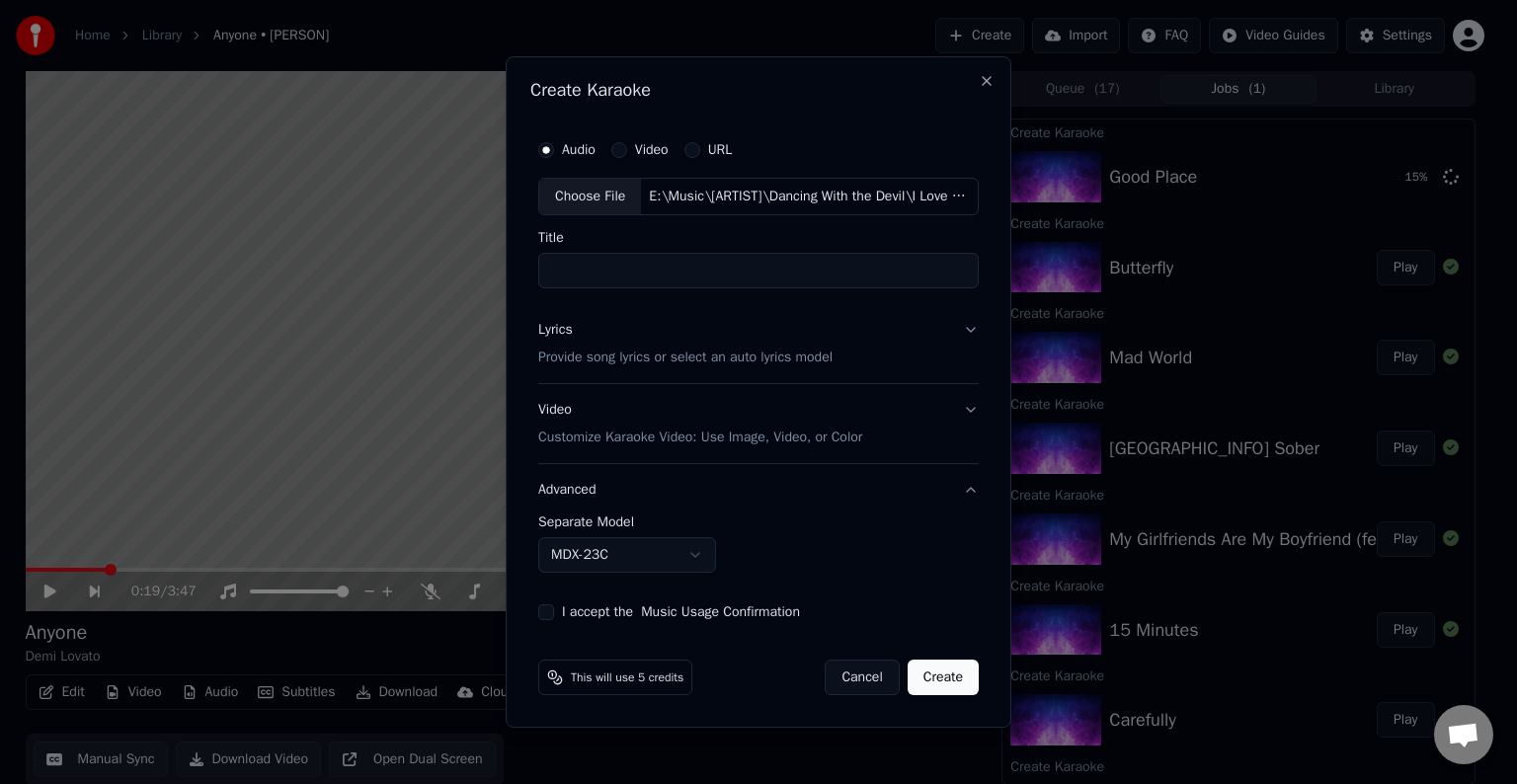 type on "*********" 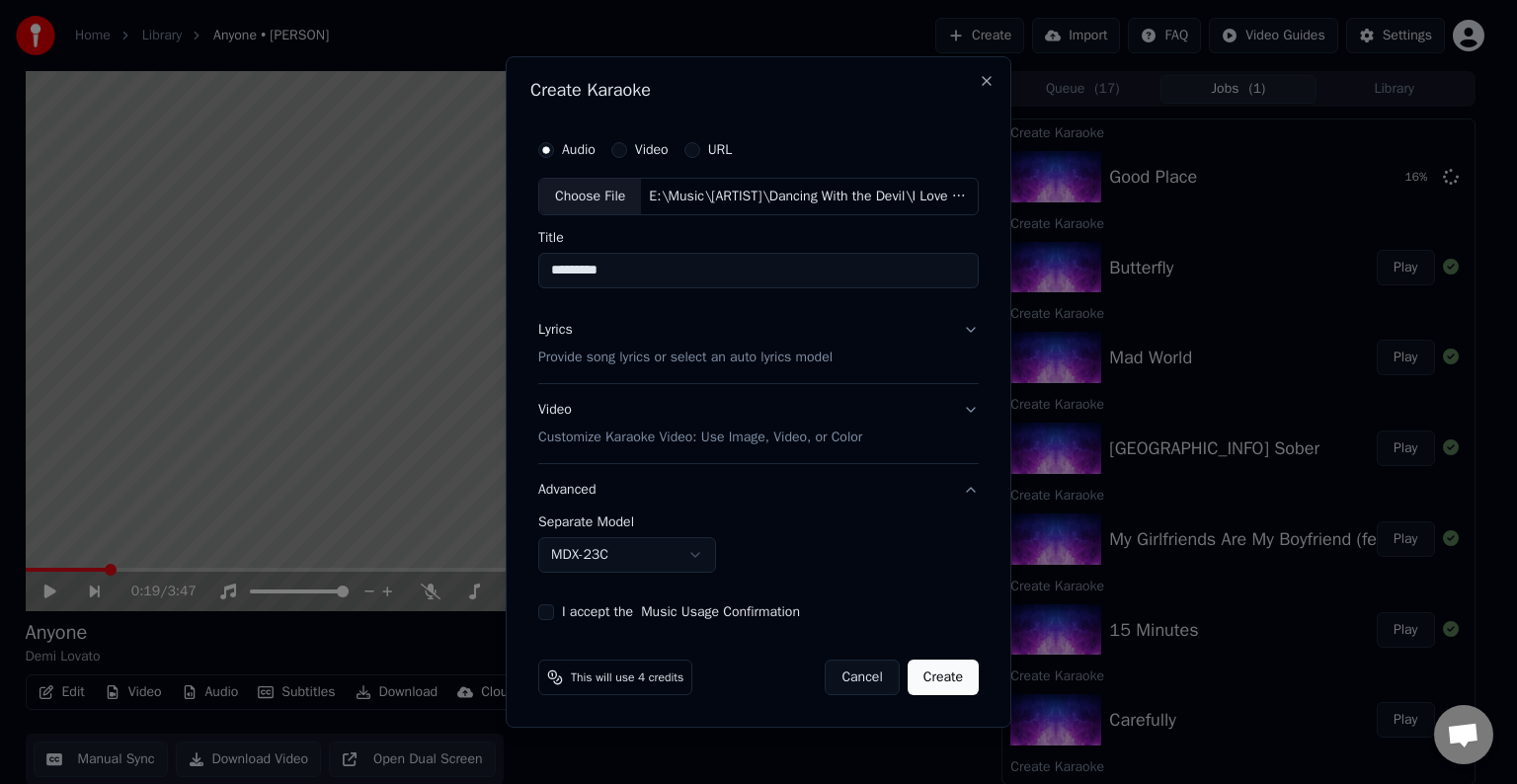 click on "Lyrics Provide song lyrics or select an auto lyrics model" at bounding box center (758, 344) 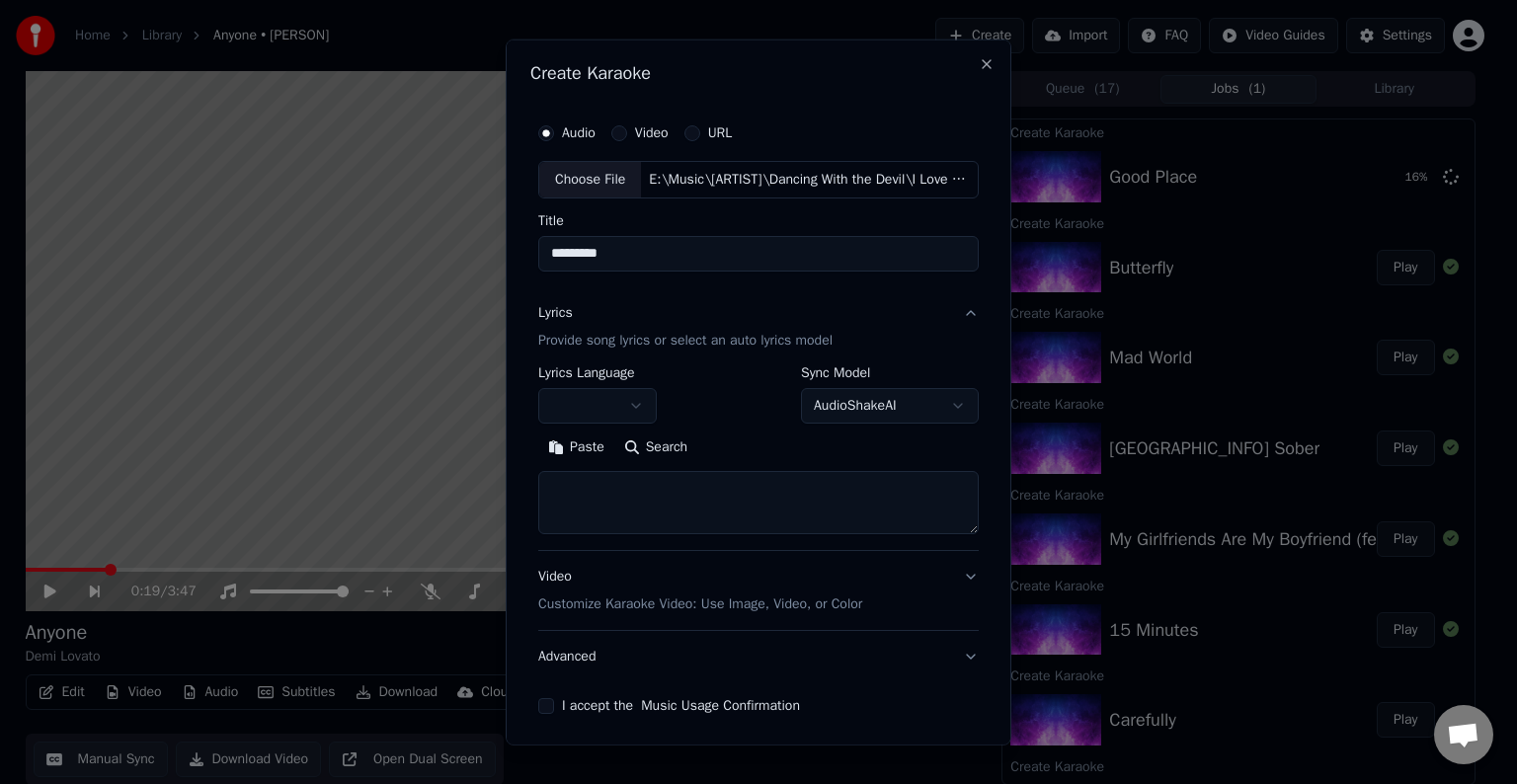 click at bounding box center (758, 503) 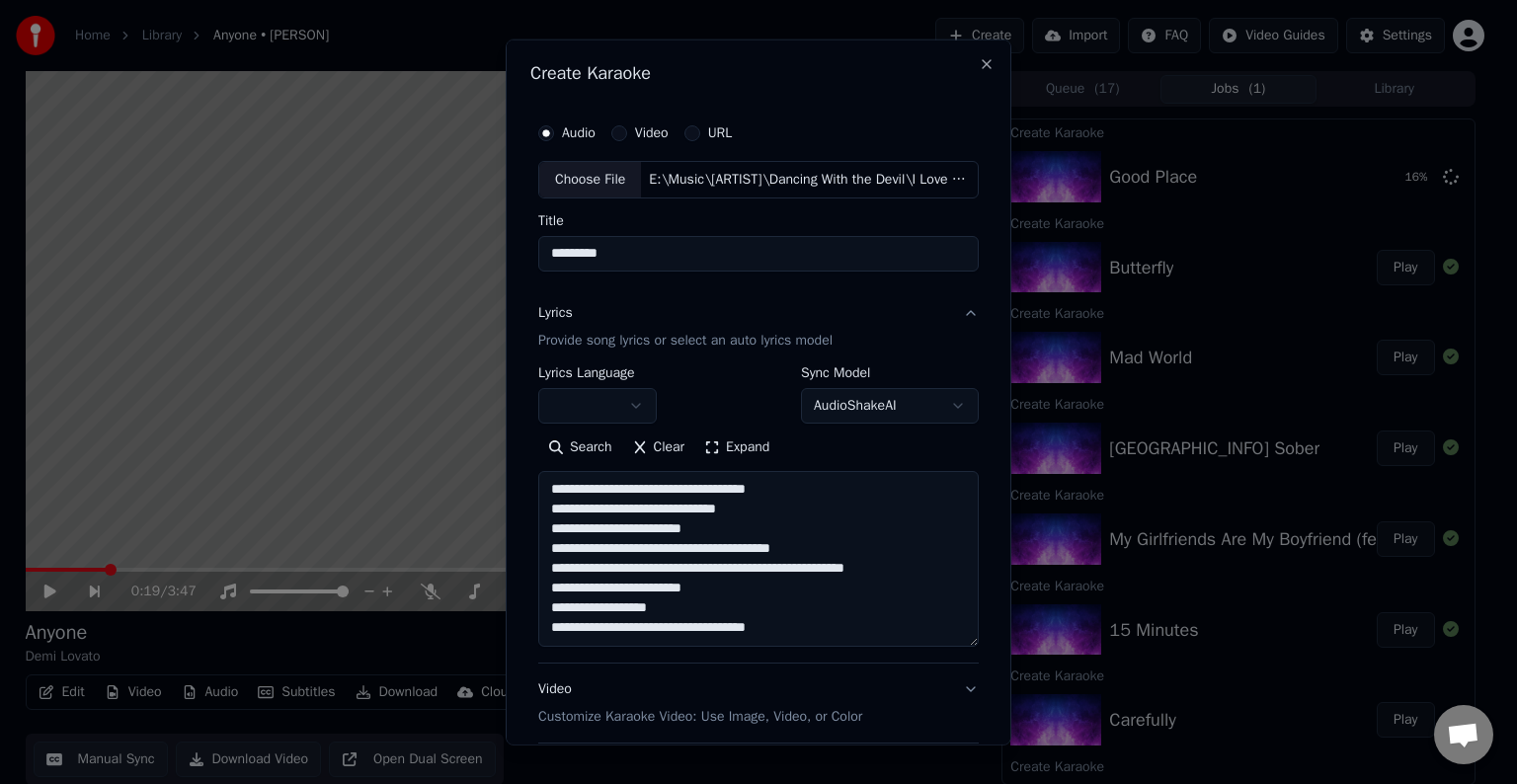 scroll, scrollTop: 122, scrollLeft: 0, axis: vertical 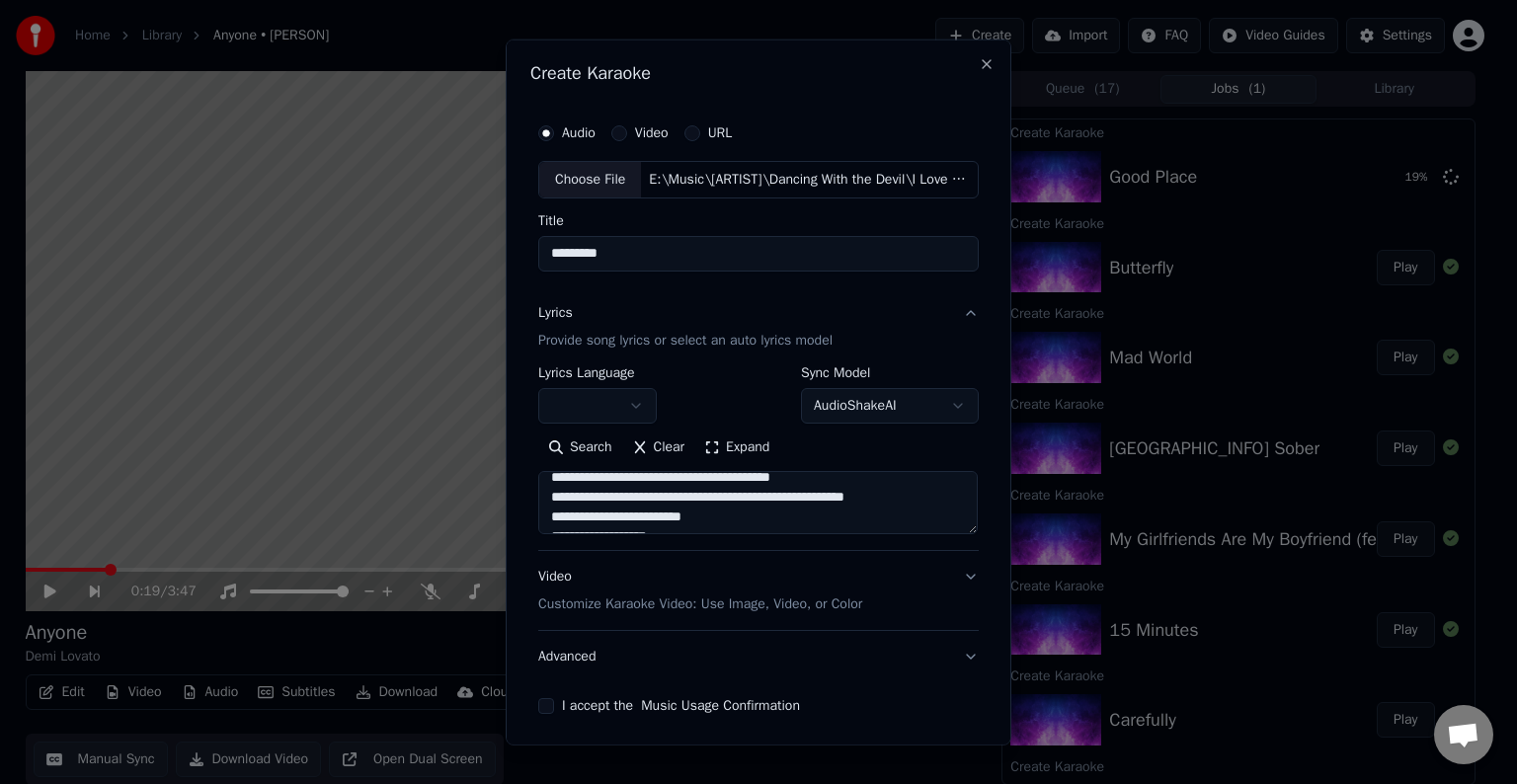 drag, startPoint x: 761, startPoint y: 490, endPoint x: 908, endPoint y: 502, distance: 147.48898 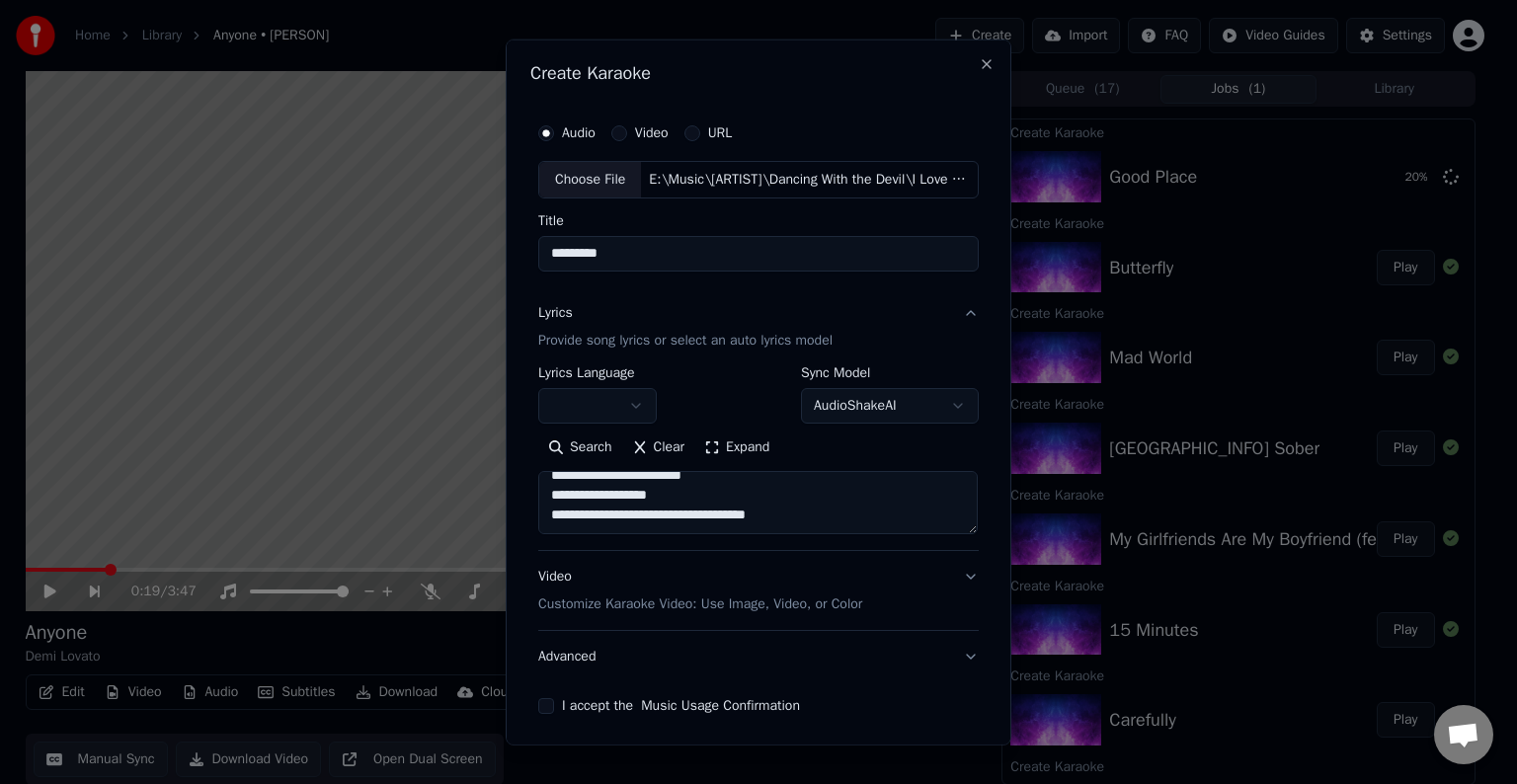 scroll, scrollTop: 131, scrollLeft: 0, axis: vertical 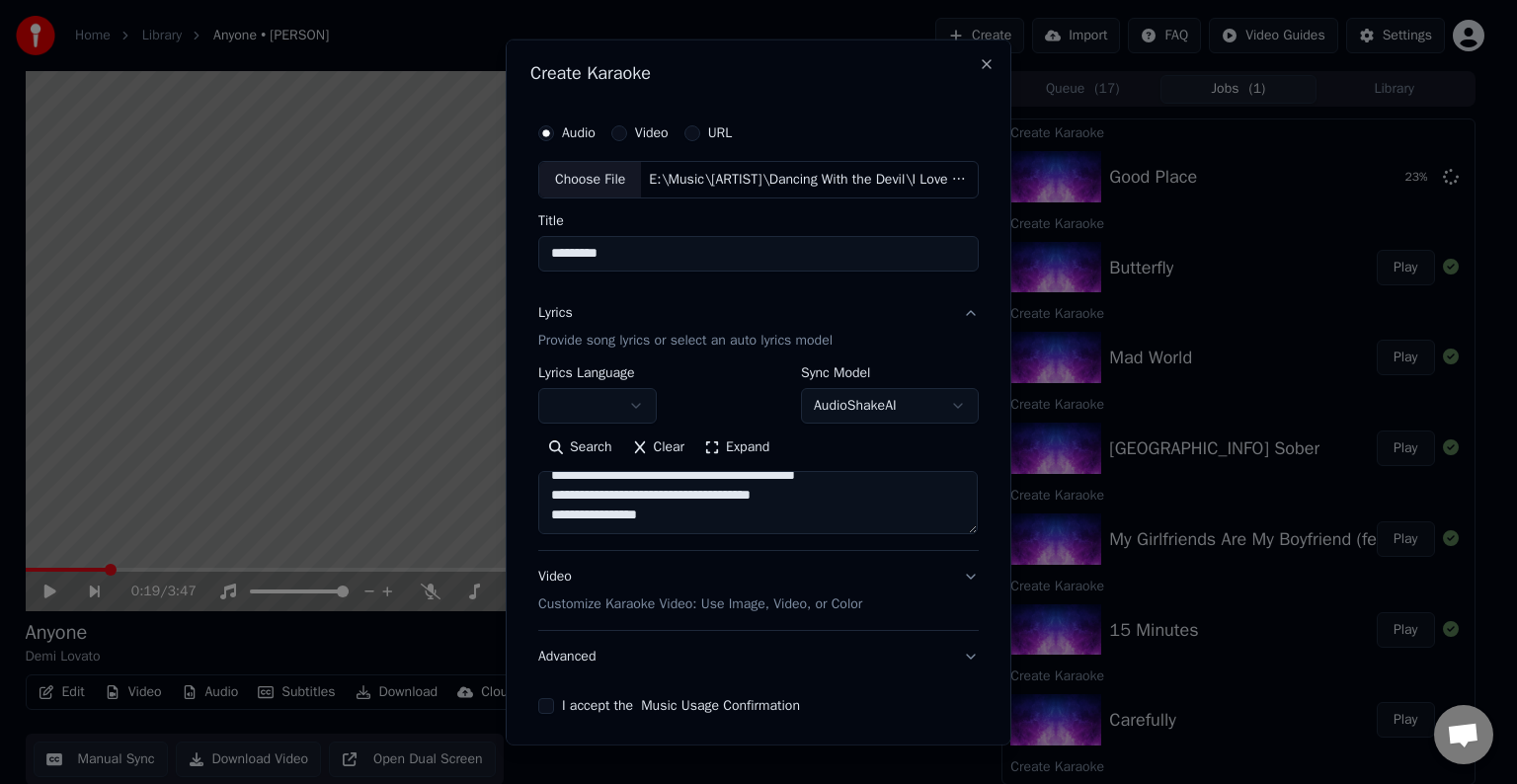 paste on "**********" 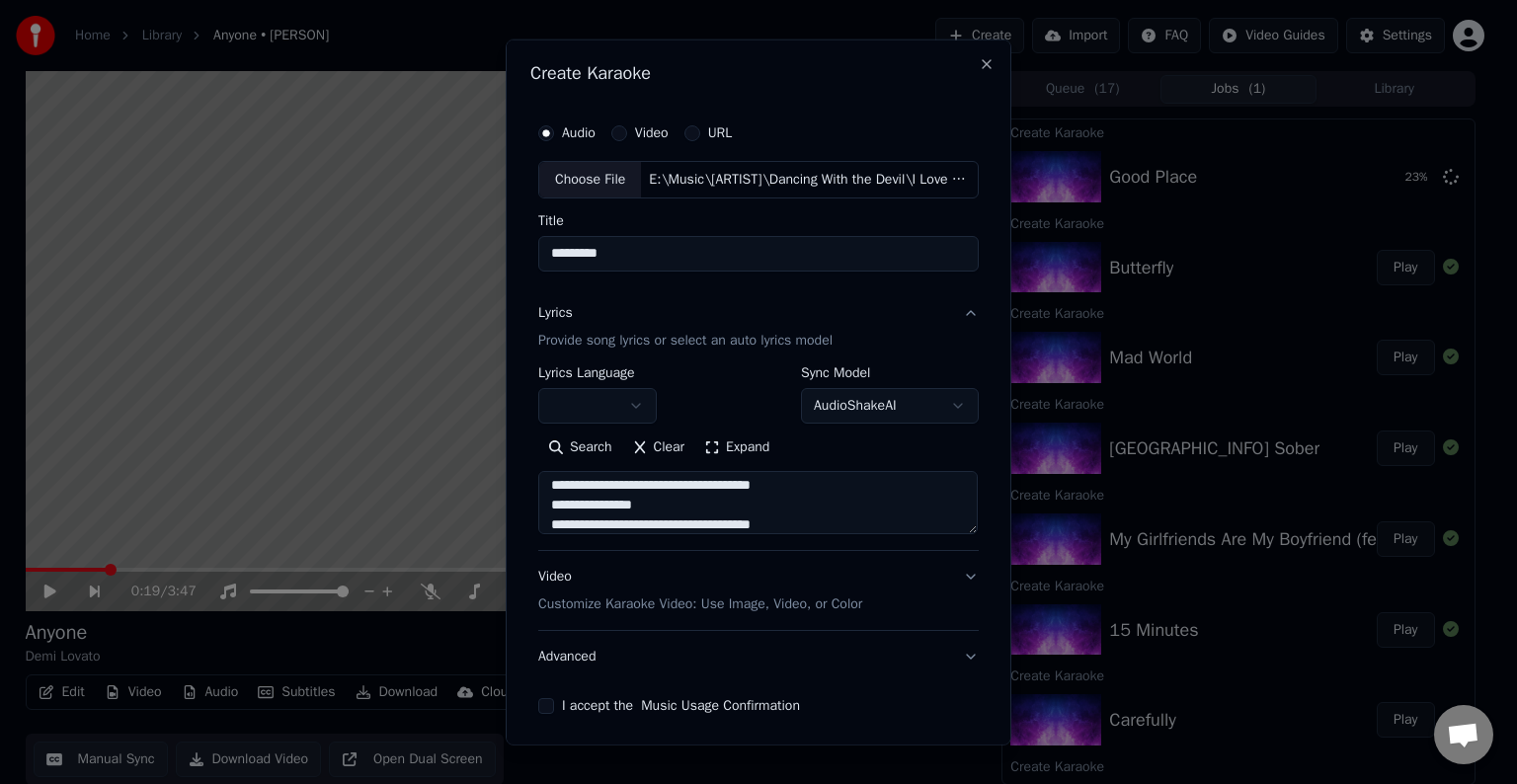 scroll, scrollTop: 359, scrollLeft: 0, axis: vertical 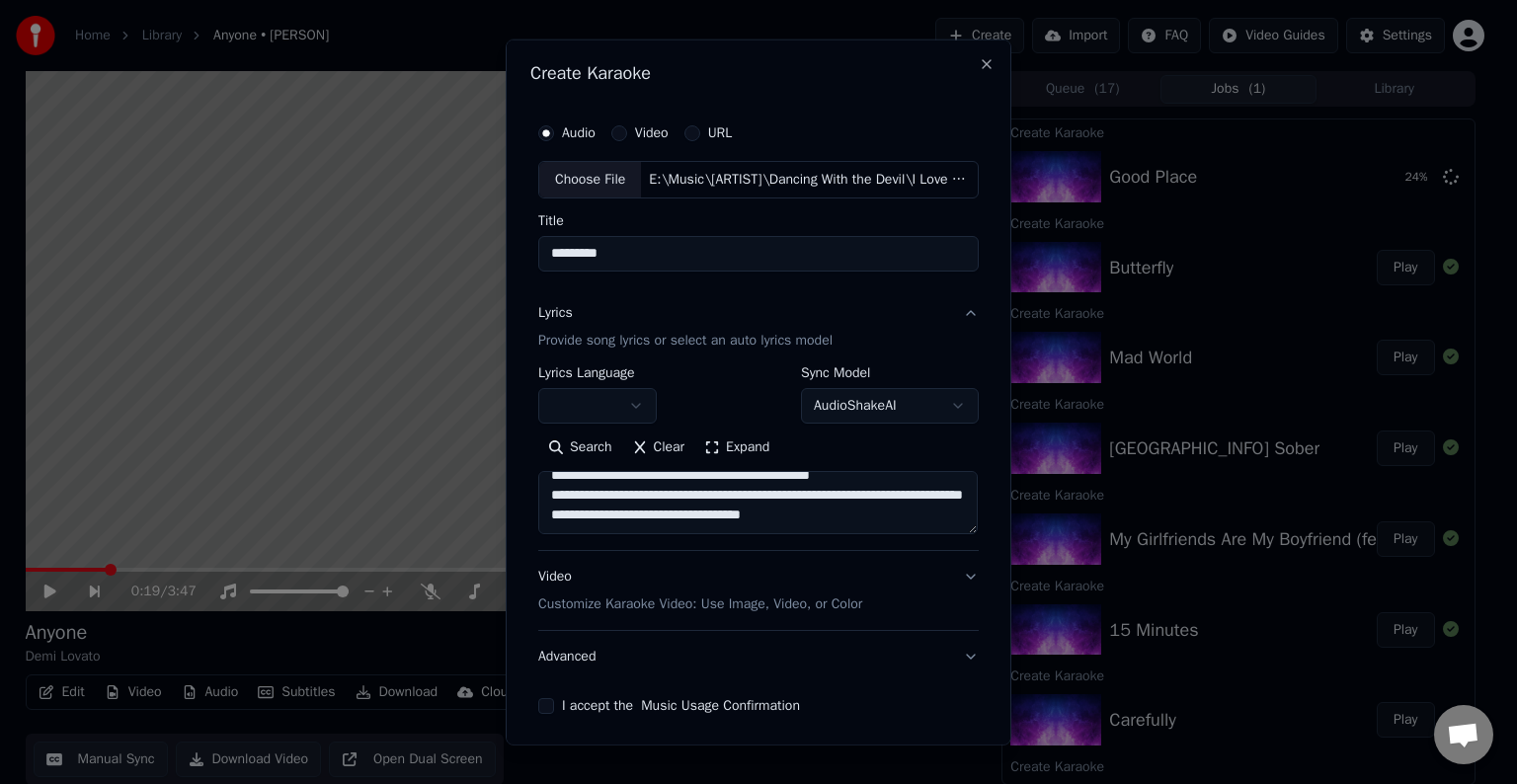 drag, startPoint x: 767, startPoint y: 505, endPoint x: 814, endPoint y: 486, distance: 50.695167 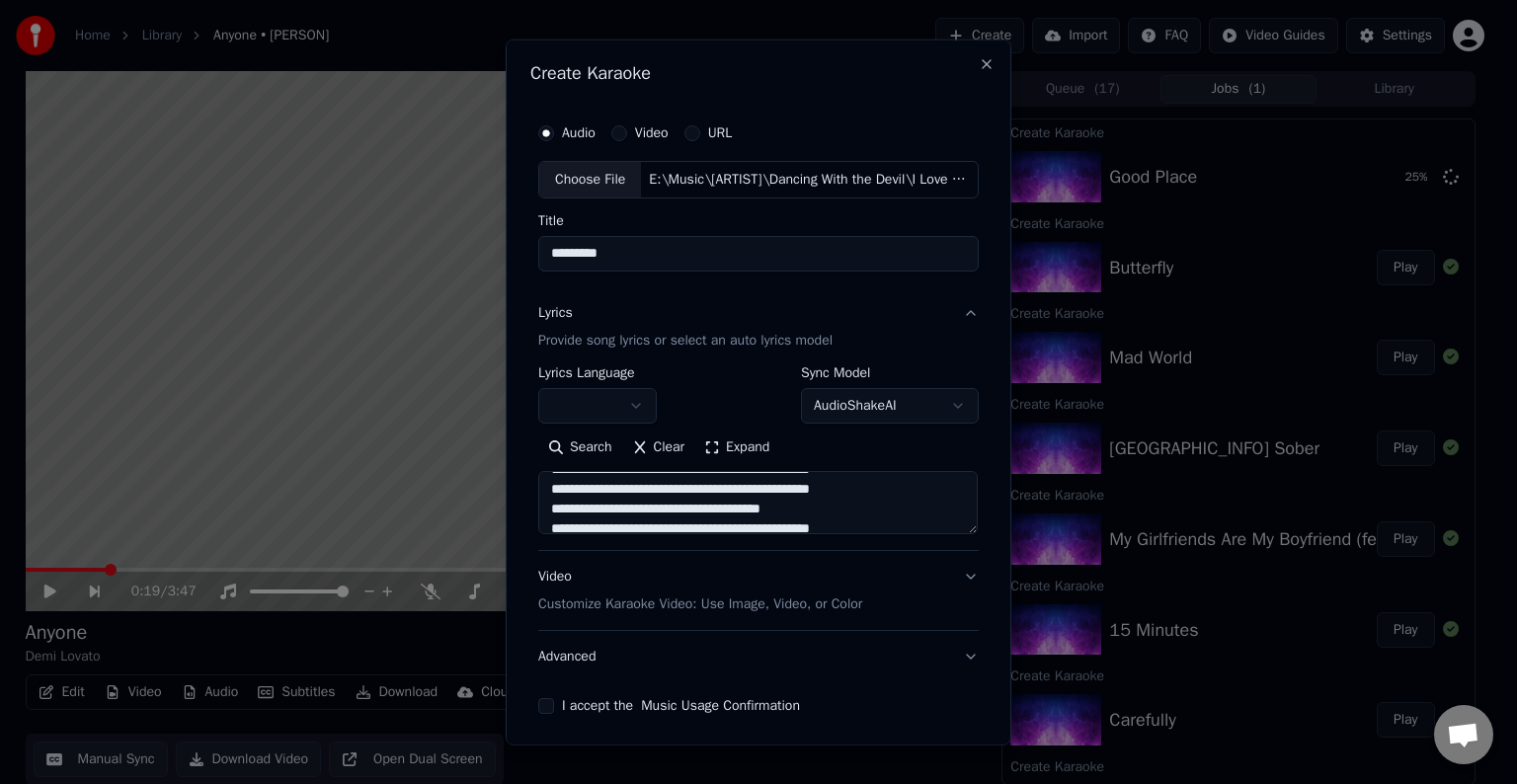 scroll, scrollTop: 297, scrollLeft: 0, axis: vertical 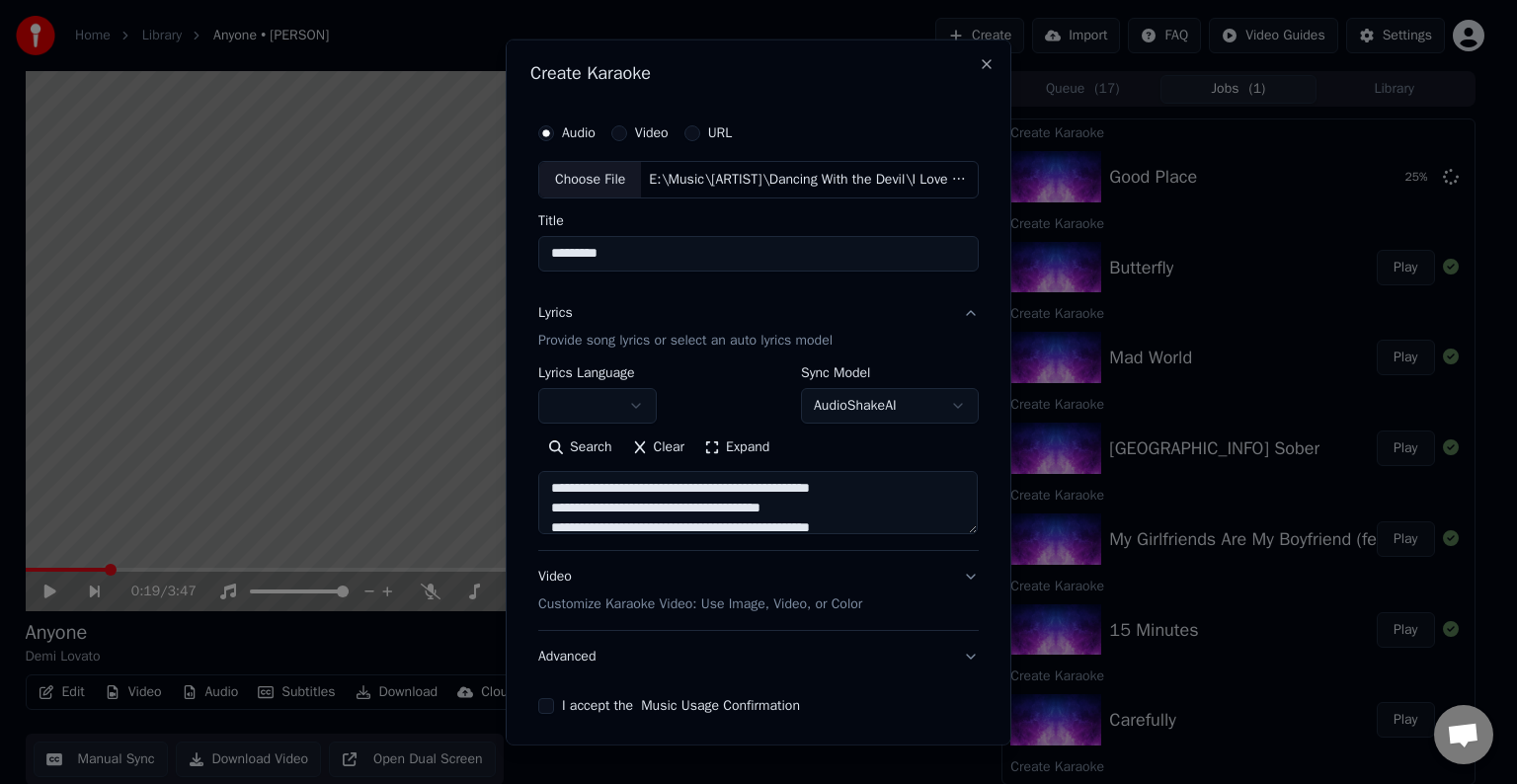 drag, startPoint x: 760, startPoint y: 485, endPoint x: 870, endPoint y: 494, distance: 110.367568 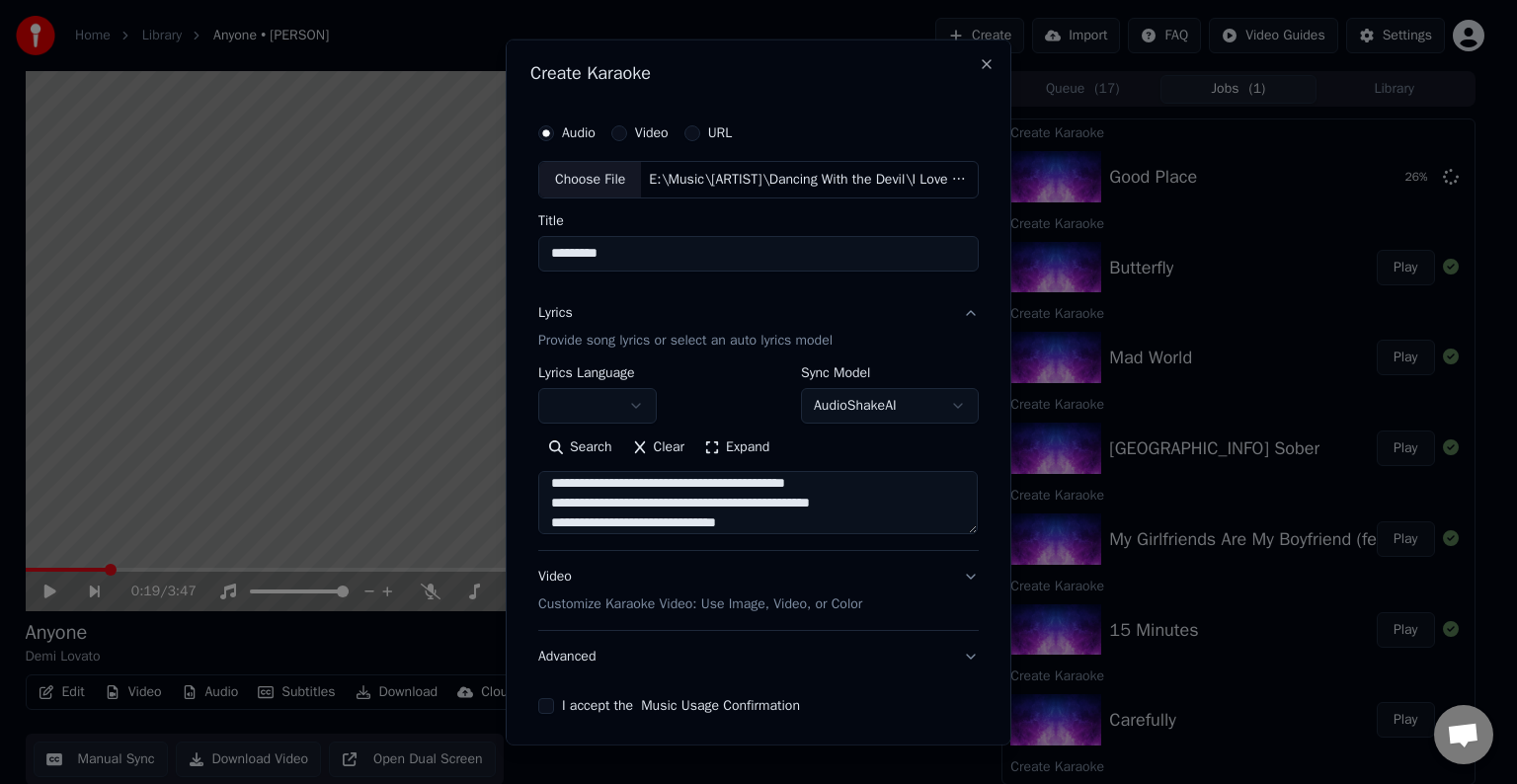 scroll, scrollTop: 262, scrollLeft: 0, axis: vertical 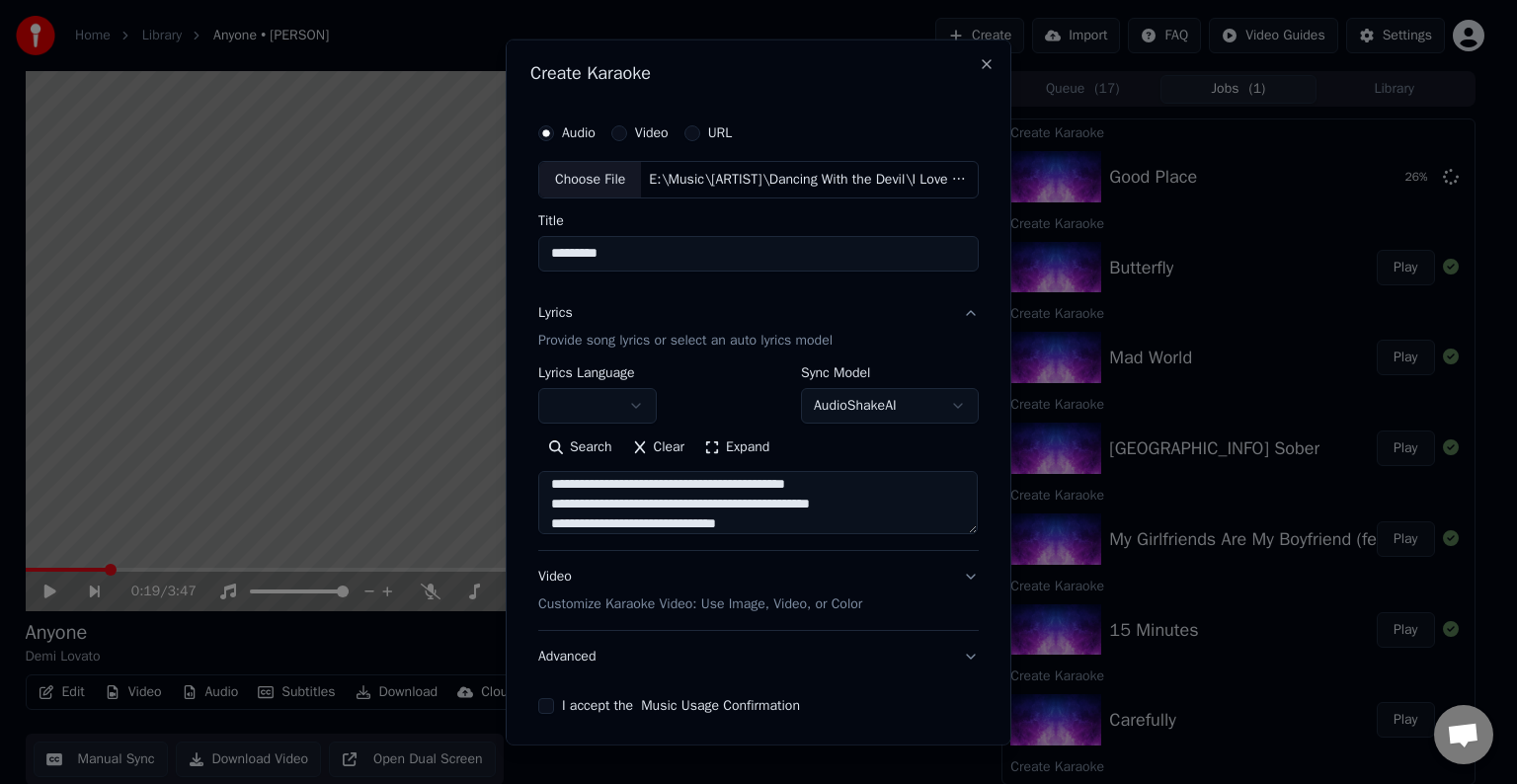 drag, startPoint x: 873, startPoint y: 502, endPoint x: 768, endPoint y: 502, distance: 105 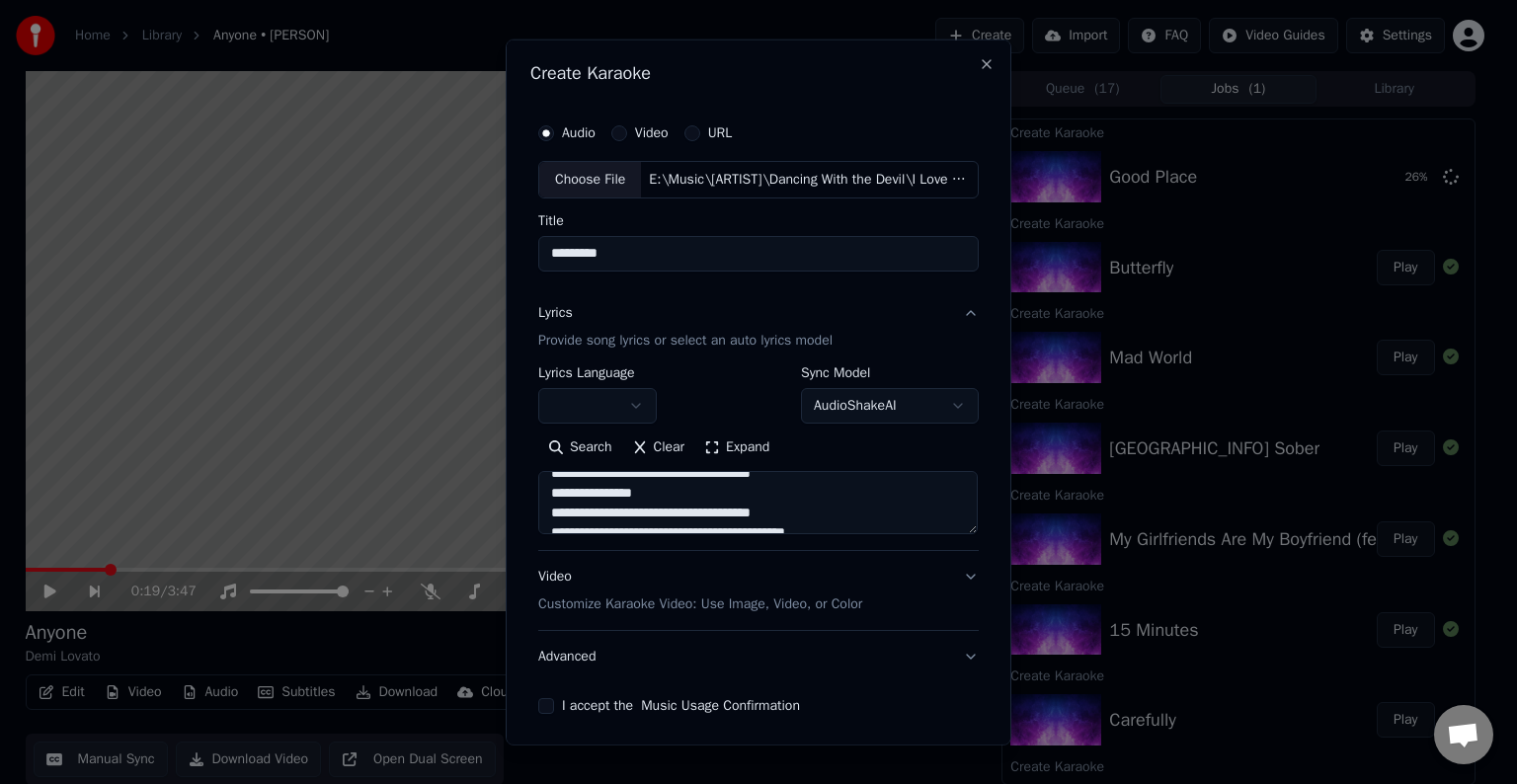 scroll, scrollTop: 349, scrollLeft: 0, axis: vertical 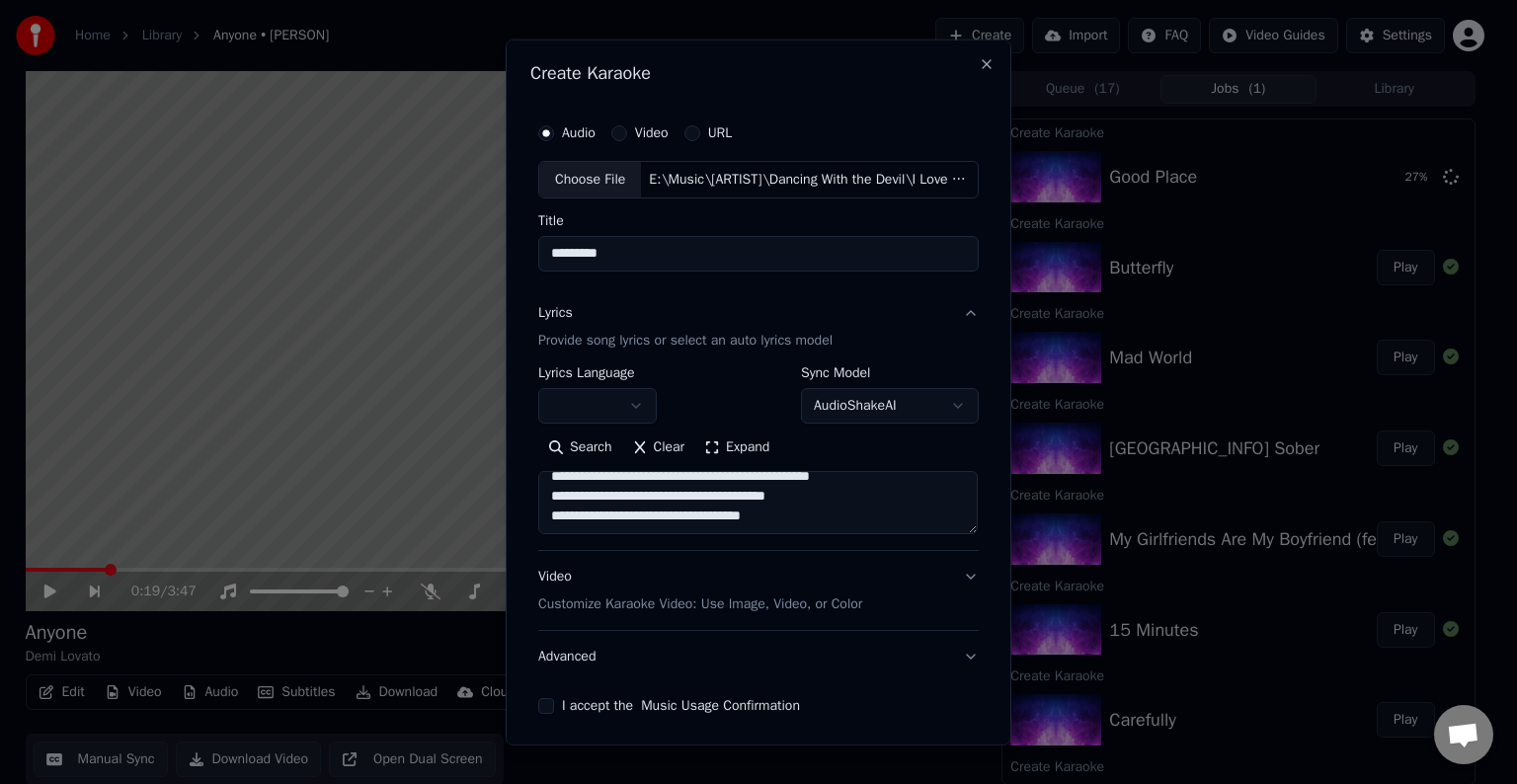click on "[REDACTED]" at bounding box center [758, 503] 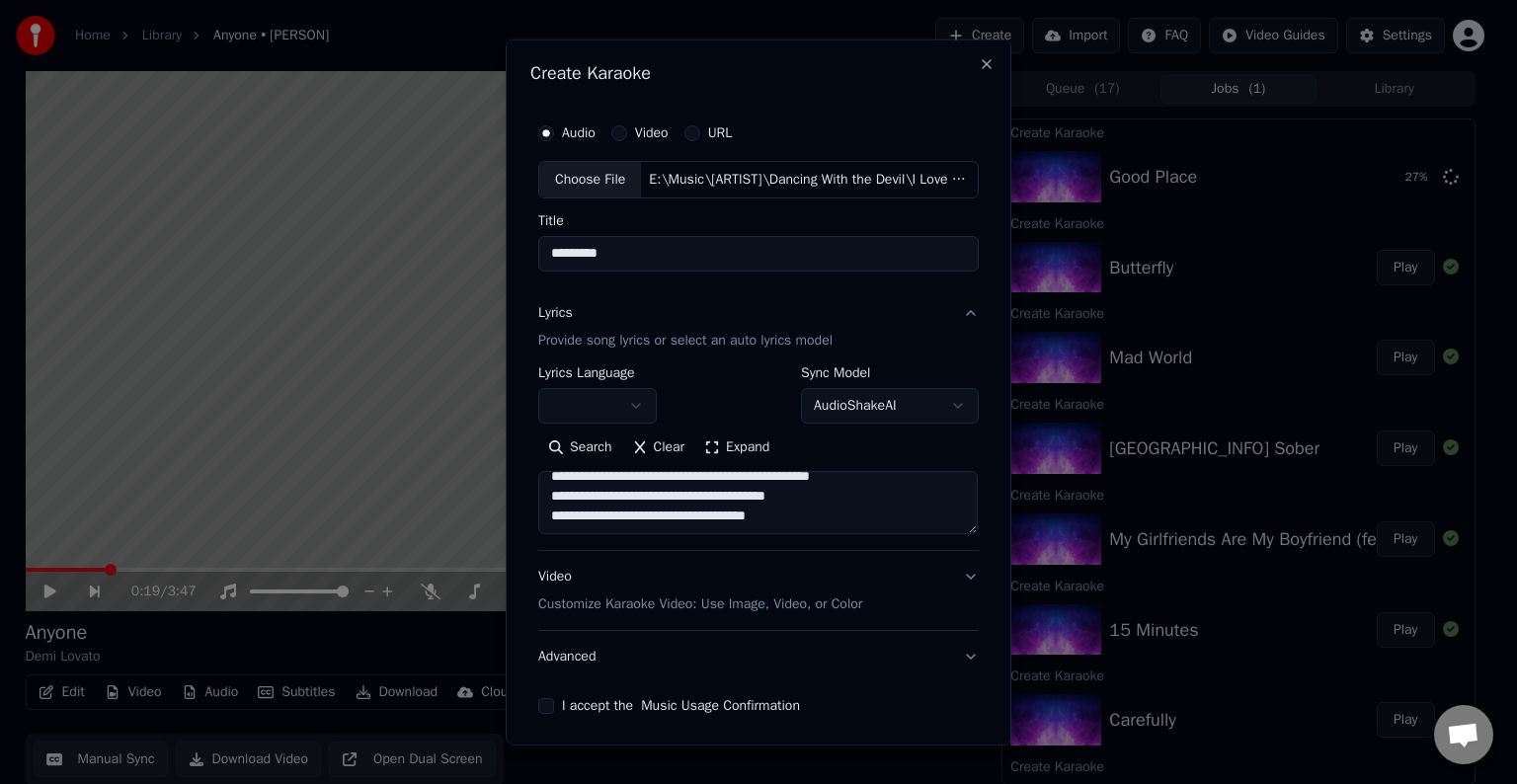 scroll, scrollTop: 359, scrollLeft: 0, axis: vertical 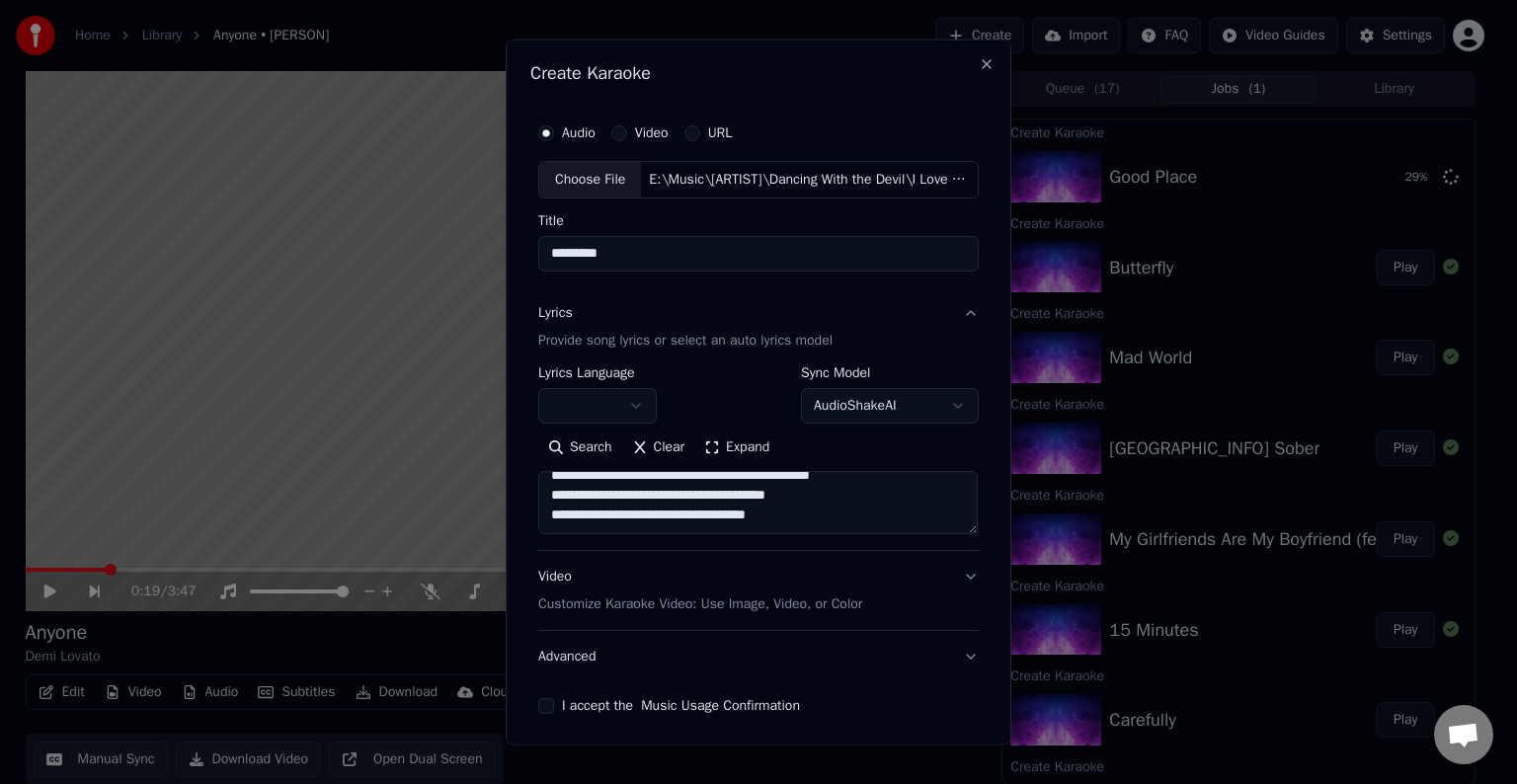 paste on "**********" 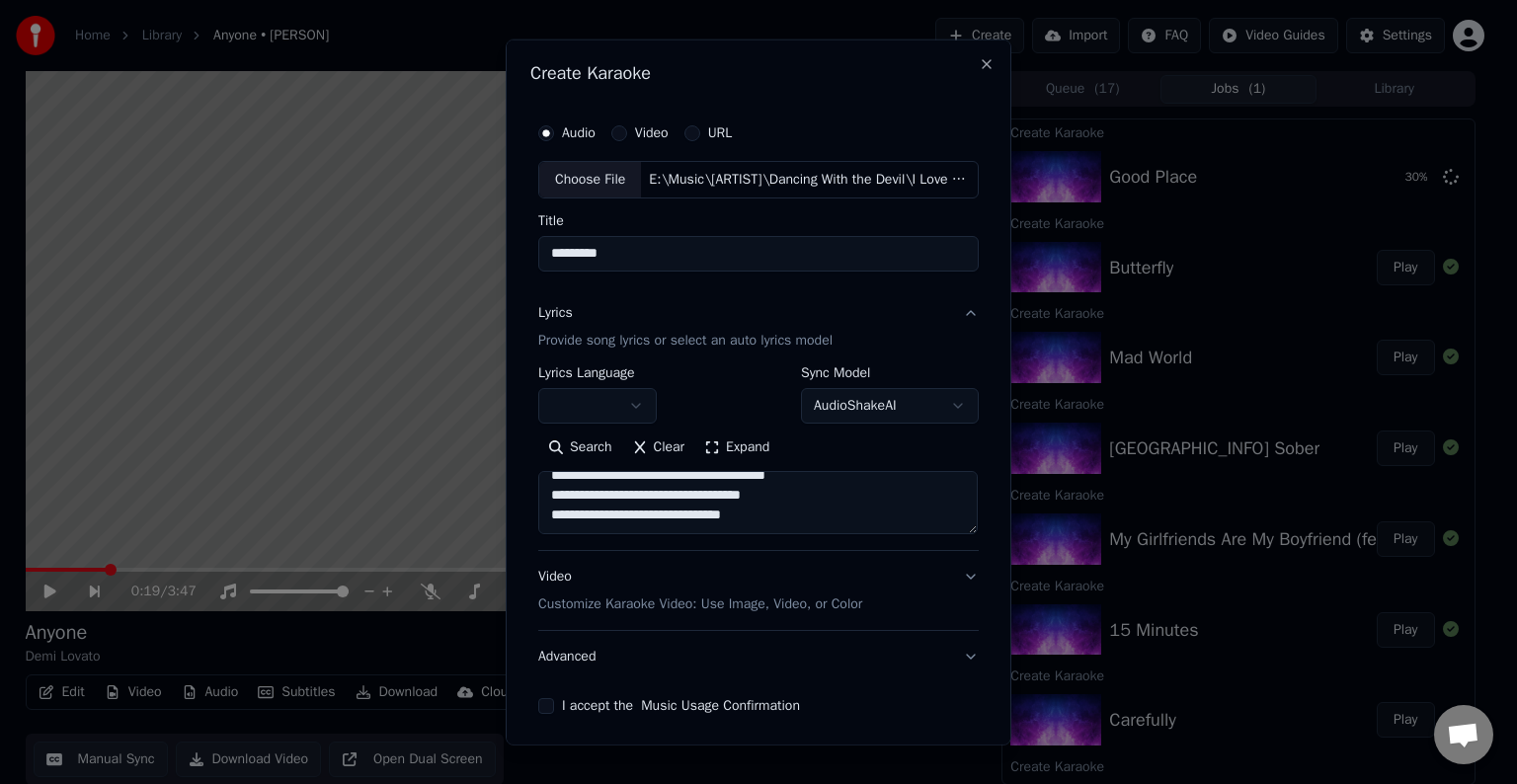 paste on "**********" 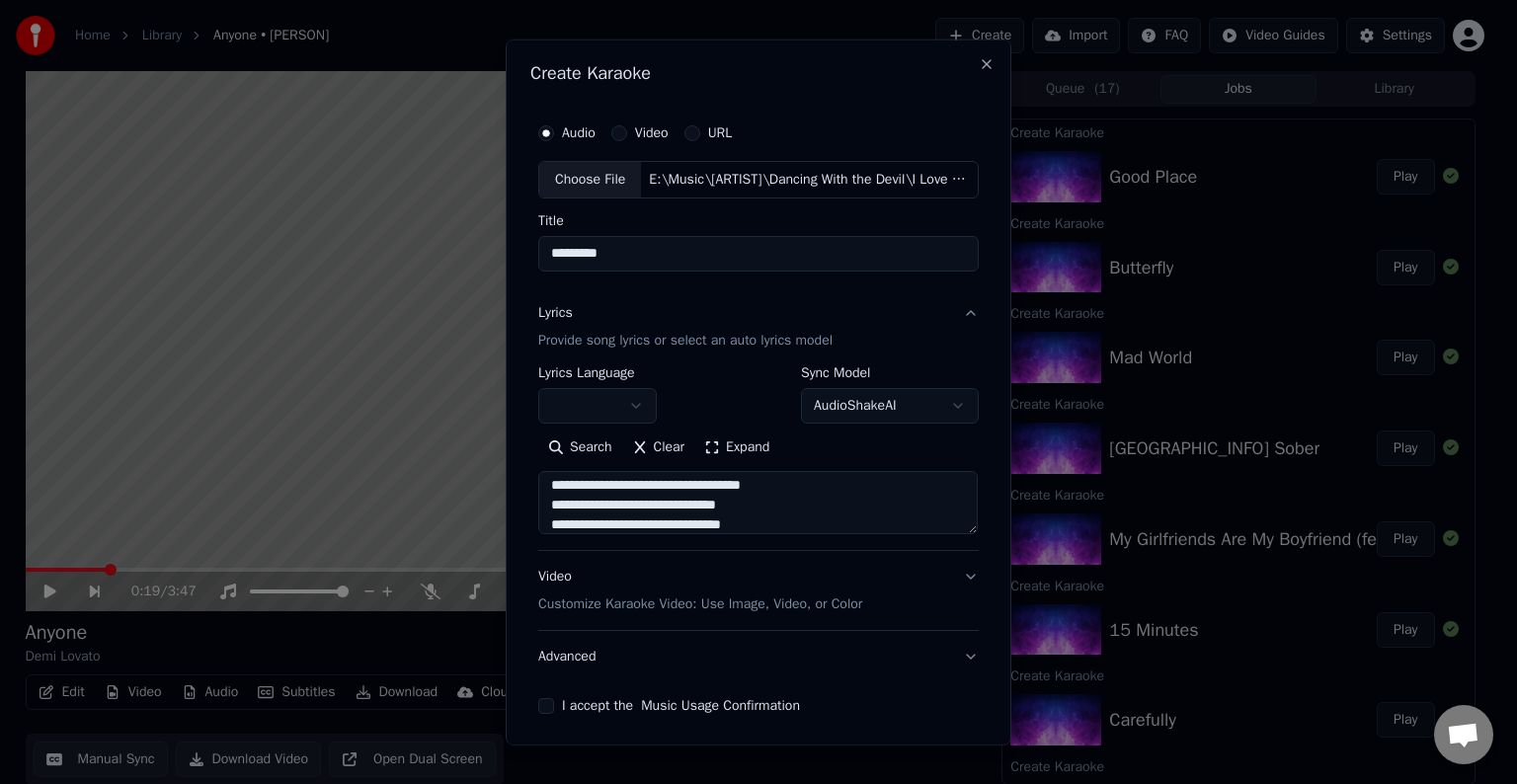 scroll, scrollTop: 399, scrollLeft: 0, axis: vertical 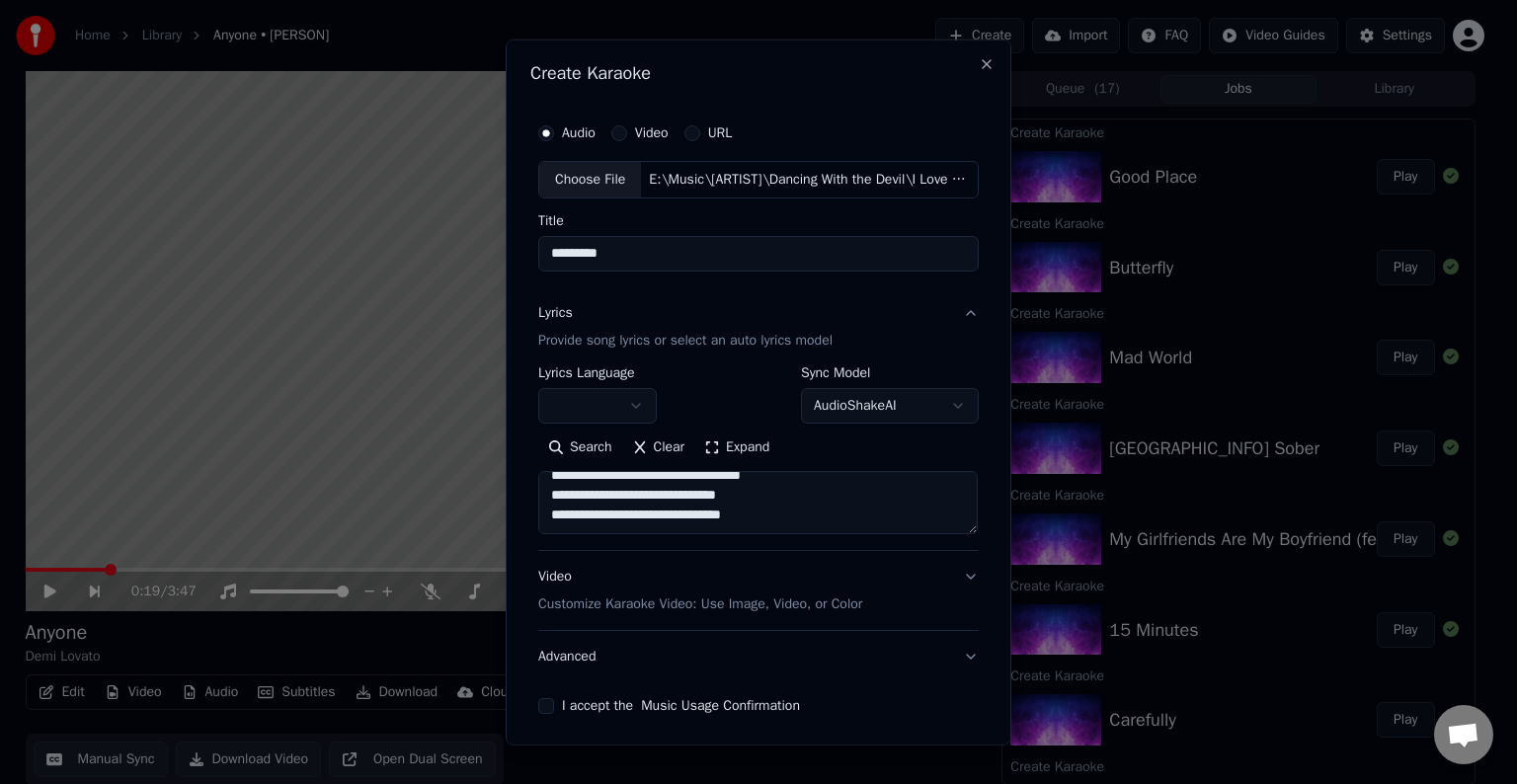 paste on "**********" 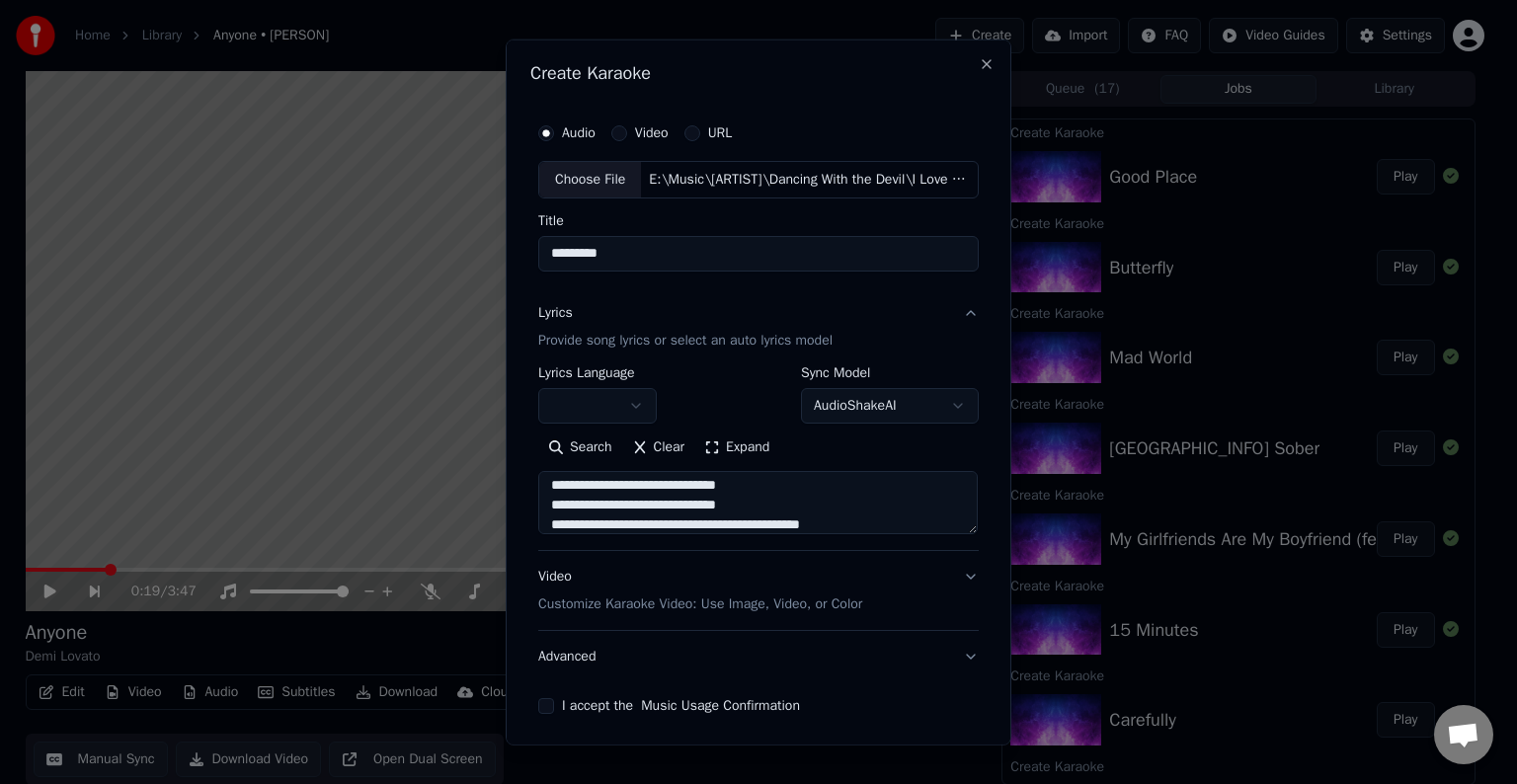 scroll, scrollTop: 478, scrollLeft: 0, axis: vertical 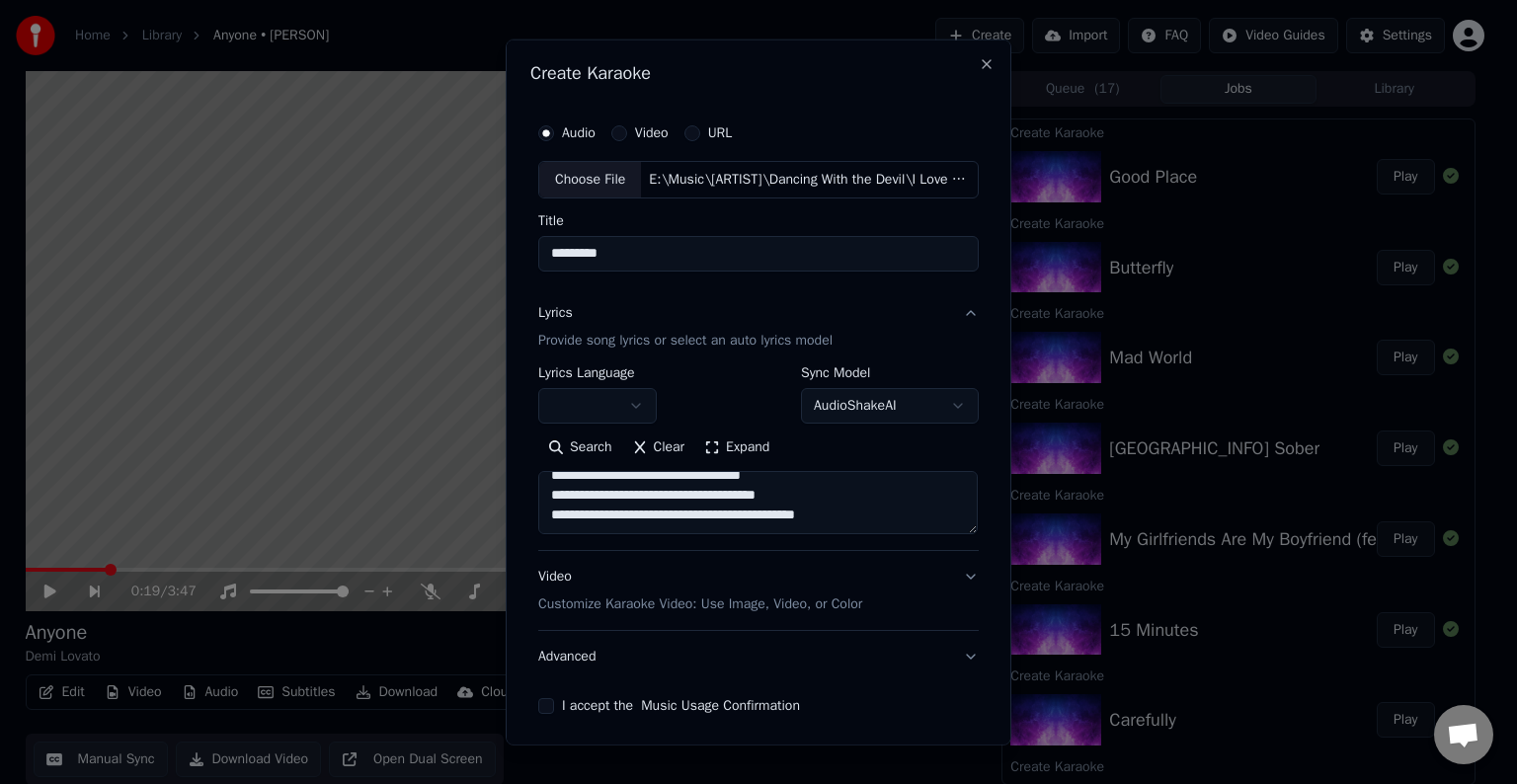 drag, startPoint x: 865, startPoint y: 513, endPoint x: 847, endPoint y: 513, distance: 18 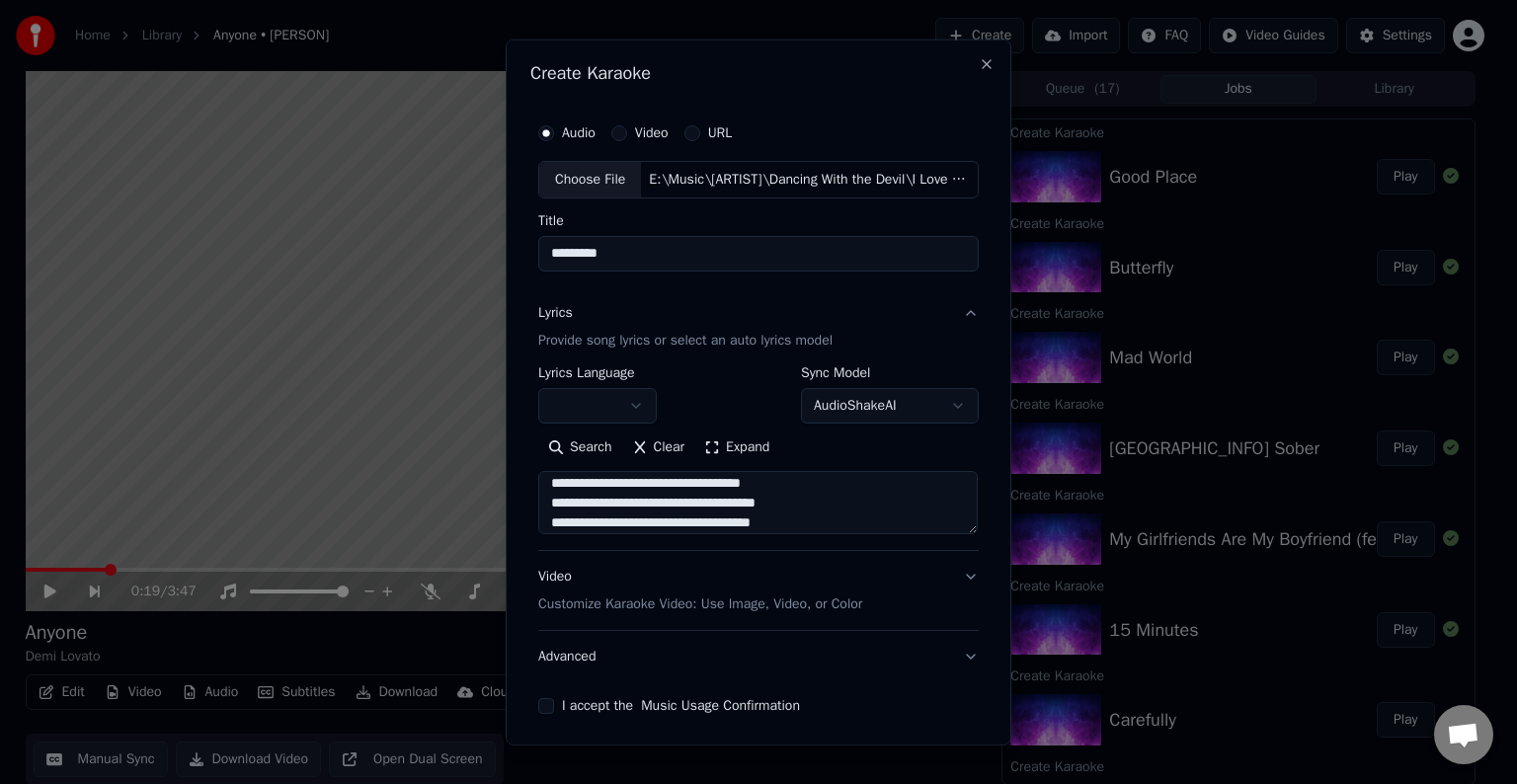 scroll, scrollTop: 462, scrollLeft: 0, axis: vertical 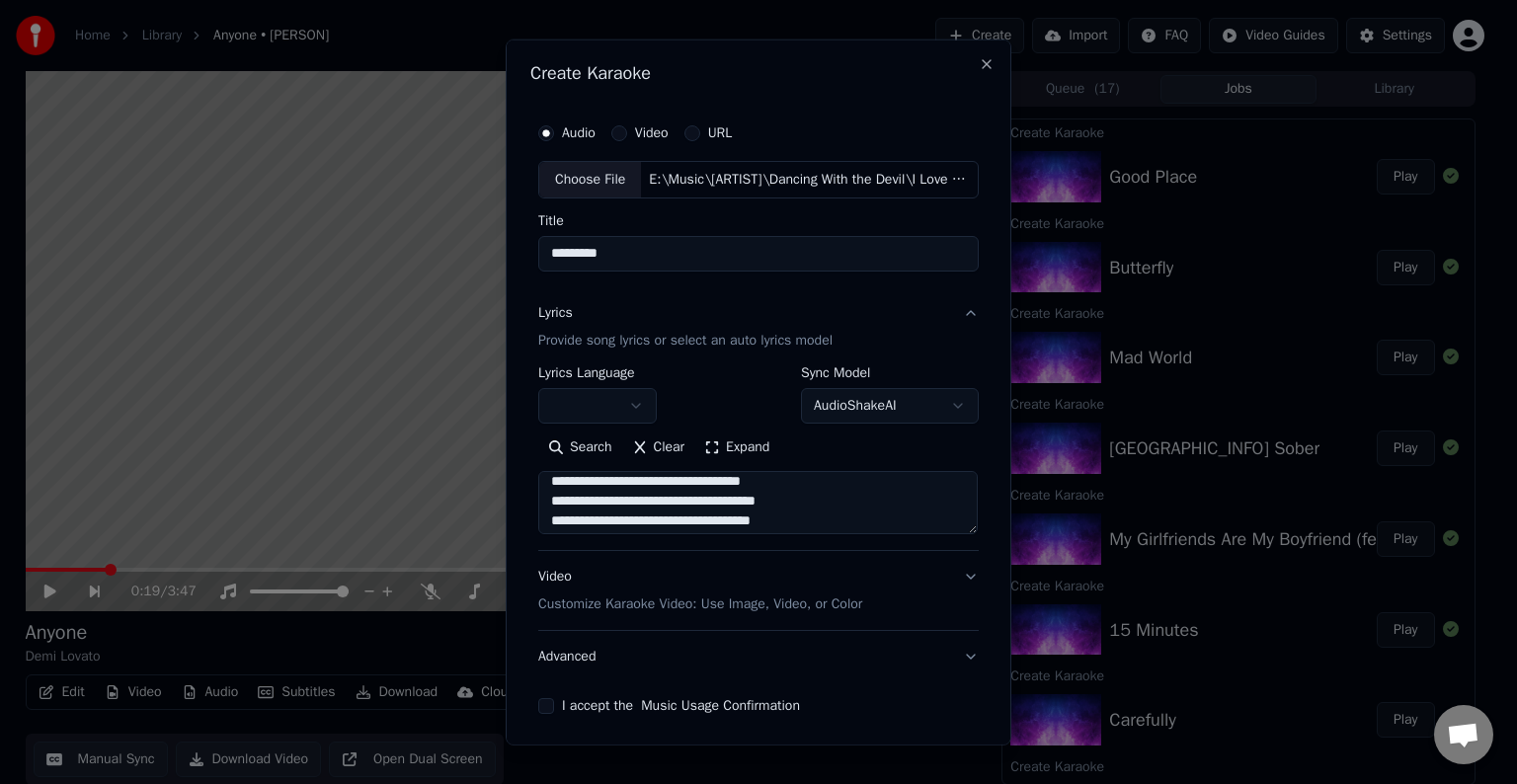 drag, startPoint x: 795, startPoint y: 500, endPoint x: 714, endPoint y: 494, distance: 81.221918 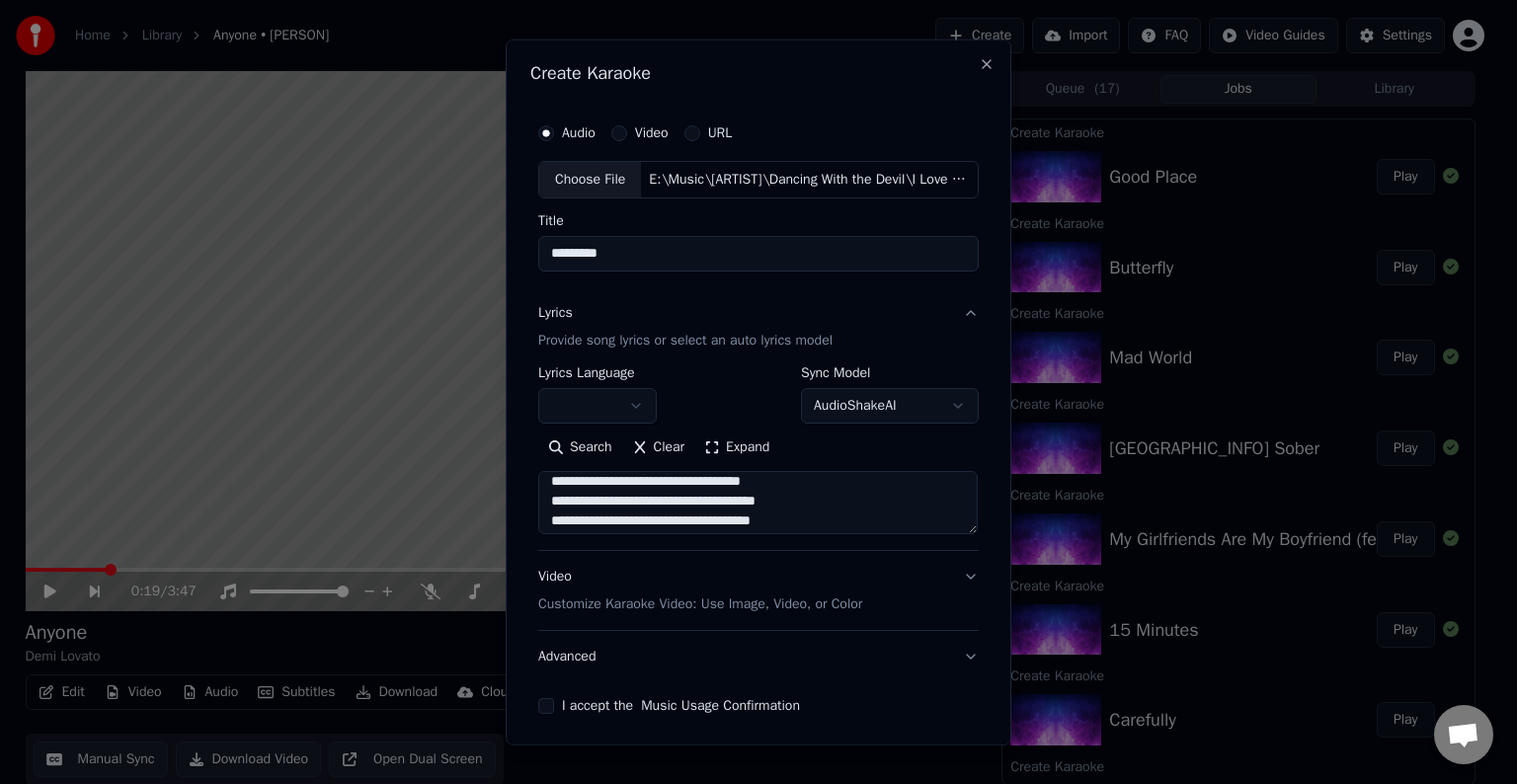 click on "**********" at bounding box center (758, 503) 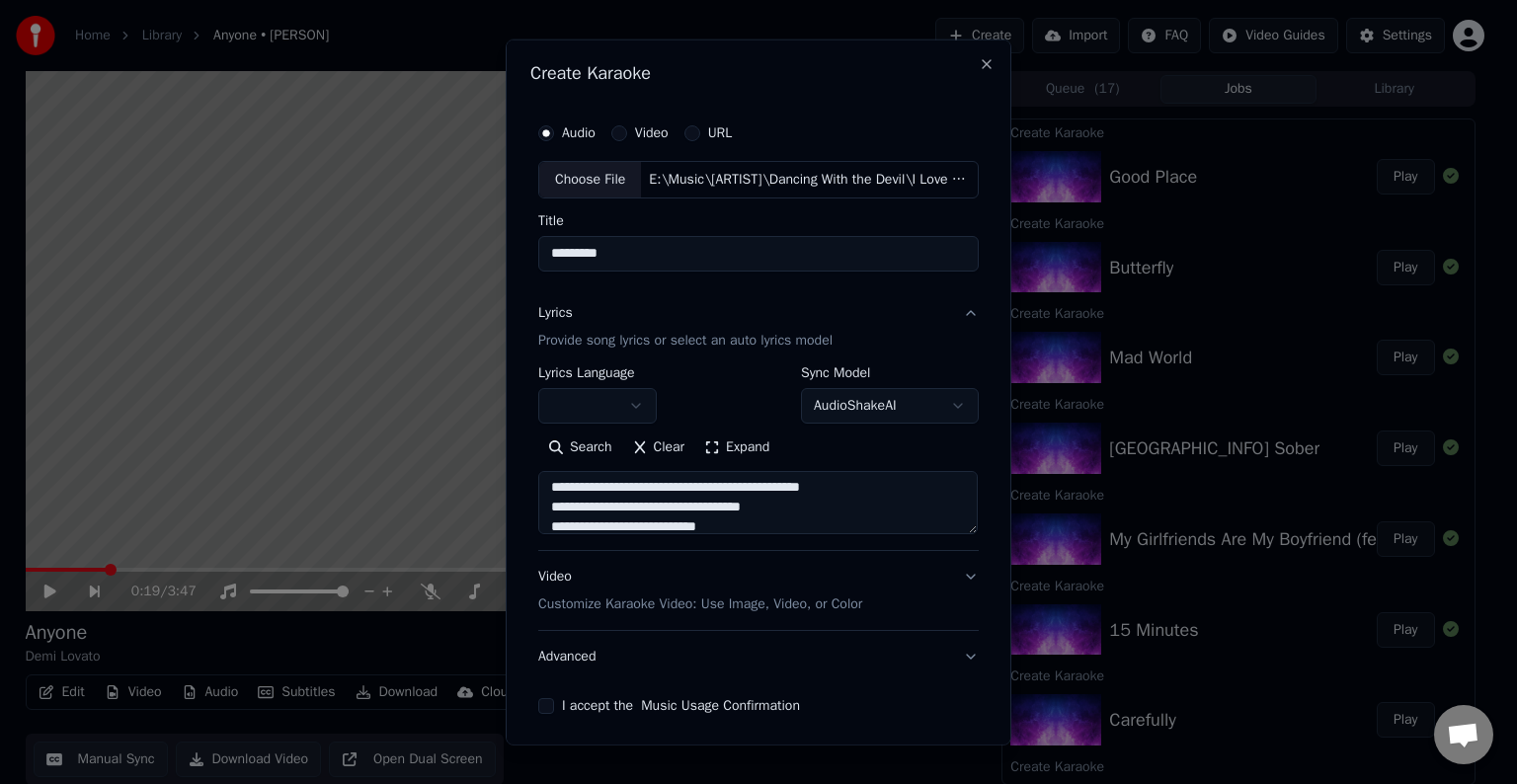 scroll, scrollTop: 434, scrollLeft: 0, axis: vertical 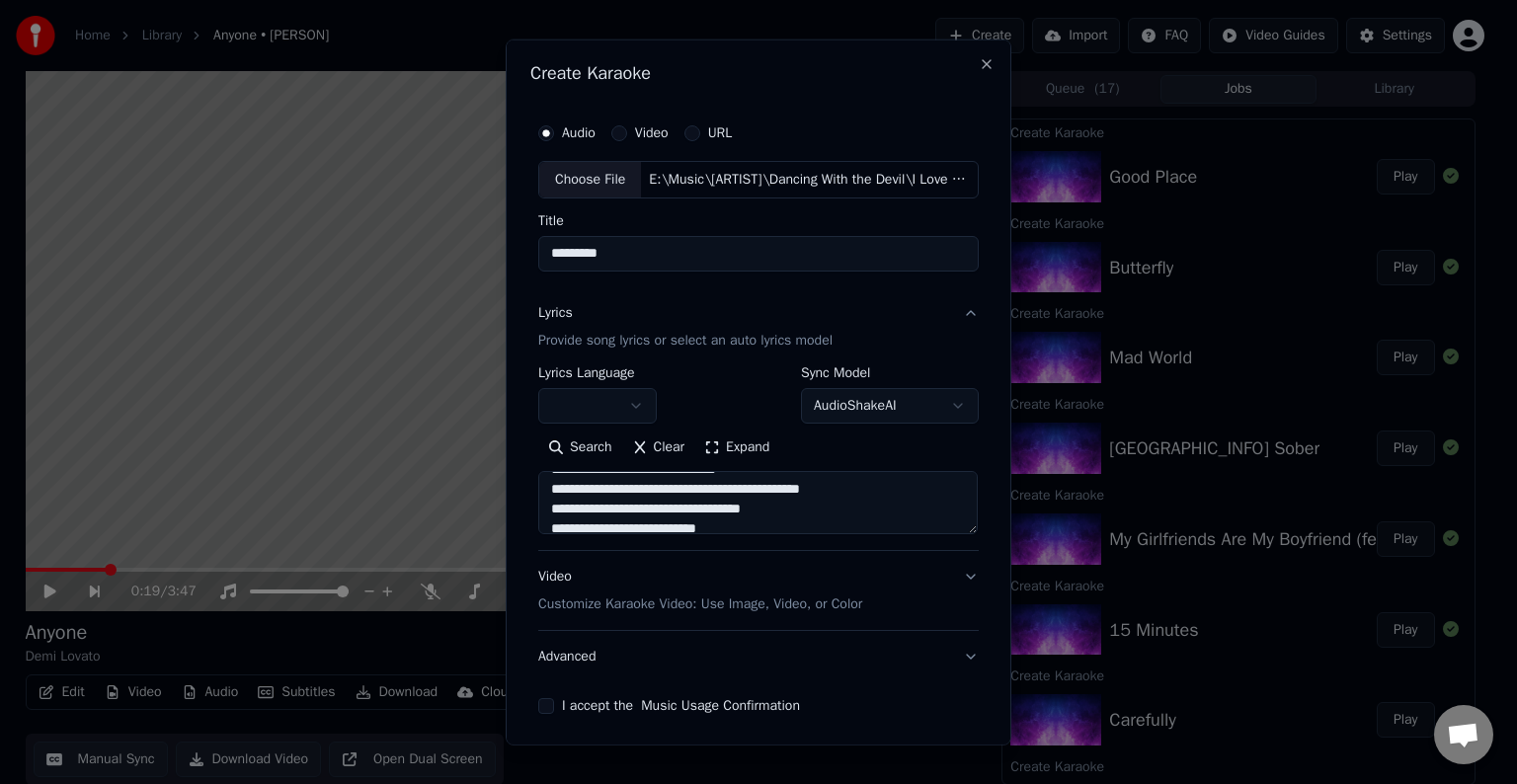 drag, startPoint x: 732, startPoint y: 483, endPoint x: 837, endPoint y: 496, distance: 105.8017 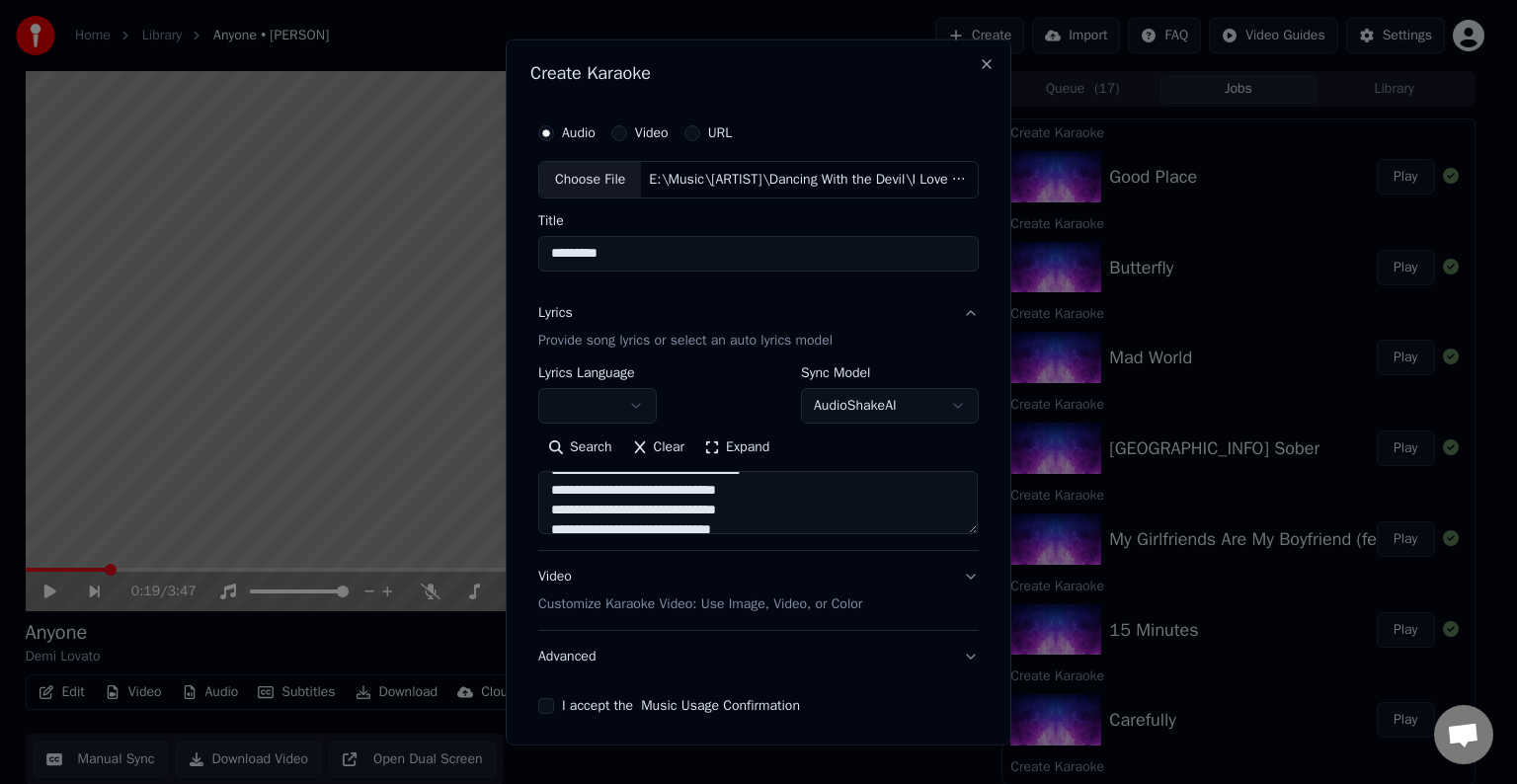 scroll, scrollTop: 487, scrollLeft: 0, axis: vertical 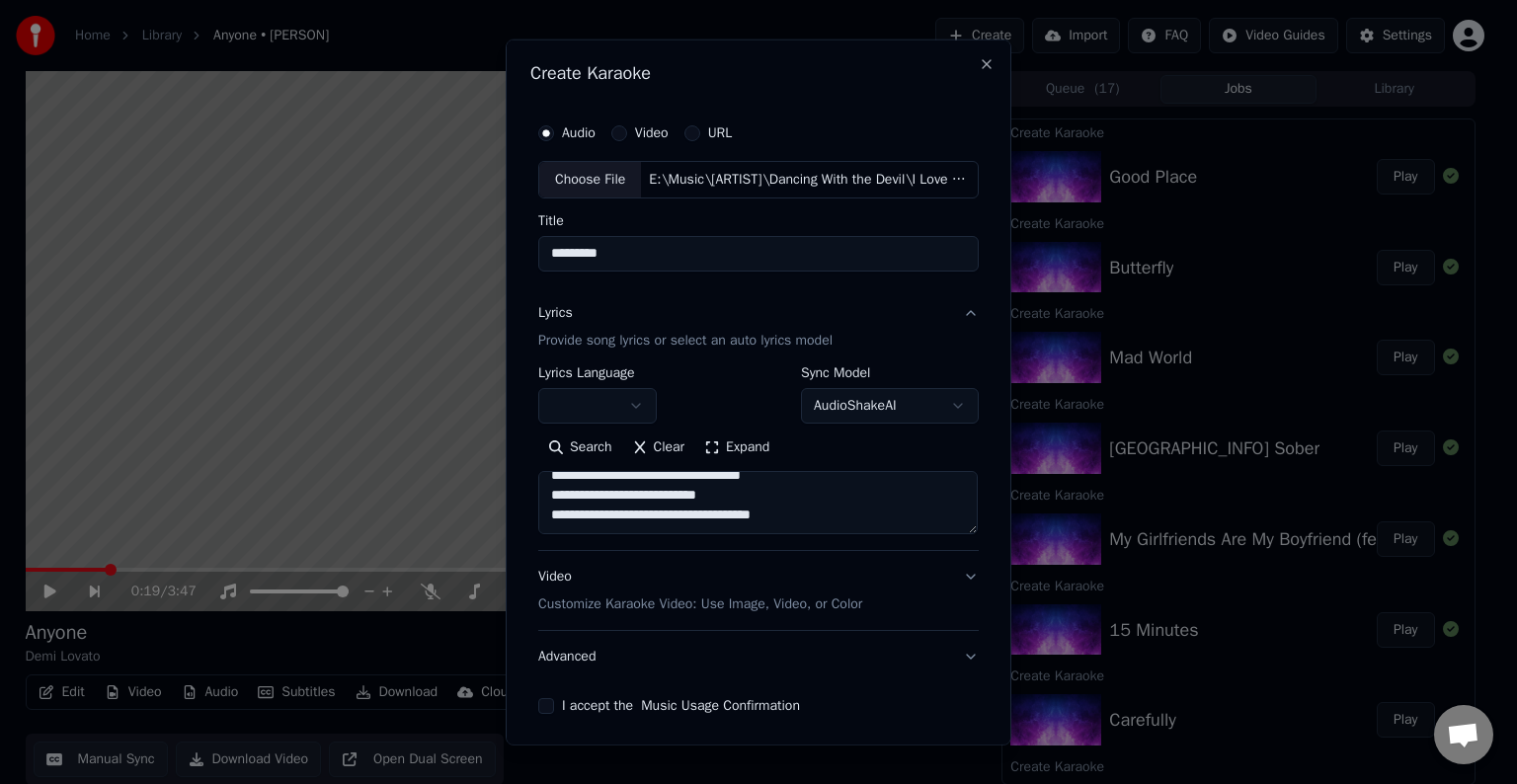 click on "**********" at bounding box center [758, 503] 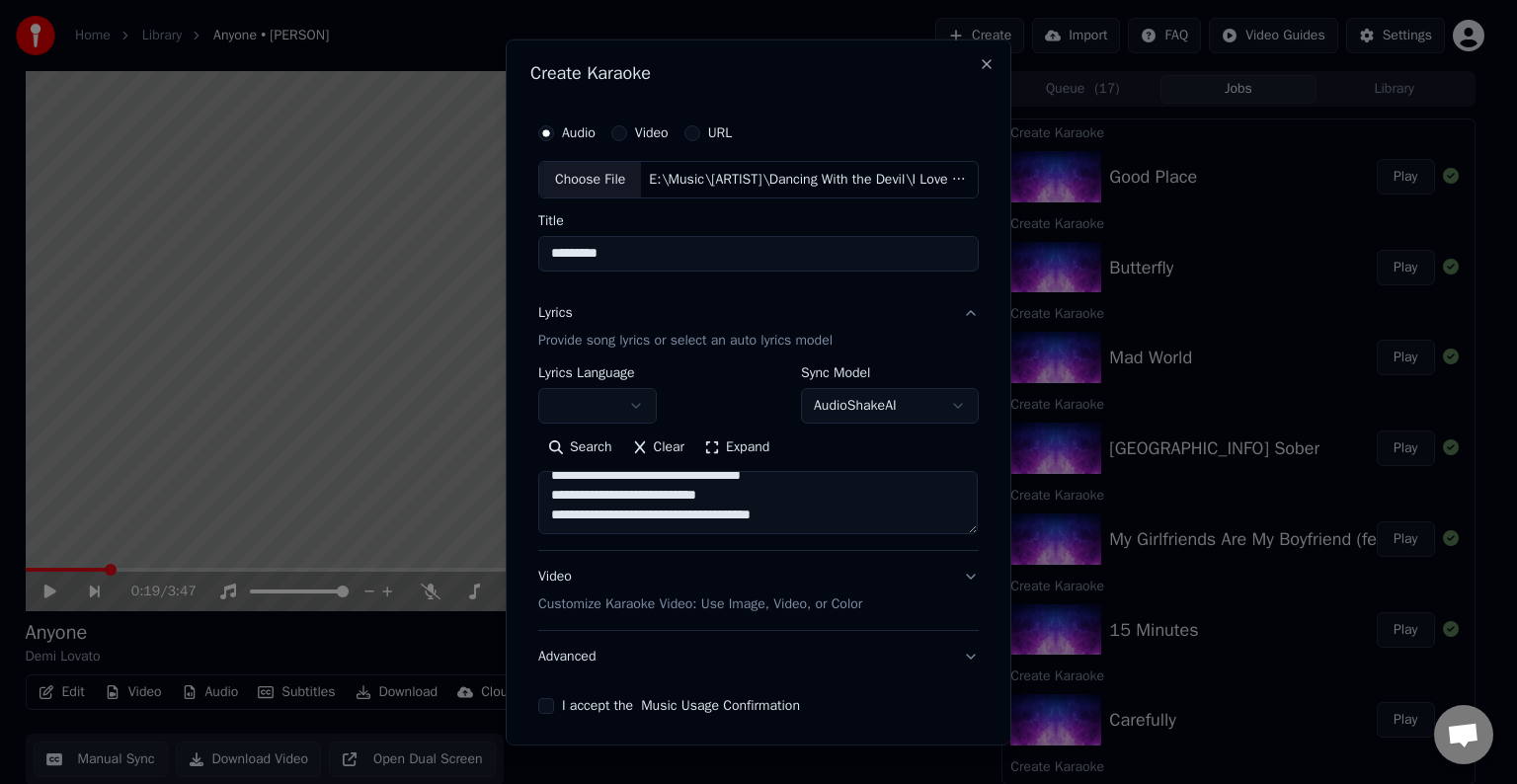 paste on "**********" 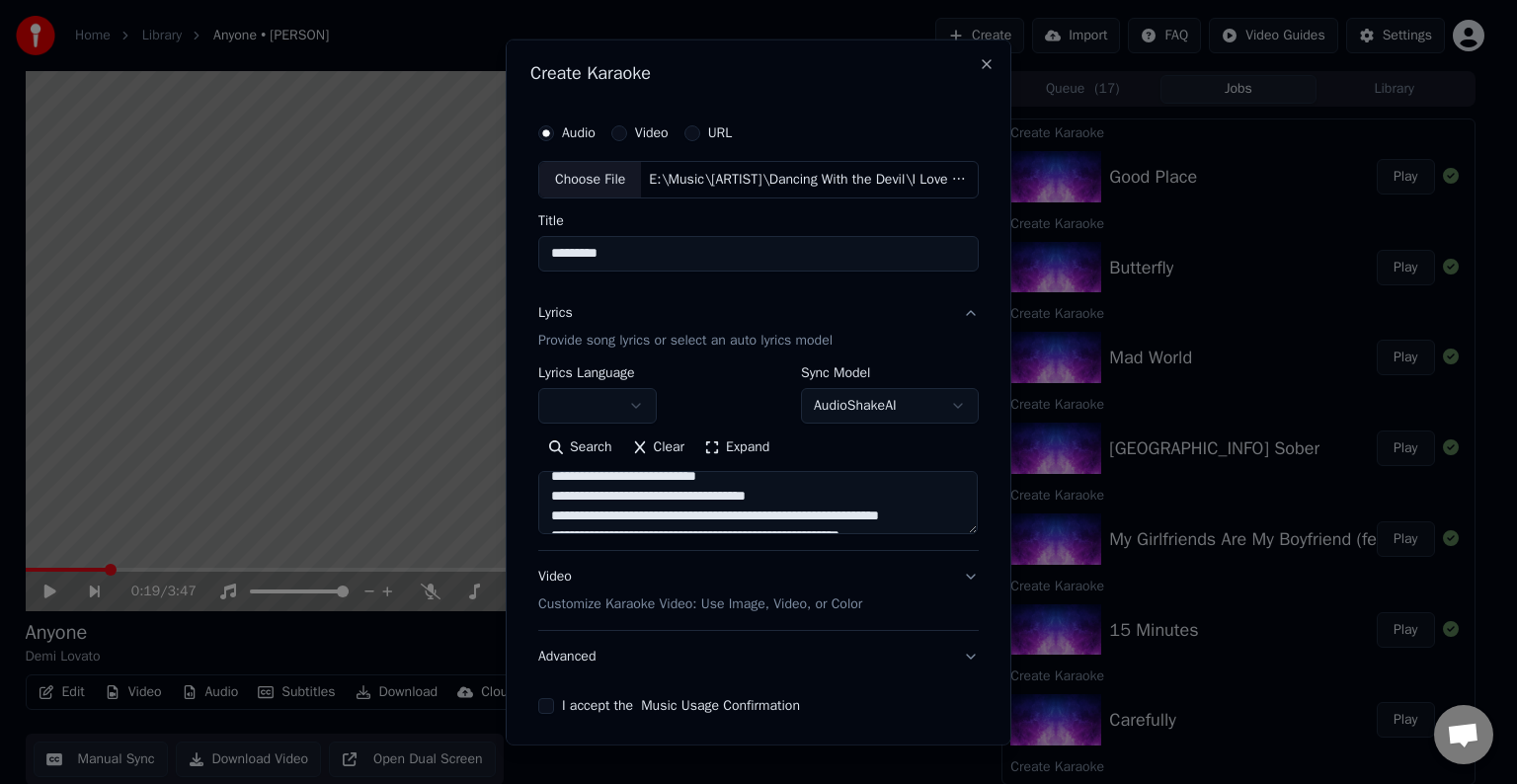 scroll, scrollTop: 577, scrollLeft: 0, axis: vertical 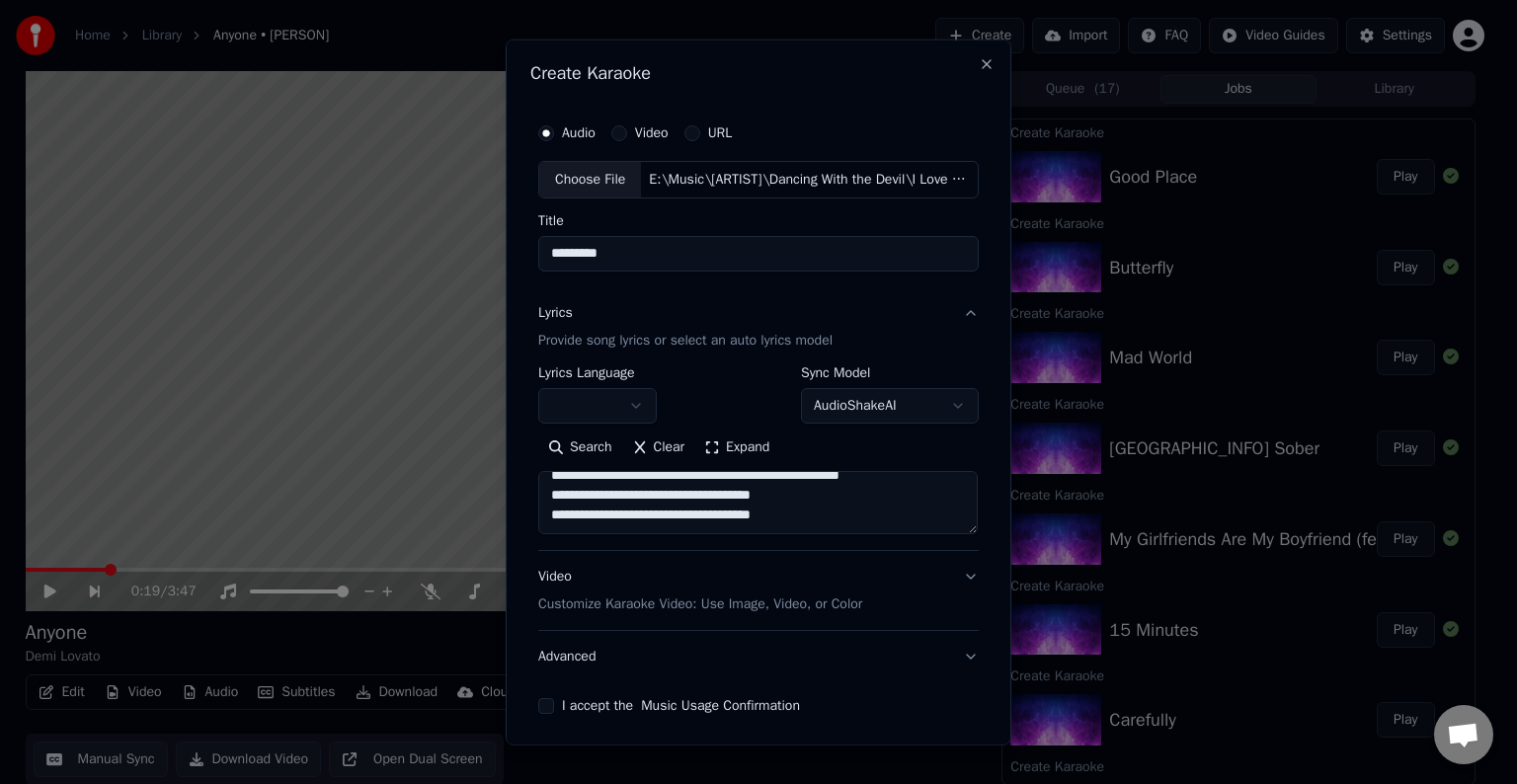 drag, startPoint x: 792, startPoint y: 504, endPoint x: 652, endPoint y: 495, distance: 140.28899 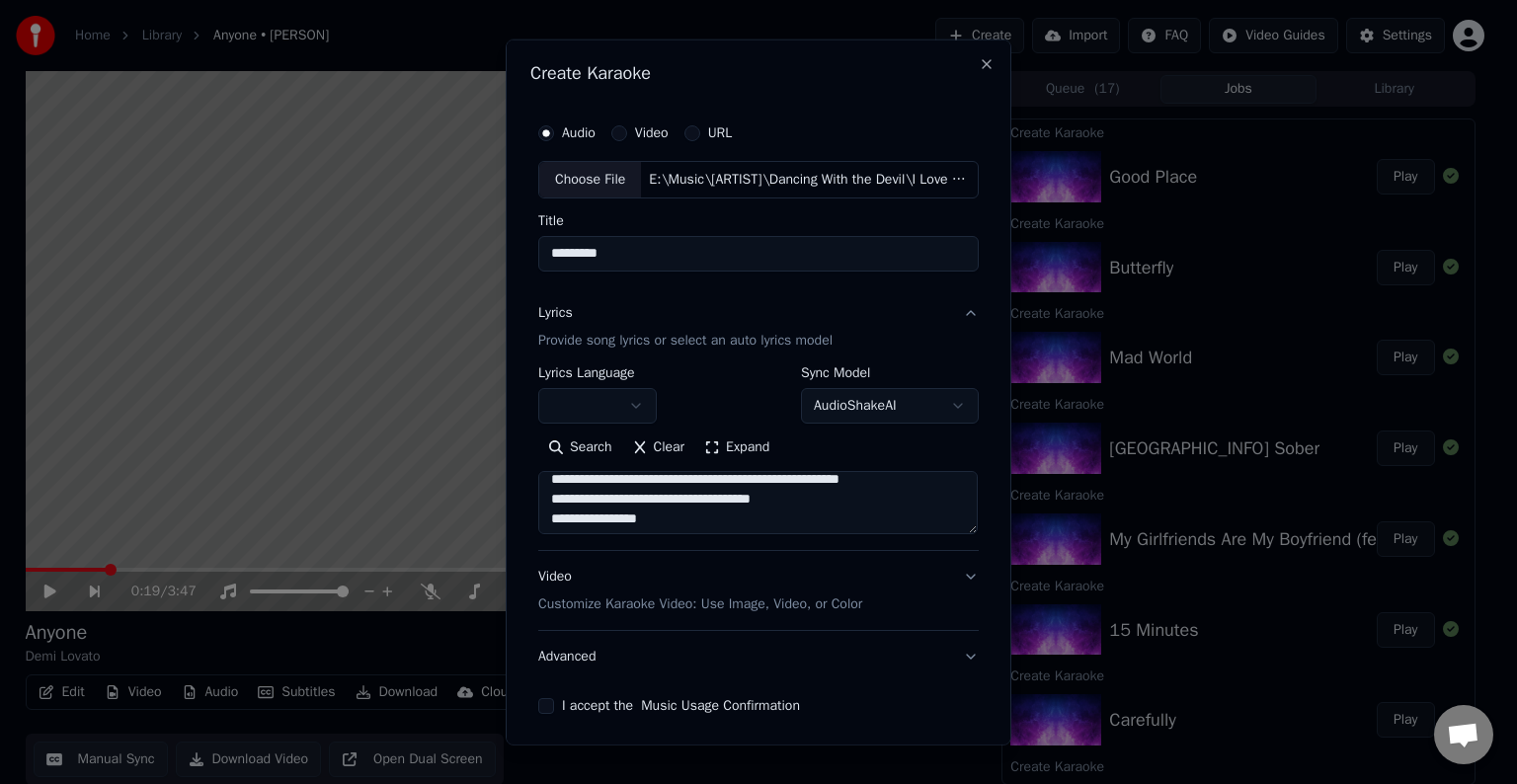 scroll, scrollTop: 541, scrollLeft: 0, axis: vertical 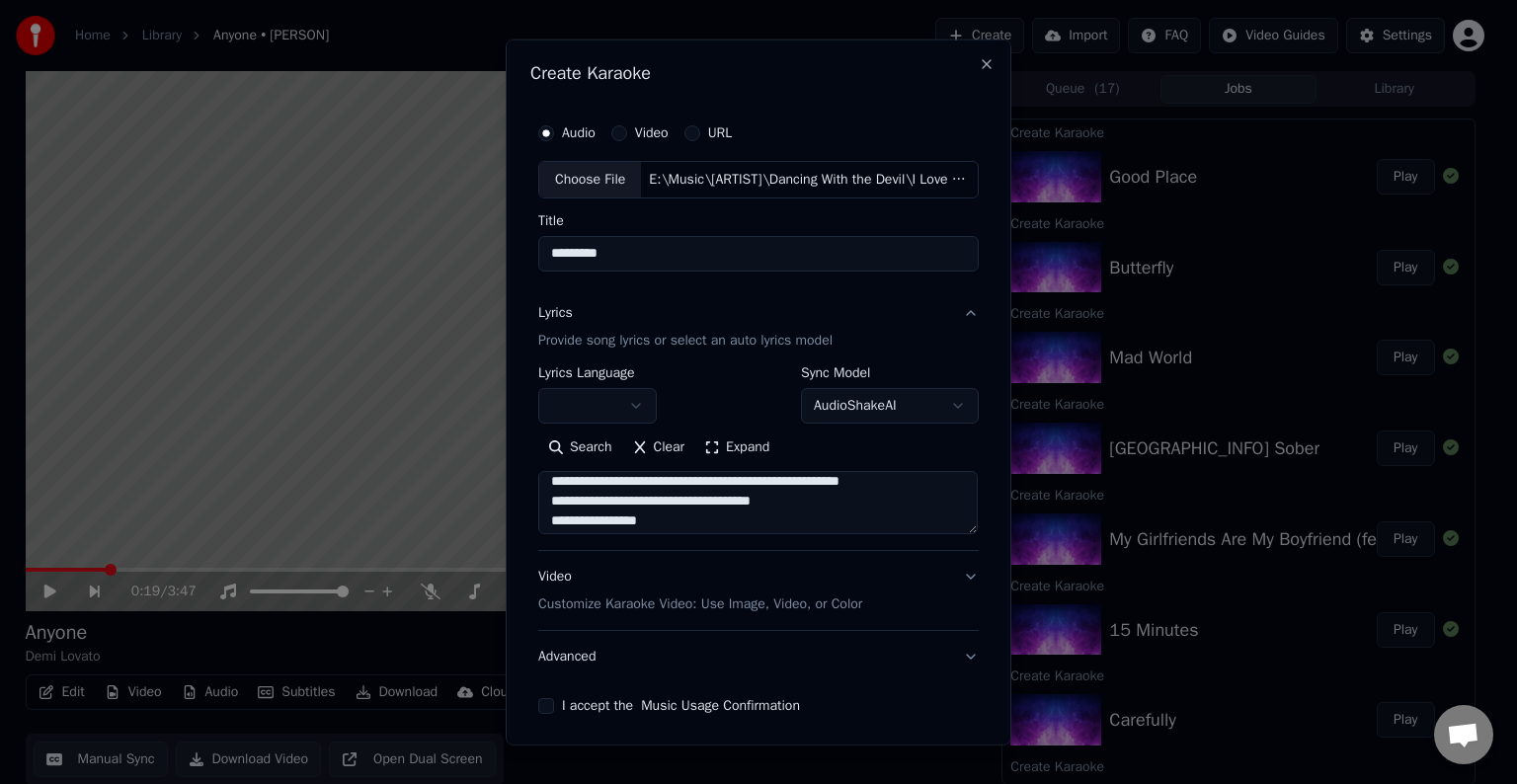 drag, startPoint x: 901, startPoint y: 504, endPoint x: 872, endPoint y: 504, distance: 29 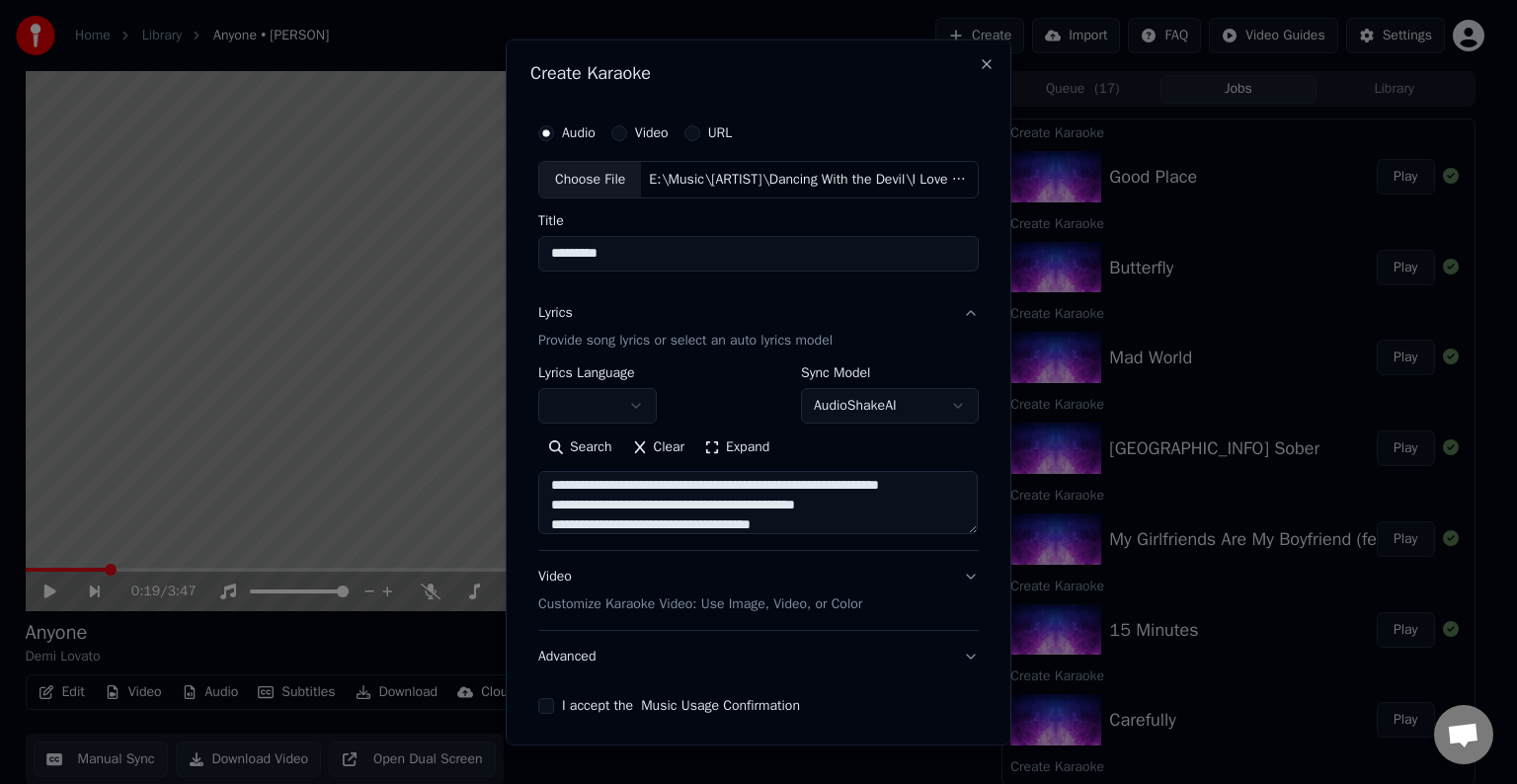 scroll, scrollTop: 513, scrollLeft: 0, axis: vertical 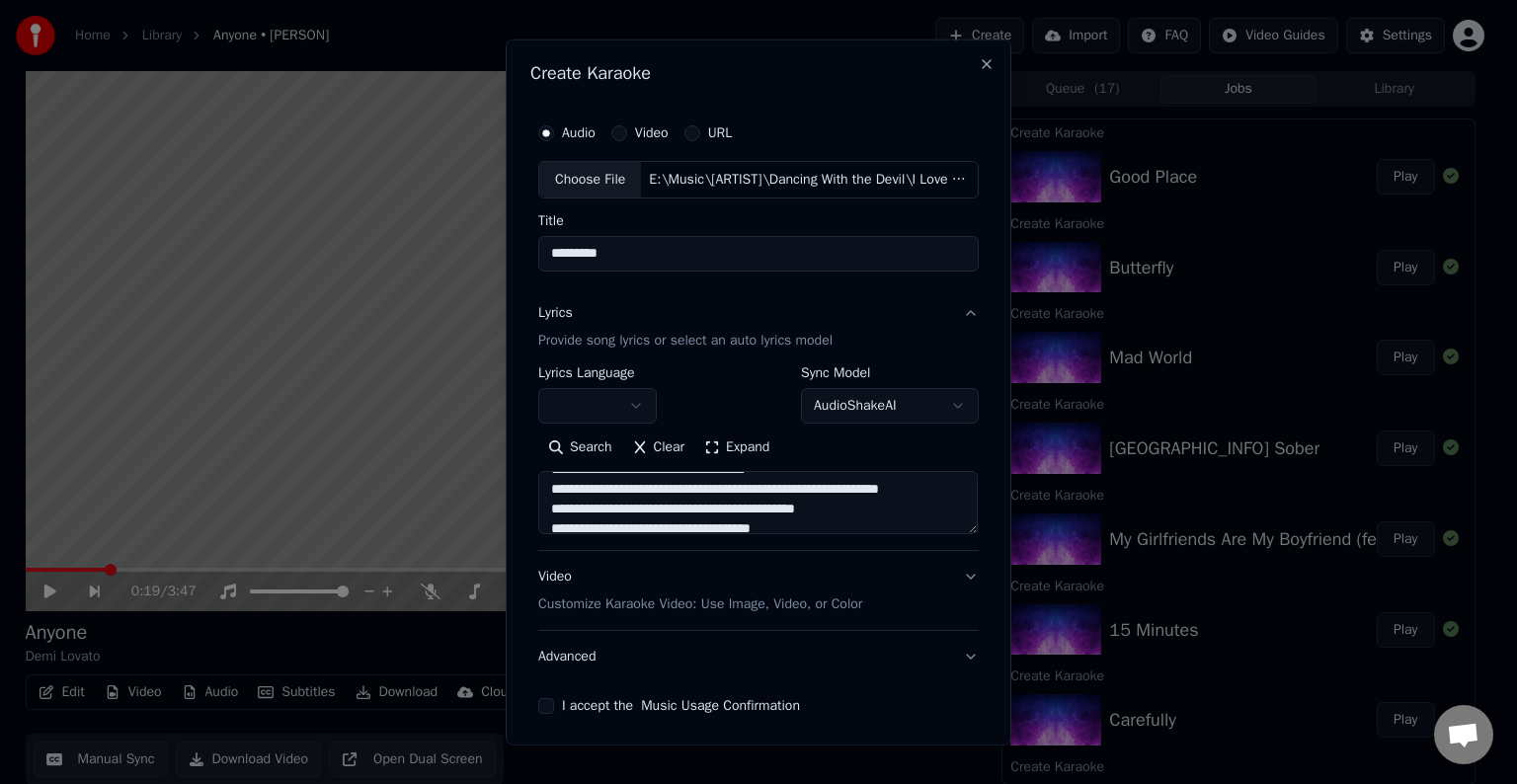 drag, startPoint x: 830, startPoint y: 506, endPoint x: 877, endPoint y: 494, distance: 48.50773 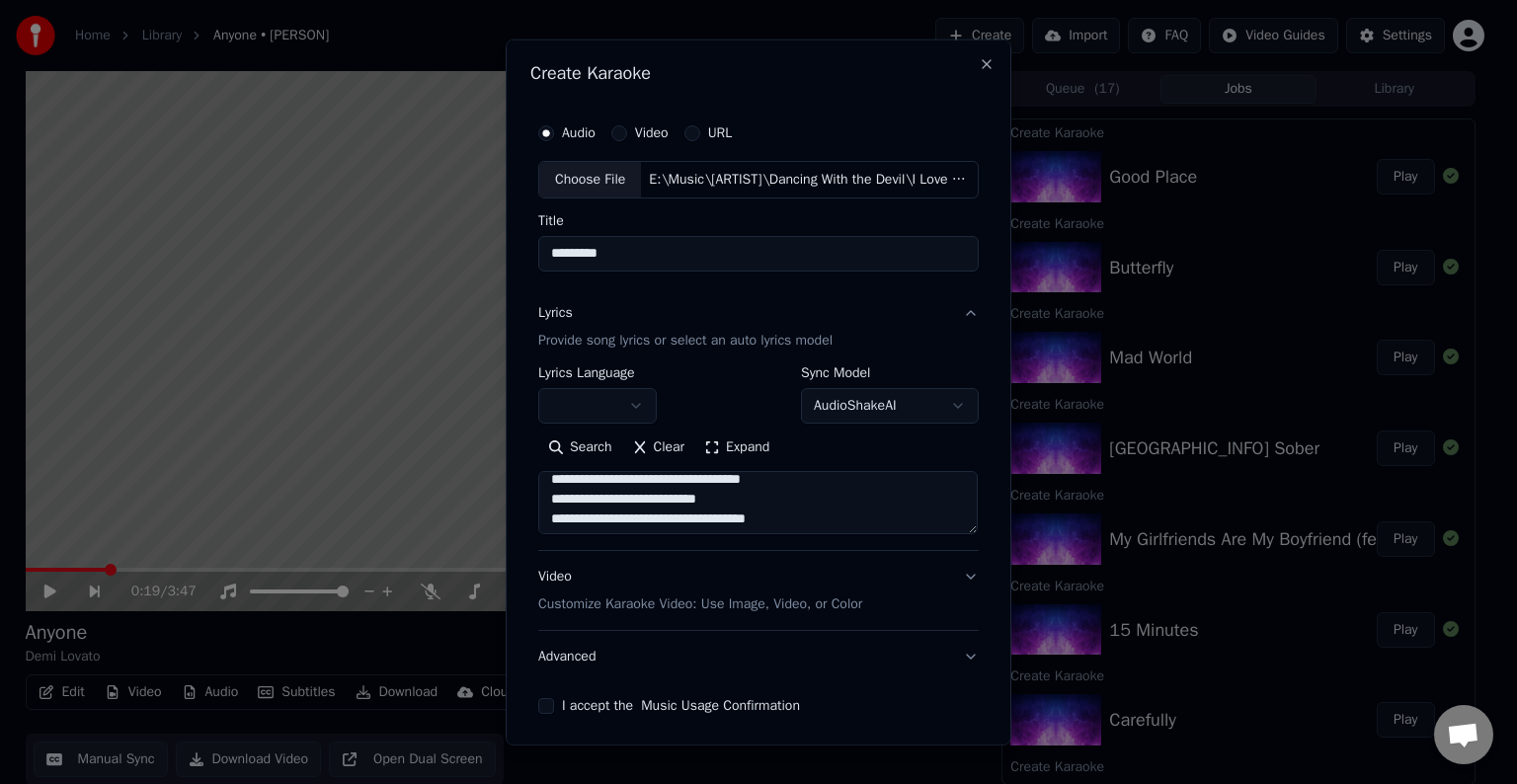 scroll, scrollTop: 566, scrollLeft: 0, axis: vertical 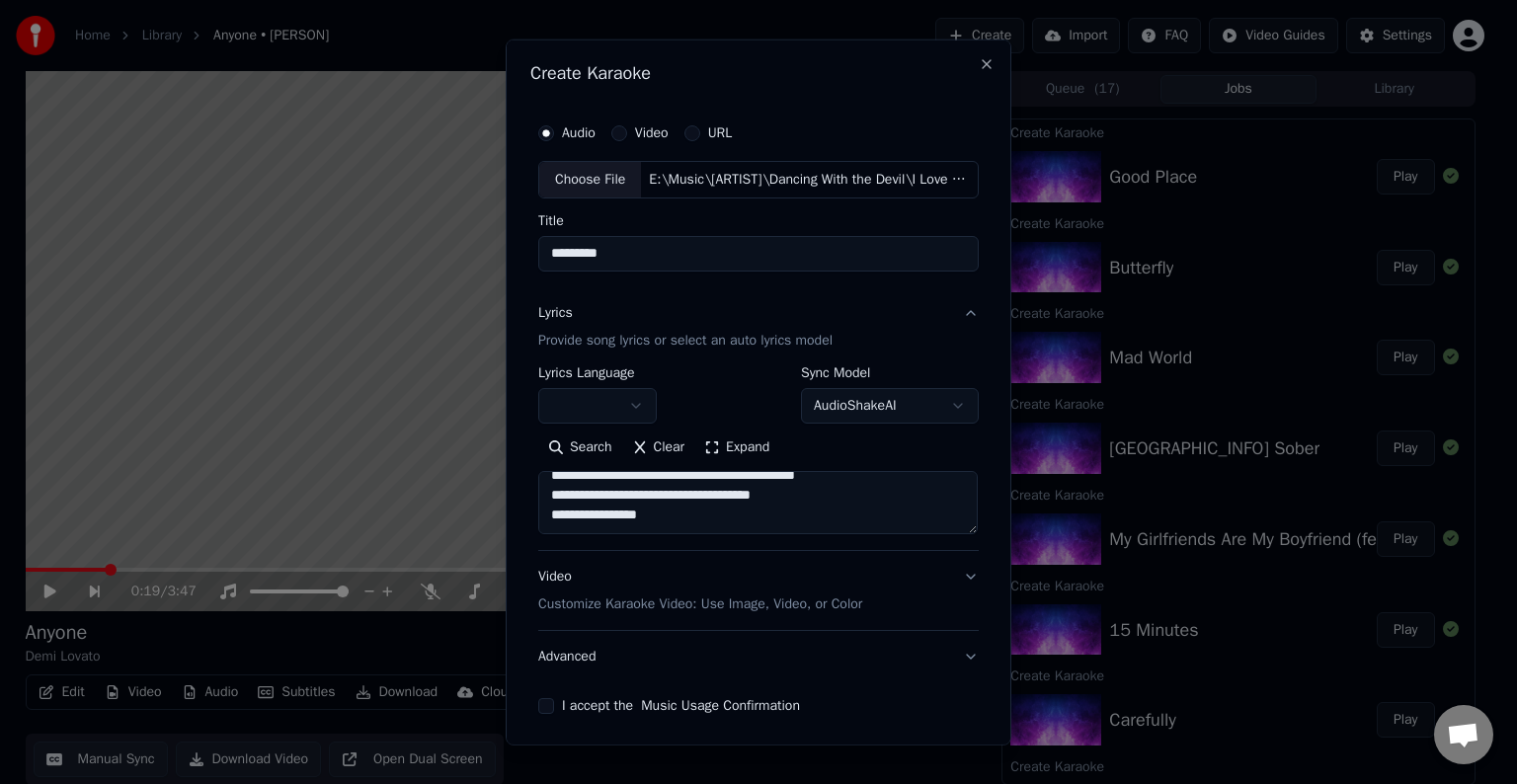 click at bounding box center (758, 503) 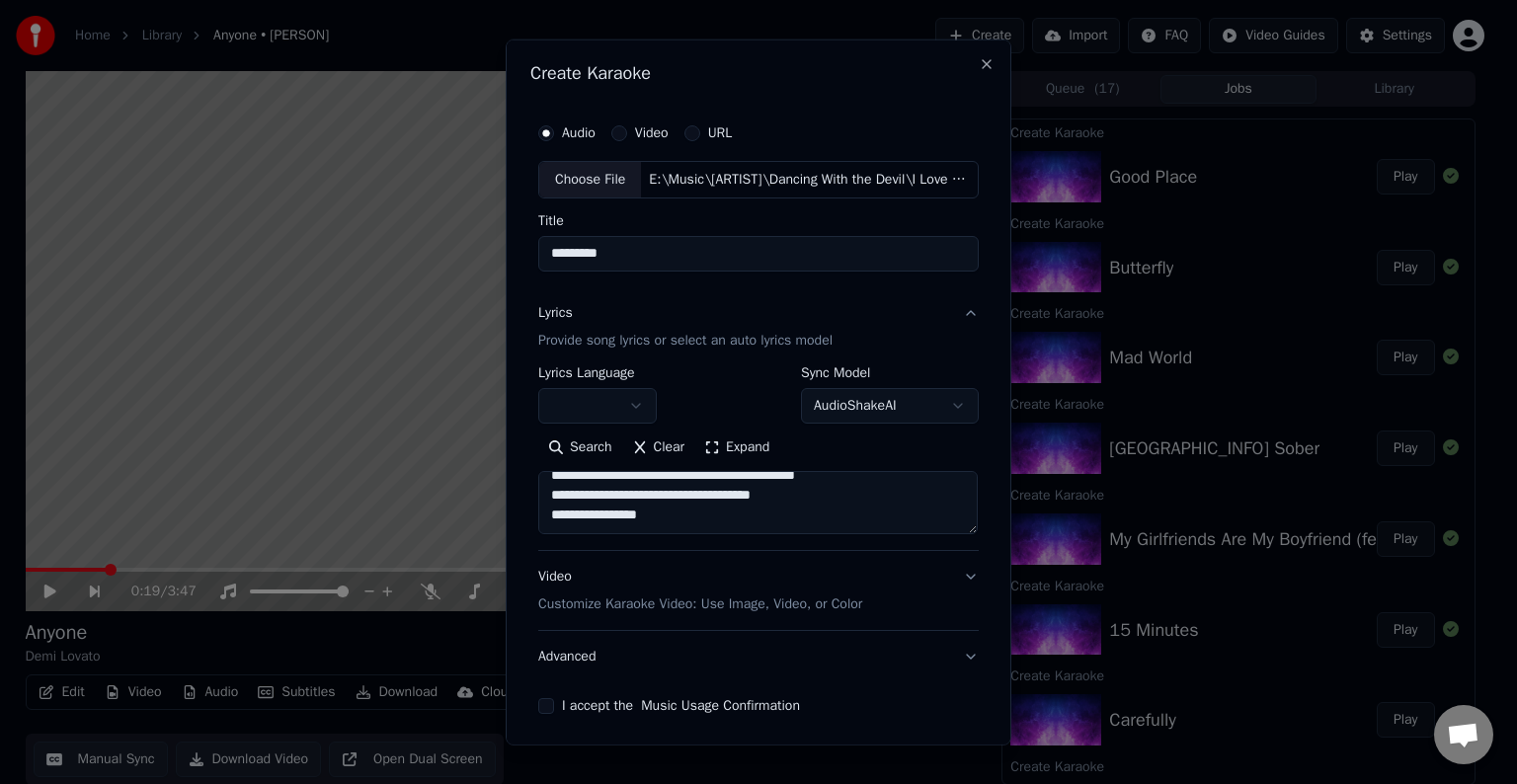 paste on "**********" 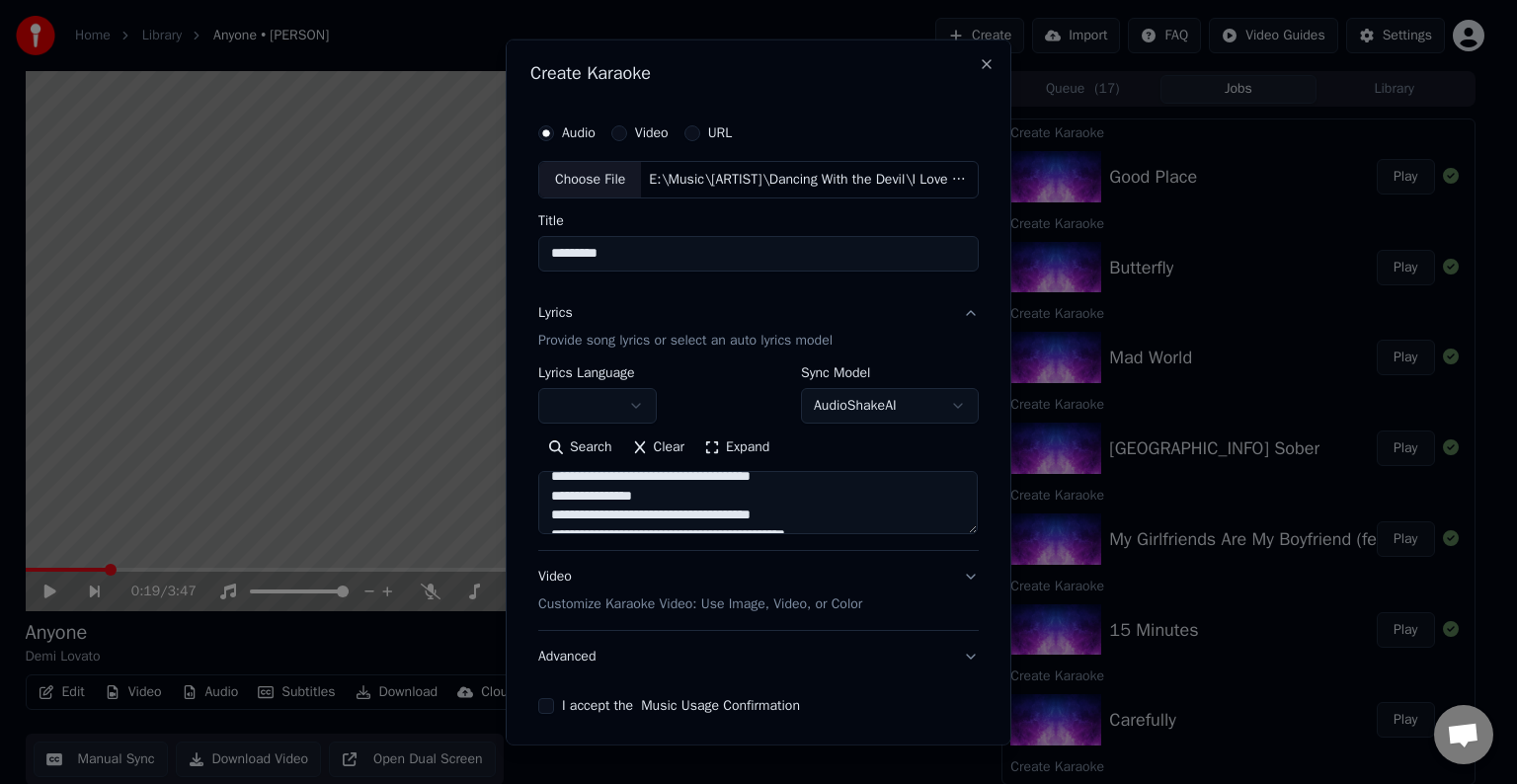 scroll, scrollTop: 715, scrollLeft: 0, axis: vertical 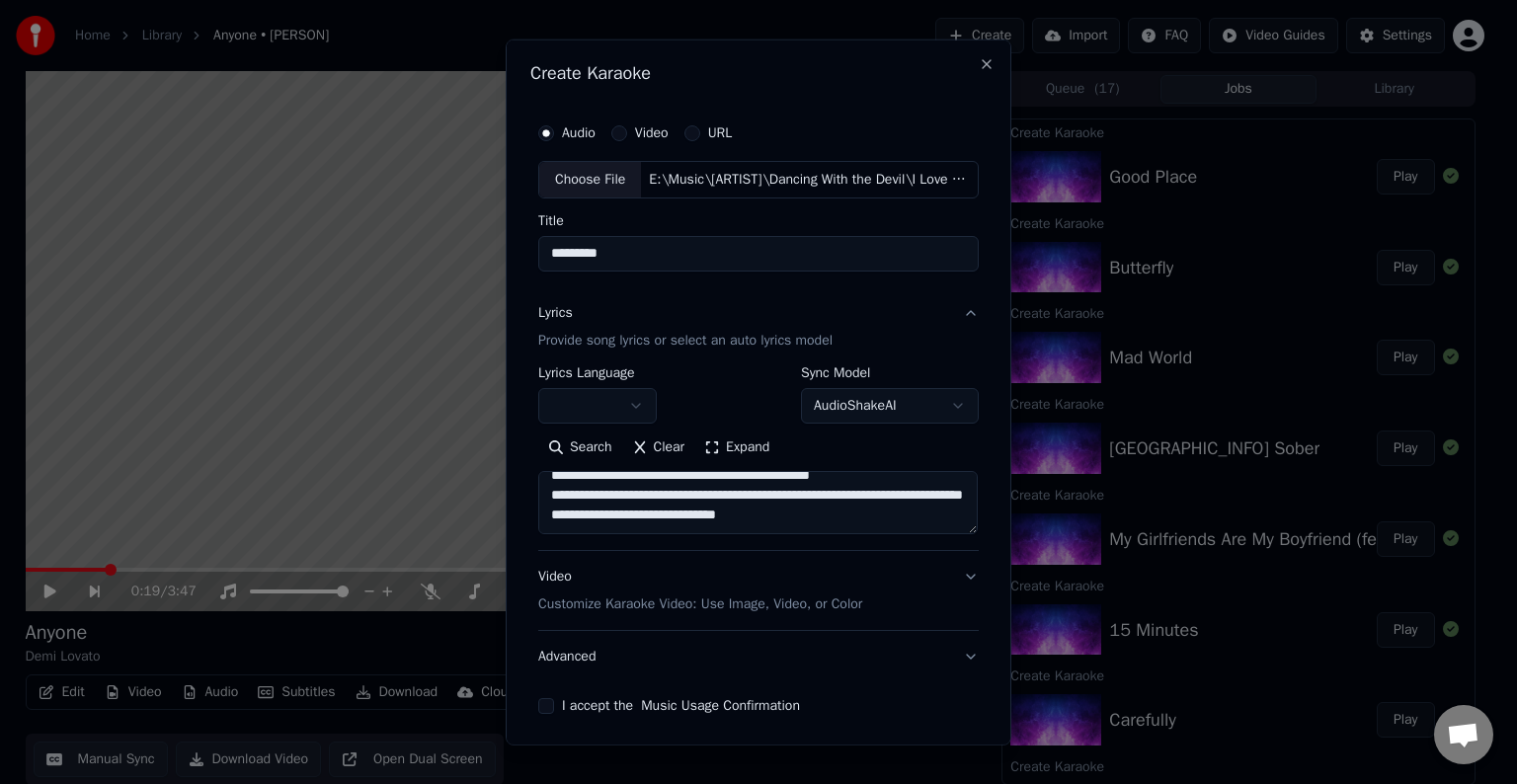 drag, startPoint x: 677, startPoint y: 507, endPoint x: 802, endPoint y: 491, distance: 126.0198 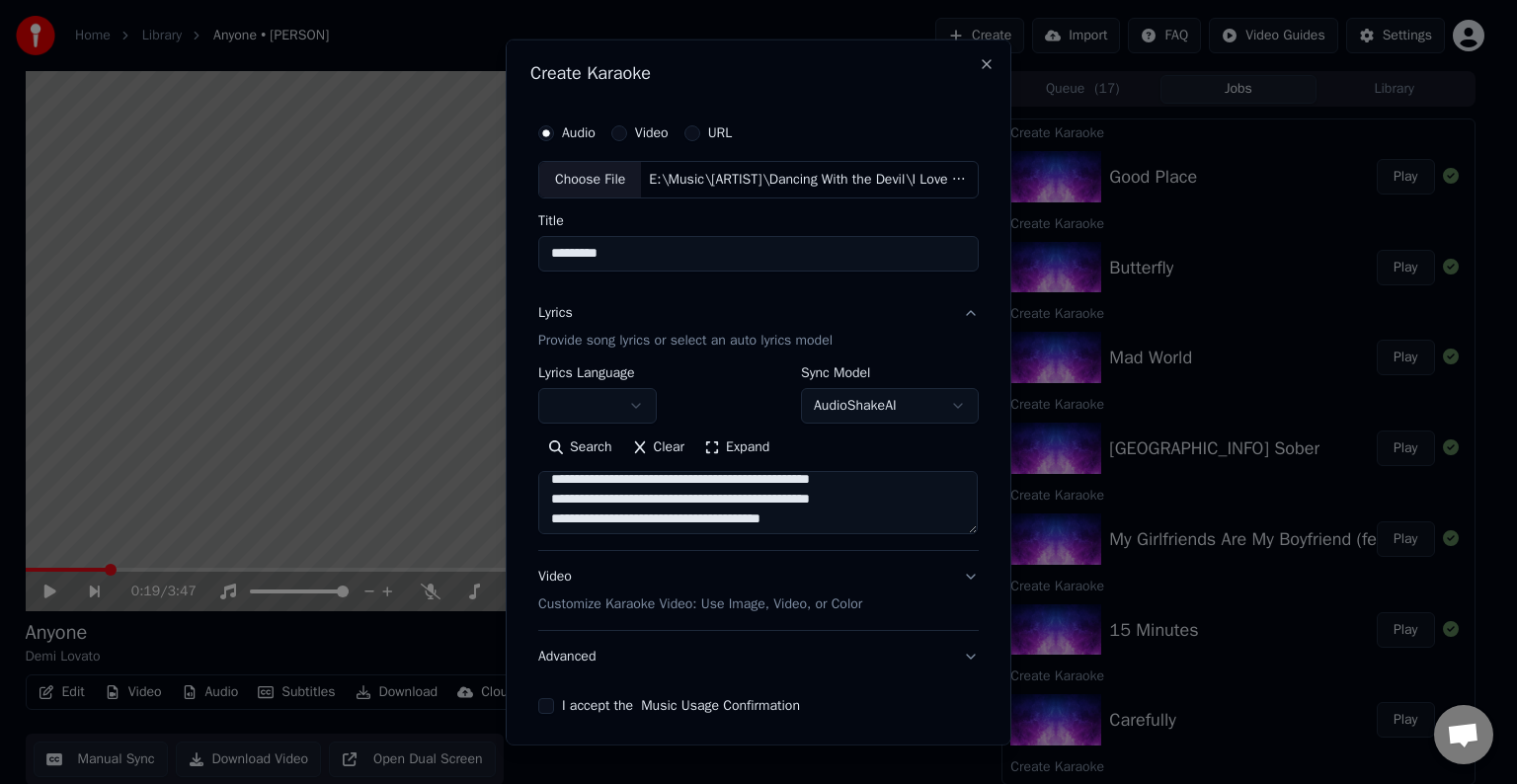 scroll, scrollTop: 636, scrollLeft: 0, axis: vertical 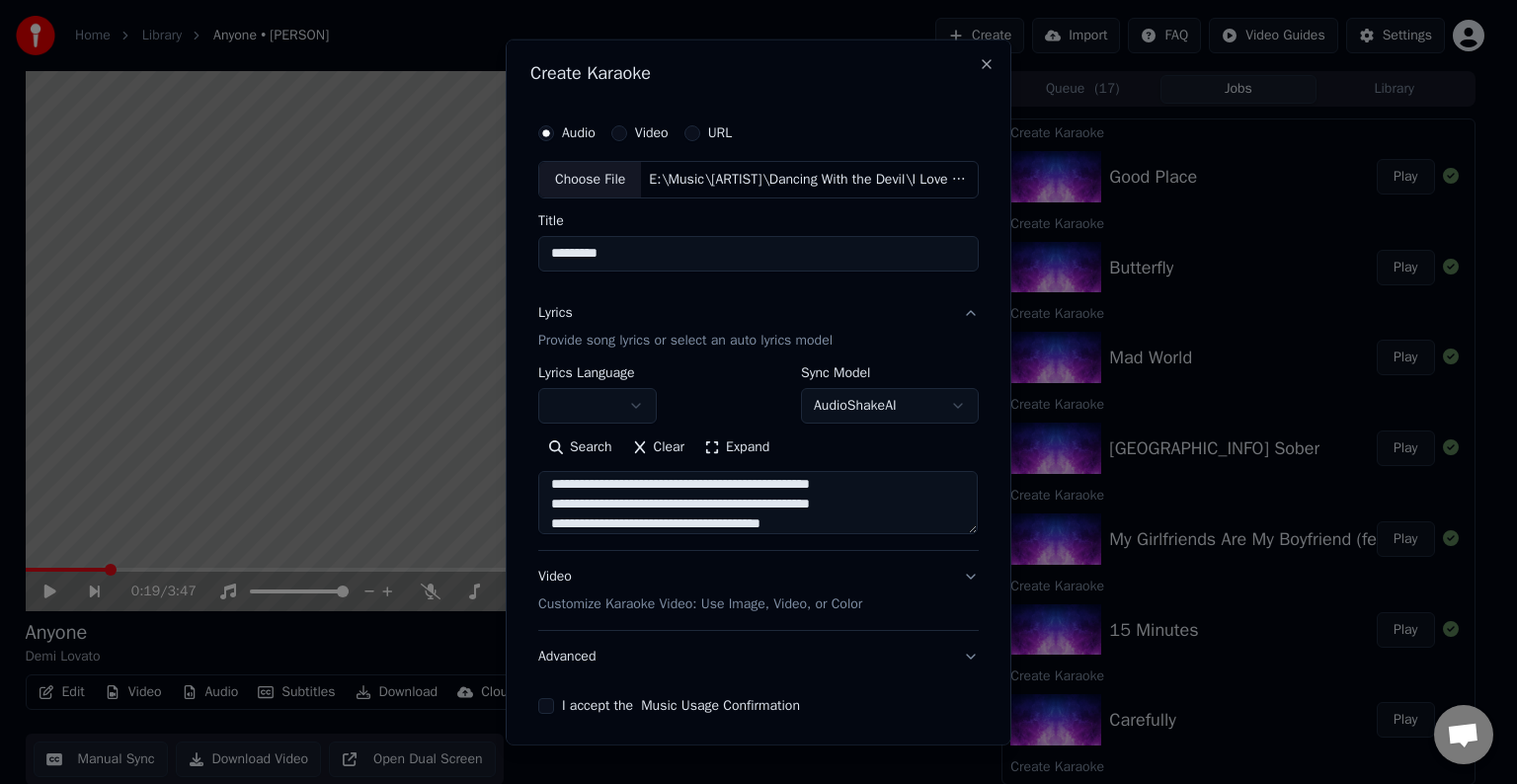 drag, startPoint x: 880, startPoint y: 507, endPoint x: 762, endPoint y: 506, distance: 118.0042 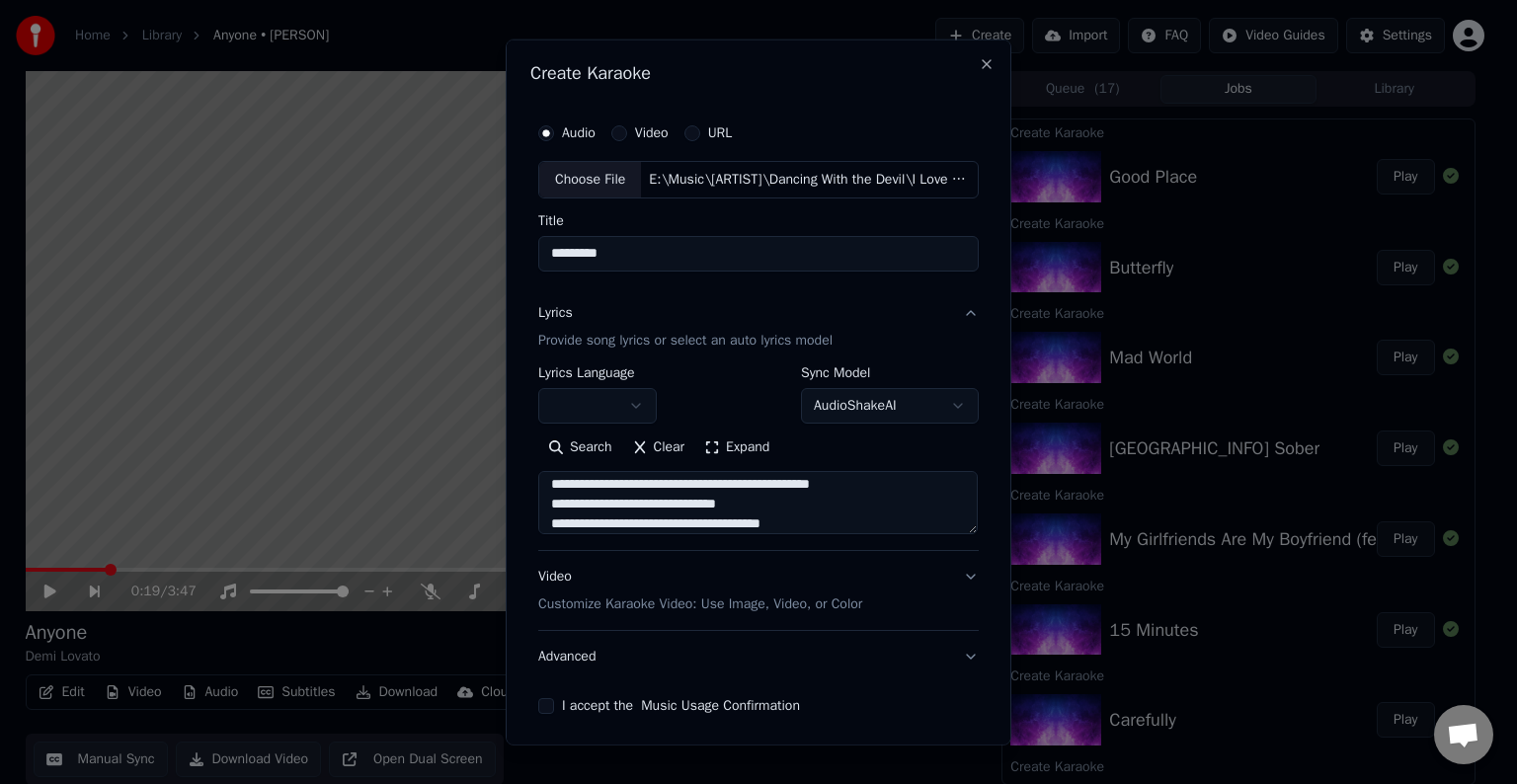 scroll, scrollTop: 620, scrollLeft: 0, axis: vertical 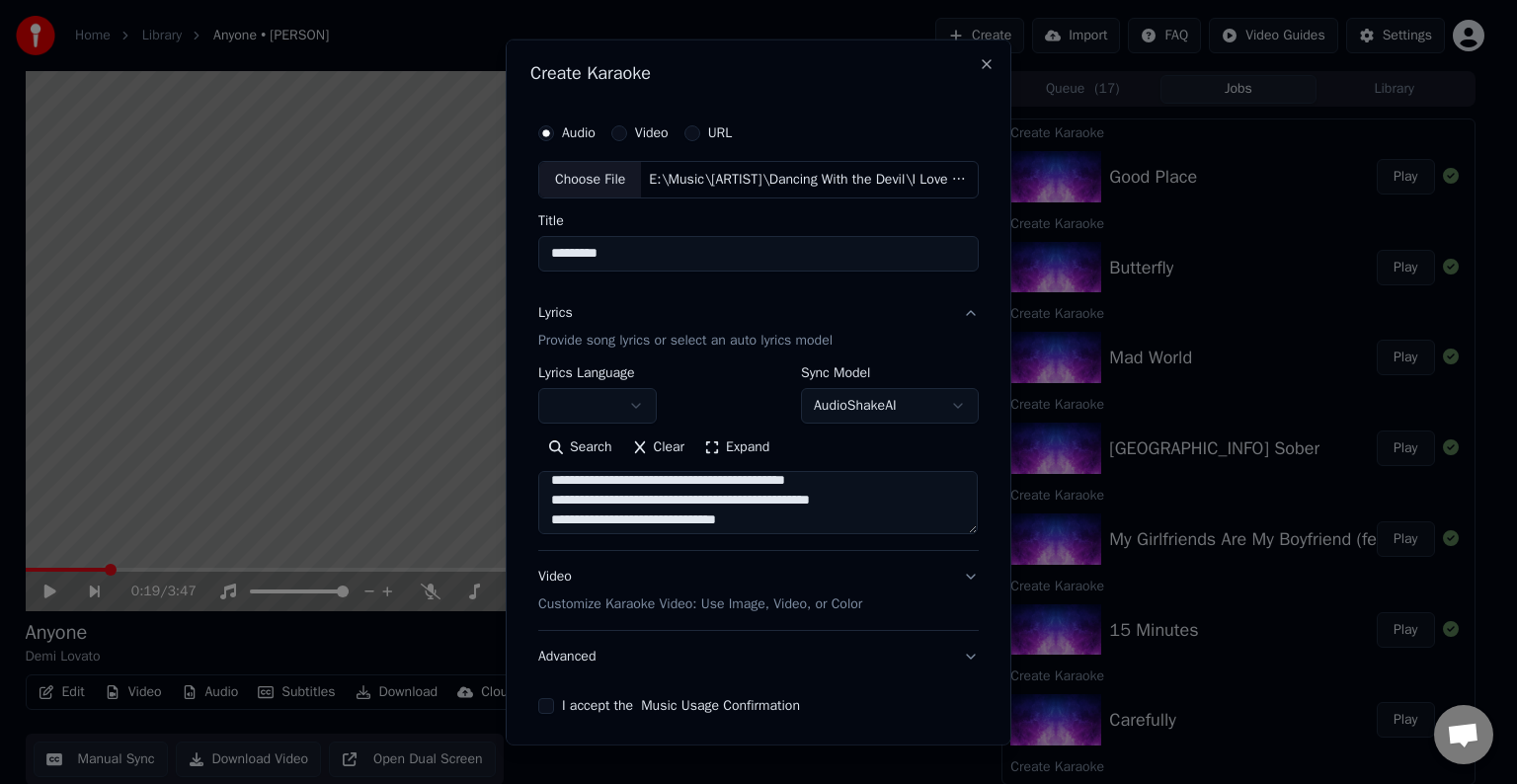 drag, startPoint x: 757, startPoint y: 501, endPoint x: 874, endPoint y: 505, distance: 117.06836 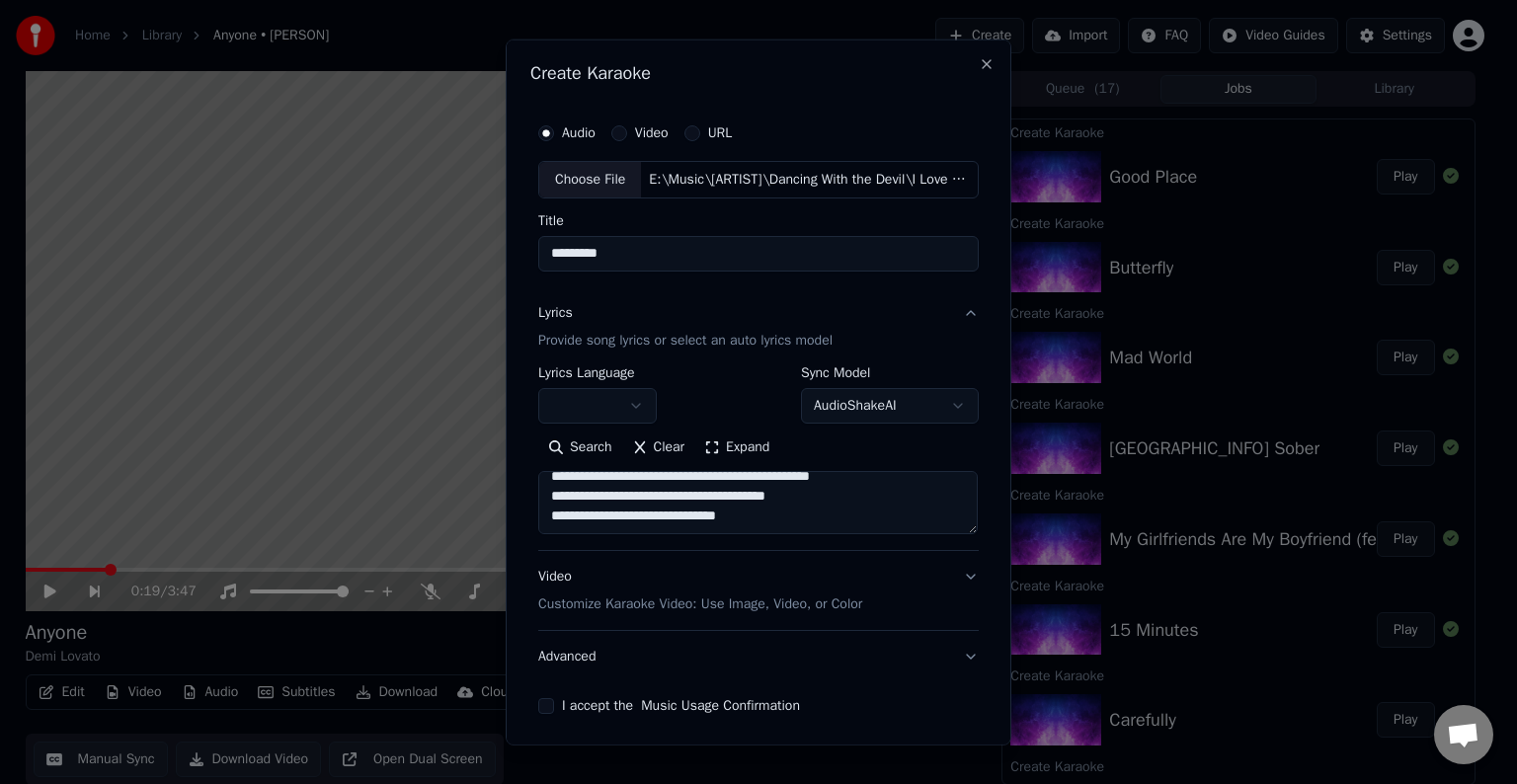 click at bounding box center [758, 503] 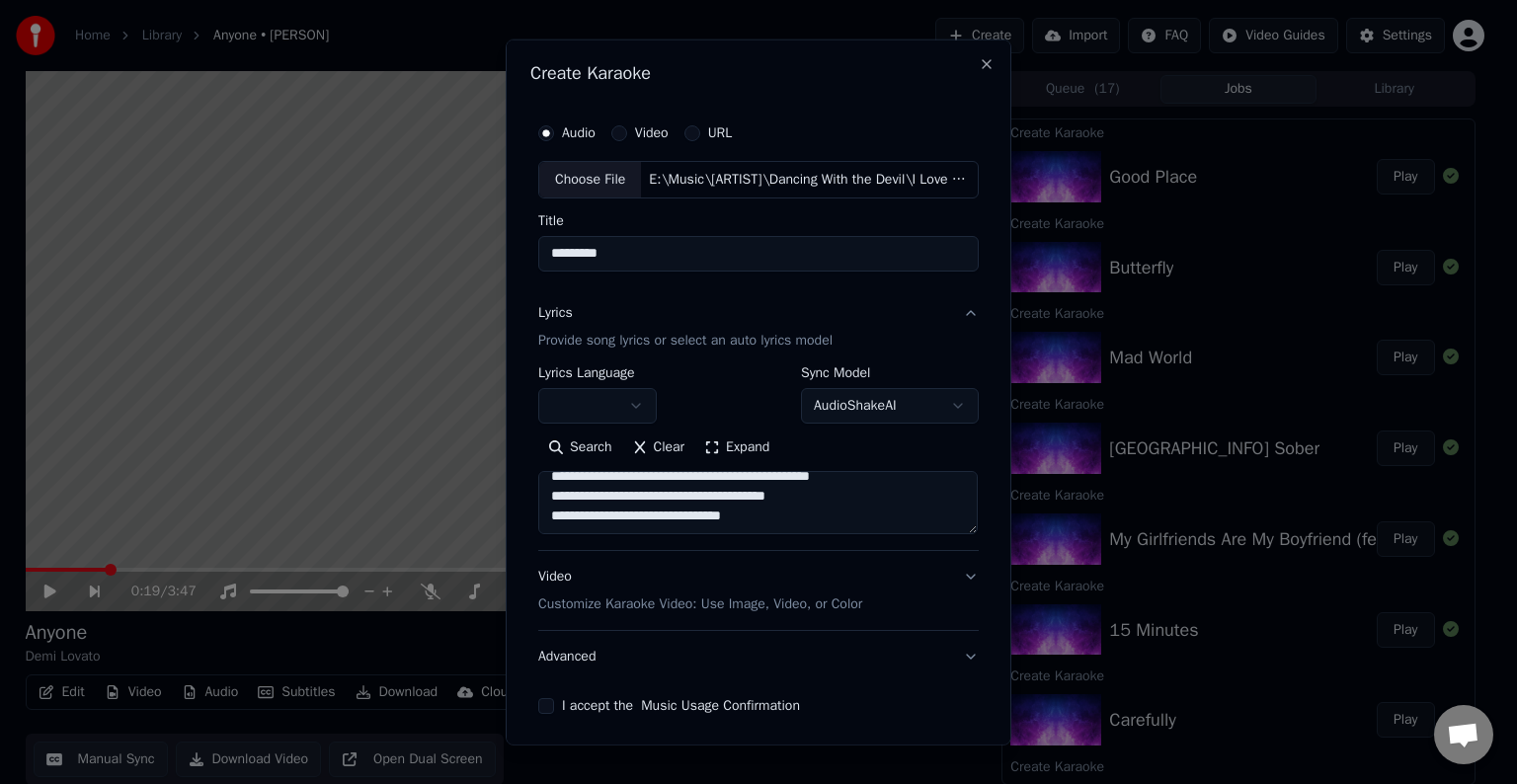 scroll, scrollTop: 715, scrollLeft: 0, axis: vertical 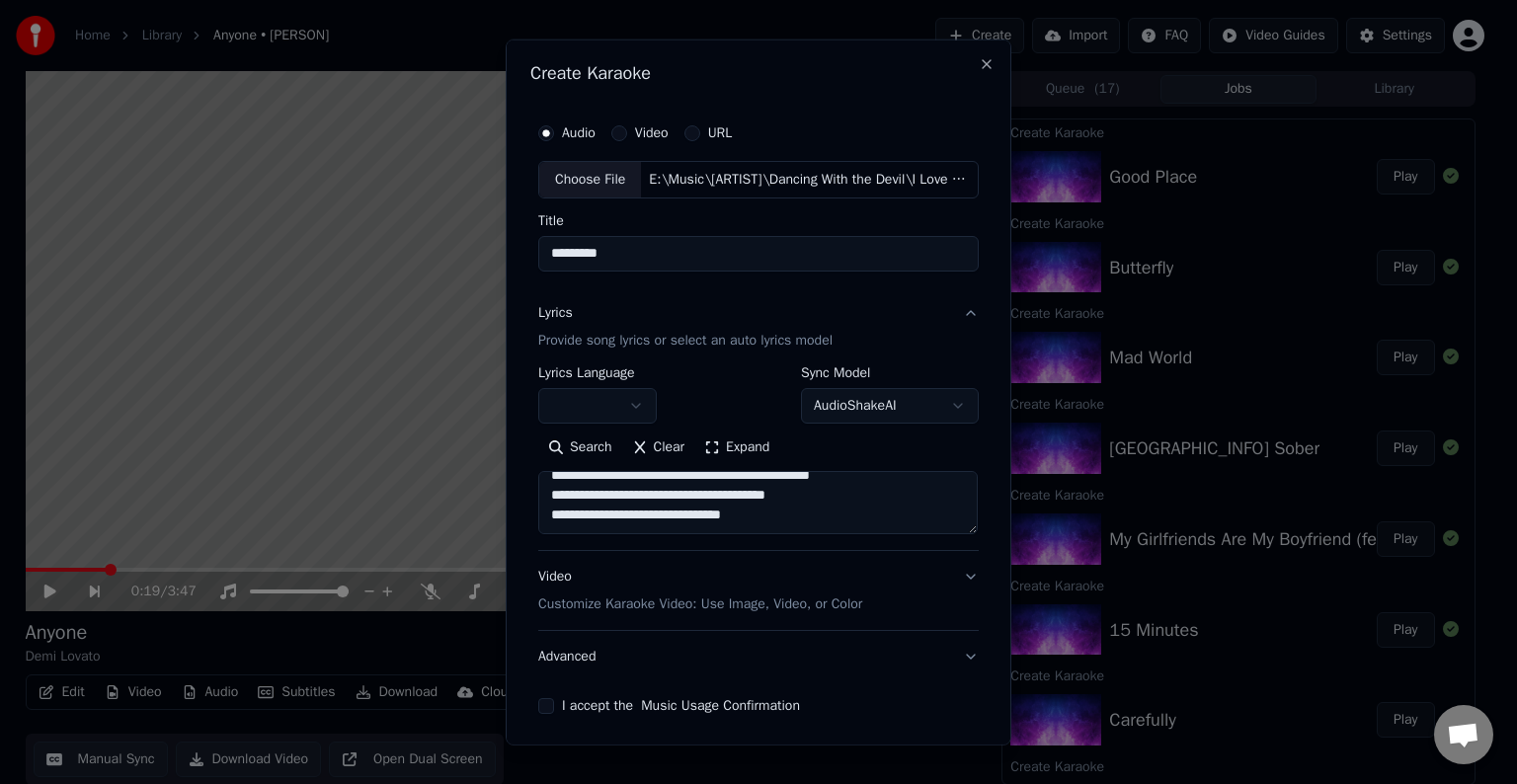 paste on "*********" 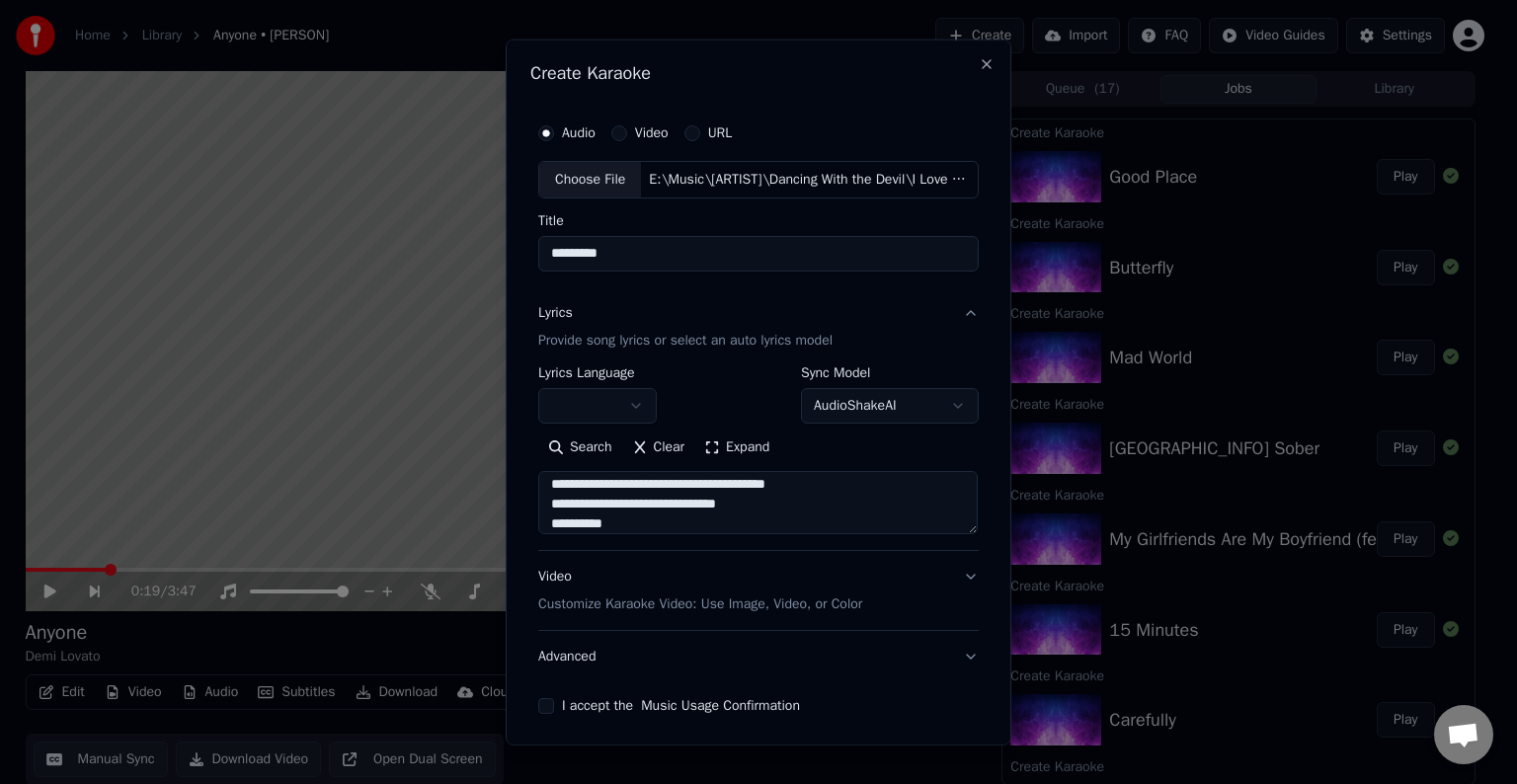 scroll, scrollTop: 735, scrollLeft: 0, axis: vertical 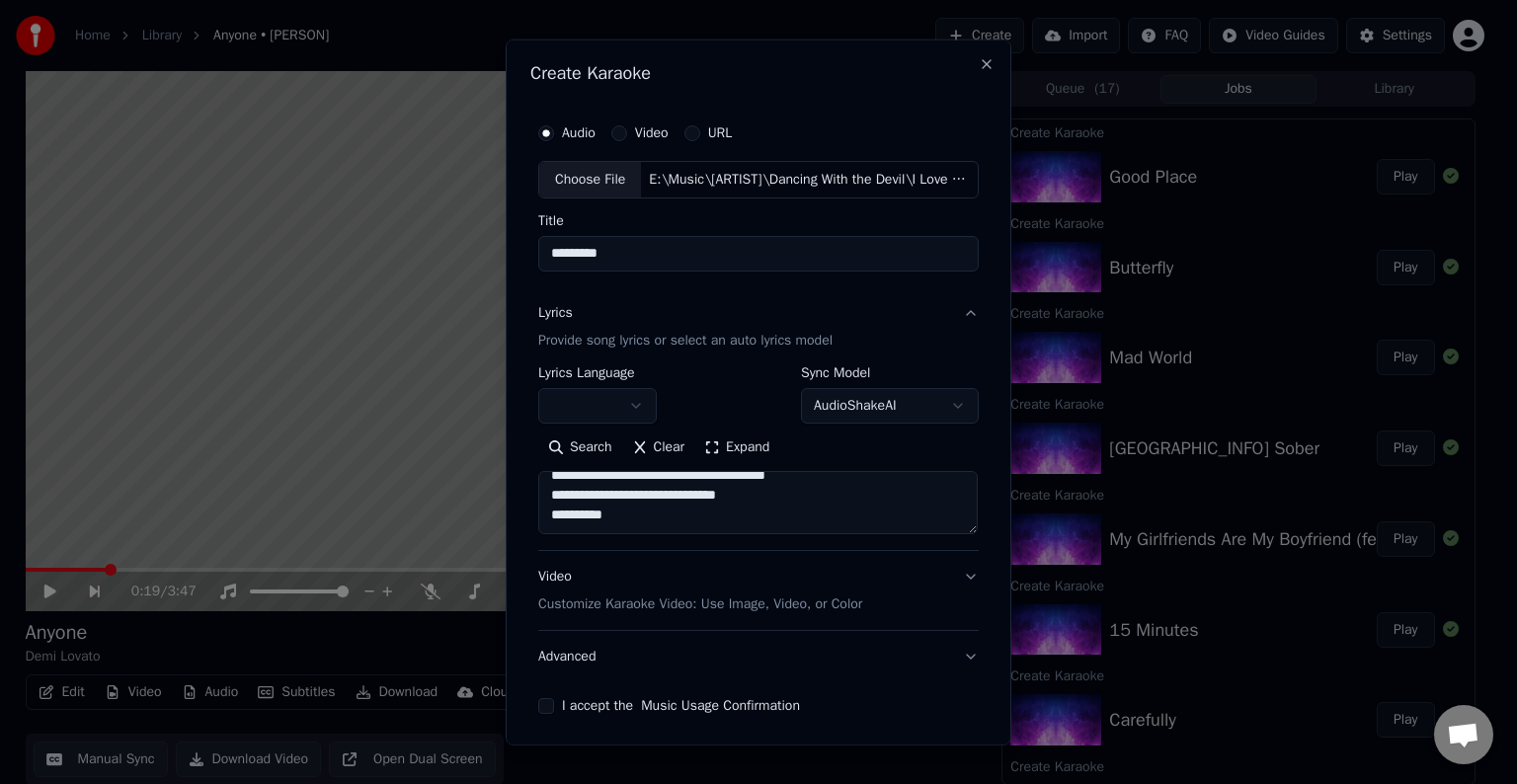 paste on "**********" 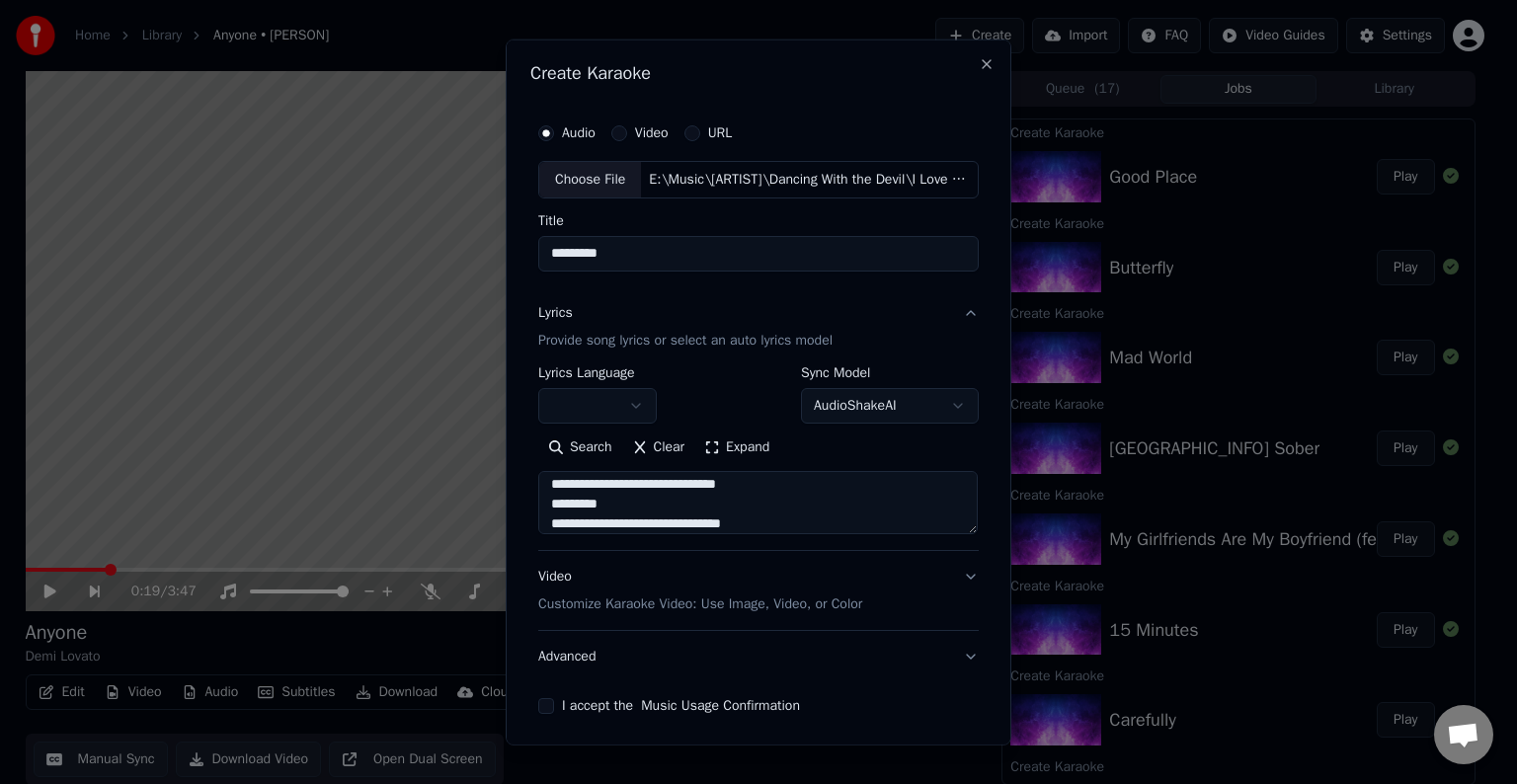 click at bounding box center (758, 503) 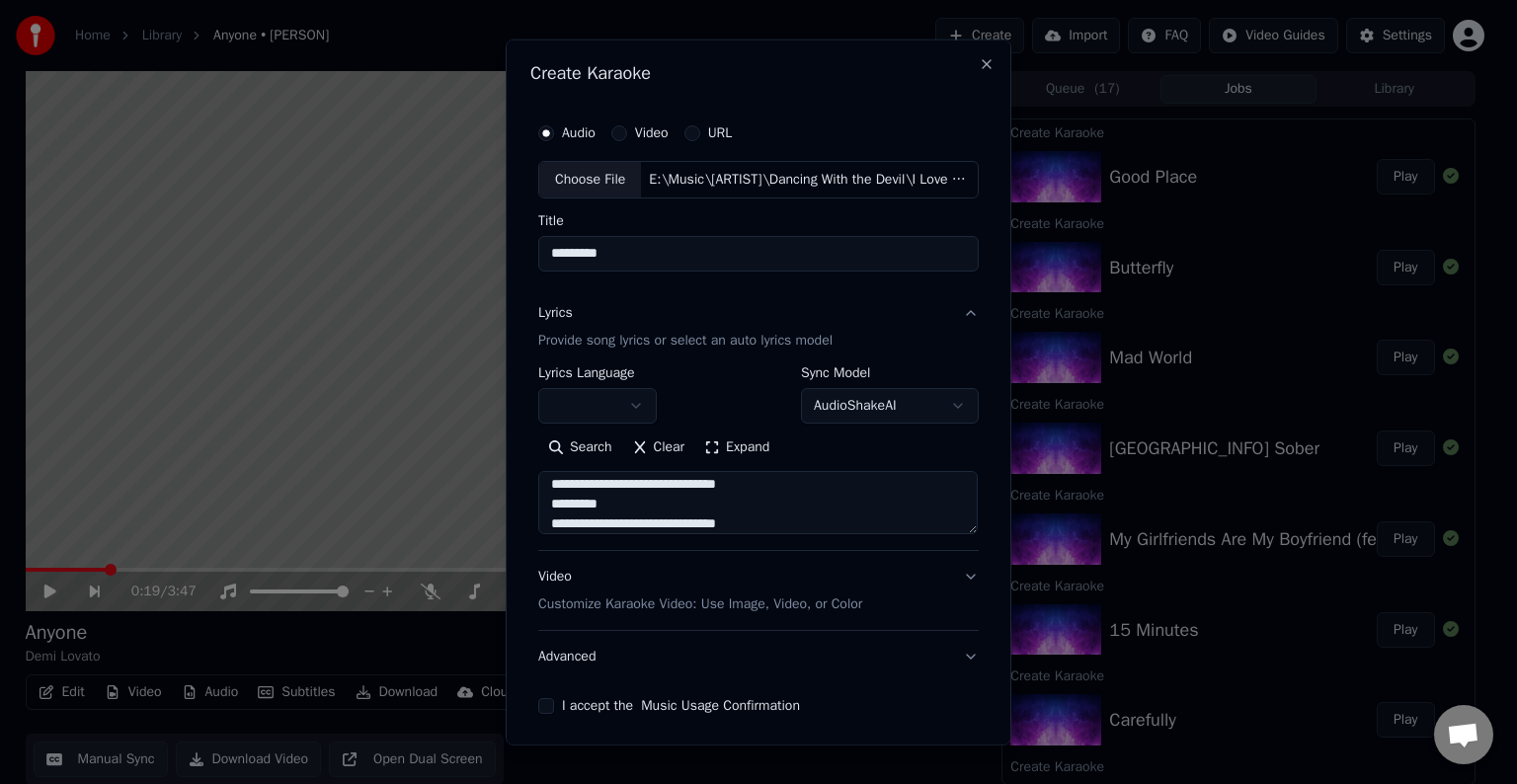 click at bounding box center [758, 503] 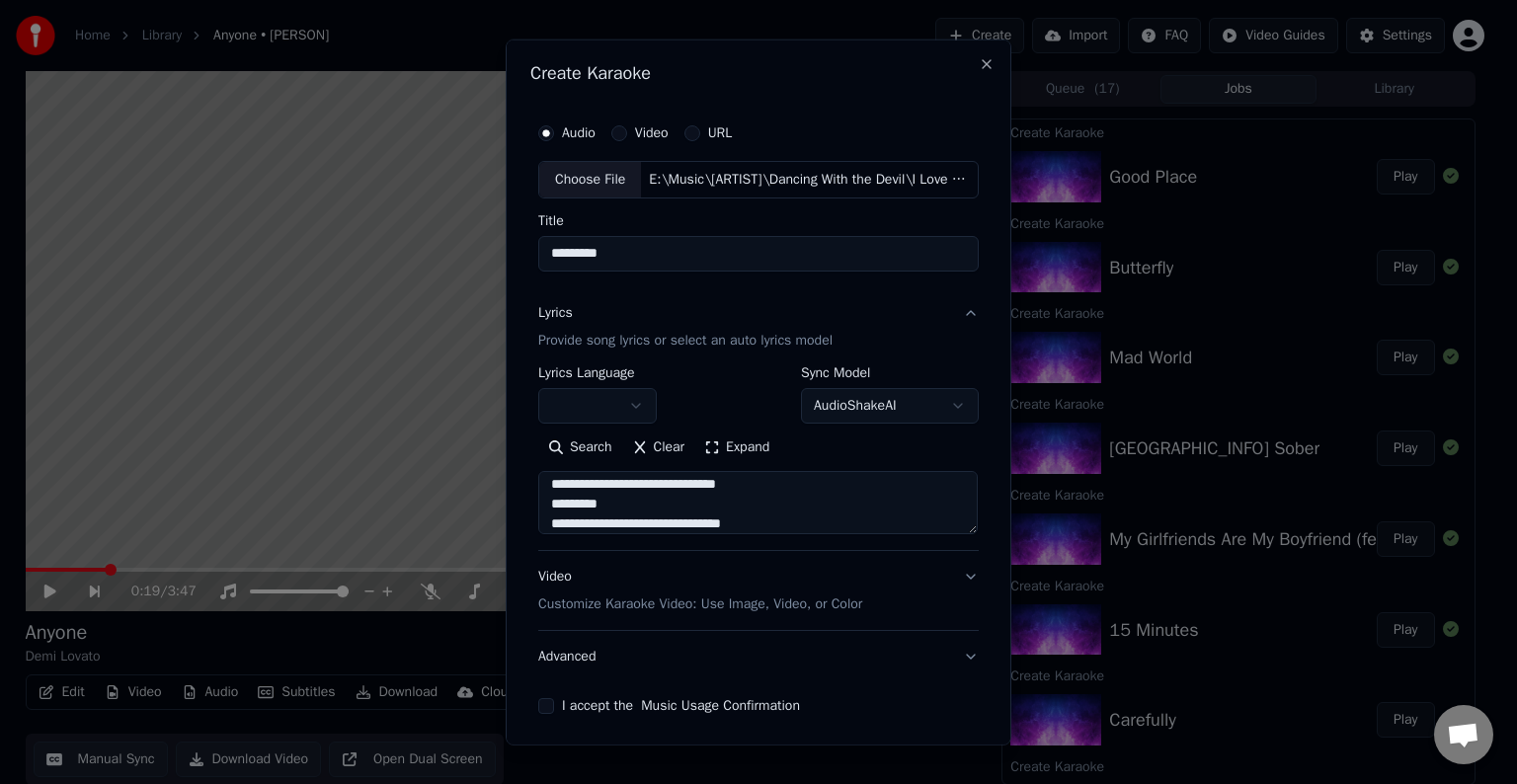 scroll, scrollTop: 754, scrollLeft: 0, axis: vertical 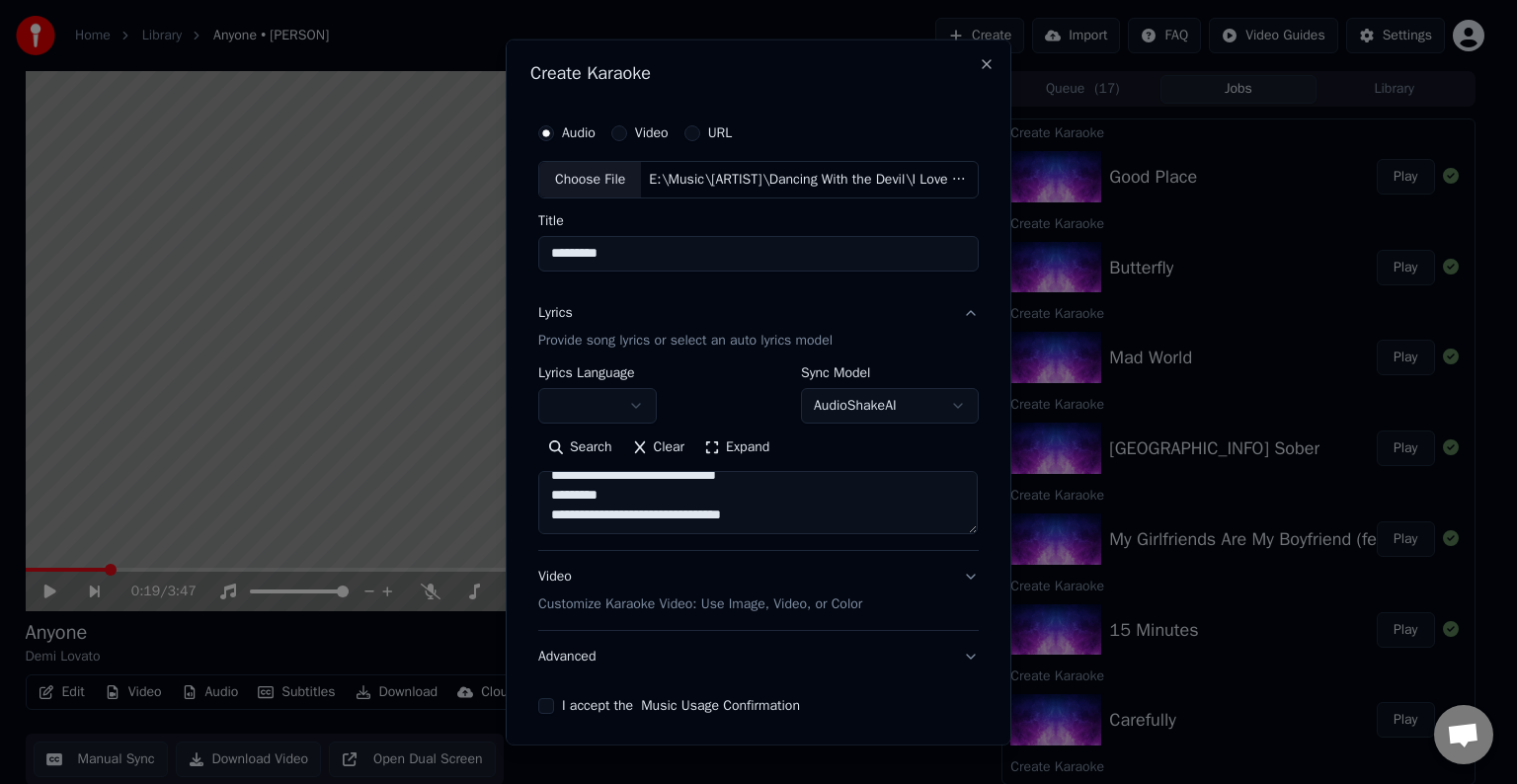 paste on "**********" 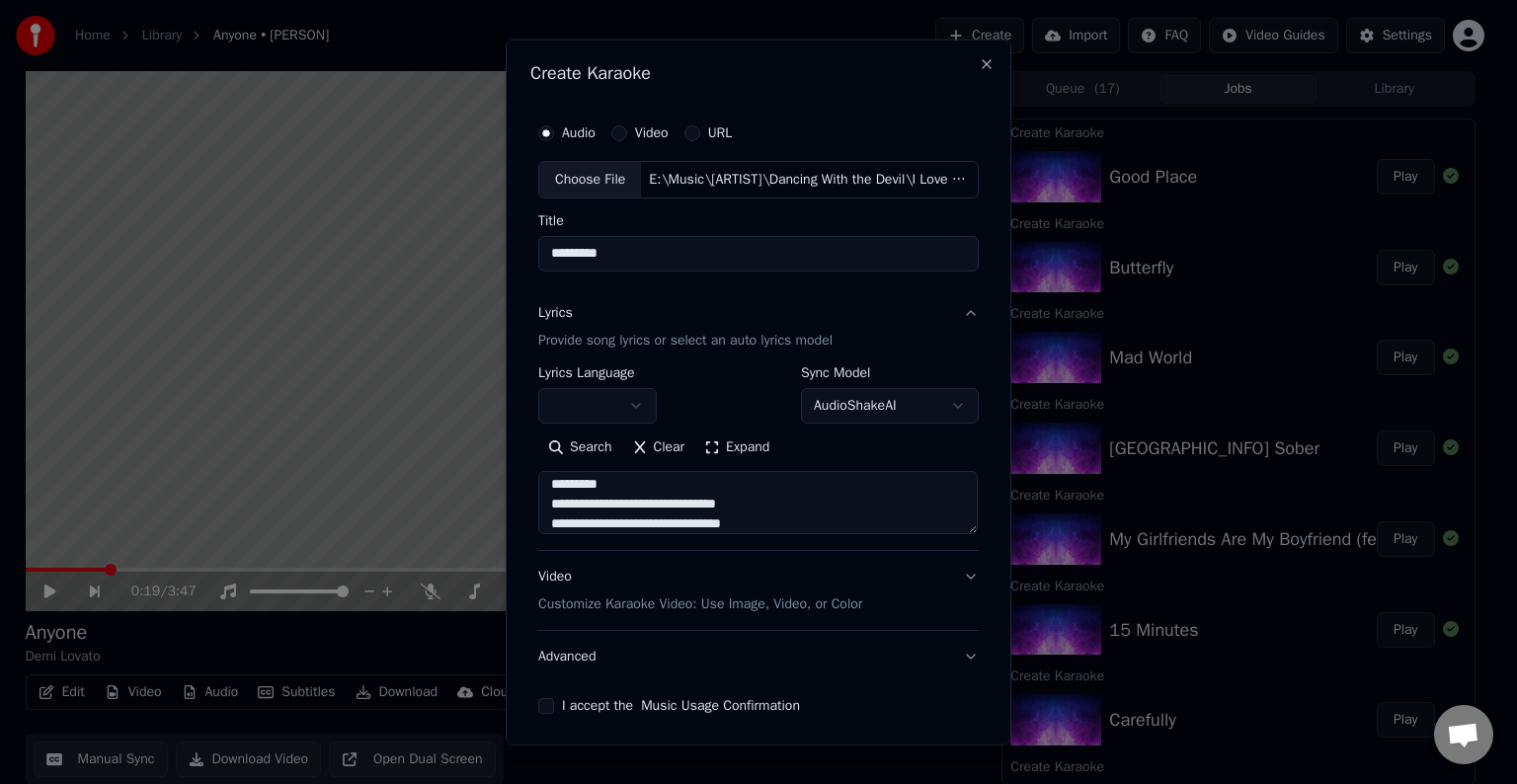 click at bounding box center [758, 503] 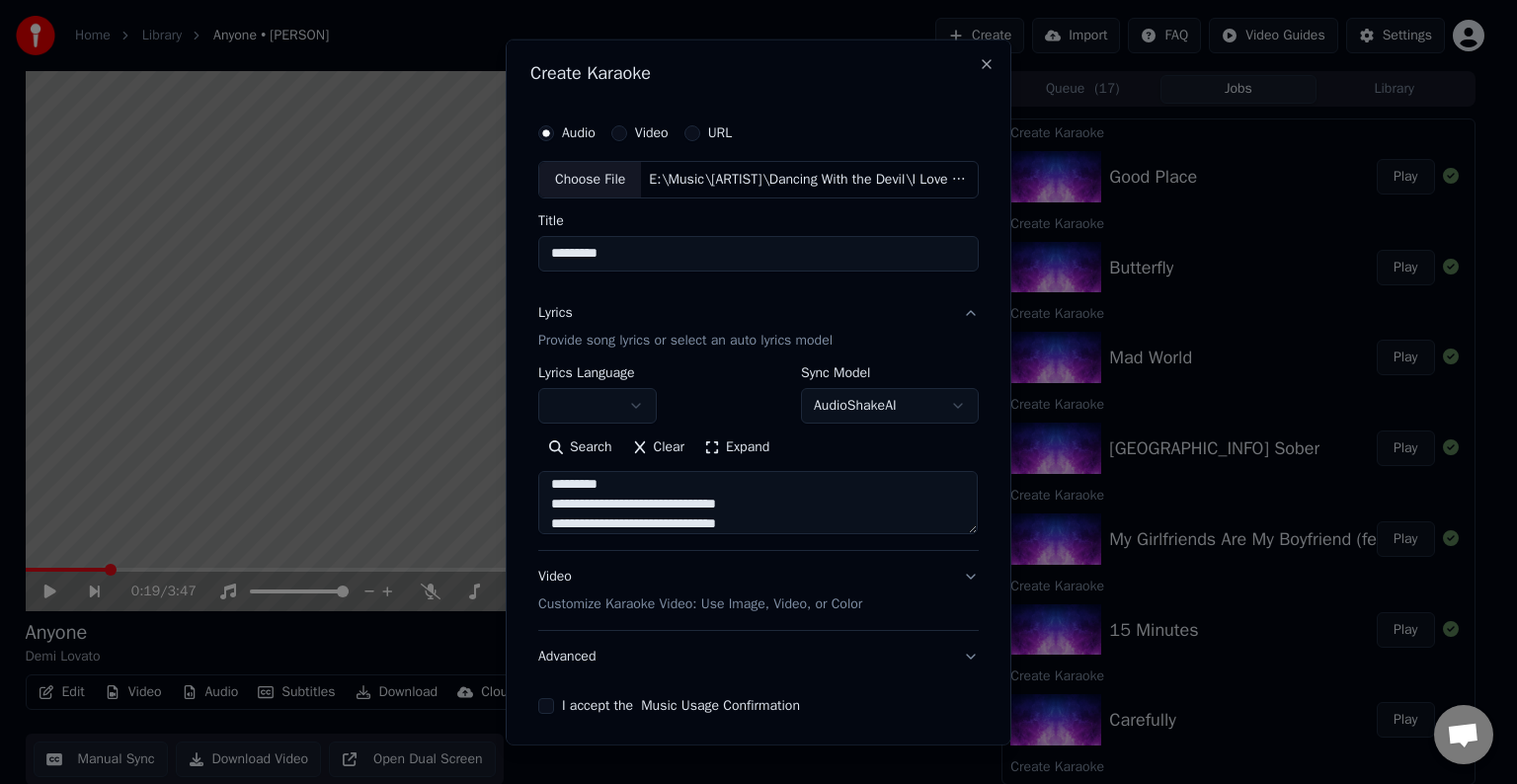 click at bounding box center [758, 503] 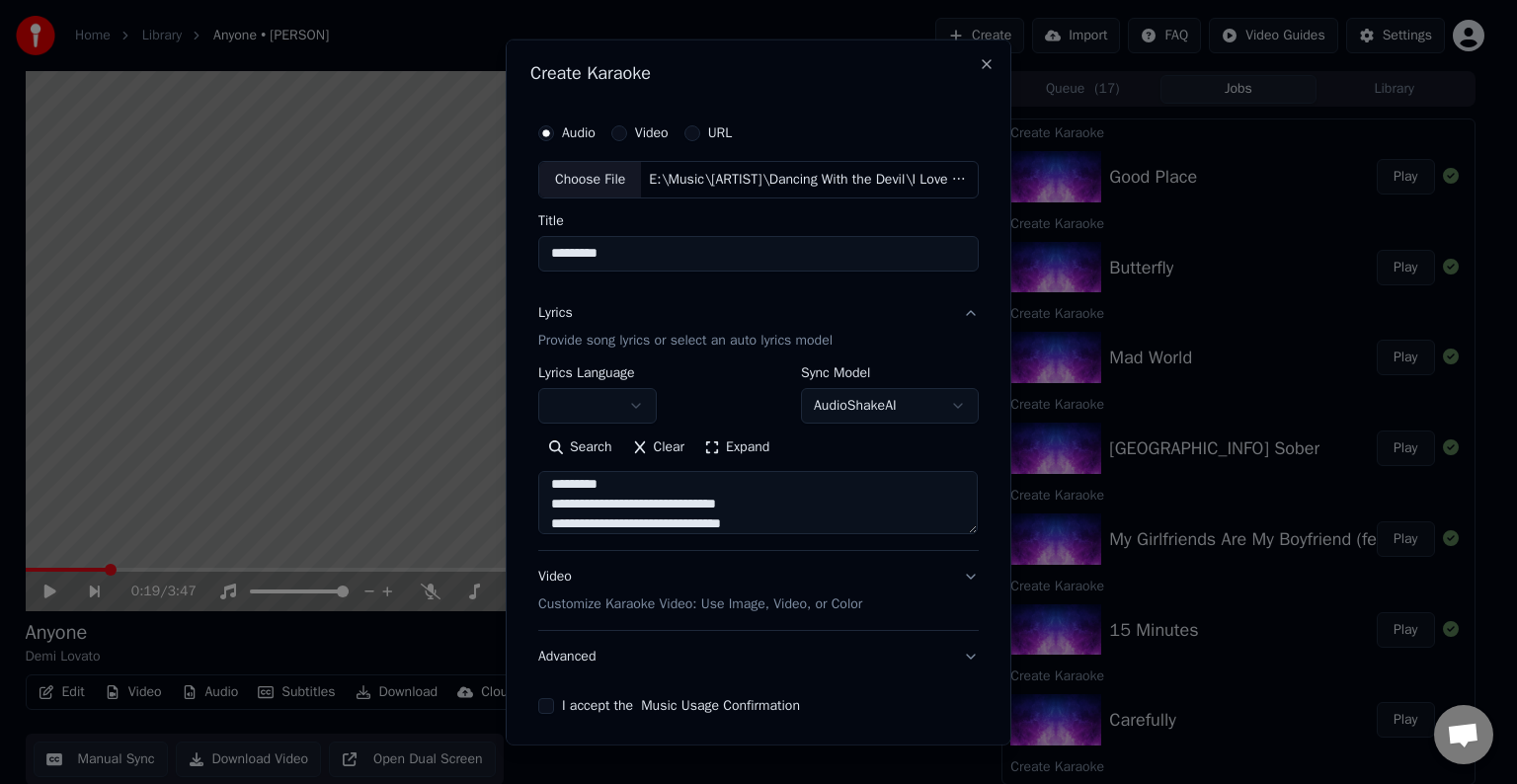 scroll, scrollTop: 774, scrollLeft: 0, axis: vertical 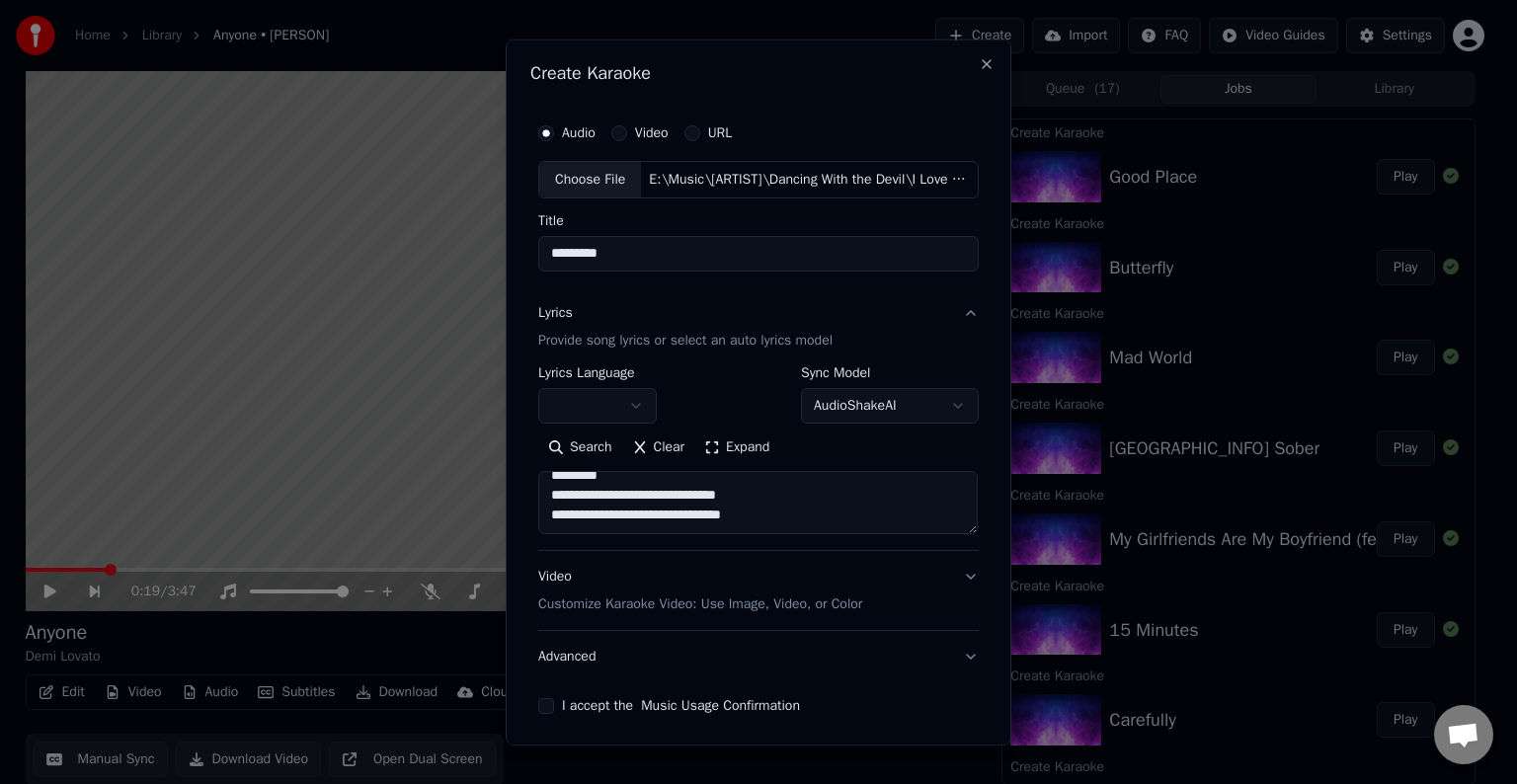 paste on "**********" 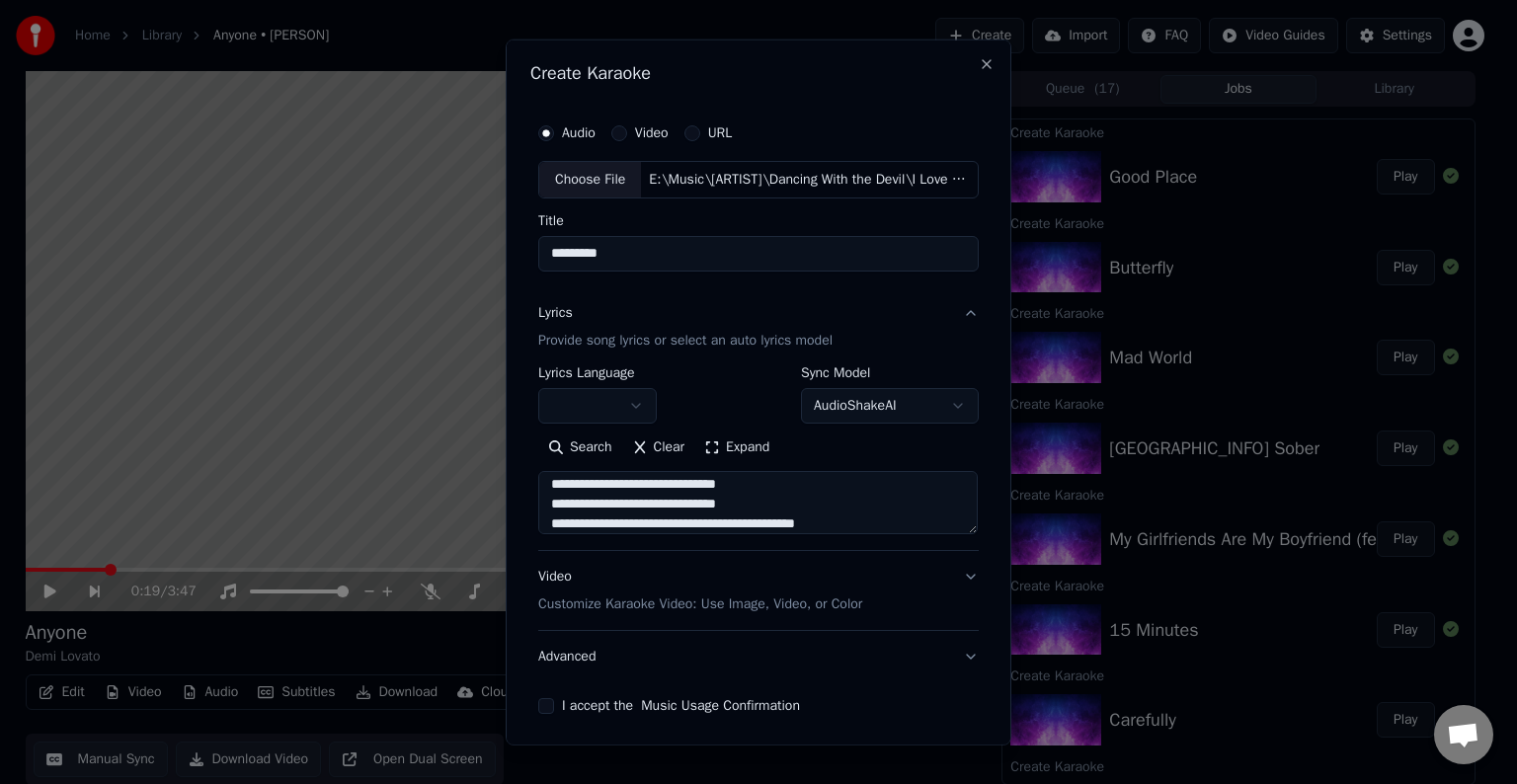 scroll, scrollTop: 873, scrollLeft: 0, axis: vertical 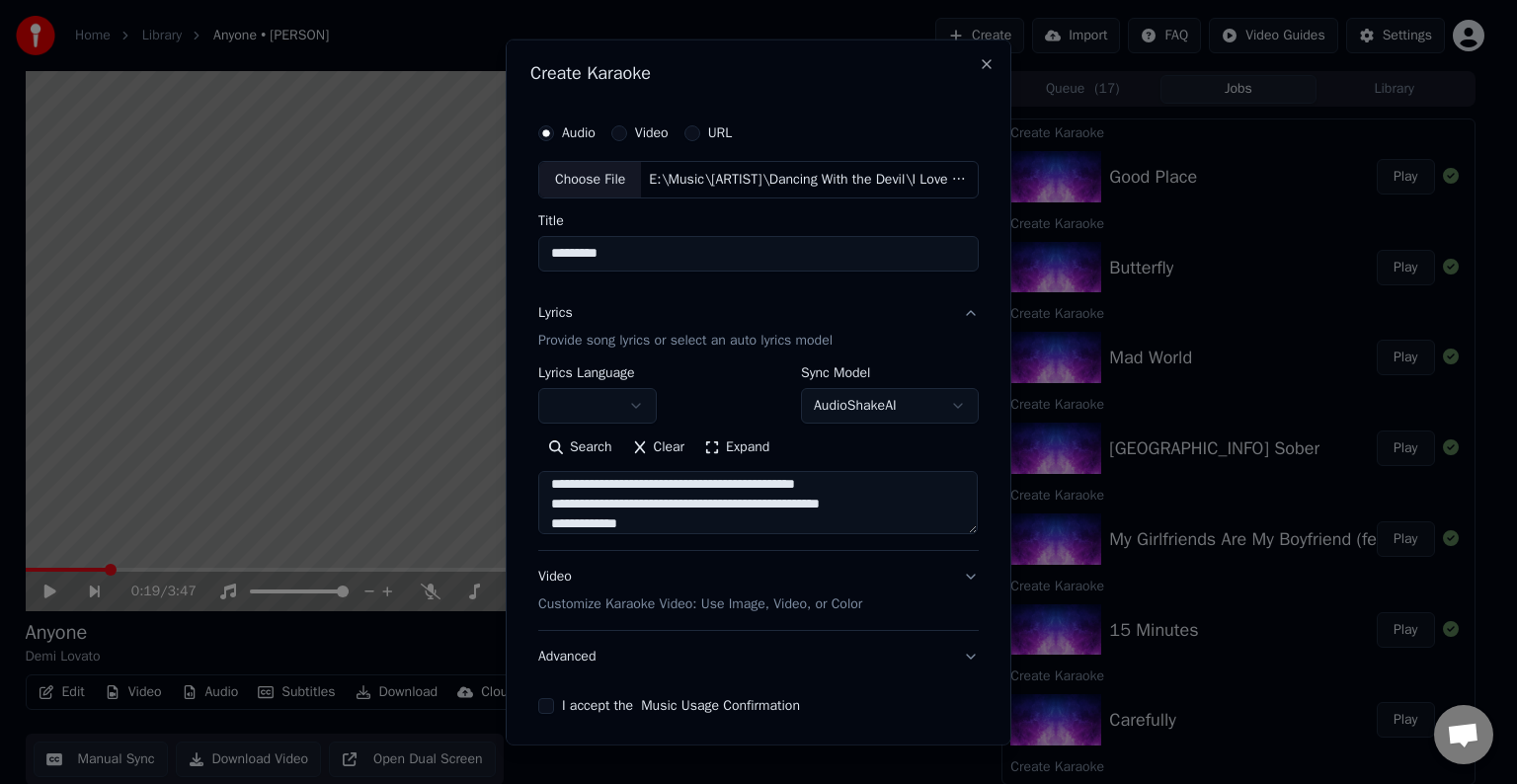 drag, startPoint x: 873, startPoint y: 508, endPoint x: 808, endPoint y: 505, distance: 65.069194 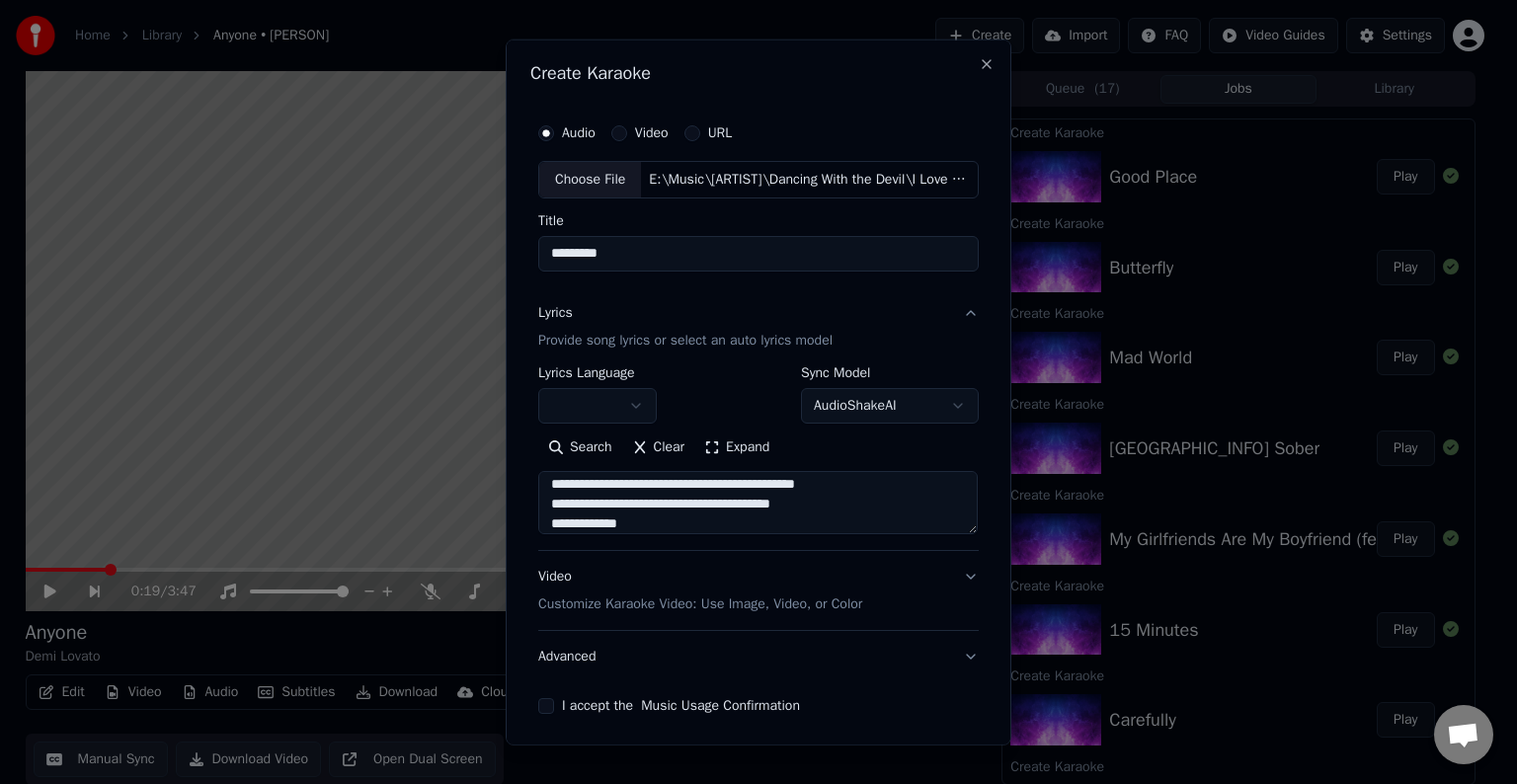 click at bounding box center [758, 503] 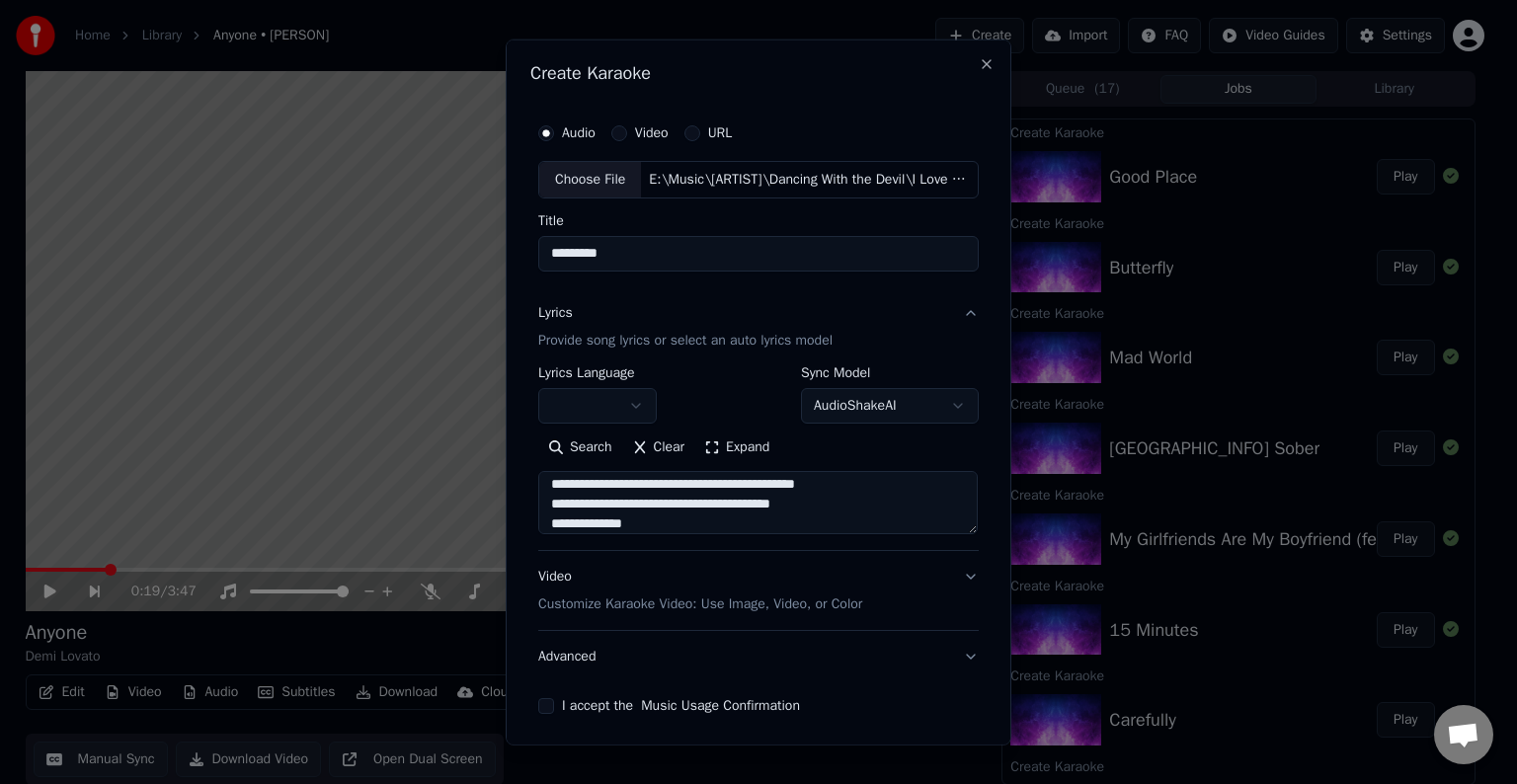 scroll, scrollTop: 893, scrollLeft: 0, axis: vertical 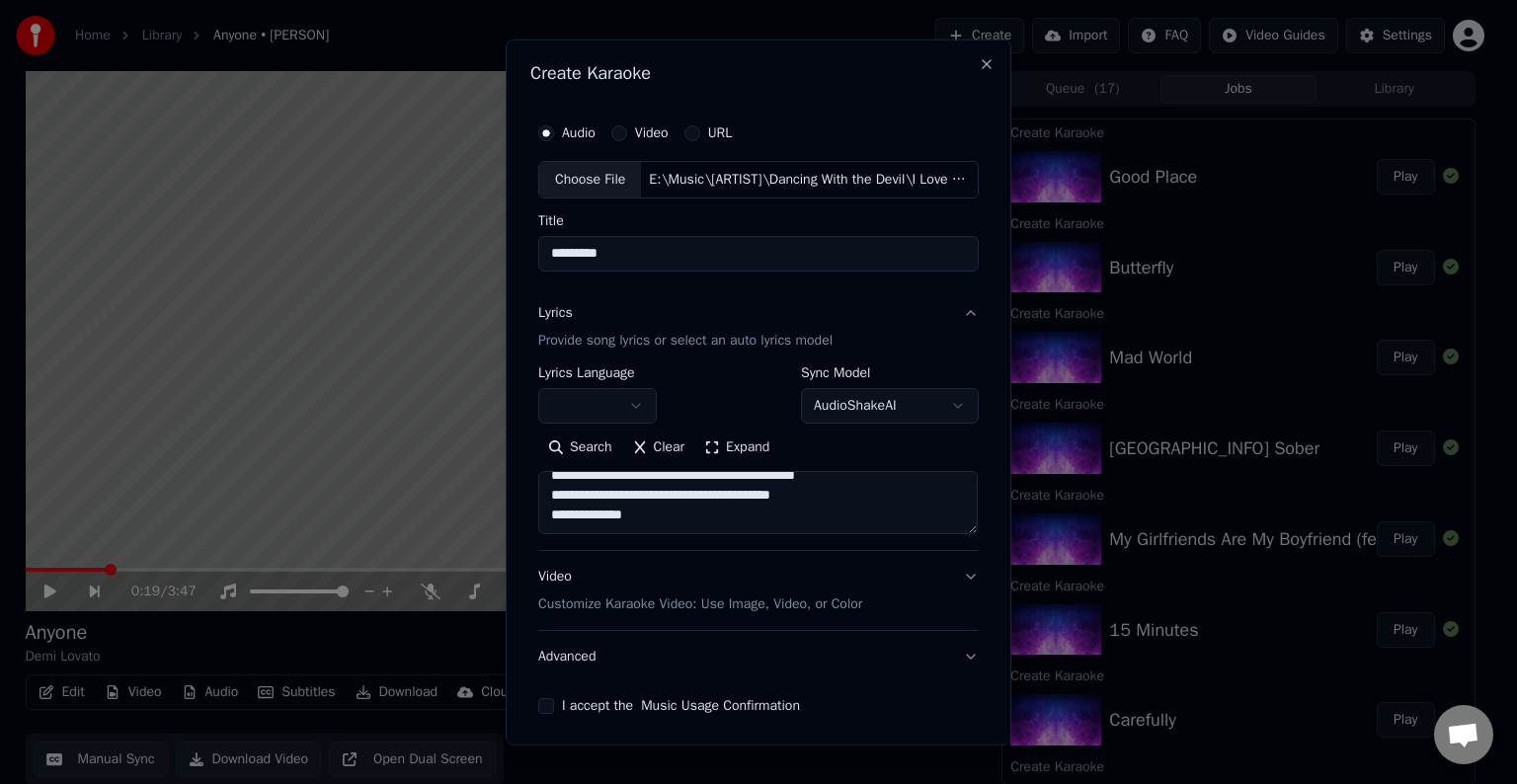 paste on "**********" 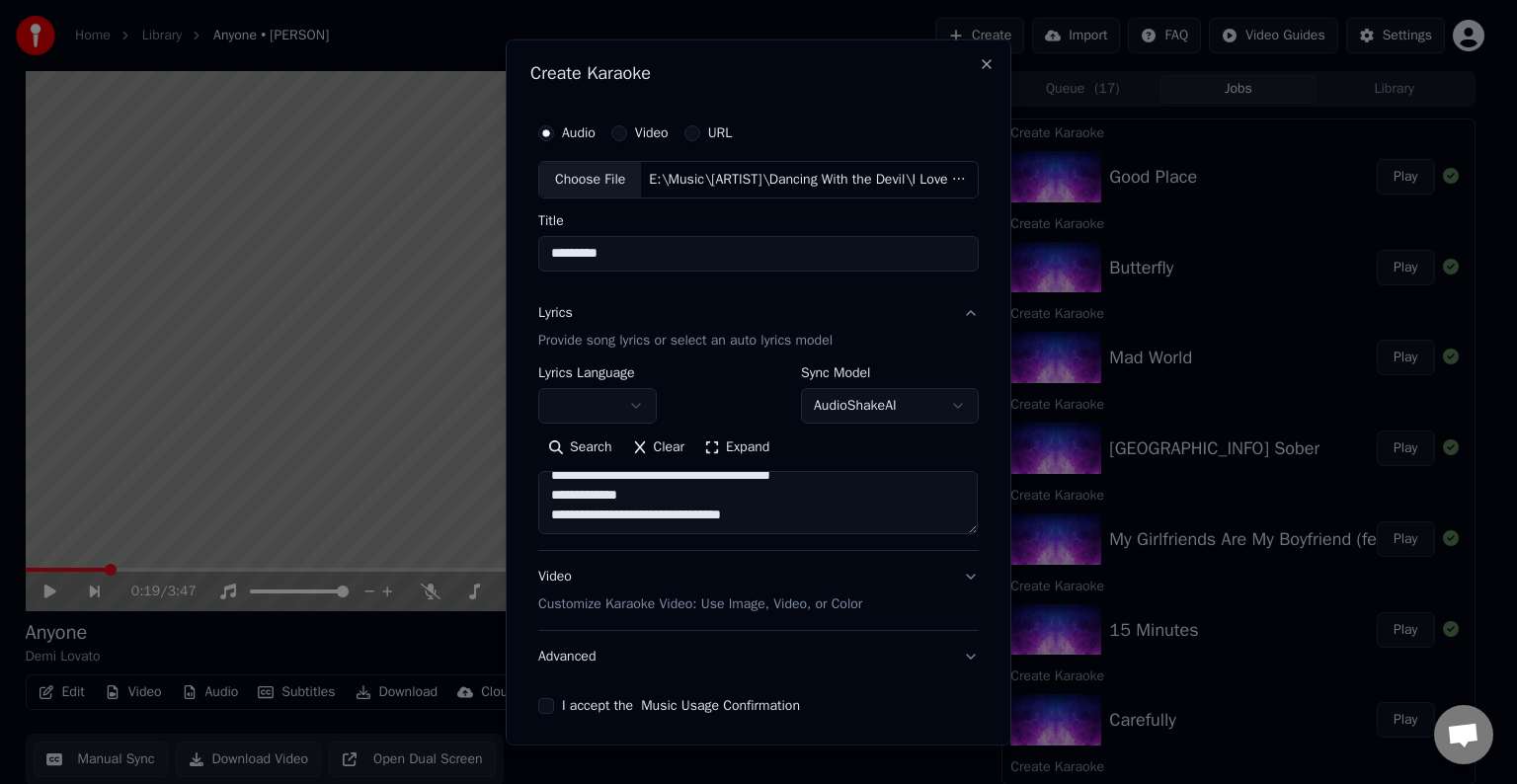 paste 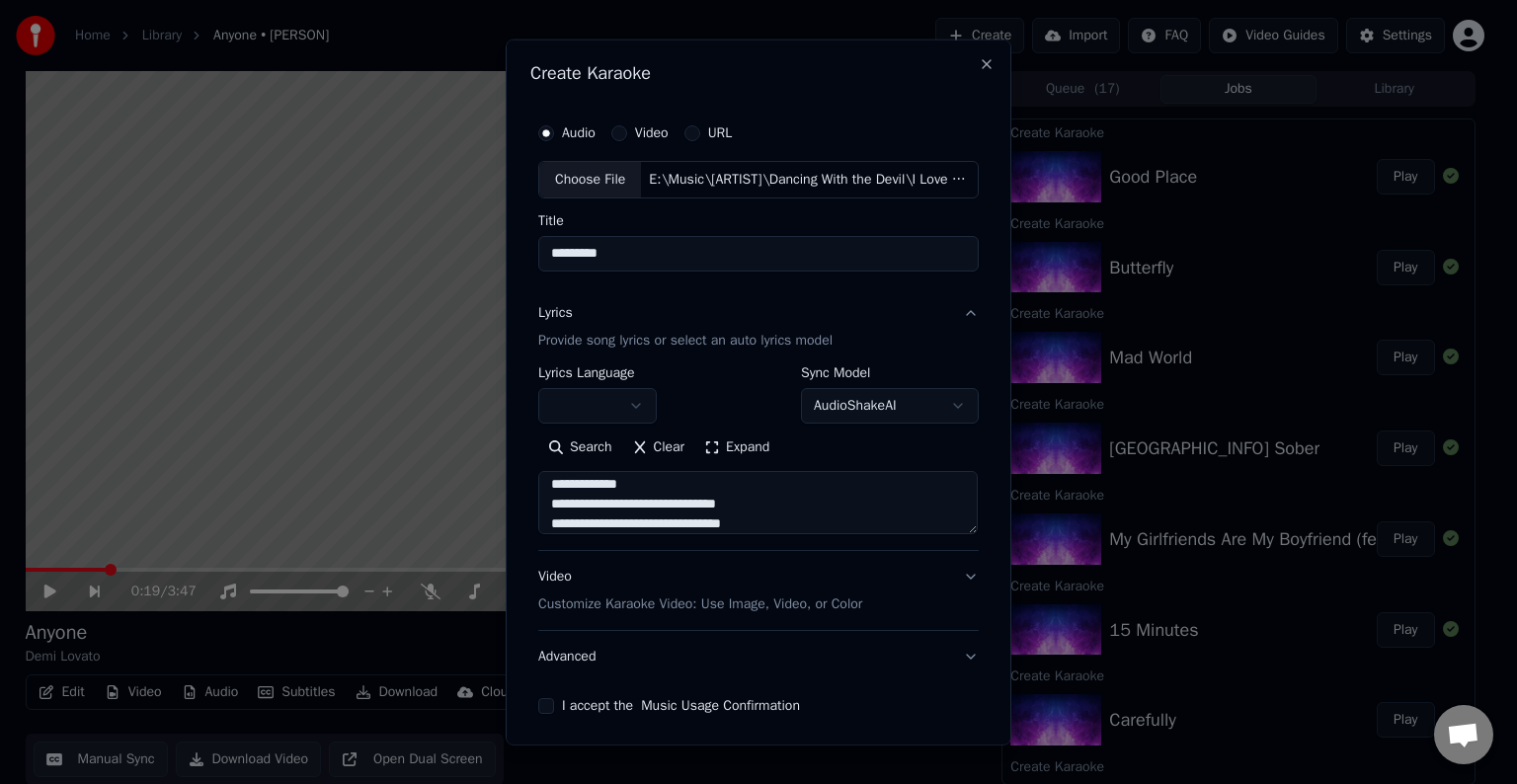 scroll, scrollTop: 932, scrollLeft: 0, axis: vertical 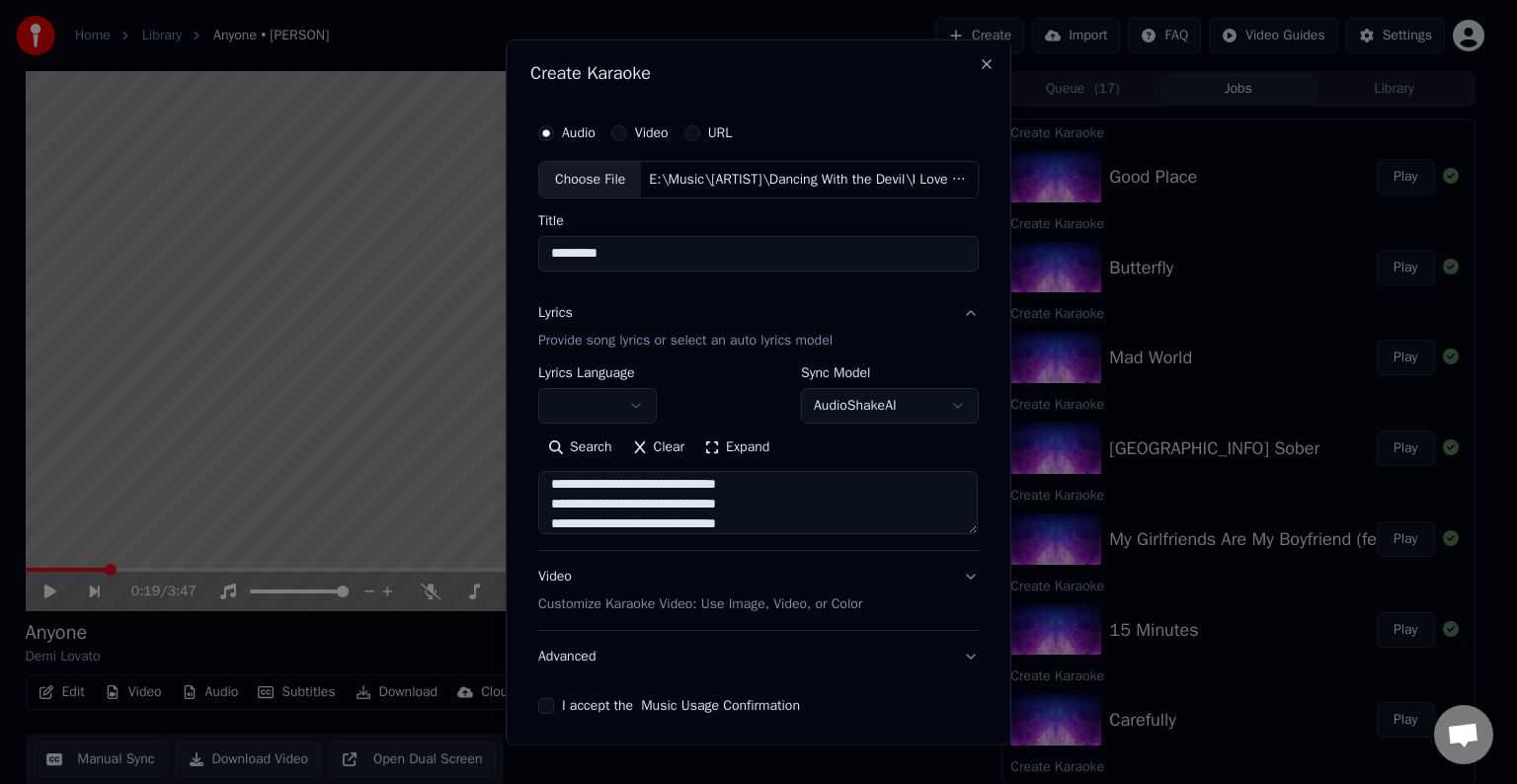 type on "**********" 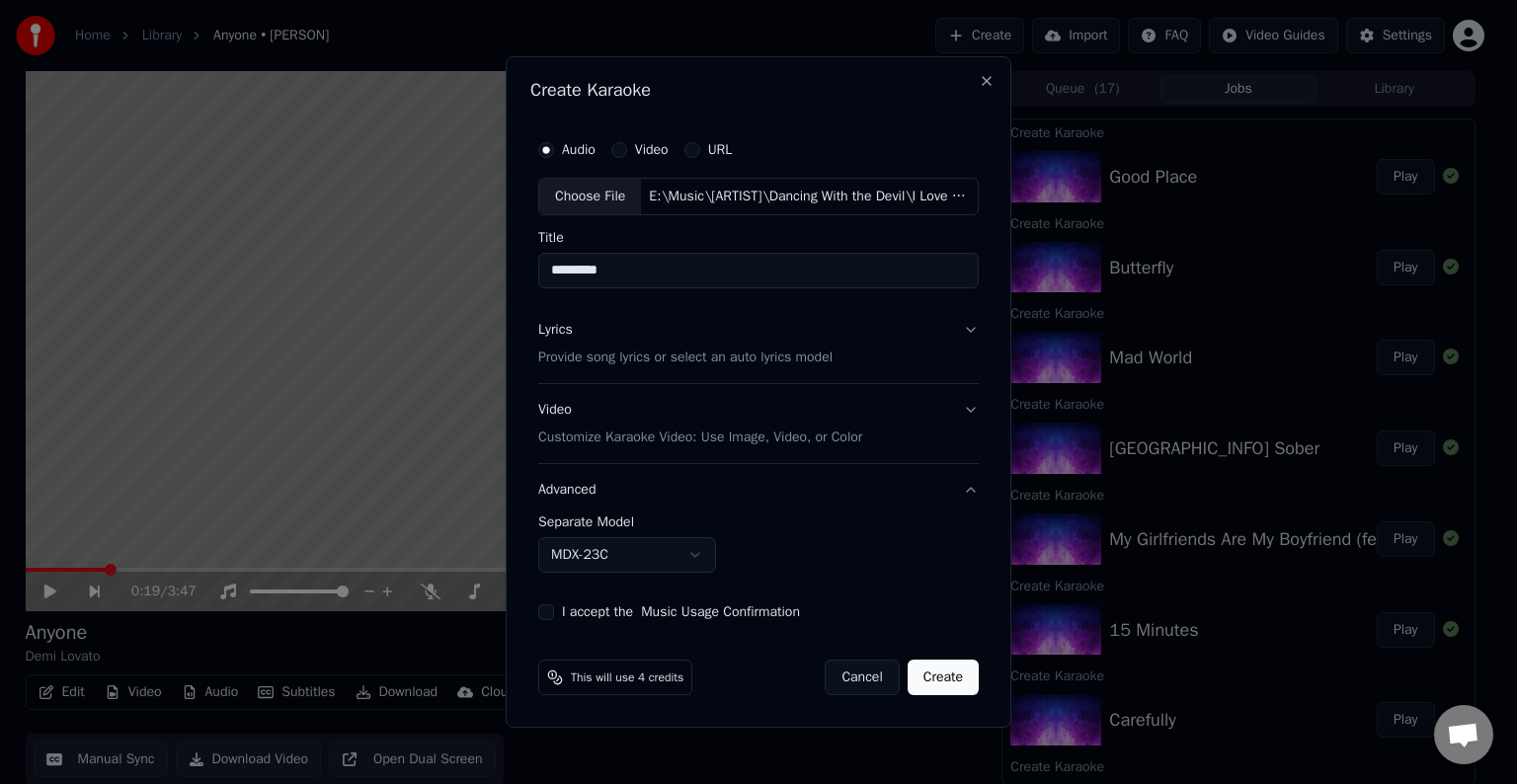 click on "Home Library Anyone • [ARTIST] Create Import FAQ Video Guides Settings 0:19  /  3:47 Anyone [ARTIST] BPM 129 Key B Edit Video Audio Subtitles Download Cloud Library Manual Sync Download Video Open Dual Screen Queue ( 17 ) Jobs Library Create Karaoke Good Place Play Create Karaoke Butterfly Play Create Karaoke Mad World Play Create Karaoke California Sober Play Create Karaoke My Girlfriends Are My Boyfriend (feat. Saweetie) Play Create Karaoke 15 Minutes Play Create Karaoke Carefully Play Create Karaoke The Kind Of Lover I Am Play Create Karaoke Carefully Create Karaoke What Other People Say Play Create Karaoke Met Him Last Night Play Create Karaoke The Way You Don't Look At Me Play Create Karaoke Melon Cake Play Create Karaoke The Way You Don't Look At Me Create Karaoke Lonely People Play Create Karaoke The Art Of Starting Over Play Create Karaoke ICU (Madison's Lullabye) Play Create Karaoke Dancing With The Devil Play Create Karaoke Anyone Play Create Karaoke Mr. Hughes Play Create Karaoke Stars Play" at bounding box center [750, 392] 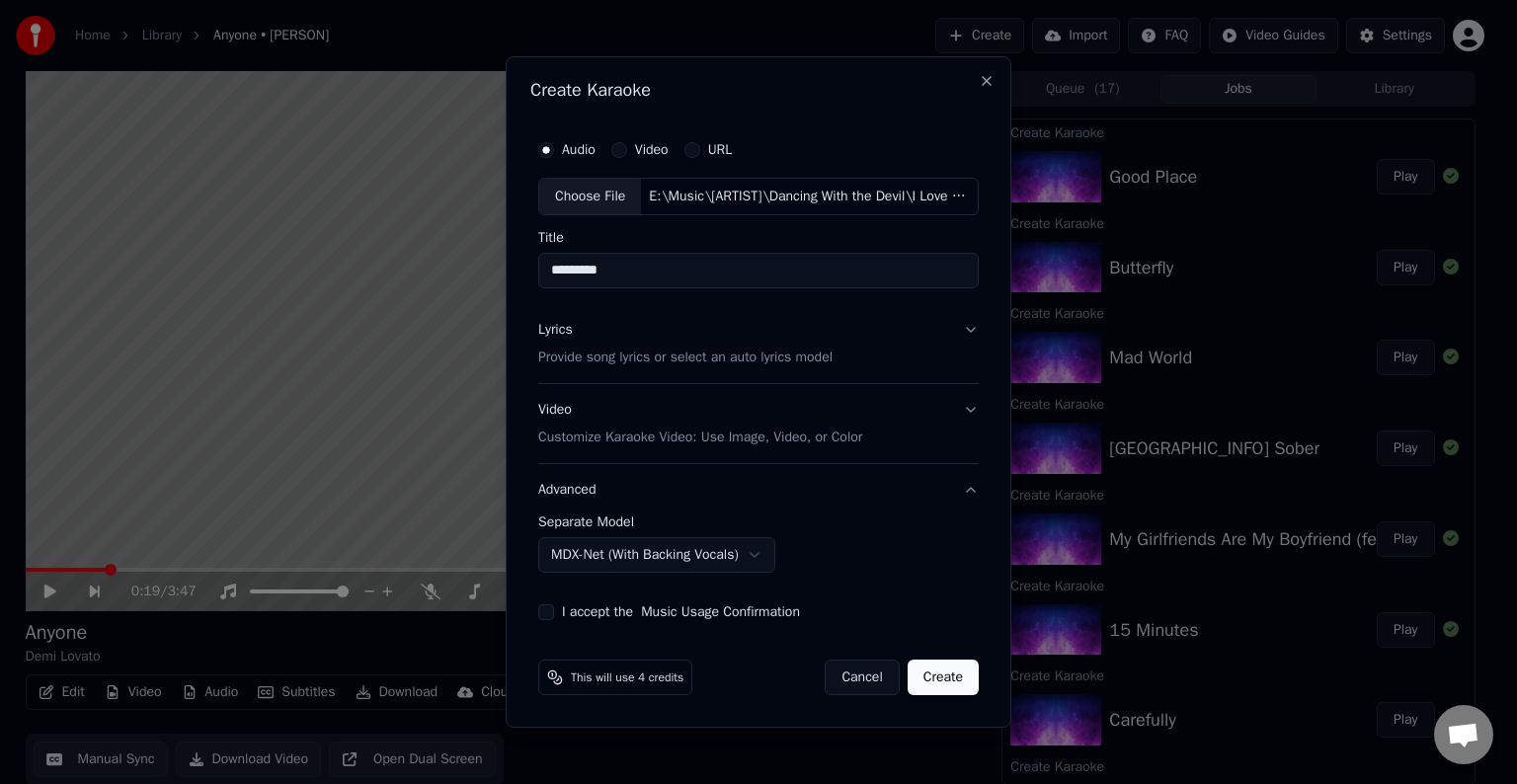 click on "I accept the   Music Usage Confirmation" at bounding box center [546, 612] 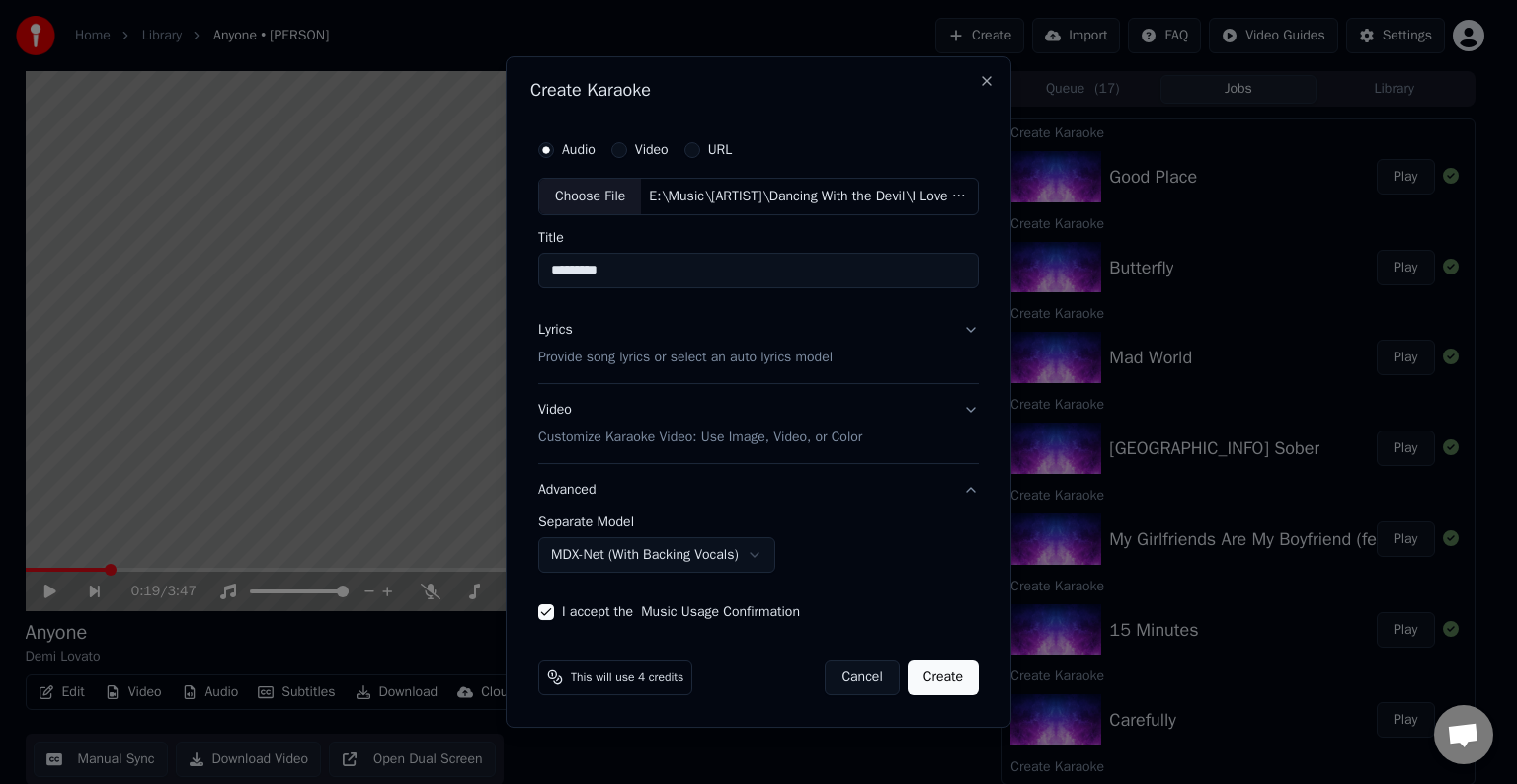 click on "Create" at bounding box center [943, 677] 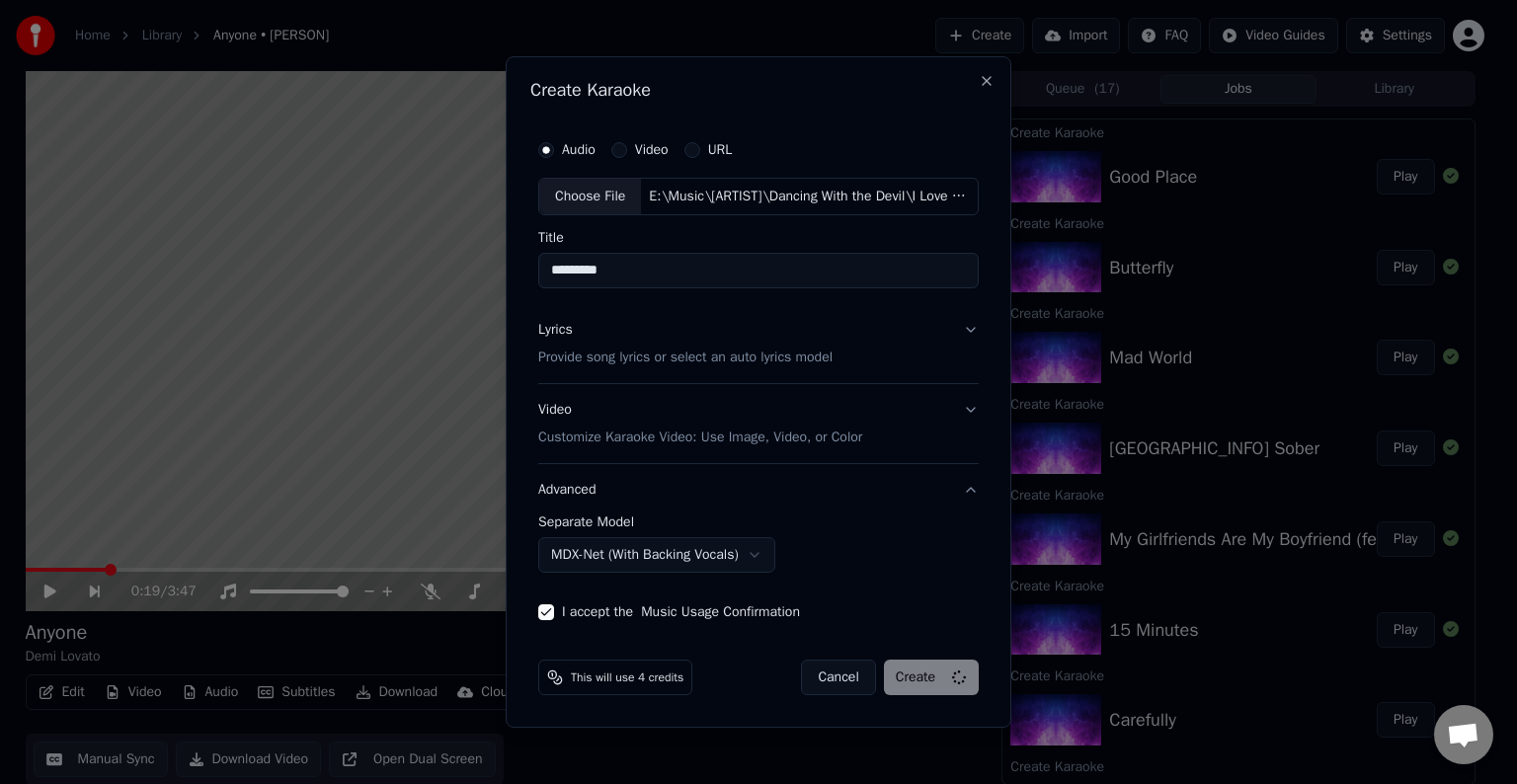 select on "******" 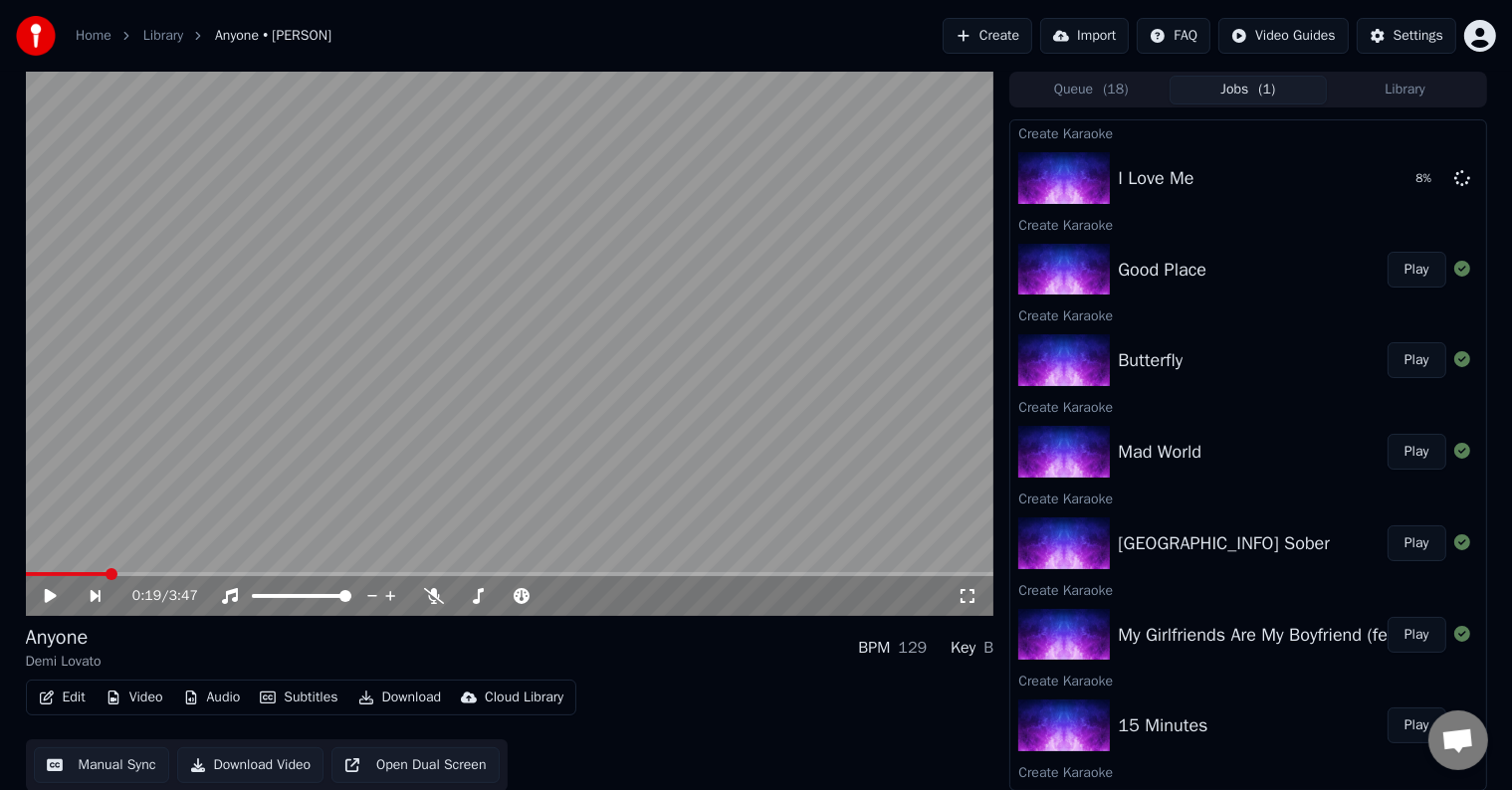 click on "Create" at bounding box center [987, 36] 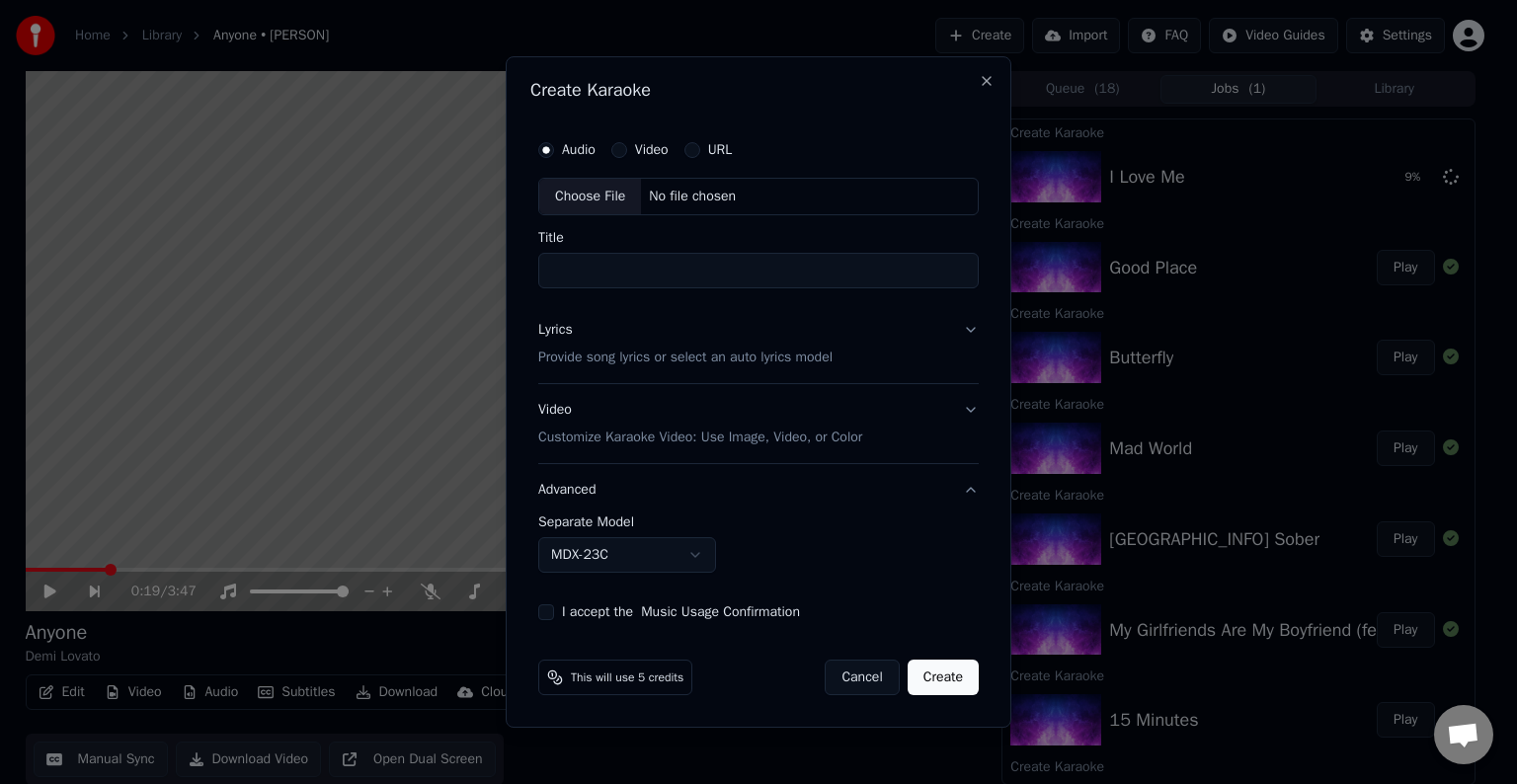 click on "Choose File" at bounding box center [590, 196] 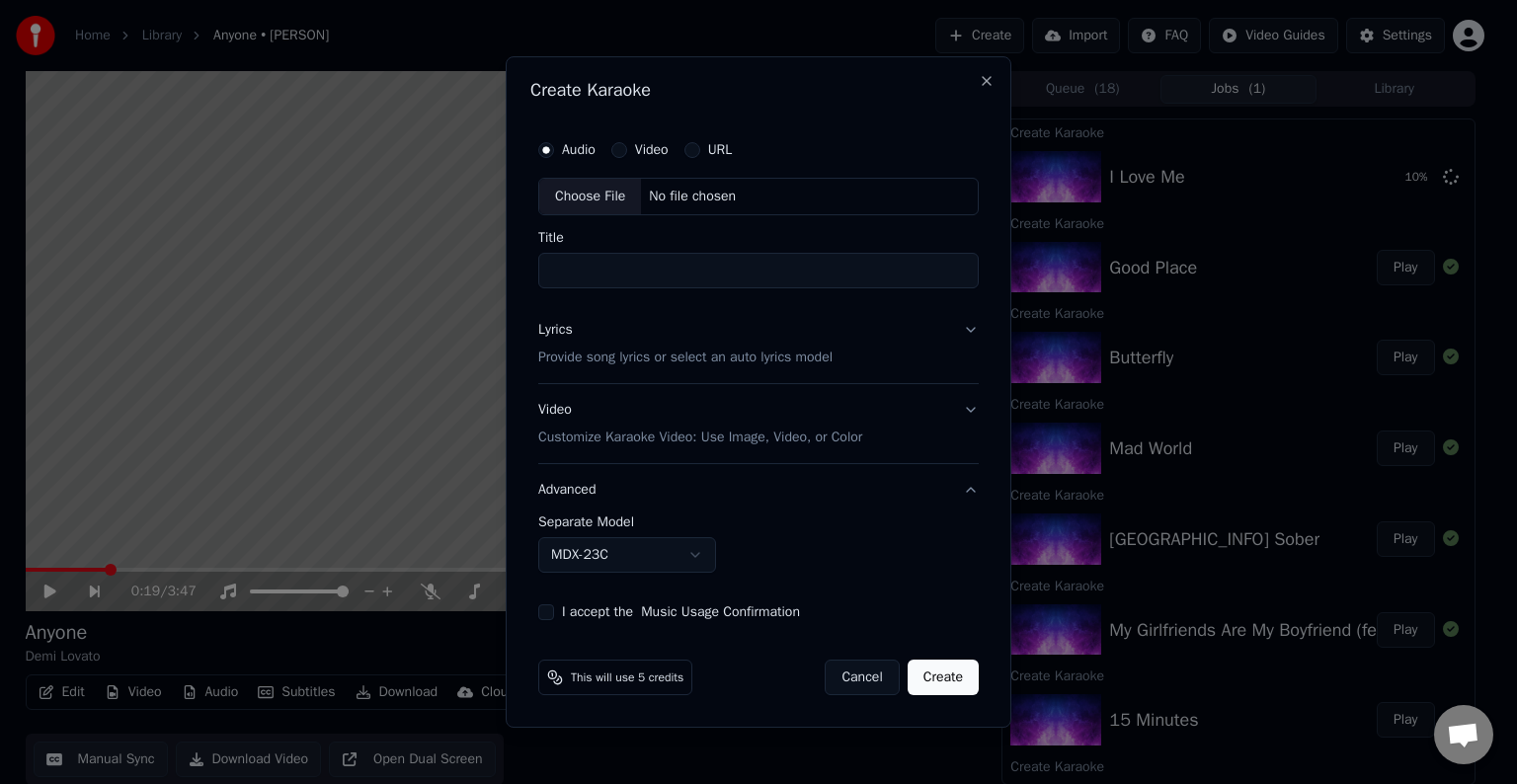 click on "Lyrics Provide song lyrics or select an auto lyrics model" at bounding box center [758, 344] 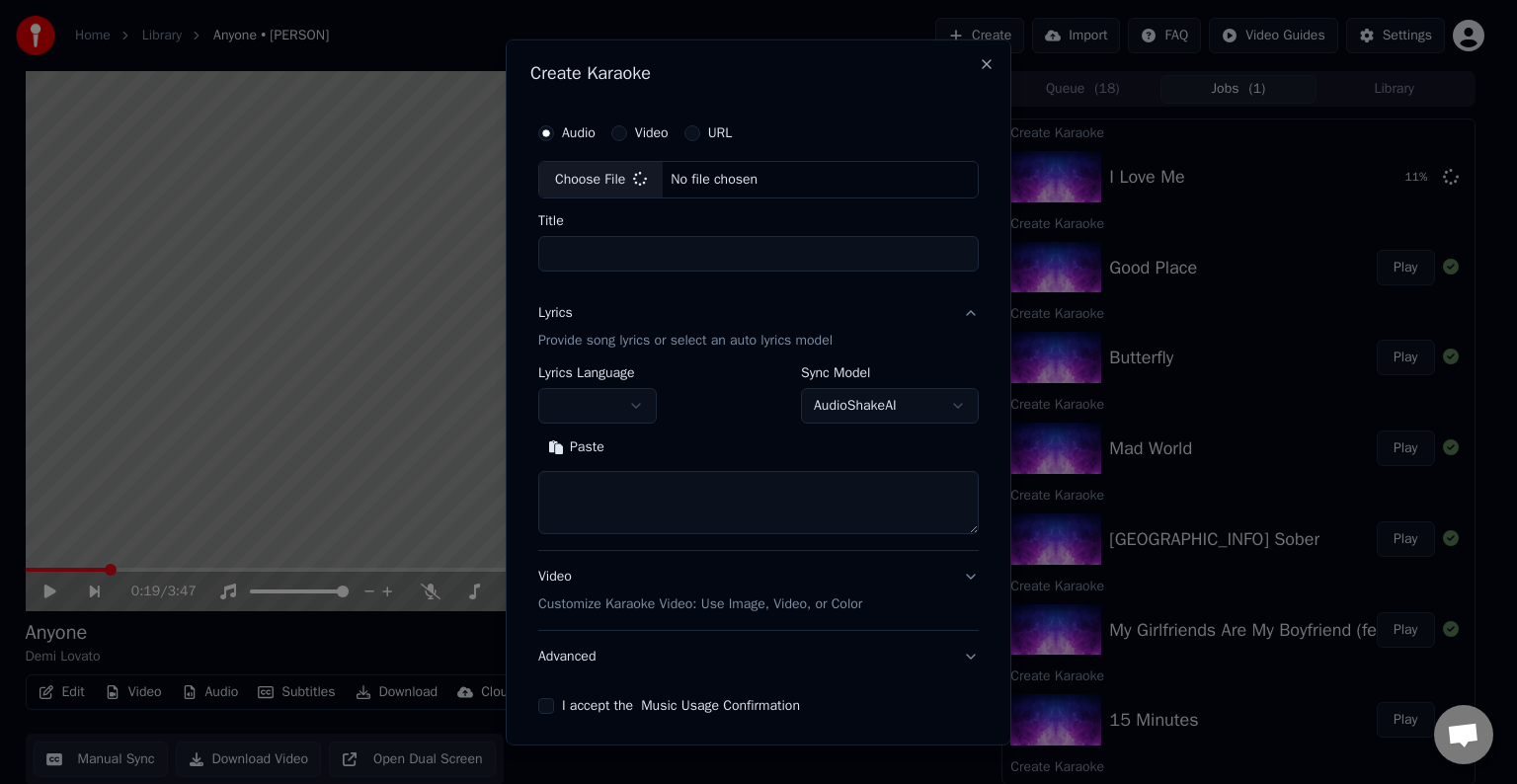 click at bounding box center (758, 503) 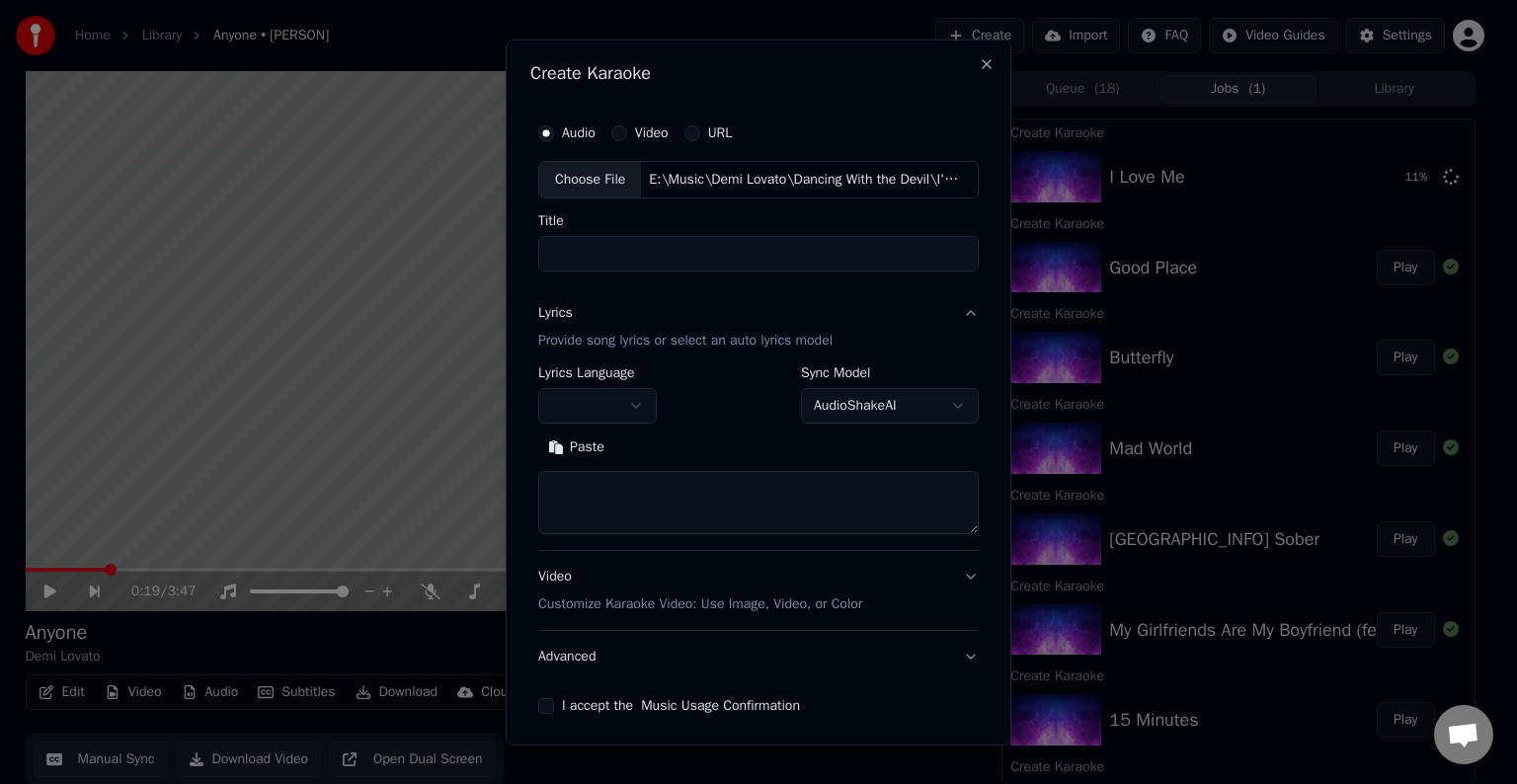 type on "*********" 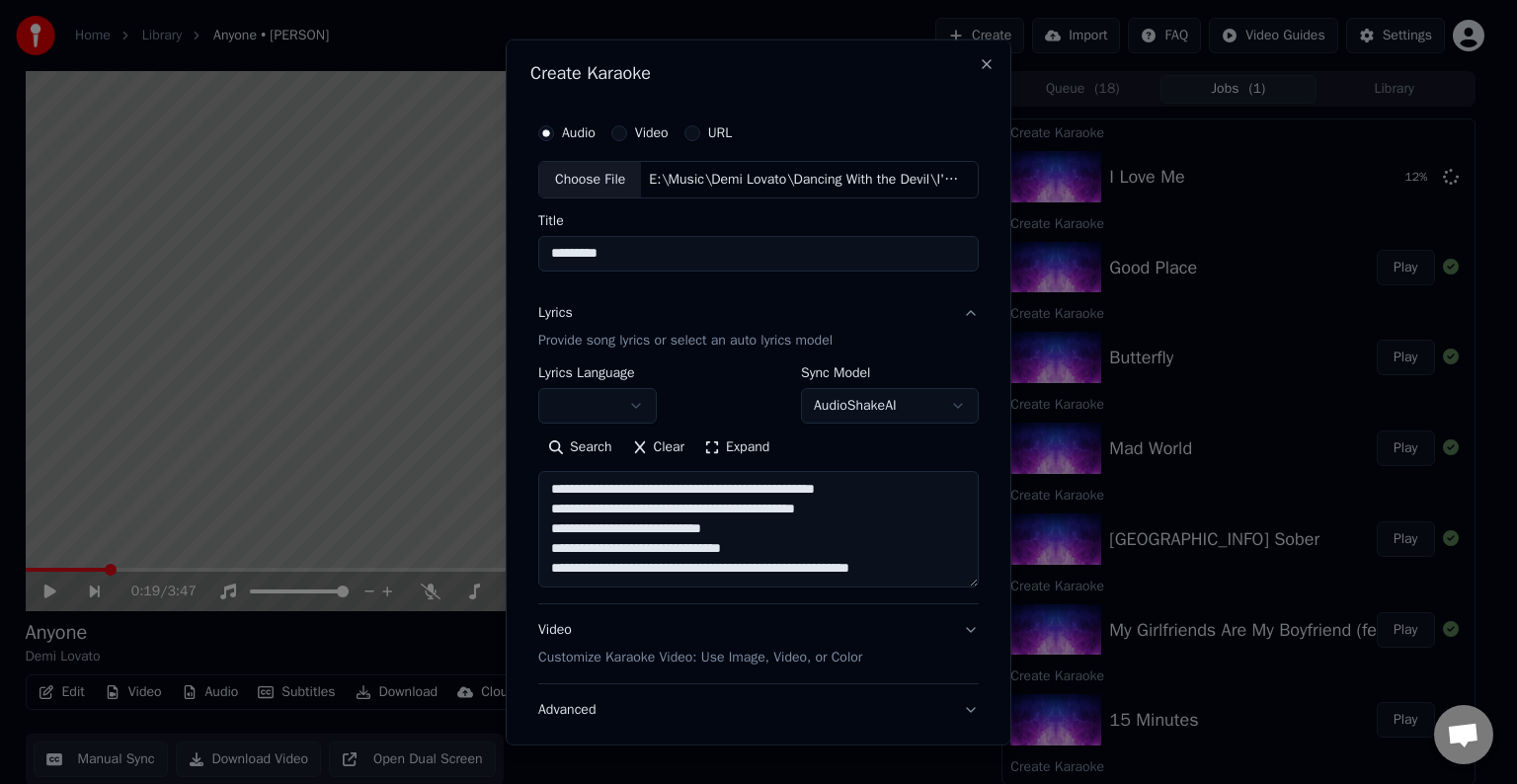 scroll, scrollTop: 63, scrollLeft: 0, axis: vertical 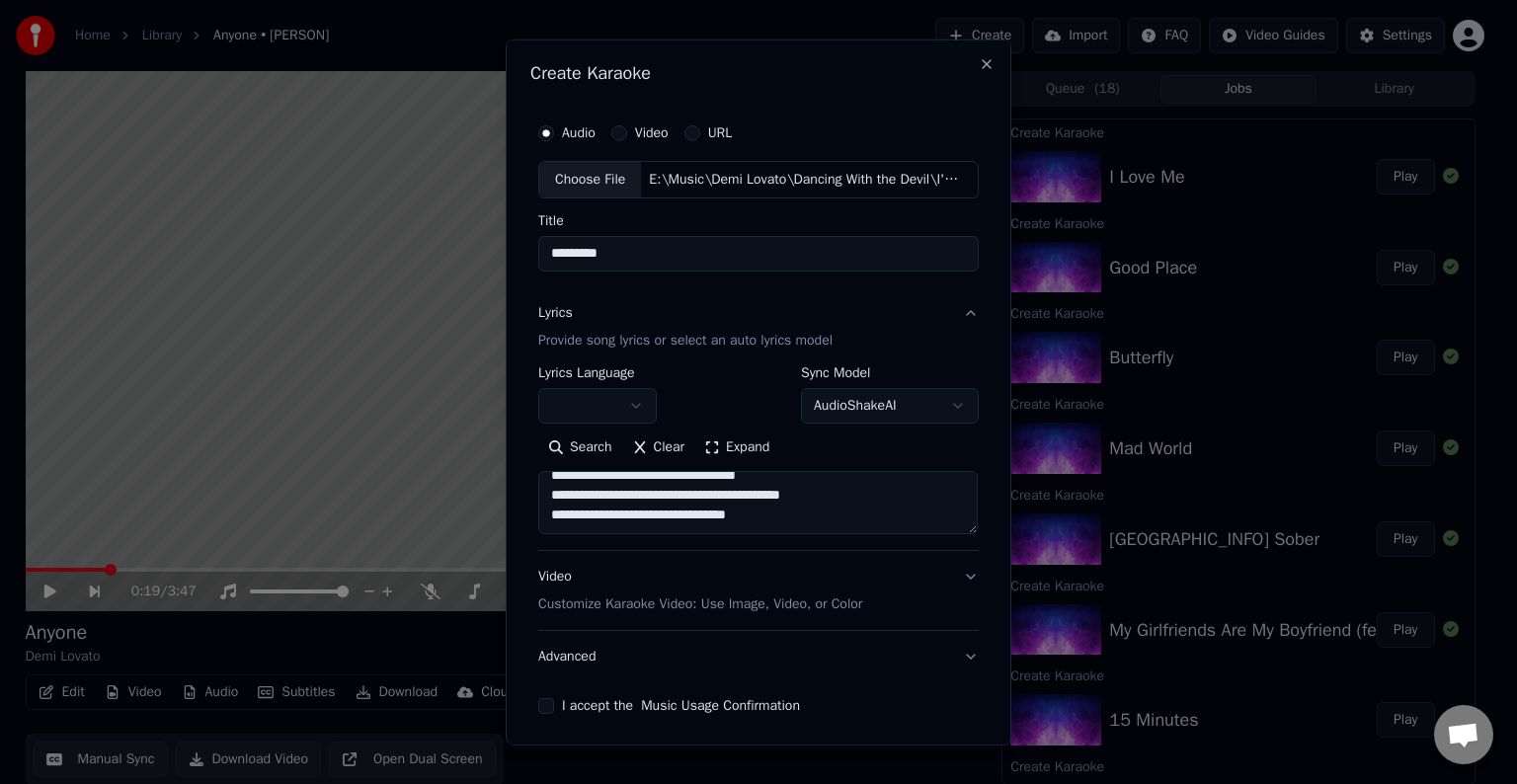 drag, startPoint x: 764, startPoint y: 485, endPoint x: 822, endPoint y: 490, distance: 58.21512 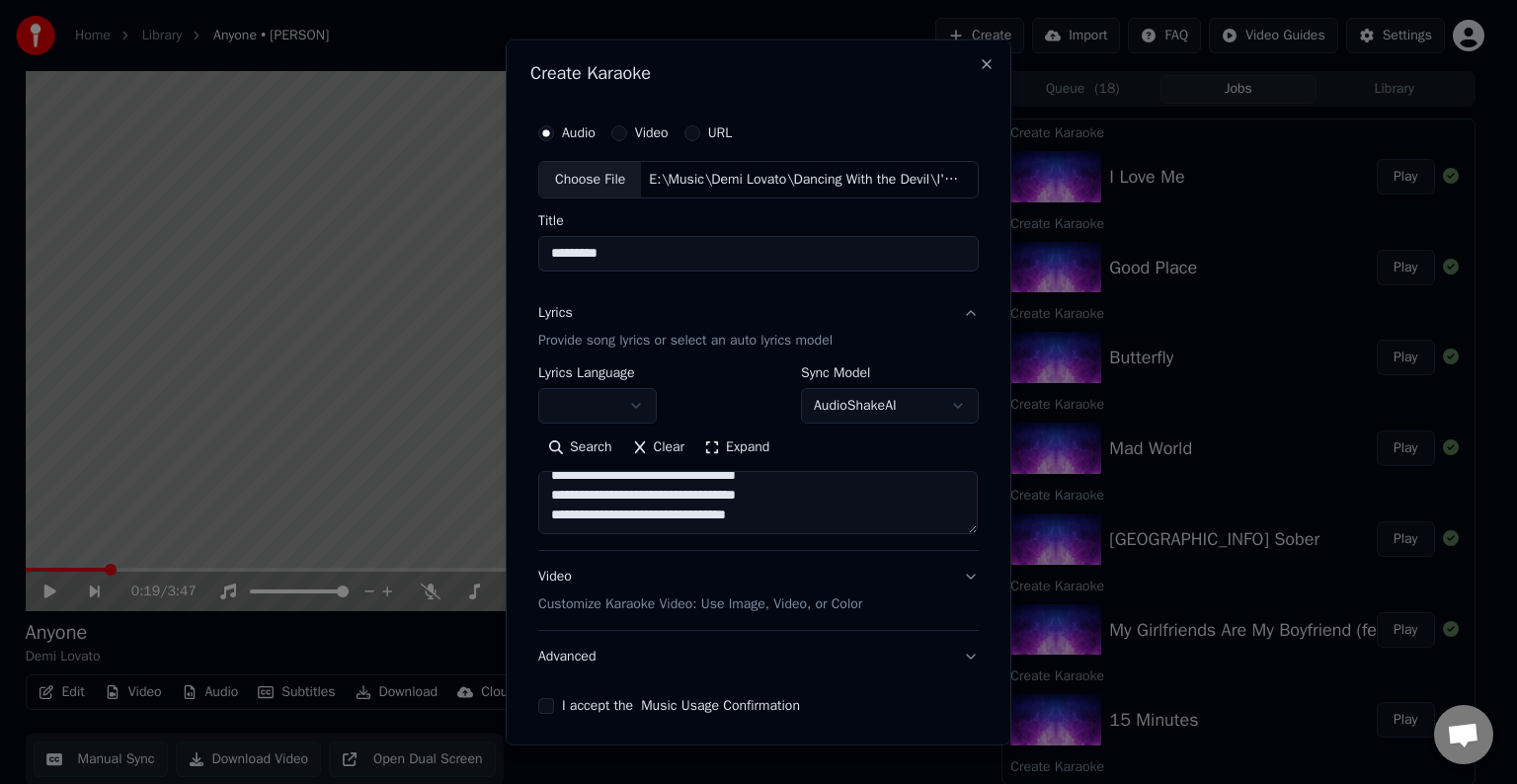 click on "**********" at bounding box center [758, 503] 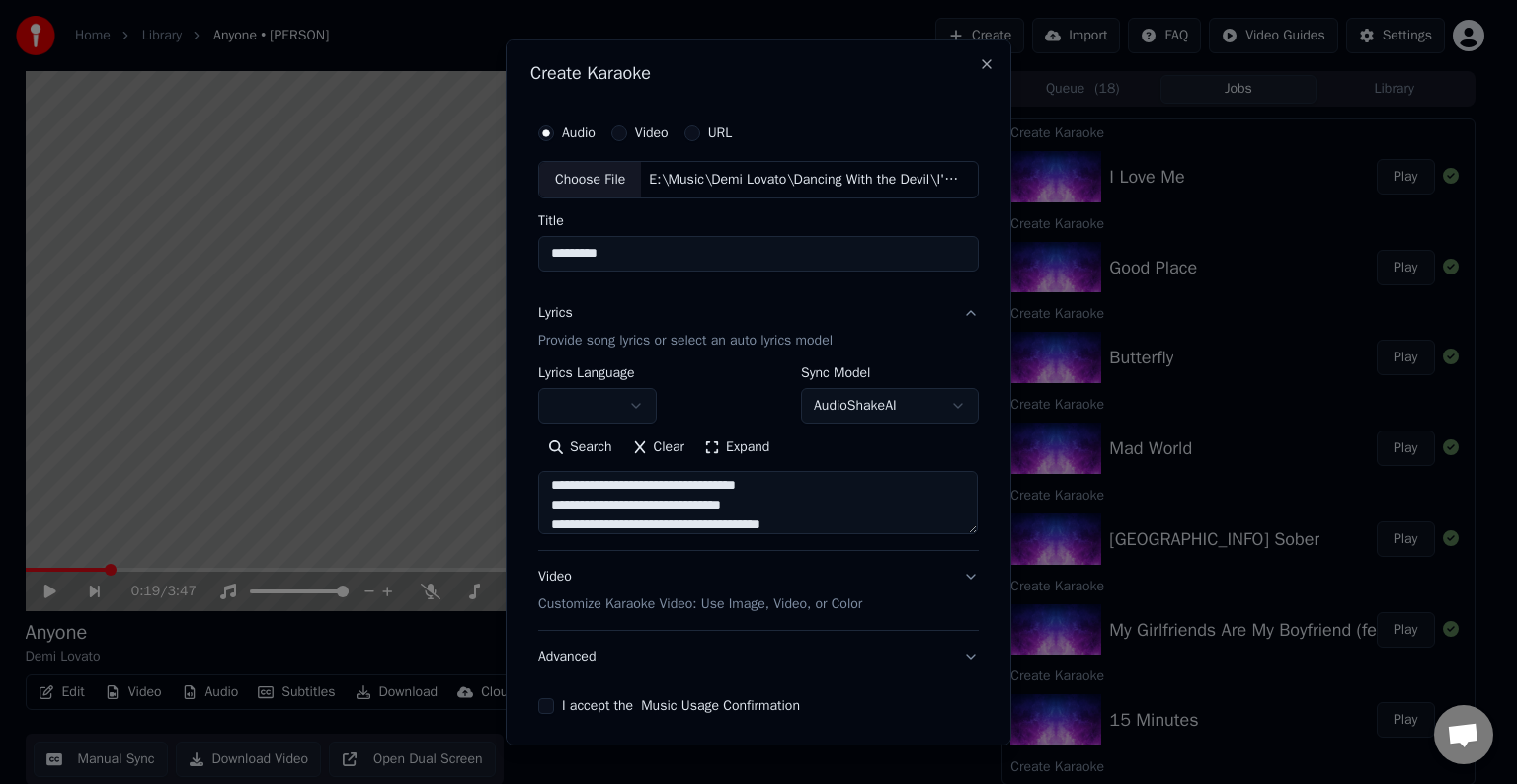 scroll, scrollTop: 498, scrollLeft: 0, axis: vertical 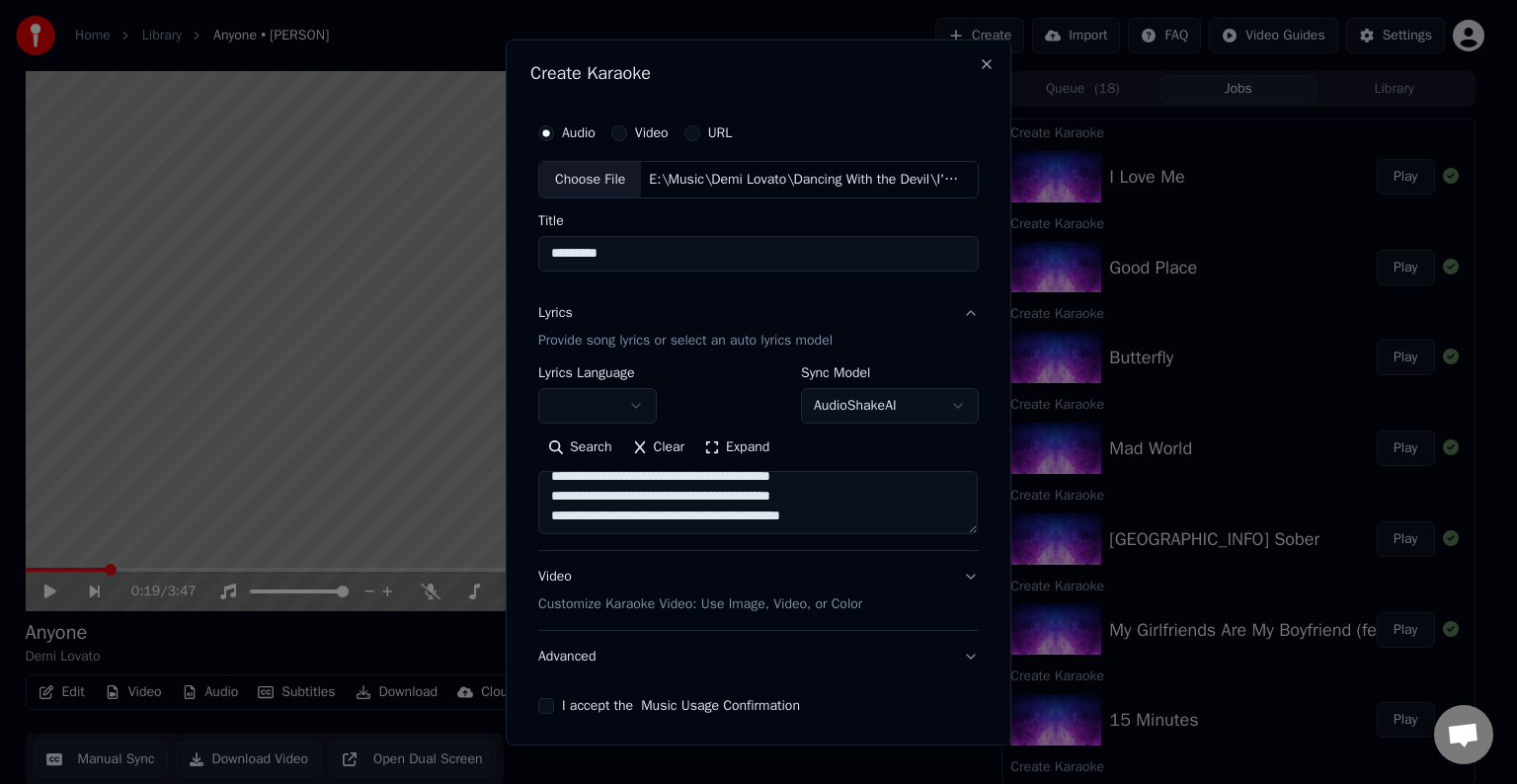 drag, startPoint x: 809, startPoint y: 498, endPoint x: 743, endPoint y: 501, distance: 66.06815 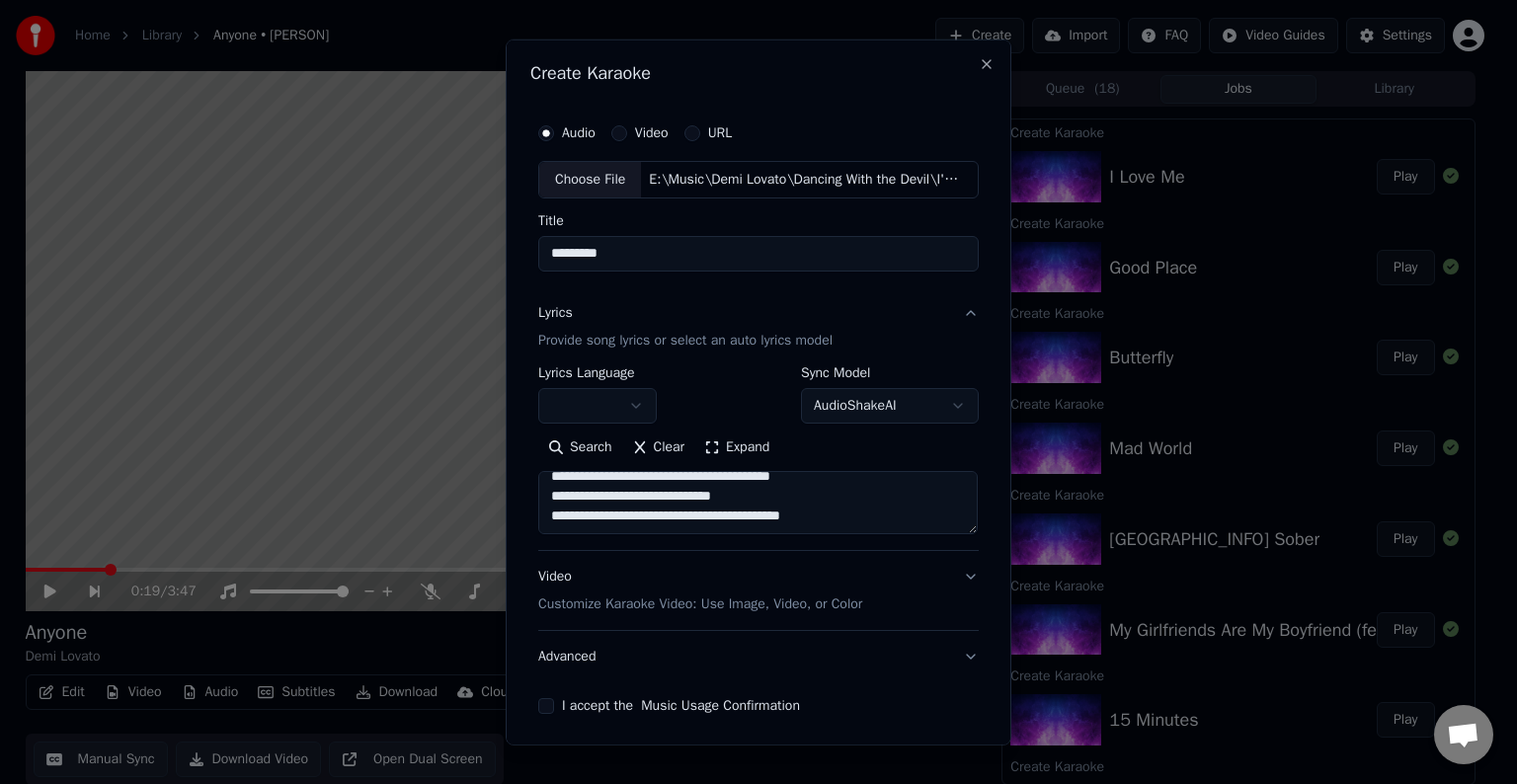 click at bounding box center (758, 503) 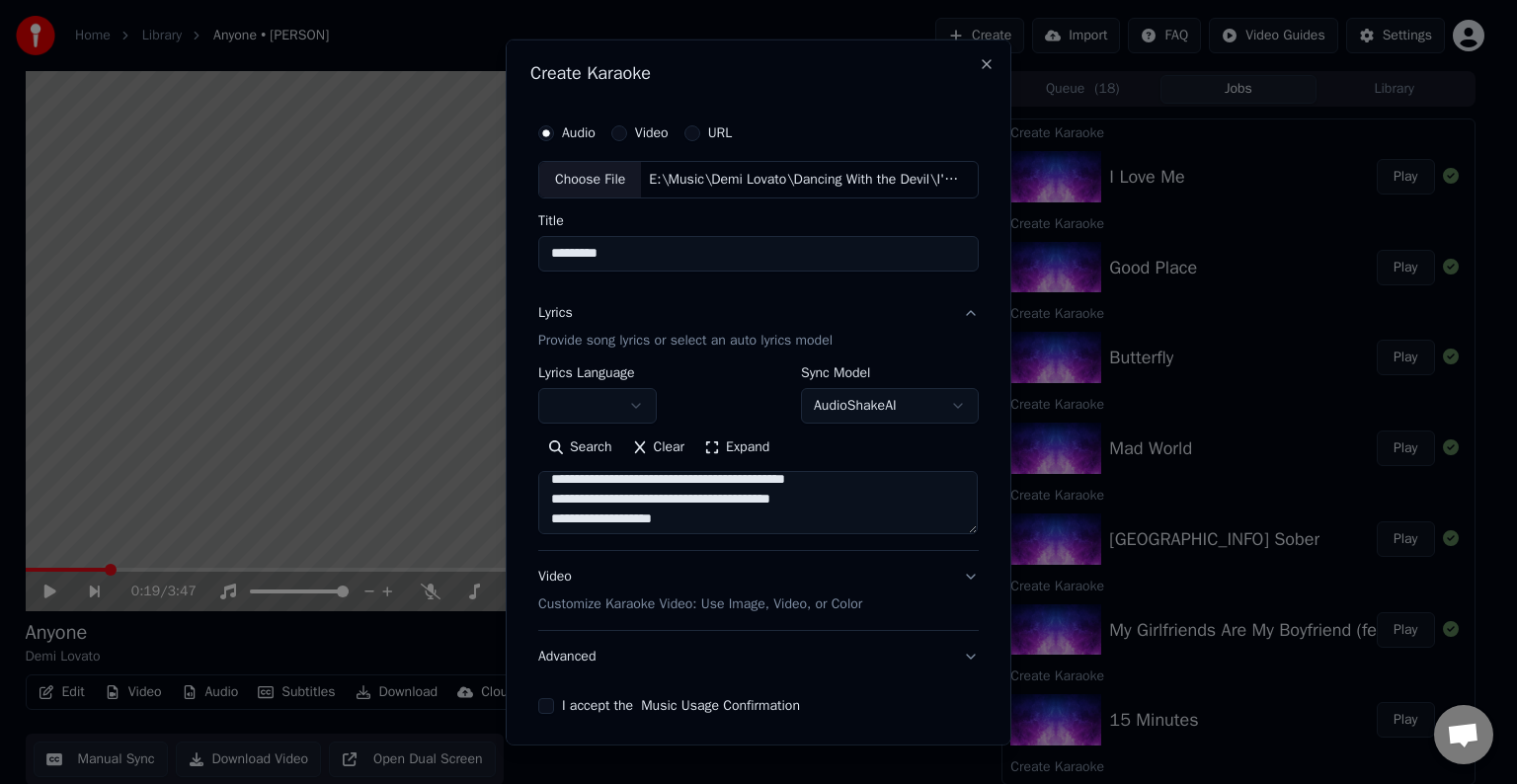 scroll, scrollTop: 632, scrollLeft: 0, axis: vertical 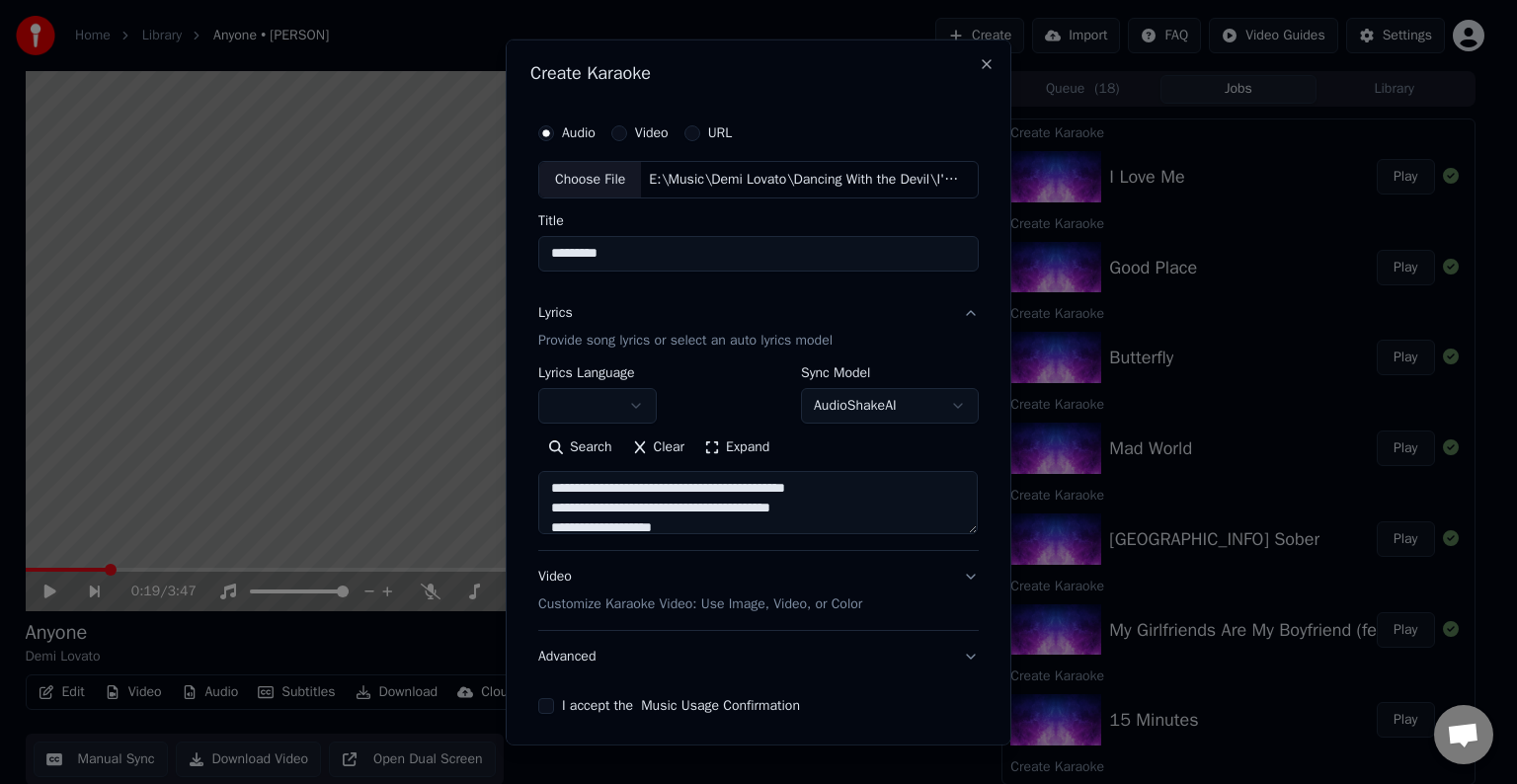 drag, startPoint x: 669, startPoint y: 506, endPoint x: 608, endPoint y: 506, distance: 61 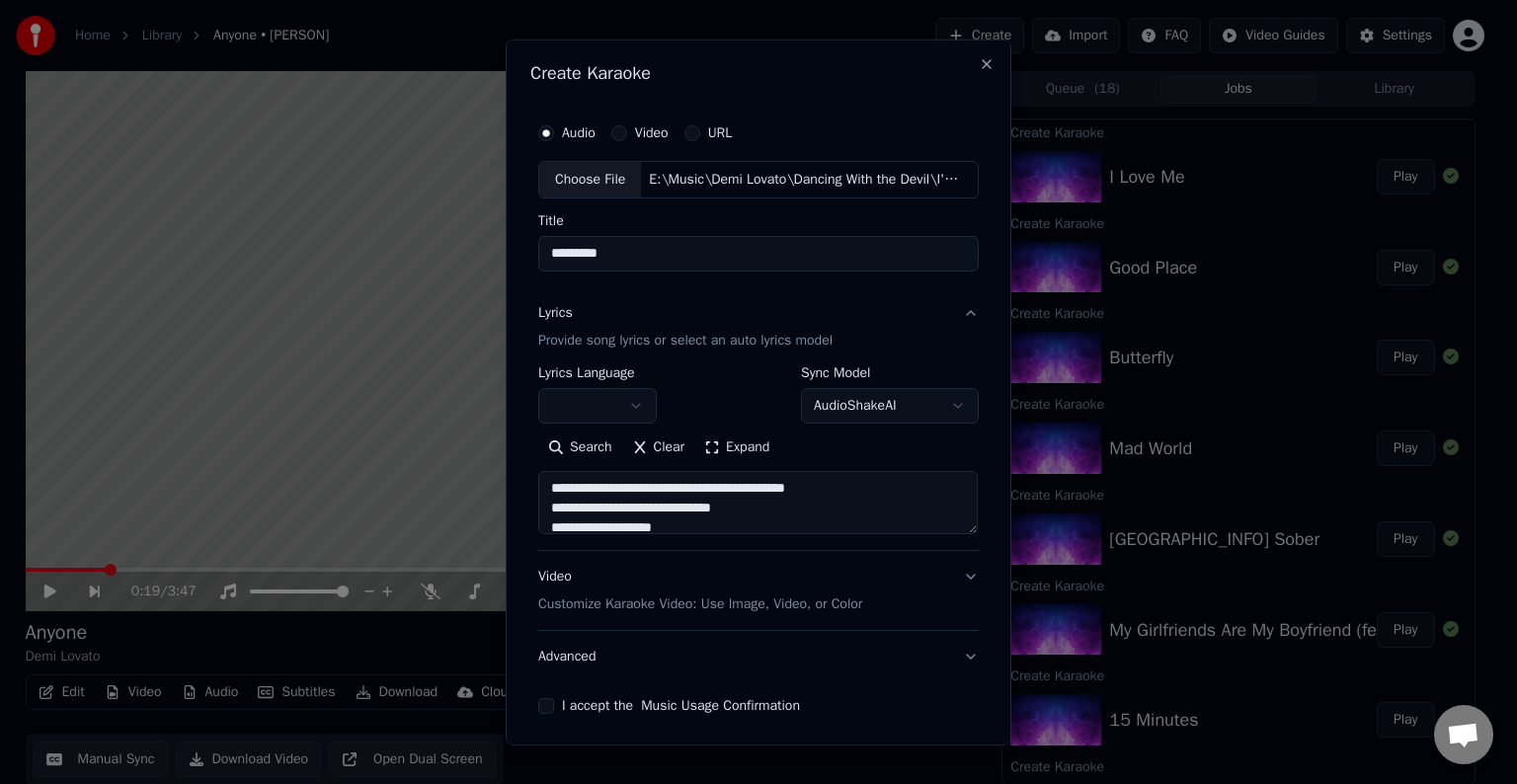 drag, startPoint x: 742, startPoint y: 505, endPoint x: 682, endPoint y: 510, distance: 60.207973 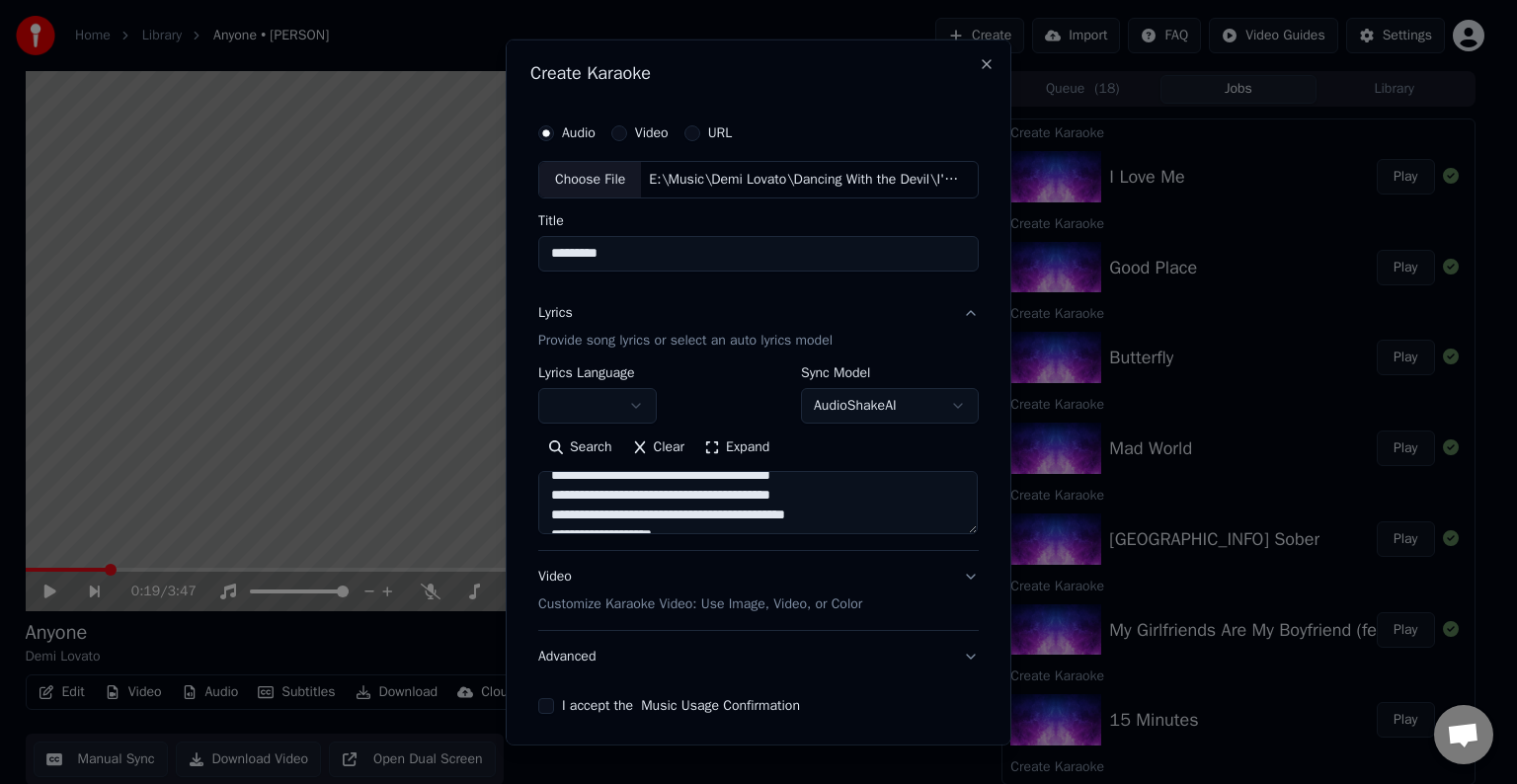 scroll, scrollTop: 599, scrollLeft: 0, axis: vertical 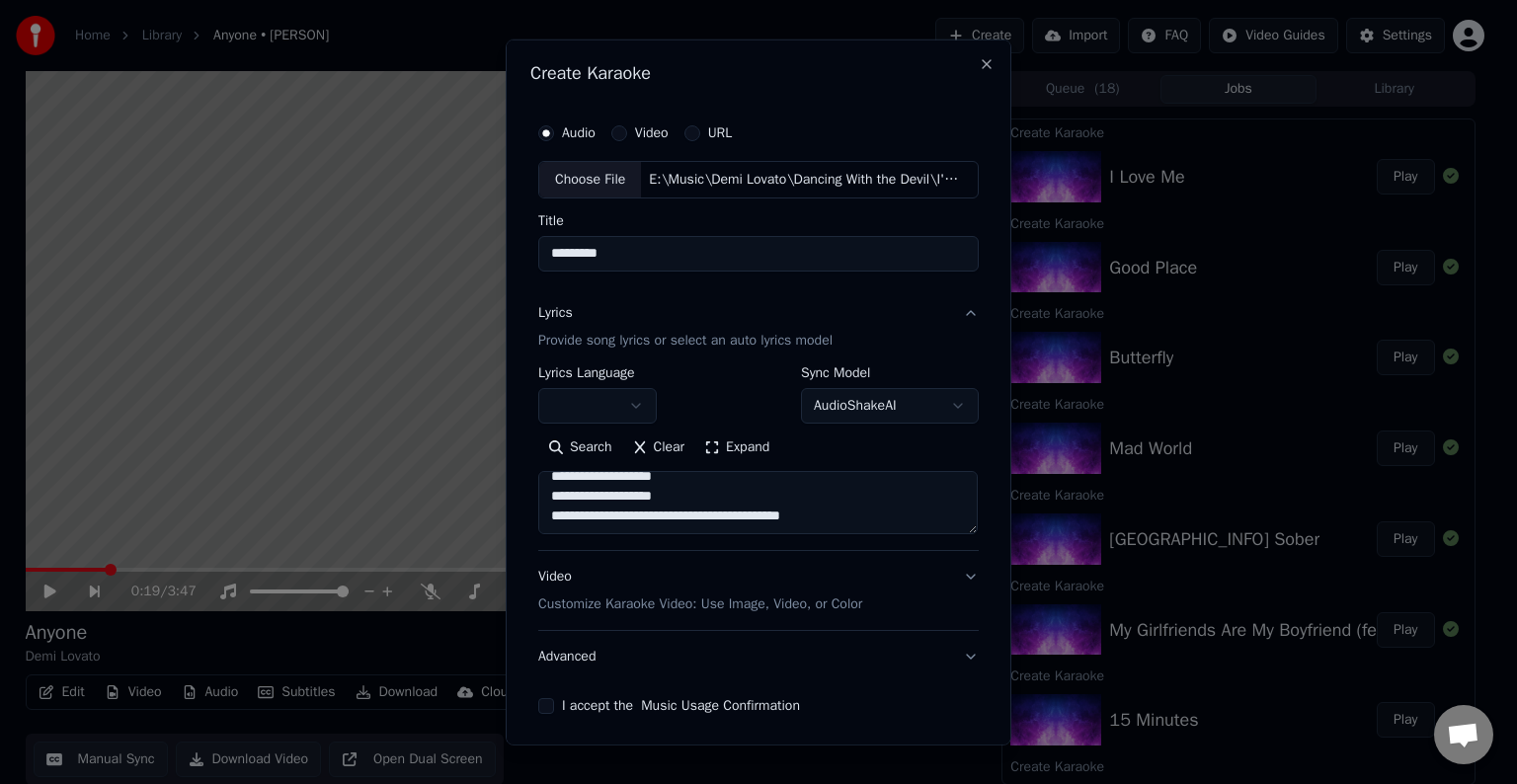 drag, startPoint x: 691, startPoint y: 519, endPoint x: 838, endPoint y: 516, distance: 147.0306 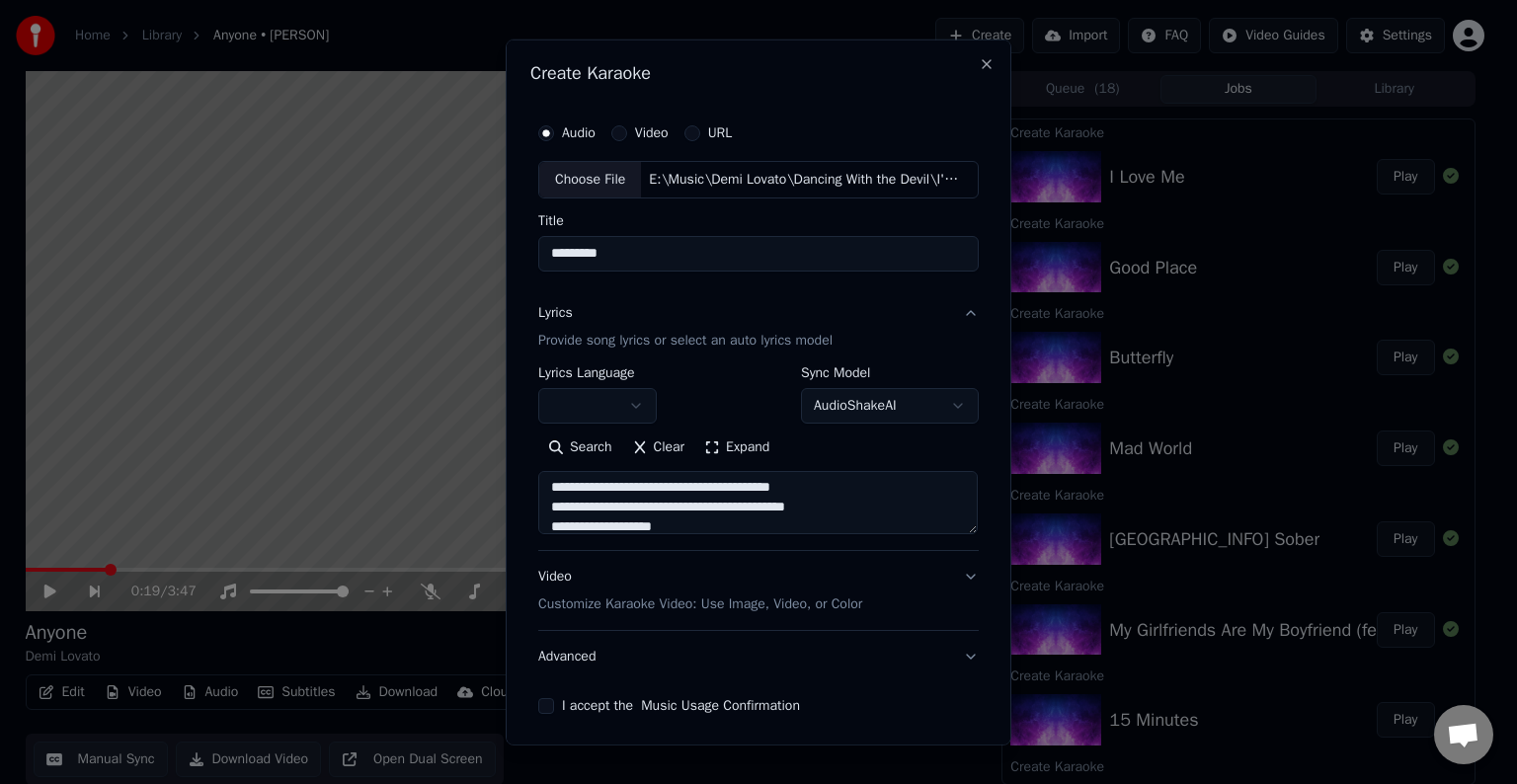 scroll, scrollTop: 604, scrollLeft: 0, axis: vertical 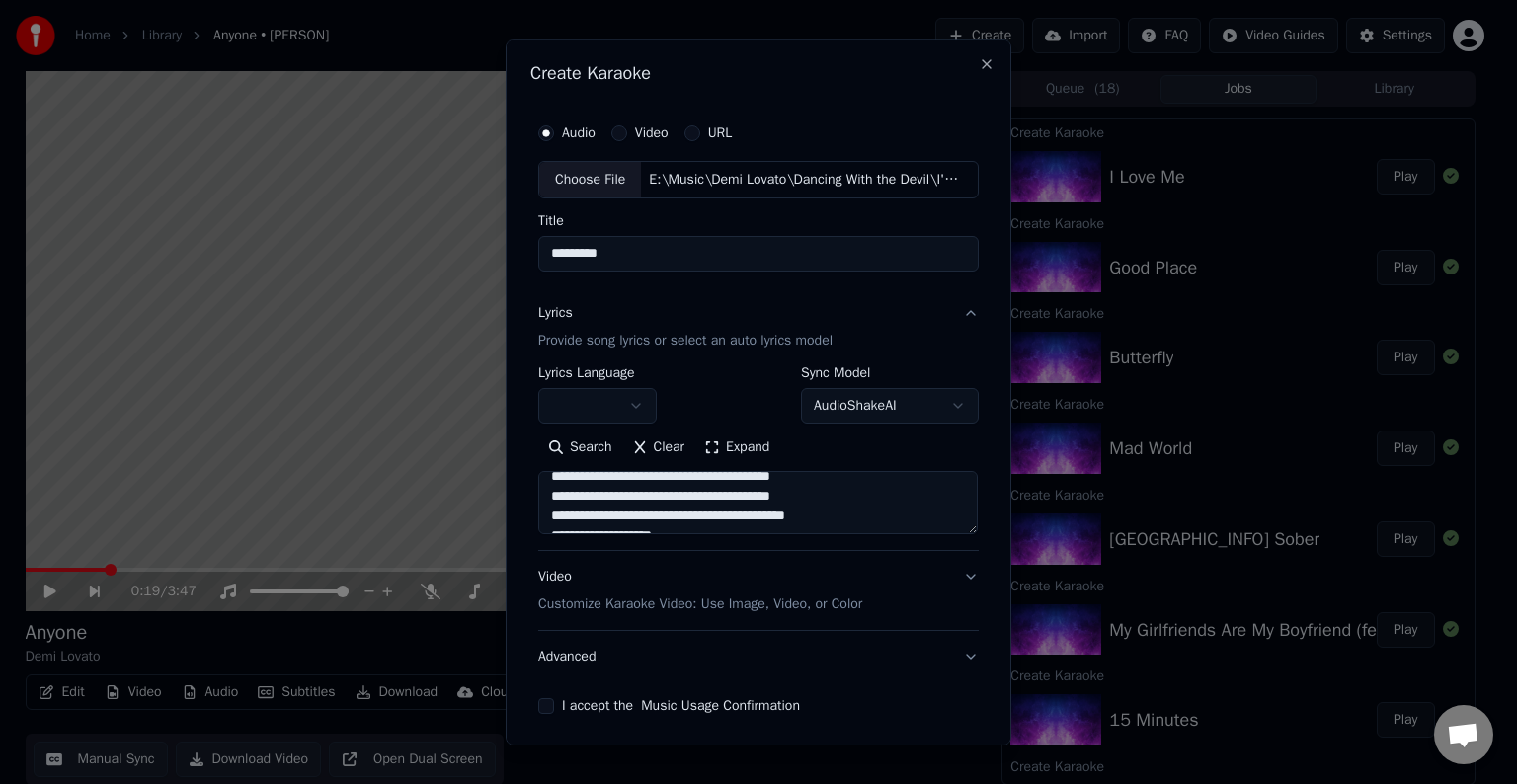 click at bounding box center (758, 503) 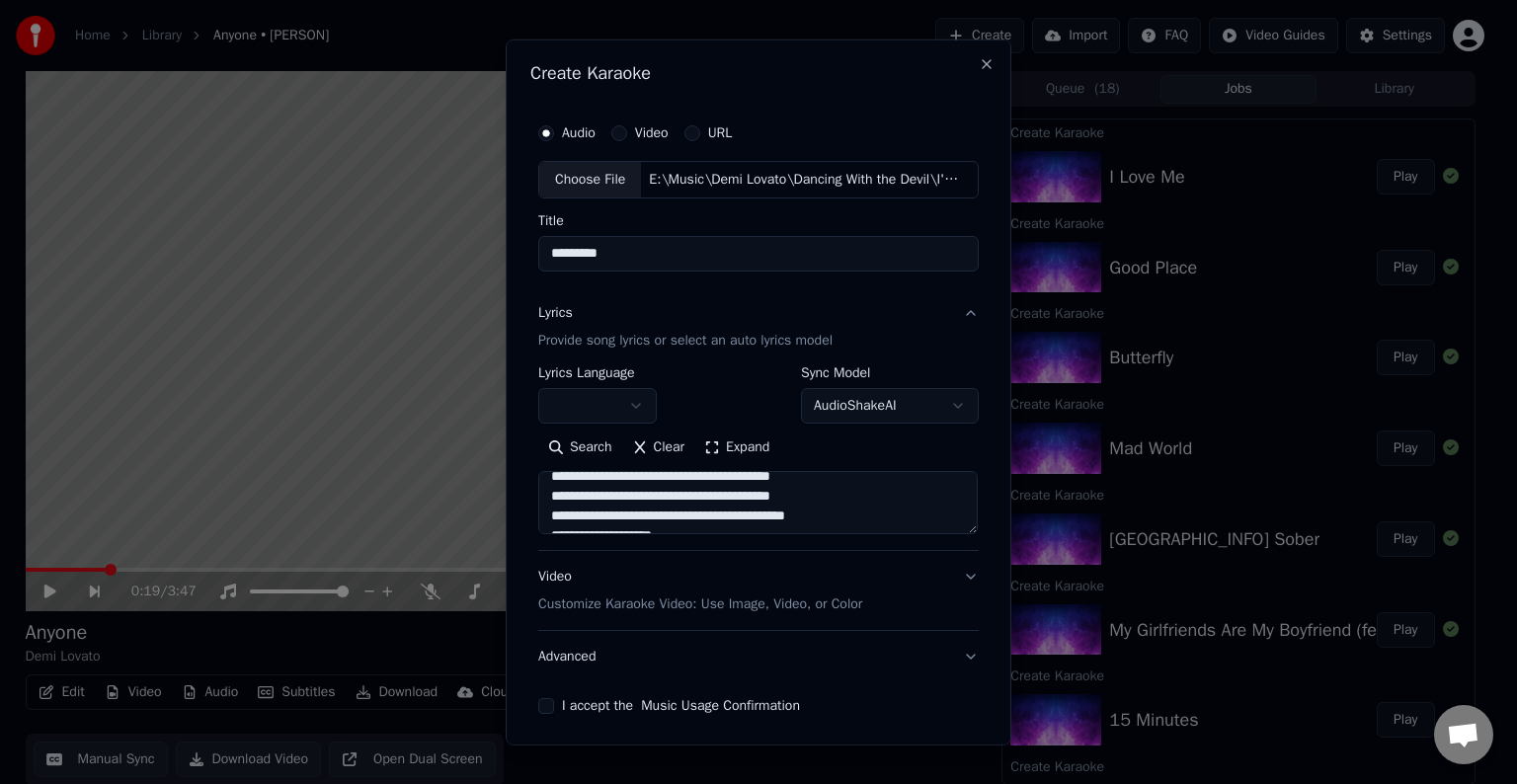 drag, startPoint x: 855, startPoint y: 515, endPoint x: 691, endPoint y: 509, distance: 164.10972 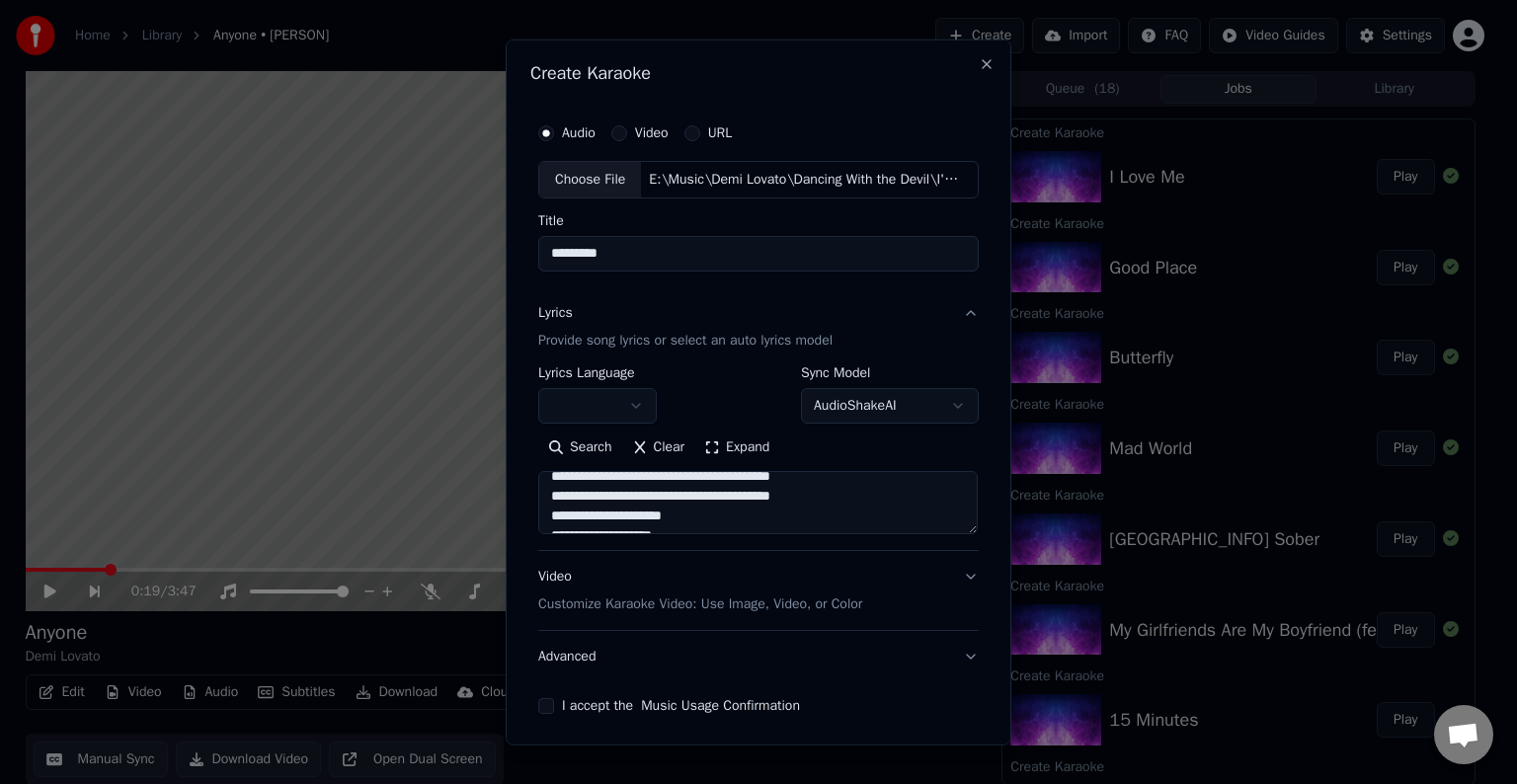drag, startPoint x: 815, startPoint y: 501, endPoint x: 736, endPoint y: 503, distance: 79.025312 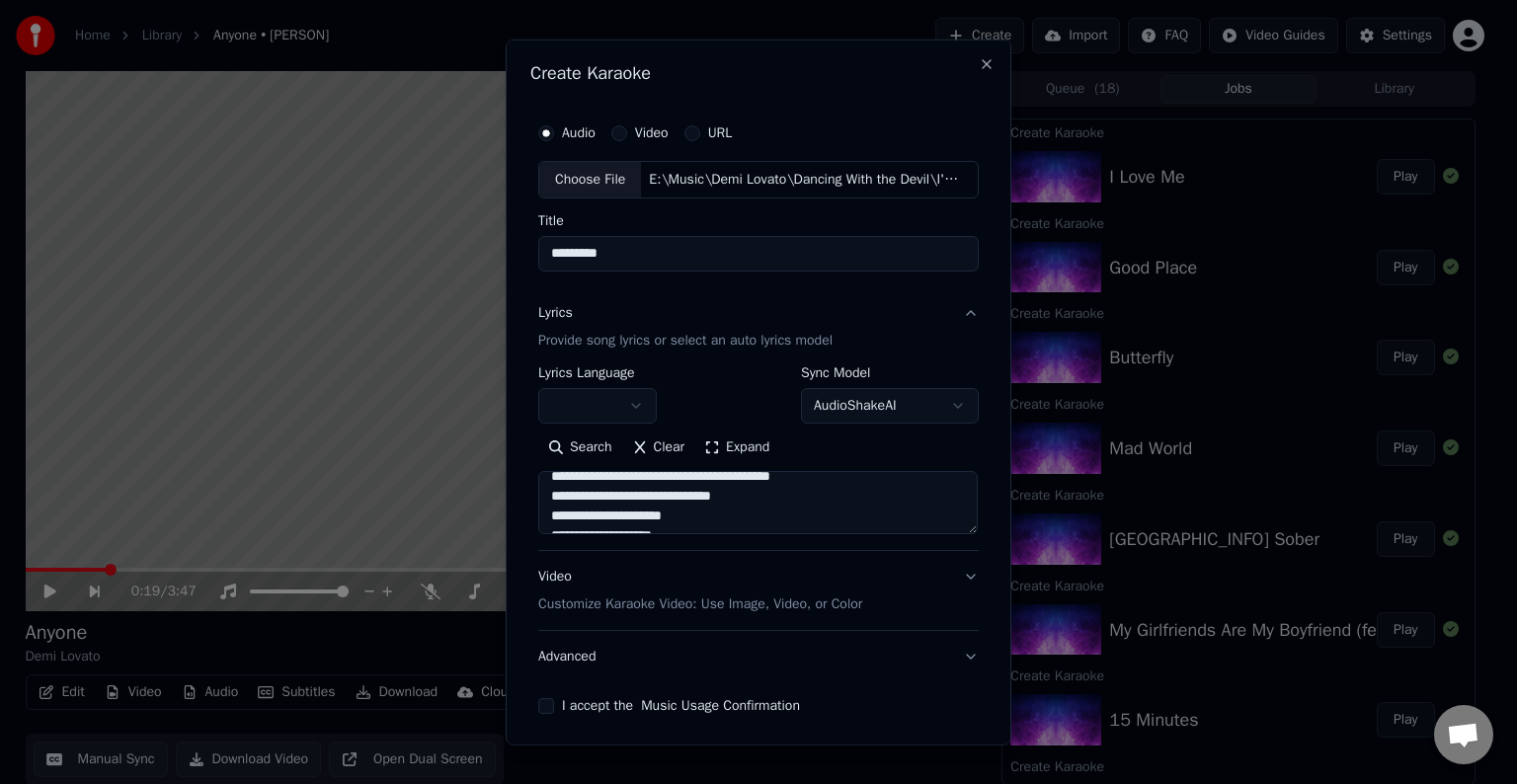 drag, startPoint x: 666, startPoint y: 494, endPoint x: 618, endPoint y: 497, distance: 48.09366 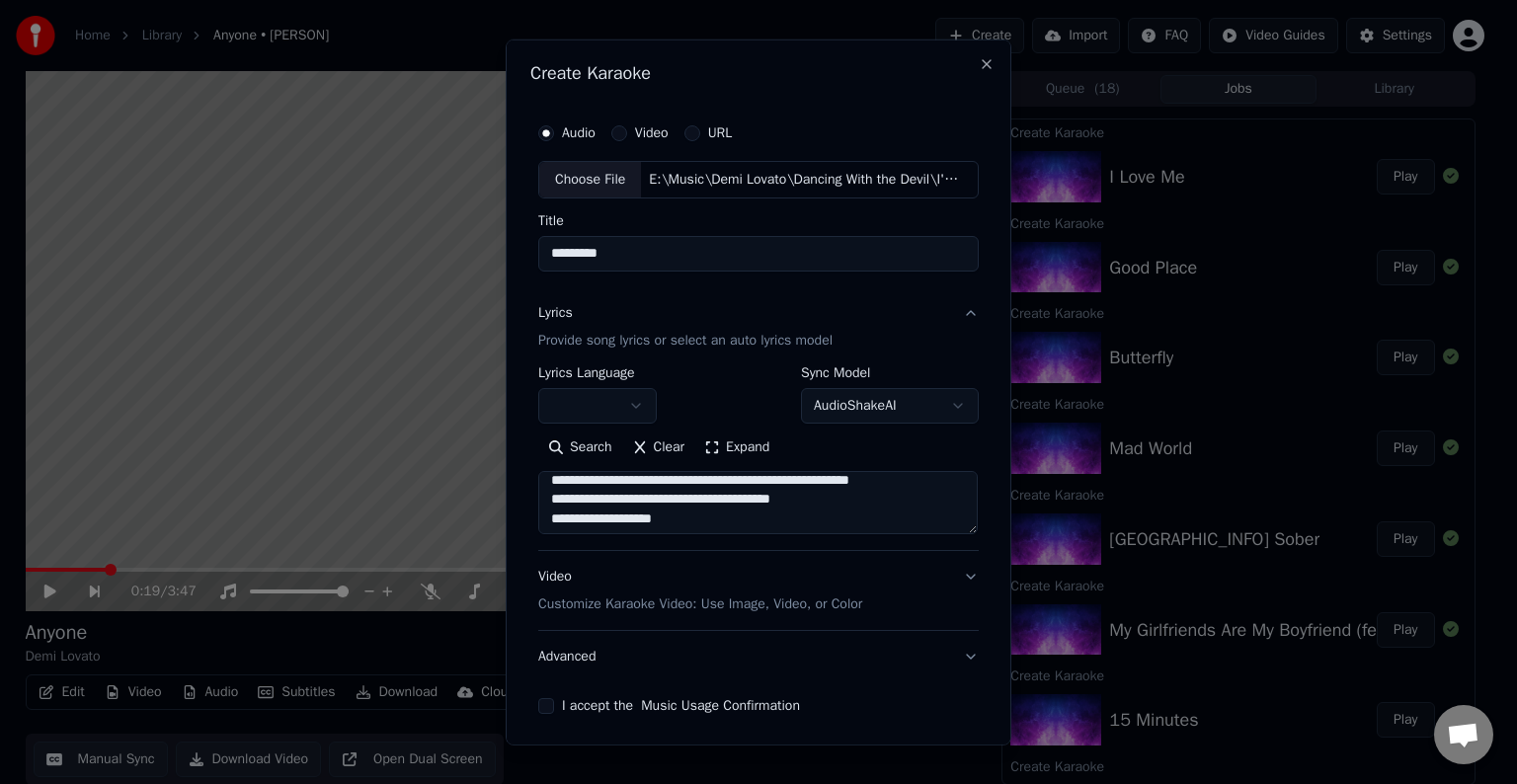 scroll, scrollTop: 576, scrollLeft: 0, axis: vertical 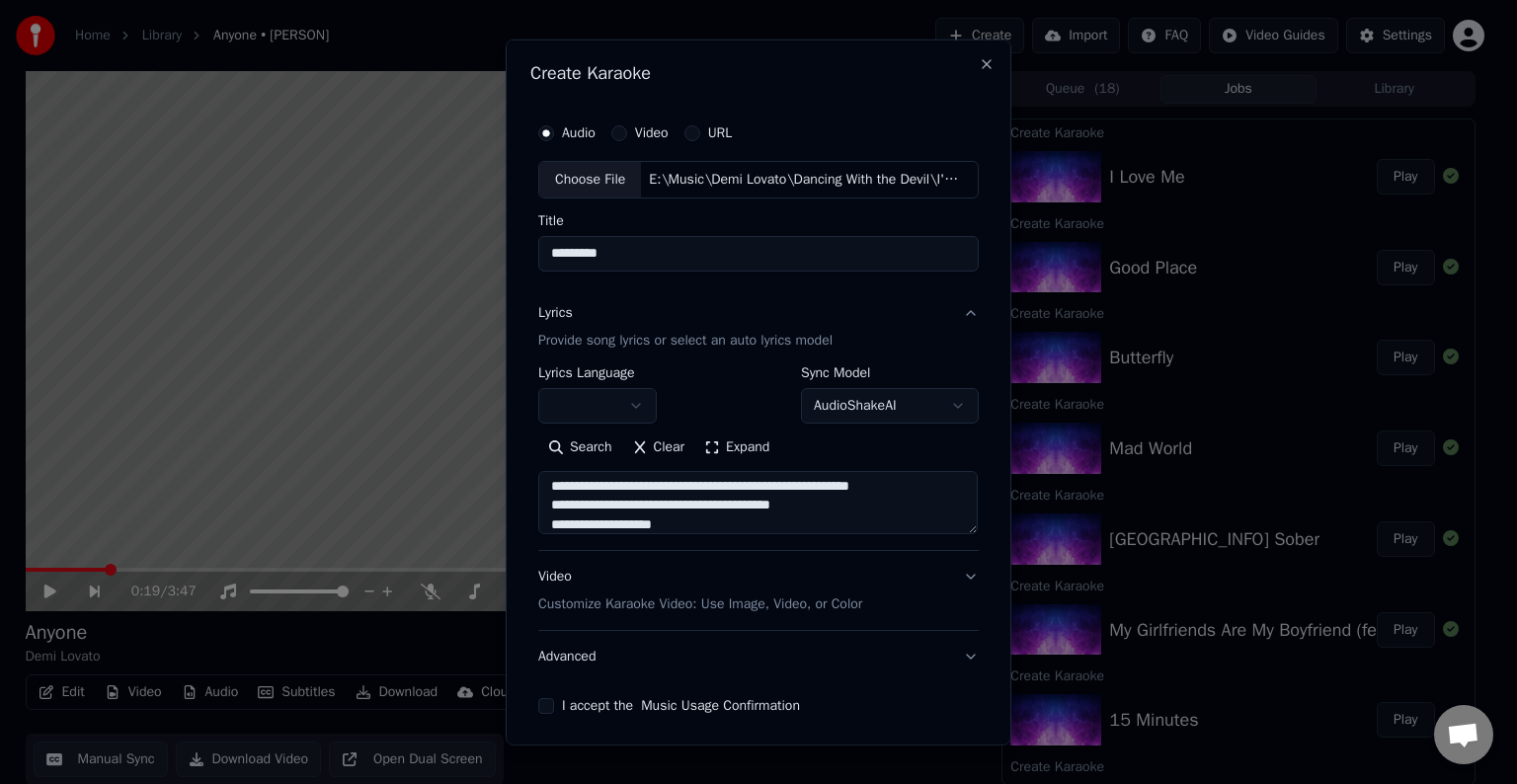 drag, startPoint x: 806, startPoint y: 508, endPoint x: 735, endPoint y: 513, distance: 71.175839 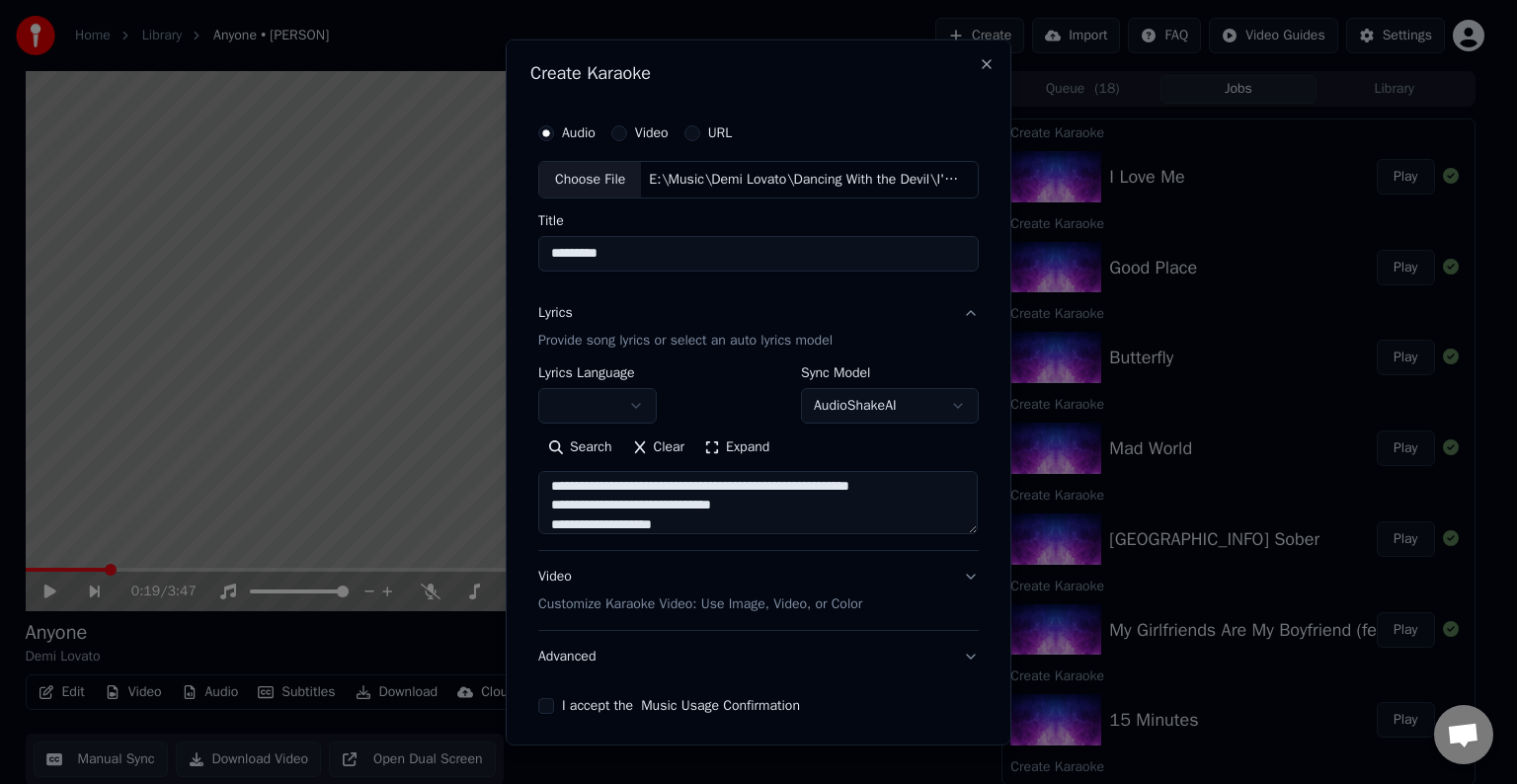 drag, startPoint x: 667, startPoint y: 510, endPoint x: 614, endPoint y: 509, distance: 53.009433 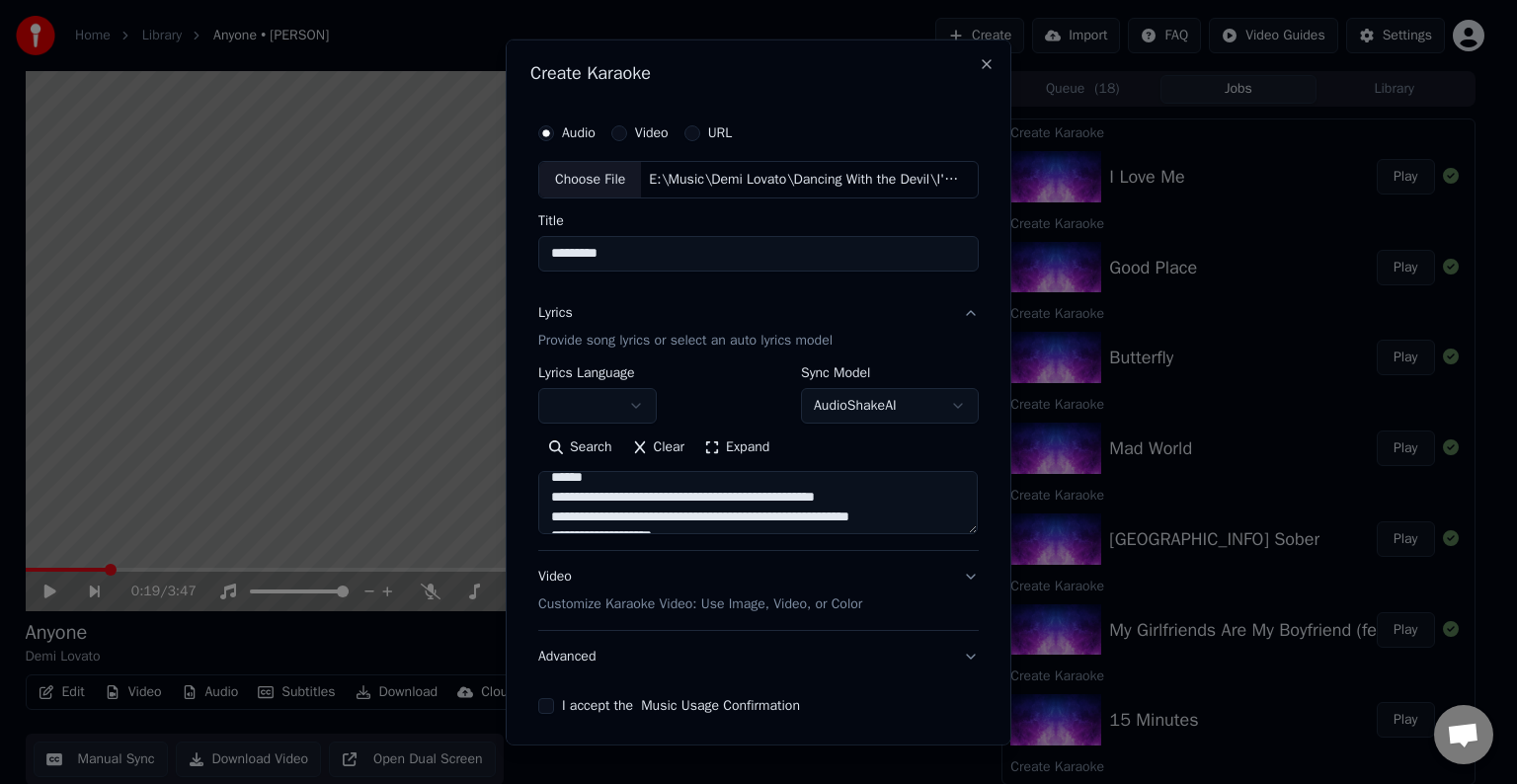 scroll, scrollTop: 541, scrollLeft: 0, axis: vertical 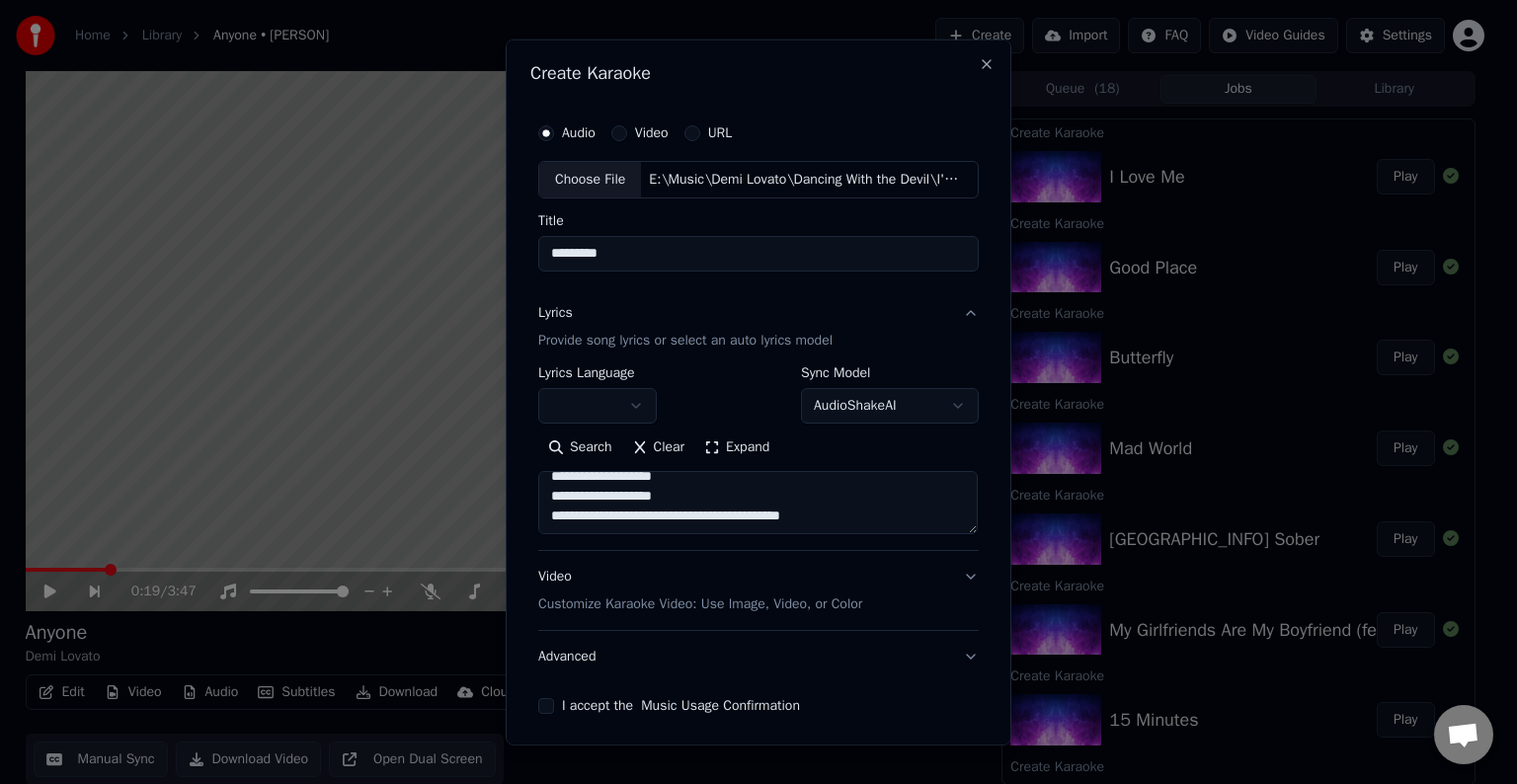 click at bounding box center [758, 503] 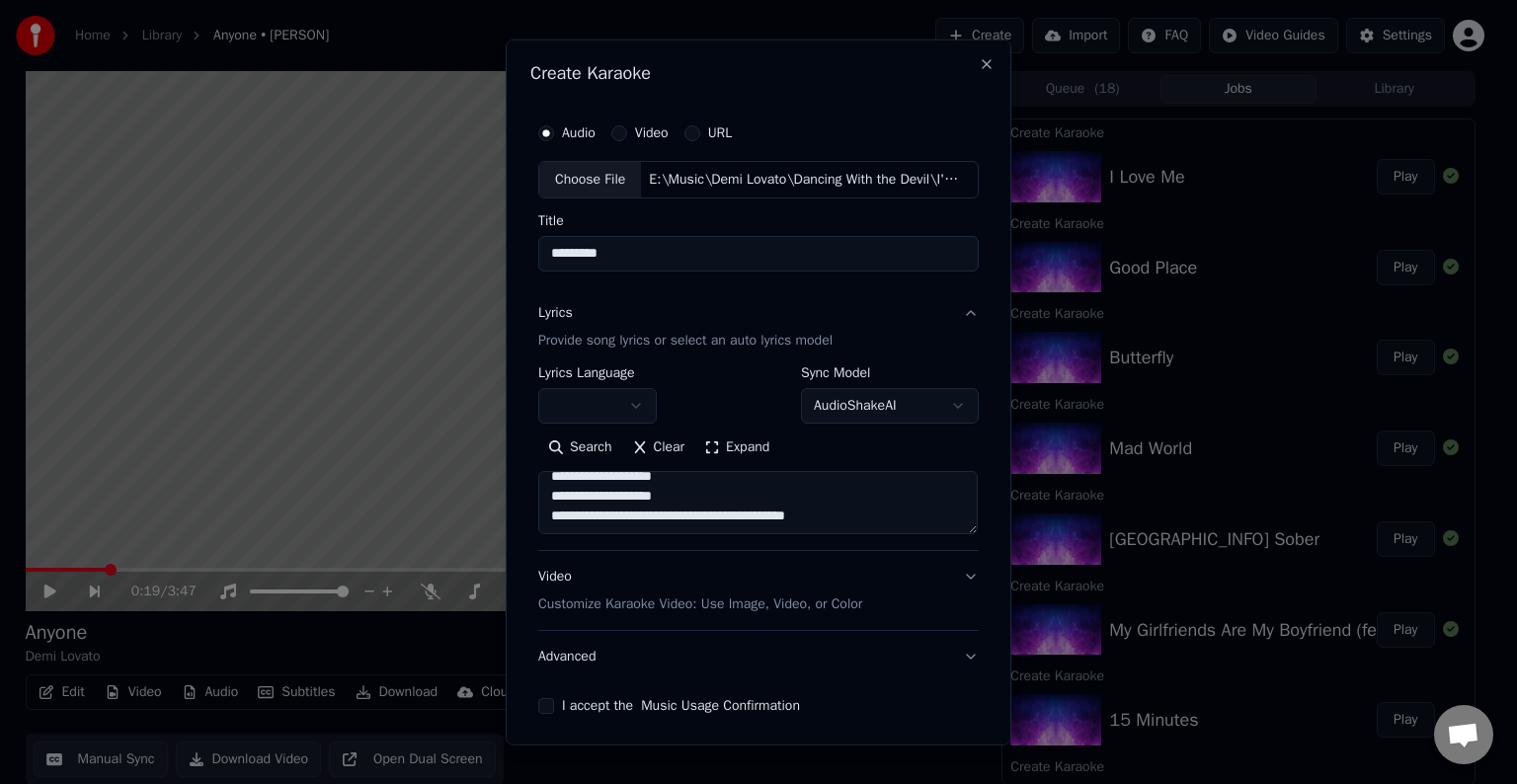 scroll, scrollTop: 675, scrollLeft: 0, axis: vertical 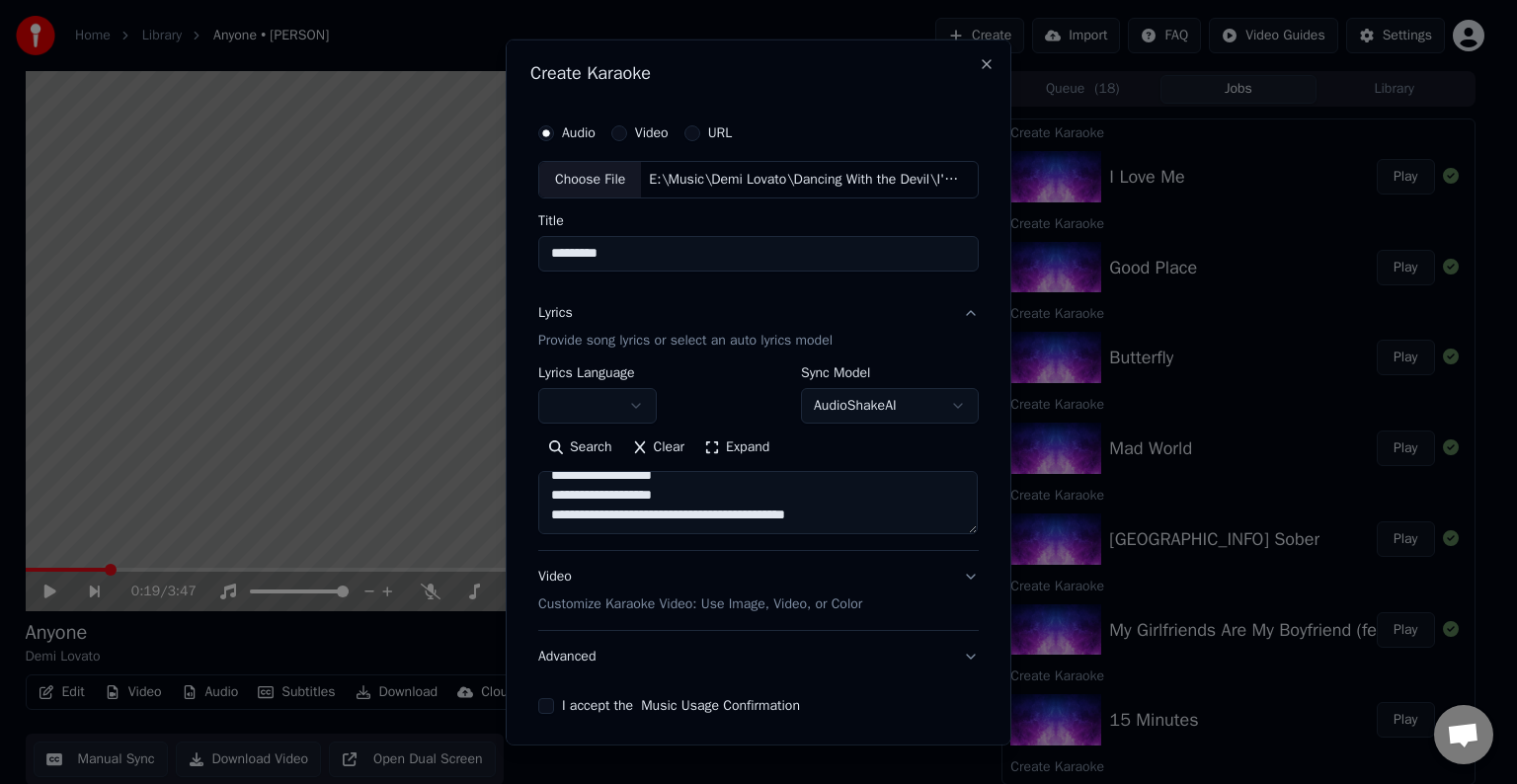 type on "**********" 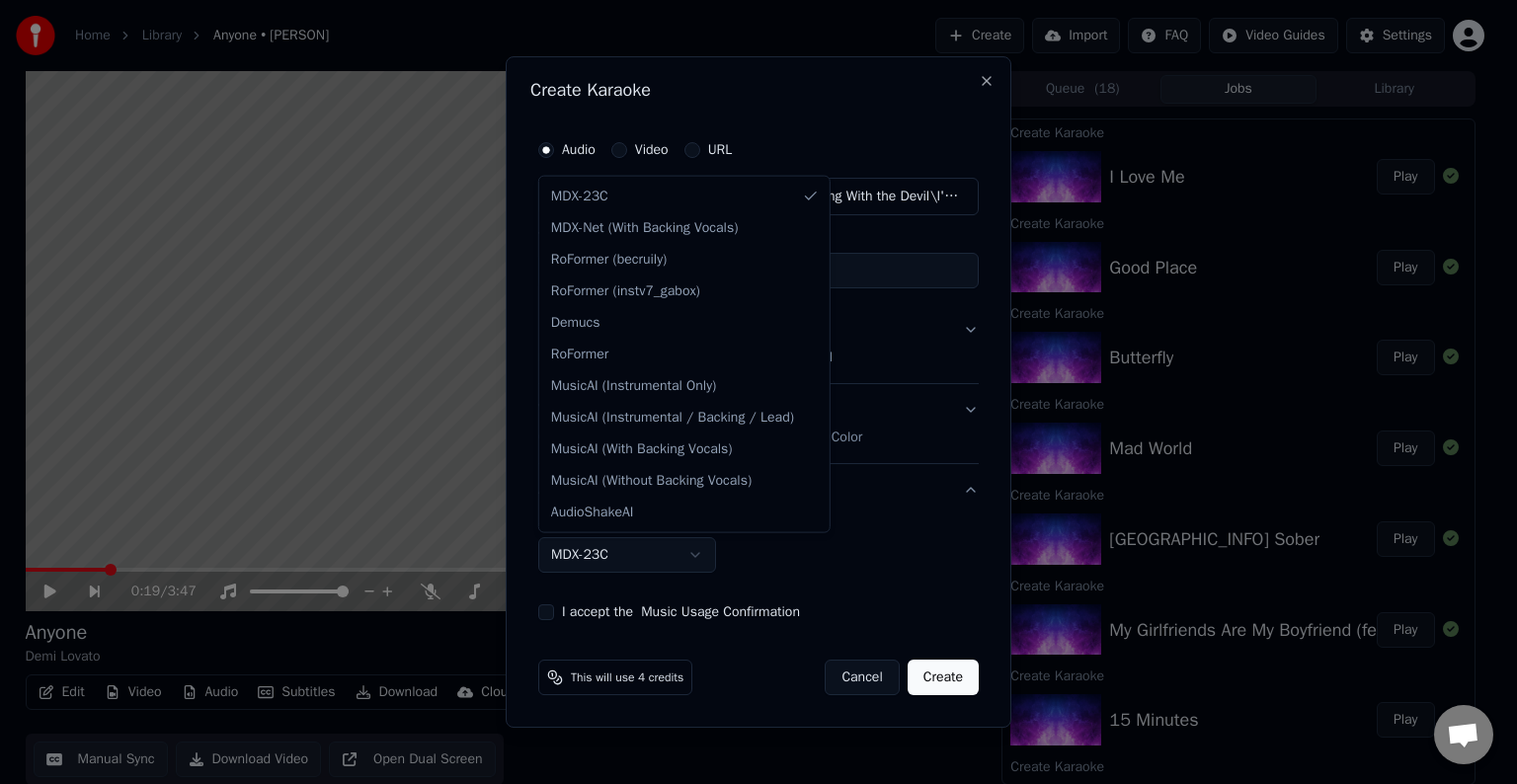 click on "Home Library Anyone • [PERSON] Create Import FAQ Video Guides Settings 0:19  /  3:47 Anyone [PERSON] BPM 129 Key B Edit Video Audio Subtitles Download Cloud Library Manual Sync Download Video Open Dual Screen Queue ( 18 ) Jobs Library Create Karaoke I Love Me Play Create Karaoke Good Place Play Create Karaoke Butterfly Play Create Karaoke Mad World Play Create Karaoke California Sober Play Create Karaoke My Girlfriends Are My Boyfriend (feat. Saweetie) Play Create Karaoke 15 Minutes Play Create Karaoke Carefully Play Create Karaoke The Kind Of Lover I Am Play Create Karaoke Carefully Create Karaoke What Other People Say Play Create Karaoke Met Him Last Night Play Create Karaoke The Way You Don't Look At Me Play Create Karaoke Melon Cake Play Create Karaoke The Way You Don't Look At Me Create Karaoke Lonely People Play Create Karaoke The Art Of Starting Over Play Create Karaoke ICU (Madison's Lullabye) Play Create Karaoke Dancing With The Devil Play Create Karaoke Anyone Play Create Karaoke Mr. Hughes" at bounding box center [750, 392] 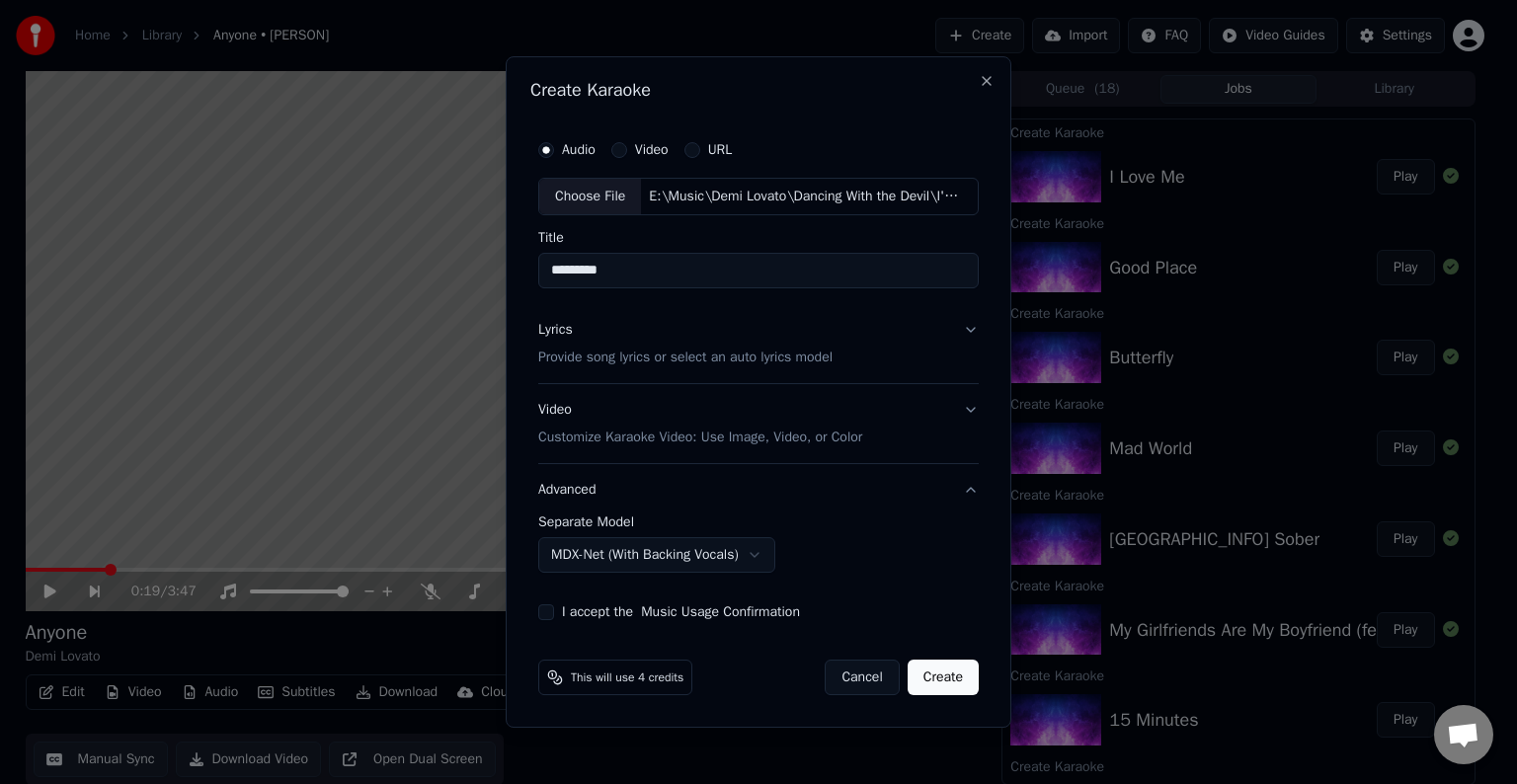 click on "**********" at bounding box center (758, 375) 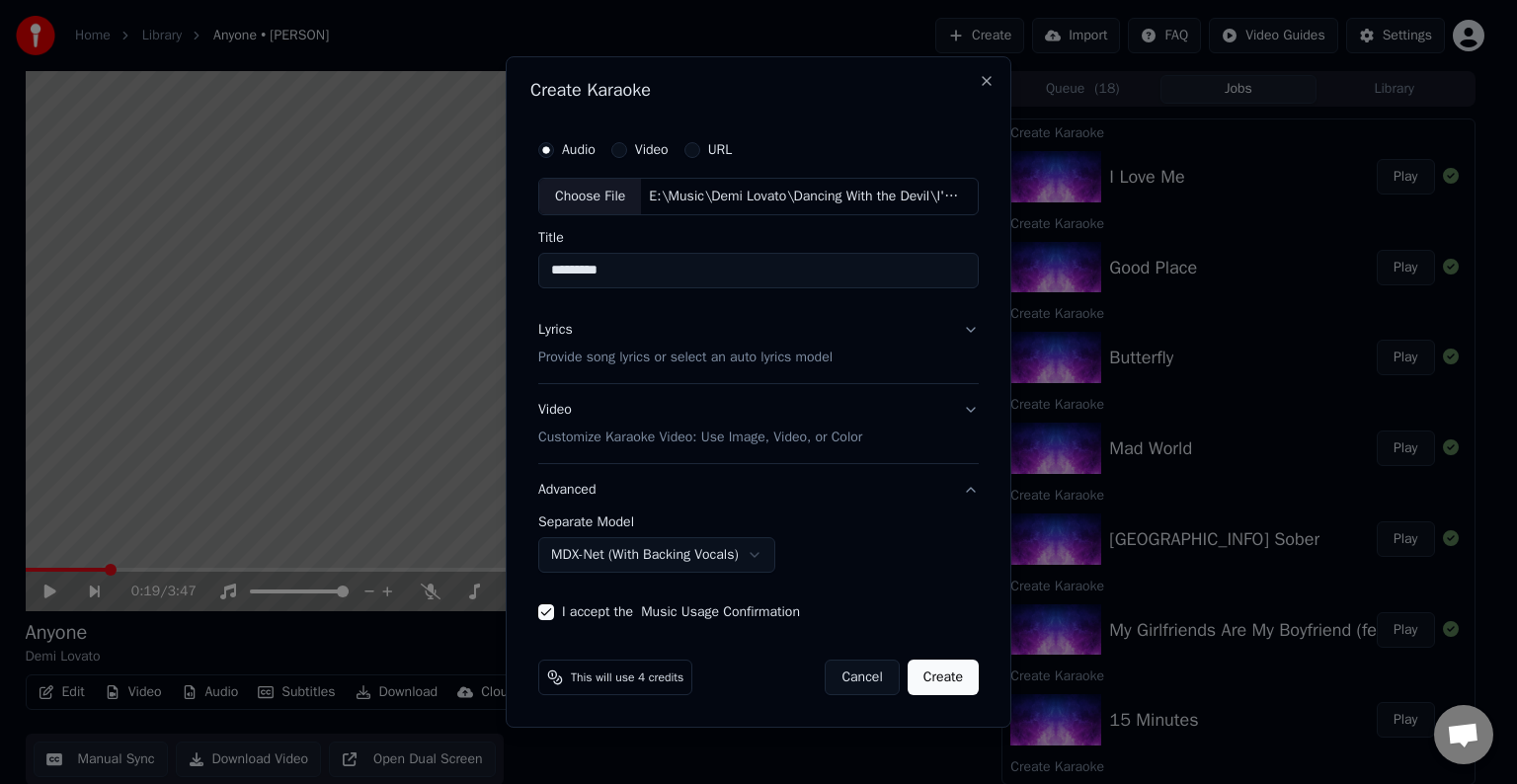 click on "Create" at bounding box center (943, 677) 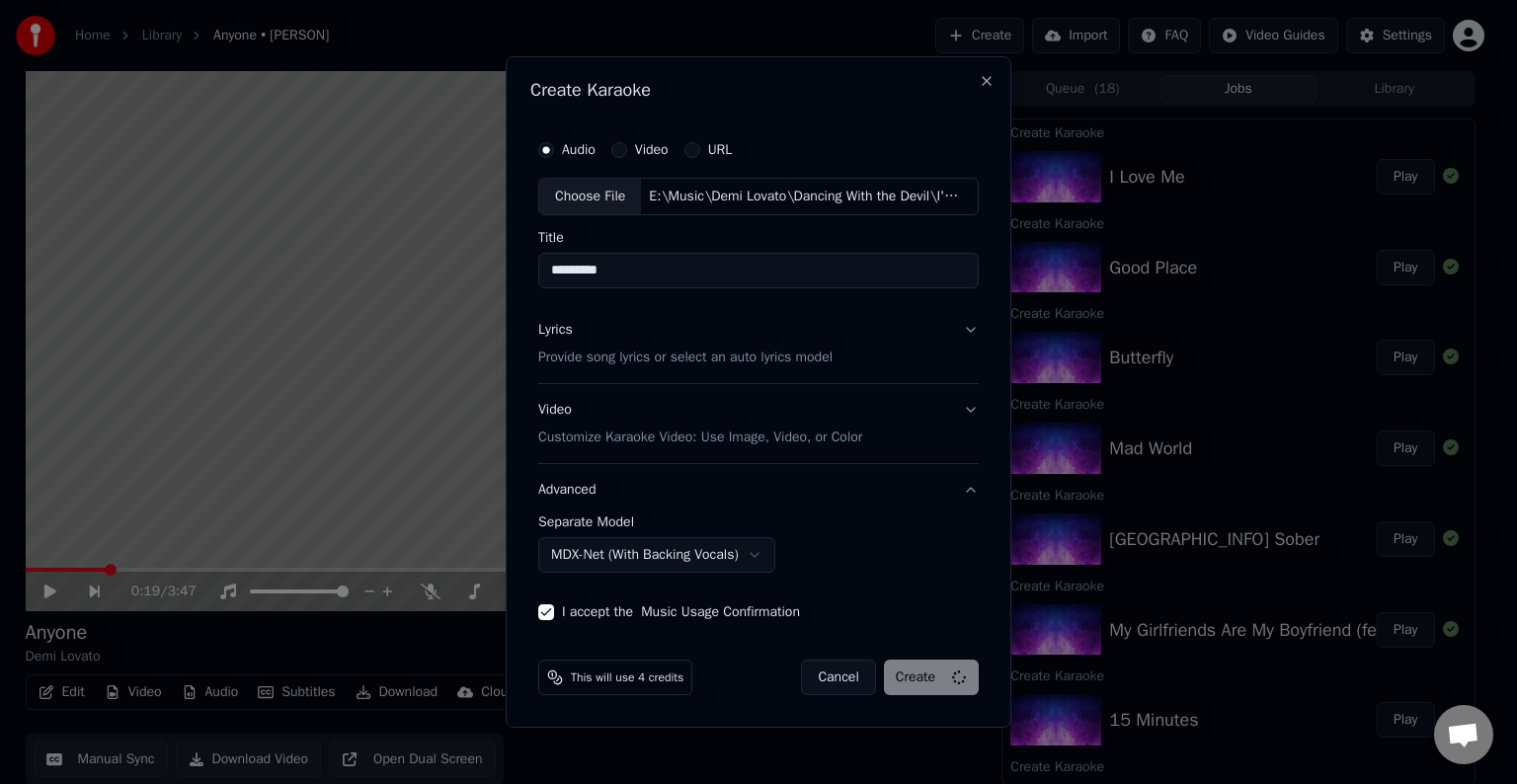 select on "******" 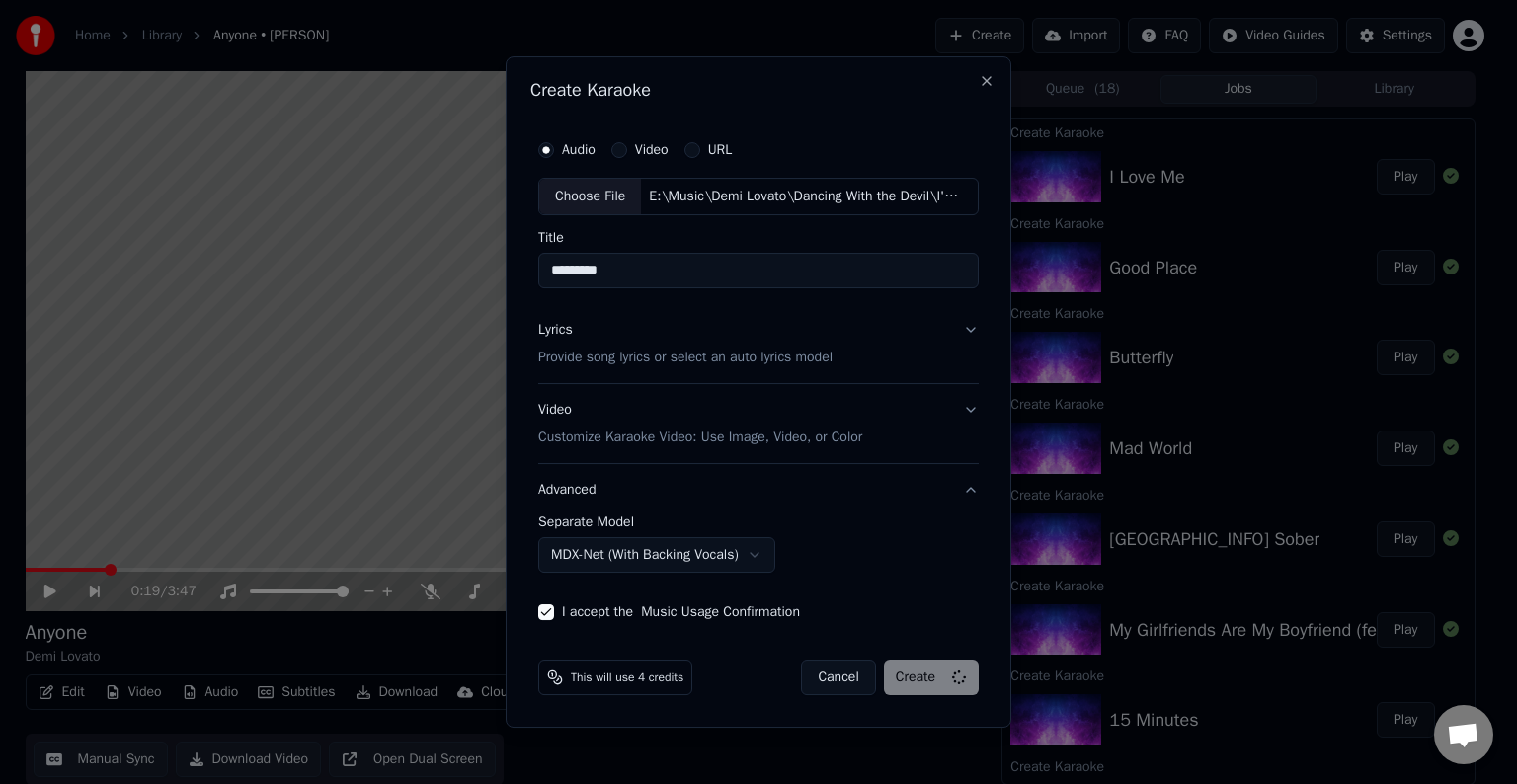 type 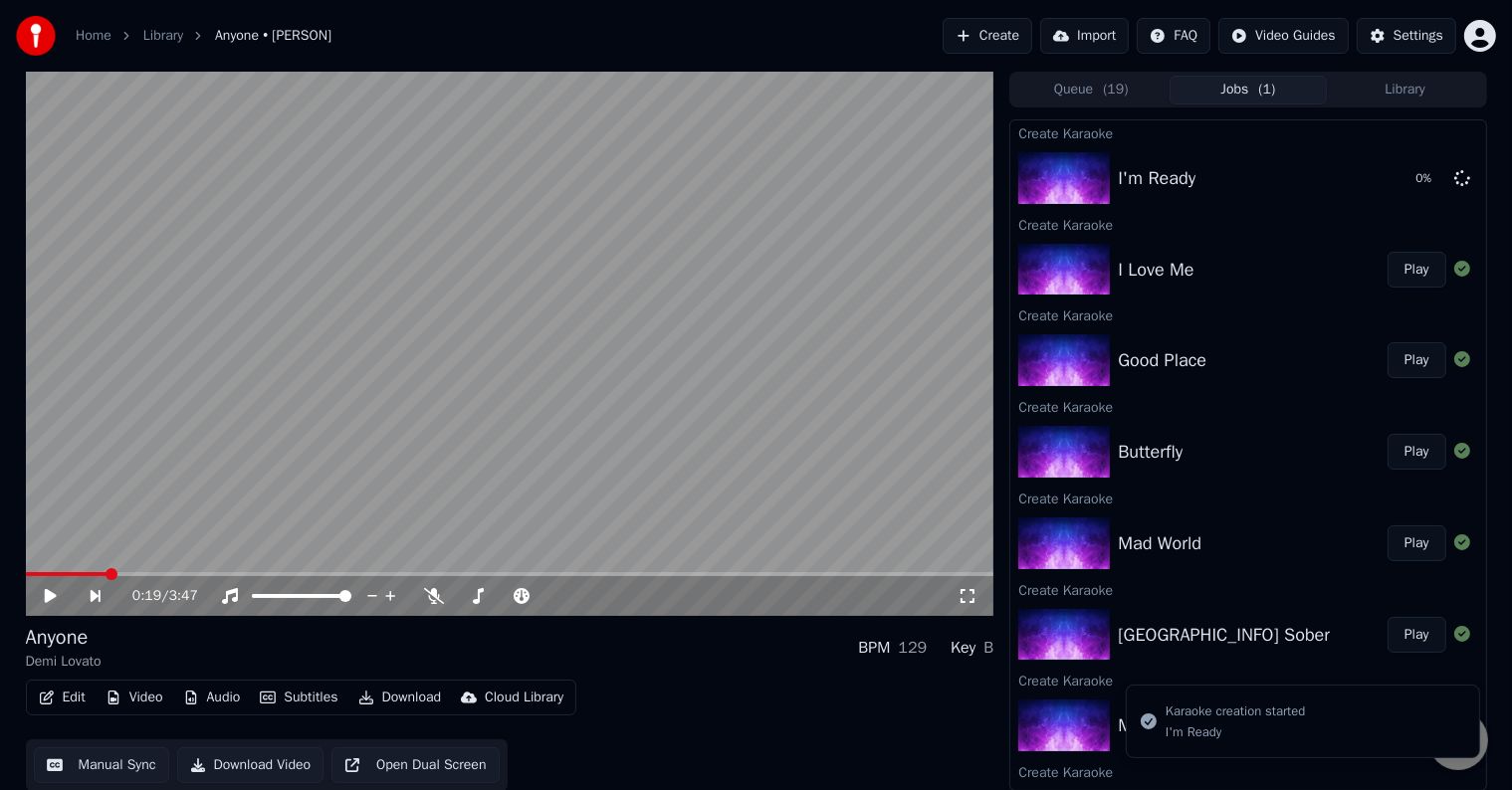 click on "Create" at bounding box center (987, 36) 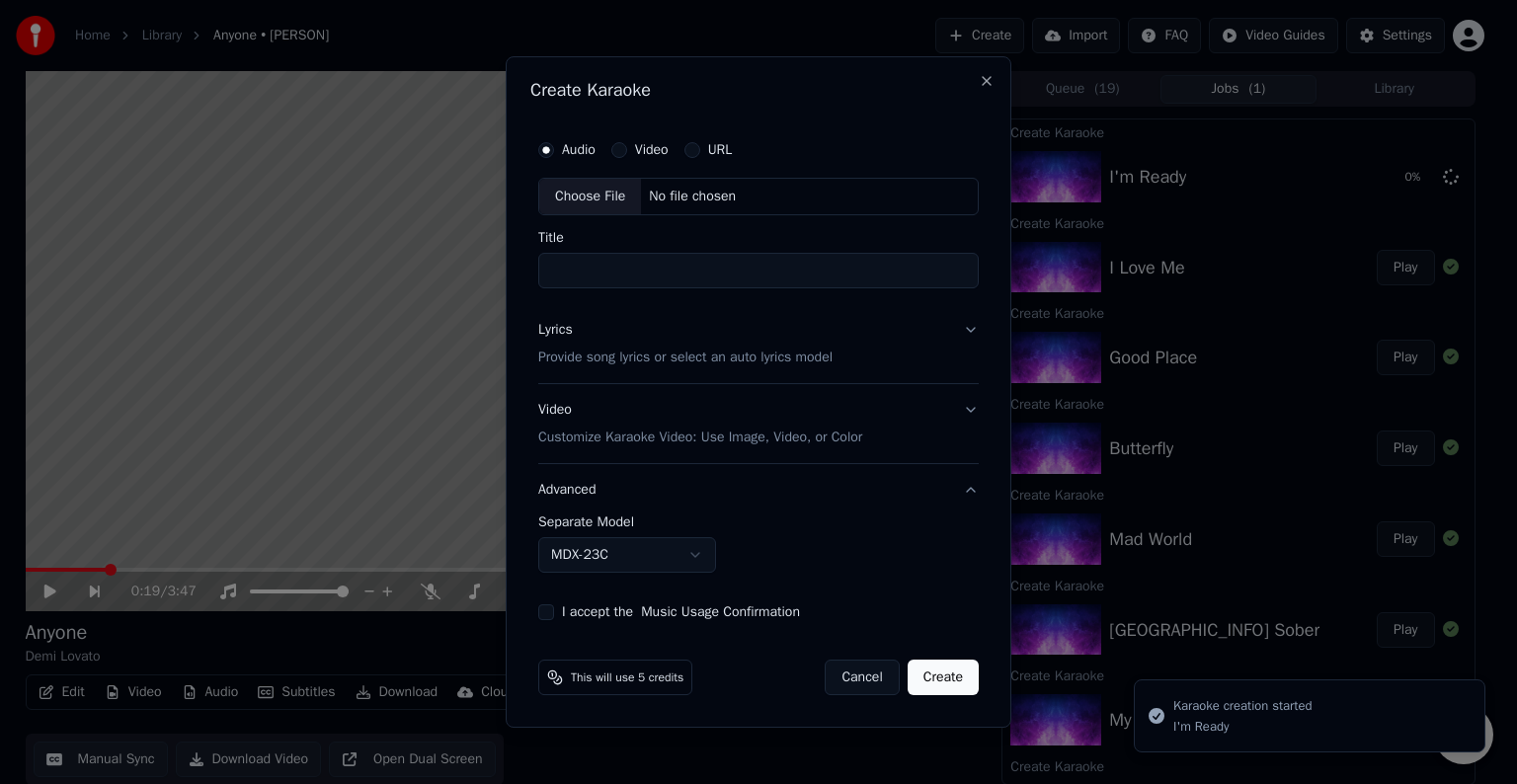 click on "Choose File" at bounding box center (590, 196) 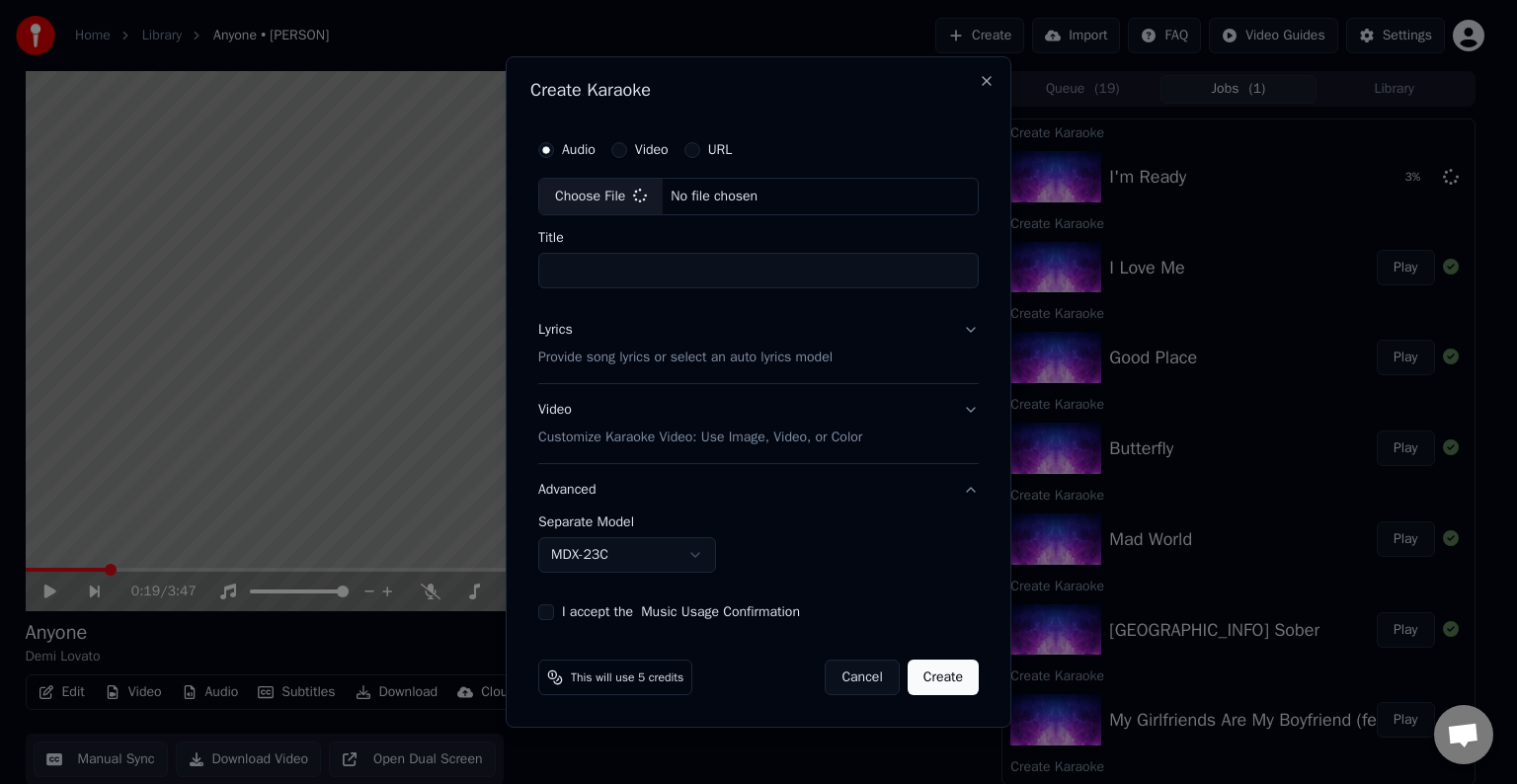 click on "Lyrics Provide song lyrics or select an auto lyrics model" at bounding box center (758, 344) 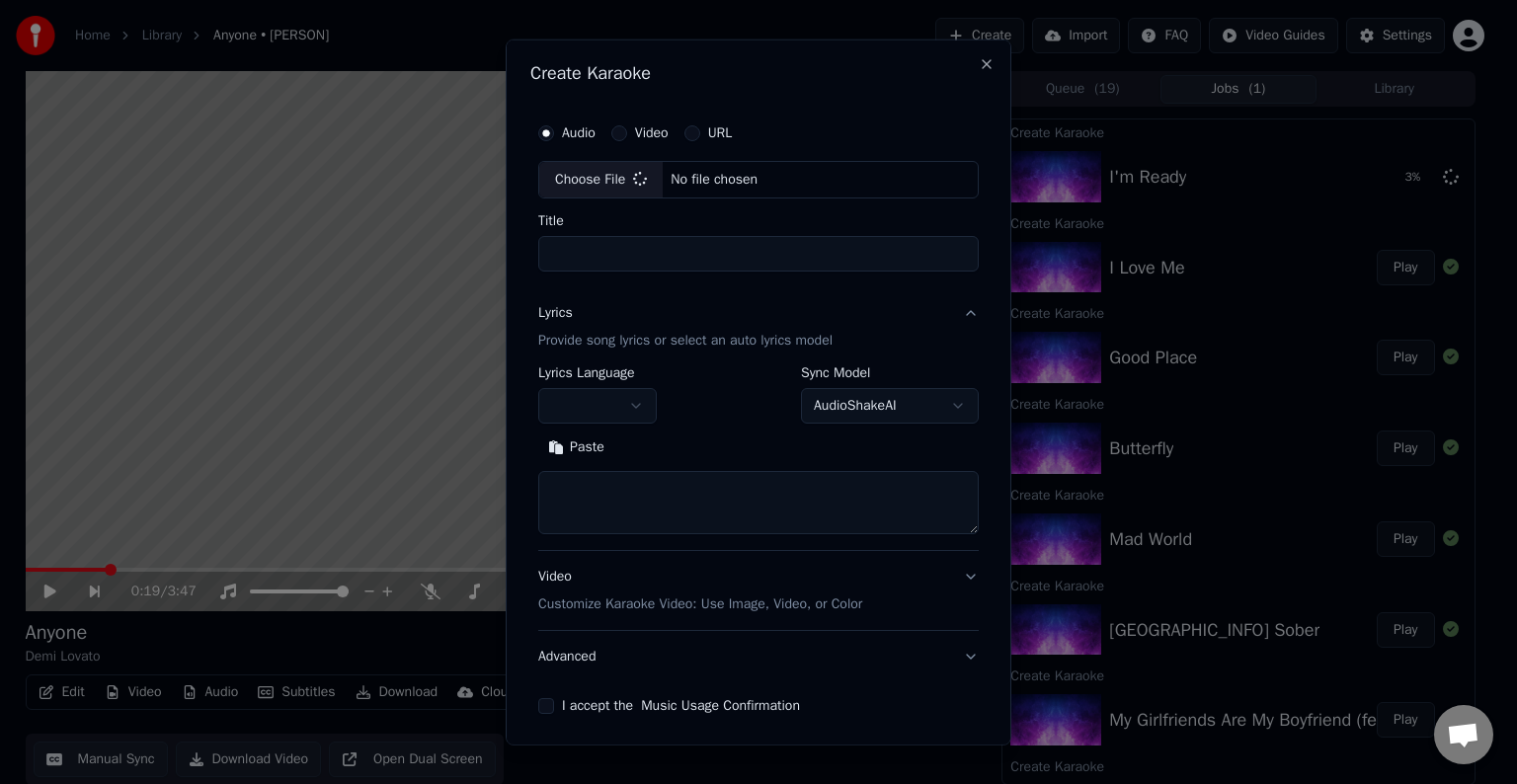 click at bounding box center (758, 503) 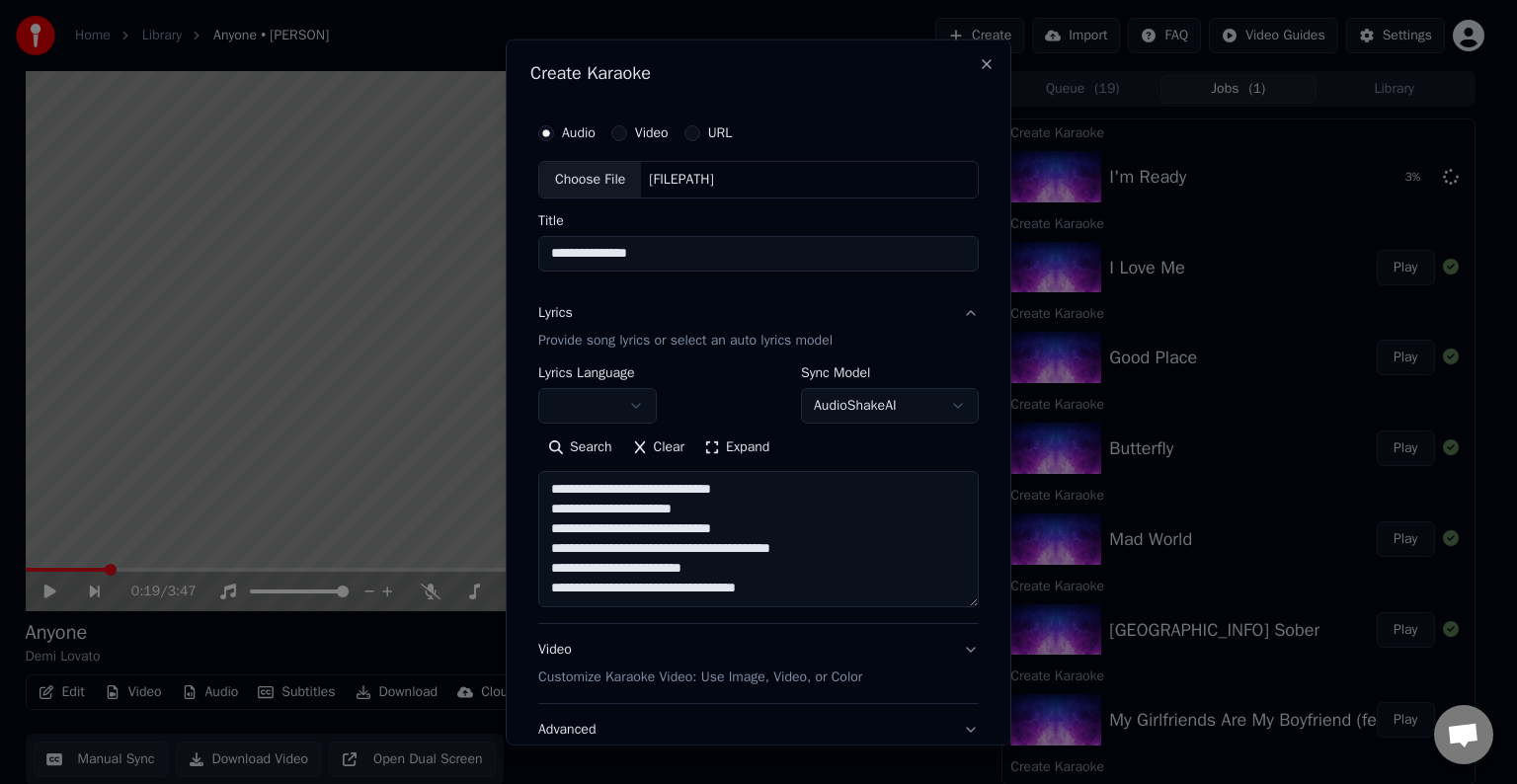 scroll, scrollTop: 83, scrollLeft: 0, axis: vertical 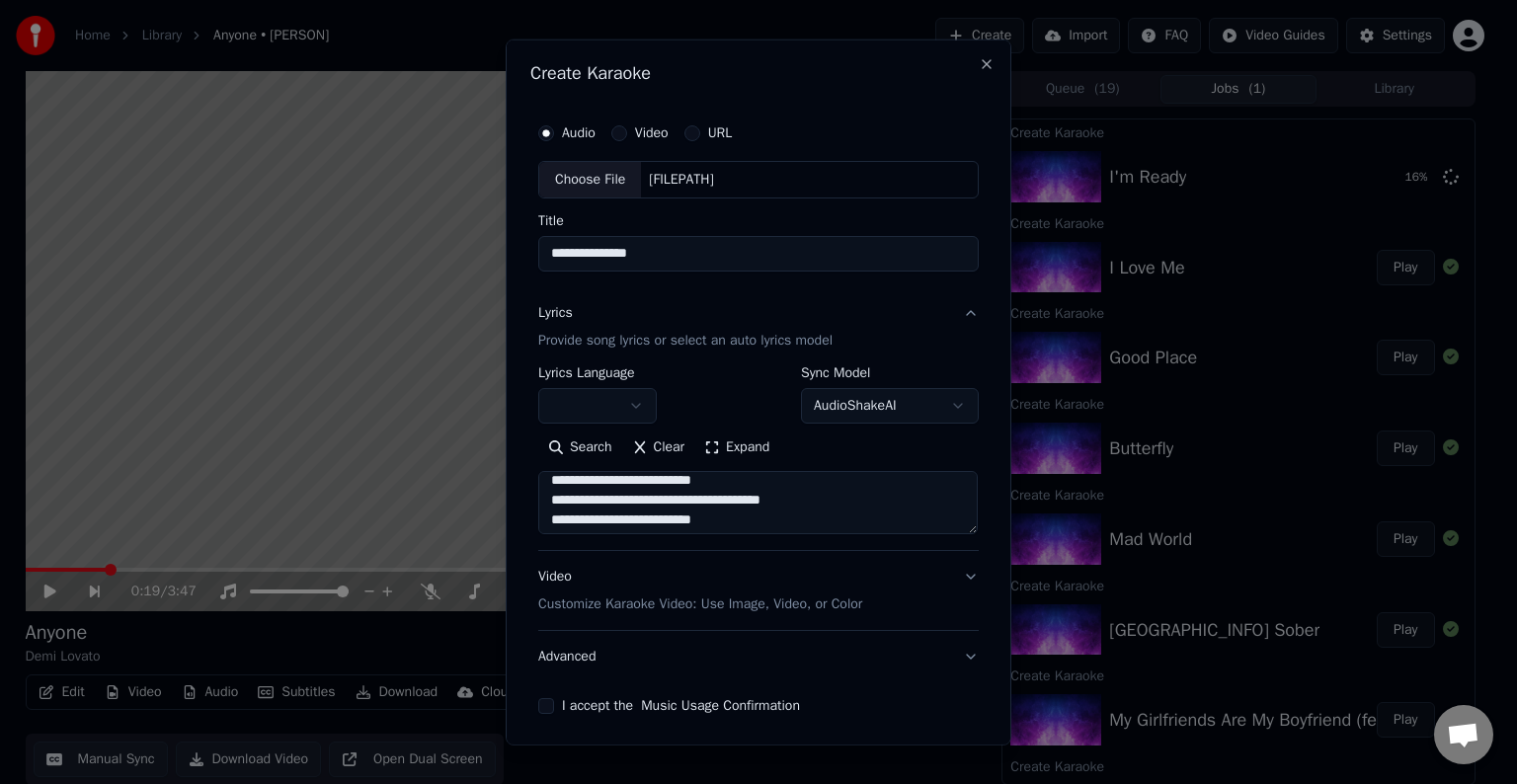 drag, startPoint x: 814, startPoint y: 507, endPoint x: 764, endPoint y: 507, distance: 50 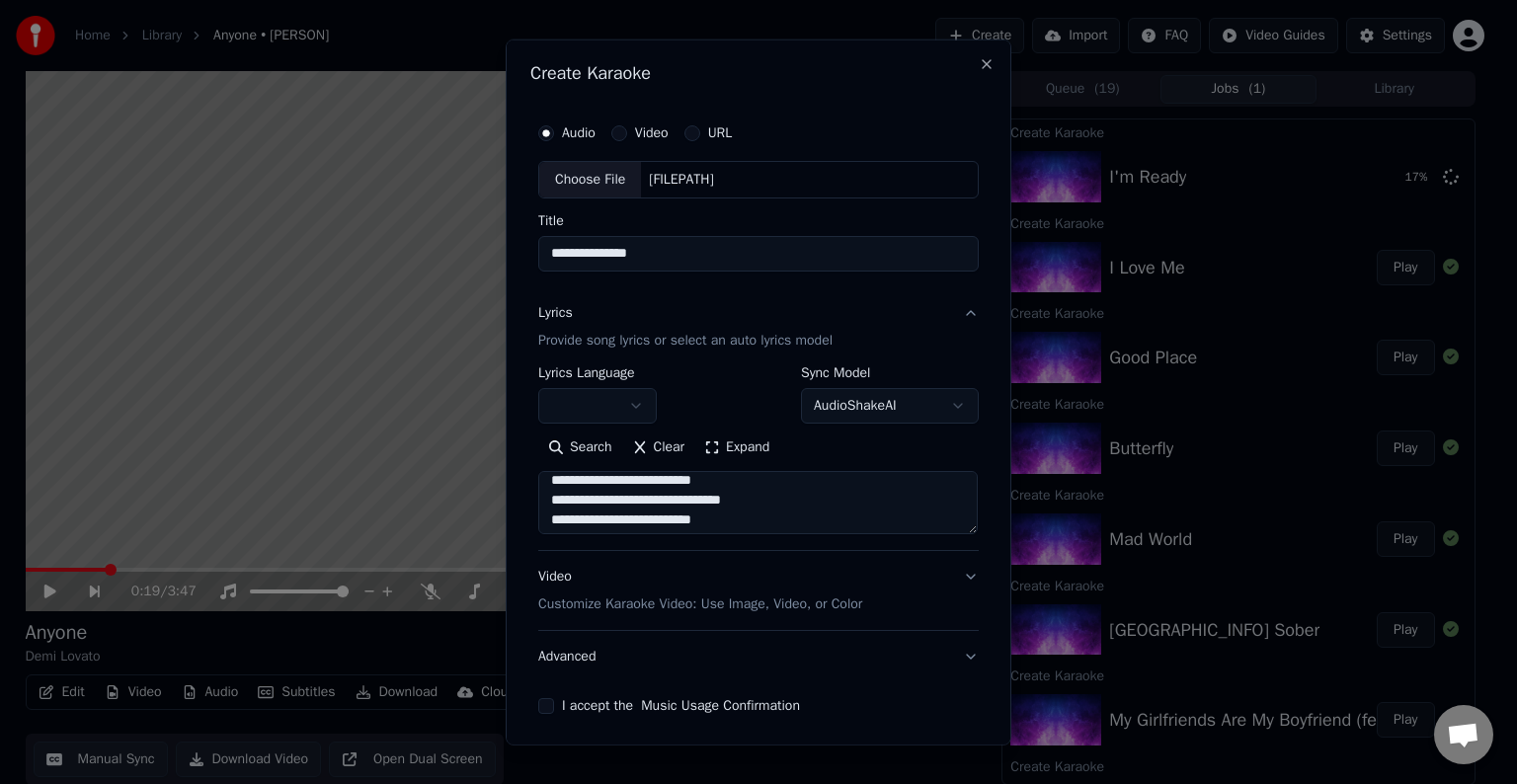scroll, scrollTop: 723, scrollLeft: 0, axis: vertical 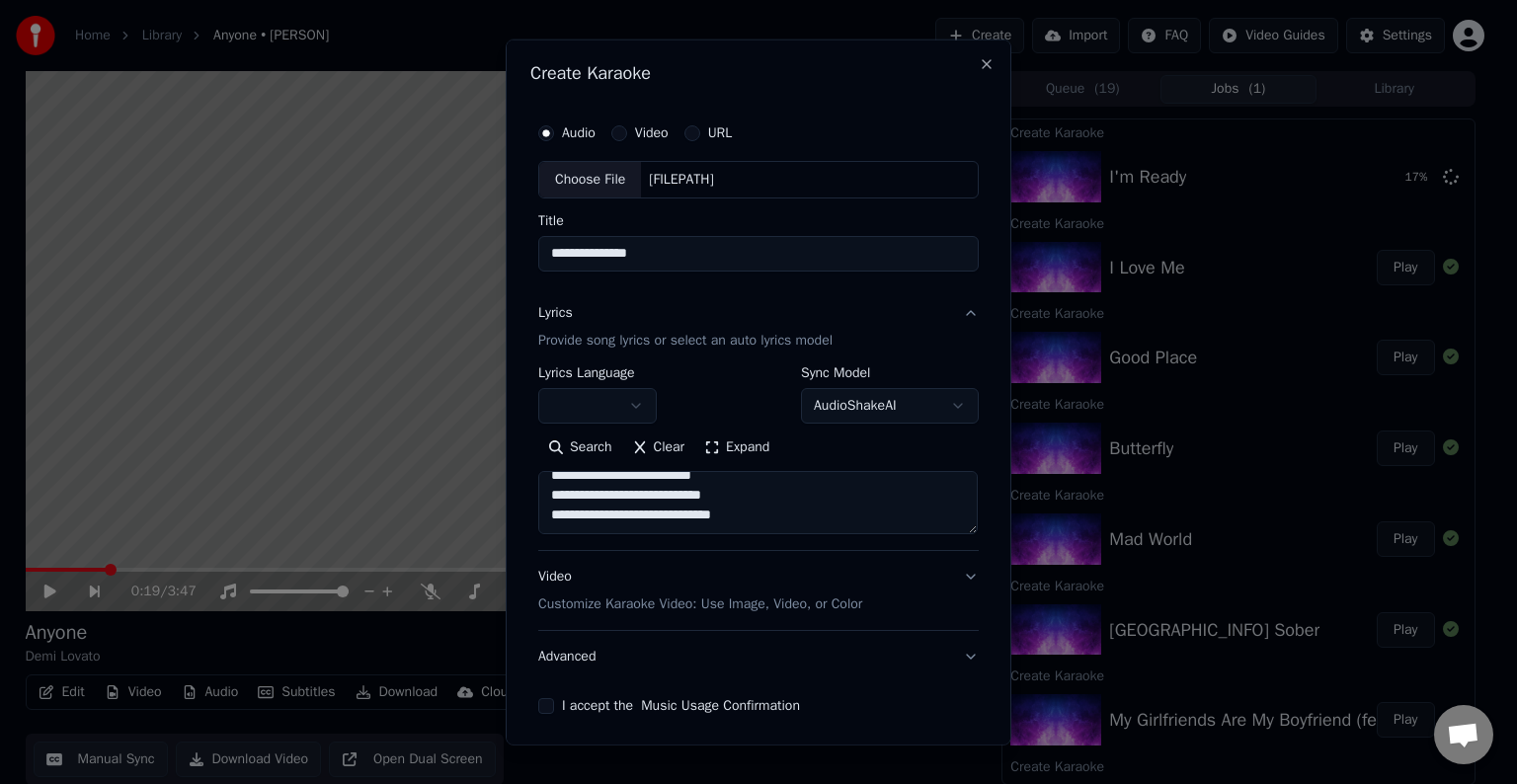 click at bounding box center (758, 503) 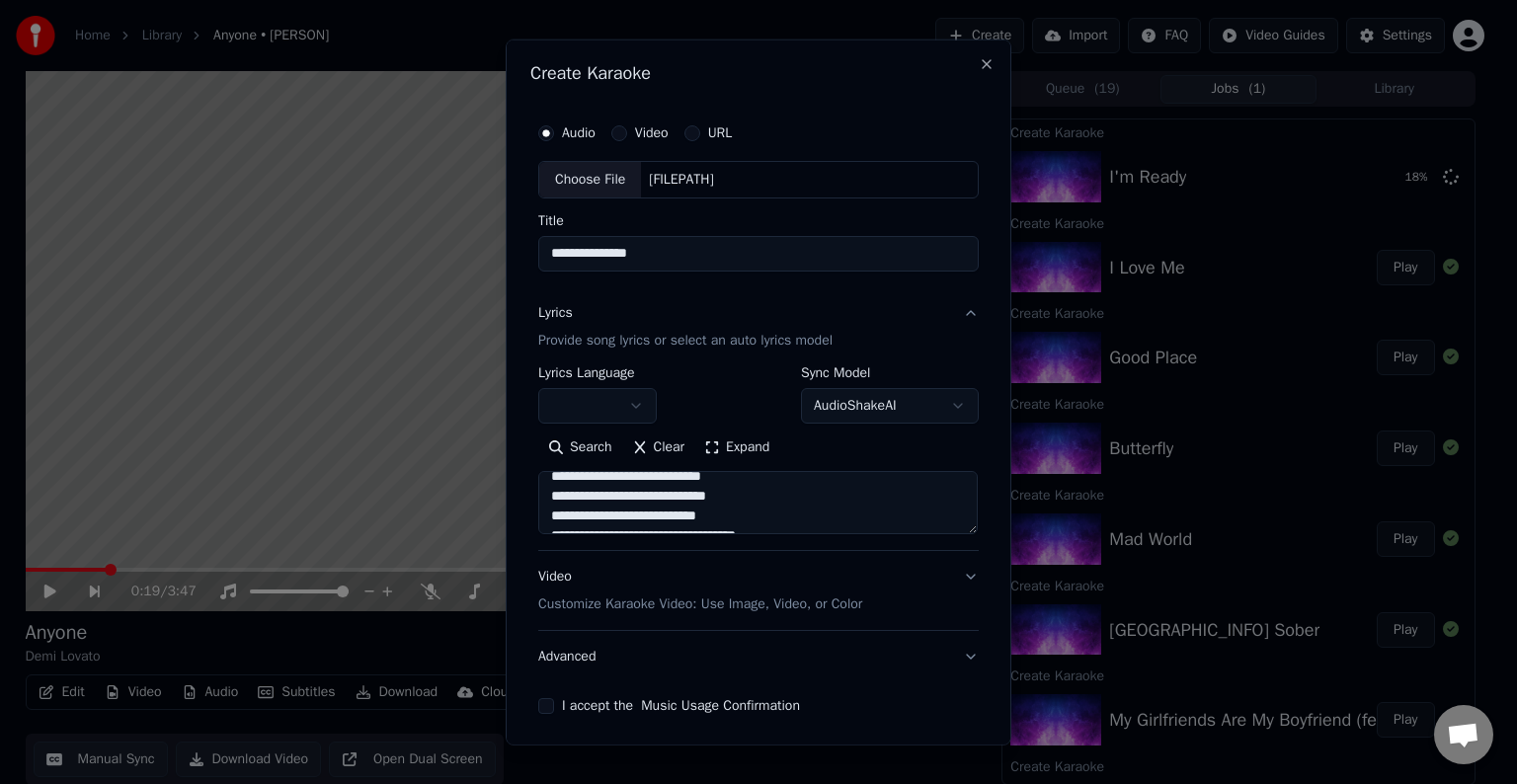 scroll, scrollTop: 814, scrollLeft: 0, axis: vertical 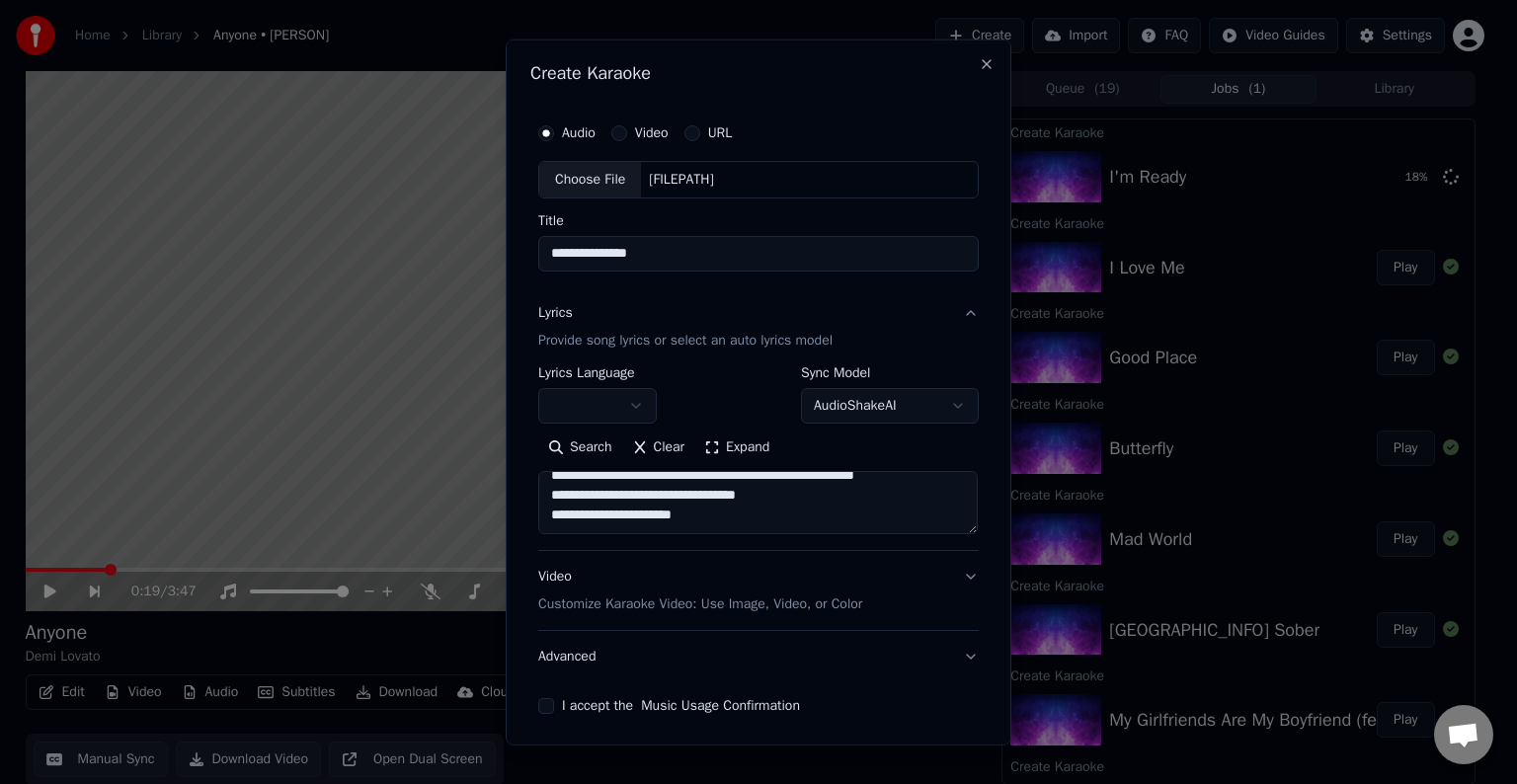 drag, startPoint x: 780, startPoint y: 510, endPoint x: 699, endPoint y: 509, distance: 81.006173 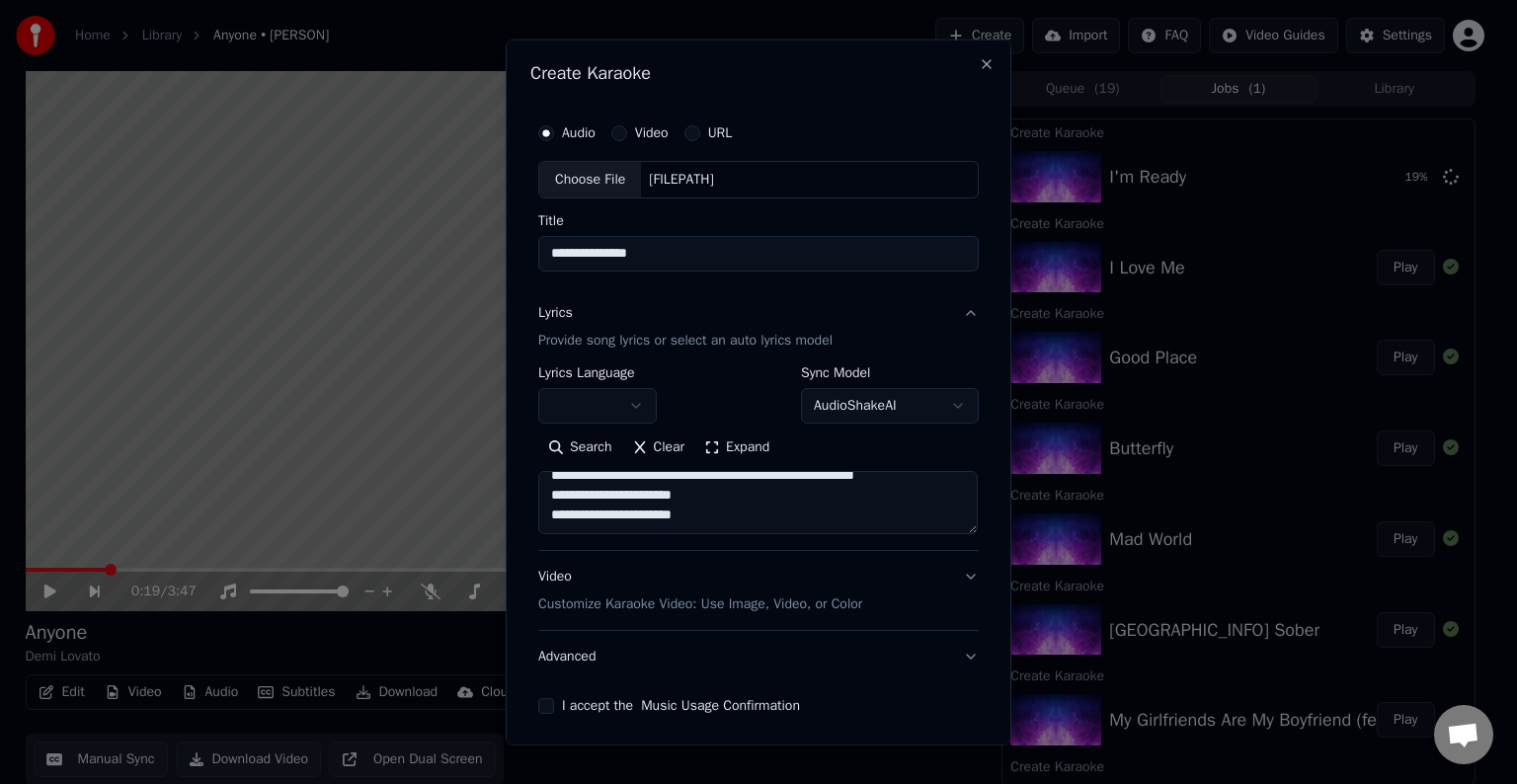 scroll, scrollTop: 801, scrollLeft: 0, axis: vertical 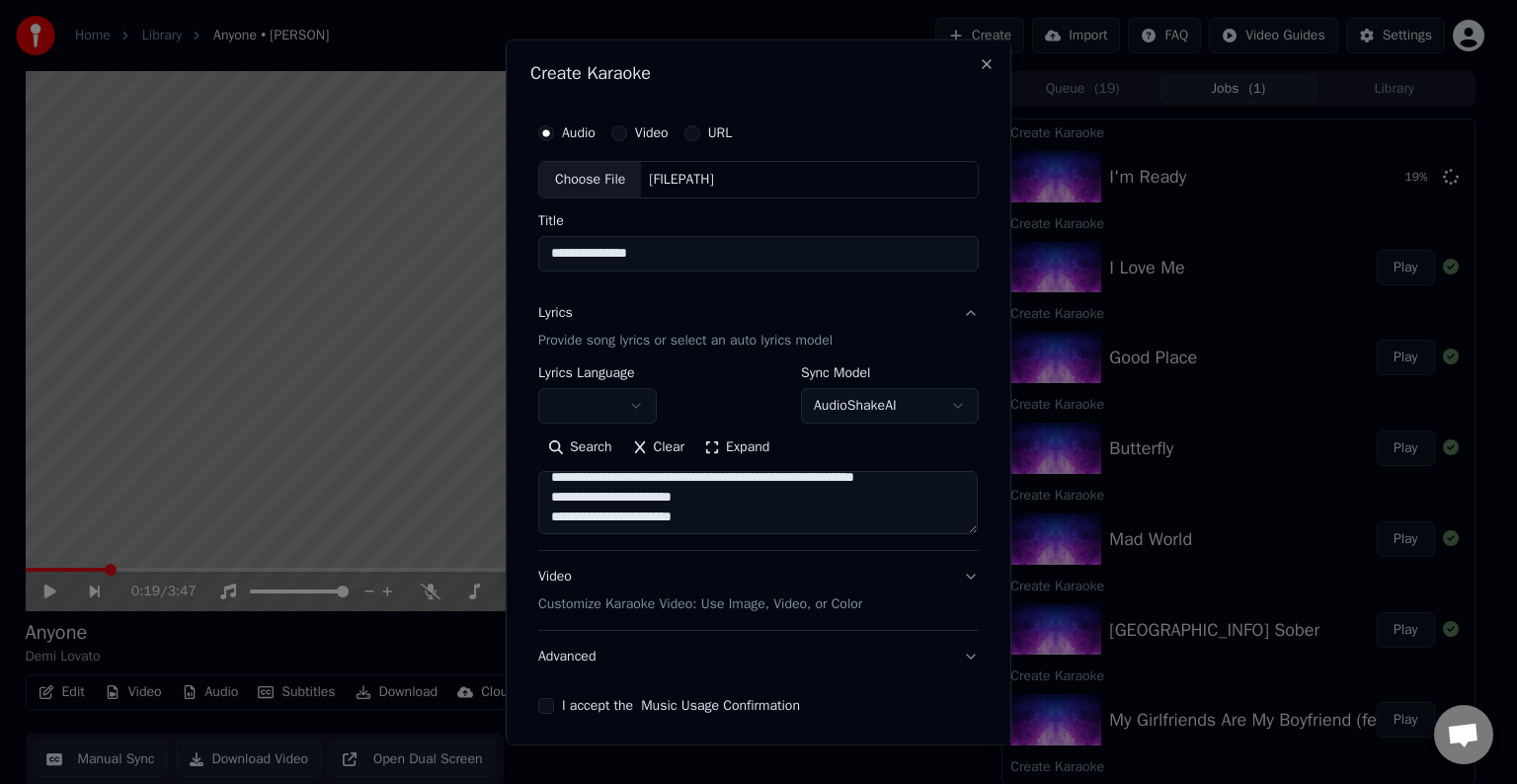 drag, startPoint x: 699, startPoint y: 509, endPoint x: 702, endPoint y: 494, distance: 15.297059 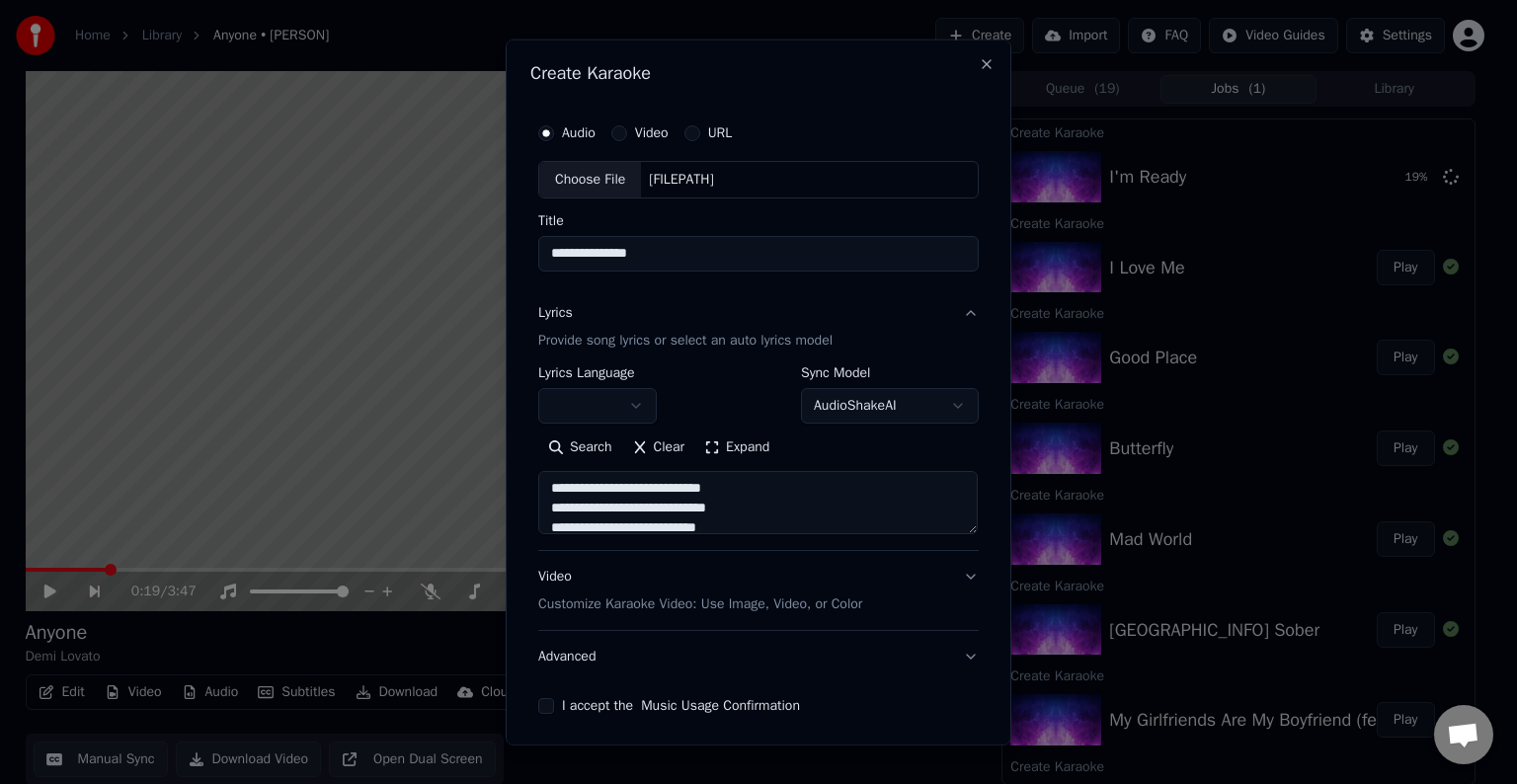 drag, startPoint x: 702, startPoint y: 494, endPoint x: 801, endPoint y: 506, distance: 99.72462 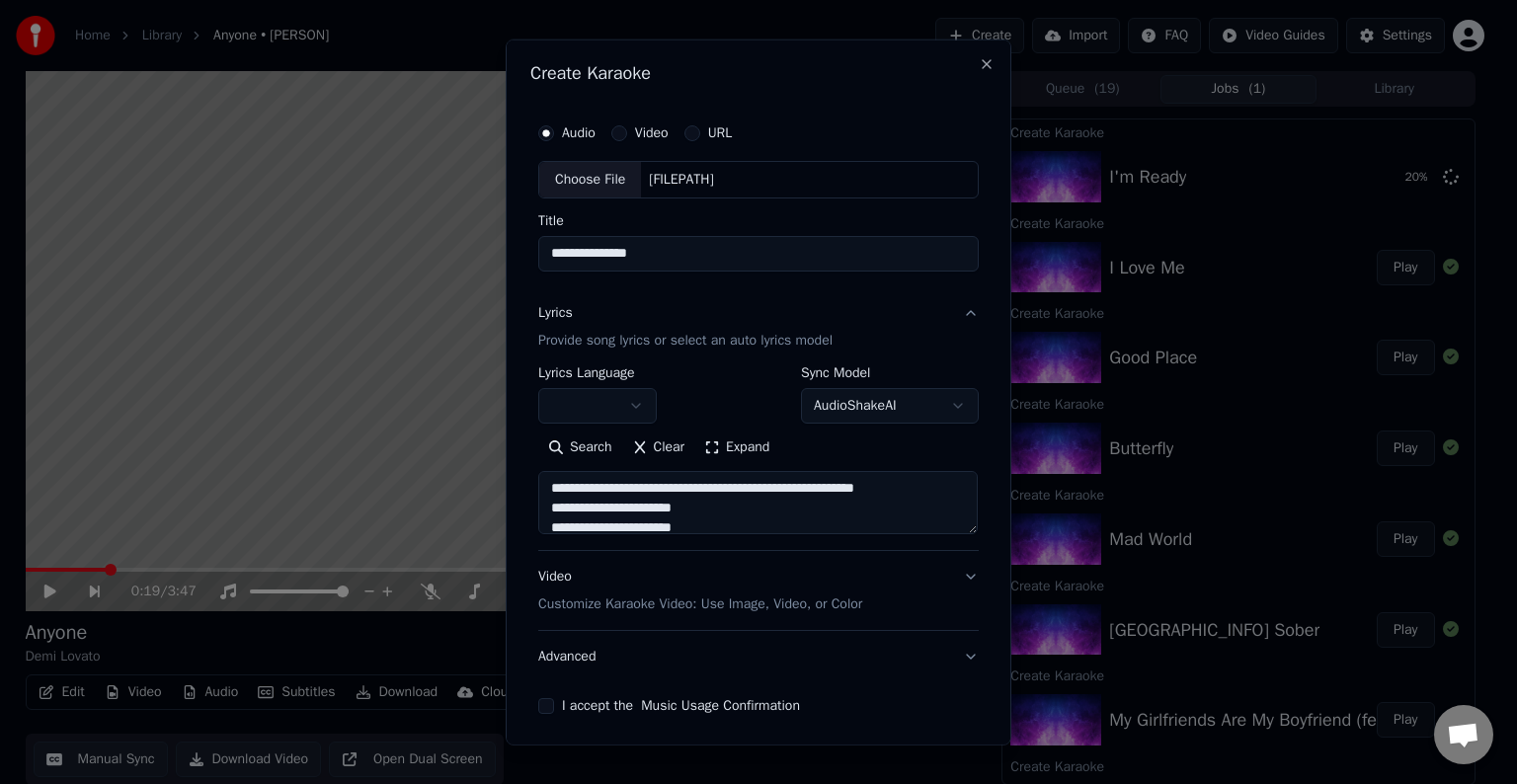 scroll, scrollTop: 787, scrollLeft: 0, axis: vertical 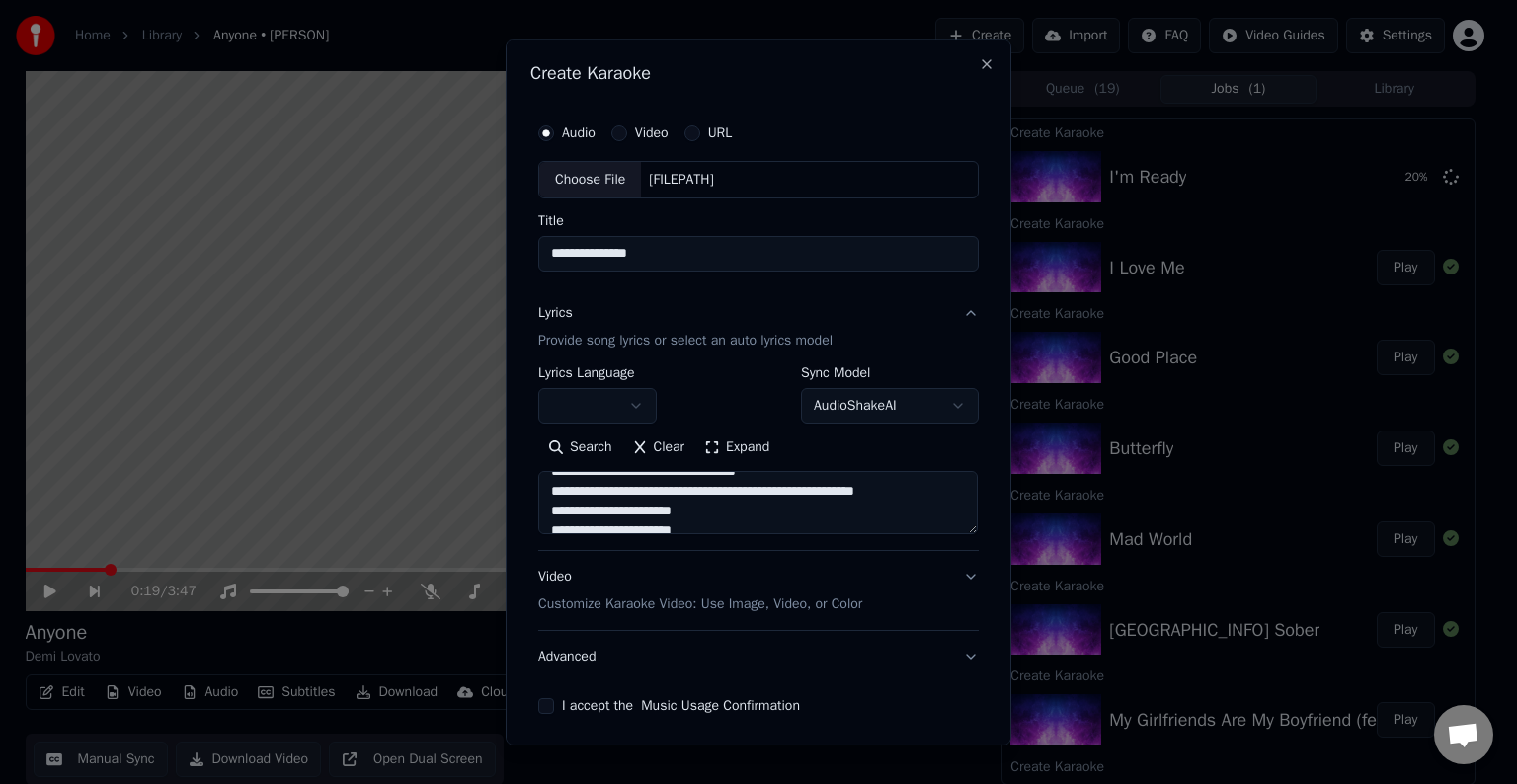 click at bounding box center (758, 503) 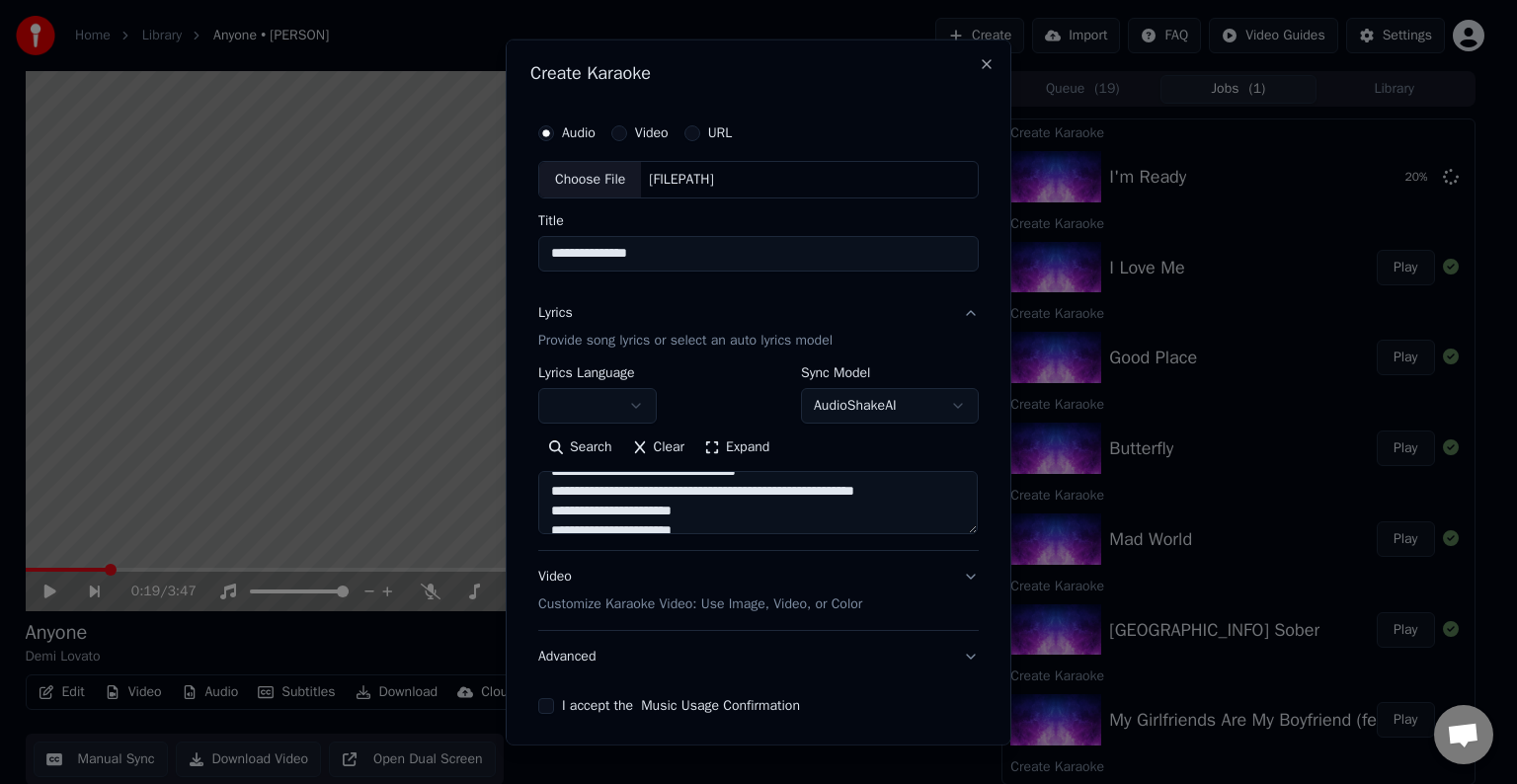 drag, startPoint x: 727, startPoint y: 504, endPoint x: 806, endPoint y: 491, distance: 80.06248 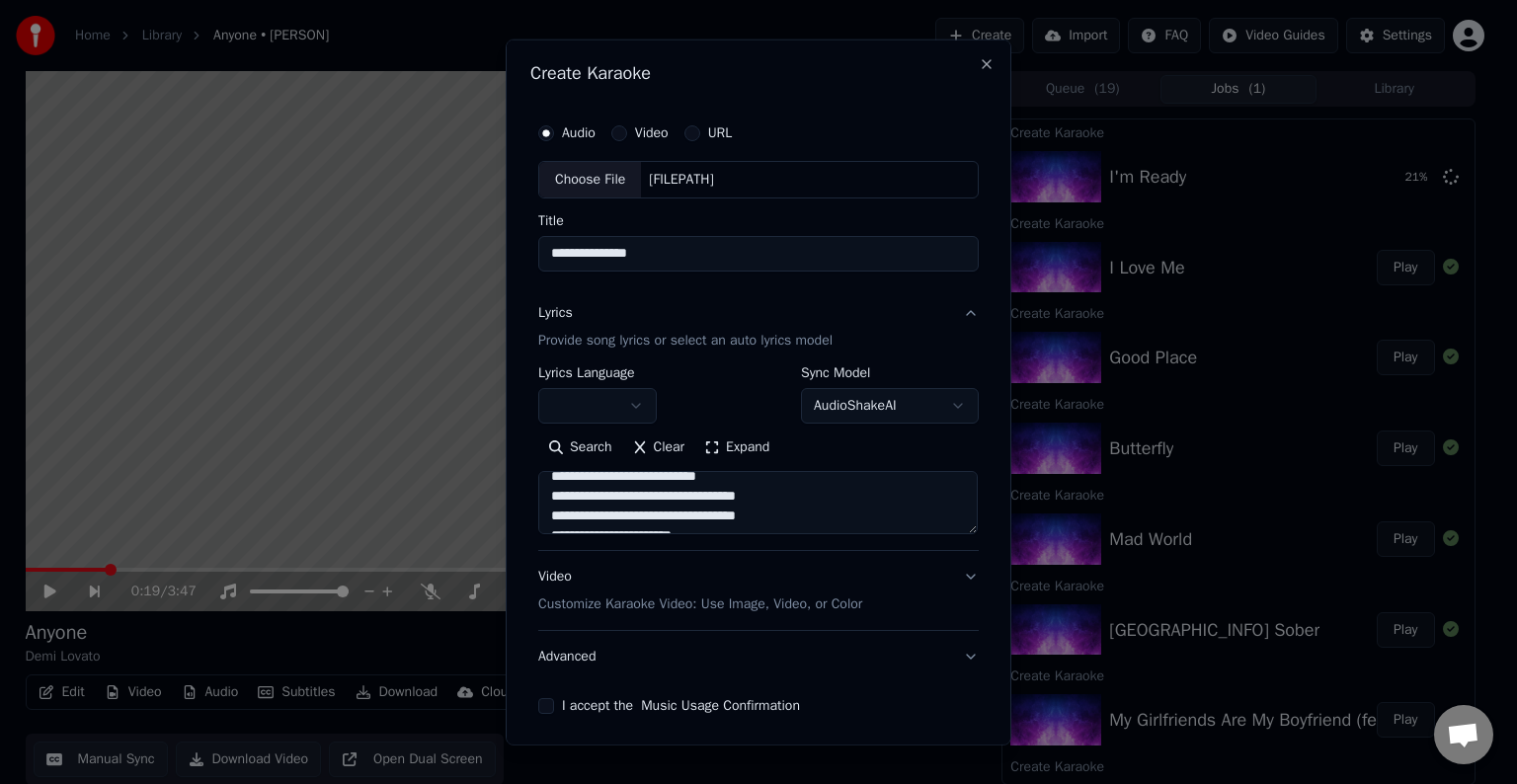 scroll, scrollTop: 755, scrollLeft: 0, axis: vertical 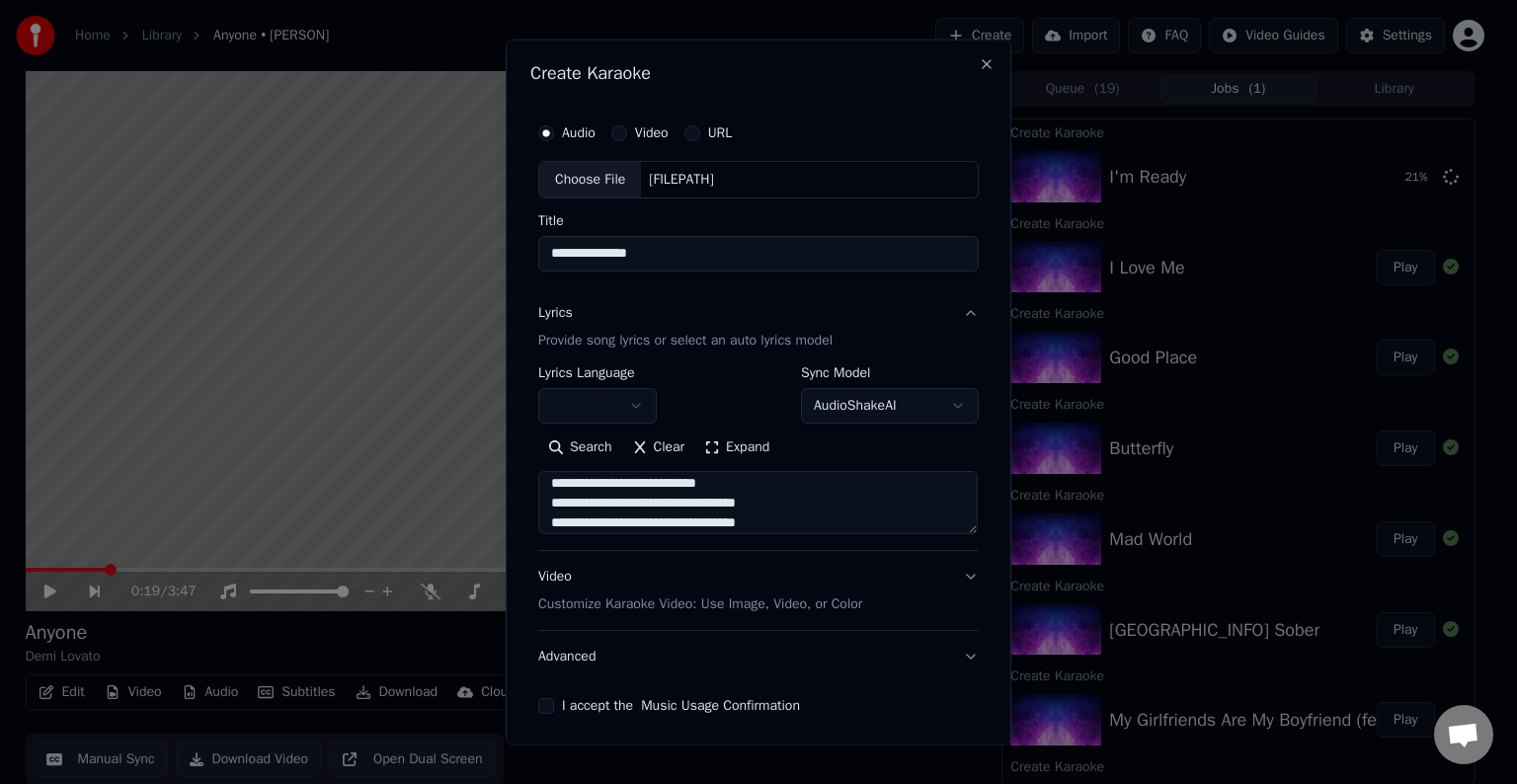 drag, startPoint x: 770, startPoint y: 501, endPoint x: 684, endPoint y: 502, distance: 86.005814 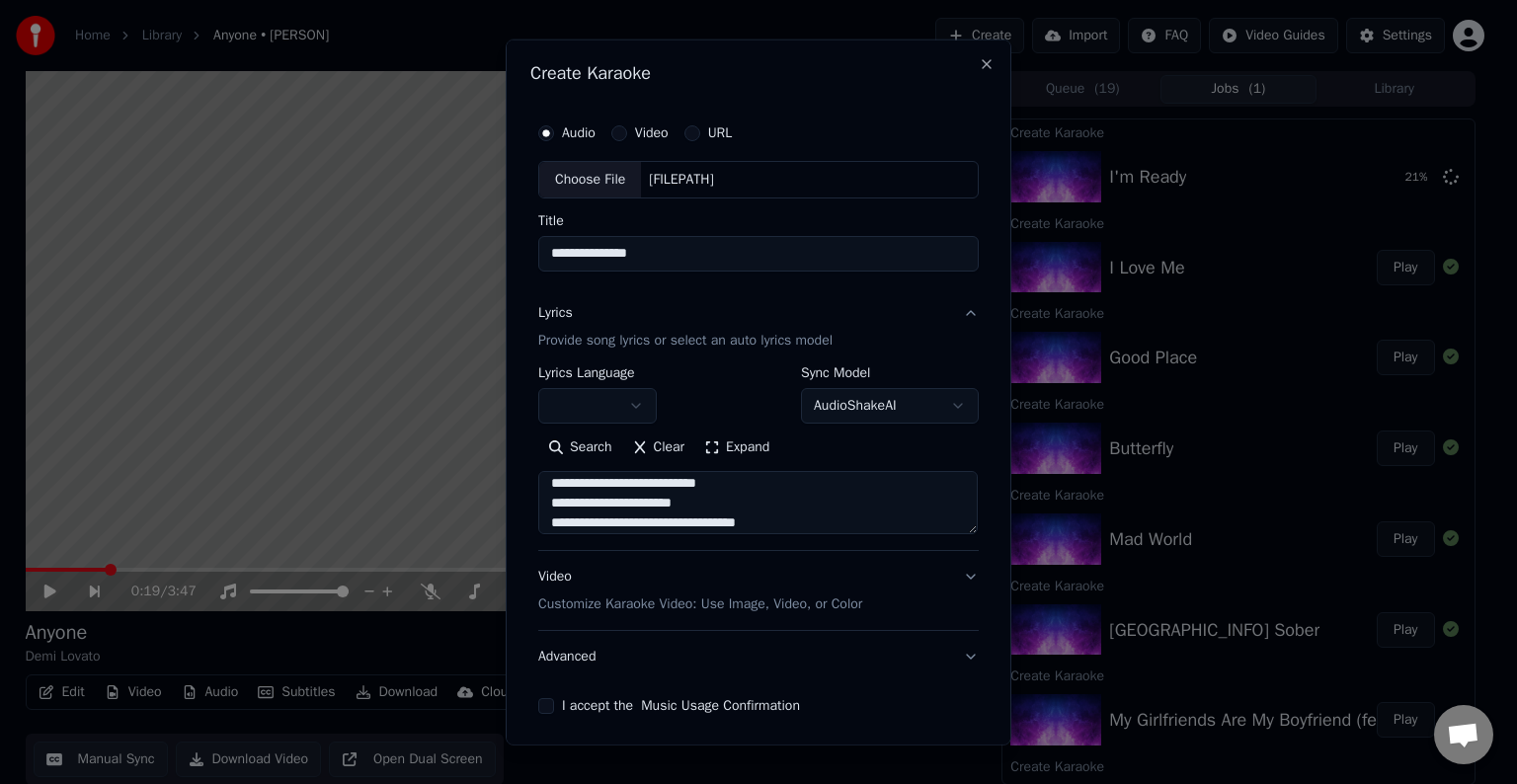 click at bounding box center [758, 503] 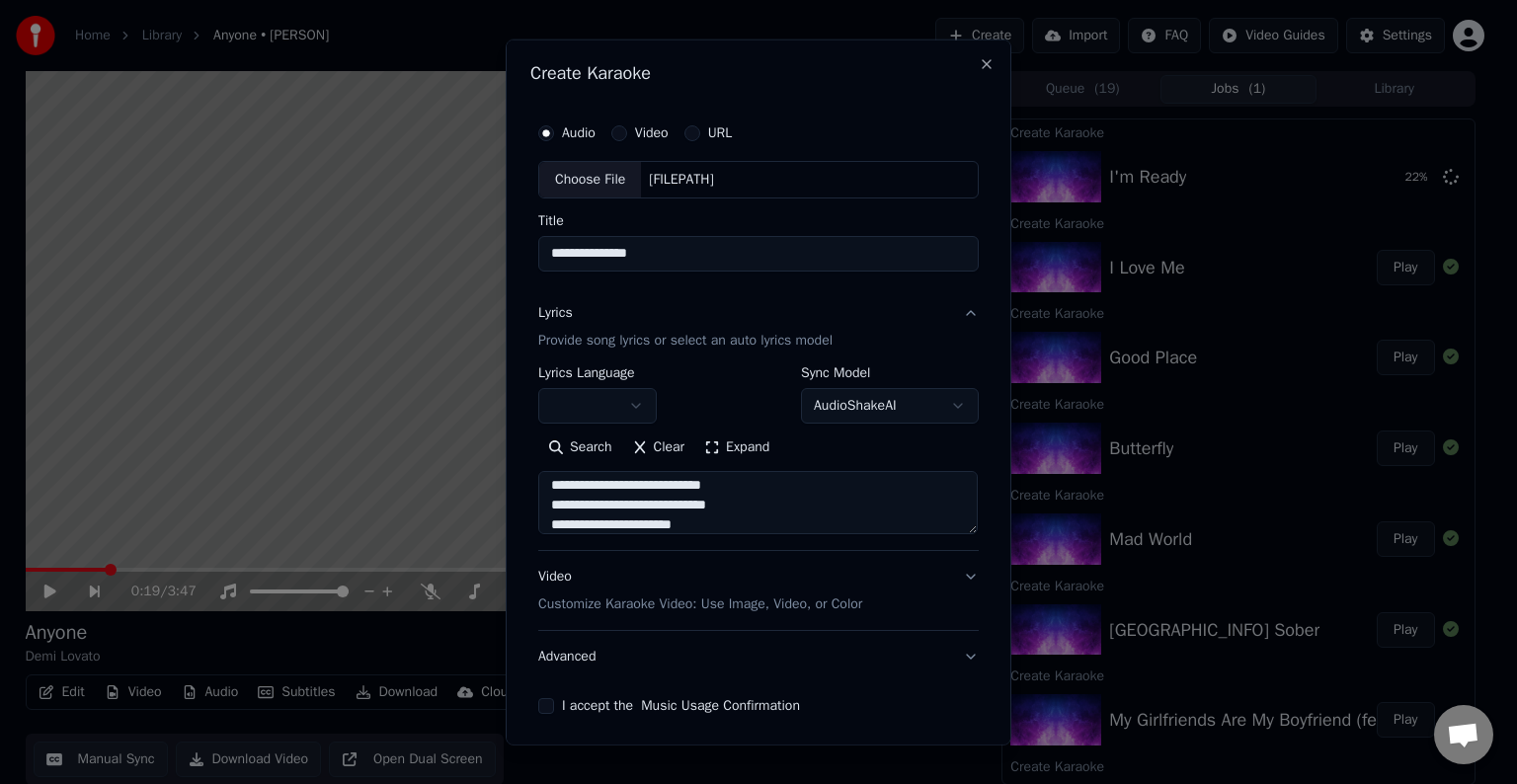 scroll, scrollTop: 802, scrollLeft: 0, axis: vertical 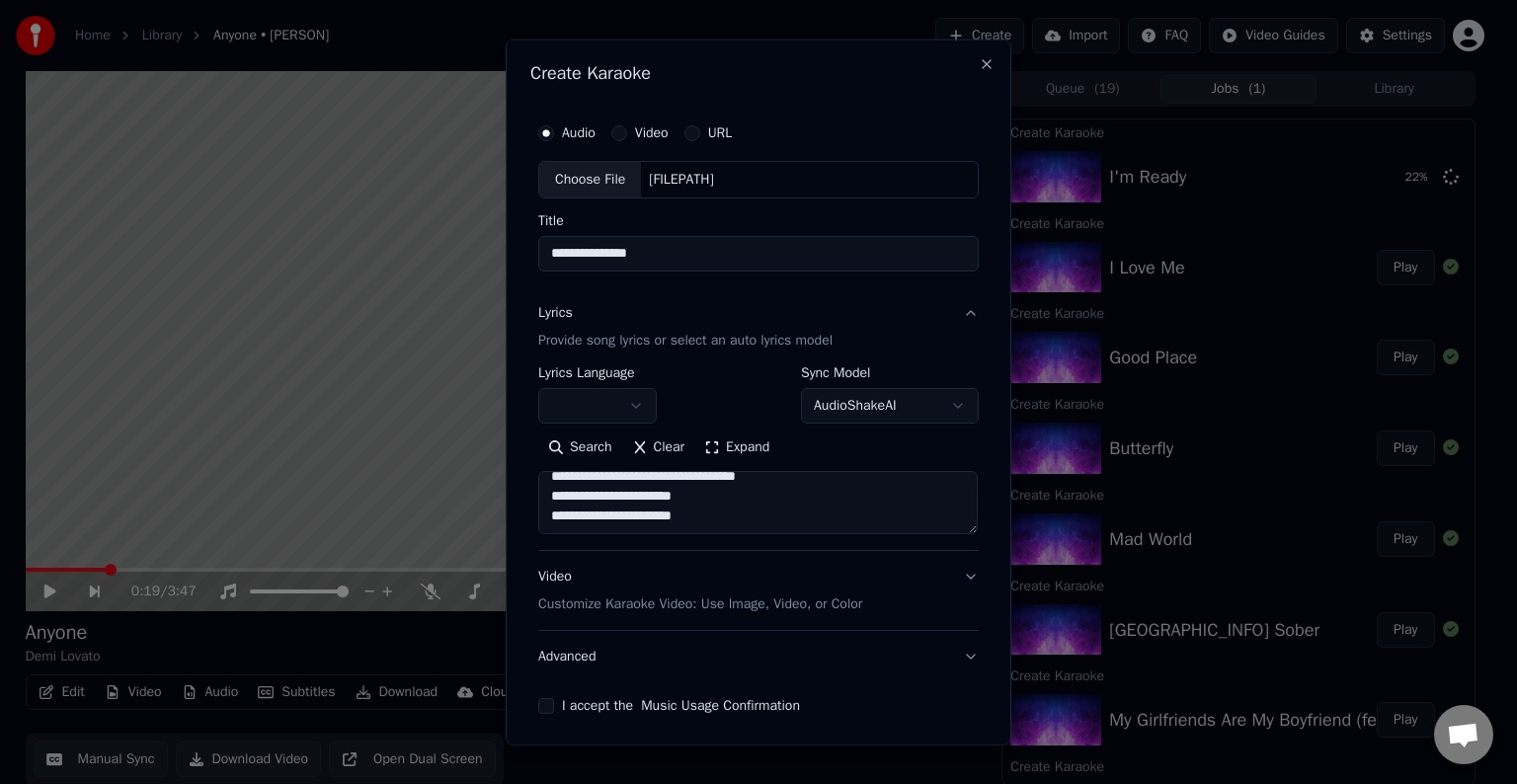 click at bounding box center [758, 503] 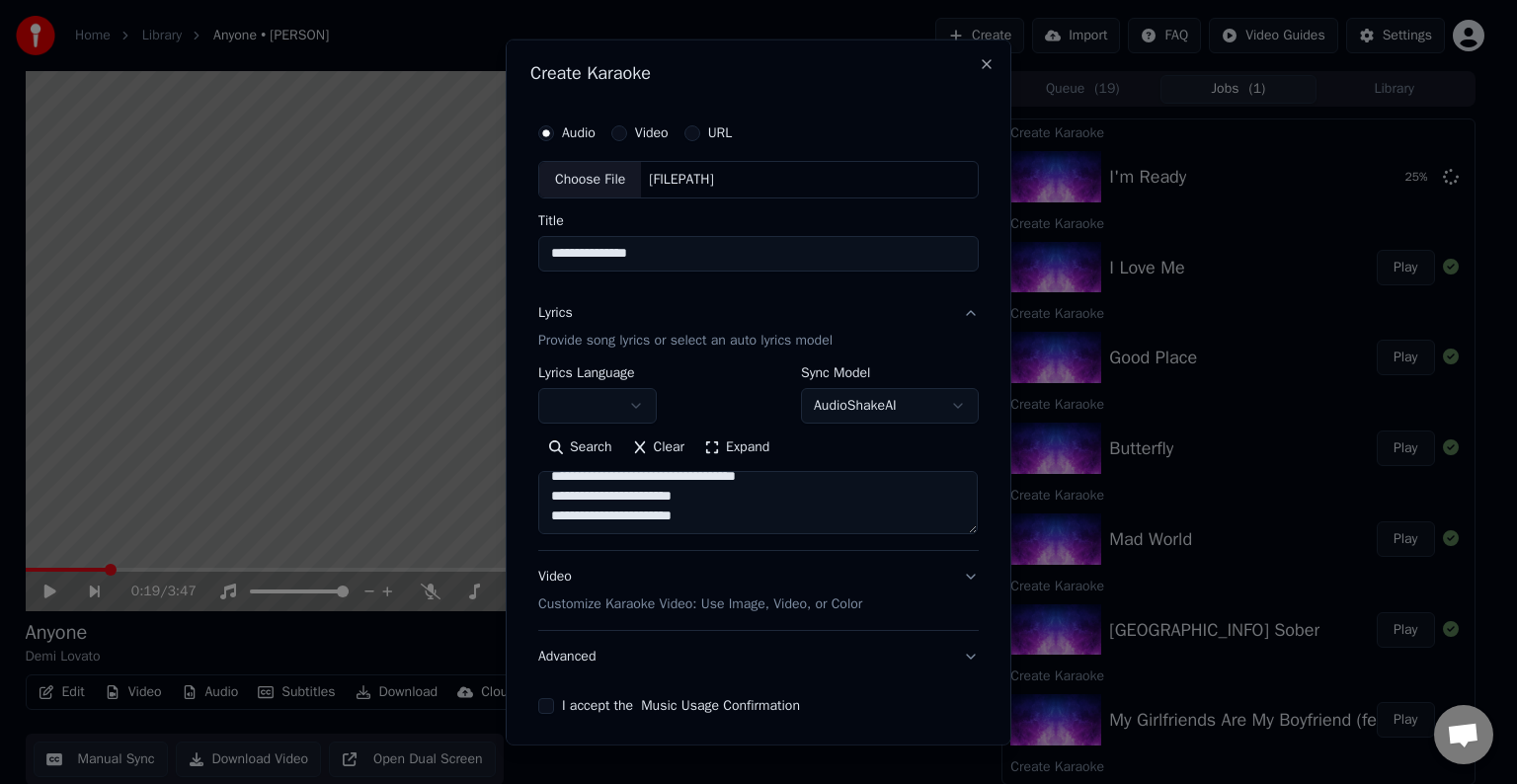 click on "Advanced" at bounding box center [758, 657] 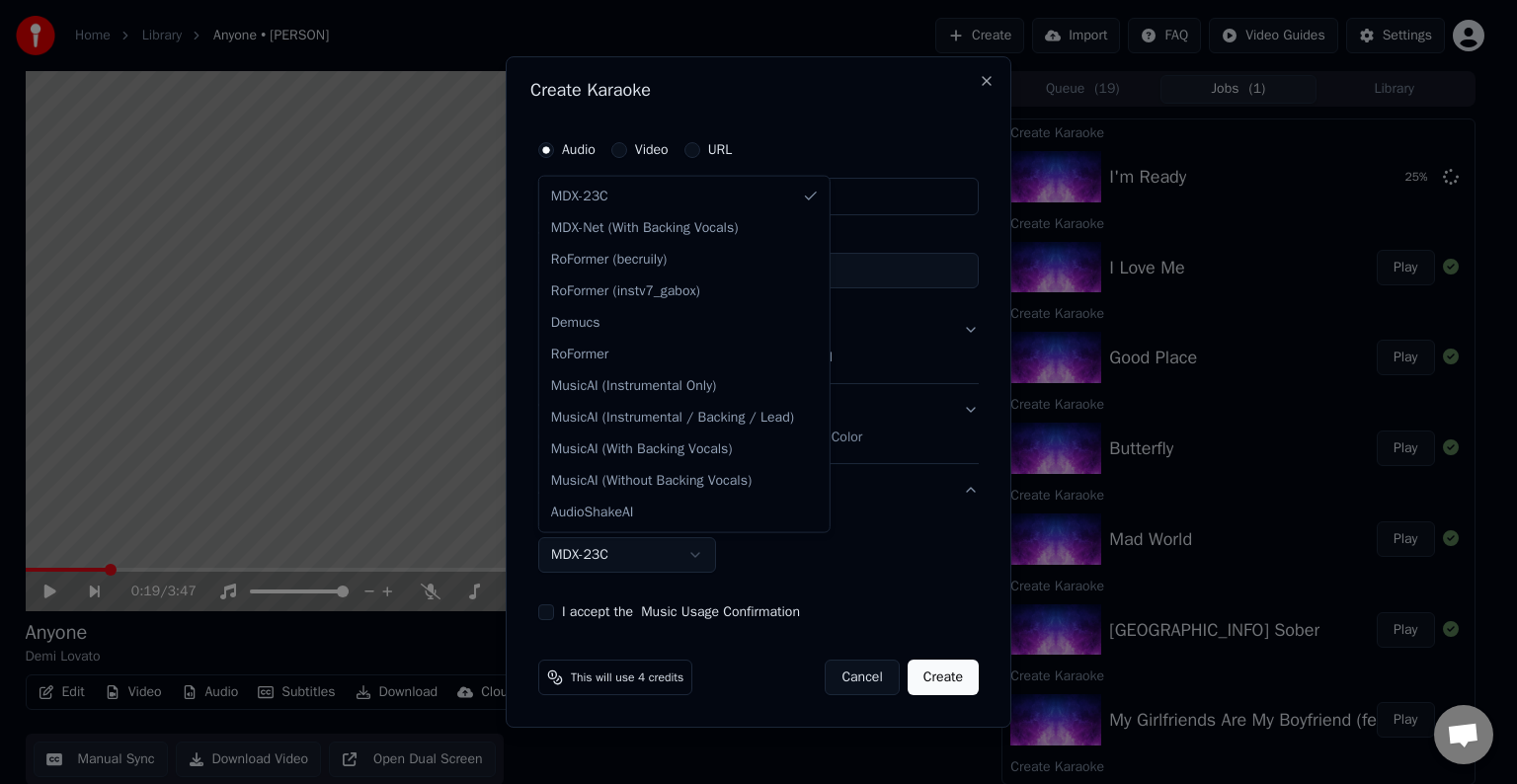 click on "Home Library Anyone • [PERSON] Create Import FAQ Video Guides Settings 0:19  /  3:47 Anyone [PERSON] BPM 129 Key B Edit Video Audio Subtitles Download Cloud Library Manual Sync Download Video Open Dual Screen Queue ( 19 ) Jobs ( 1 ) Library Create Karaoke I'm Ready 25 % Create Karaoke I Love Me Play Create Karaoke Good Place Play Create Karaoke Butterfly Play Create Karaoke Mad World Play Create Karaoke California Sober Play Create Karaoke My Girlfriends Are My Boyfriend (feat. Saweetie) Play Create Karaoke 15 Minutes Play Create Karaoke Carefully Play Create Karaoke The Kind Of Lover I Am Play Create Karaoke Carefully Create Karaoke What Other People Say Play Create Karaoke Met Him Last Night Play Create Karaoke The Way You Don't Look At Me Play Create Karaoke Melon Cake Play Create Karaoke The Way You Don't Look At Me Create Karaoke Lonely People Play Create Karaoke The Art Of Starting Over Play Create Karaoke ICU (Madison's Lullabye) Play Create Karaoke Dancing With The Devil Play Create Karaoke" at bounding box center (750, 392) 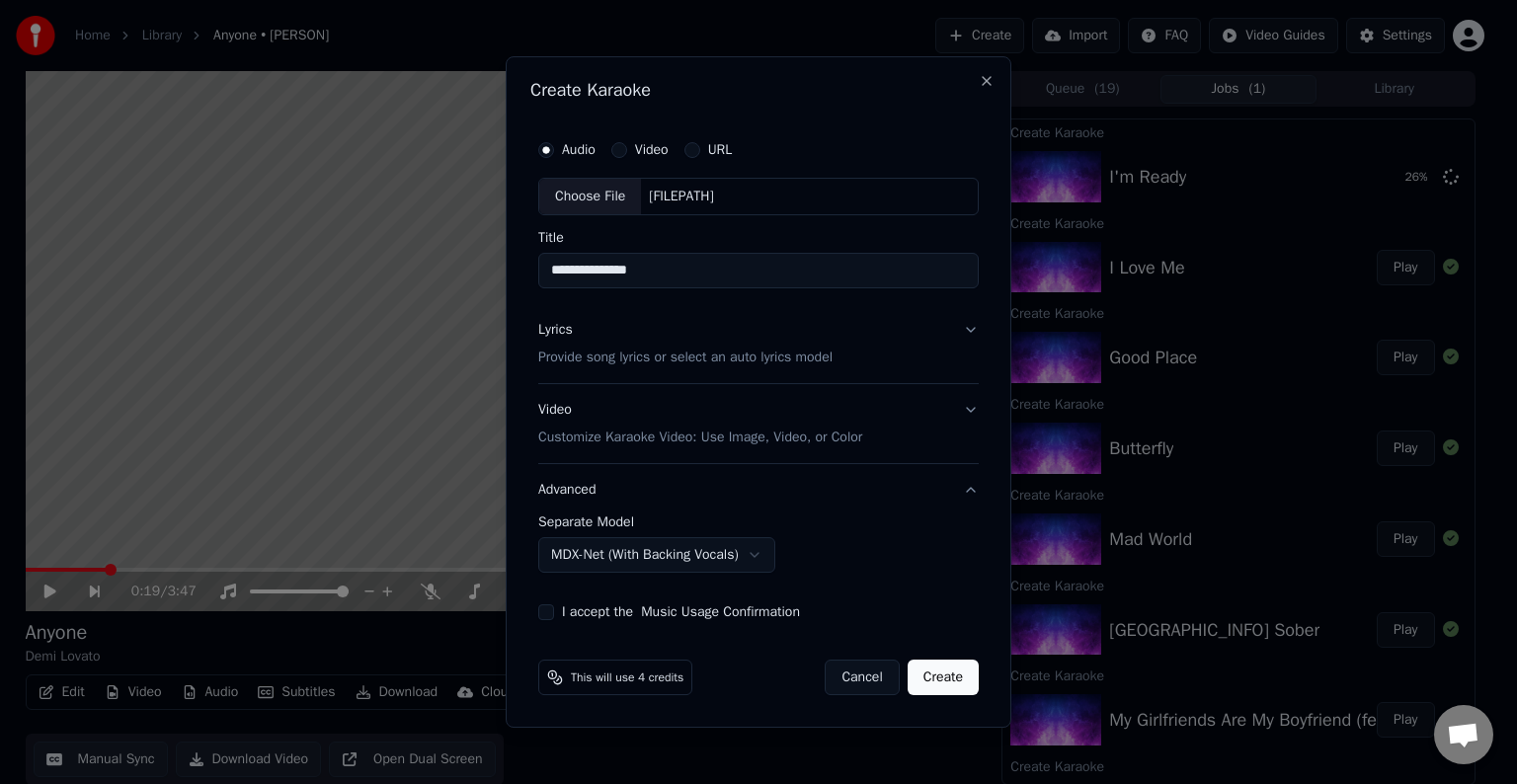 click on "I accept the   Music Usage Confirmation" at bounding box center [546, 612] 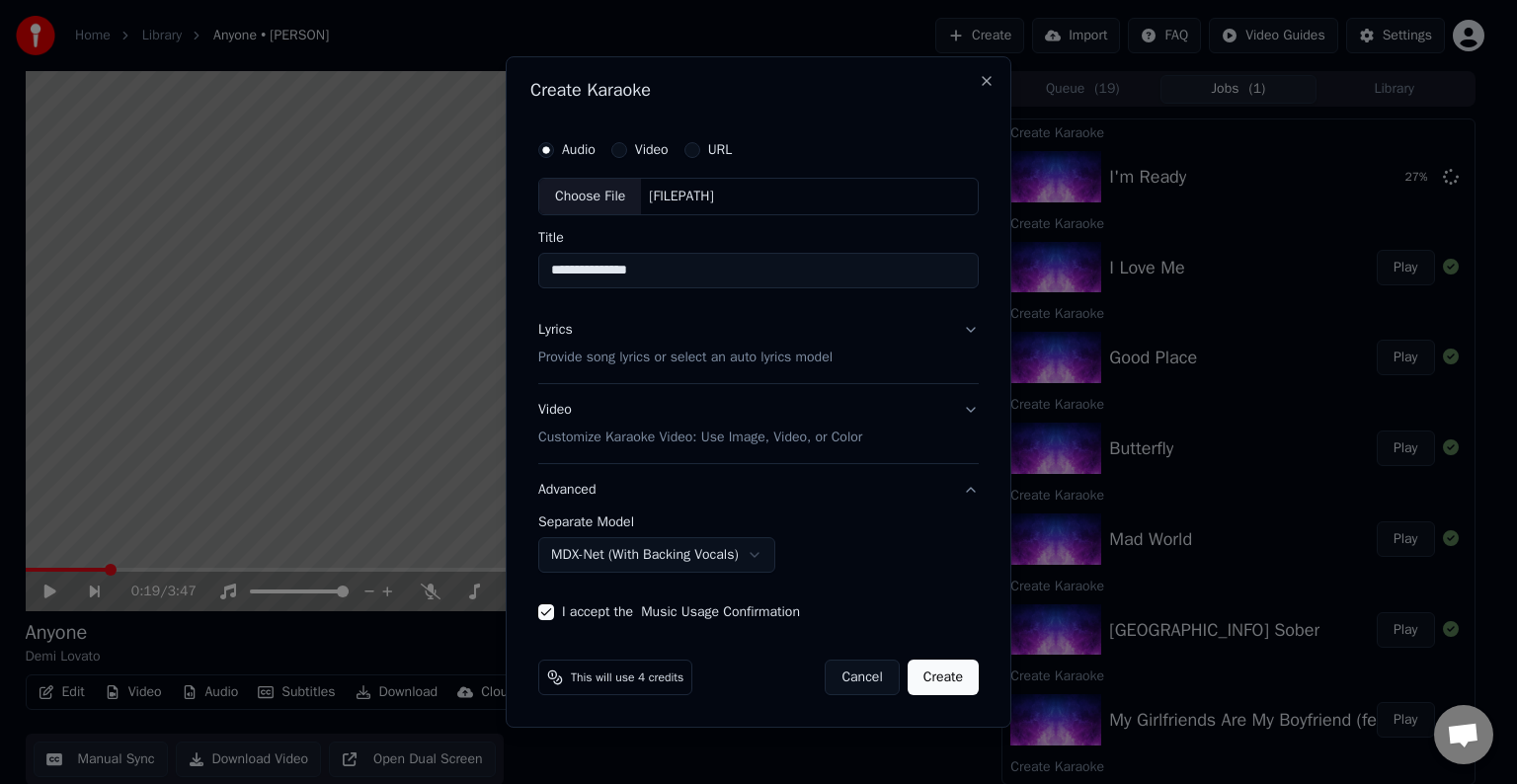click on "Create" at bounding box center (943, 677) 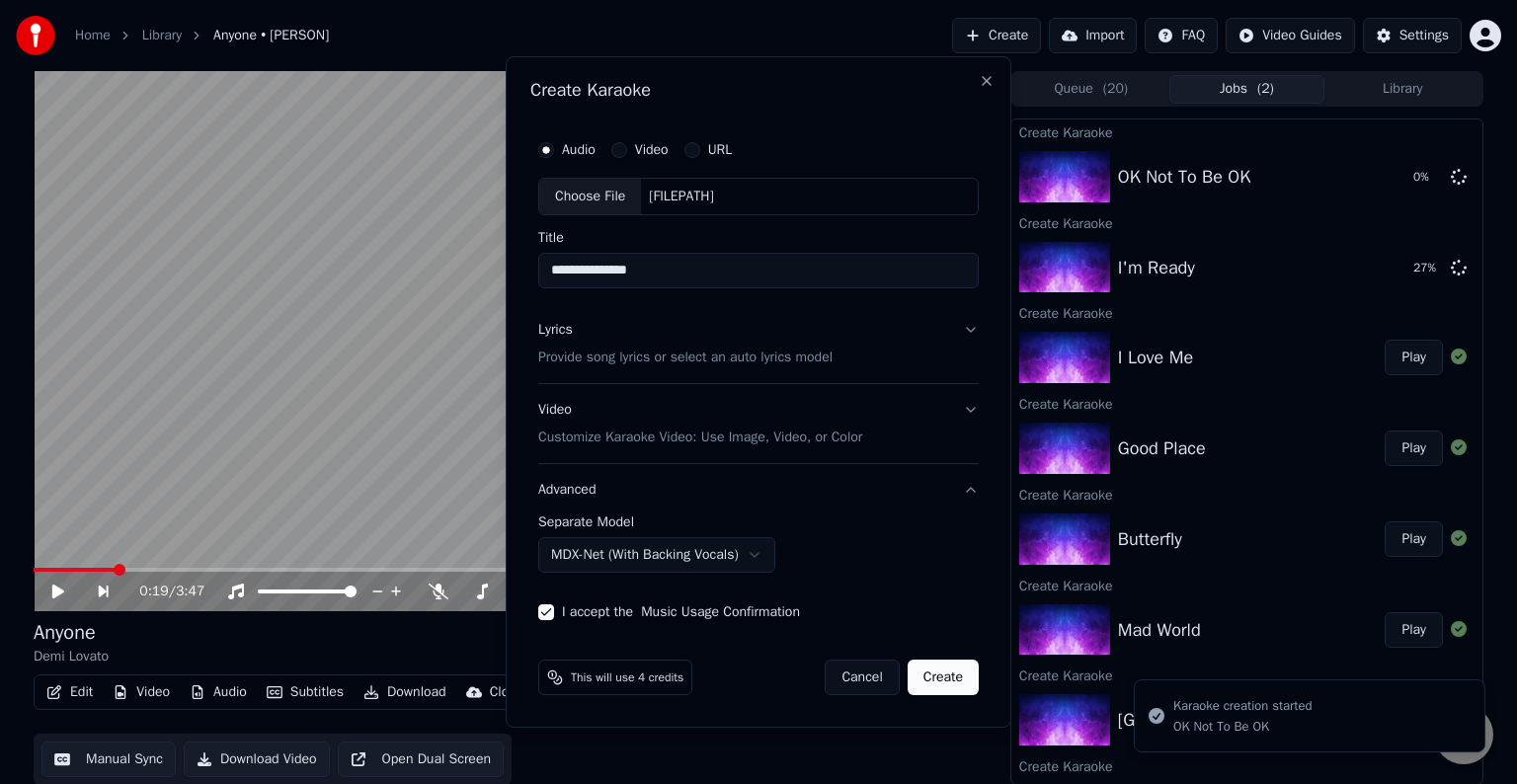 select on "******" 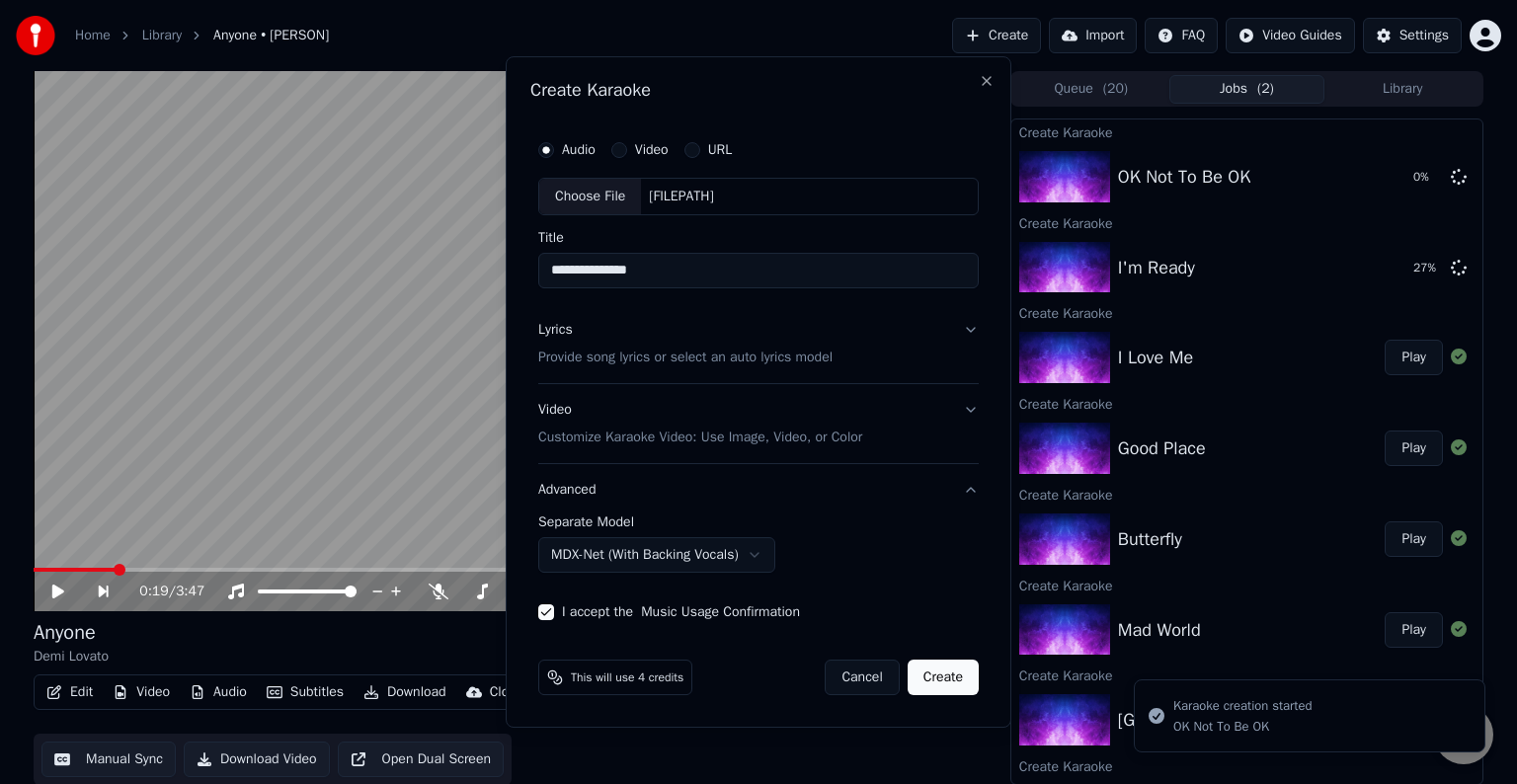 type 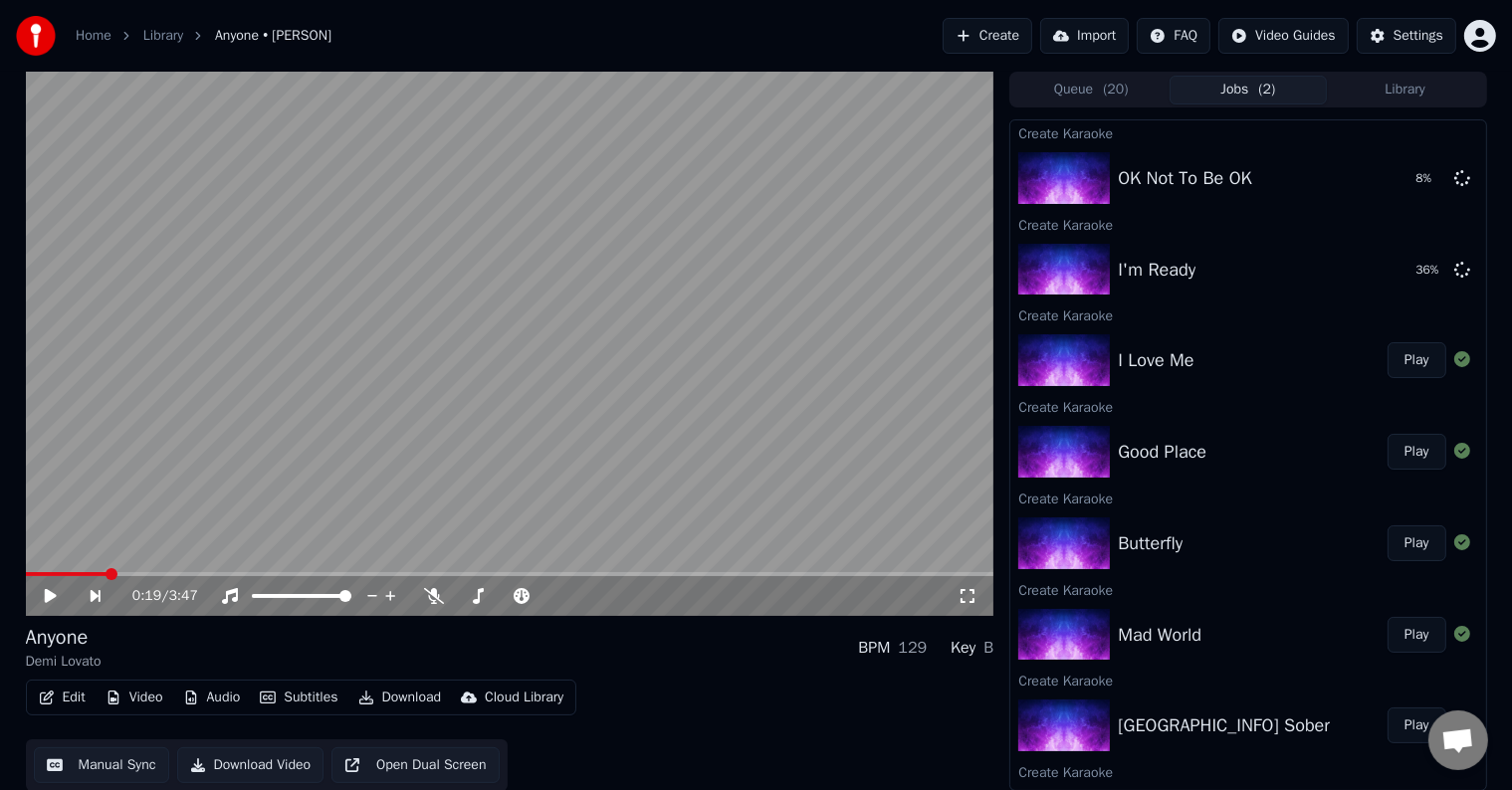click on "Create" at bounding box center [987, 36] 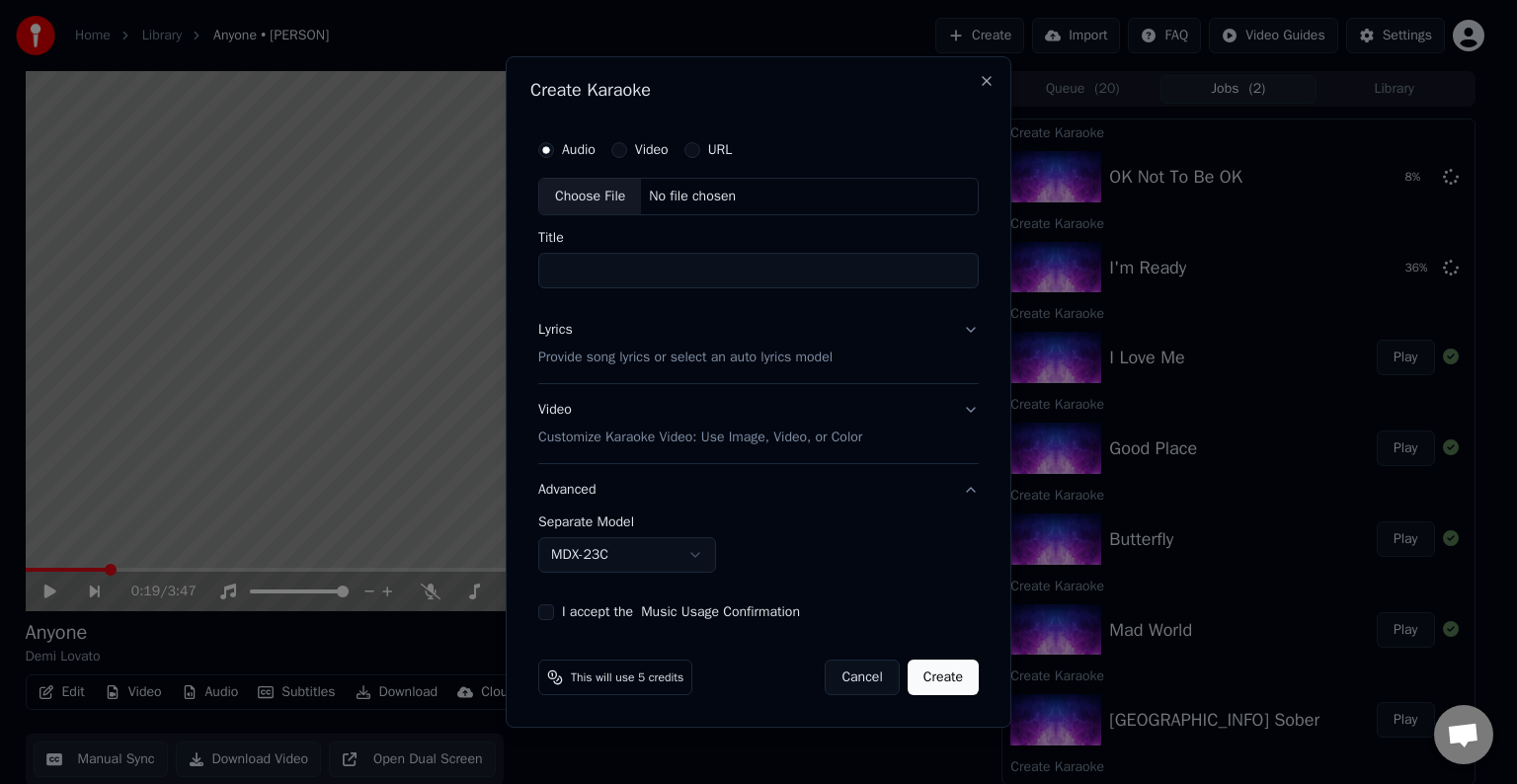 click on "Choose File" at bounding box center [590, 196] 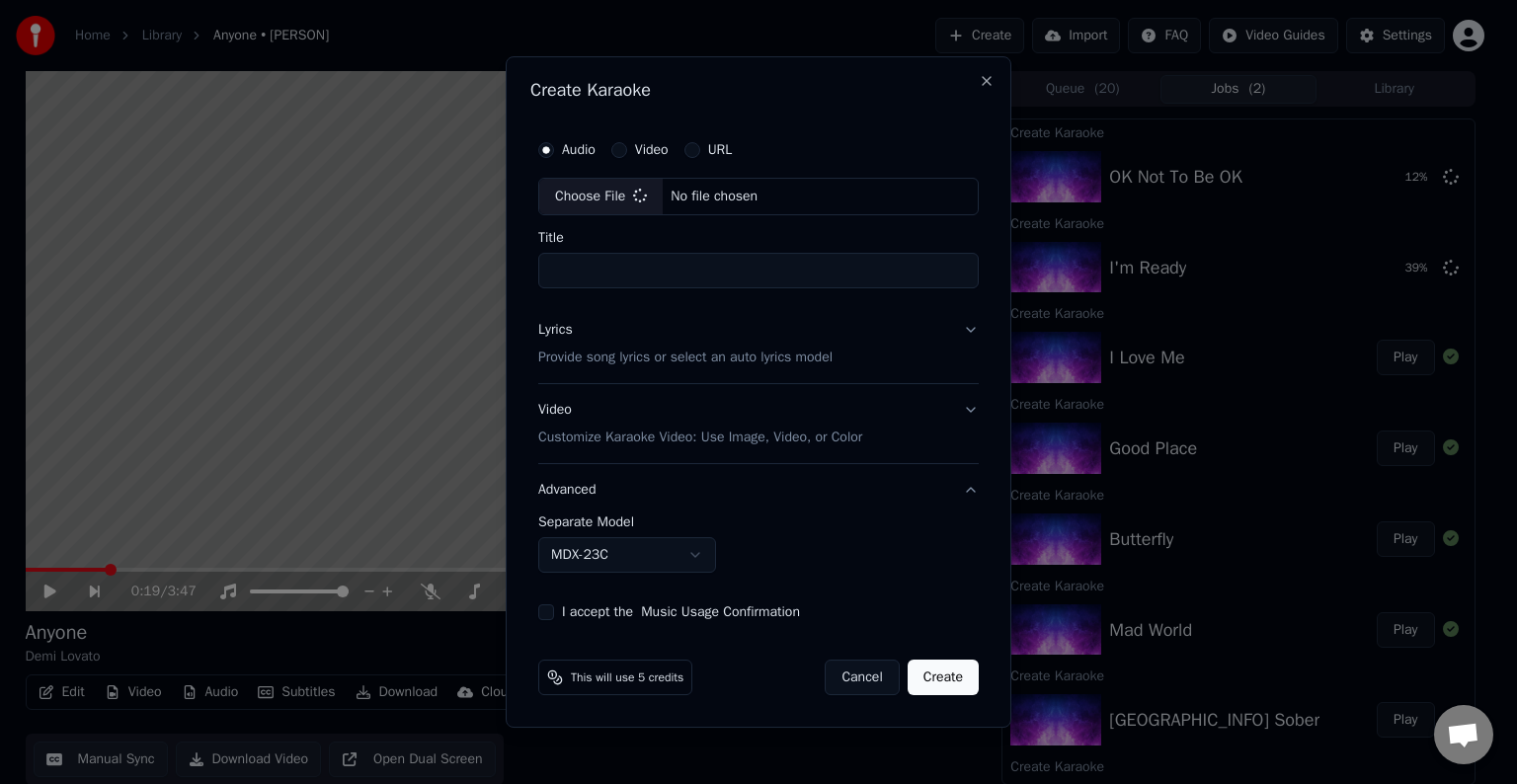 type on "****" 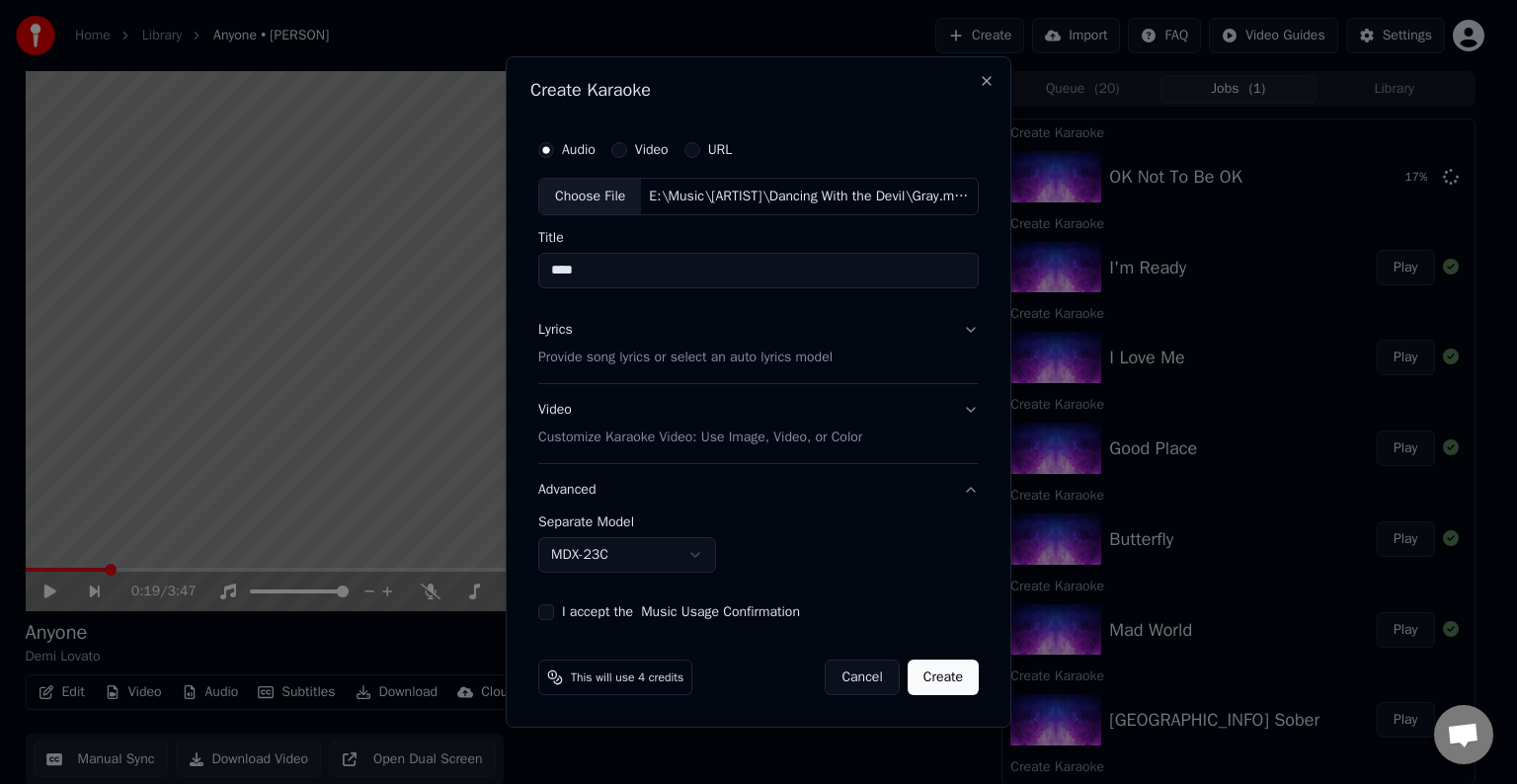 click on "Lyrics Provide song lyrics or select an auto lyrics model" at bounding box center (758, 344) 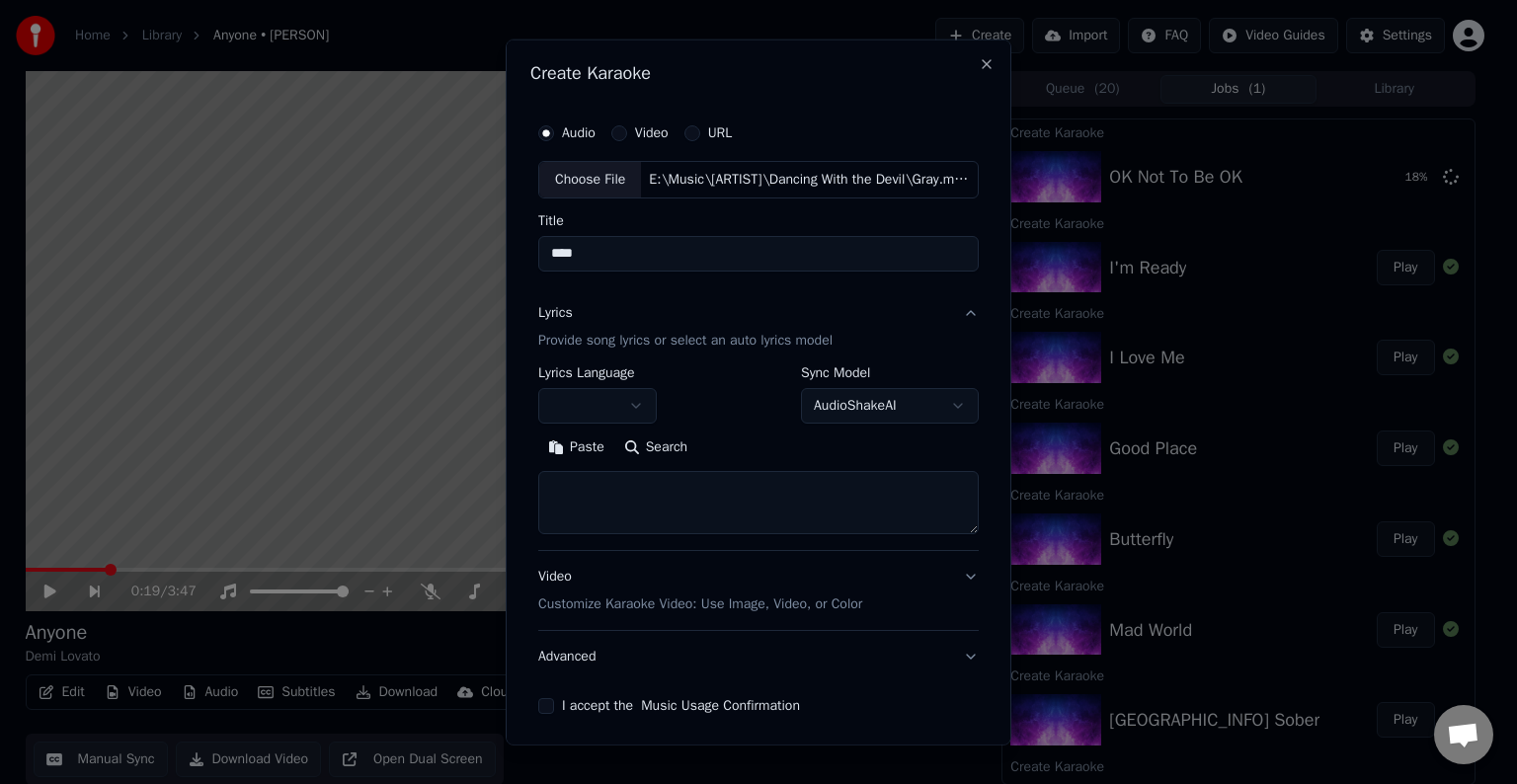 click at bounding box center (758, 503) 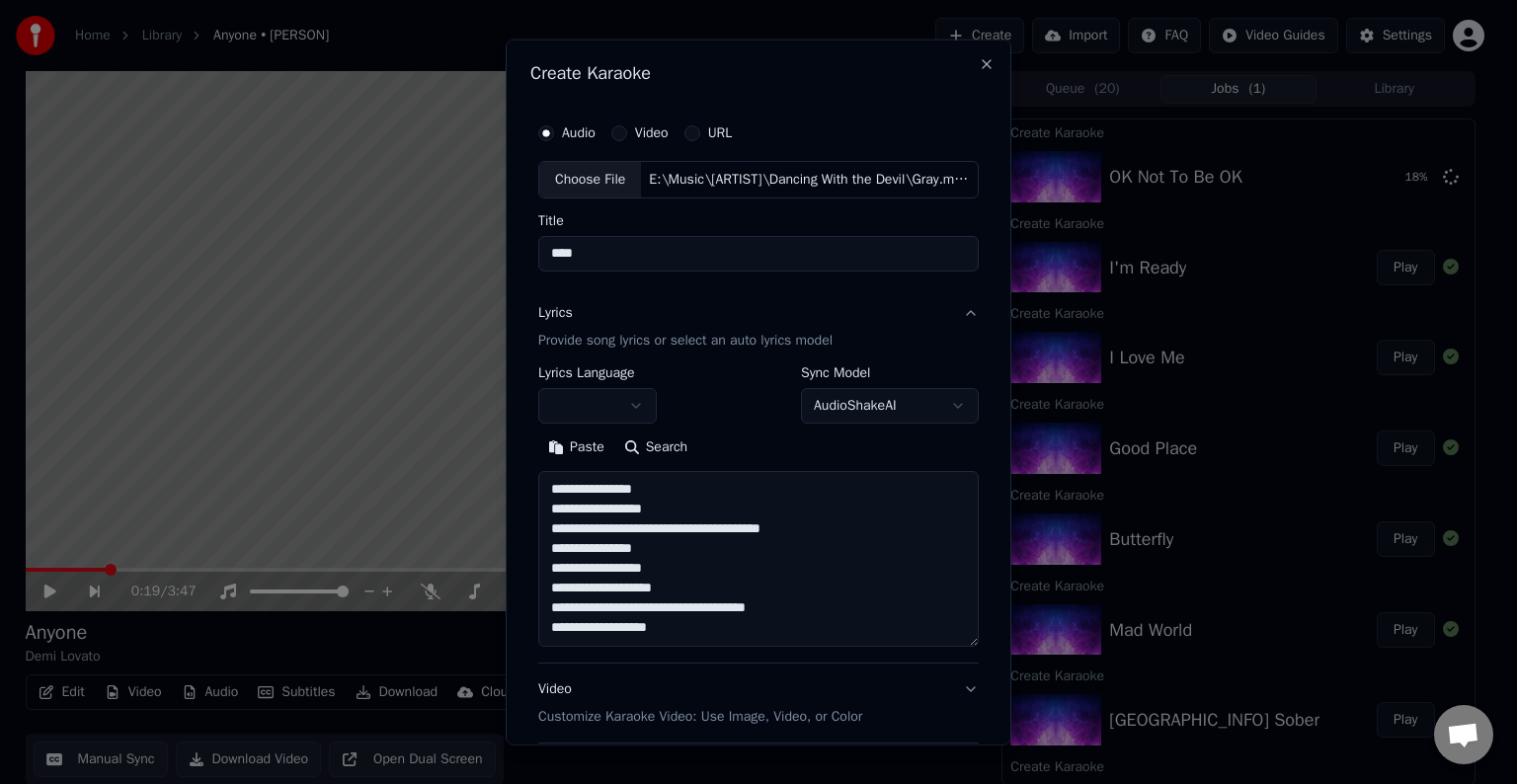 scroll, scrollTop: 122, scrollLeft: 0, axis: vertical 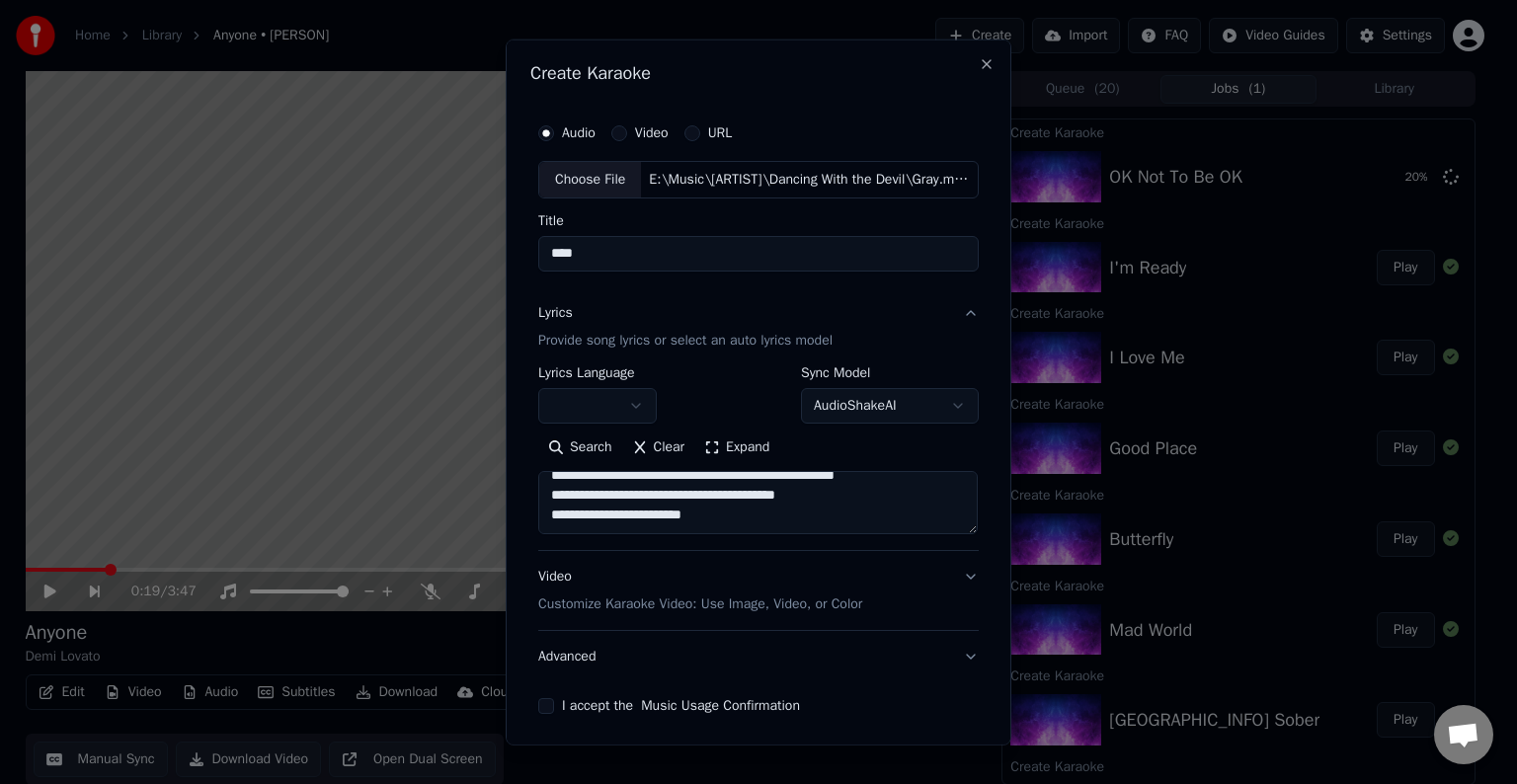 click on "[REDACTED]" at bounding box center [758, 503] 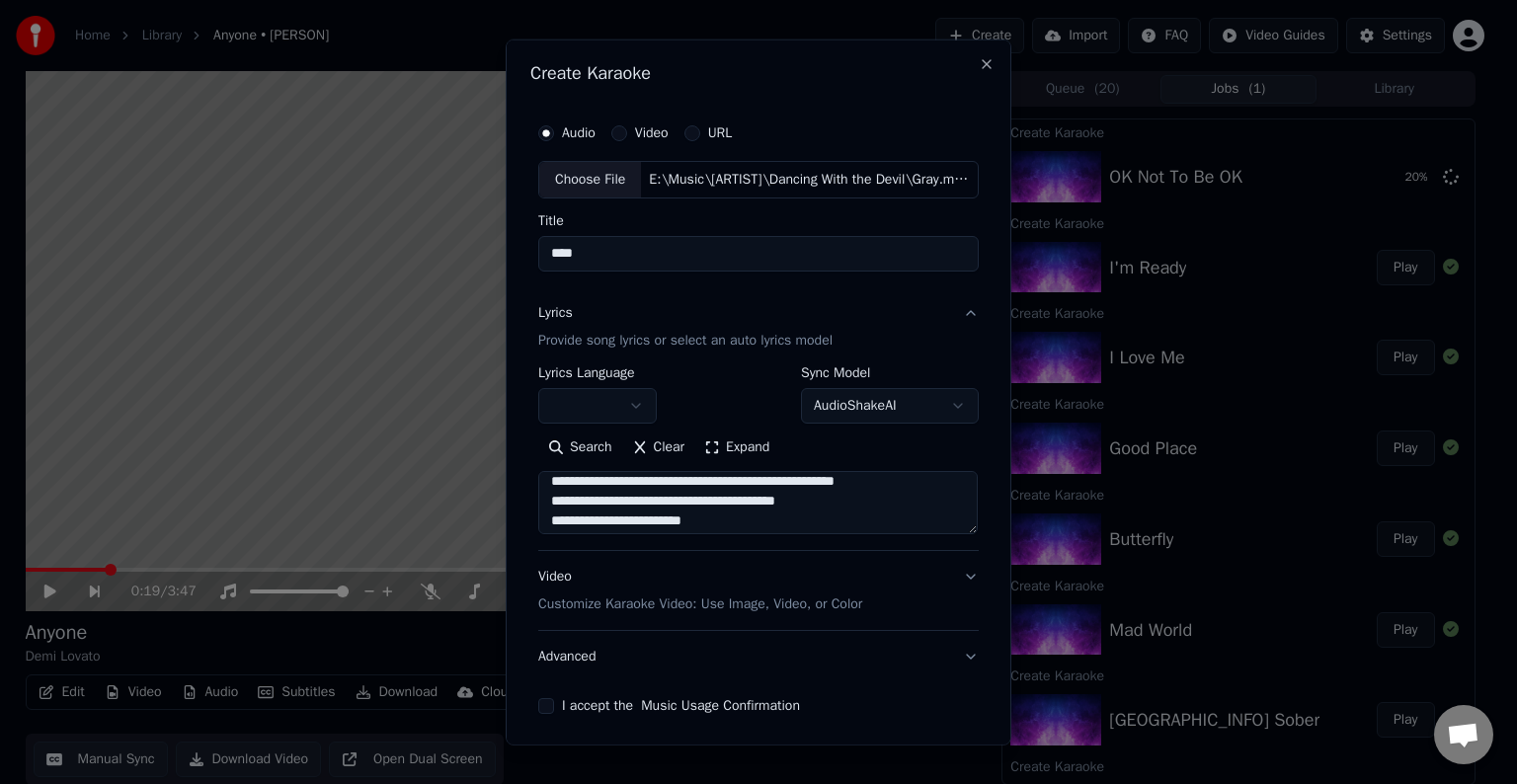 click on "[REDACTED]" at bounding box center (758, 503) 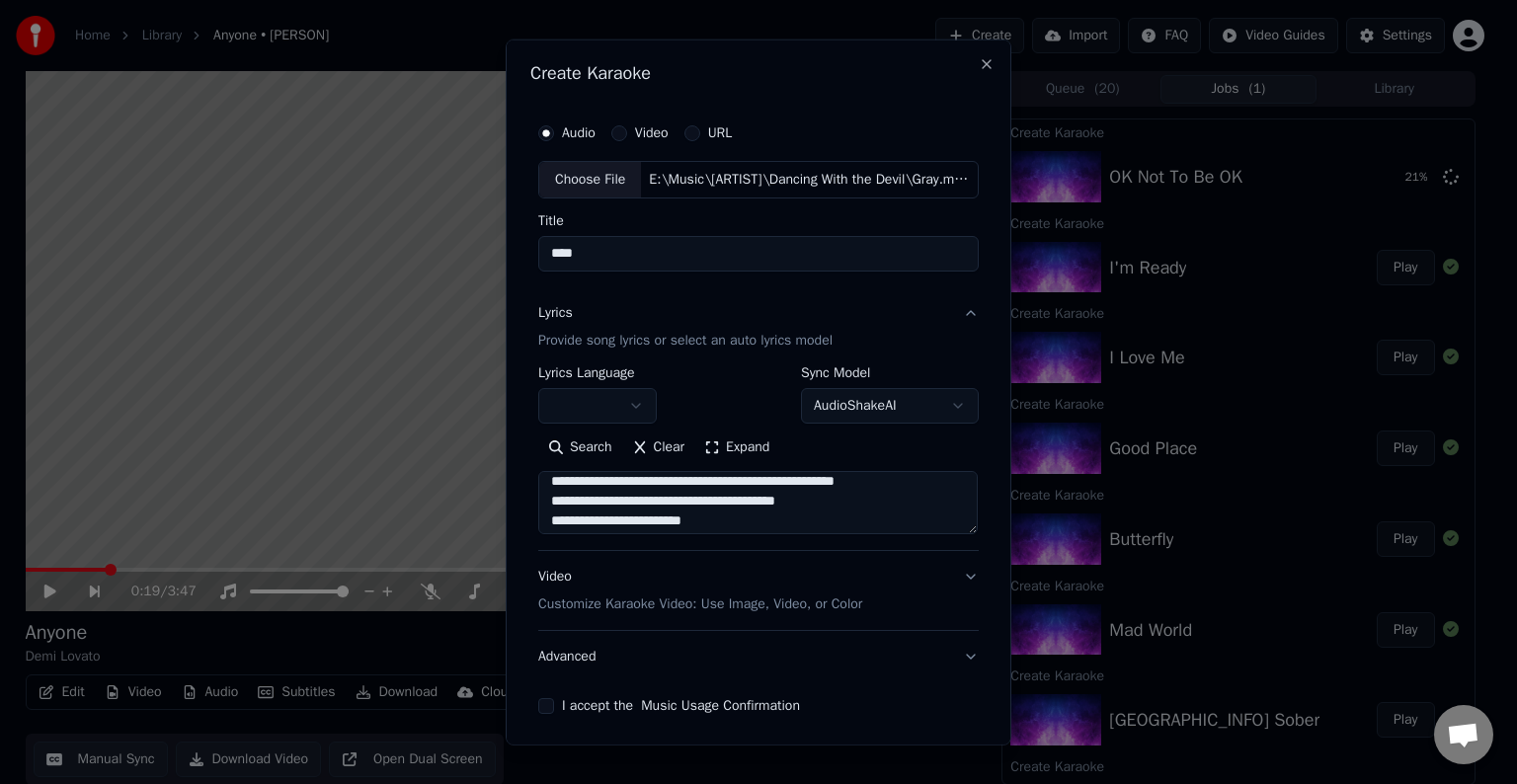 drag, startPoint x: 703, startPoint y: 498, endPoint x: 825, endPoint y: 503, distance: 122.102416 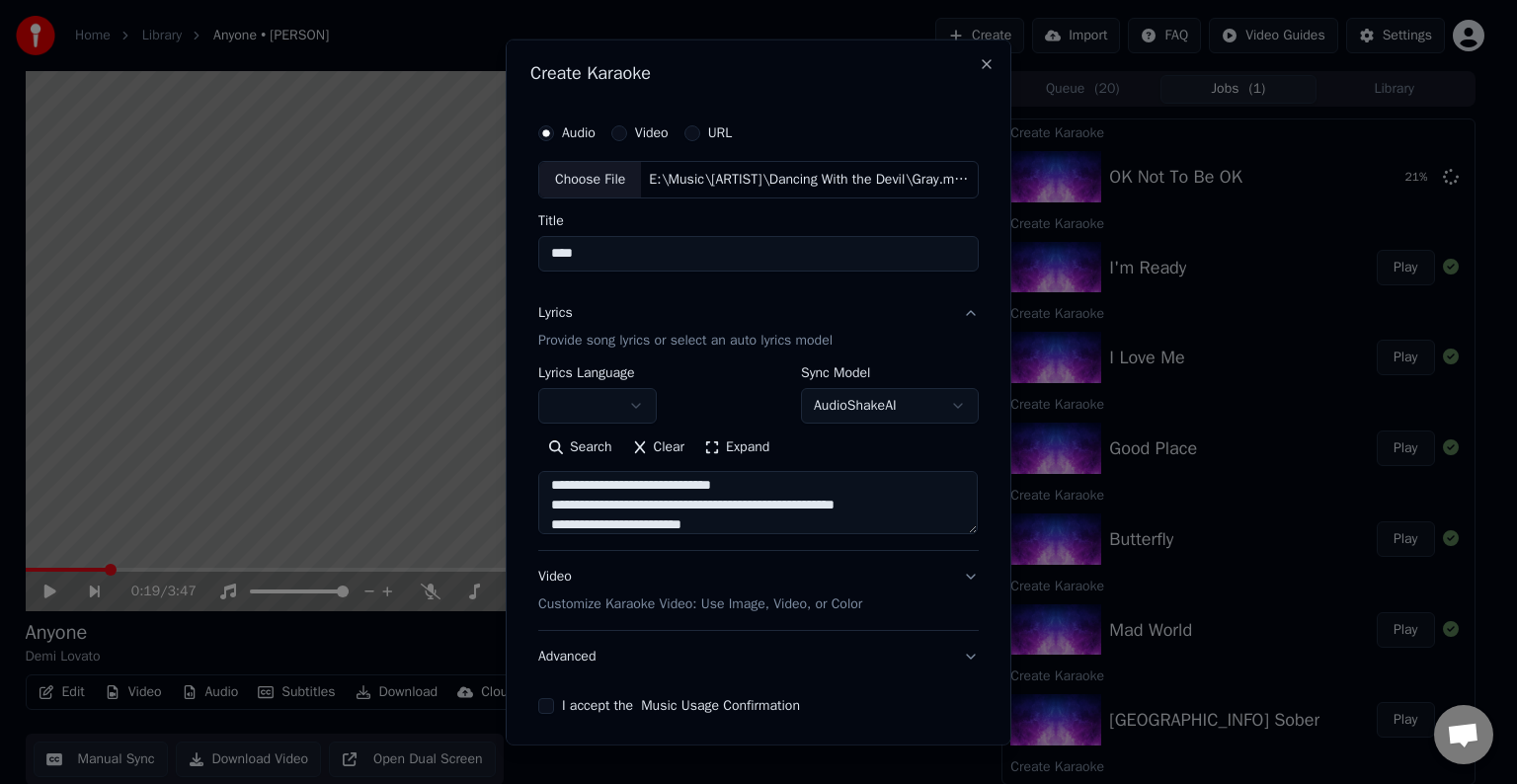 scroll, scrollTop: 241, scrollLeft: 0, axis: vertical 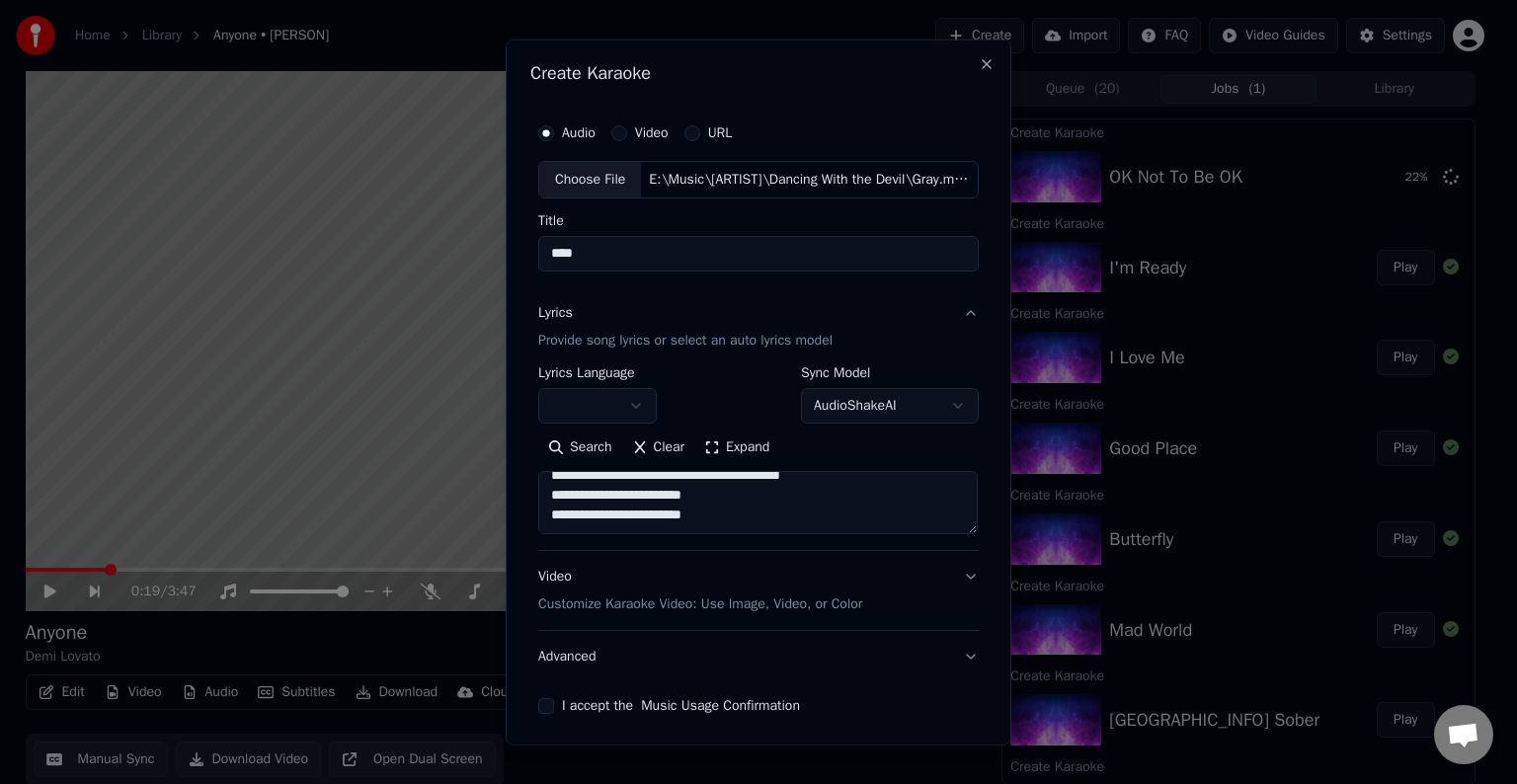 click on "**********" at bounding box center (758, 503) 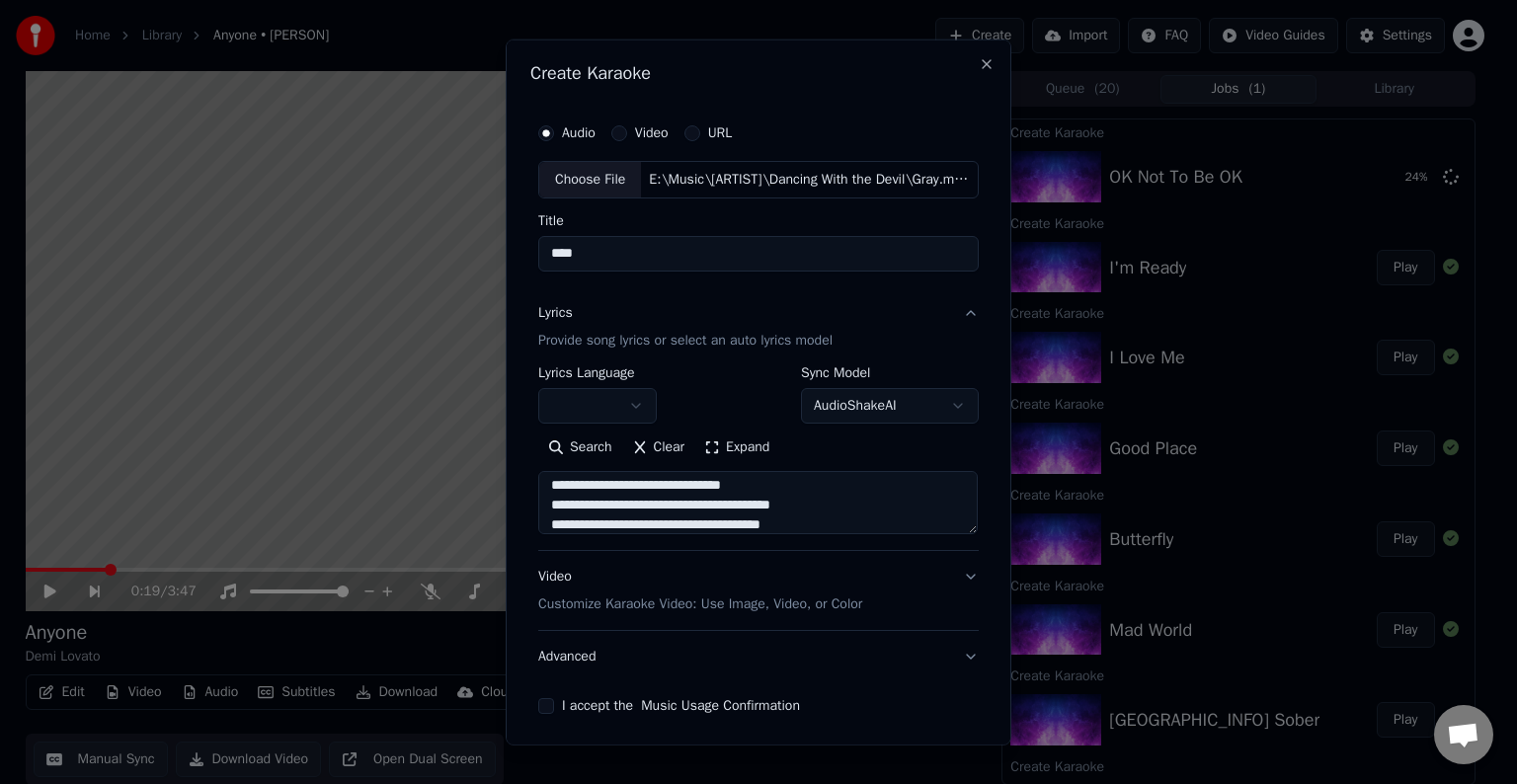 scroll, scrollTop: 359, scrollLeft: 0, axis: vertical 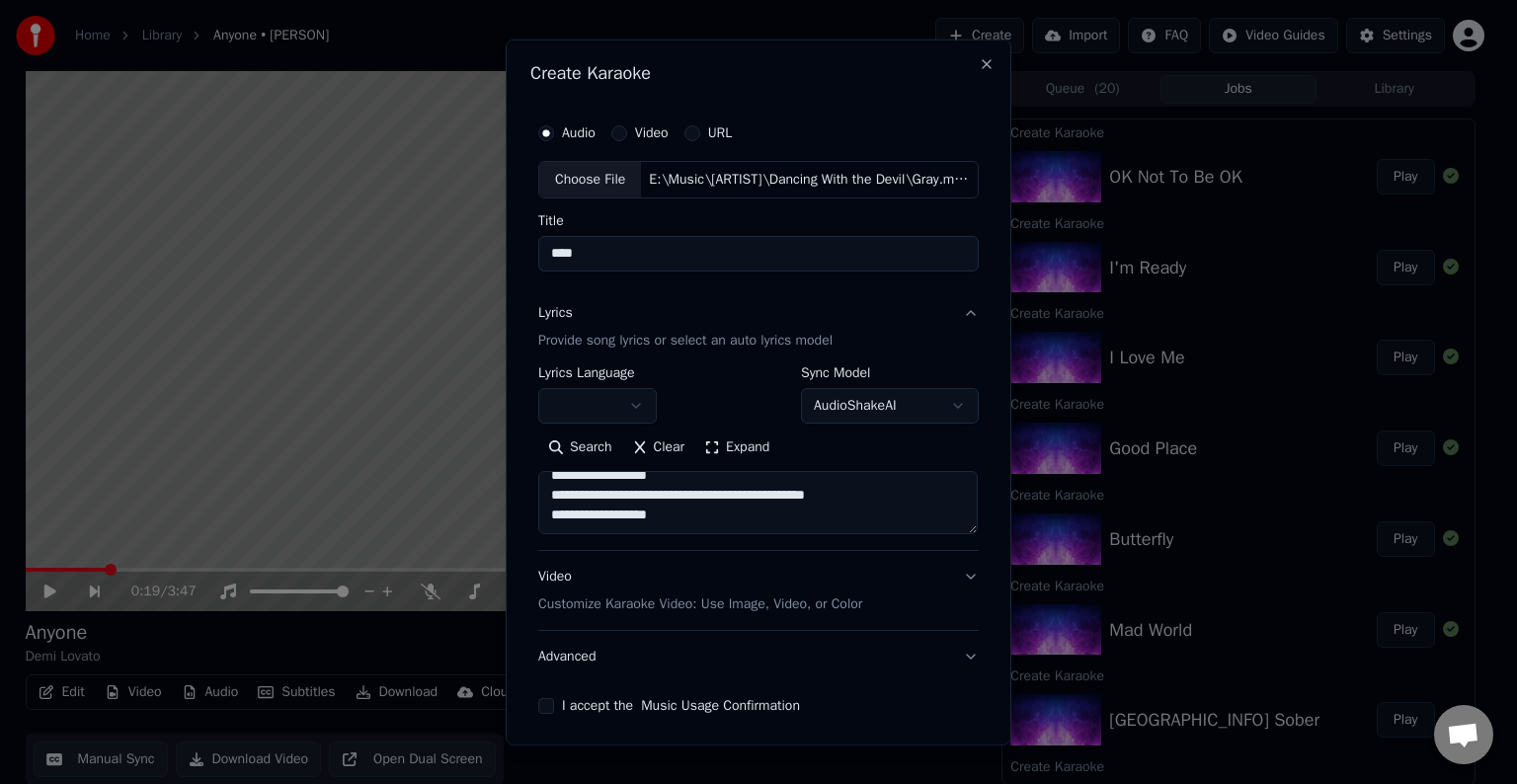 drag, startPoint x: 853, startPoint y: 483, endPoint x: 763, endPoint y: 494, distance: 90.66973 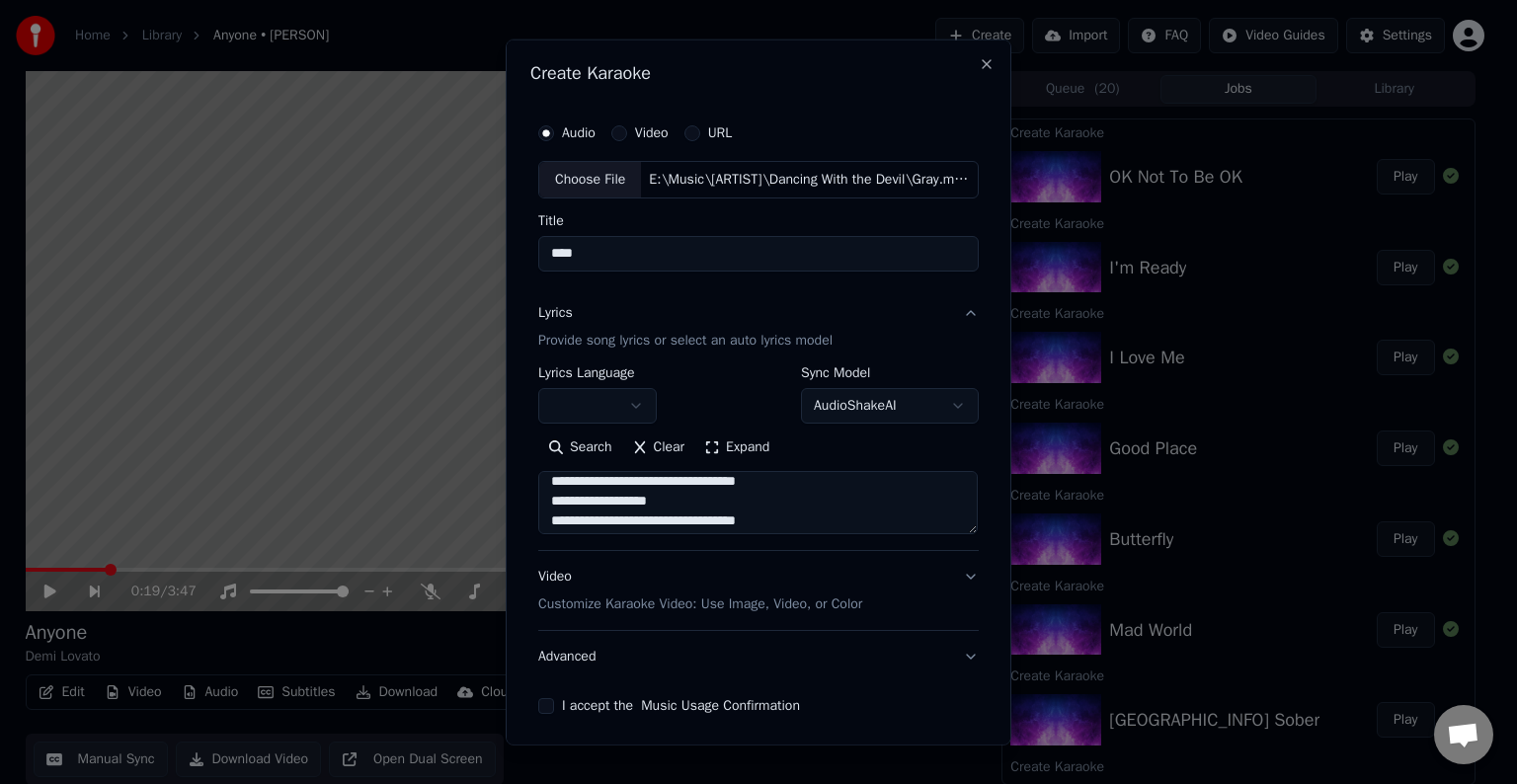 scroll, scrollTop: 494, scrollLeft: 0, axis: vertical 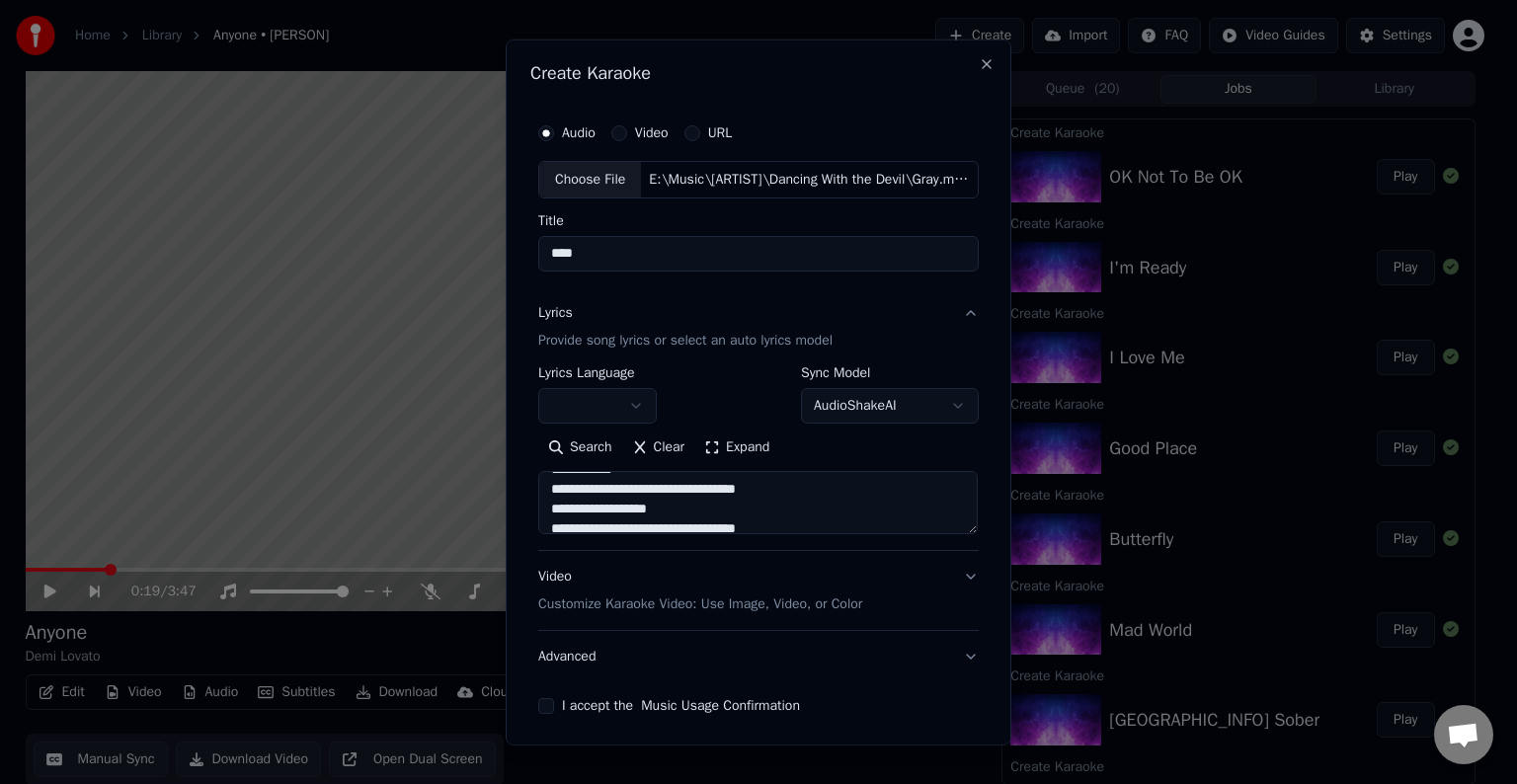 drag, startPoint x: 810, startPoint y: 505, endPoint x: 670, endPoint y: 509, distance: 140.05713 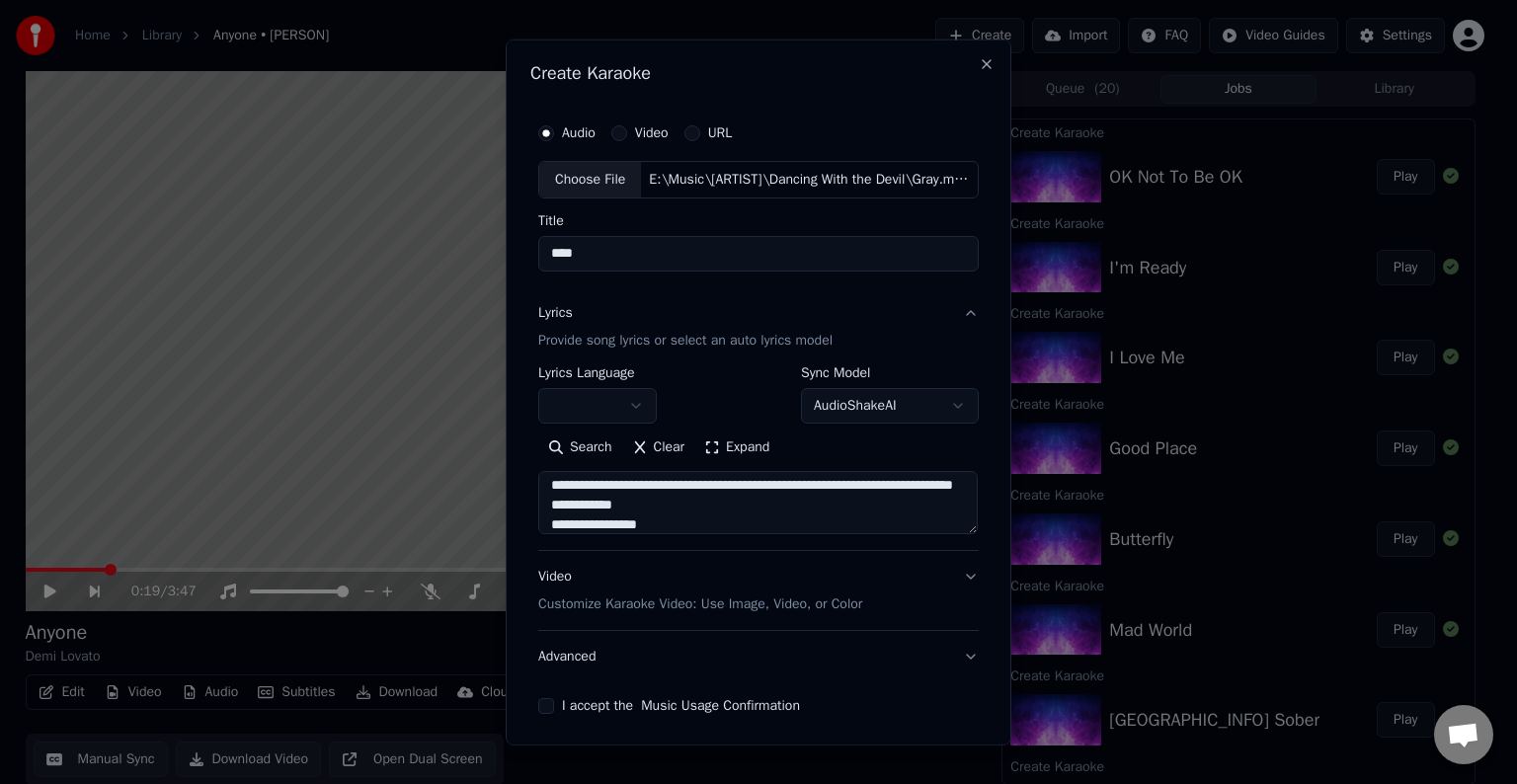 scroll, scrollTop: 454, scrollLeft: 0, axis: vertical 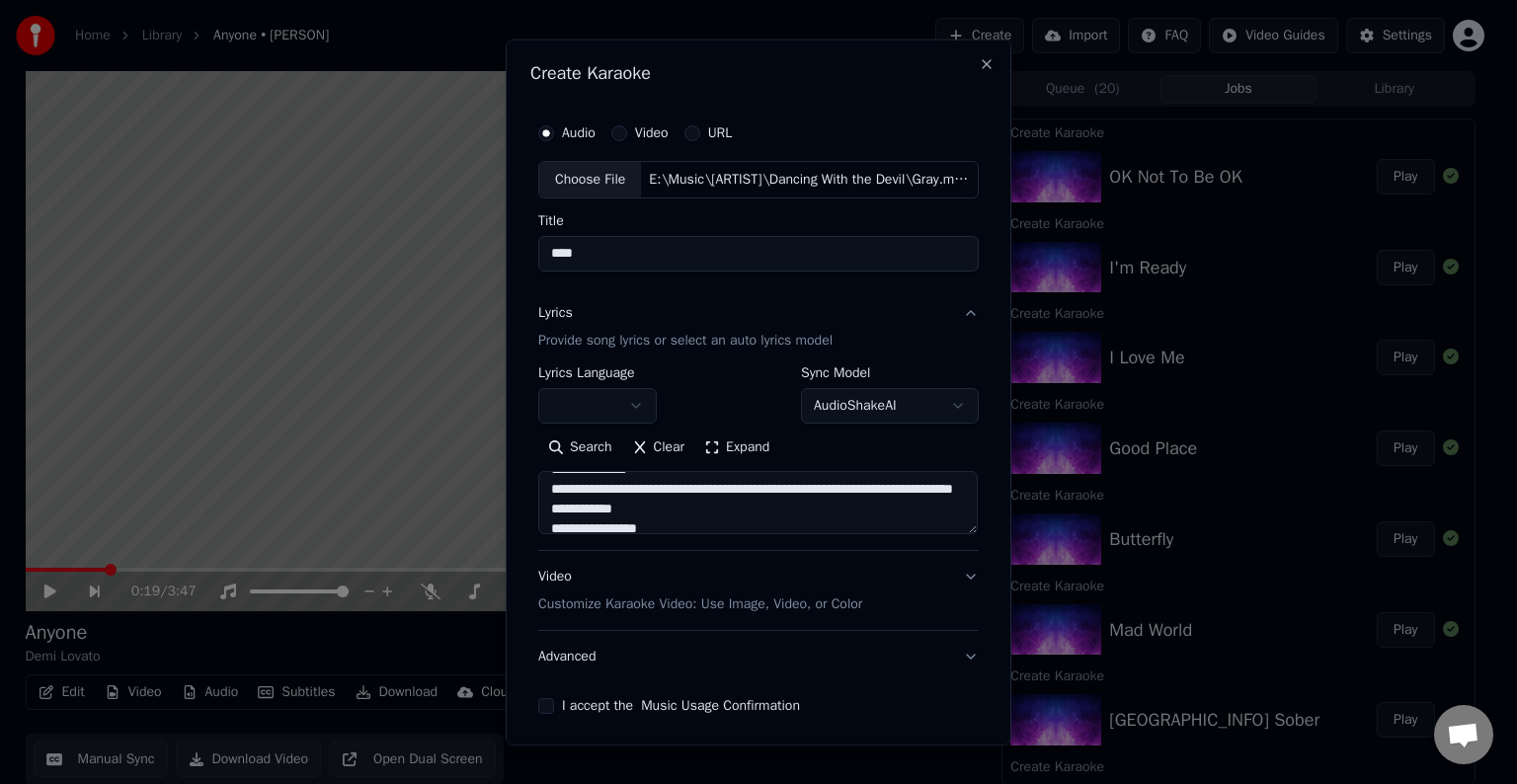 drag, startPoint x: 664, startPoint y: 514, endPoint x: 918, endPoint y: 496, distance: 254.637 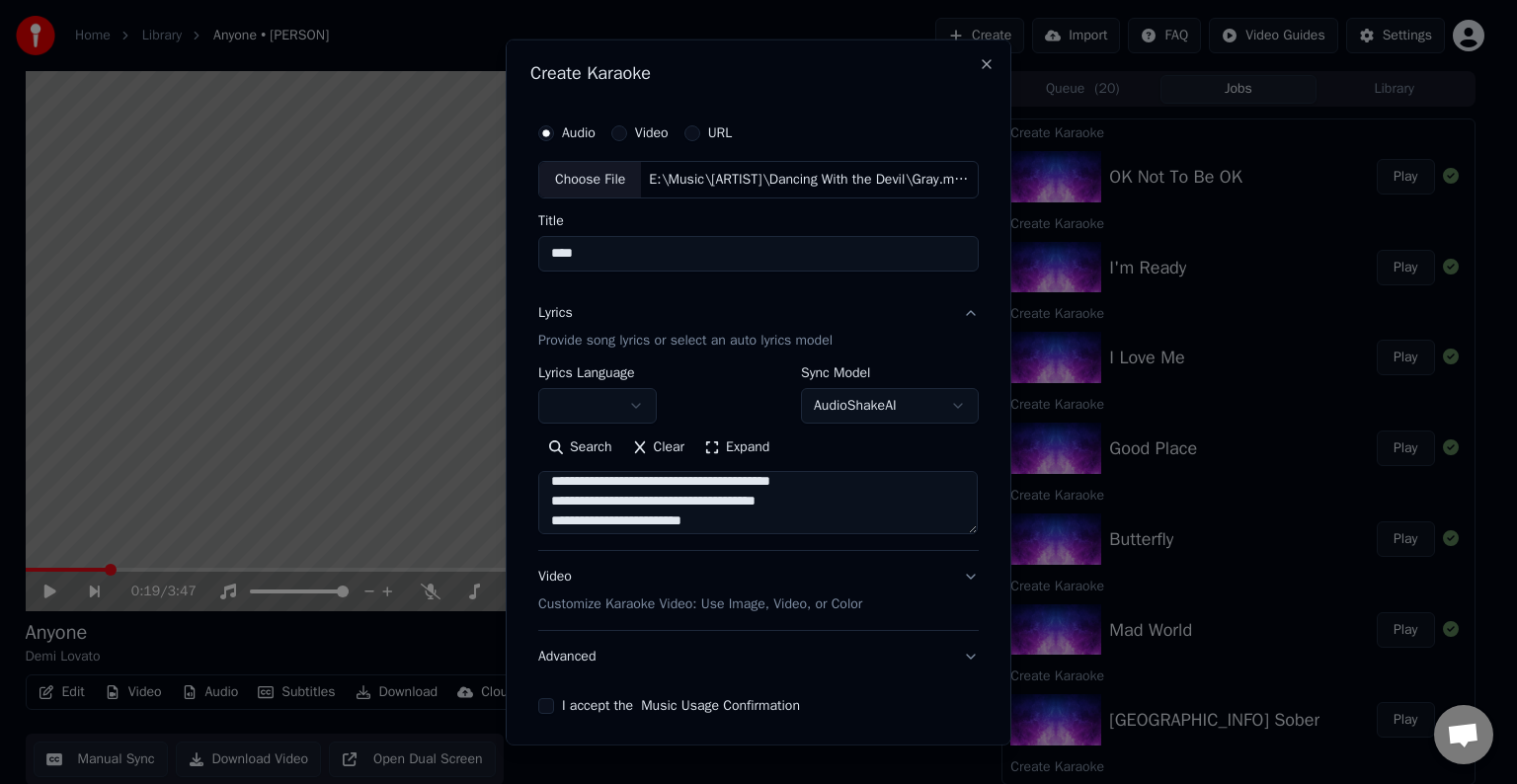 scroll, scrollTop: 546, scrollLeft: 0, axis: vertical 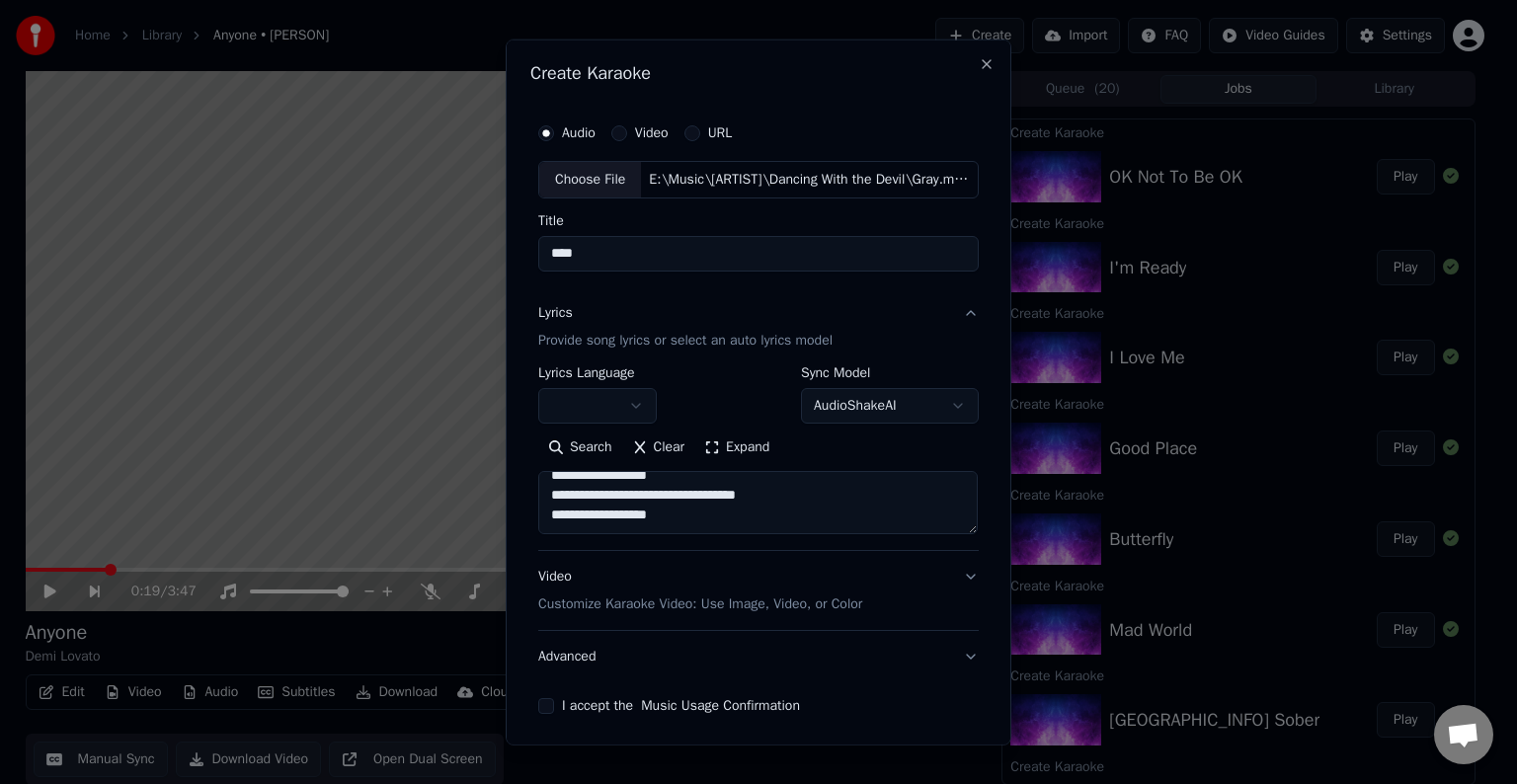 click on "**********" at bounding box center (758, 503) 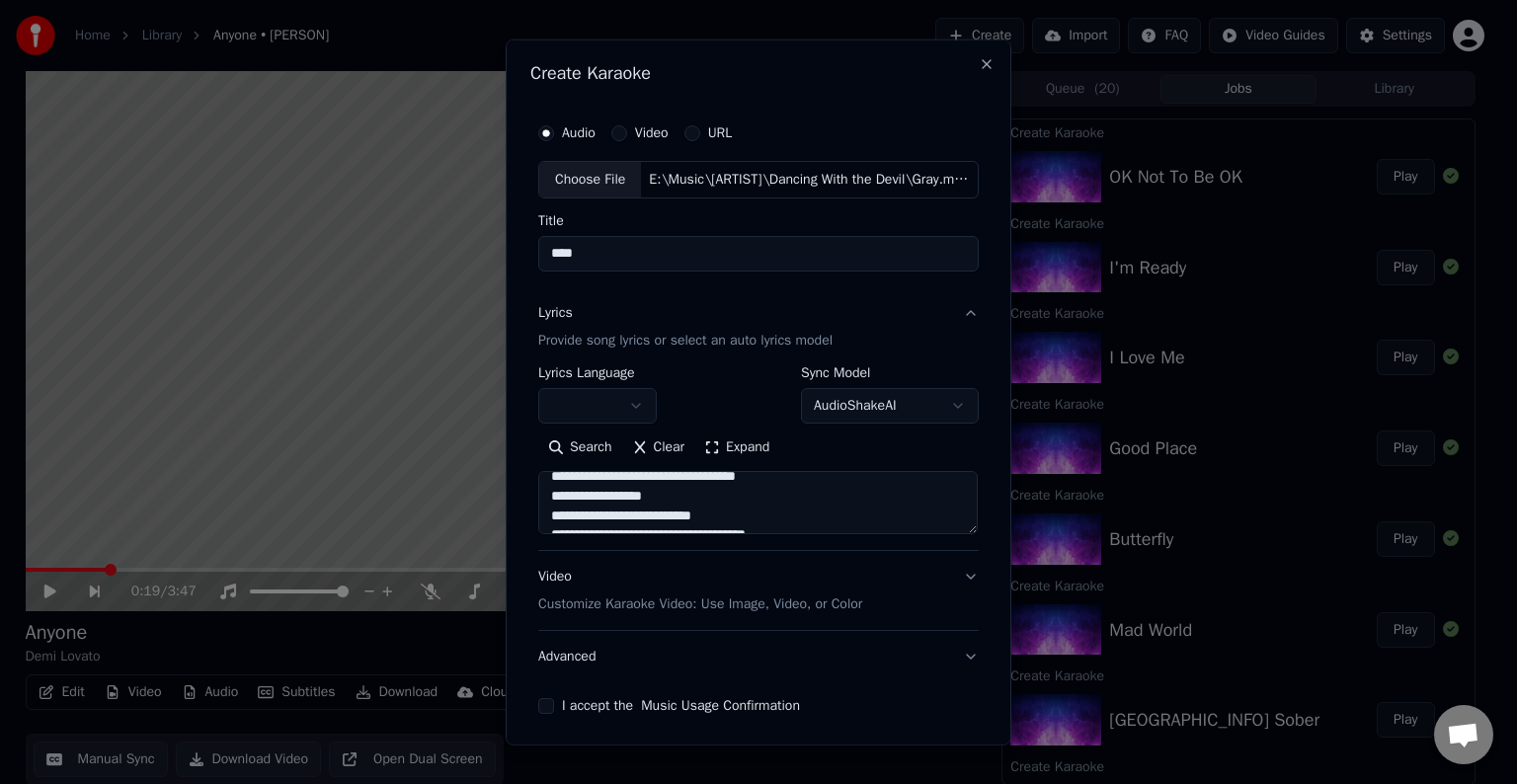 scroll, scrollTop: 695, scrollLeft: 0, axis: vertical 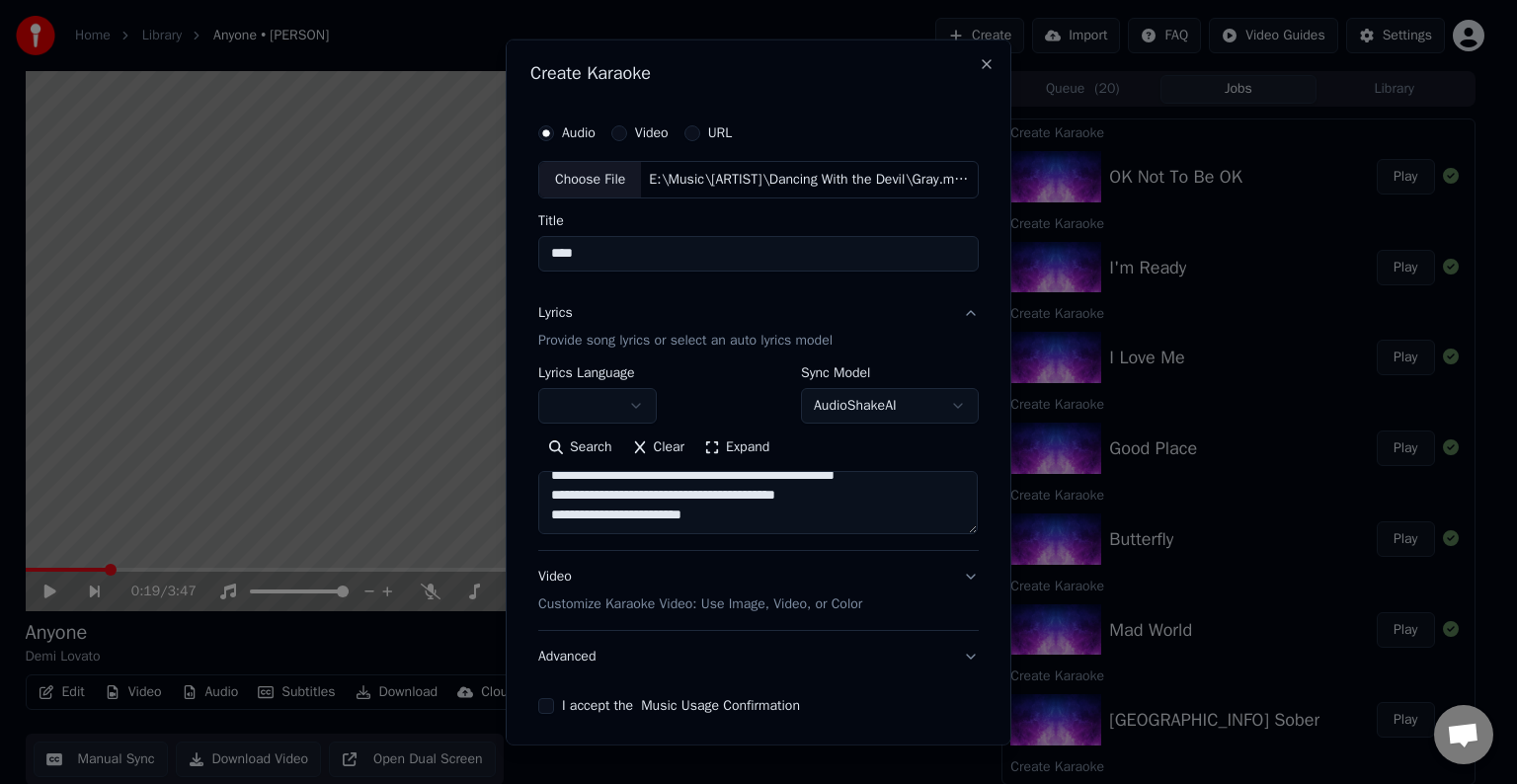 drag, startPoint x: 822, startPoint y: 486, endPoint x: 709, endPoint y: 491, distance: 113.1106 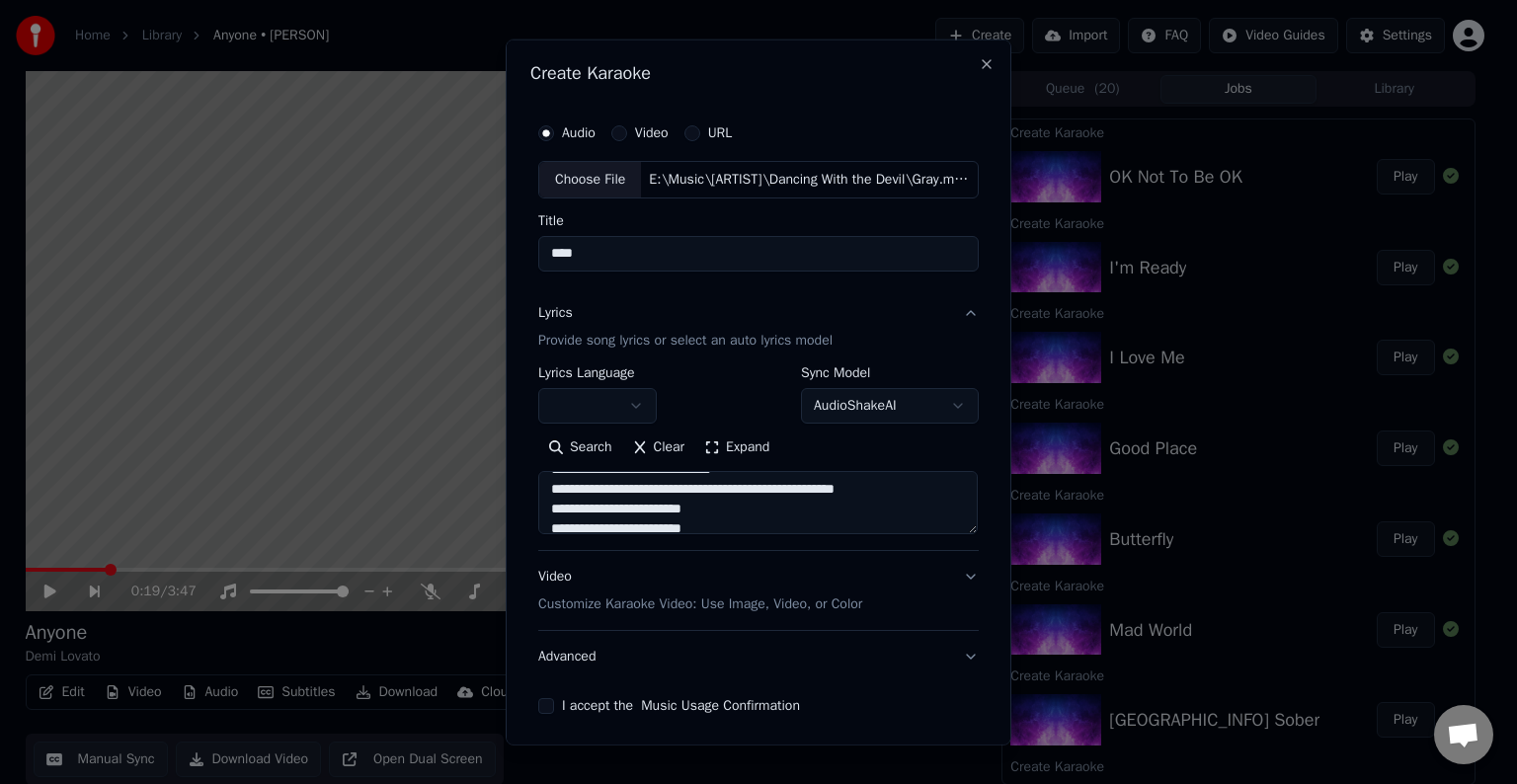 scroll, scrollTop: 660, scrollLeft: 0, axis: vertical 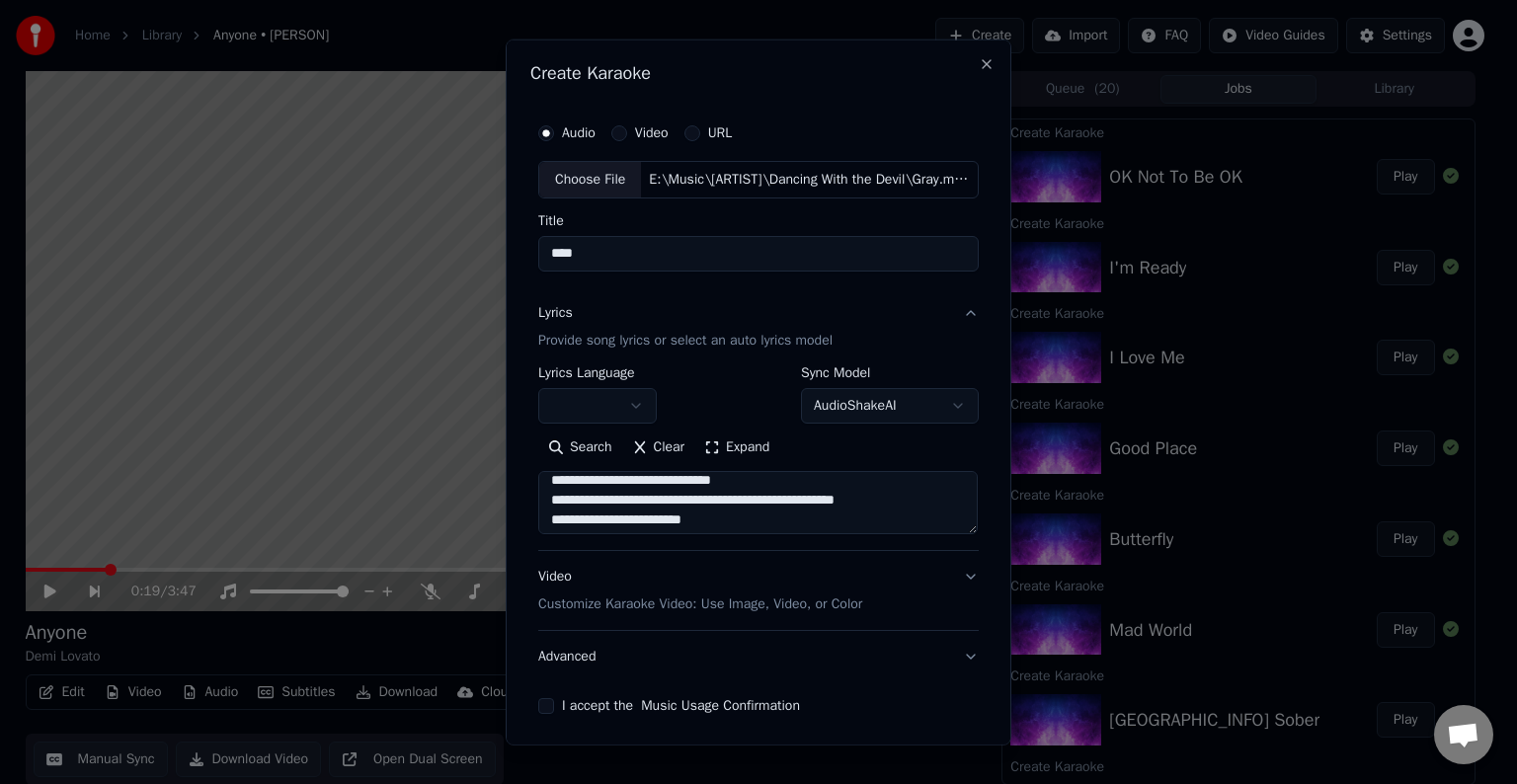 drag, startPoint x: 890, startPoint y: 506, endPoint x: 818, endPoint y: 509, distance: 72.062473 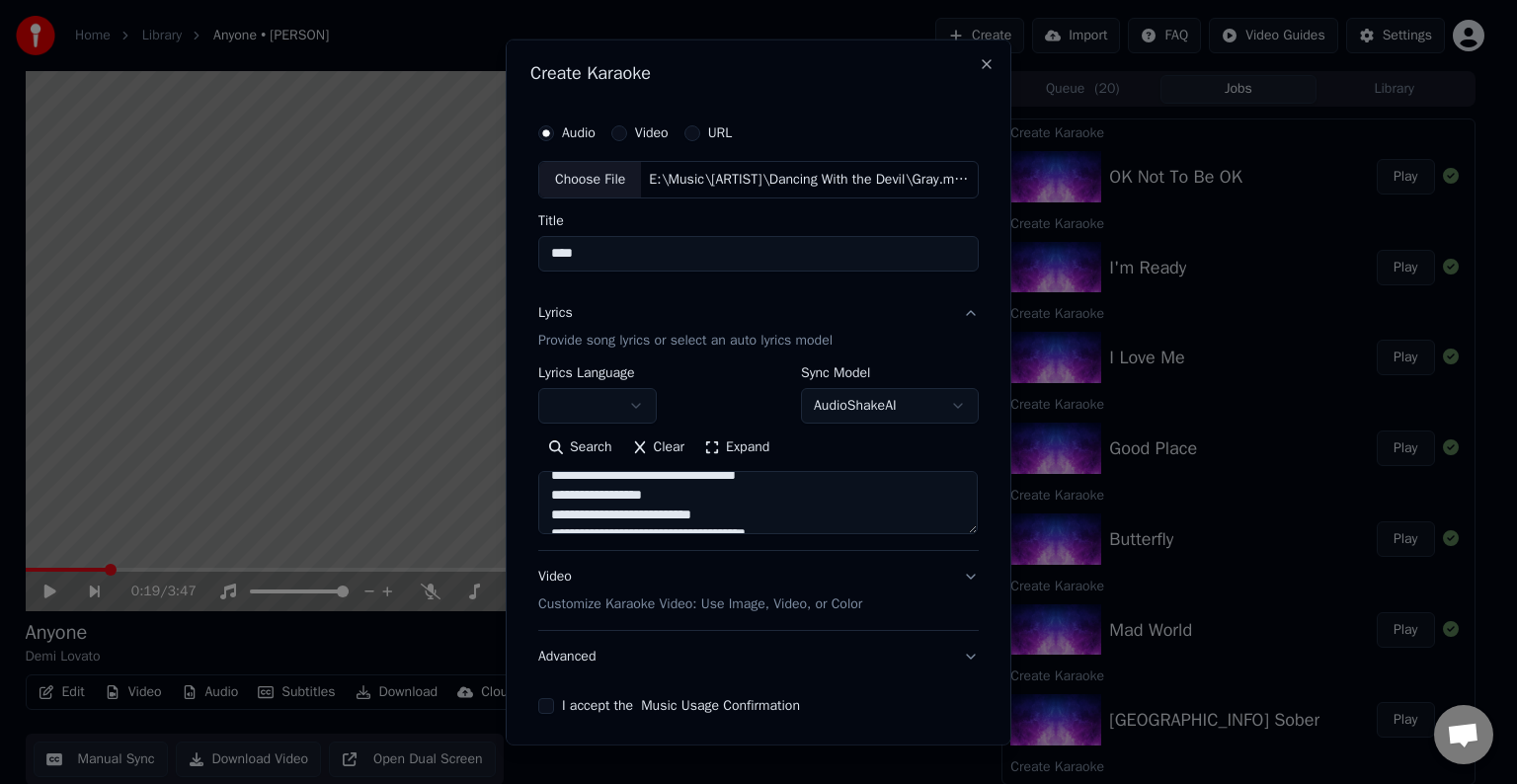 scroll, scrollTop: 703, scrollLeft: 0, axis: vertical 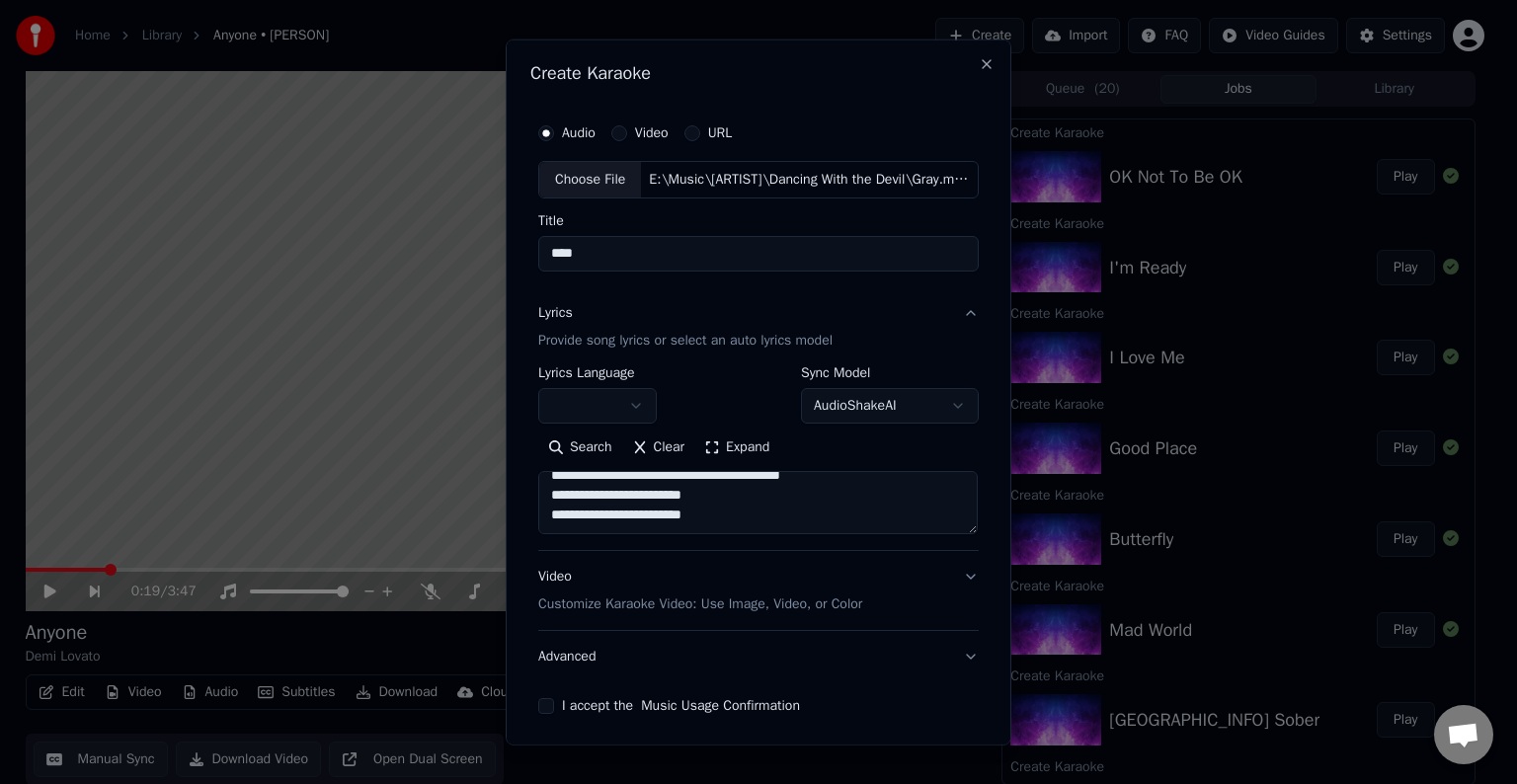 click at bounding box center (758, 503) 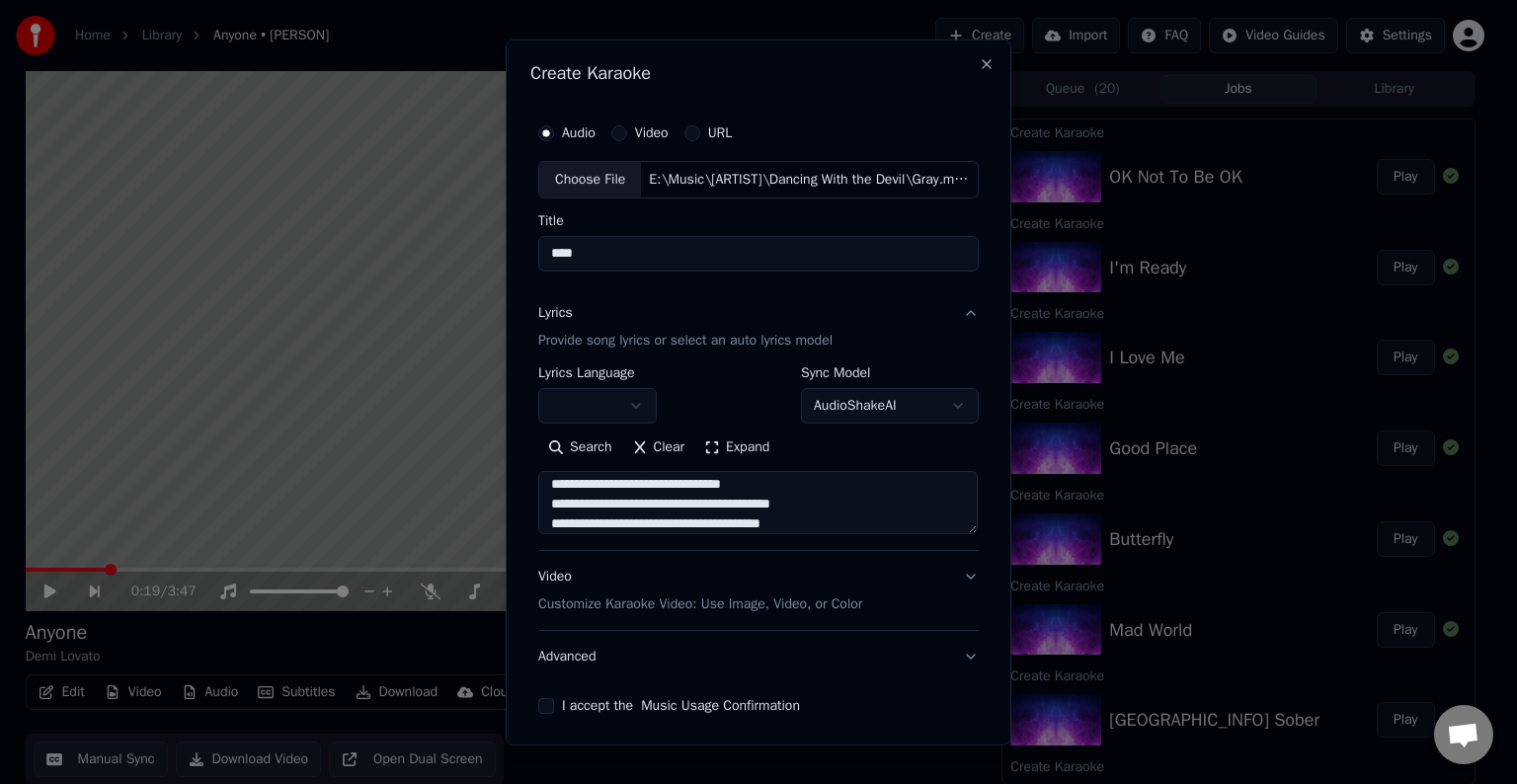 scroll, scrollTop: 774, scrollLeft: 0, axis: vertical 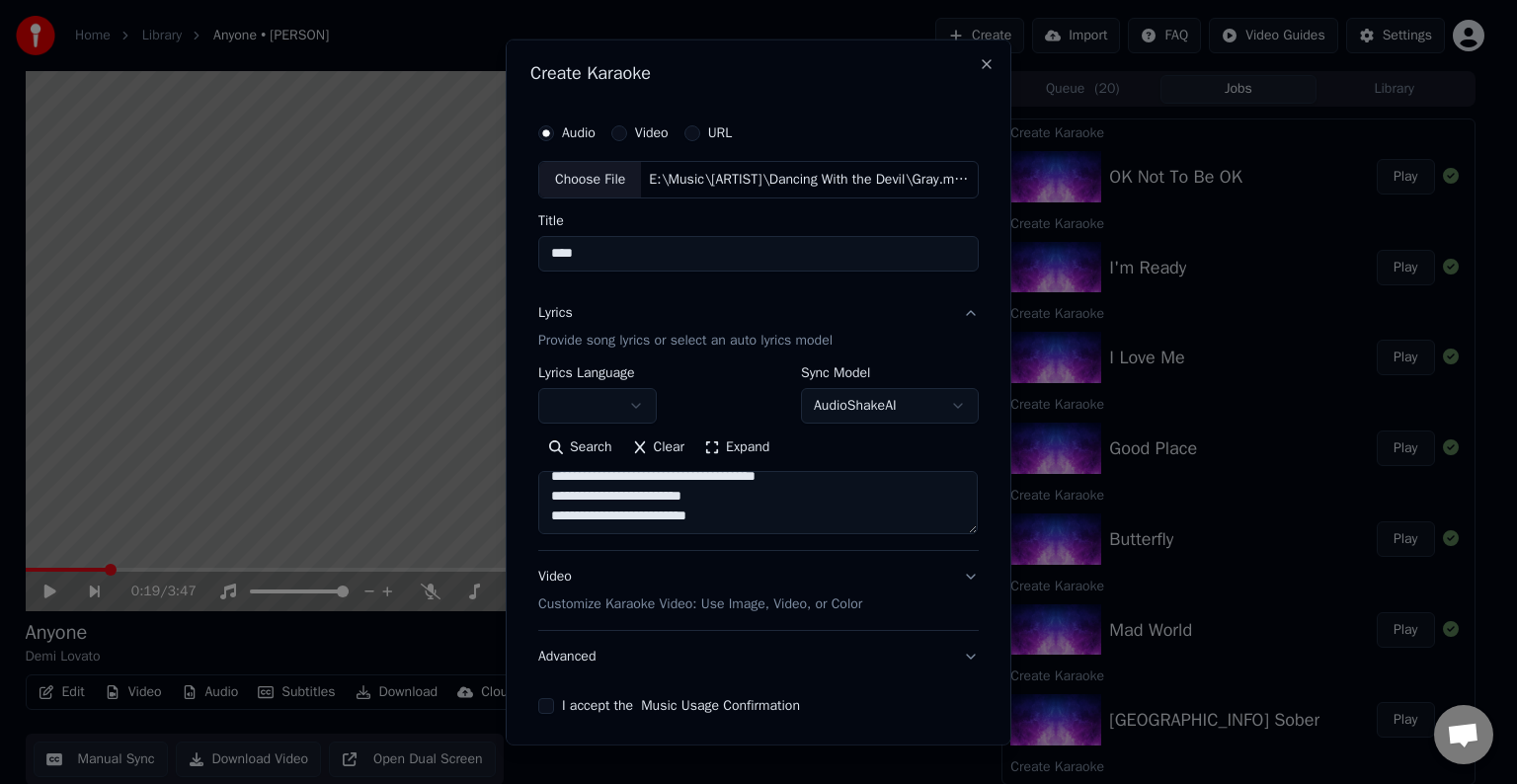 drag, startPoint x: 535, startPoint y: 504, endPoint x: 733, endPoint y: 548, distance: 203 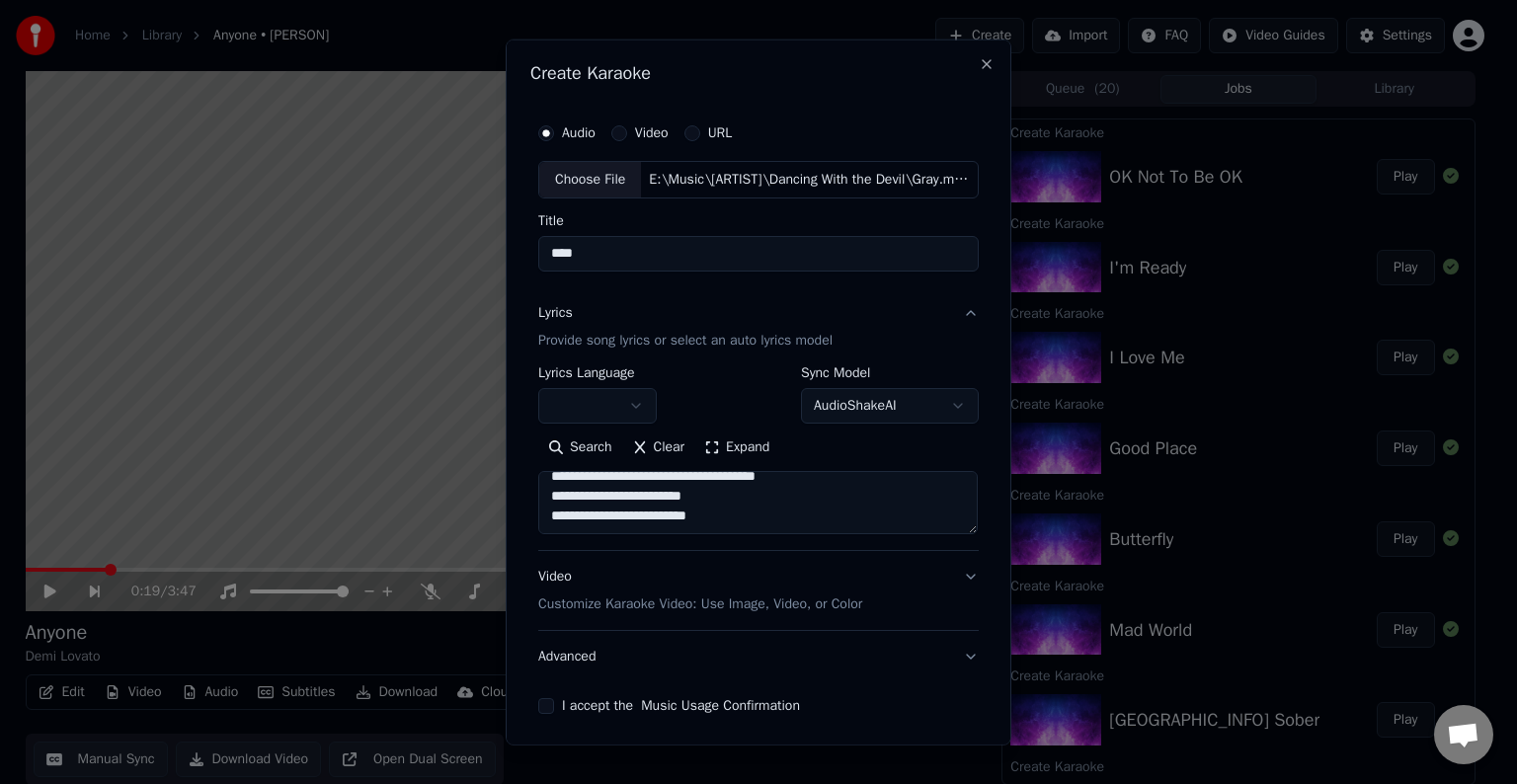 click at bounding box center [758, 503] 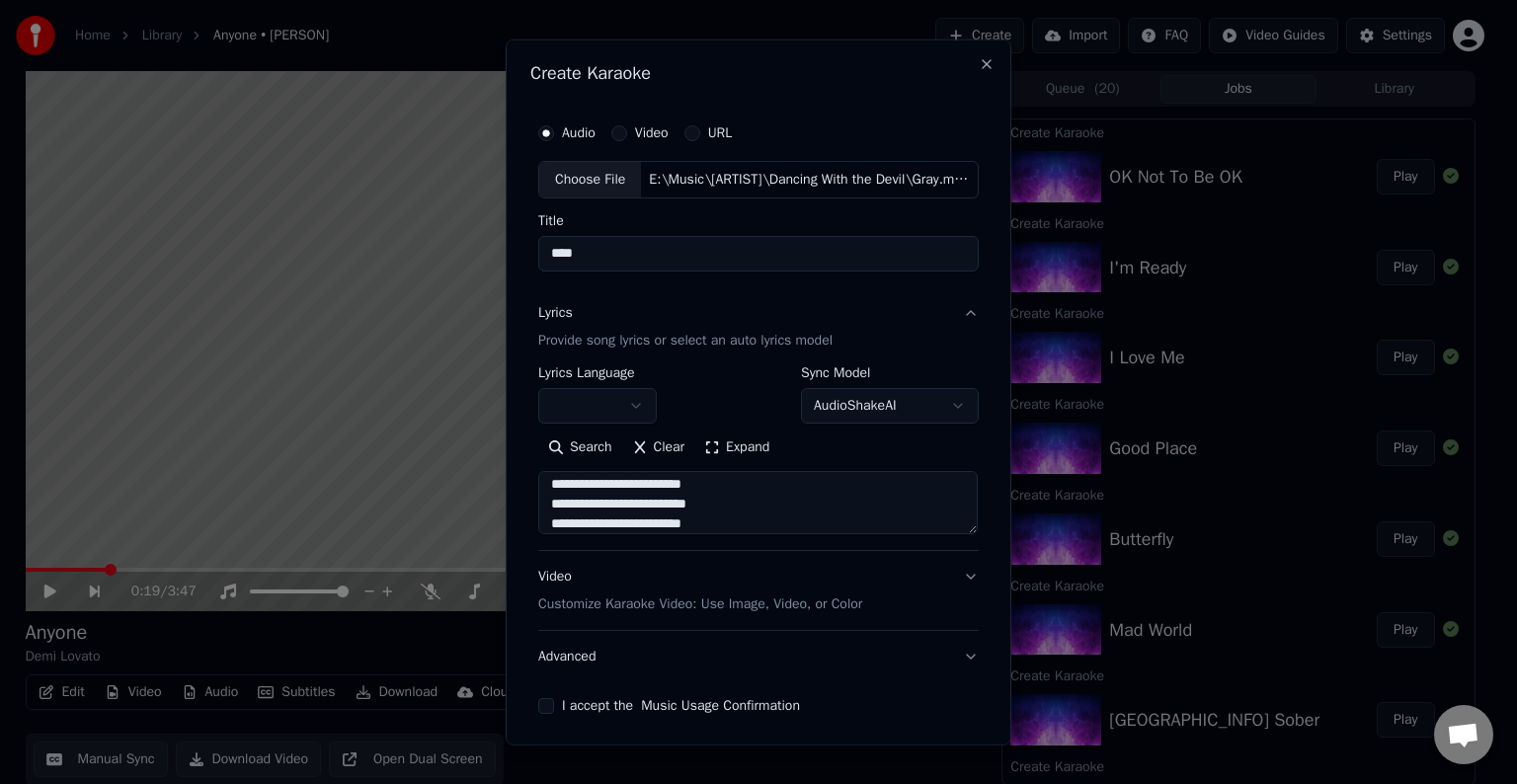 scroll, scrollTop: 833, scrollLeft: 0, axis: vertical 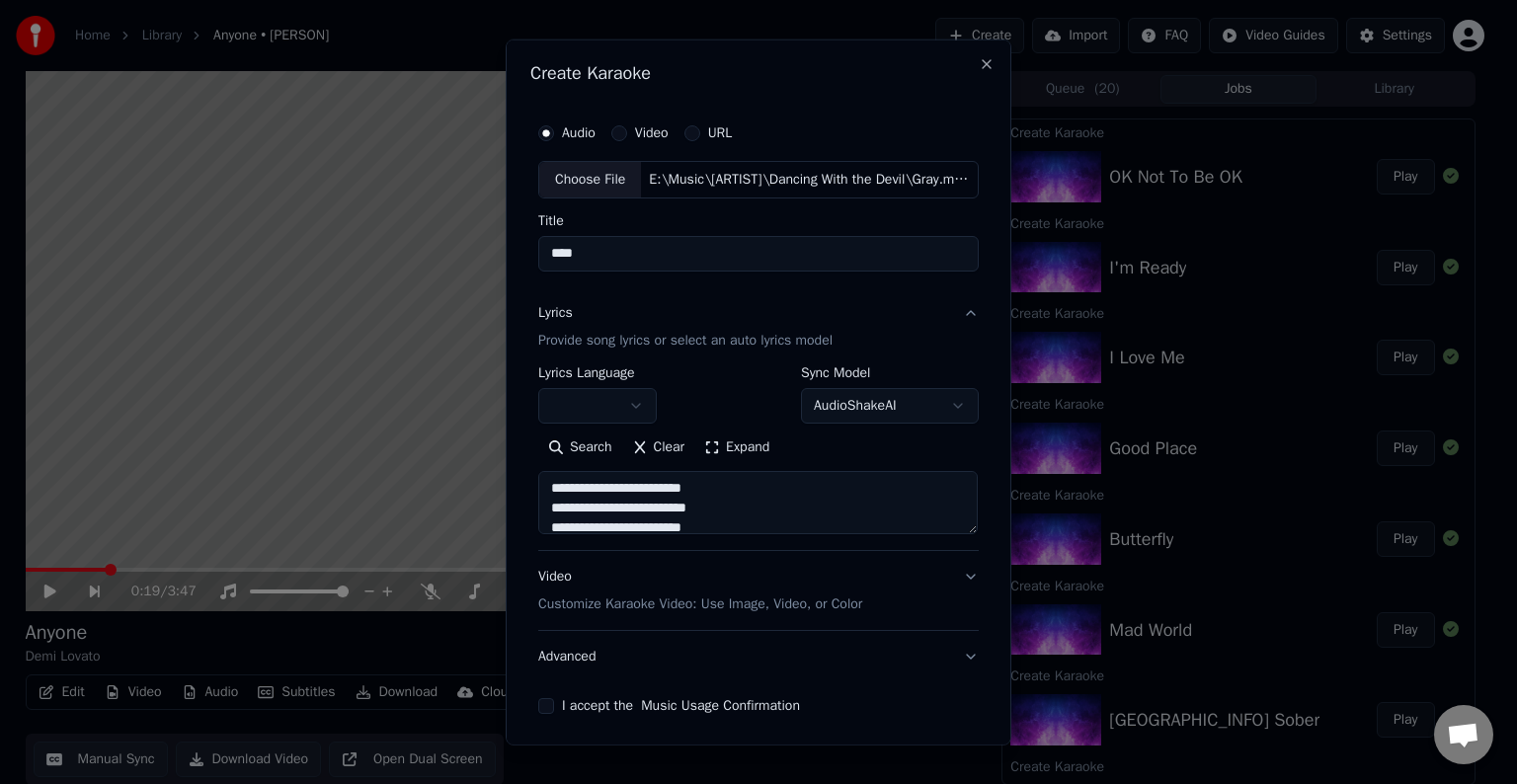 drag, startPoint x: 716, startPoint y: 502, endPoint x: 535, endPoint y: 490, distance: 181.39735 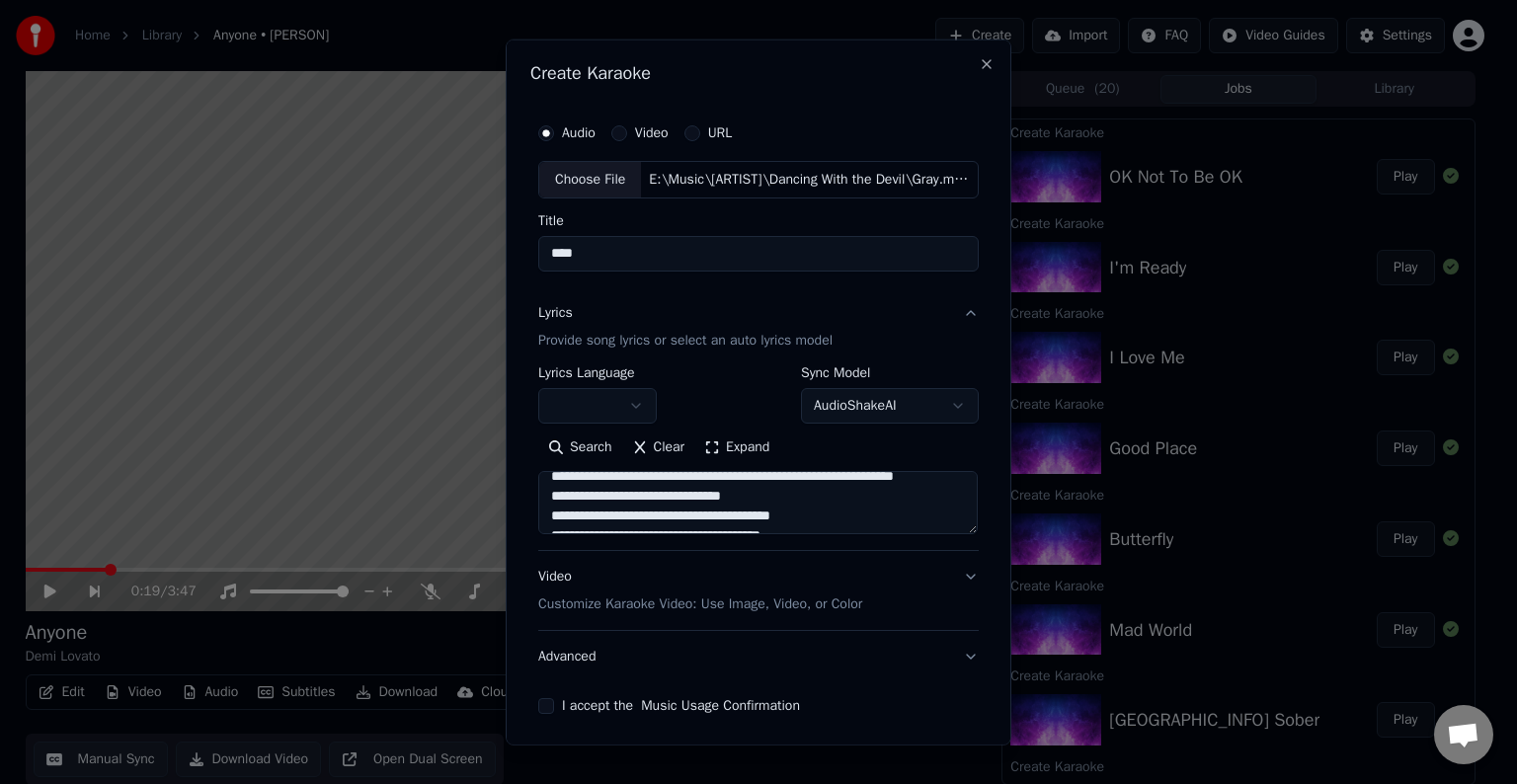 scroll, scrollTop: 920, scrollLeft: 0, axis: vertical 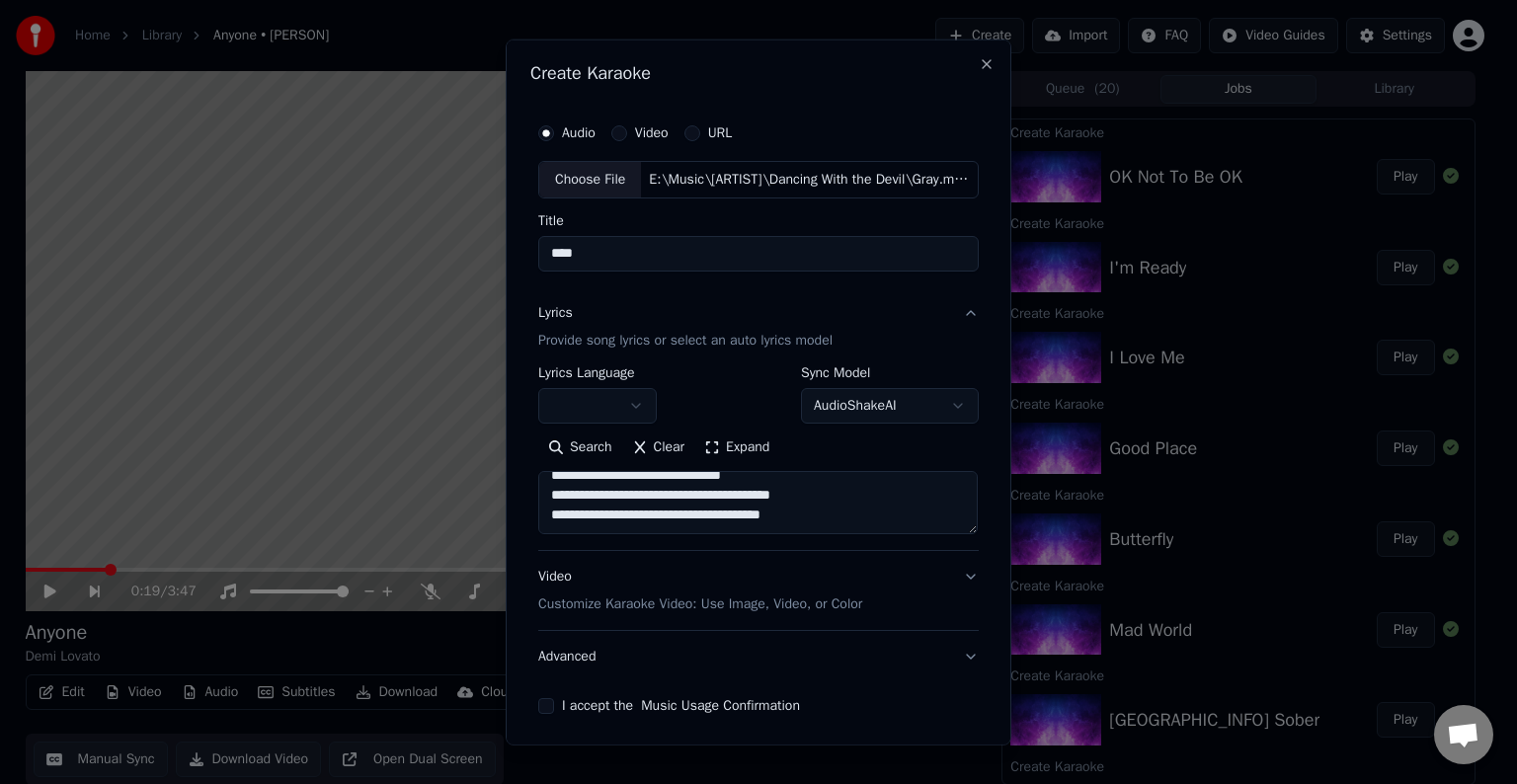 click at bounding box center [758, 503] 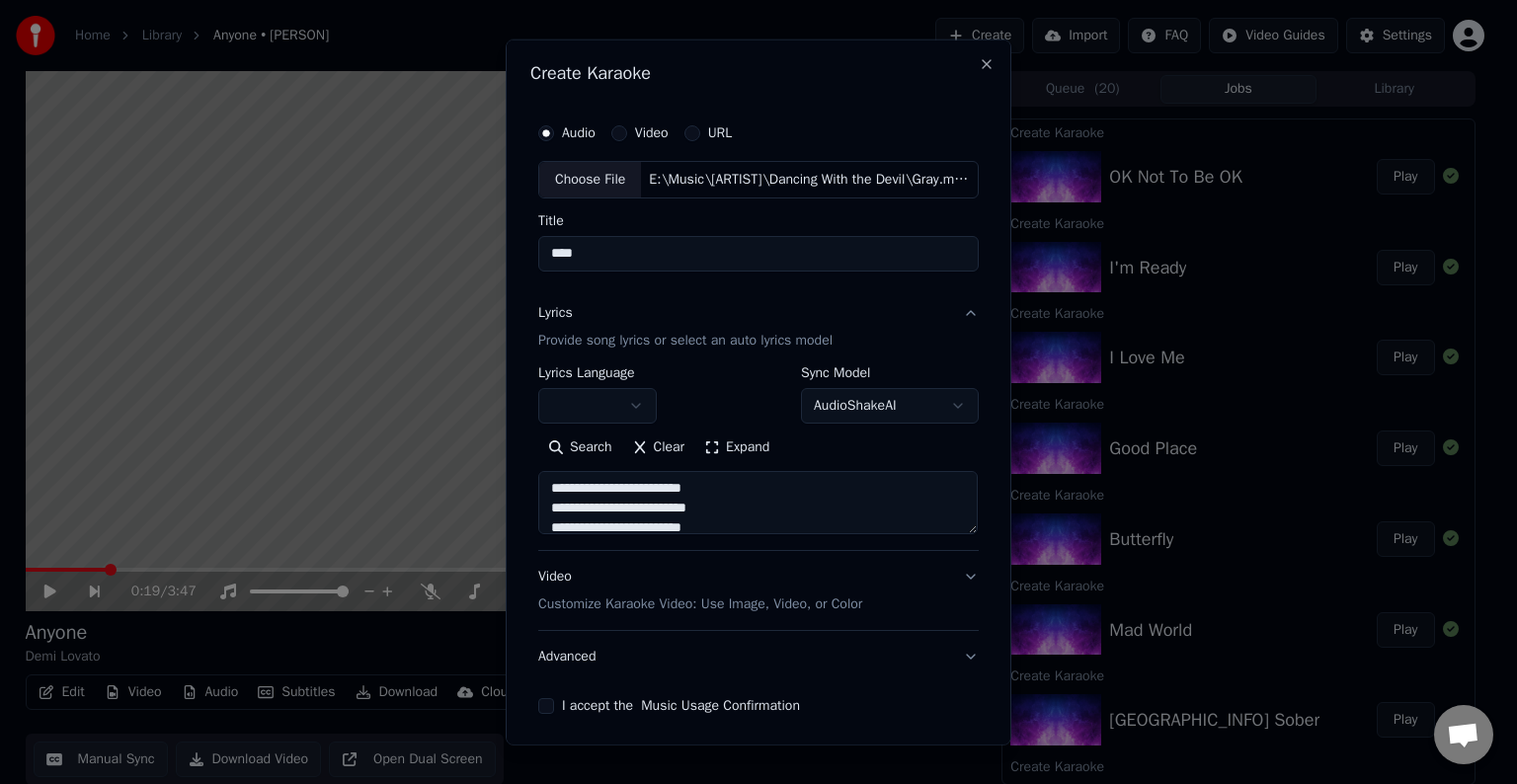 scroll, scrollTop: 960, scrollLeft: 0, axis: vertical 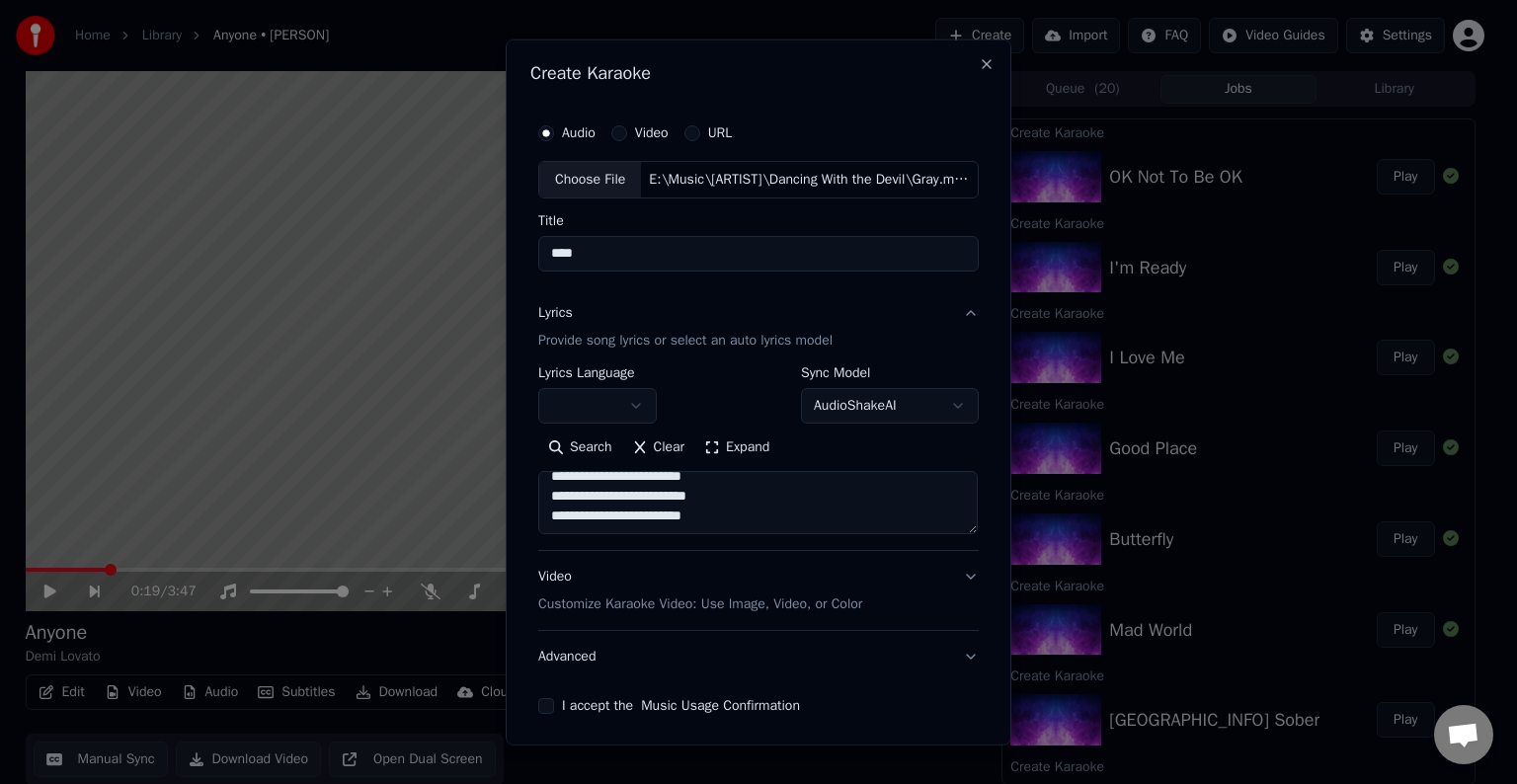 drag, startPoint x: 728, startPoint y: 496, endPoint x: 533, endPoint y: 498, distance: 195.01026 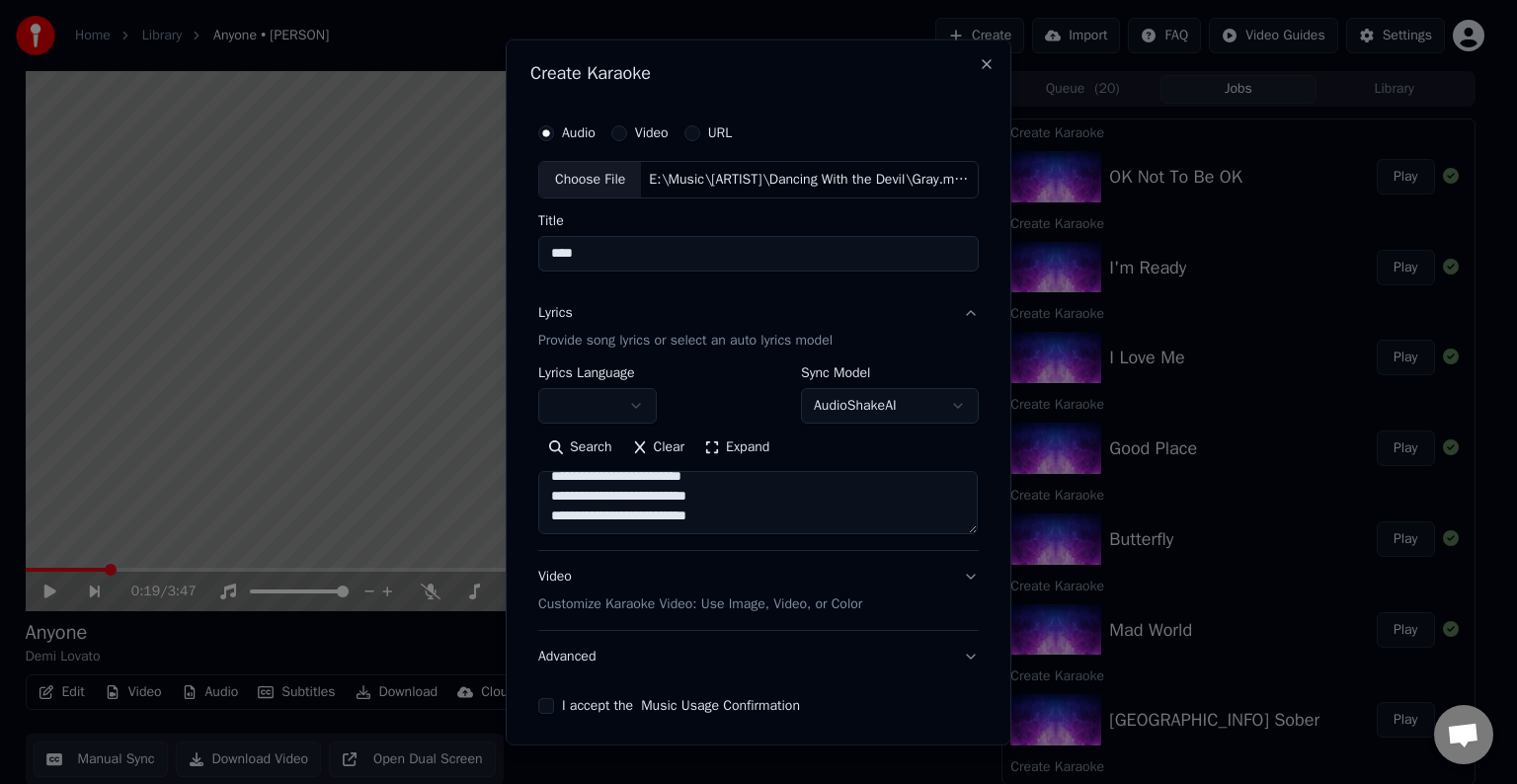 scroll, scrollTop: 972, scrollLeft: 0, axis: vertical 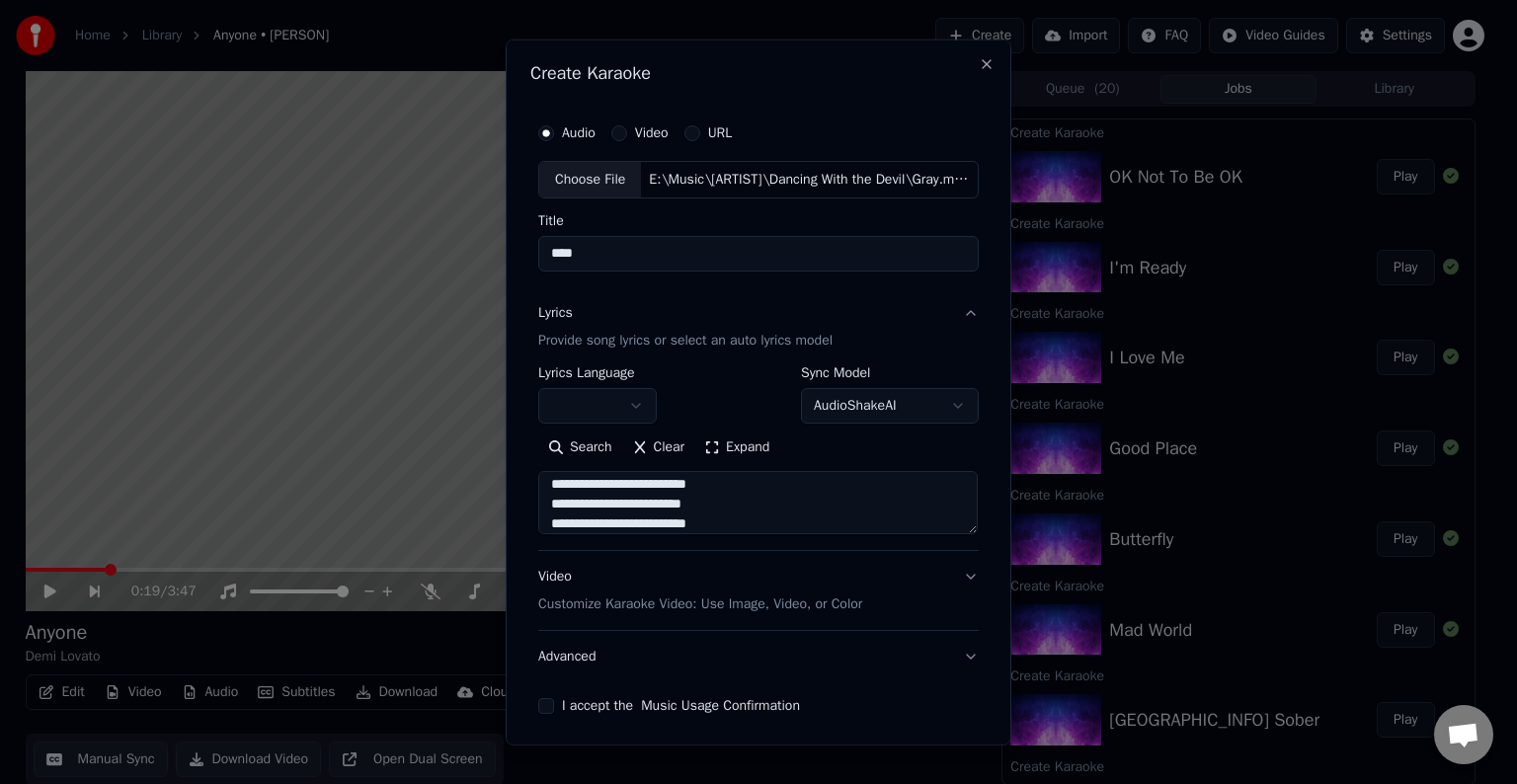 type on "**********" 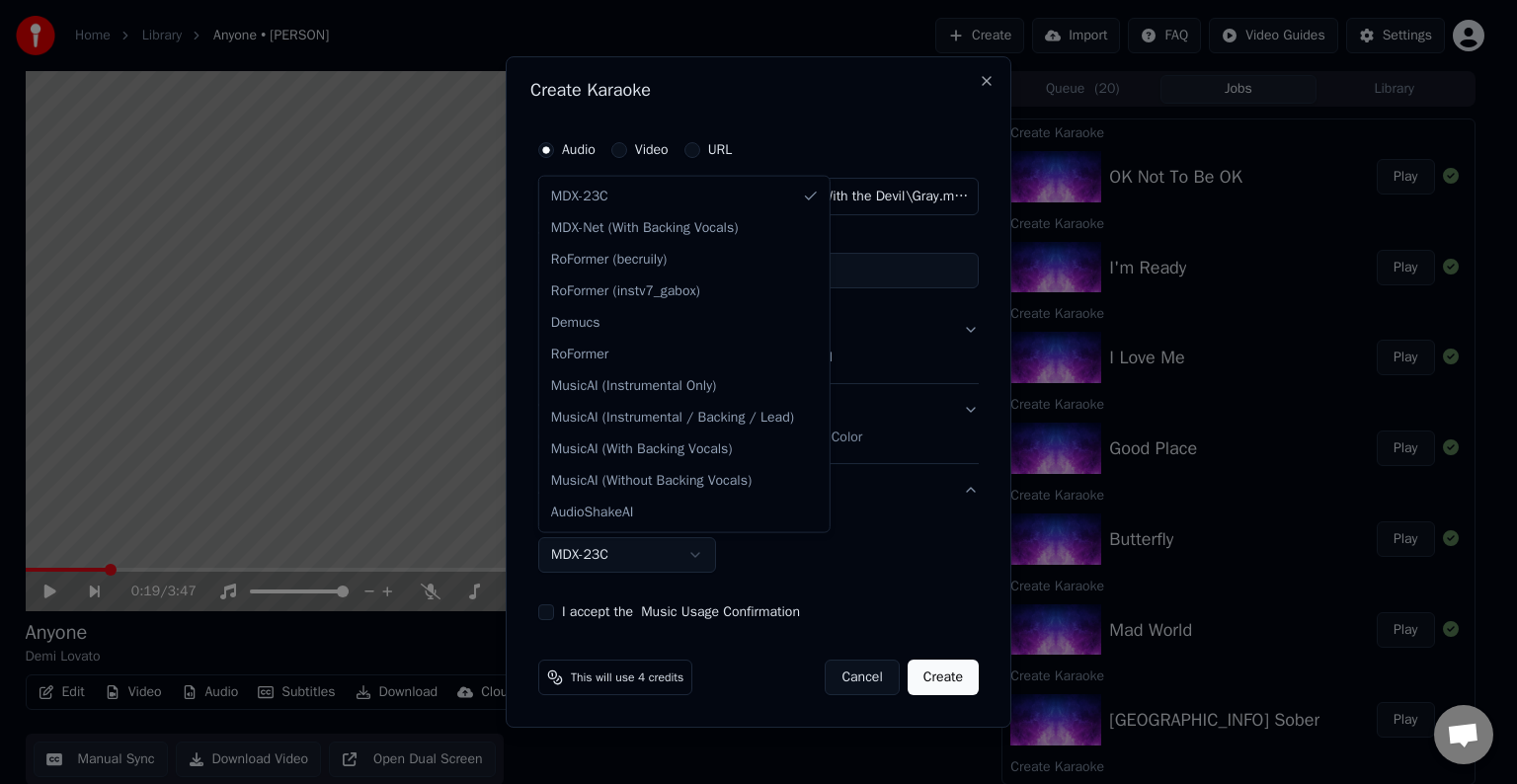 click on "Home Library Anyone • [ARTIST] Create Import FAQ Video Guides Settings 0:19  /  3:47 Anyone [ARTIST] BPM 129 Key B Edit Video Audio Subtitles Download Cloud Library Manual Sync Download Video Open Dual Screen Queue ( 20 ) Jobs Library Create Karaoke OK Not To Be OK Play Create Karaoke I'm Ready Play Create Karaoke I Love Me Play Create Karaoke Good Place Play Create Karaoke Butterfly Play Create Karaoke Mad World Play Create Karaoke California Sober Play Create Karaoke My Girlfriends Are My Boyfriend (feat. Saweetie) Play Create Karaoke 15 Minutes Play Create Karaoke Carefully Play Create Karaoke The Kind Of Lover I Am Play Create Karaoke Carefully Create Karaoke What Other People Say Play Create Karaoke Met Him Last Night Play Create Karaoke The Way You Don't Look At Me Play Create Karaoke Melon Cake Play Create Karaoke The Way You Don't Look At Me Create Karaoke Lonely People Play Create Karaoke The Art Of Starting Over Play Create Karaoke ICU (Madison's Lullabye) Play Create Karaoke Play Anyone Yes" at bounding box center (750, 392) 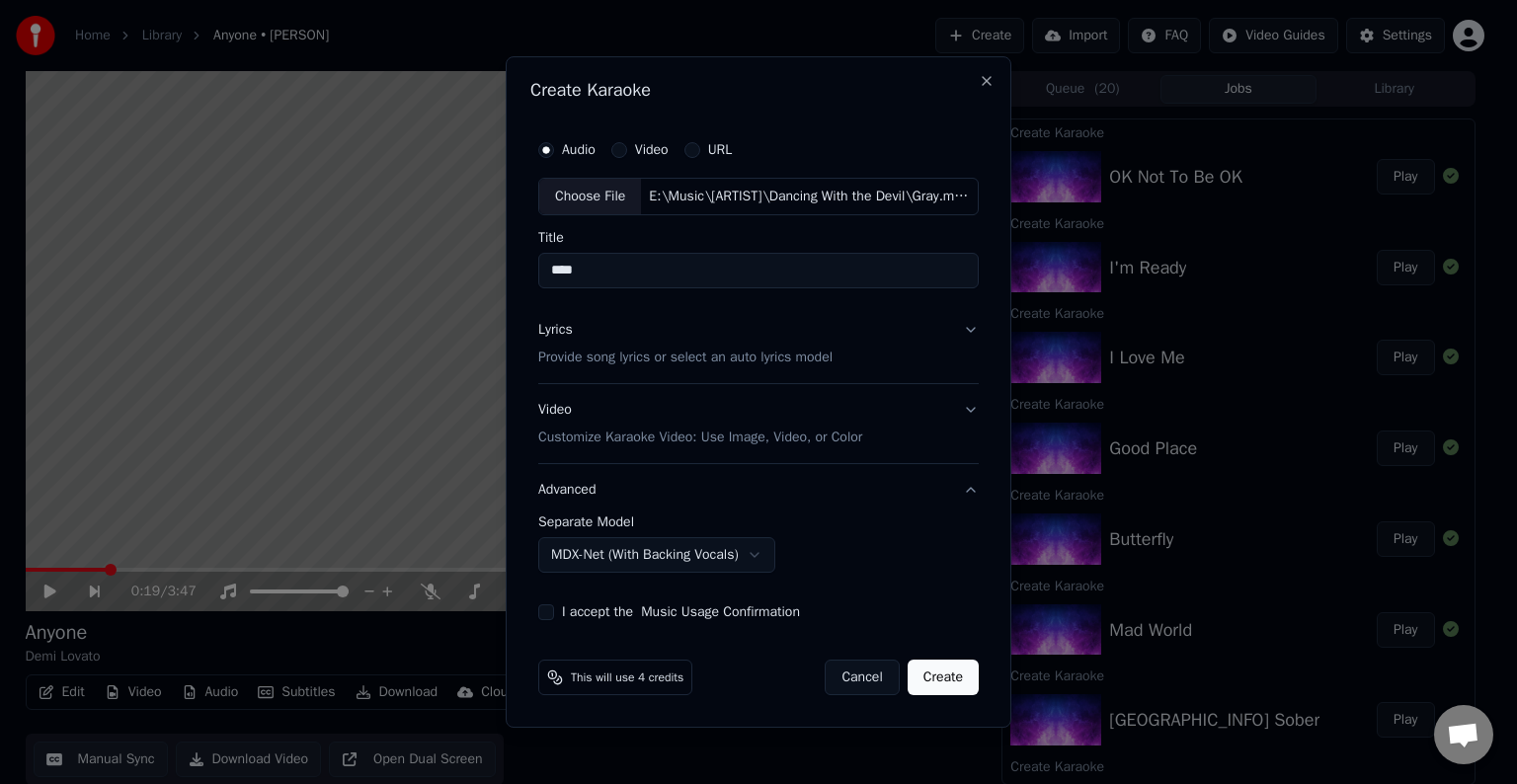 click on "I accept the   Music Usage Confirmation" at bounding box center [758, 612] 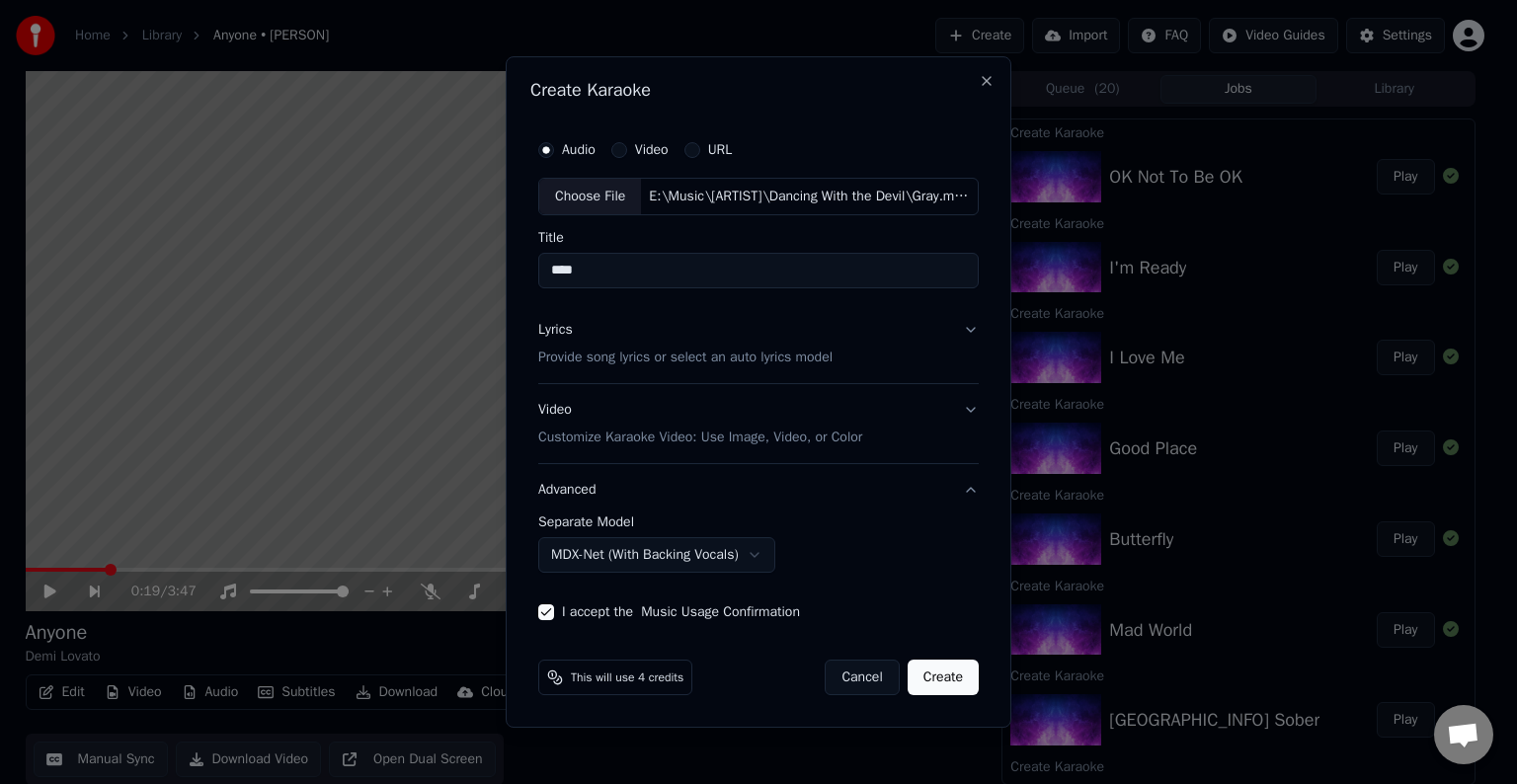 click on "Create" at bounding box center [943, 677] 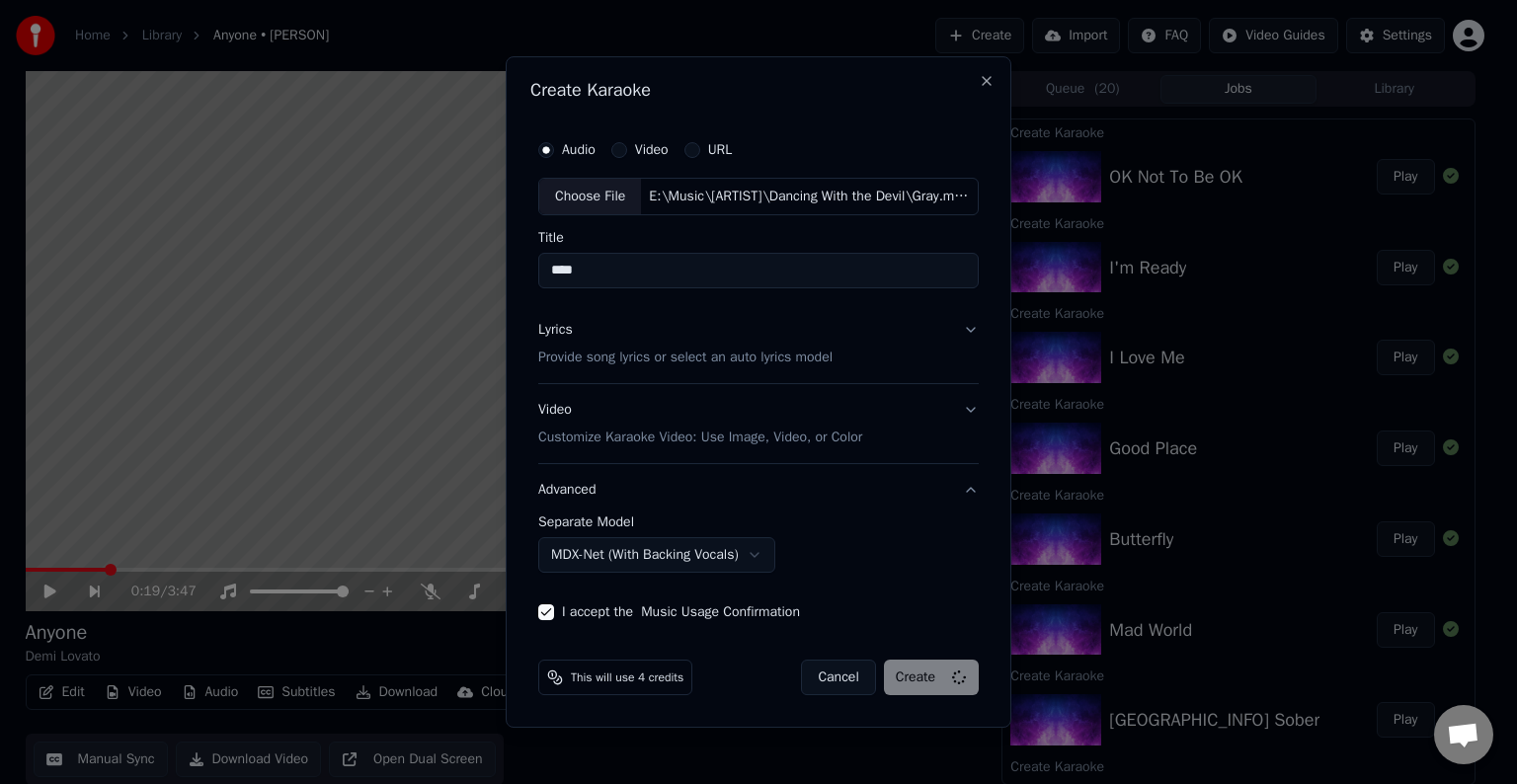 select on "******" 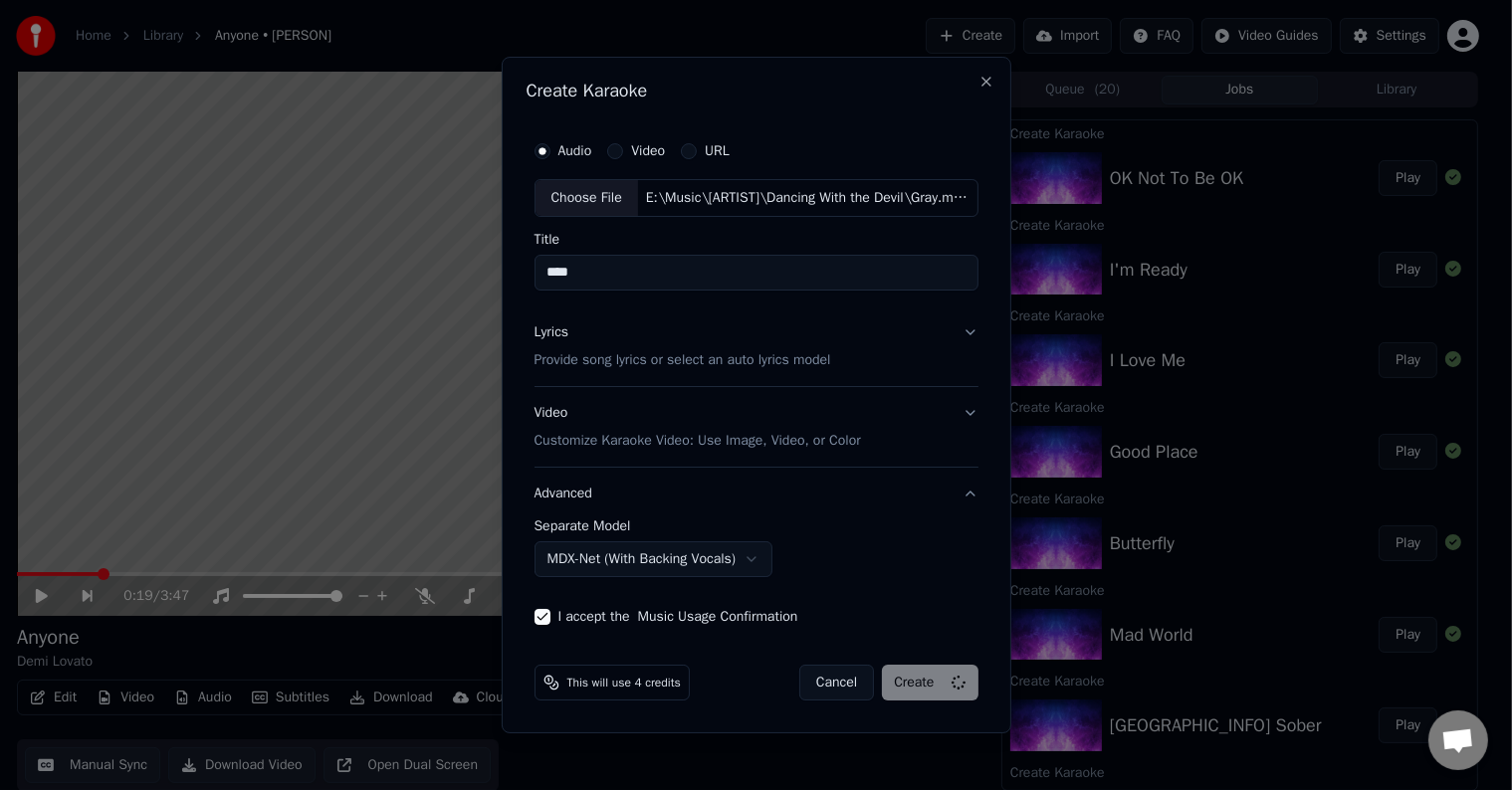 type 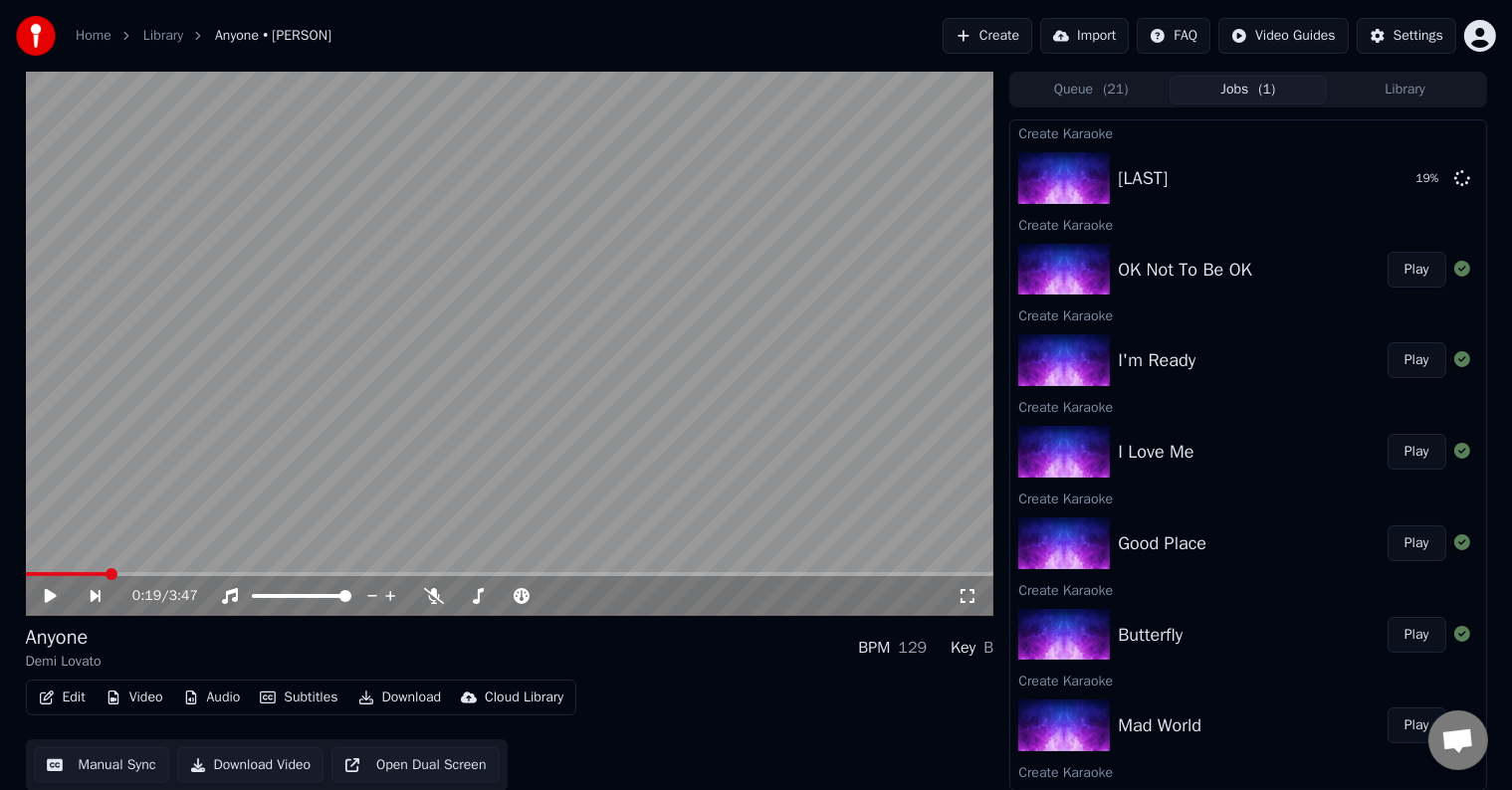 click on "Create" at bounding box center [987, 36] 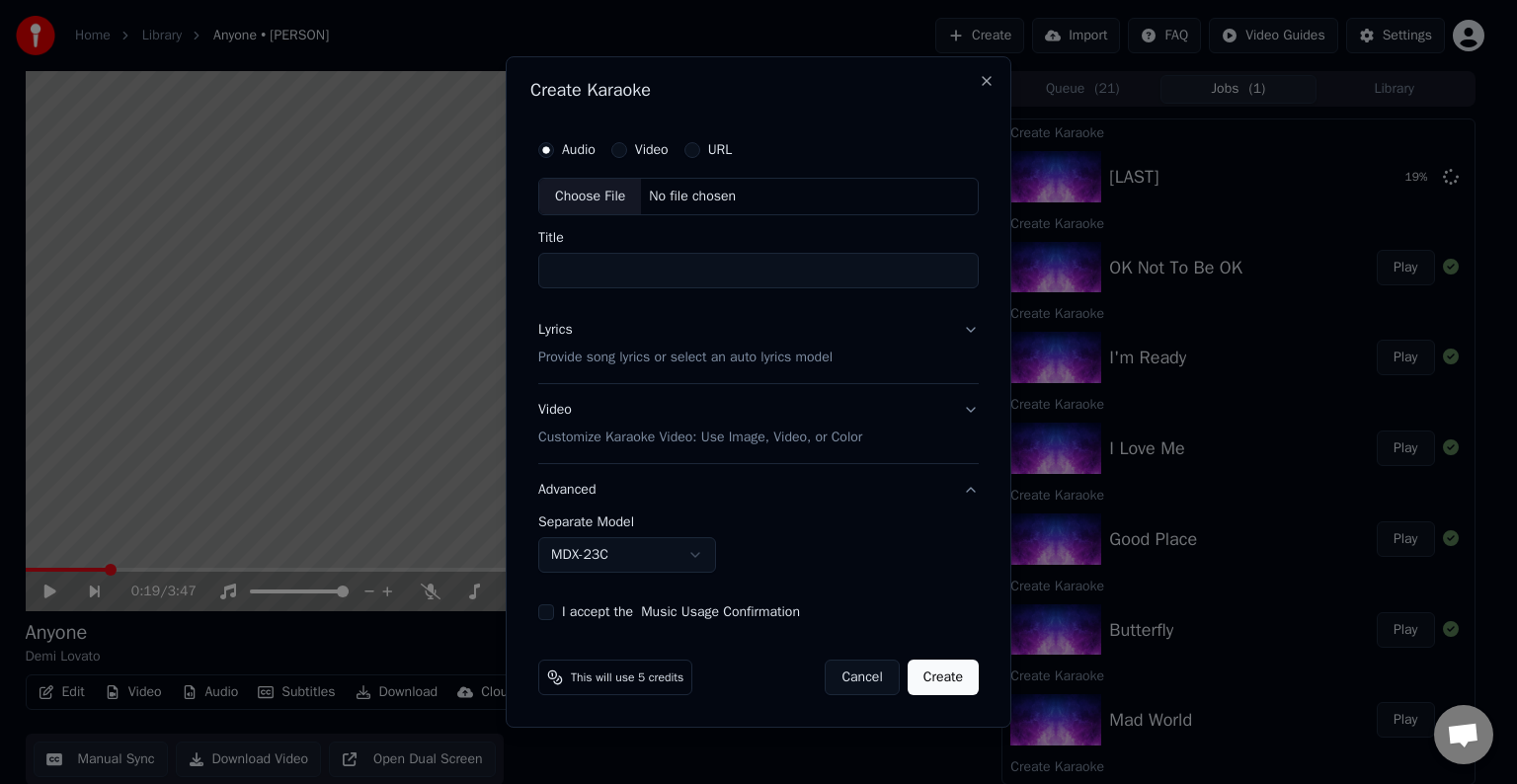 click on "Choose File" at bounding box center [590, 196] 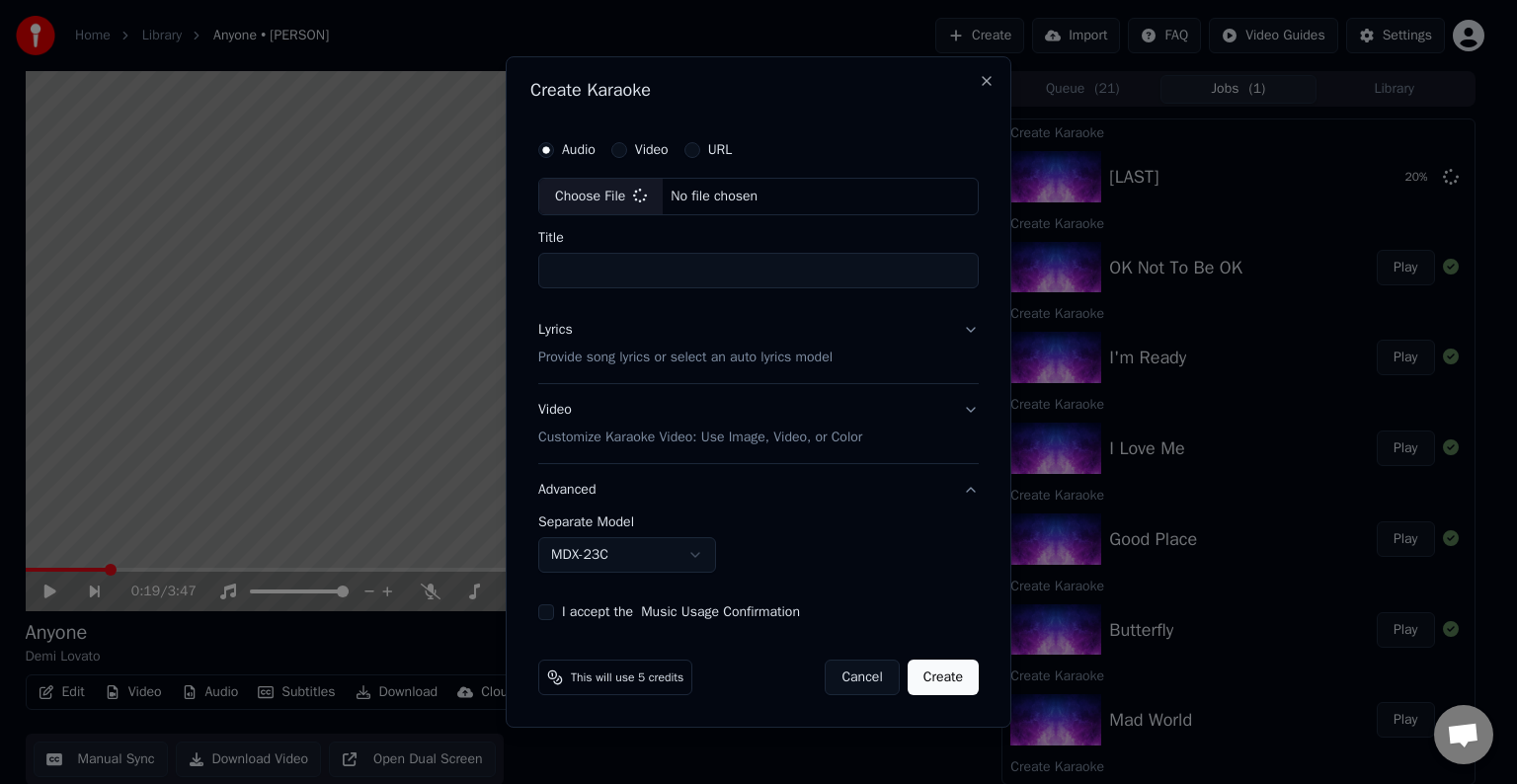 click on "Lyrics Provide song lyrics or select an auto lyrics model" at bounding box center [758, 344] 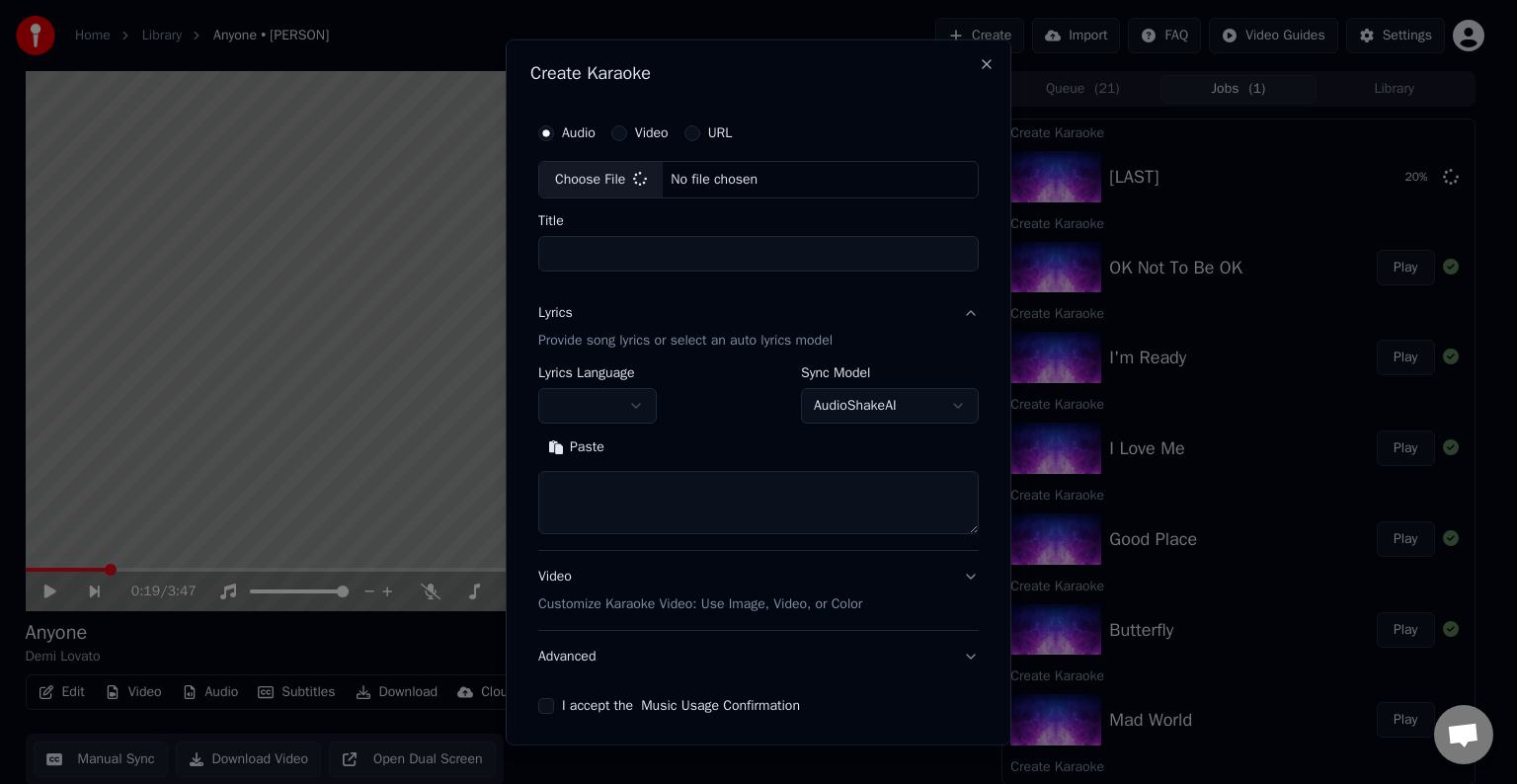 click at bounding box center [758, 503] 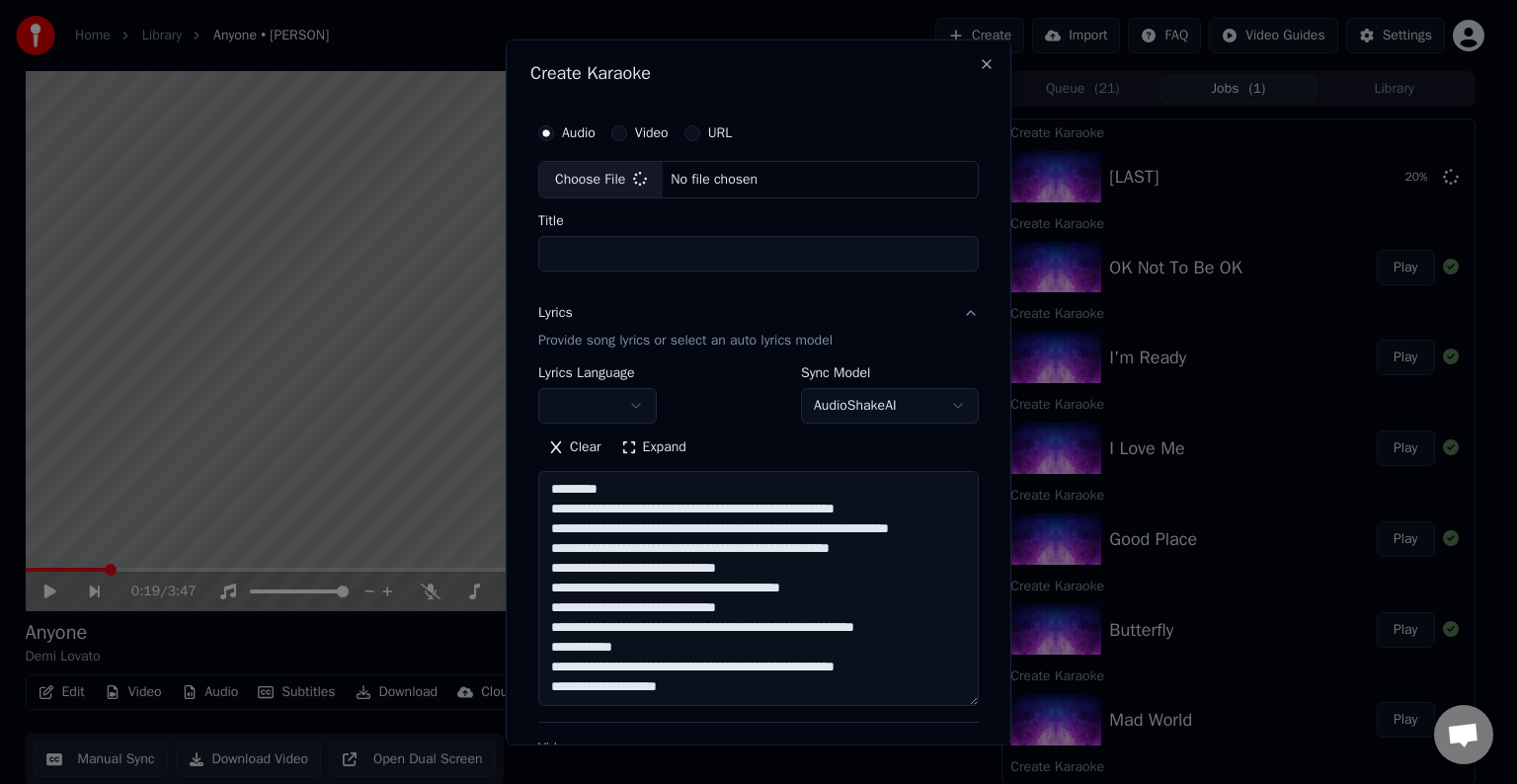 type on "**********" 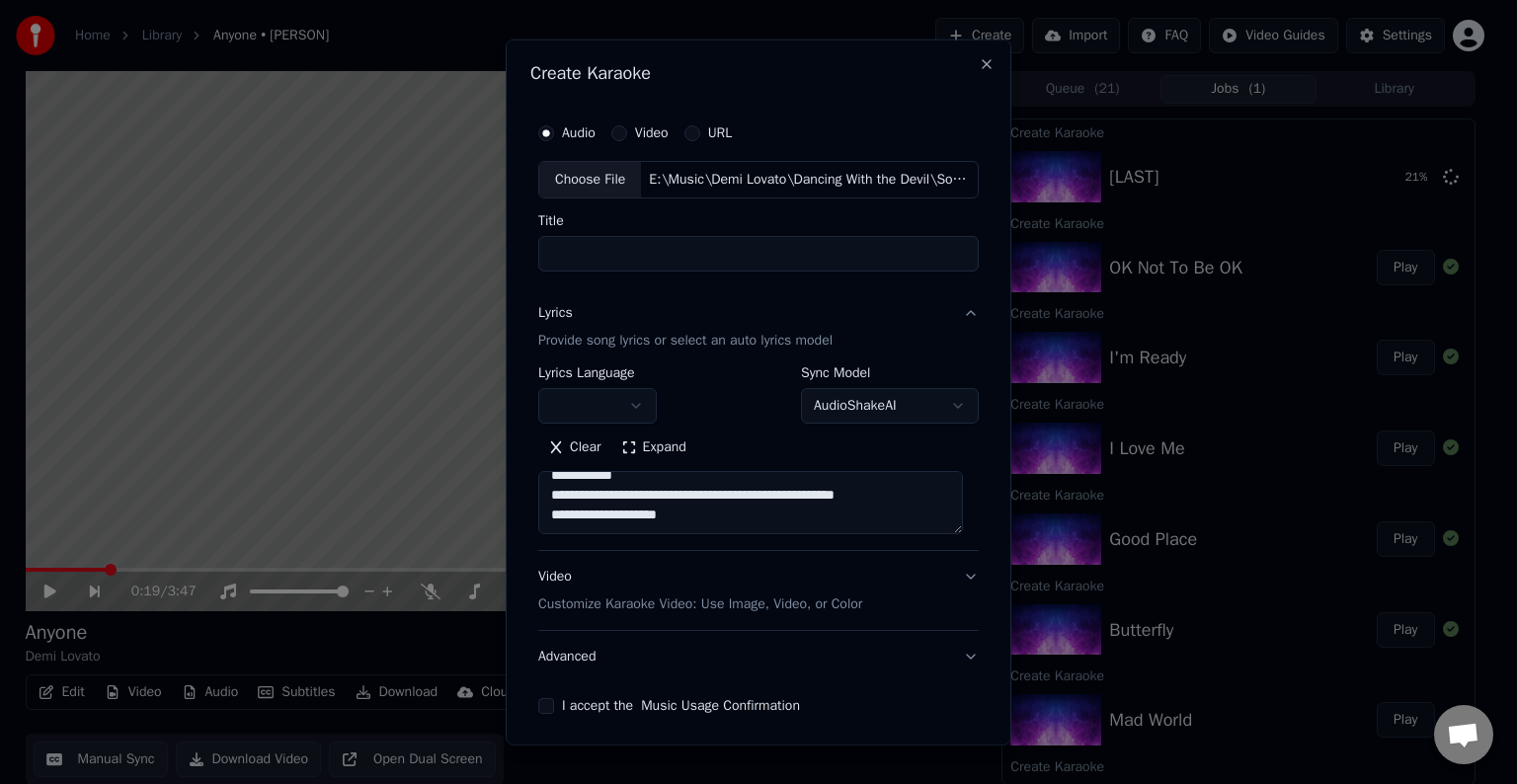 type on "*****" 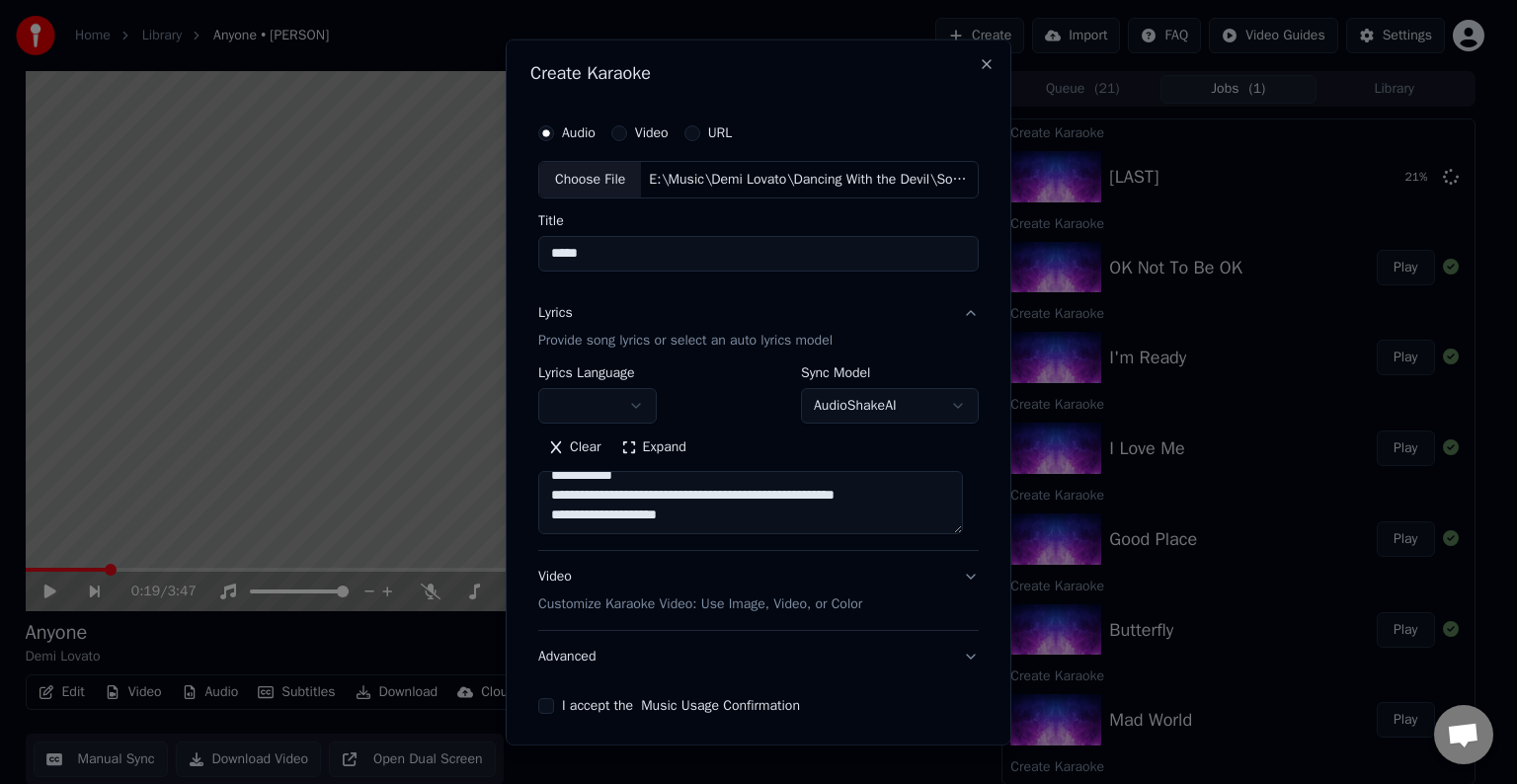 scroll, scrollTop: 201, scrollLeft: 0, axis: vertical 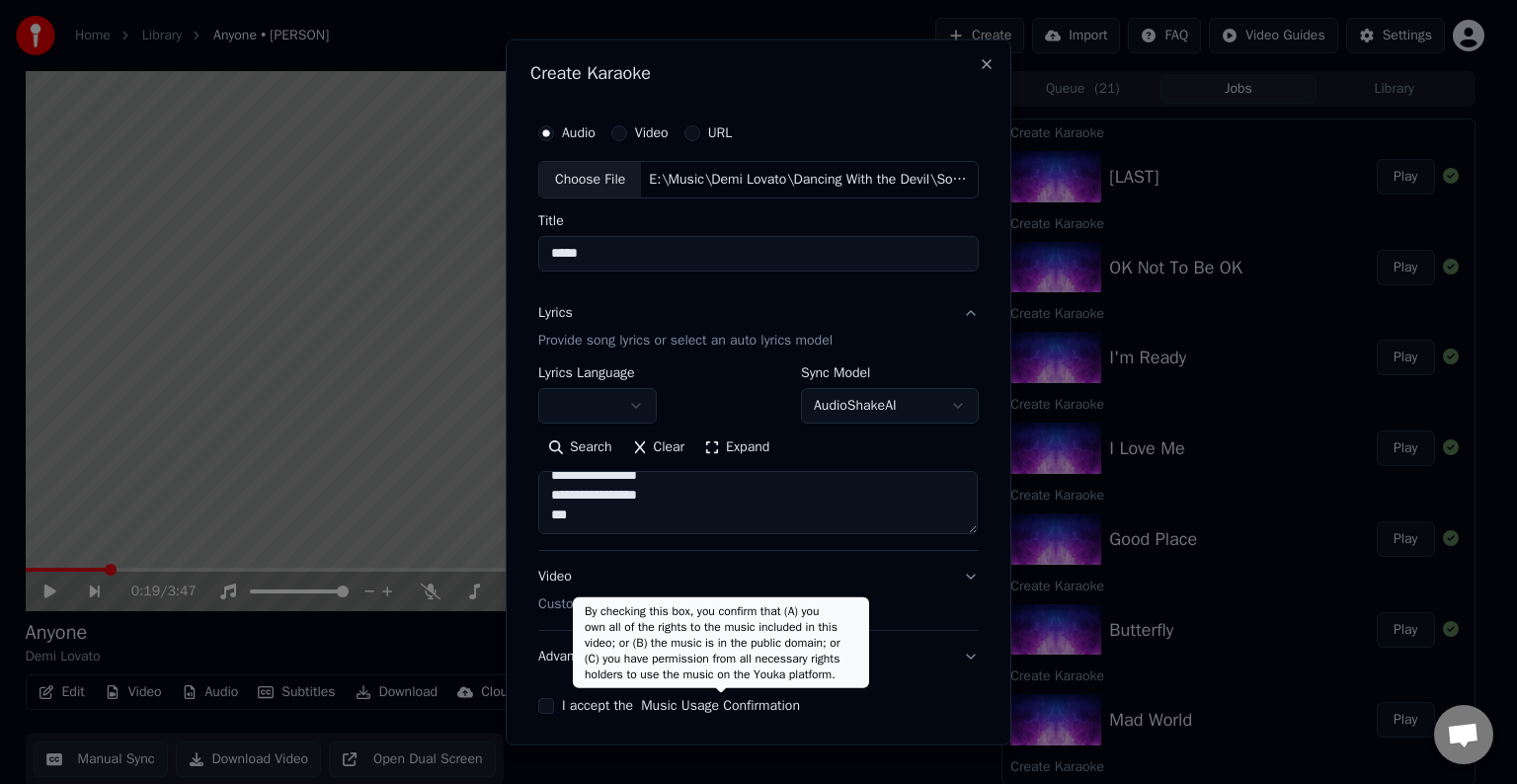 type on "[REDACTED]" 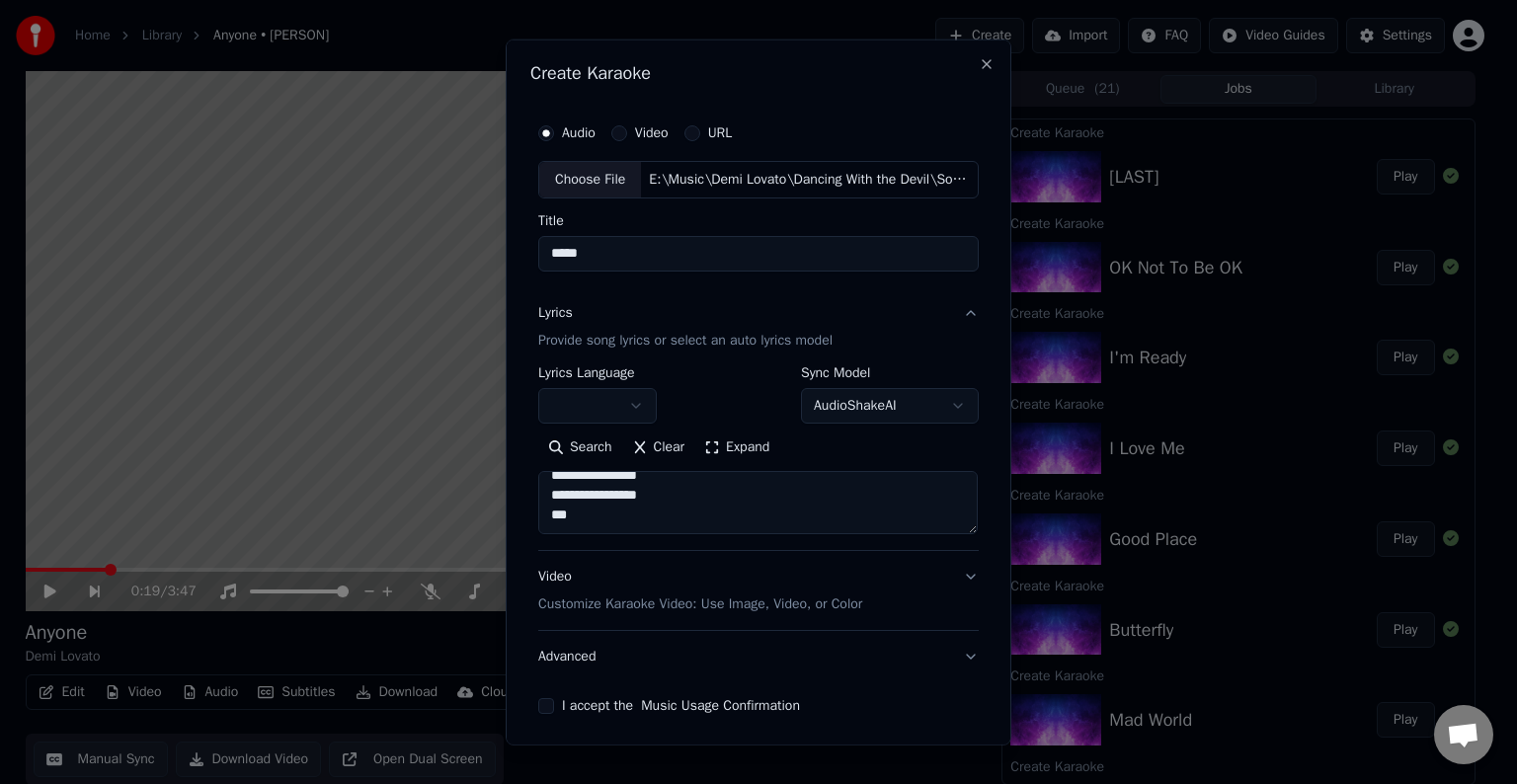 click on "Advanced" at bounding box center [758, 657] 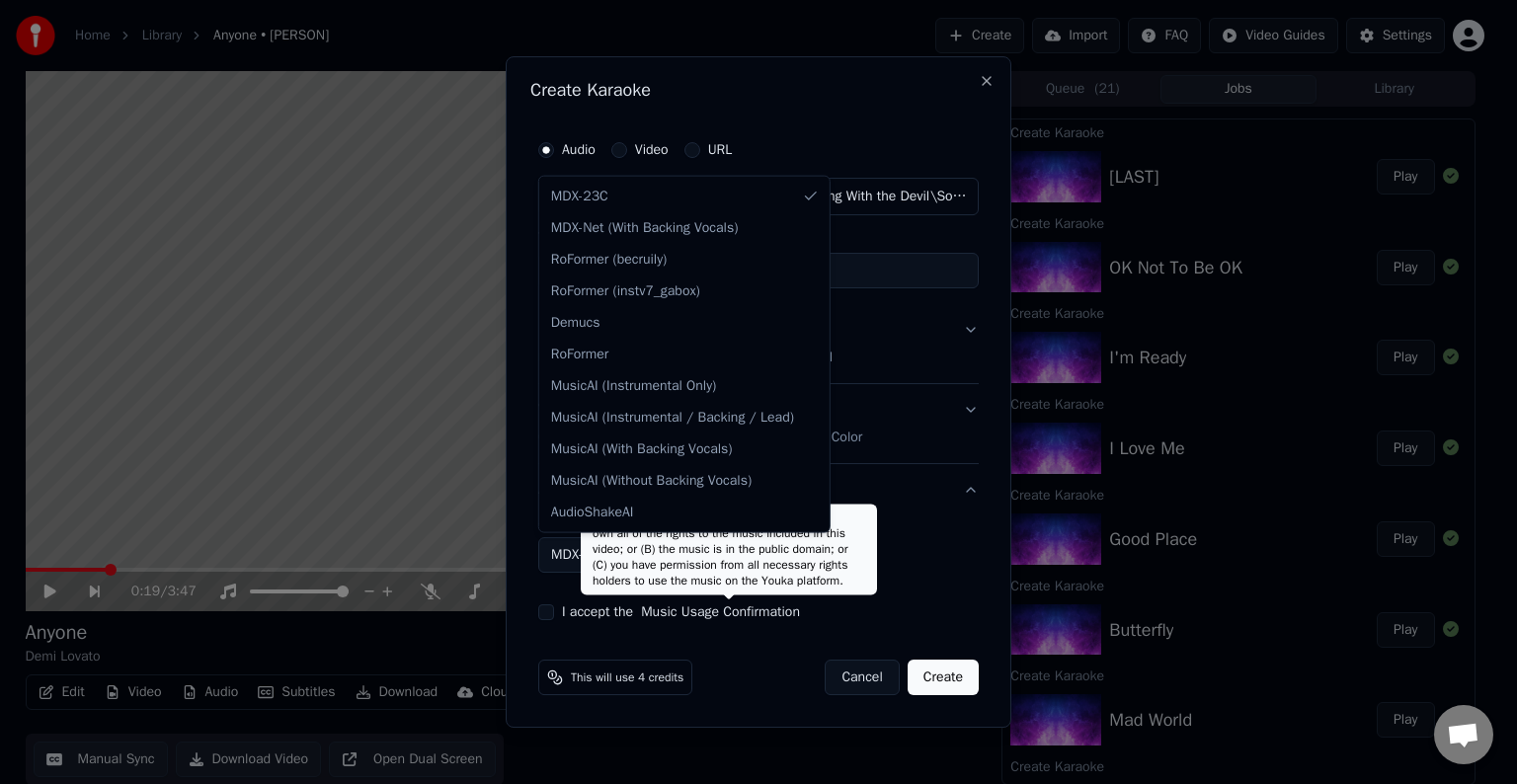 click on "Home Library Anyone • [PERSON] Create Import FAQ Video Guides Settings 0:19  /  3:47 Anyone [PERSON] BPM 129 Key B Edit Video Audio Subtitles Download Cloud Library Manual Sync Download Video Open Dual Screen Queue ( 21 ) Jobs Library Create Karaoke Gray Play Create Karaoke OK Not To Be OK Play Create Karaoke I'm Ready Play Create Karaoke I Love Me Play Create Karaoke Good Place Play Create Karaoke Butterfly Play Create Karaoke Mad World Play Create Karaoke California Sober Play Create Karaoke My Girlfriends Are My Boyfriend (feat. Saweetie) Play Create Karaoke 15 Minutes Play Create Karaoke Carefully Play Create Karaoke The Kind Of Lover I Am Play Create Karaoke Carefully Create Karaoke What Other People Say Play Create Karaoke Met Him Last Night Play Create Karaoke The Way You Don't Look At Me Play Create Karaoke Melon Cake Play Create Karaoke The Way You Don't Look At Me Create Karaoke Lonely People Play Create Karaoke The Art Of Starting Over Play Create Karaoke ICU (Madison's Lullabye) Play Play" at bounding box center (750, 392) 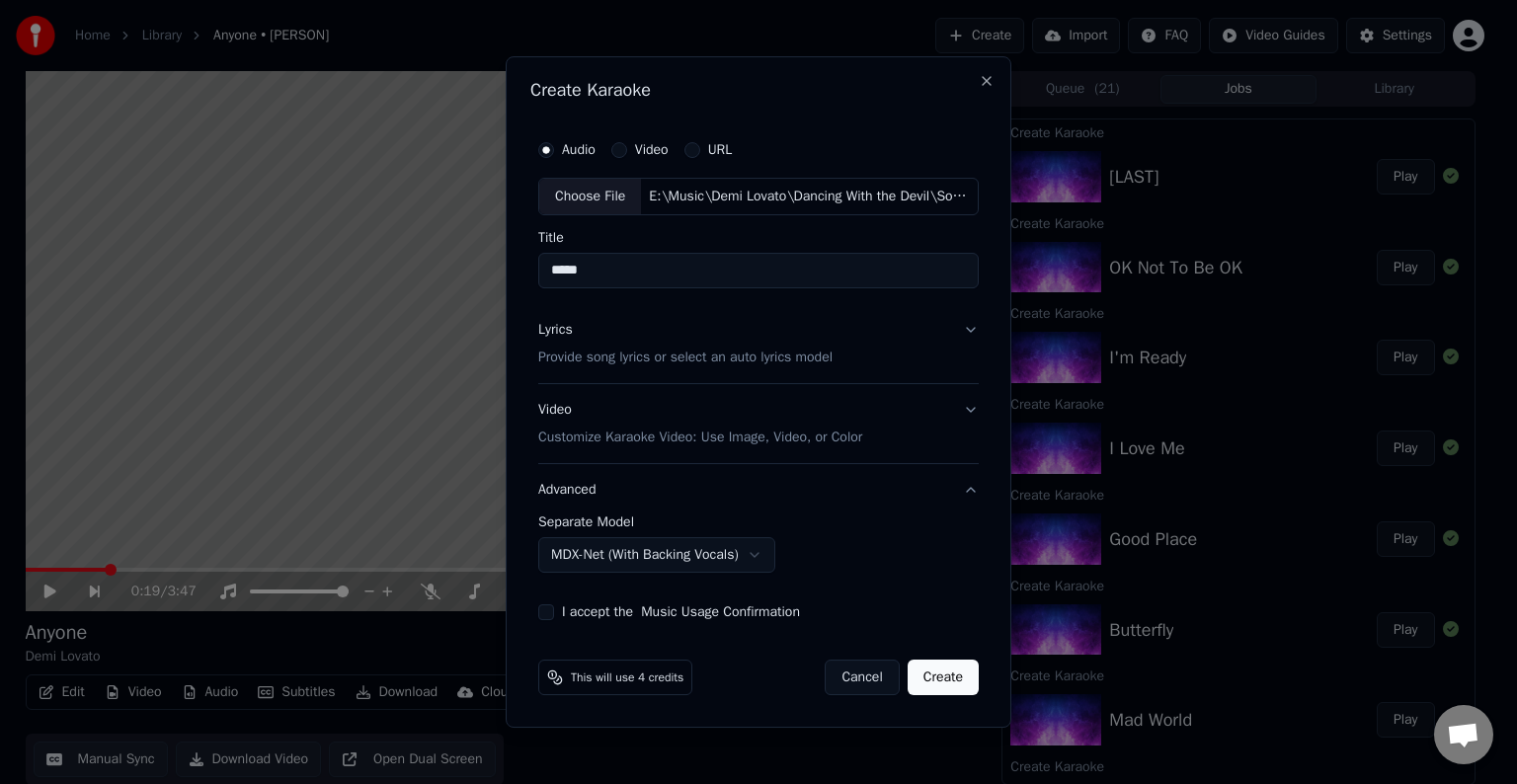 click on "I accept the   Music Usage Confirmation" at bounding box center [546, 612] 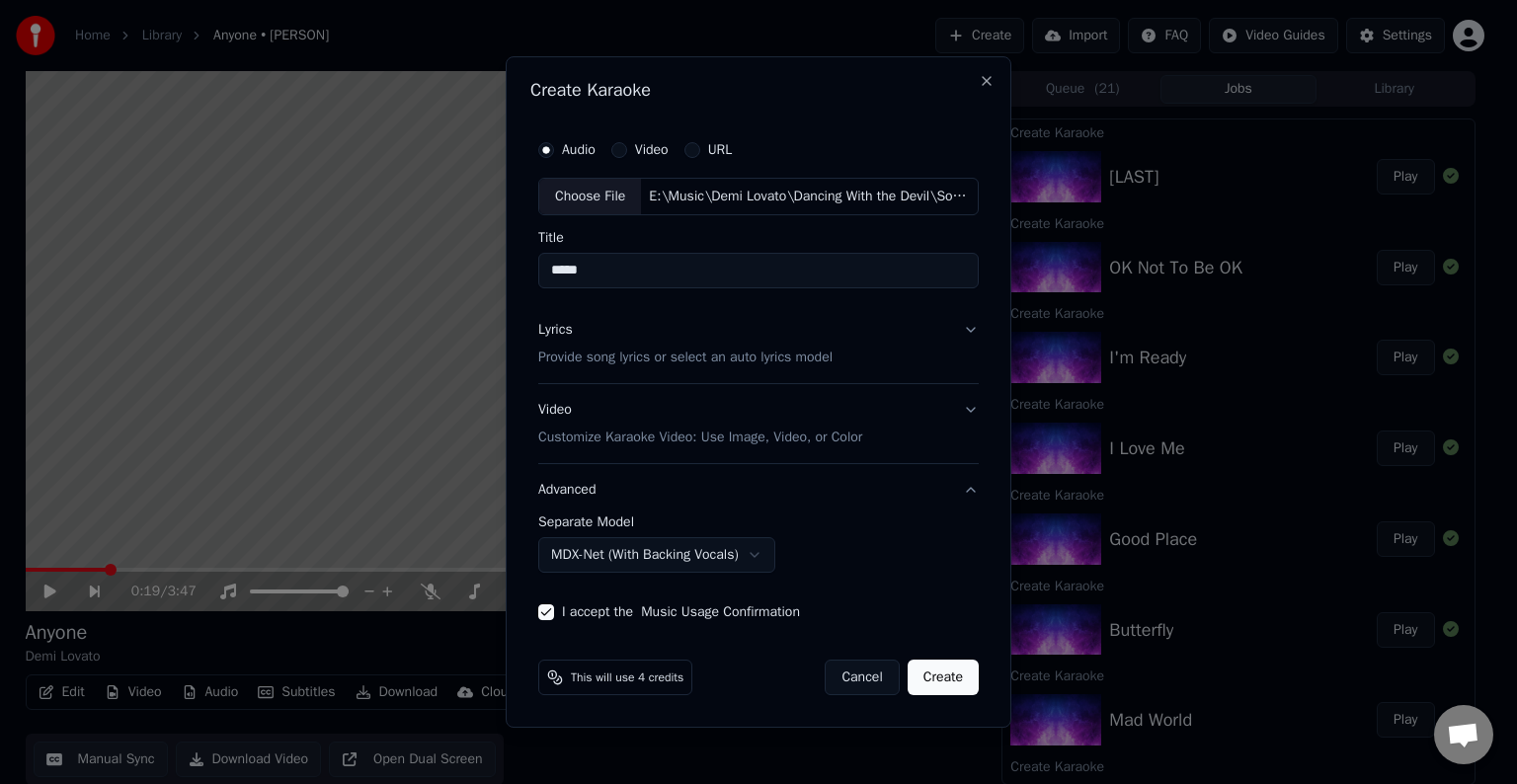 click on "Create" at bounding box center (943, 677) 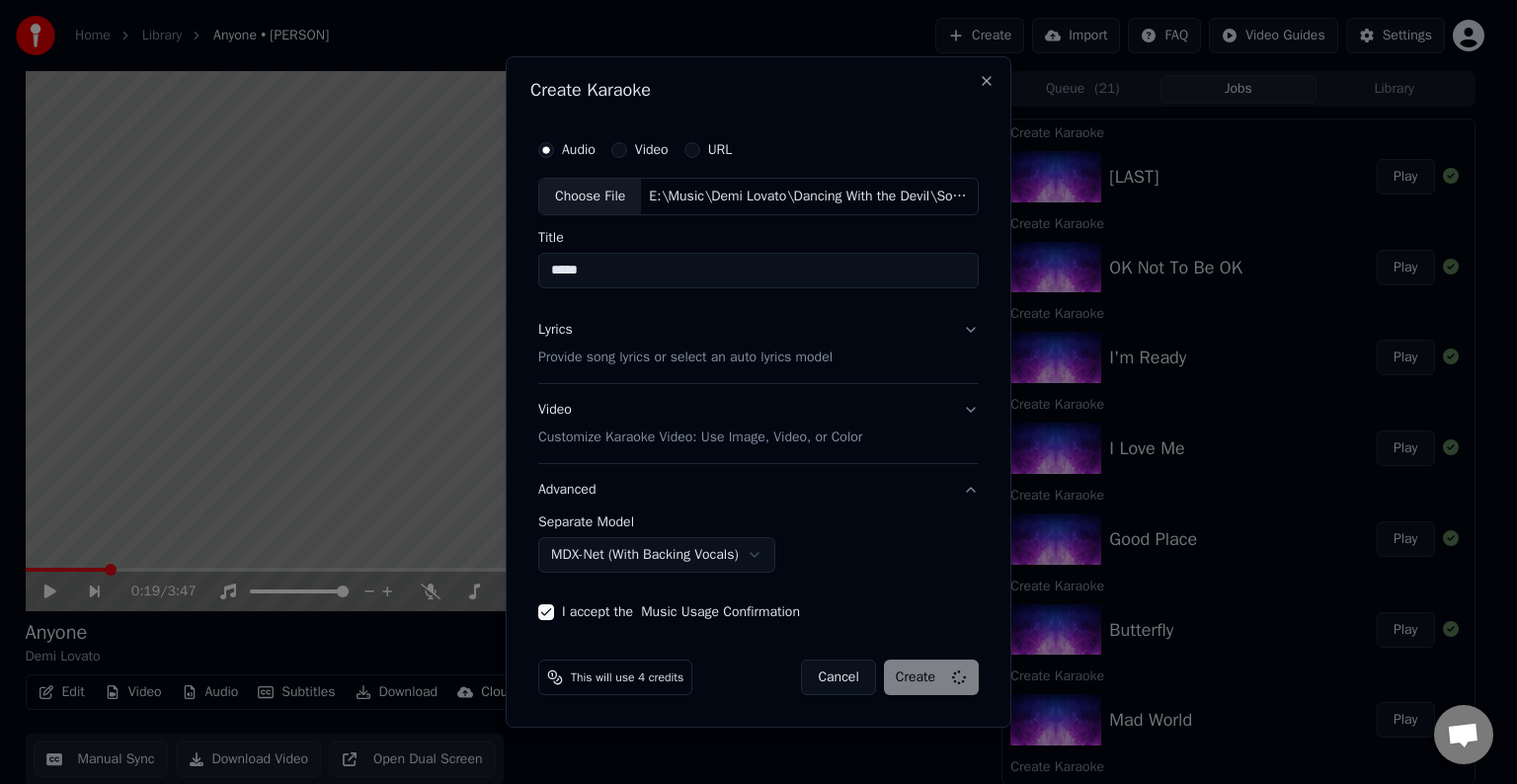select on "******" 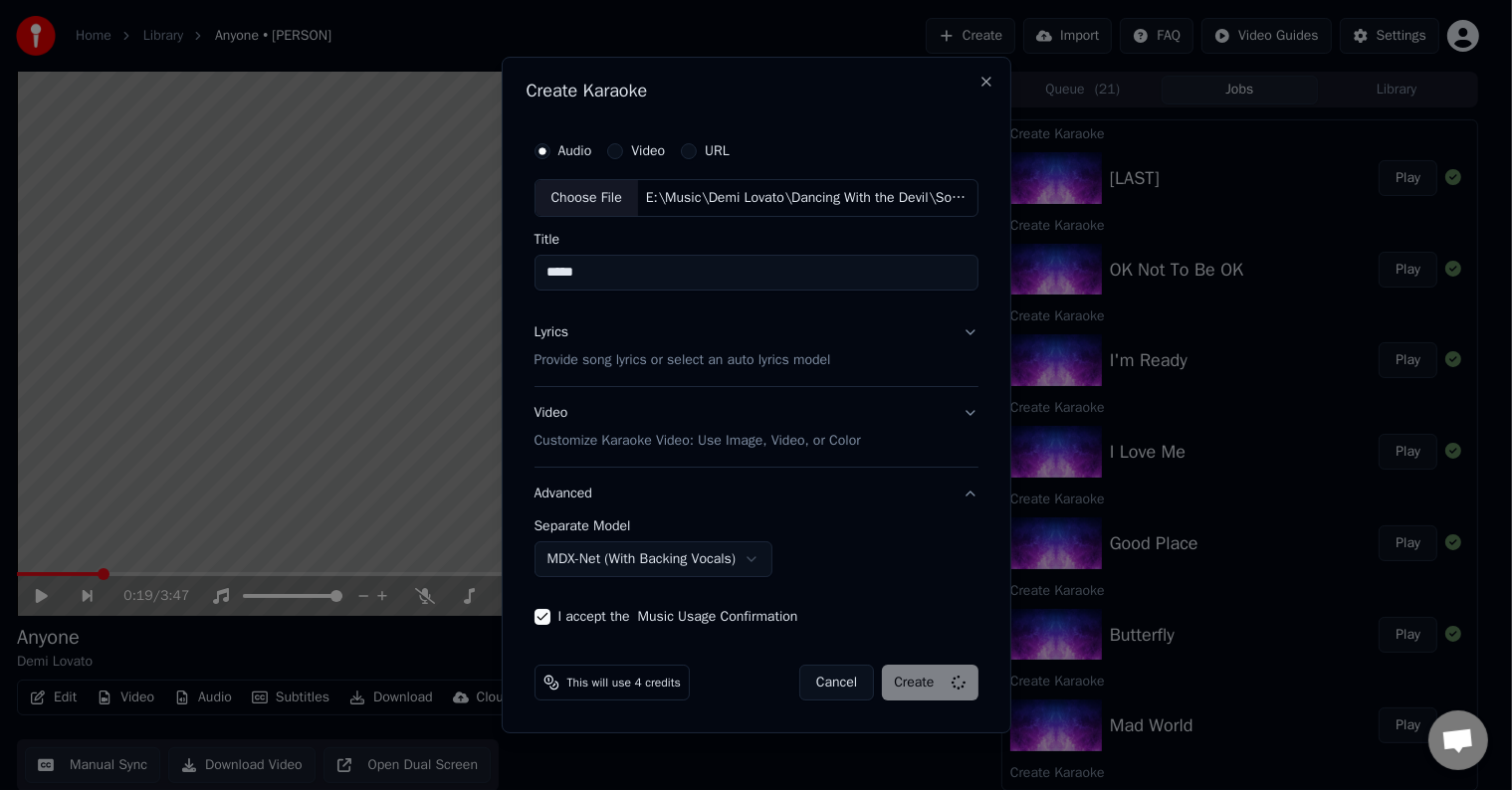 type 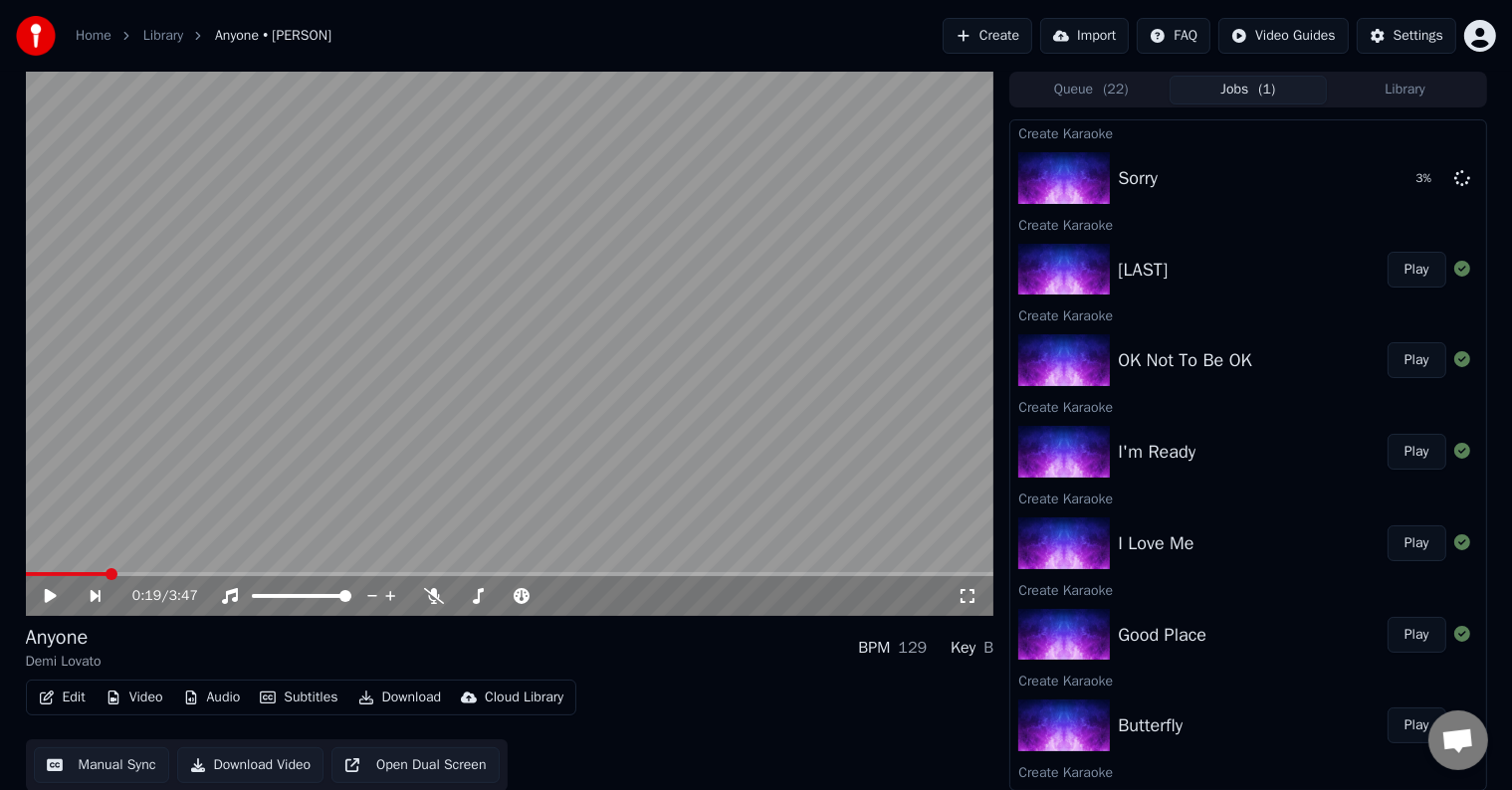 click on "Create" at bounding box center [987, 36] 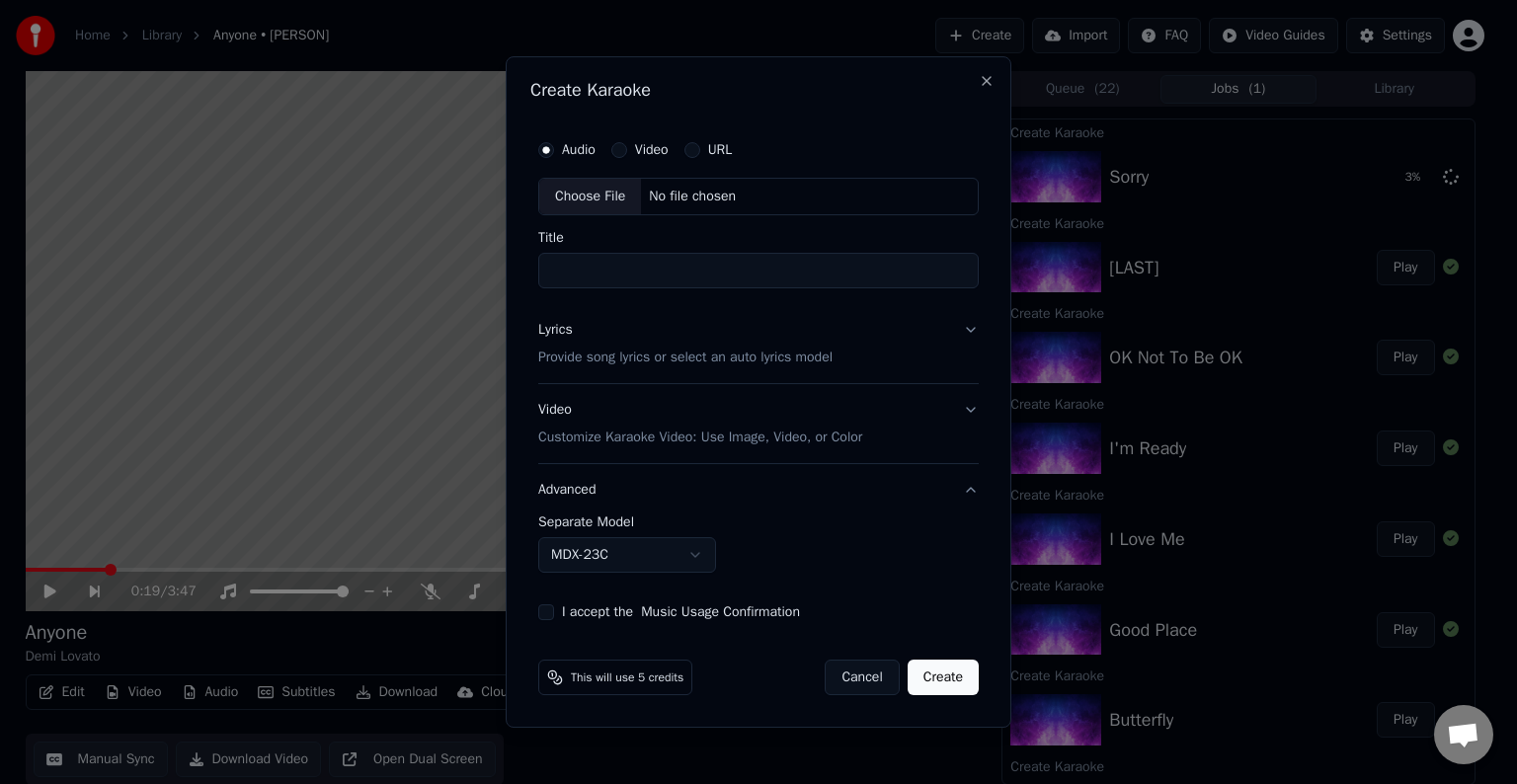 click on "Choose File" at bounding box center (590, 196) 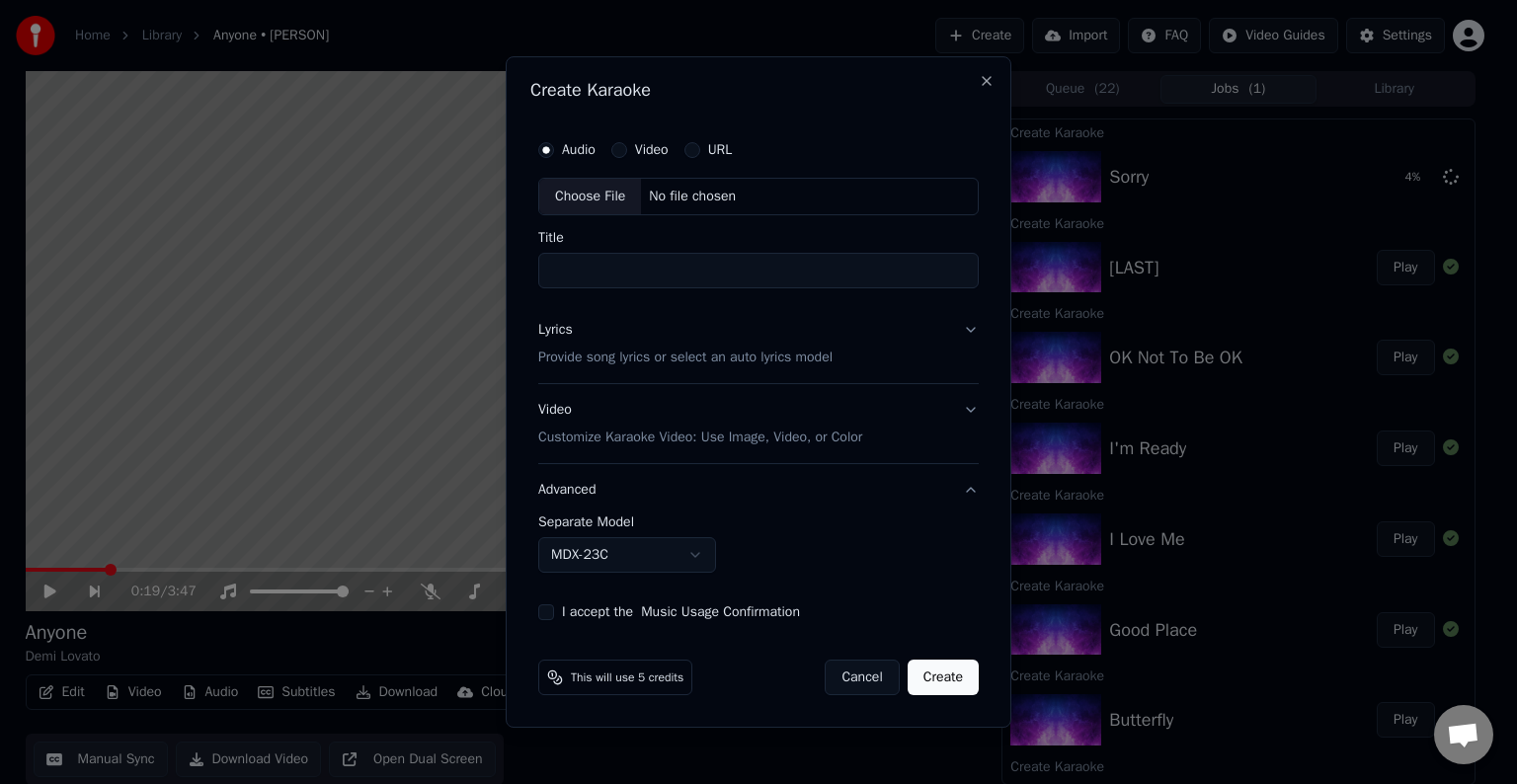 click on "Lyrics Provide song lyrics or select an auto lyrics model" at bounding box center (758, 344) 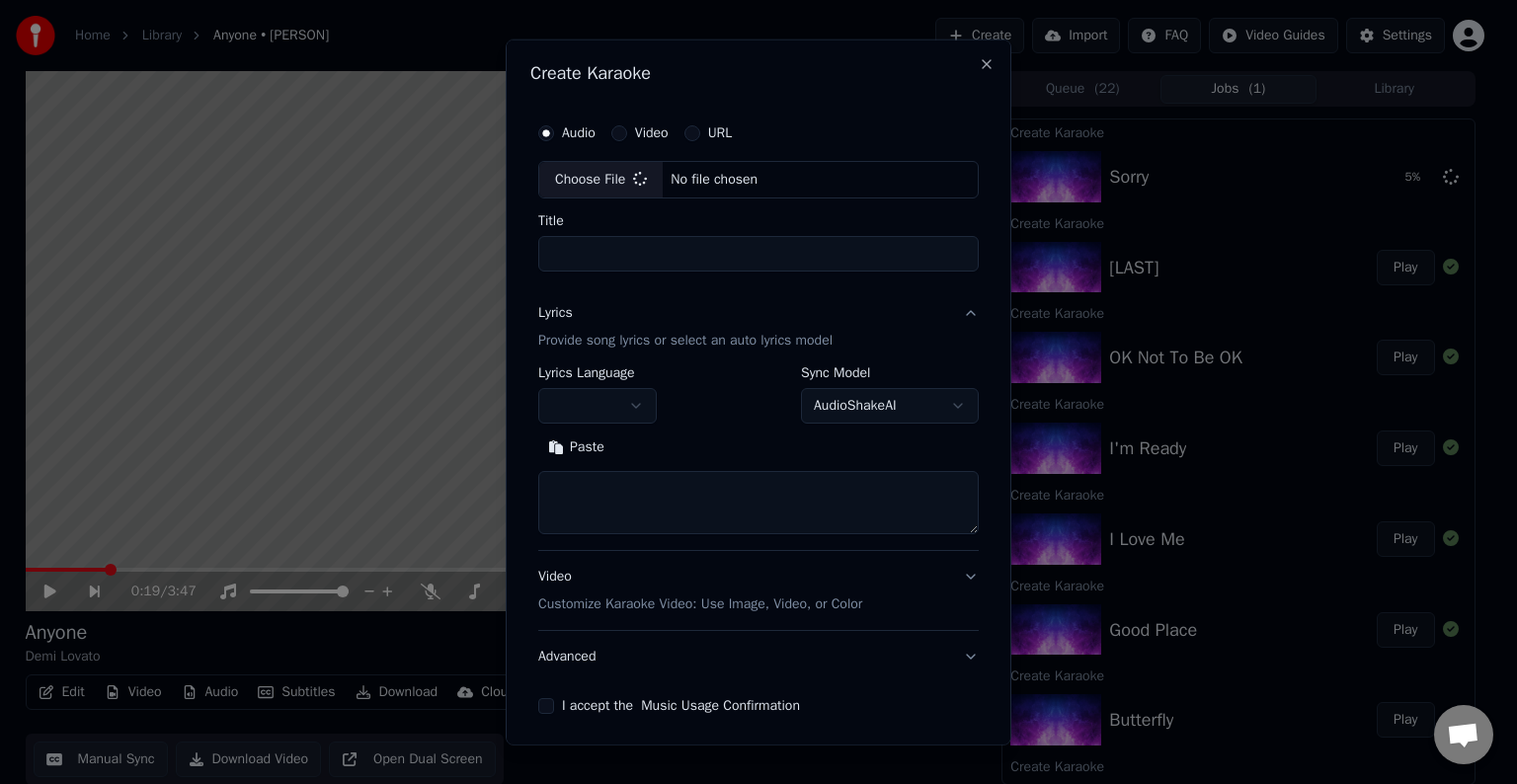 click at bounding box center [758, 503] 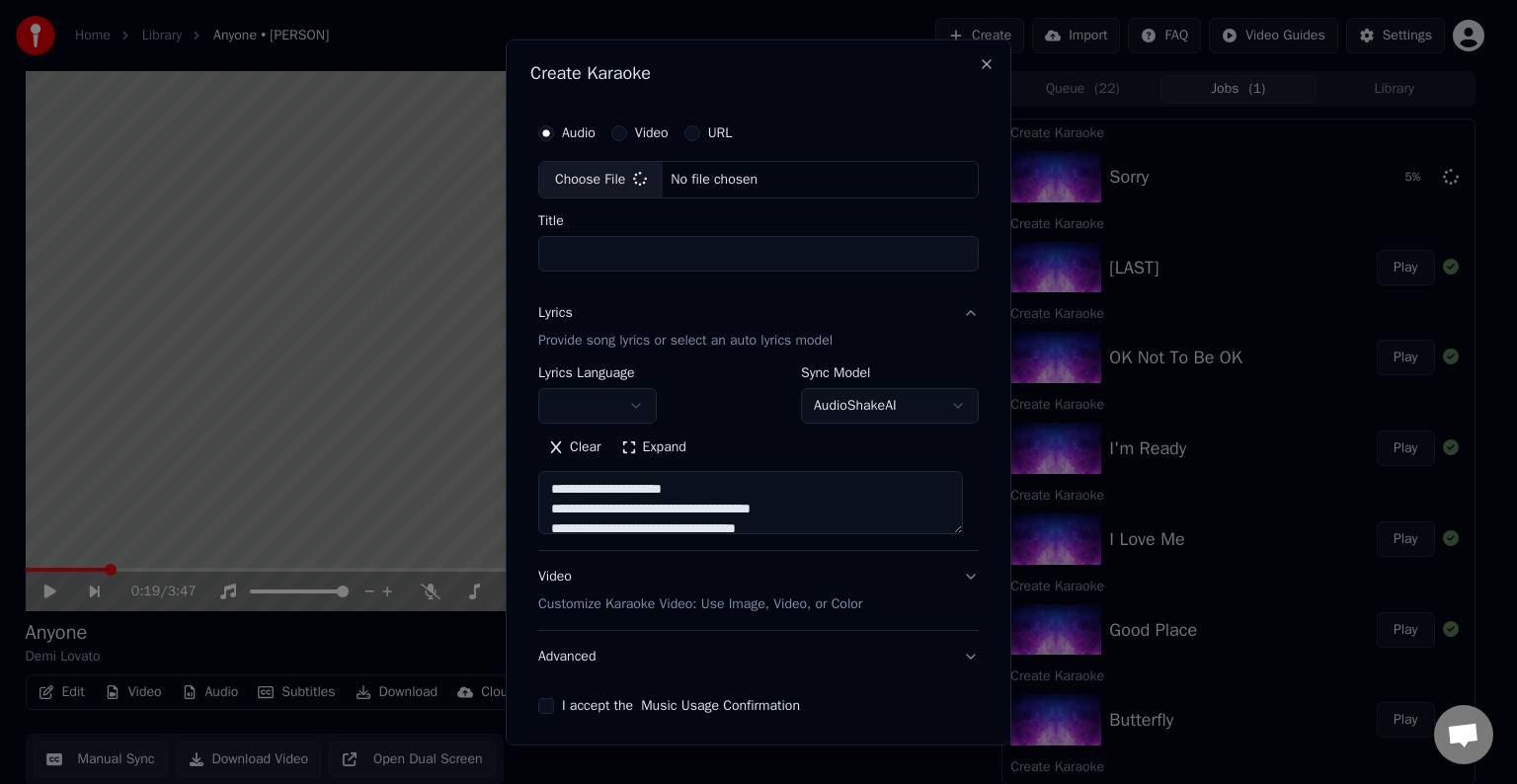 scroll, scrollTop: 142, scrollLeft: 0, axis: vertical 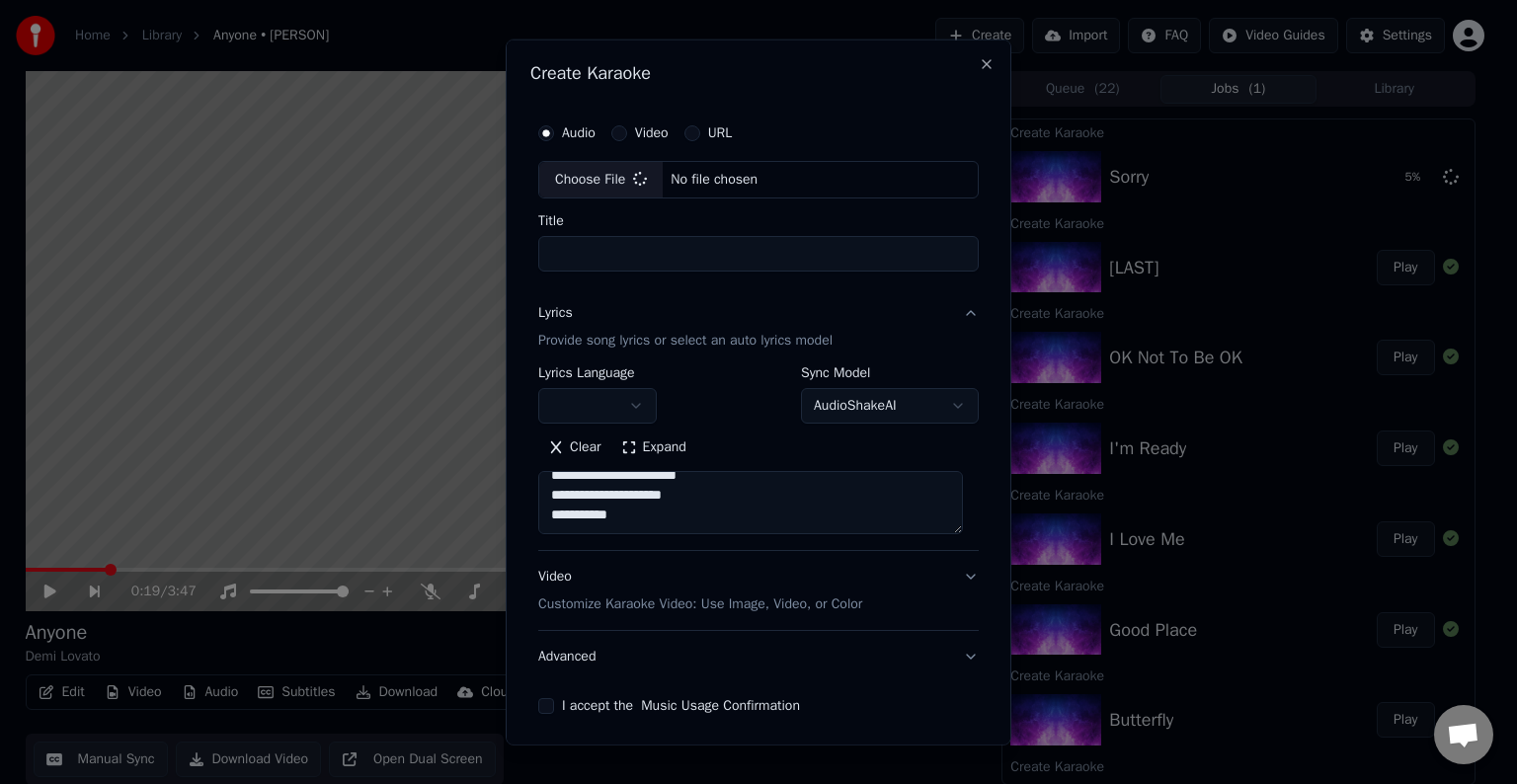 type on "**********" 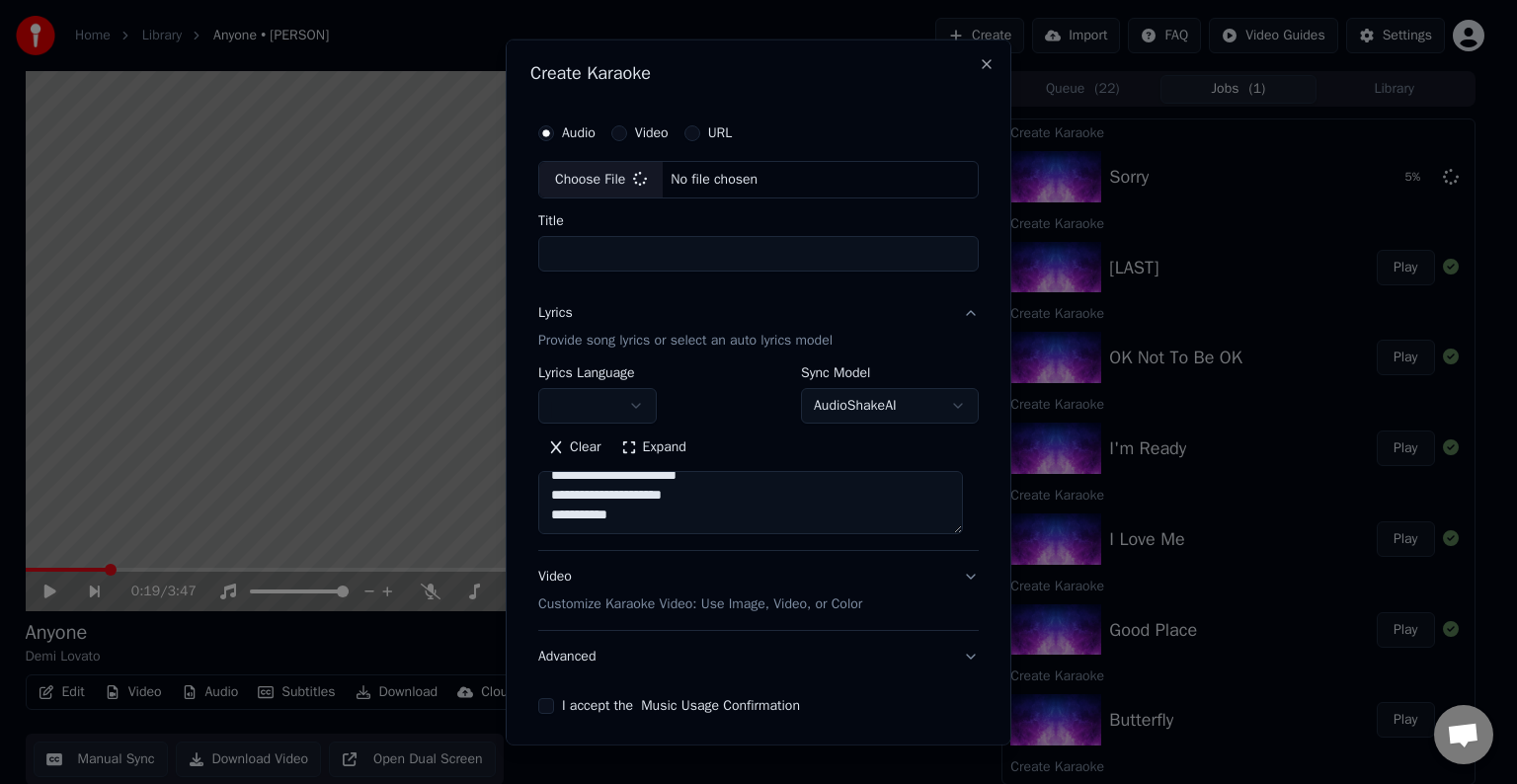 type on "**********" 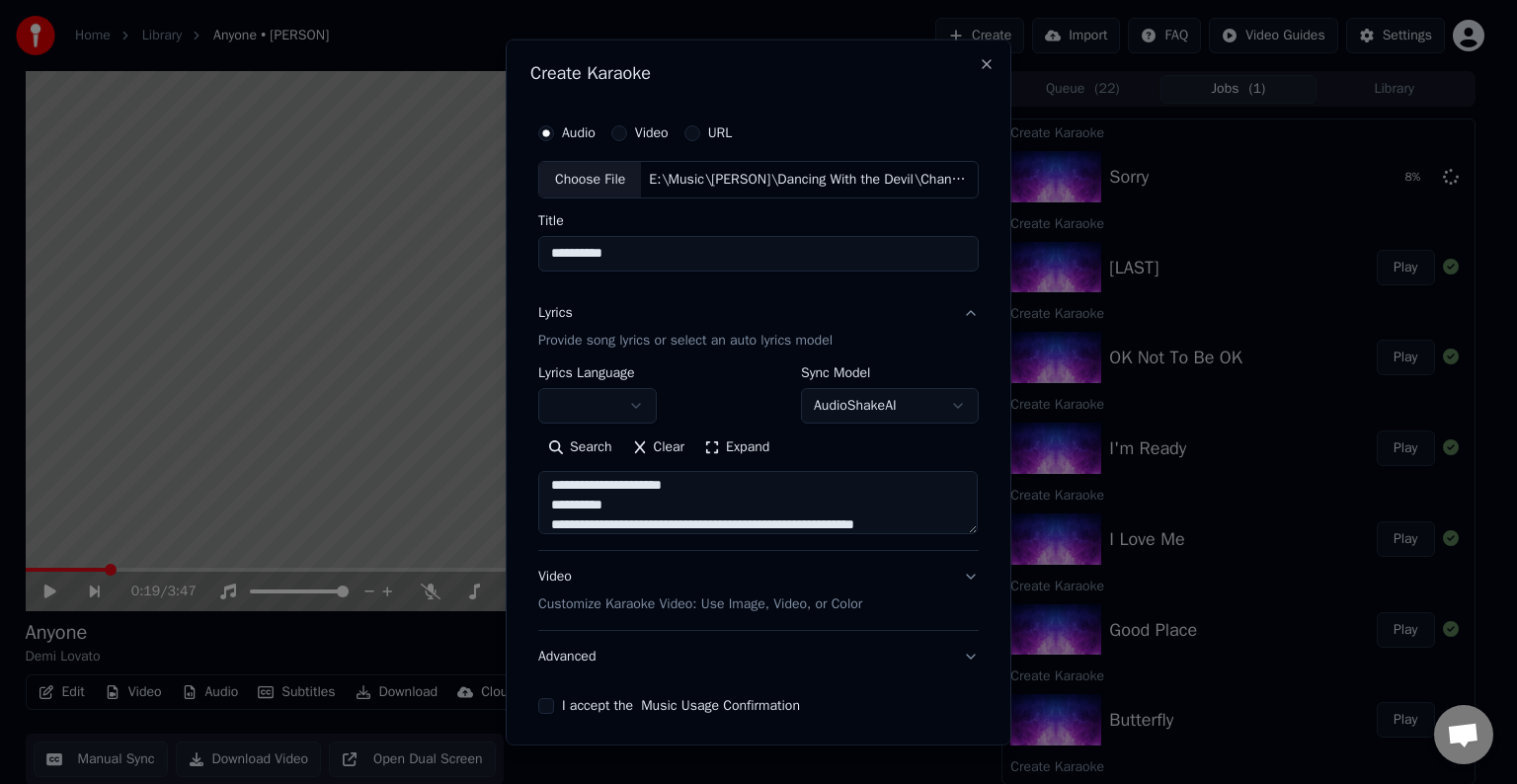 scroll, scrollTop: 241, scrollLeft: 0, axis: vertical 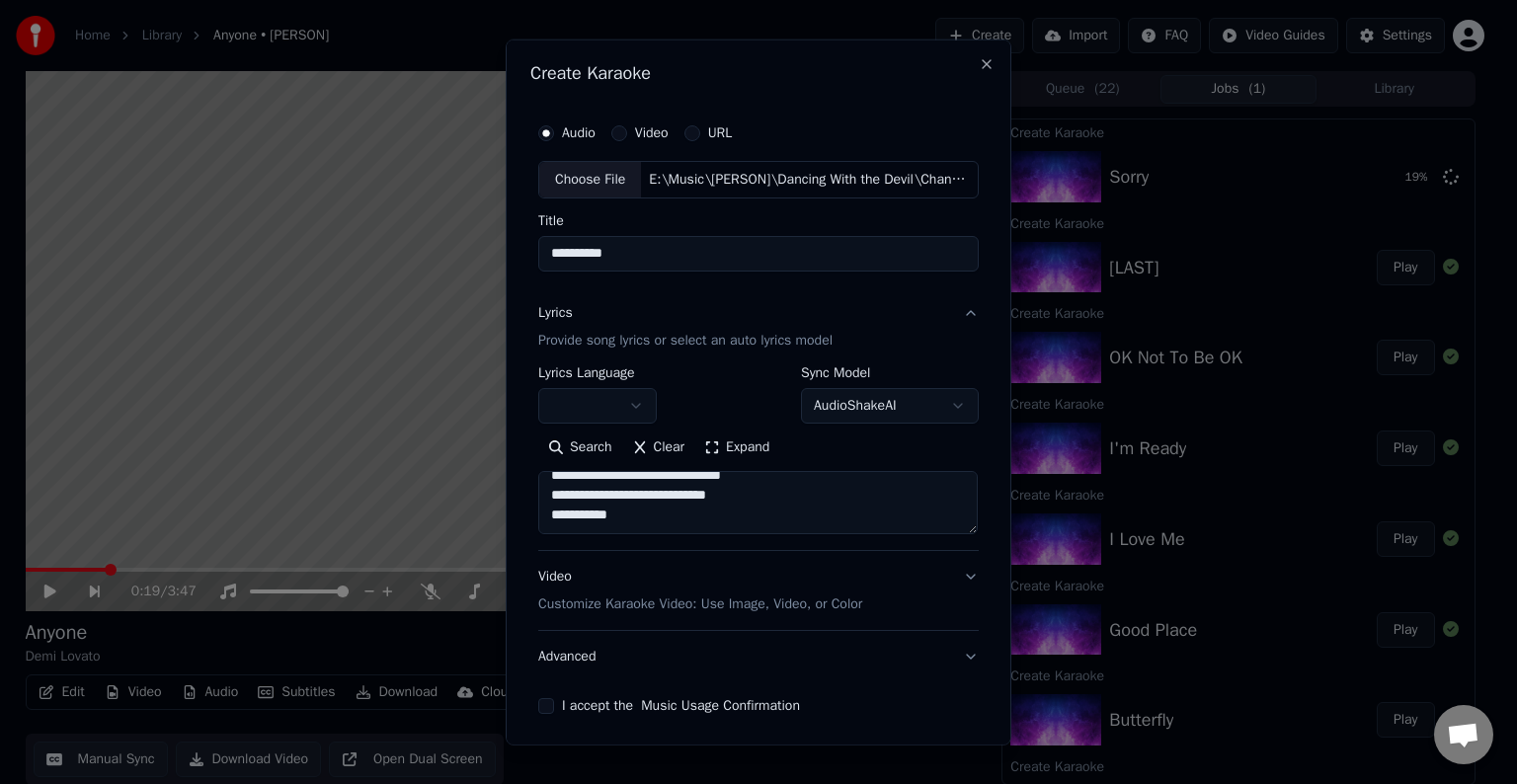 drag, startPoint x: 751, startPoint y: 486, endPoint x: 703, endPoint y: 494, distance: 48.6621 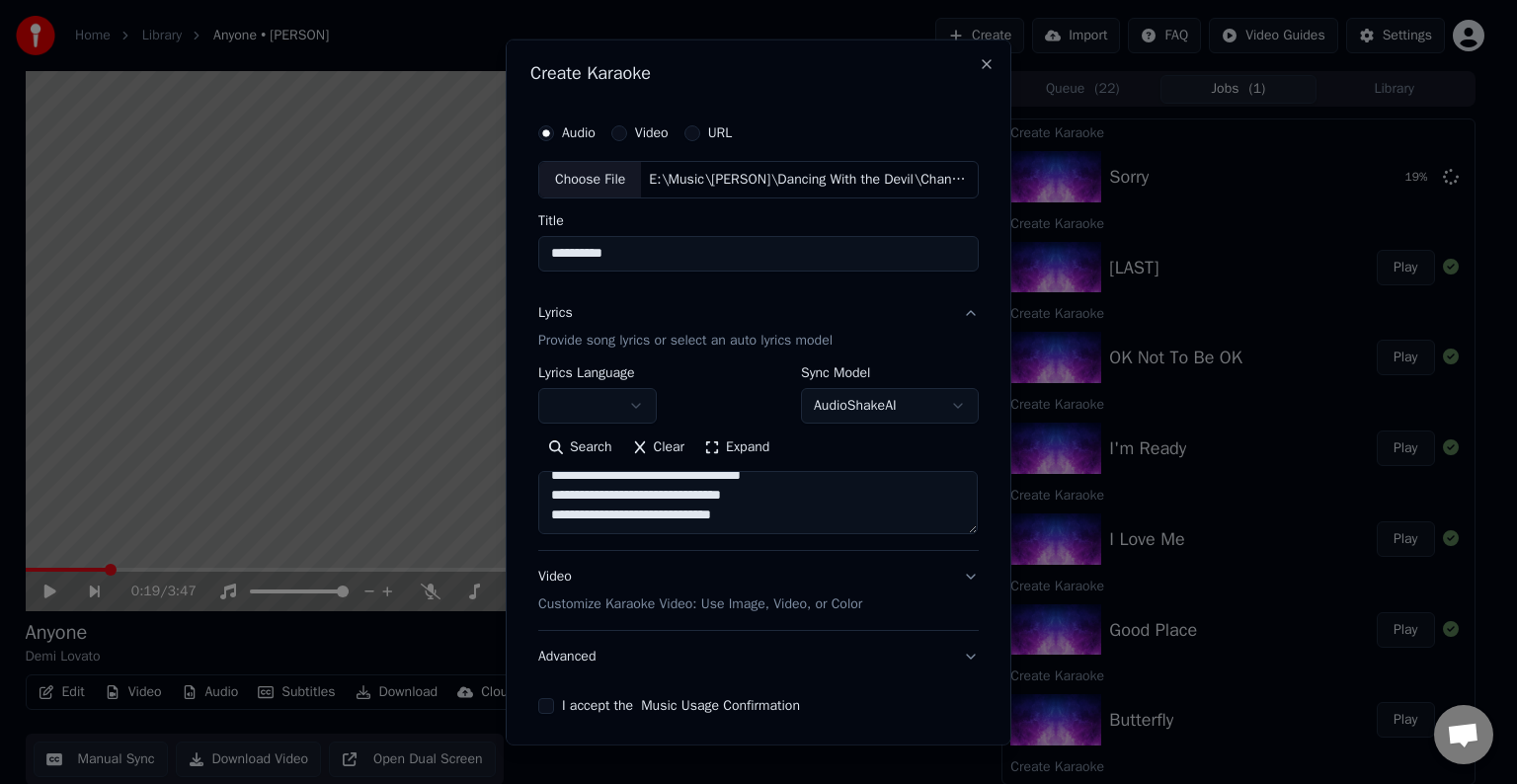 scroll, scrollTop: 841, scrollLeft: 0, axis: vertical 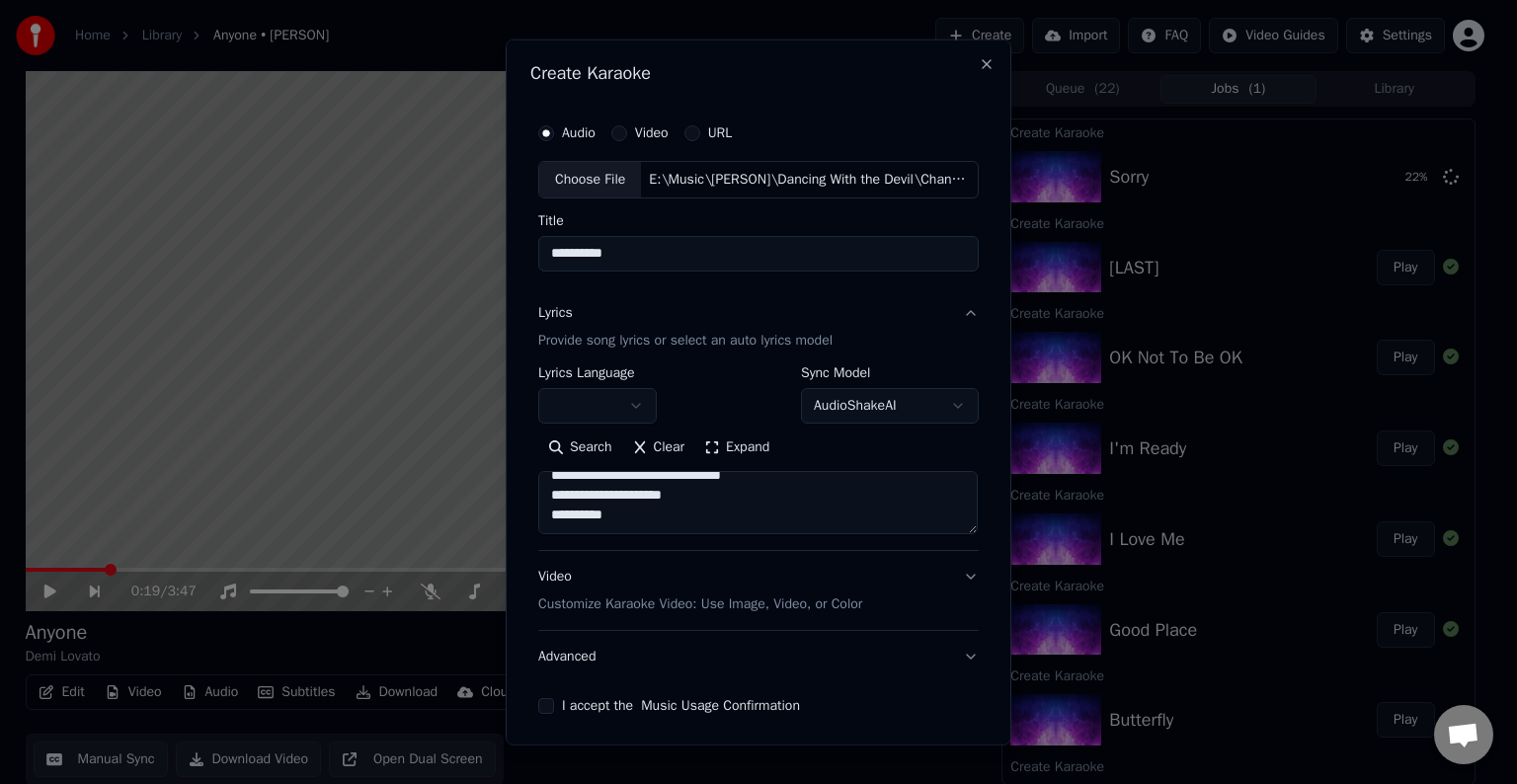 click at bounding box center [758, 503] 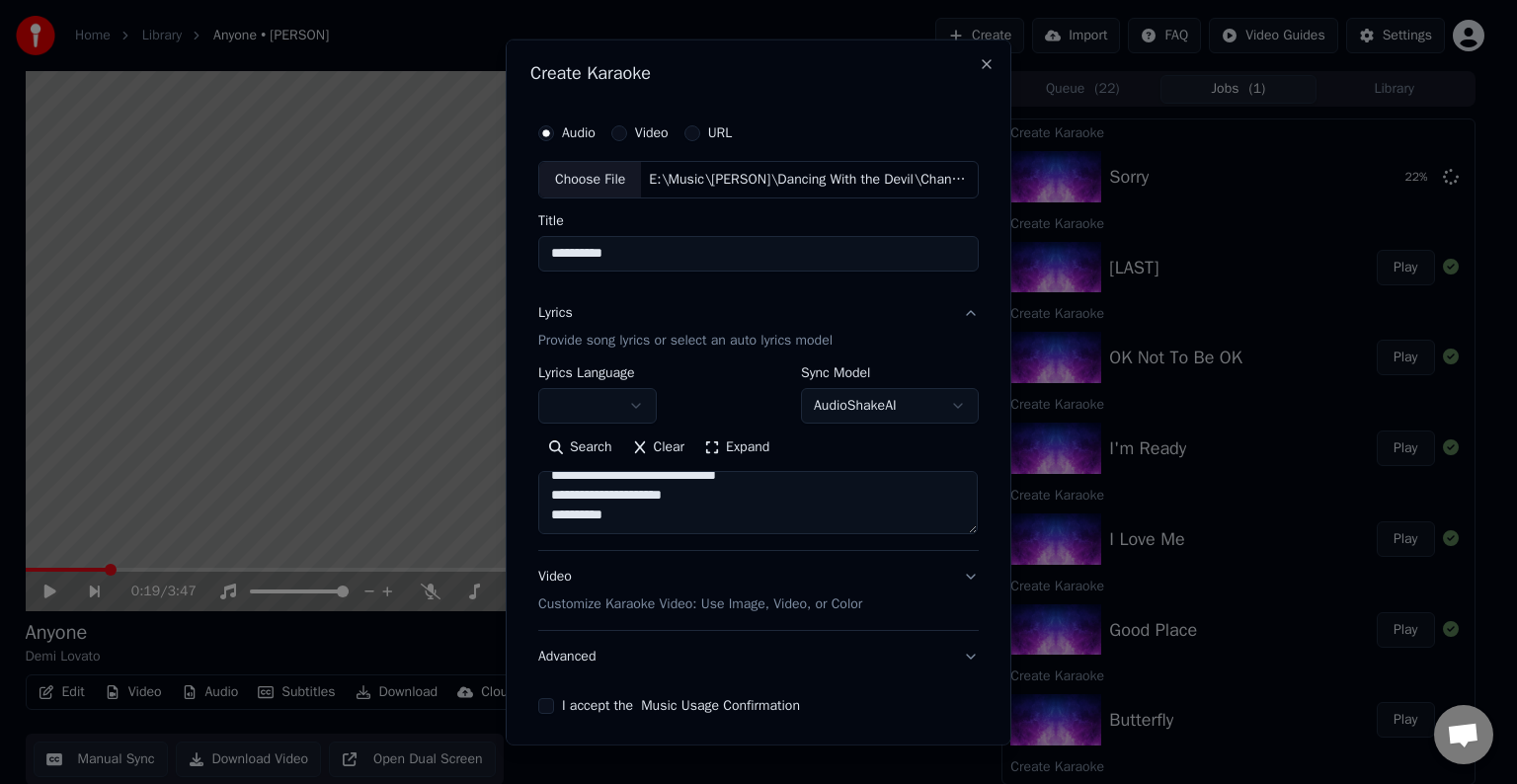 scroll, scrollTop: 836, scrollLeft: 0, axis: vertical 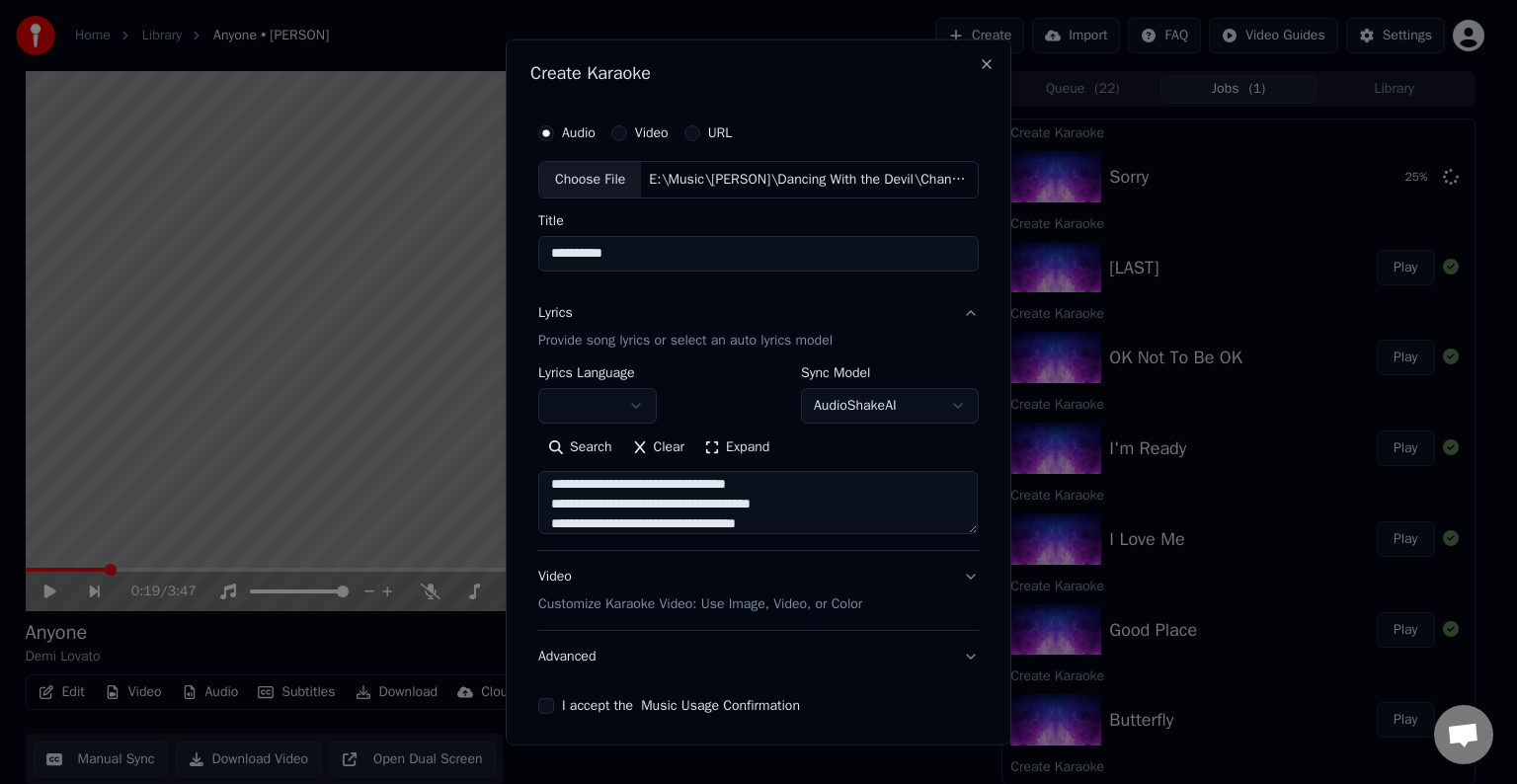 drag, startPoint x: 788, startPoint y: 500, endPoint x: 704, endPoint y: 508, distance: 84.38009 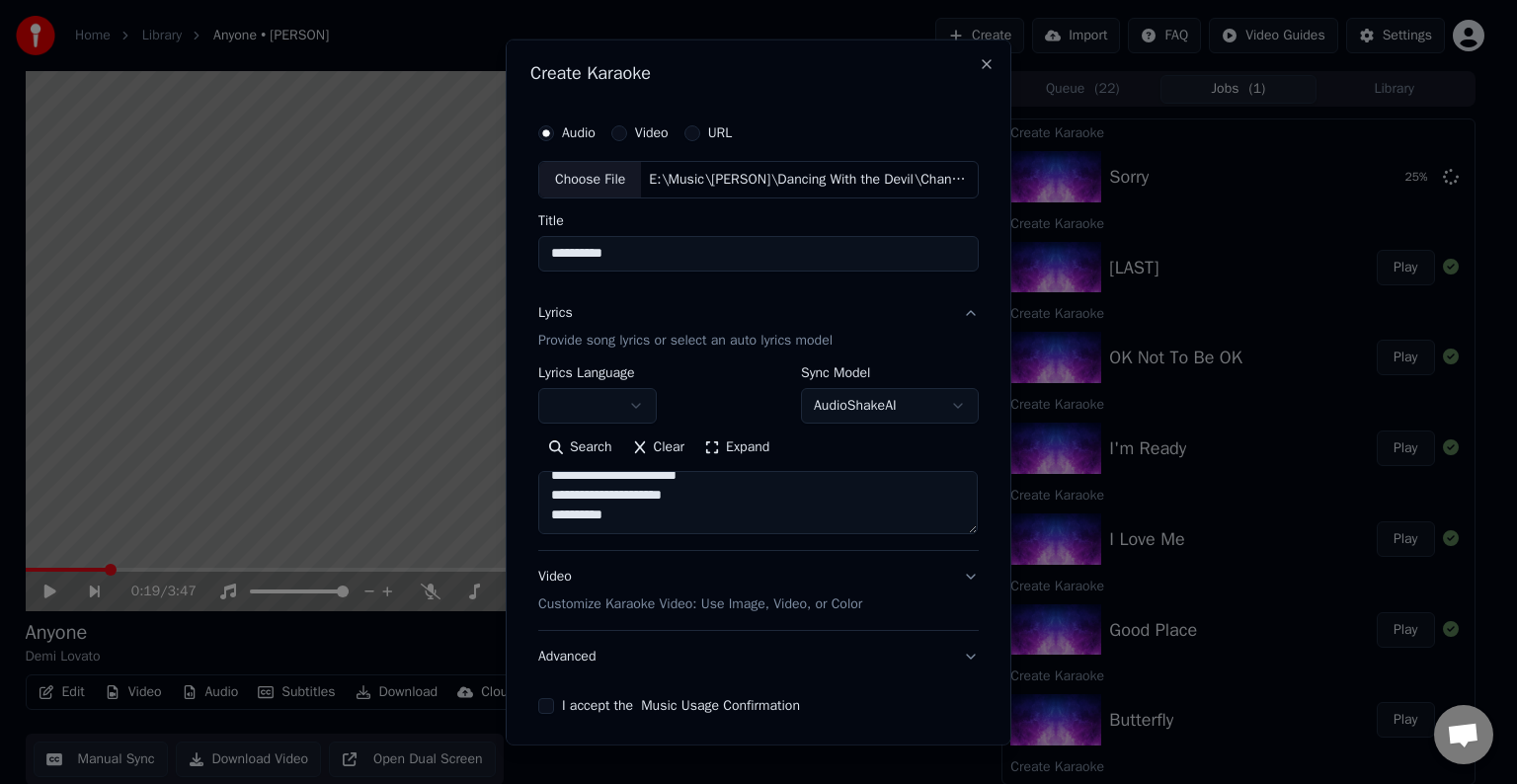 click at bounding box center [758, 503] 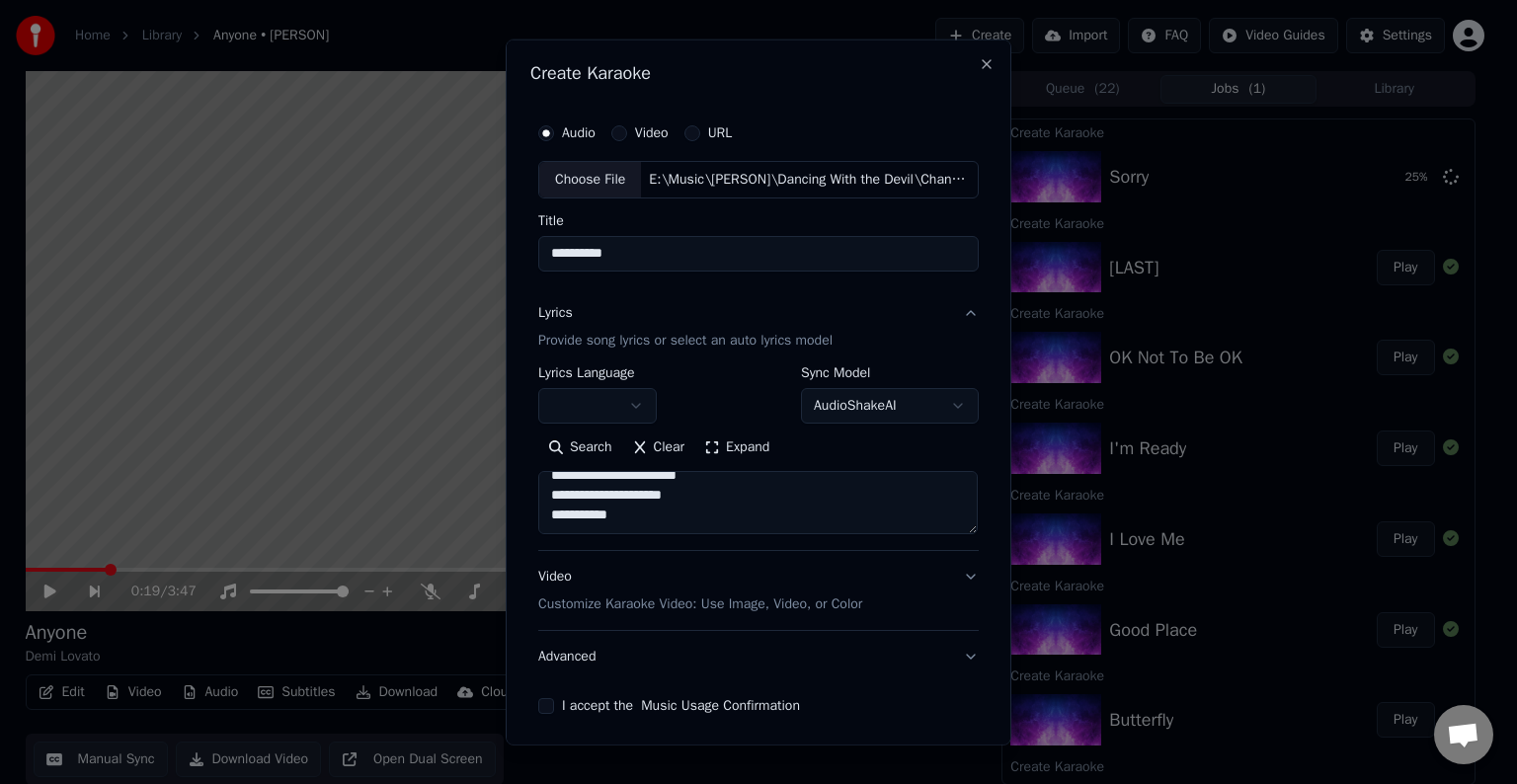 scroll, scrollTop: 853, scrollLeft: 0, axis: vertical 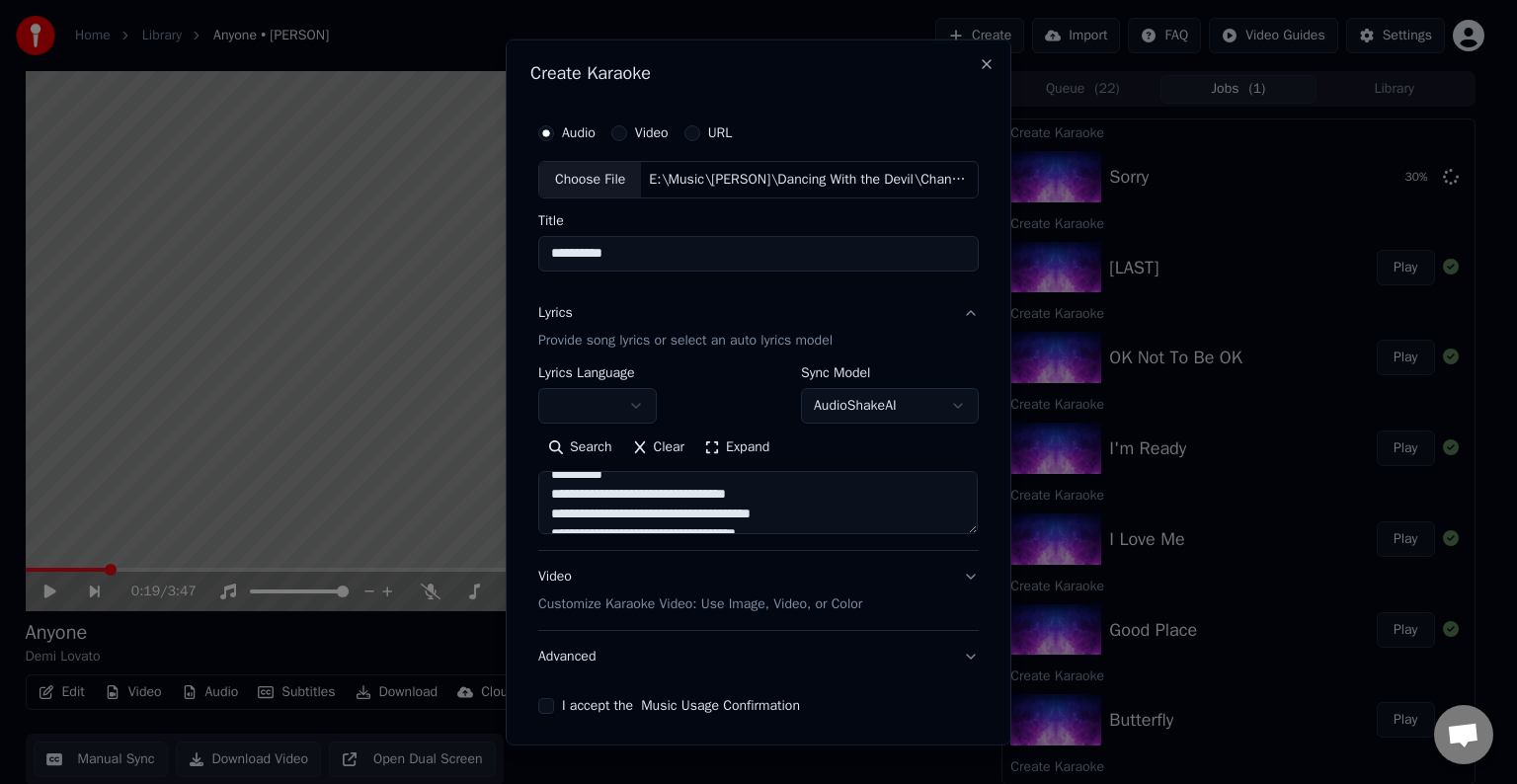 drag, startPoint x: 609, startPoint y: 525, endPoint x: 536, endPoint y: 510, distance: 74.52516 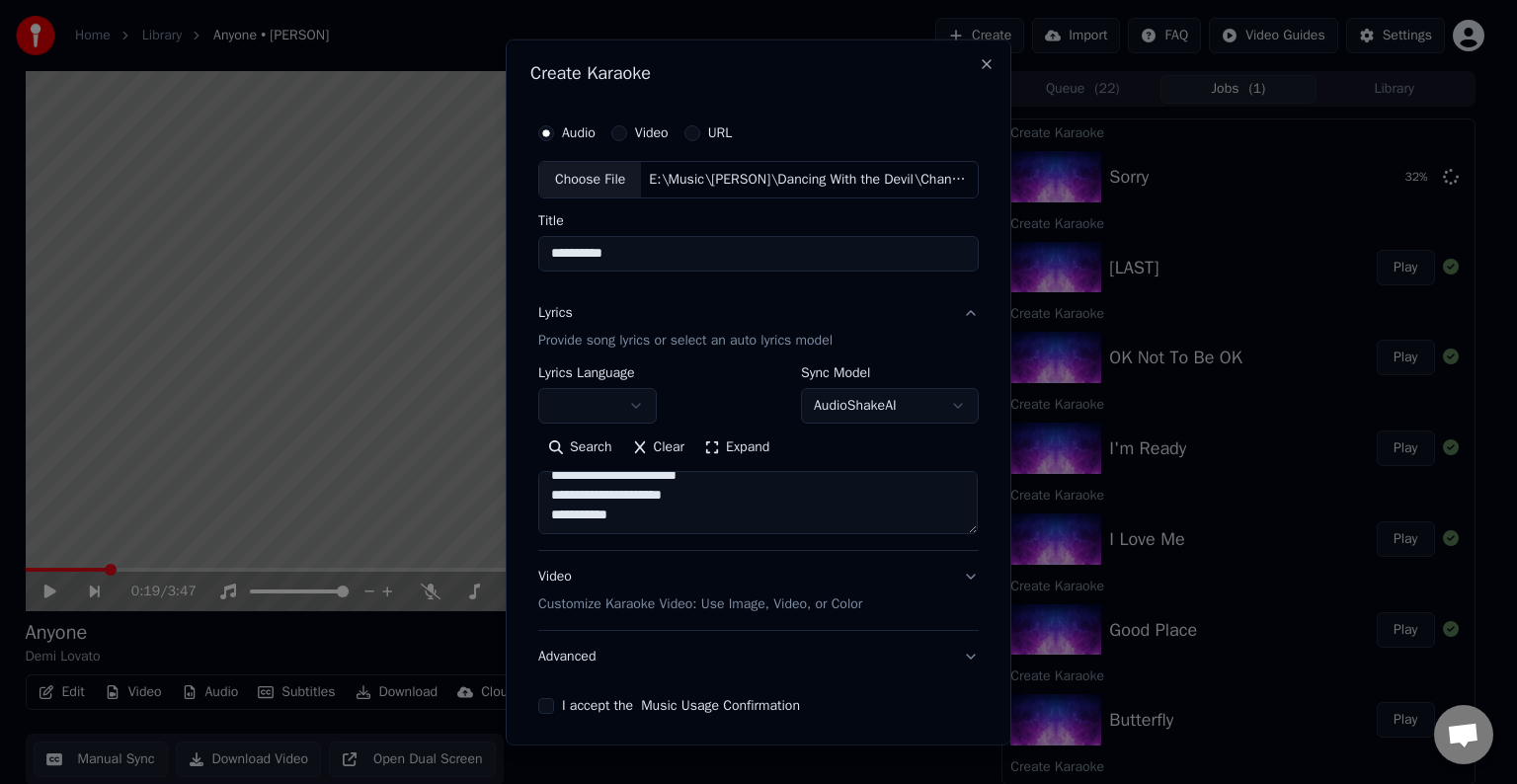 scroll, scrollTop: 861, scrollLeft: 0, axis: vertical 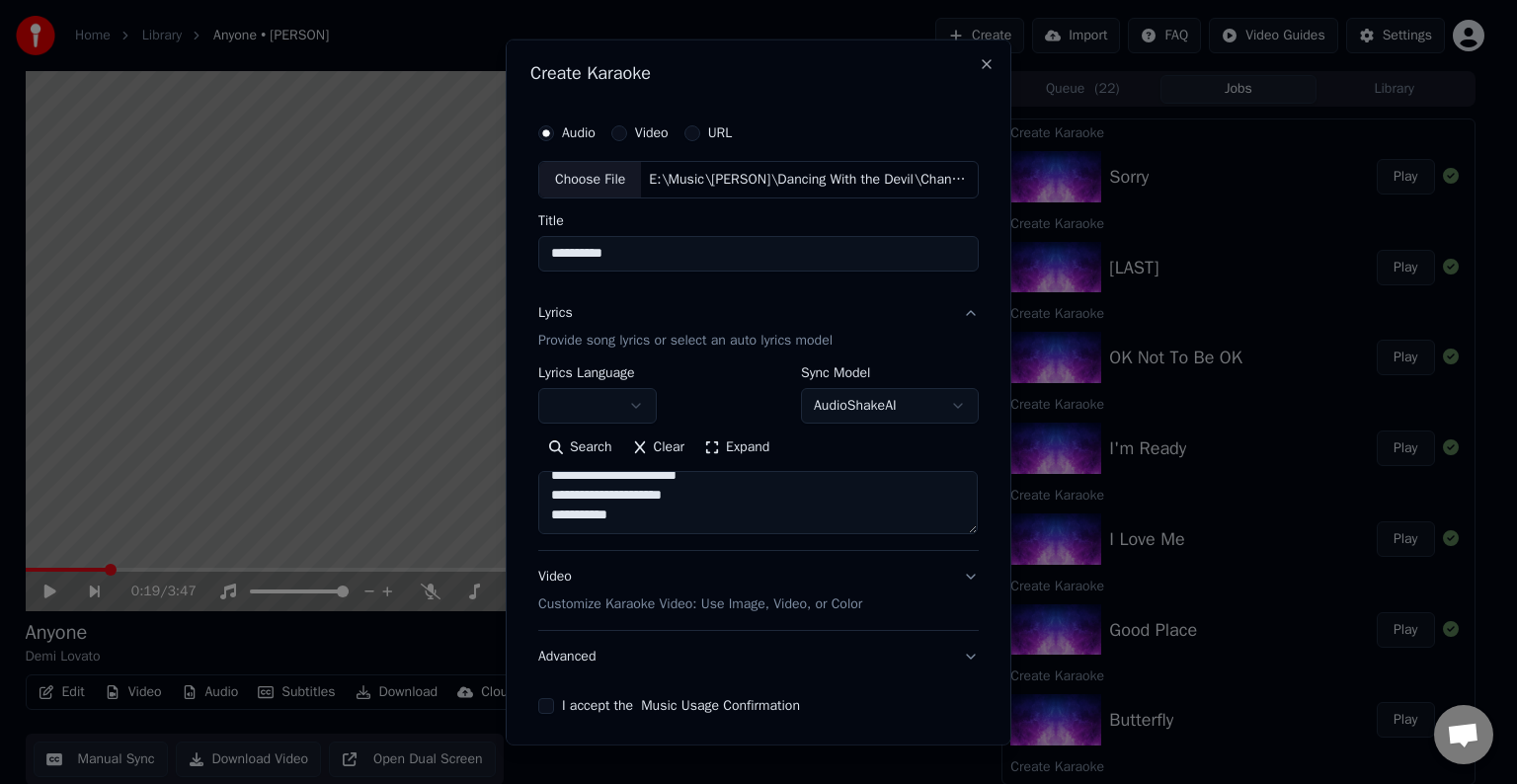 drag, startPoint x: 541, startPoint y: 517, endPoint x: 802, endPoint y: 539, distance: 261.92556 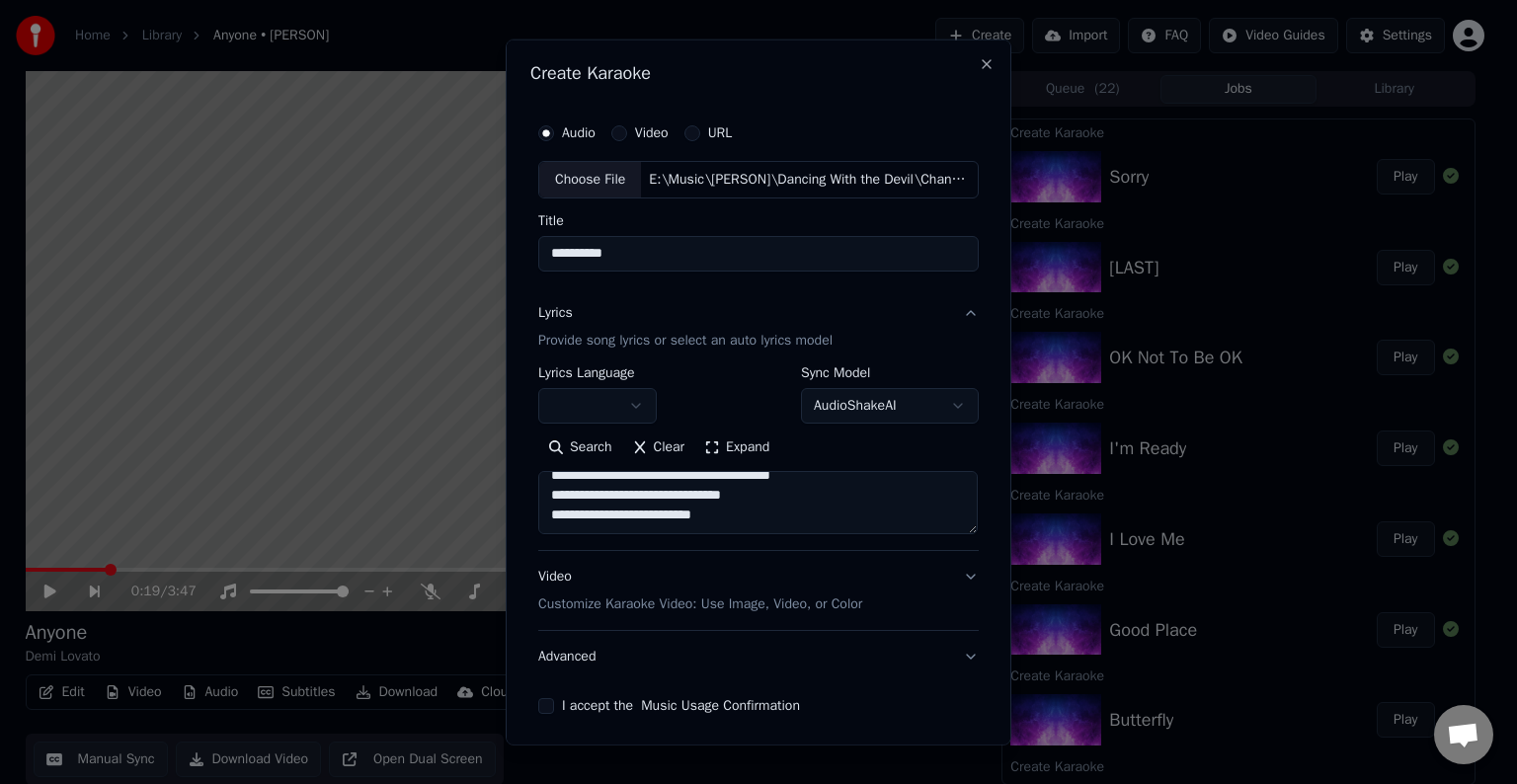 scroll, scrollTop: 683, scrollLeft: 0, axis: vertical 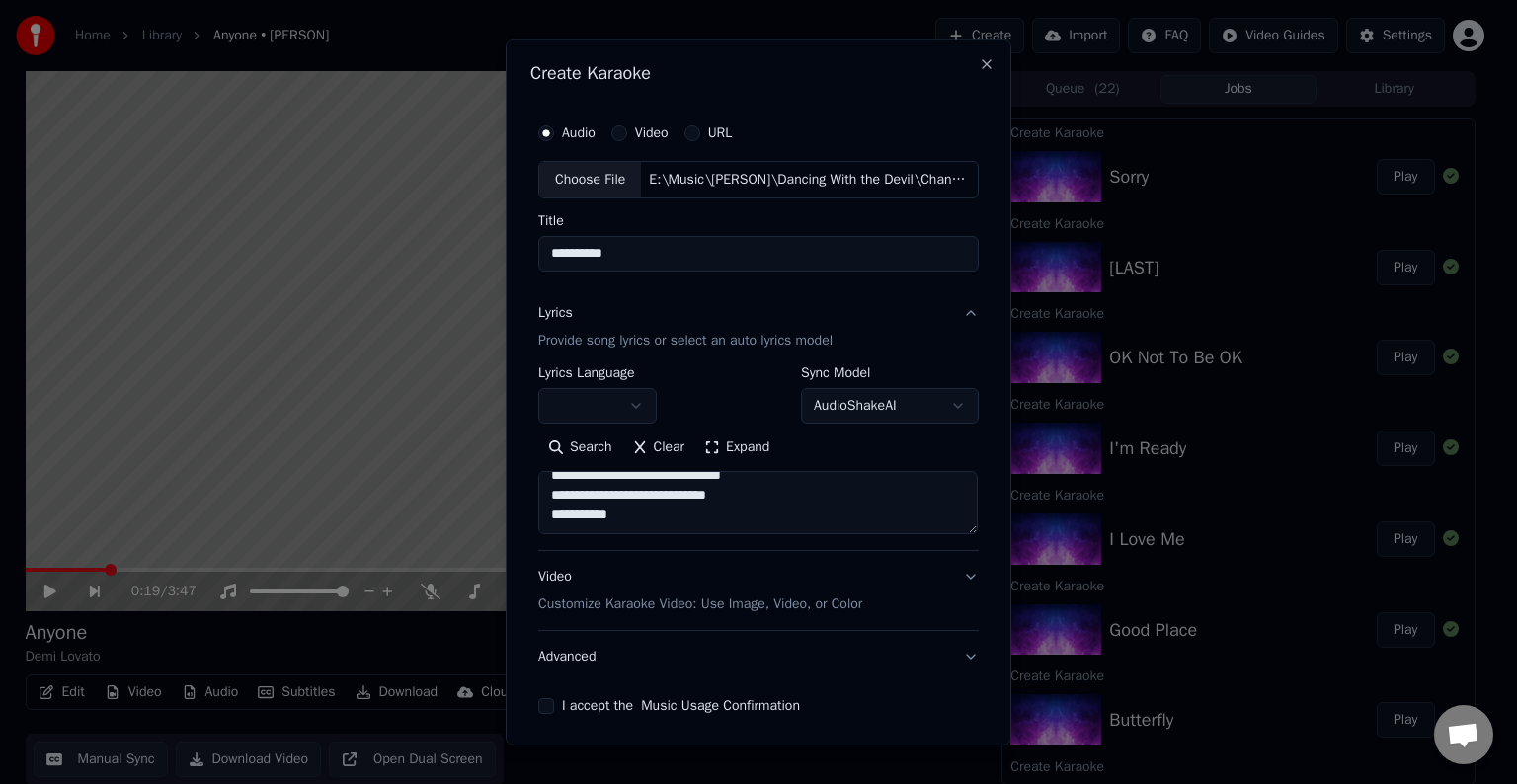 drag, startPoint x: 767, startPoint y: 482, endPoint x: 696, endPoint y: 488, distance: 71.25307 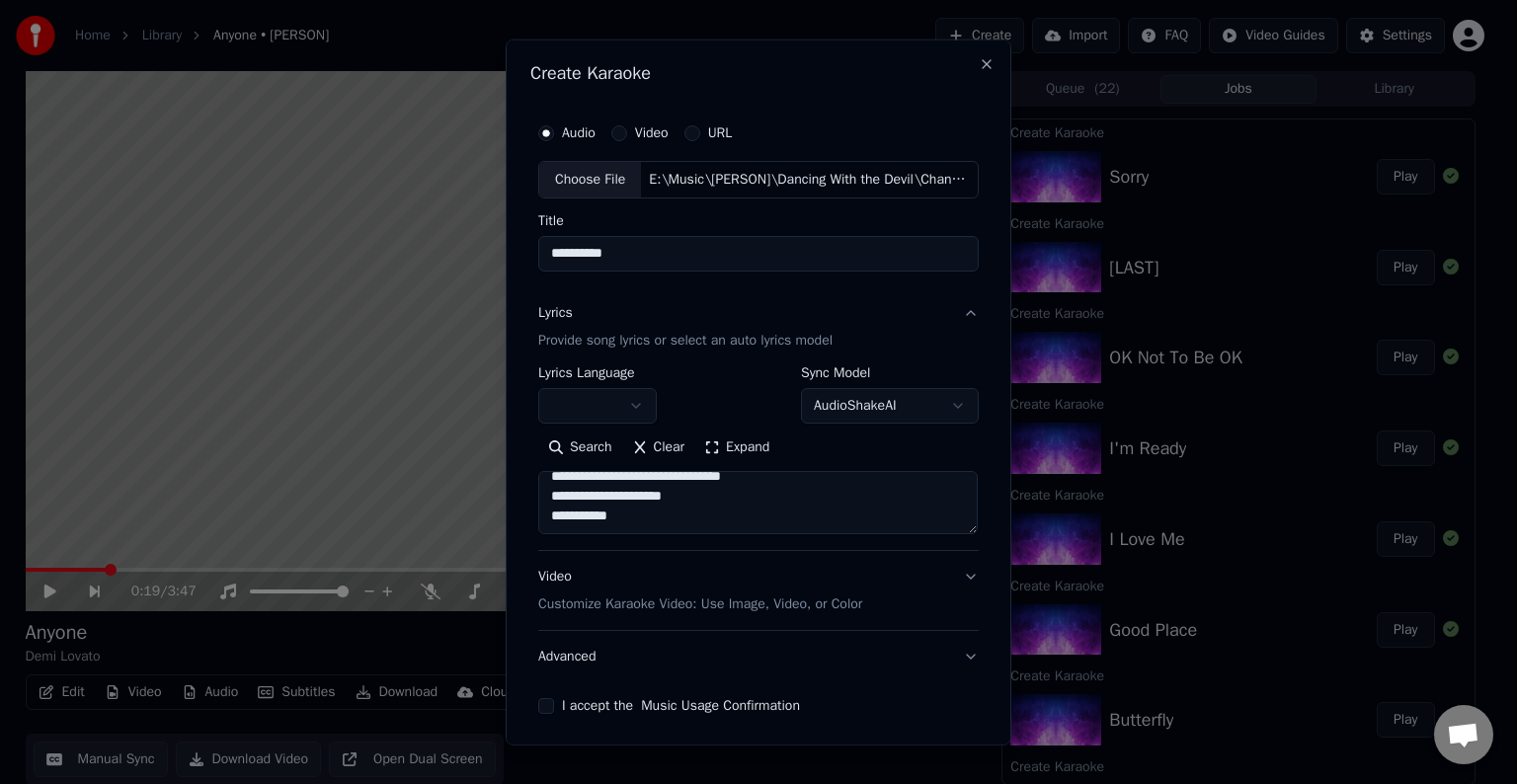 scroll, scrollTop: 818, scrollLeft: 0, axis: vertical 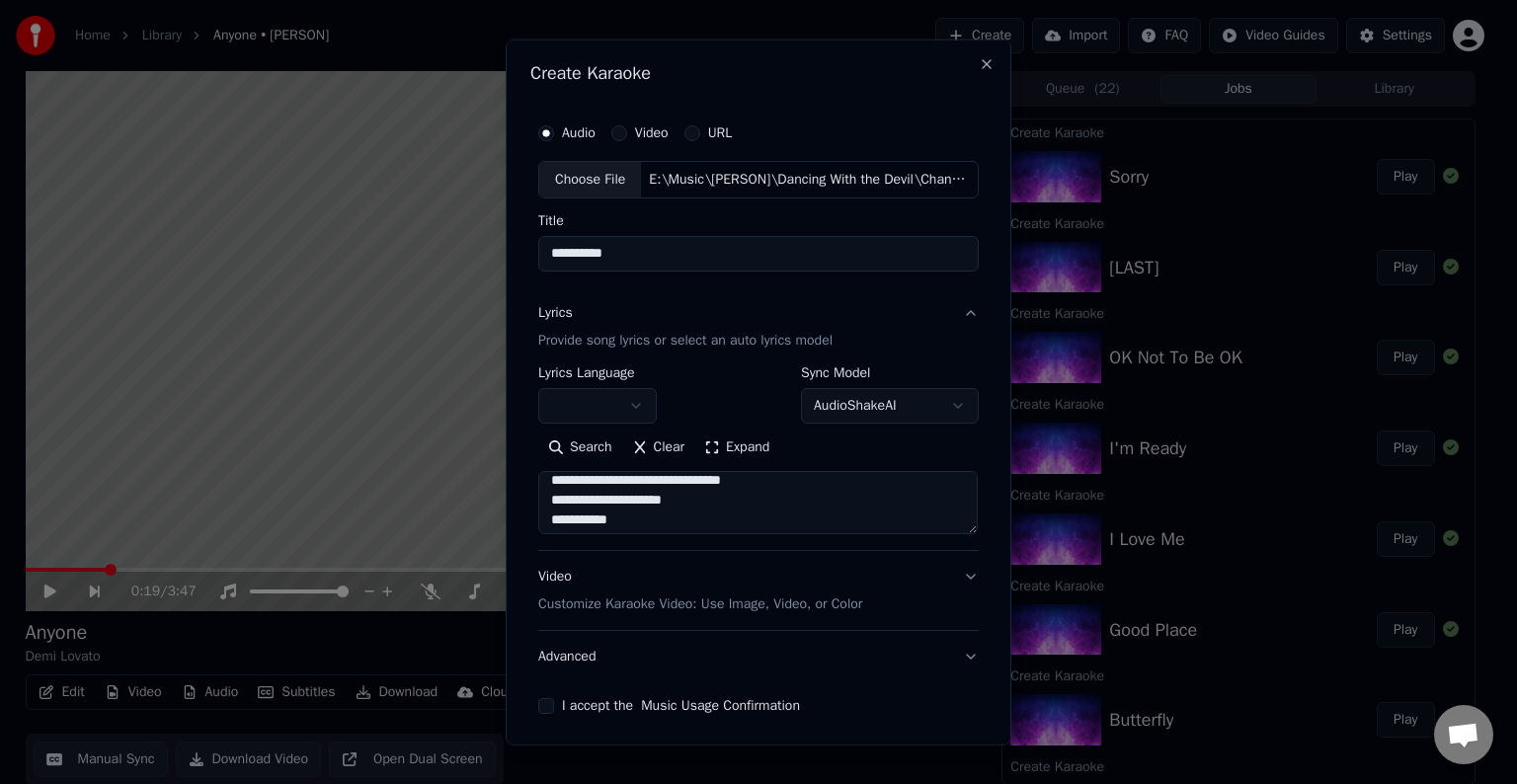 click at bounding box center [758, 503] 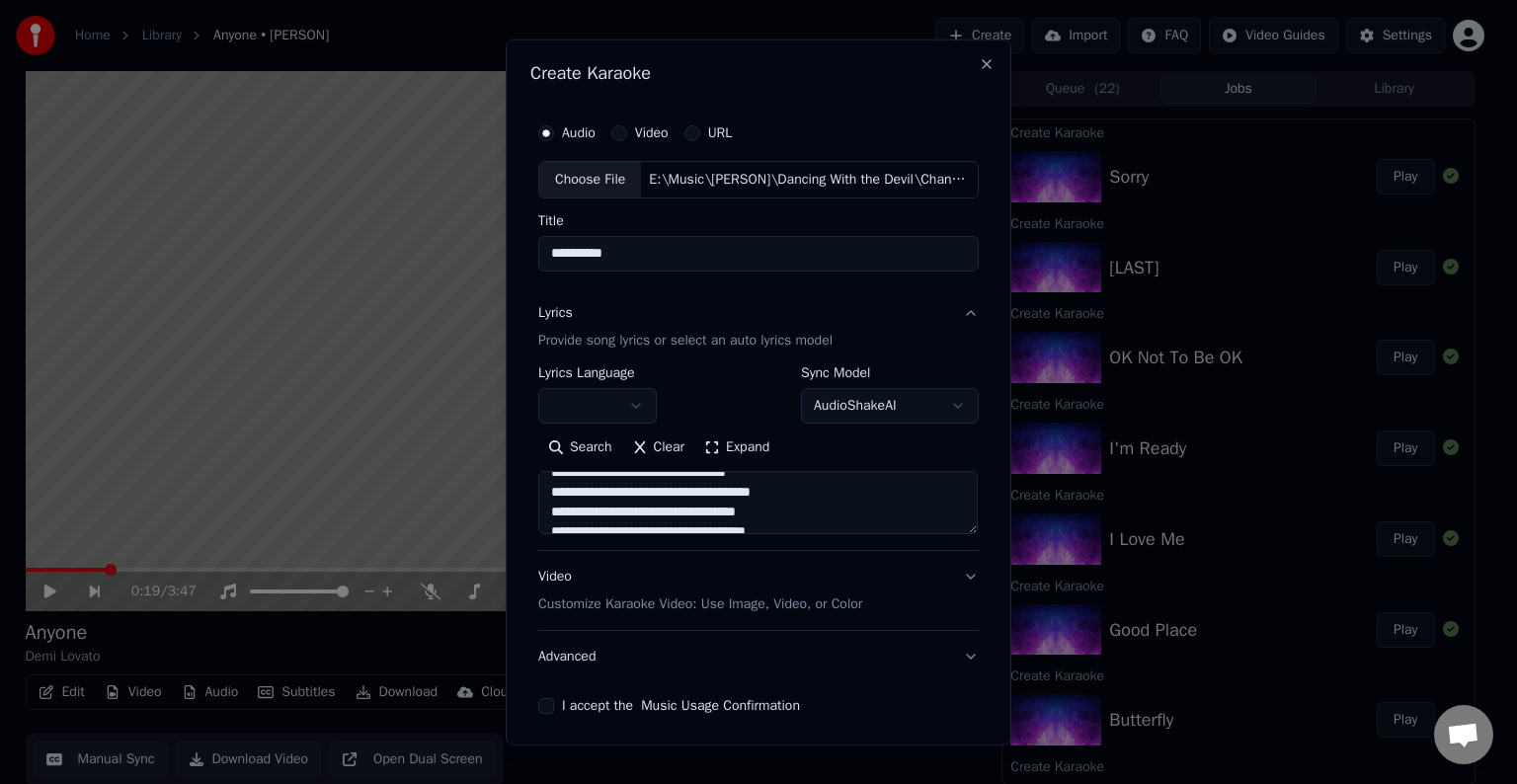 scroll, scrollTop: 707, scrollLeft: 0, axis: vertical 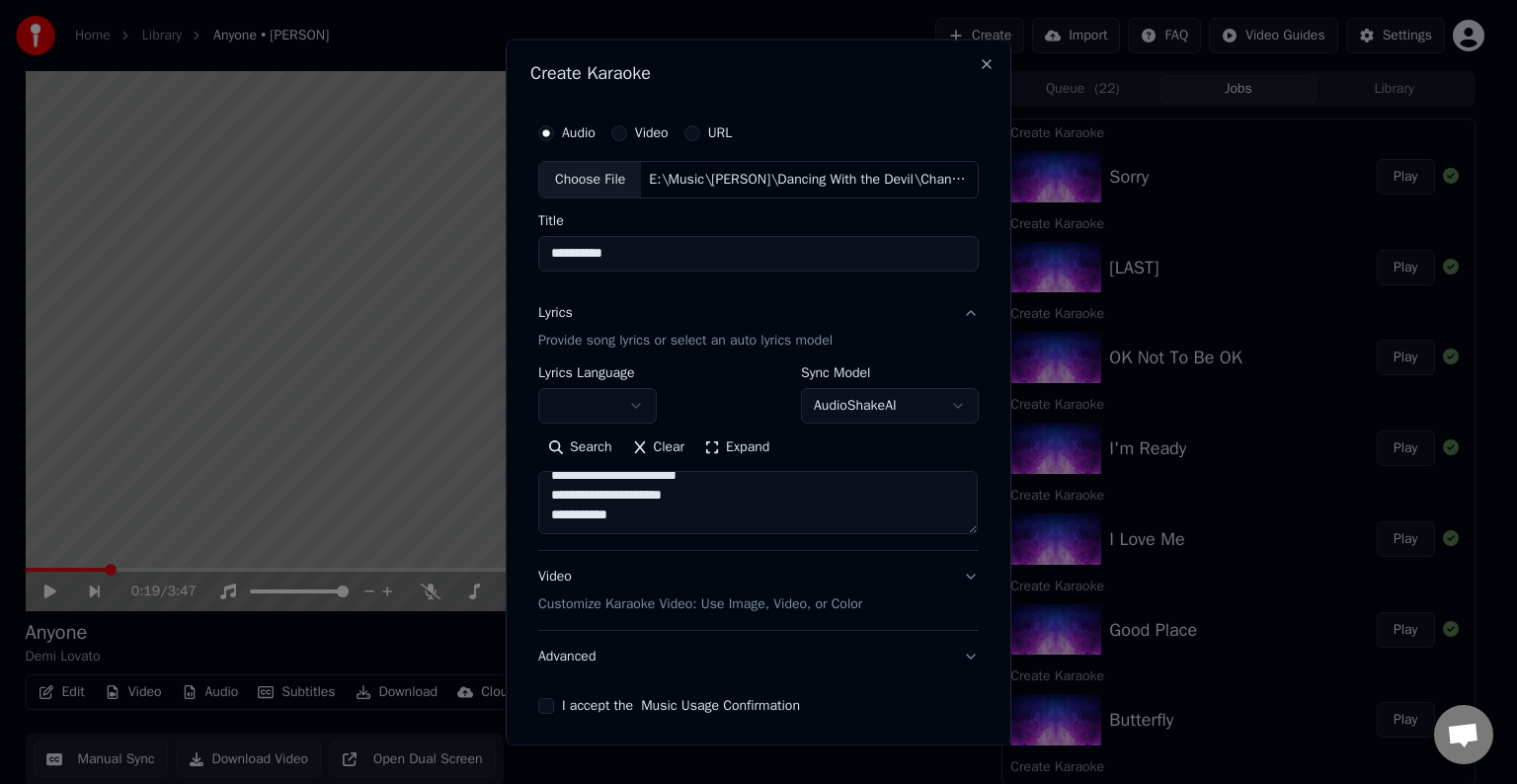 click at bounding box center (758, 503) 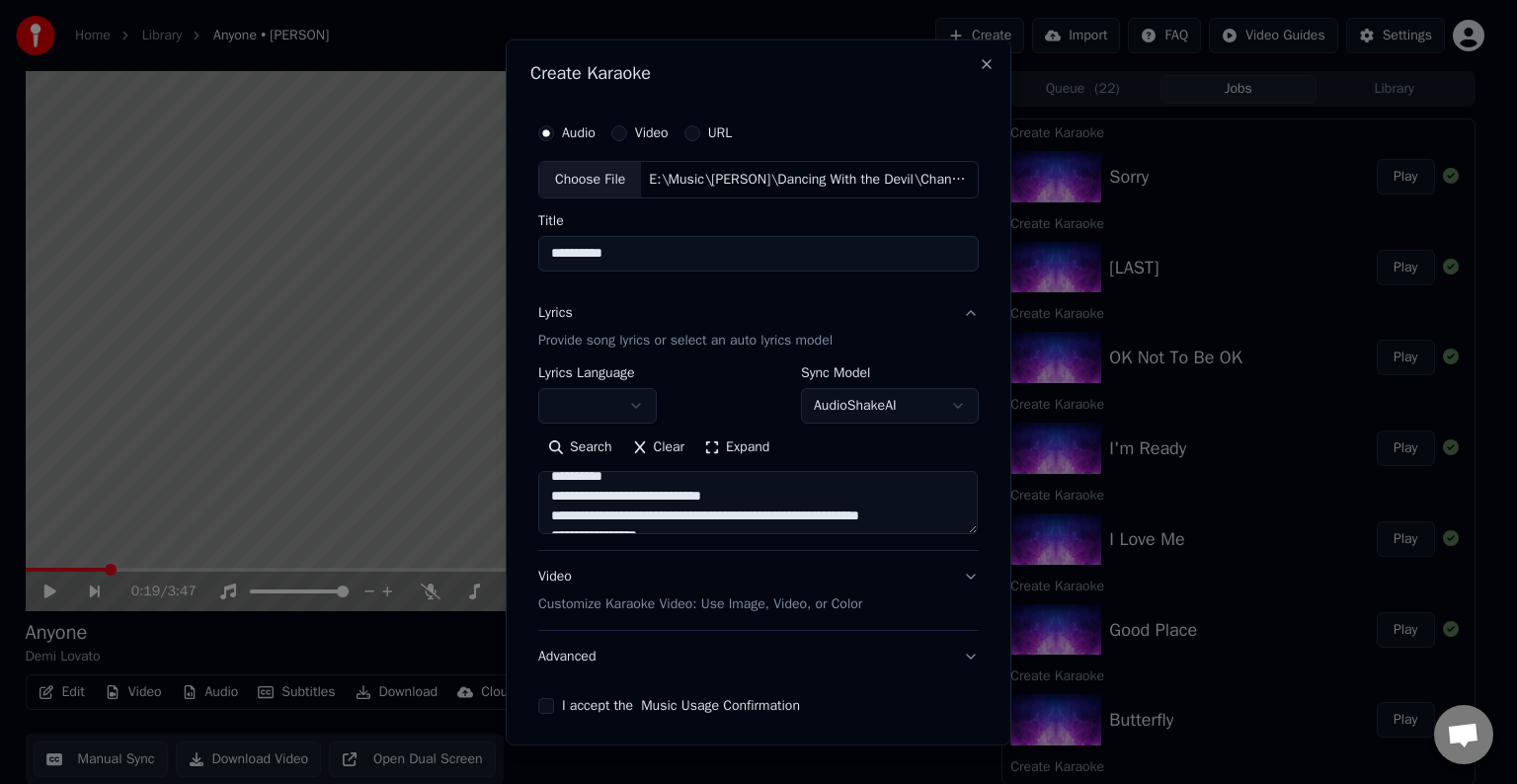 scroll, scrollTop: 952, scrollLeft: 0, axis: vertical 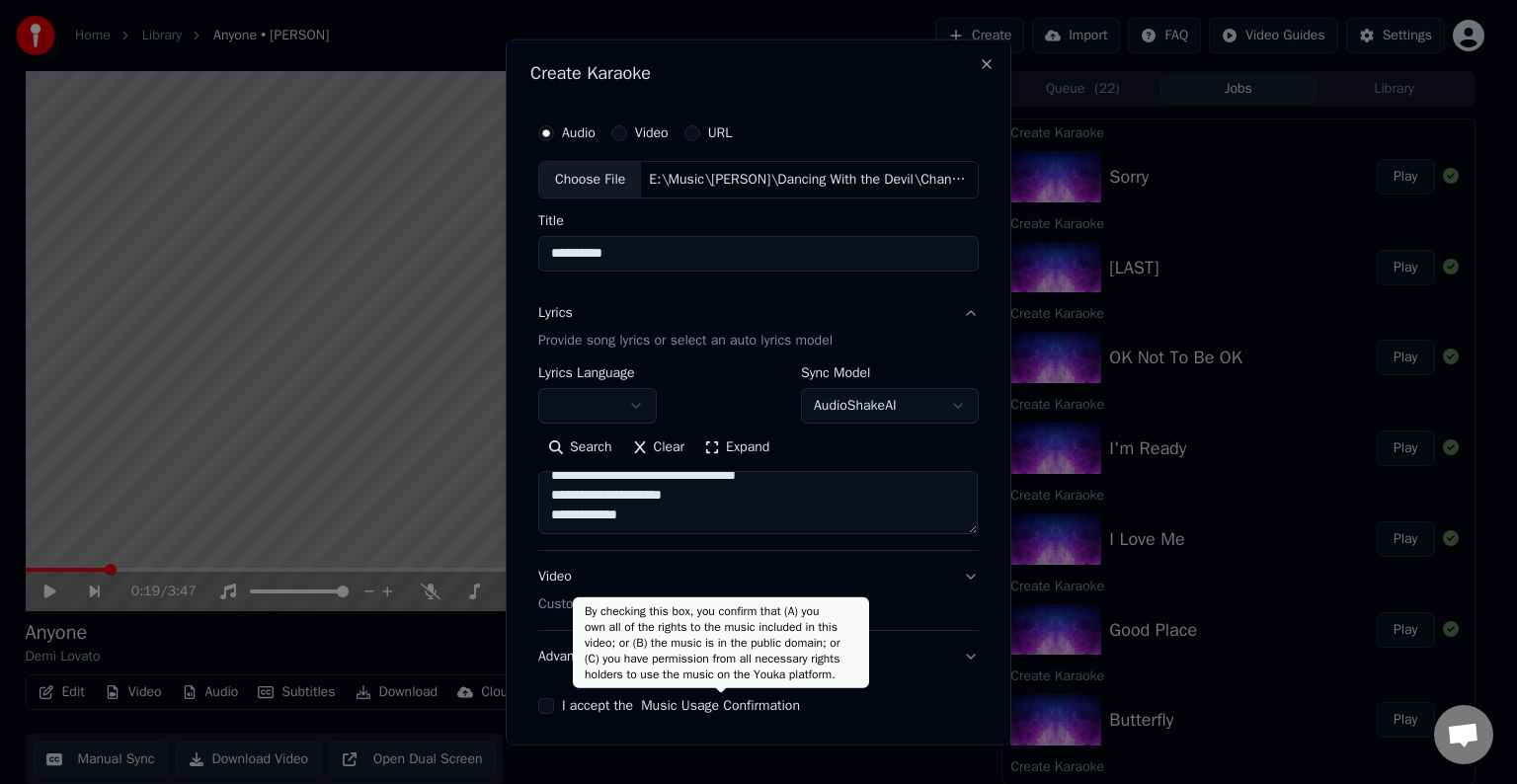 type on "**********" 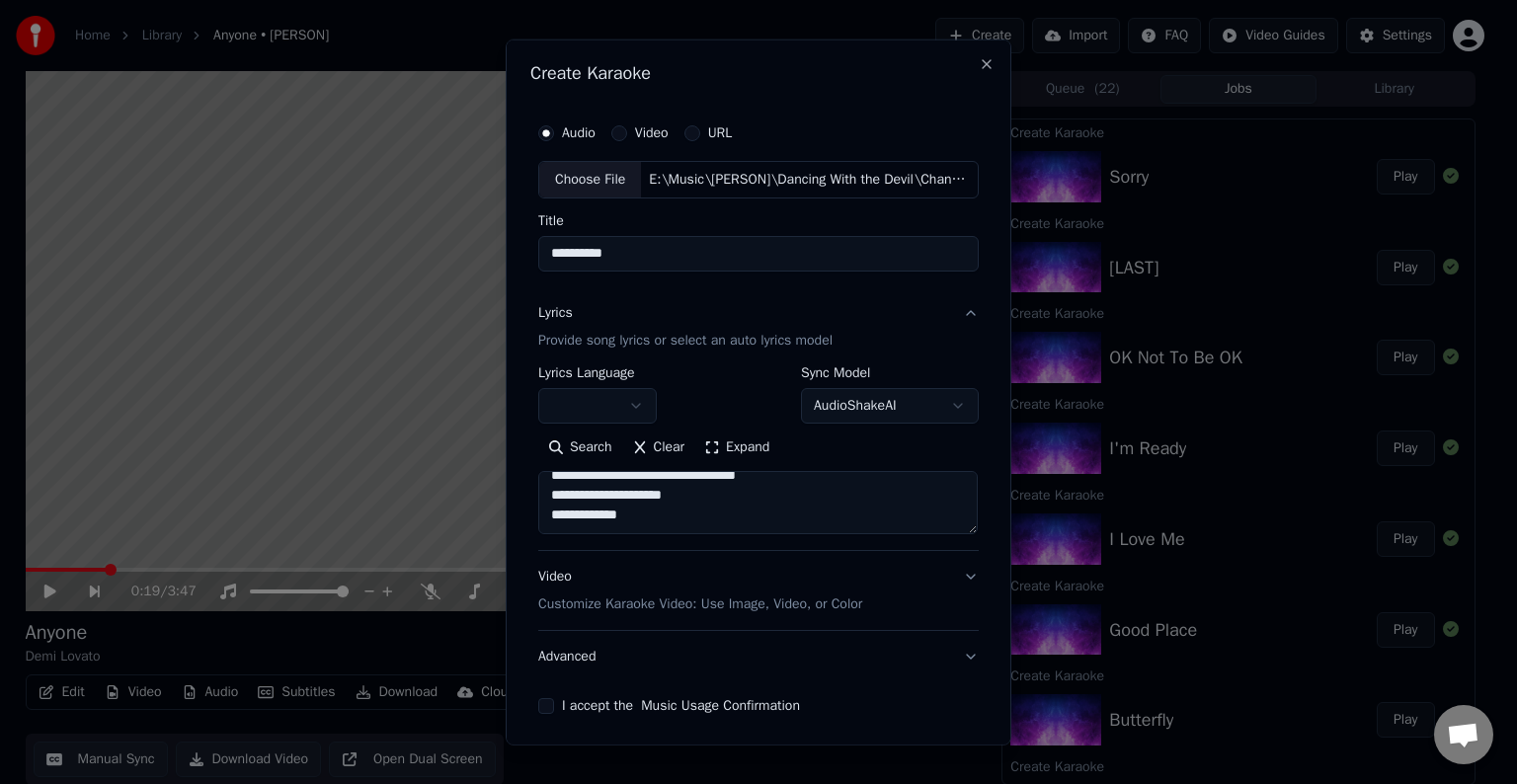 click on "Advanced" at bounding box center [758, 657] 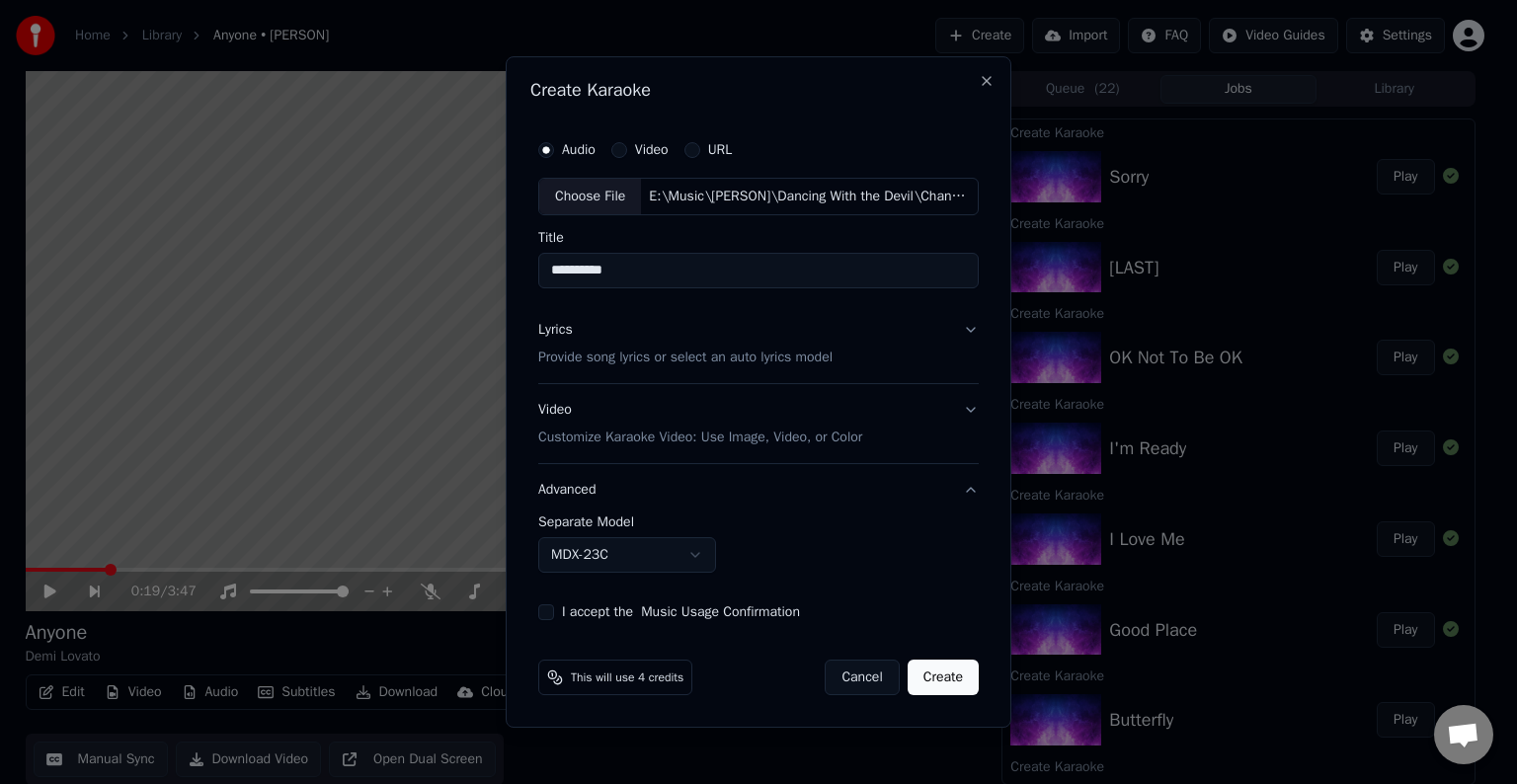 click on "Home Library Anyone • Demi Lovato Create Import FAQ Video Guides Settings 0:19  /  3:47 Anyone Demi Lovato BPM 129 Key B Edit Video Audio Subtitles Download Cloud Library Manual Sync Download Video Open Dual Screen Queue ( 22 ) Jobs Library Create Karaoke Sorry Play Create Karaoke Gray Play Create Karaoke OK Not To Be Okay Play Create Karaoke I'm Ready Play Create Karaoke I Love Me Play Create Karaoke Good Place Play Create Karaoke Butterfly Play Create Karaoke Mad World Play Create Karaoke California Sober Play Create Karaoke My Girlfriends Are My Boyfriend (feat. Saweetie) Play Create Karaoke 15 Minutes Play Create Karaoke Carefully Play Create Karaoke The Kind Of Lover I Am Play Create Karaoke Carefully Create Karaoke What Other People Say Play Create Karaoke Met Him Last Night Play Create Karaoke The Way You Don't Look At Me Play Create Karaoke Melon Cake Play Create Karaoke The Way You Don't Look At Me Create Karaoke Lonely People Play Create Karaoke The Art Of Starting Over Play Create Karaoke Play Play" at bounding box center (750, 392) 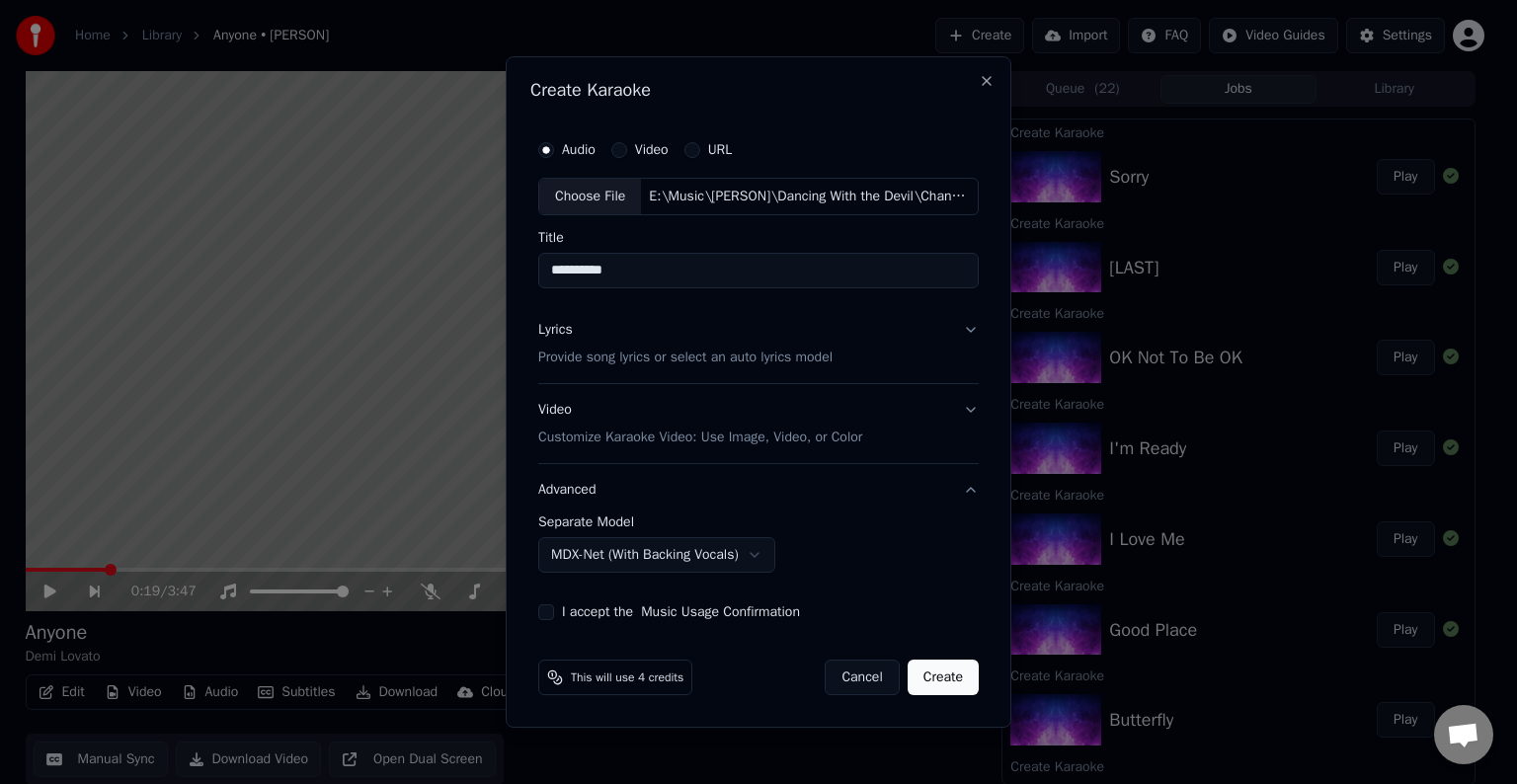 click on "I accept the   Music Usage Confirmation" at bounding box center (546, 612) 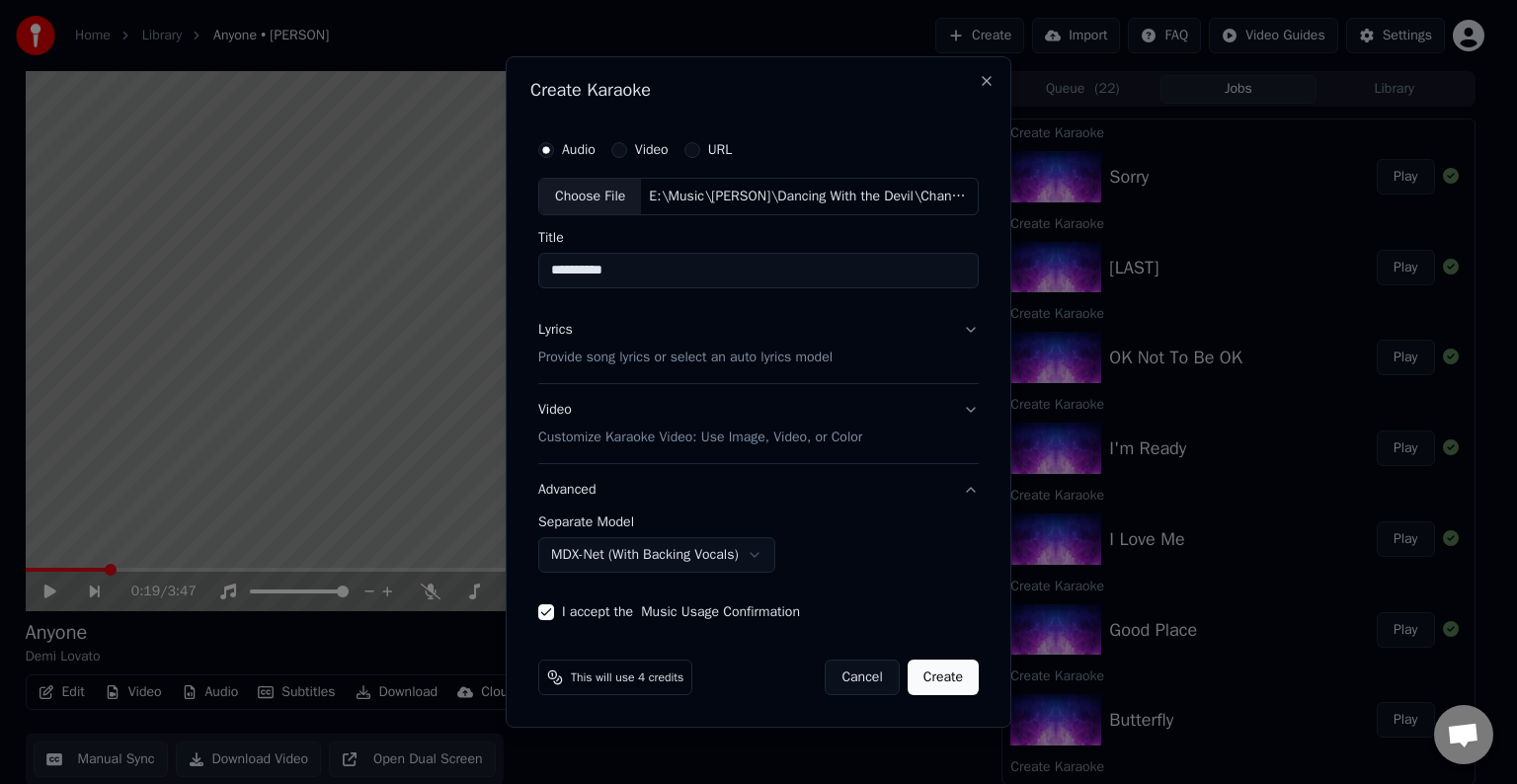 click on "Create" at bounding box center [943, 677] 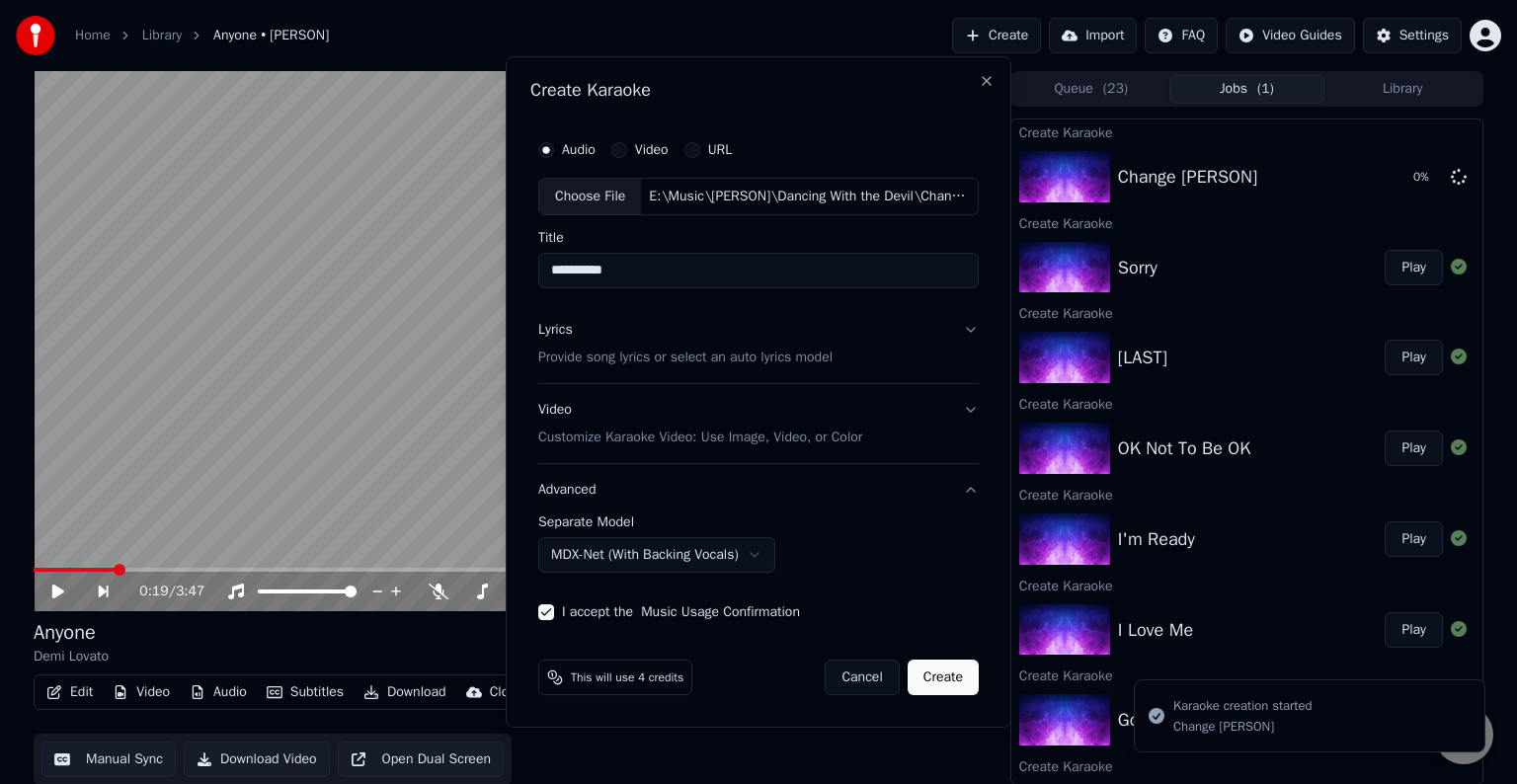 select on "******" 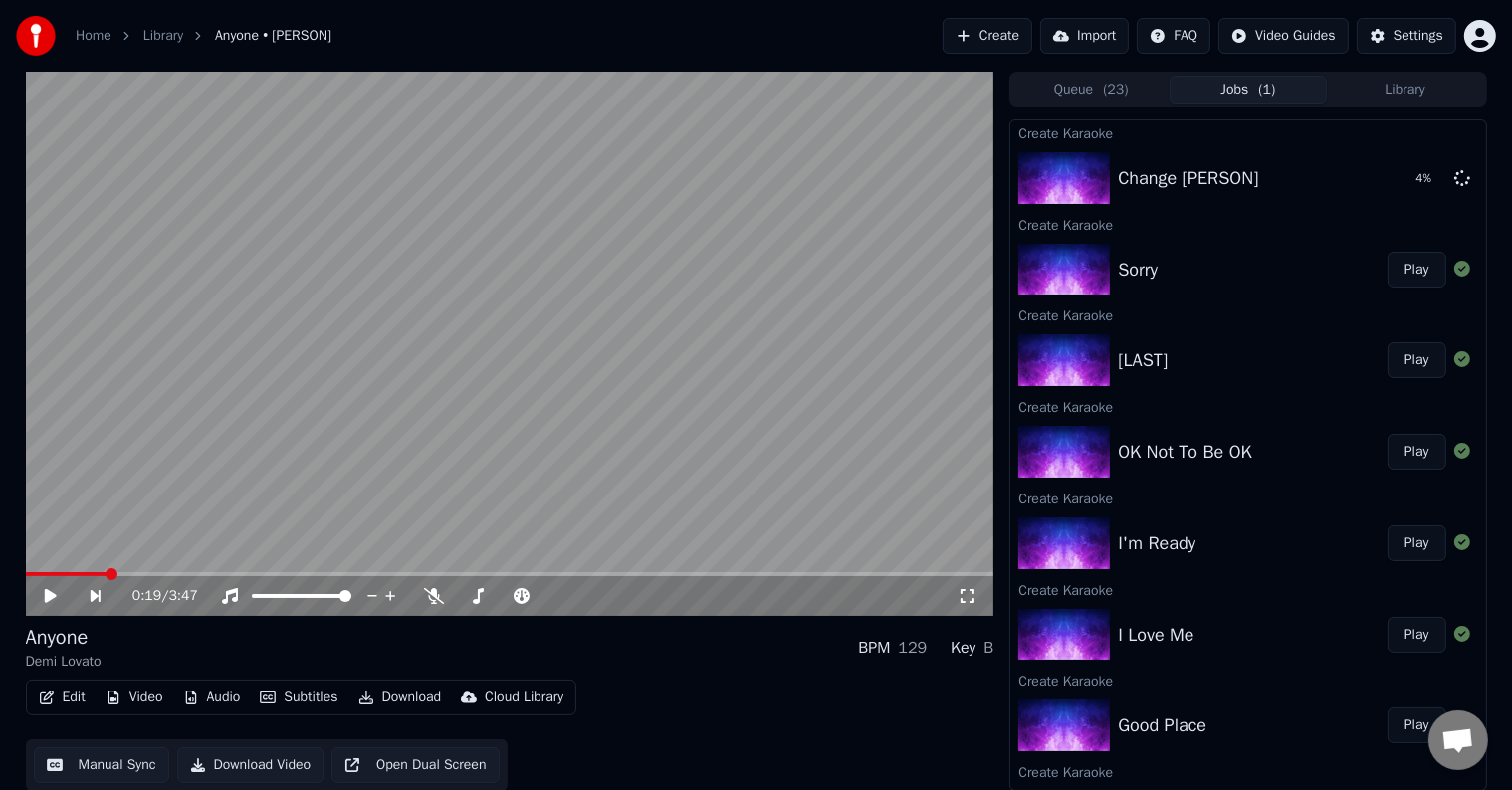 click on "Create" at bounding box center (987, 36) 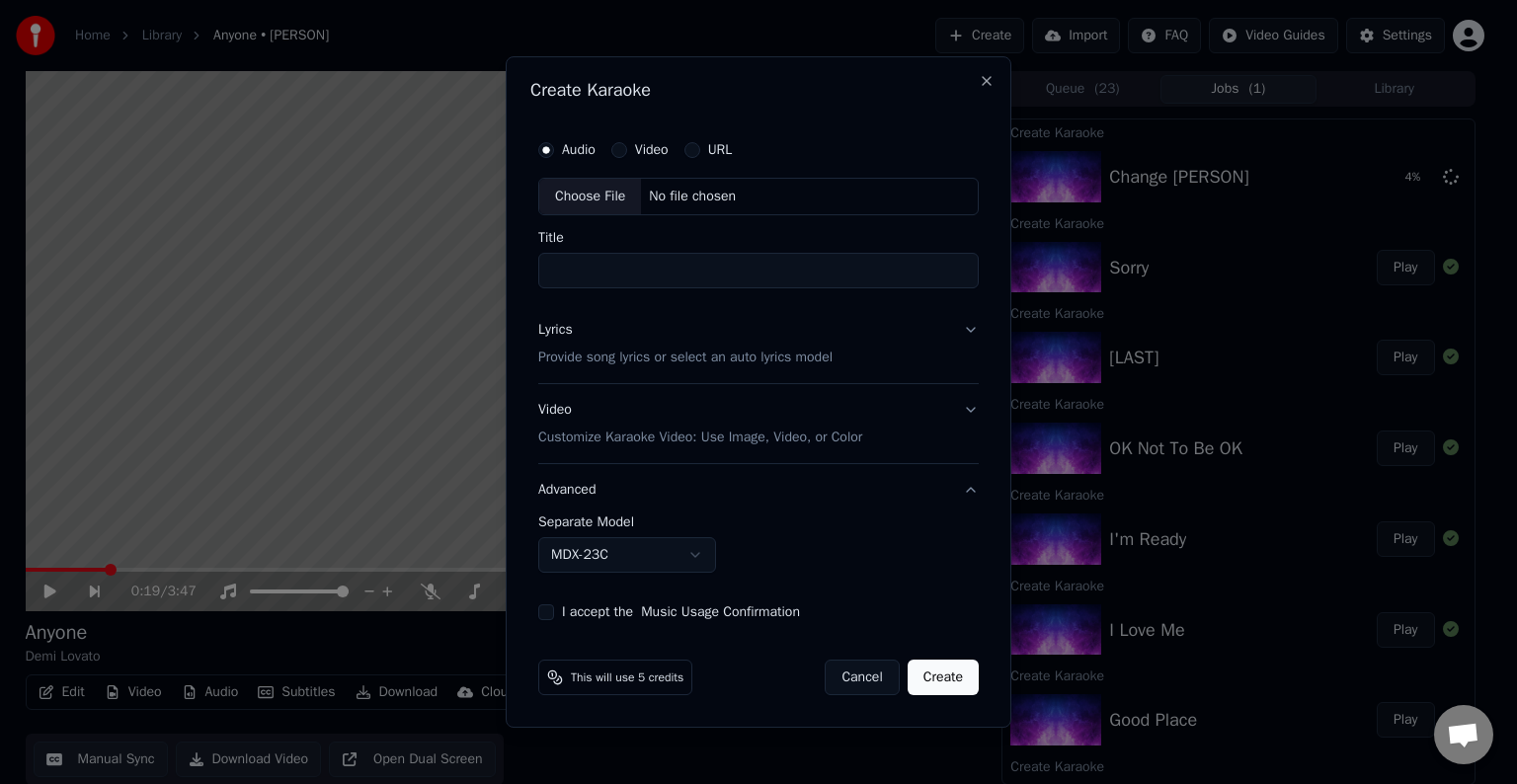 click on "Choose File" at bounding box center (590, 196) 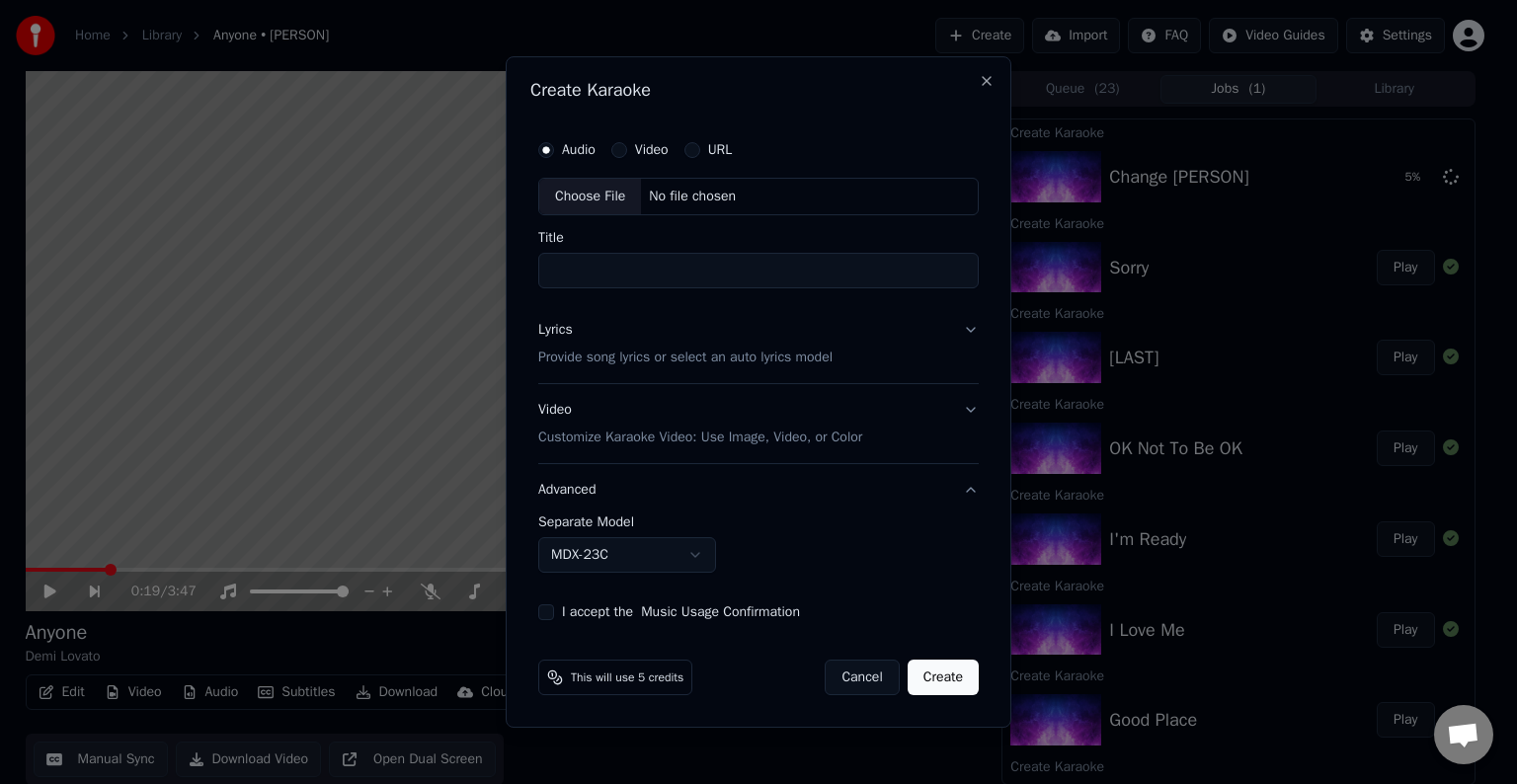 click on "Lyrics Provide song lyrics or select an auto lyrics model" at bounding box center [758, 344] 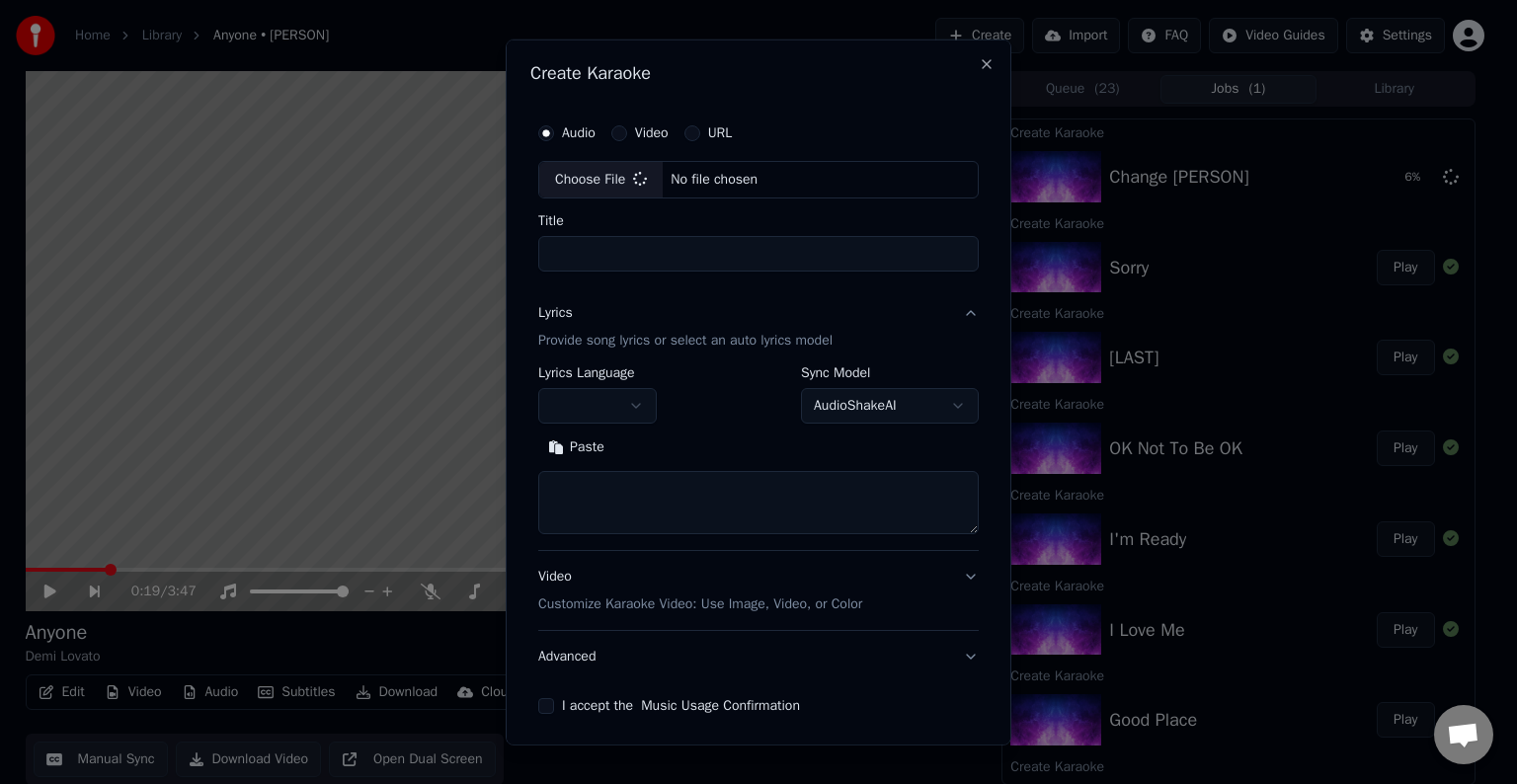 click at bounding box center (758, 503) 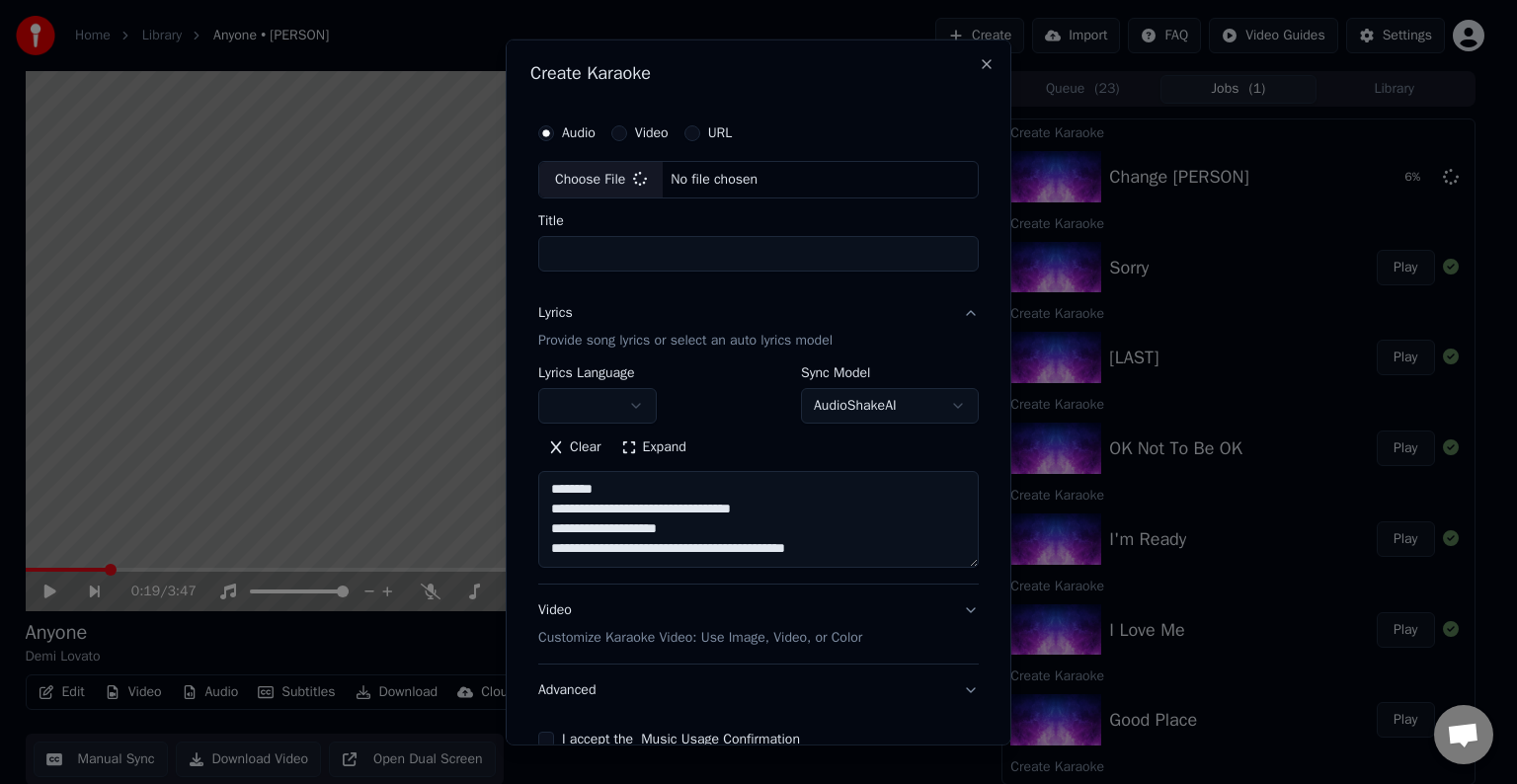 scroll, scrollTop: 43, scrollLeft: 0, axis: vertical 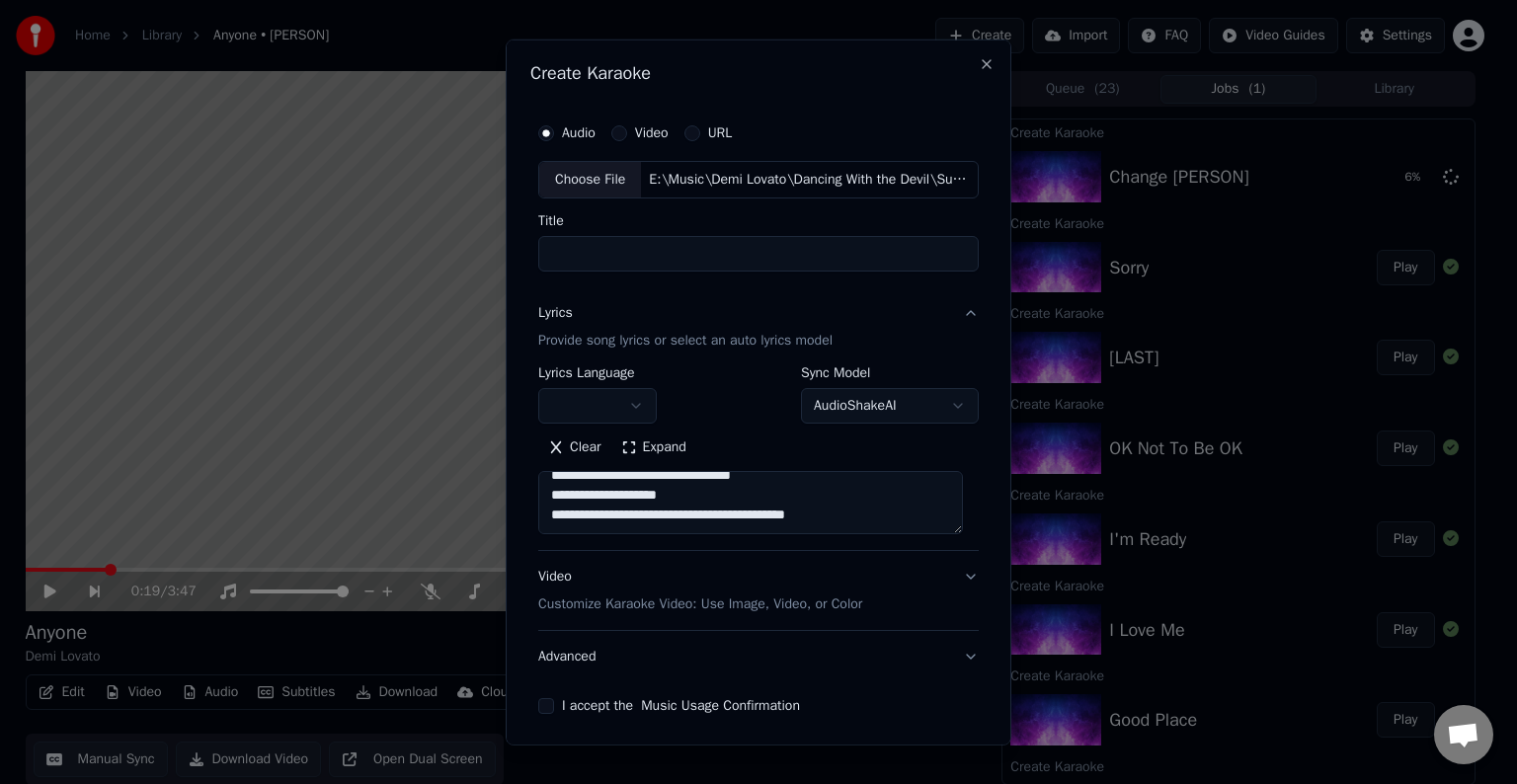 type on "******" 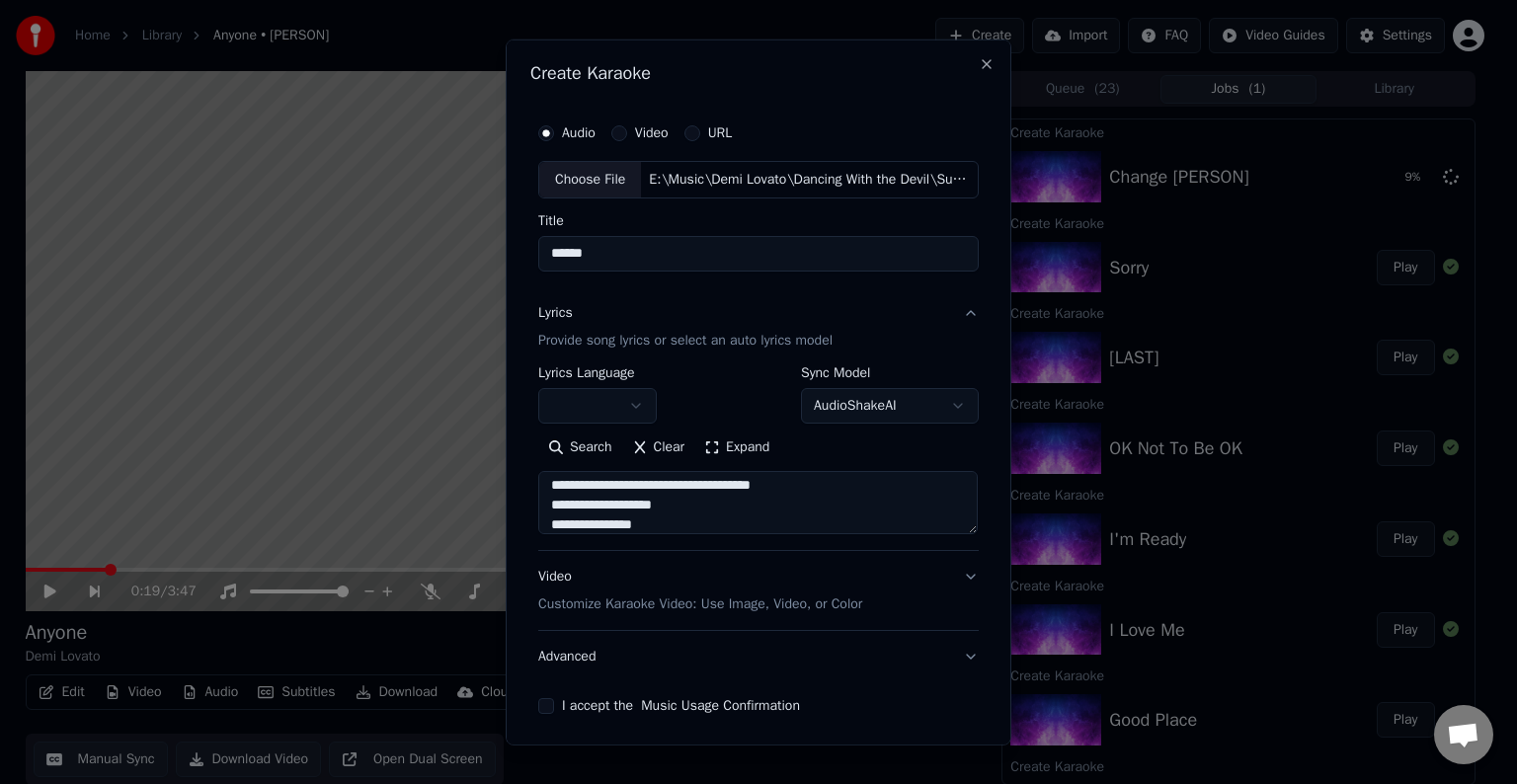 scroll, scrollTop: 300, scrollLeft: 0, axis: vertical 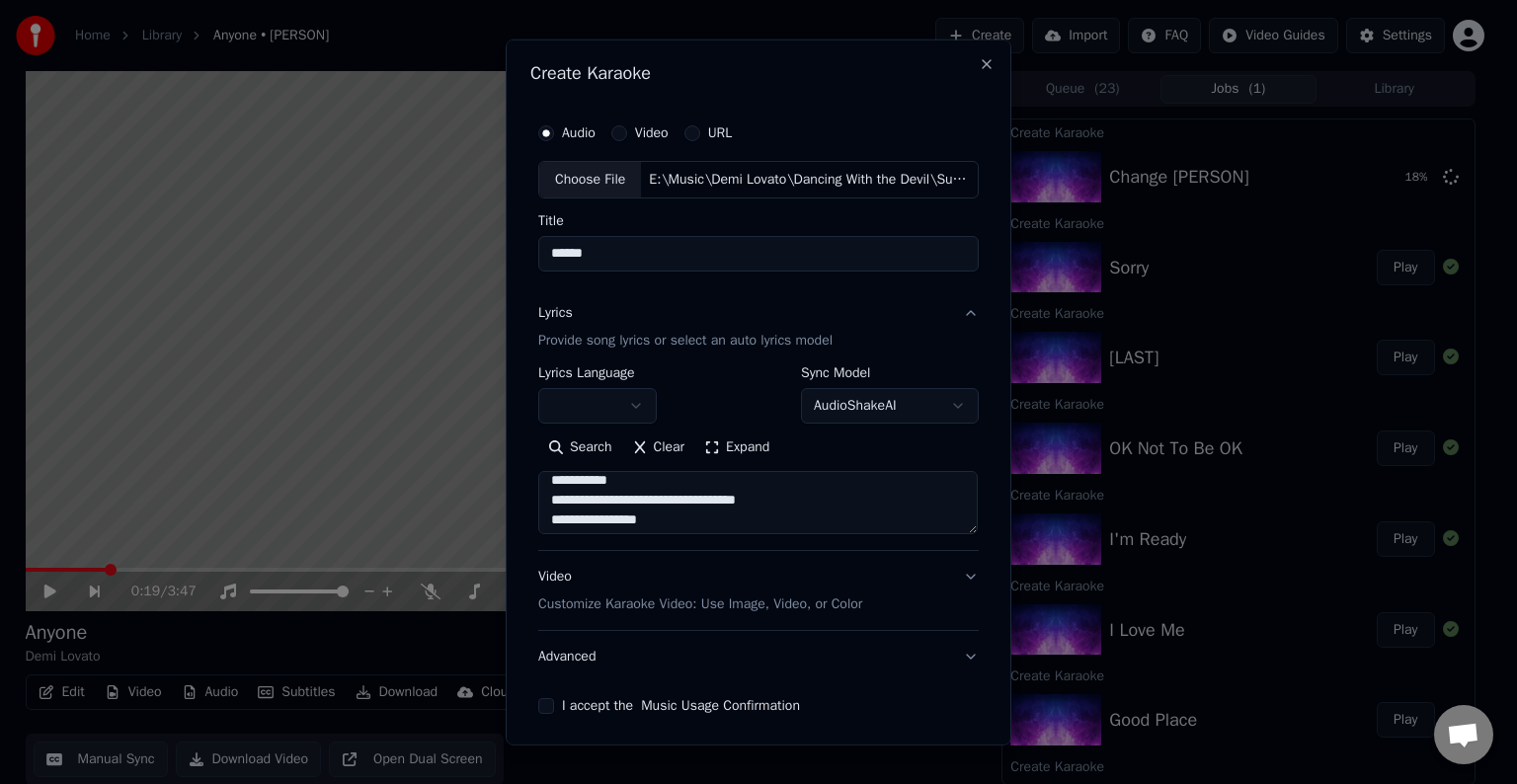 drag, startPoint x: 770, startPoint y: 509, endPoint x: 699, endPoint y: 510, distance: 71.00704 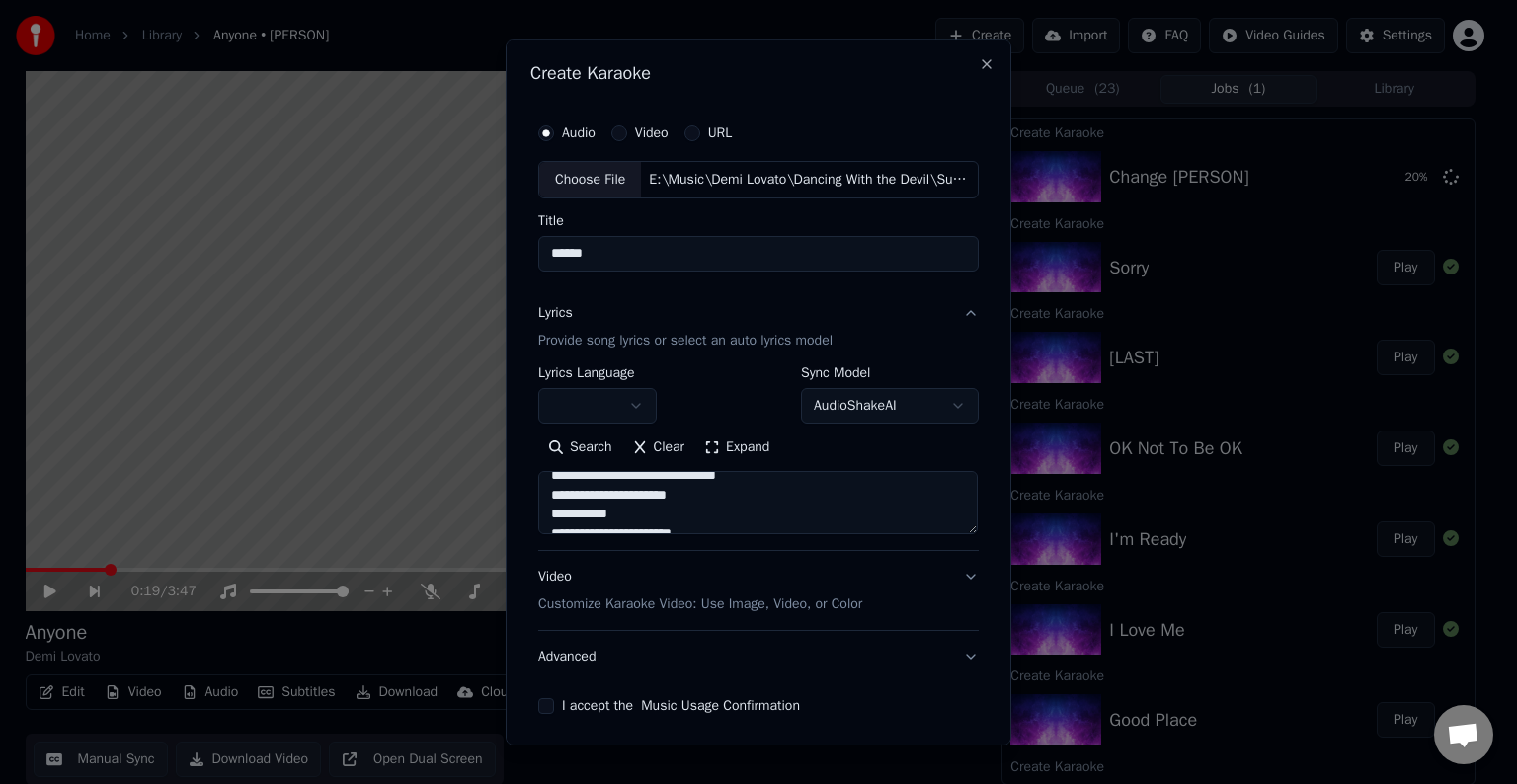 scroll, scrollTop: 561, scrollLeft: 0, axis: vertical 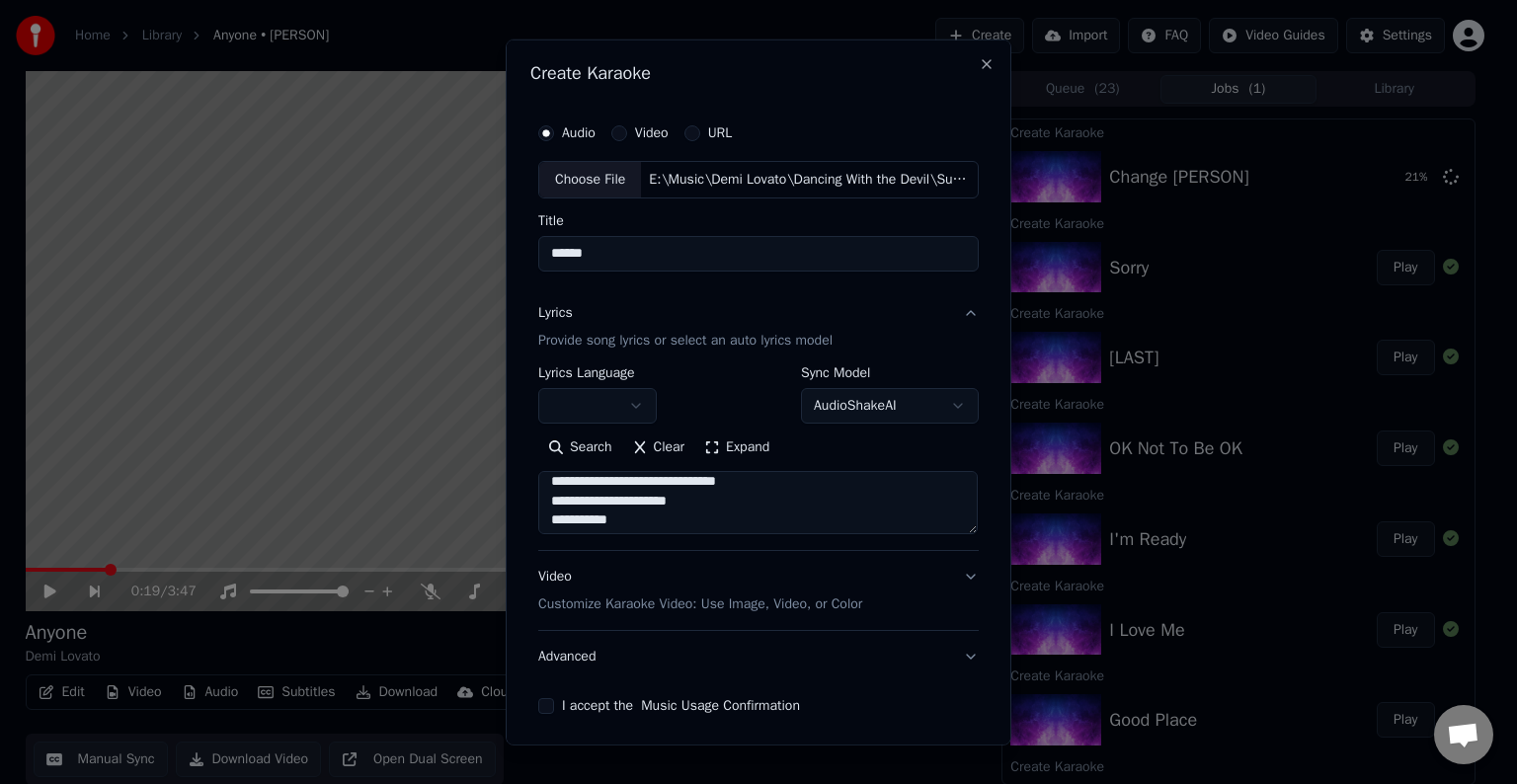 drag, startPoint x: 537, startPoint y: 494, endPoint x: 831, endPoint y: 623, distance: 321.05607 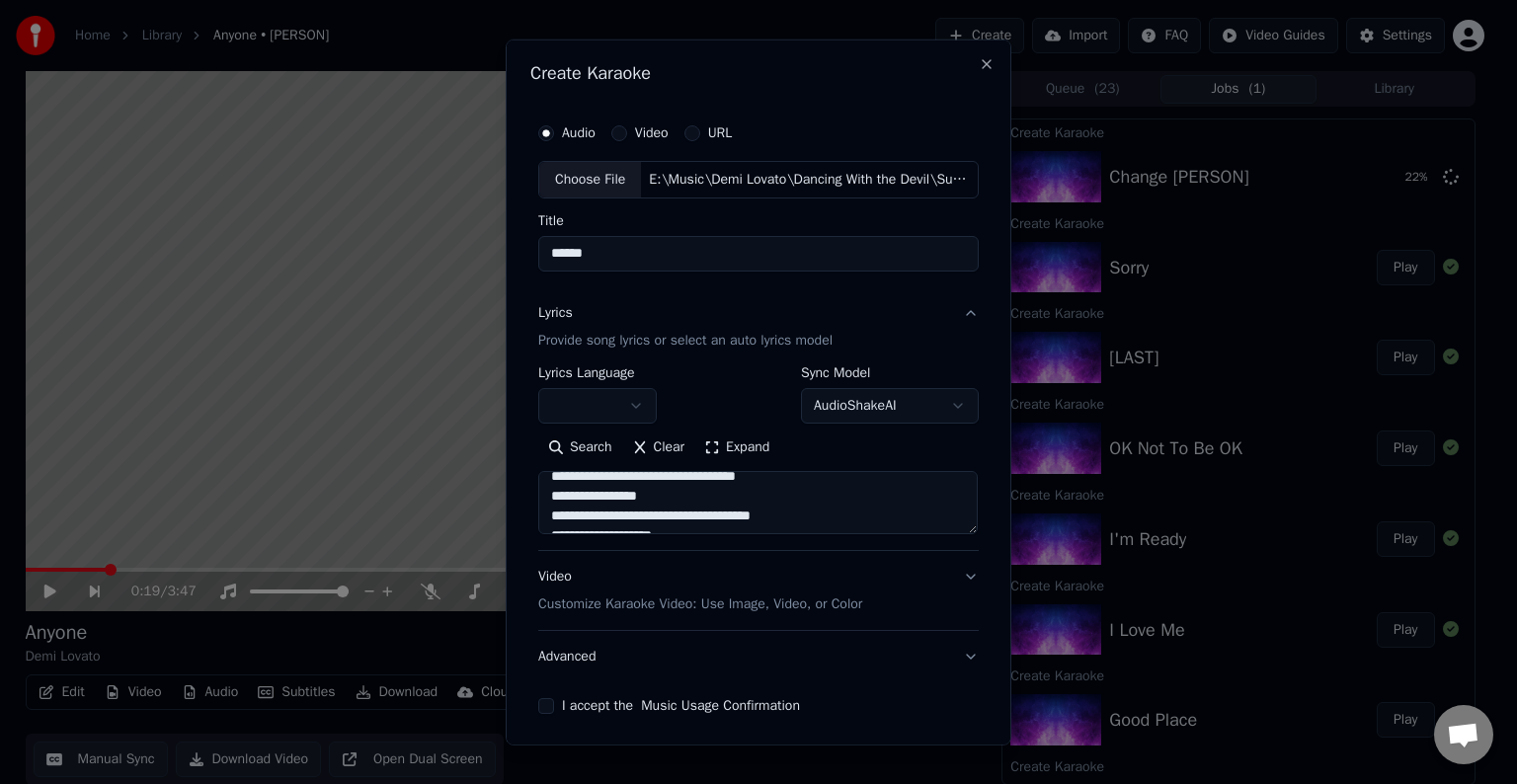 scroll, scrollTop: 604, scrollLeft: 0, axis: vertical 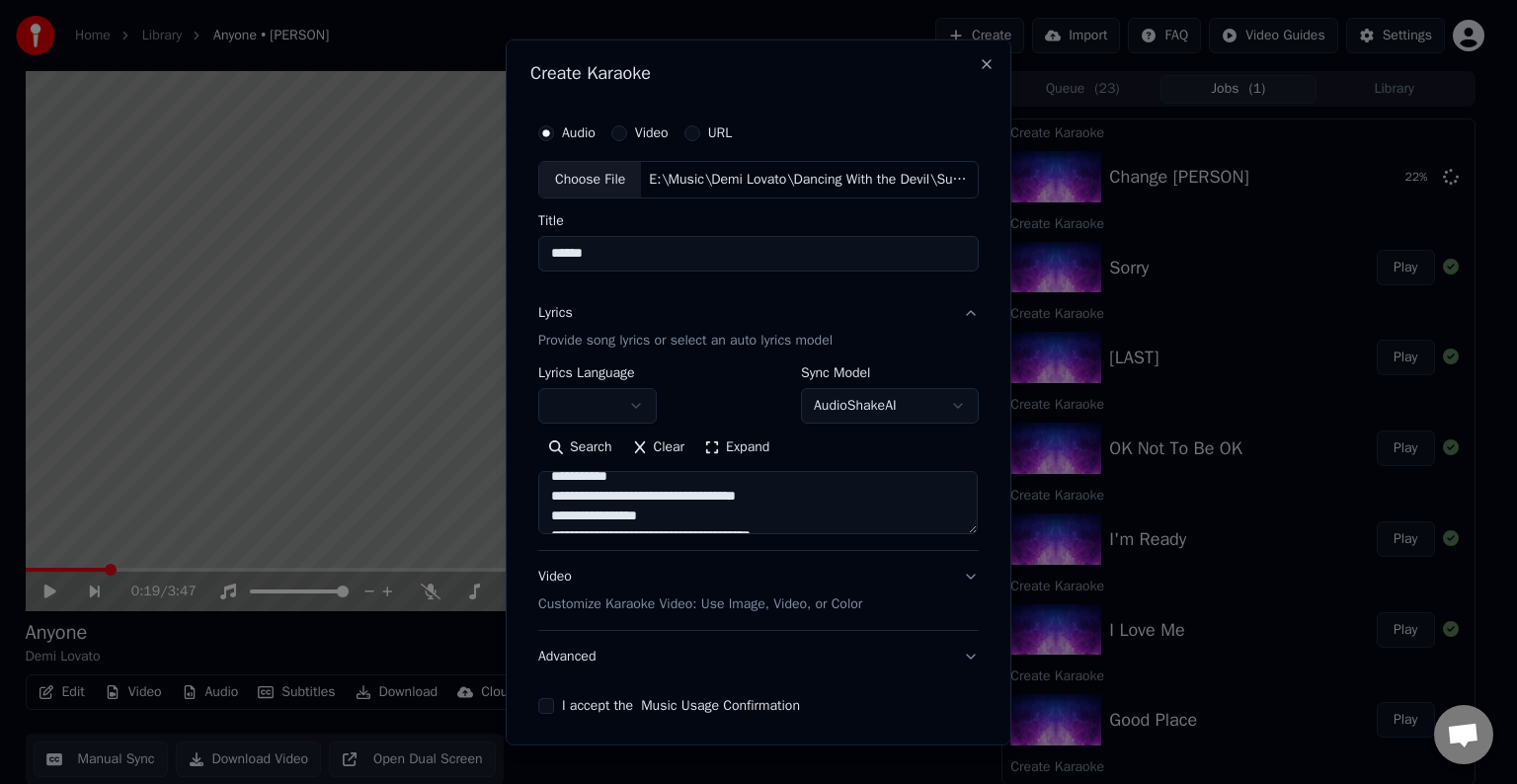 drag, startPoint x: 678, startPoint y: 495, endPoint x: 745, endPoint y: 498, distance: 67.06713 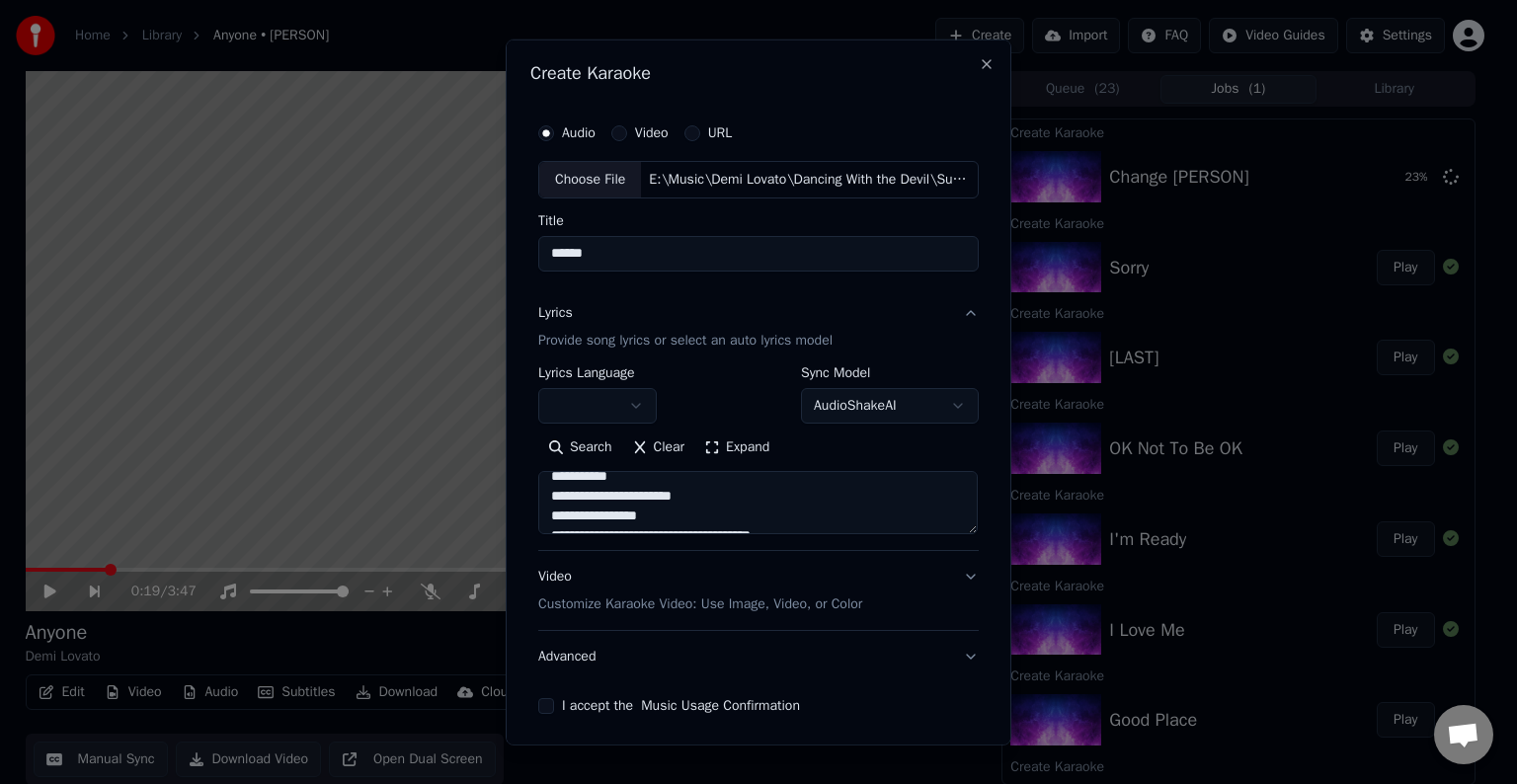 scroll, scrollTop: 683, scrollLeft: 0, axis: vertical 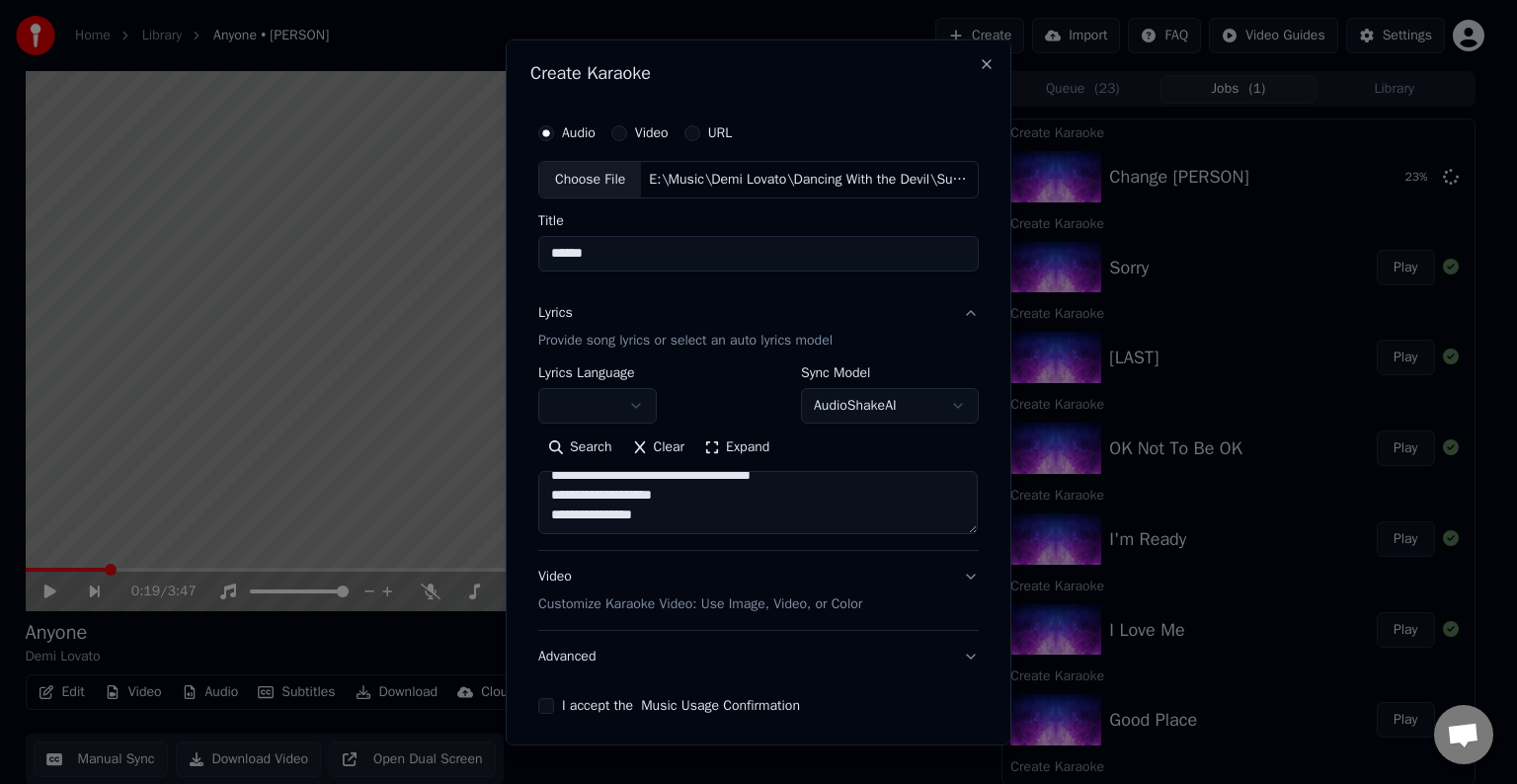 click on "**********" at bounding box center [758, 503] 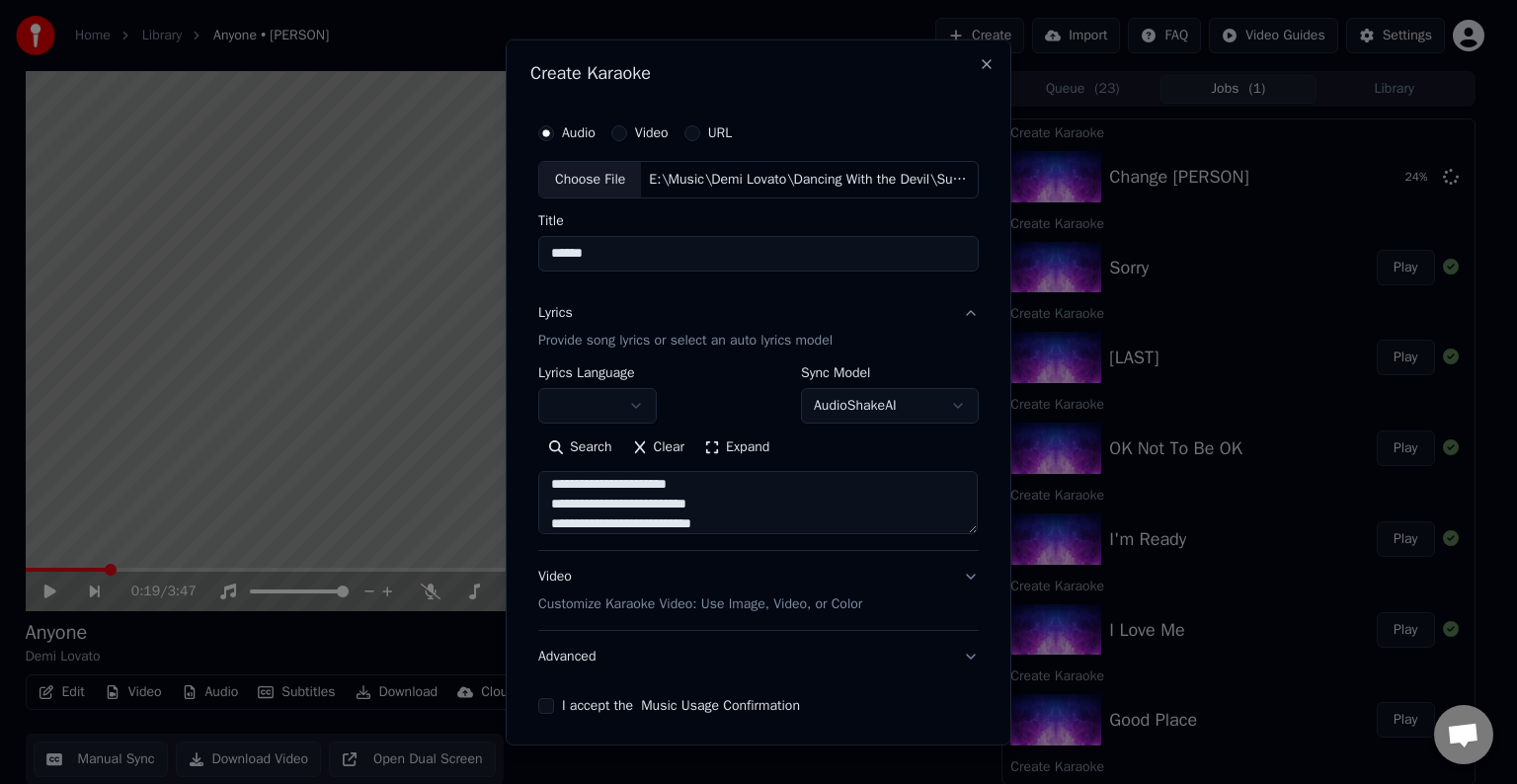 scroll, scrollTop: 833, scrollLeft: 0, axis: vertical 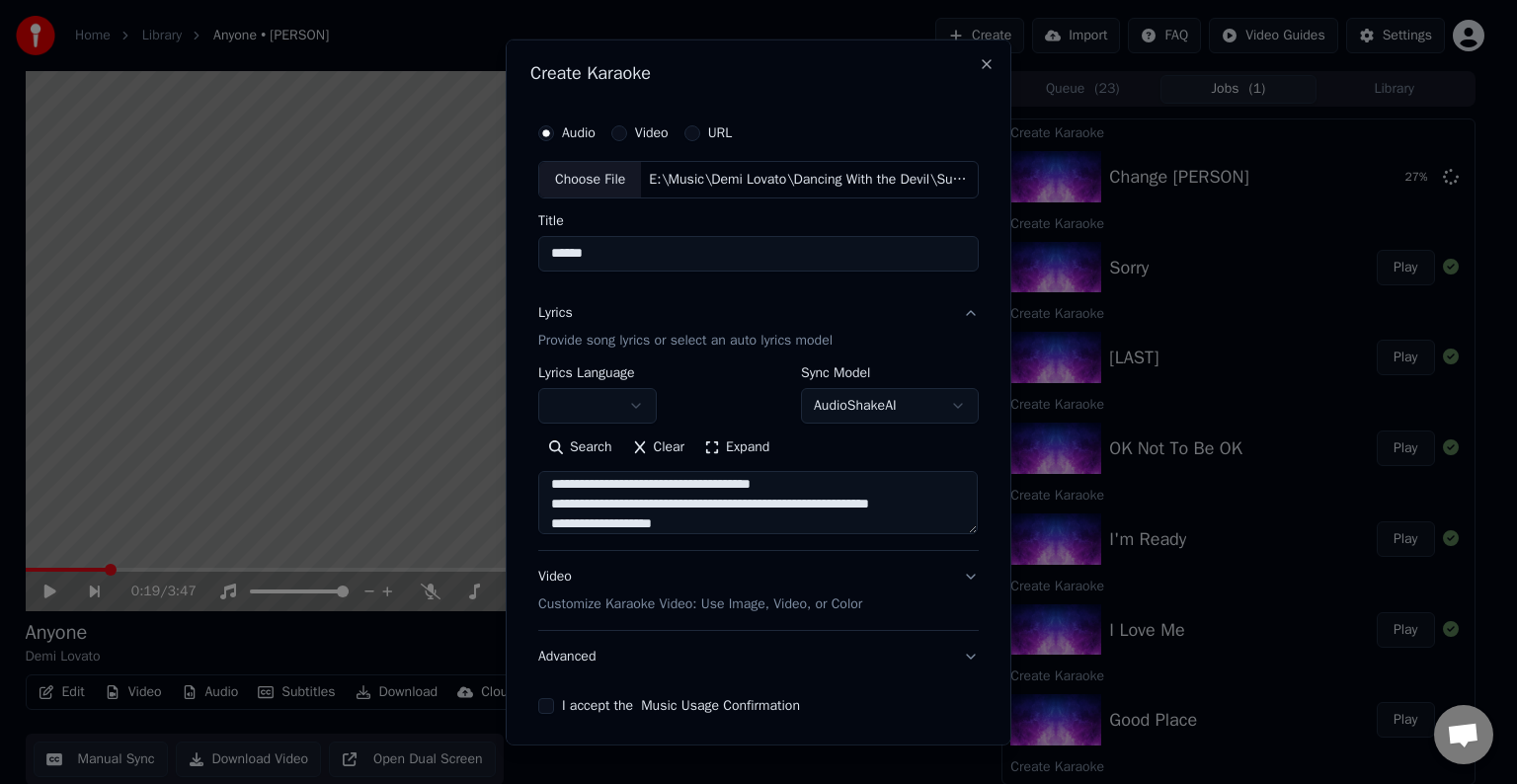 drag, startPoint x: 928, startPoint y: 505, endPoint x: 536, endPoint y: 498, distance: 392.0625 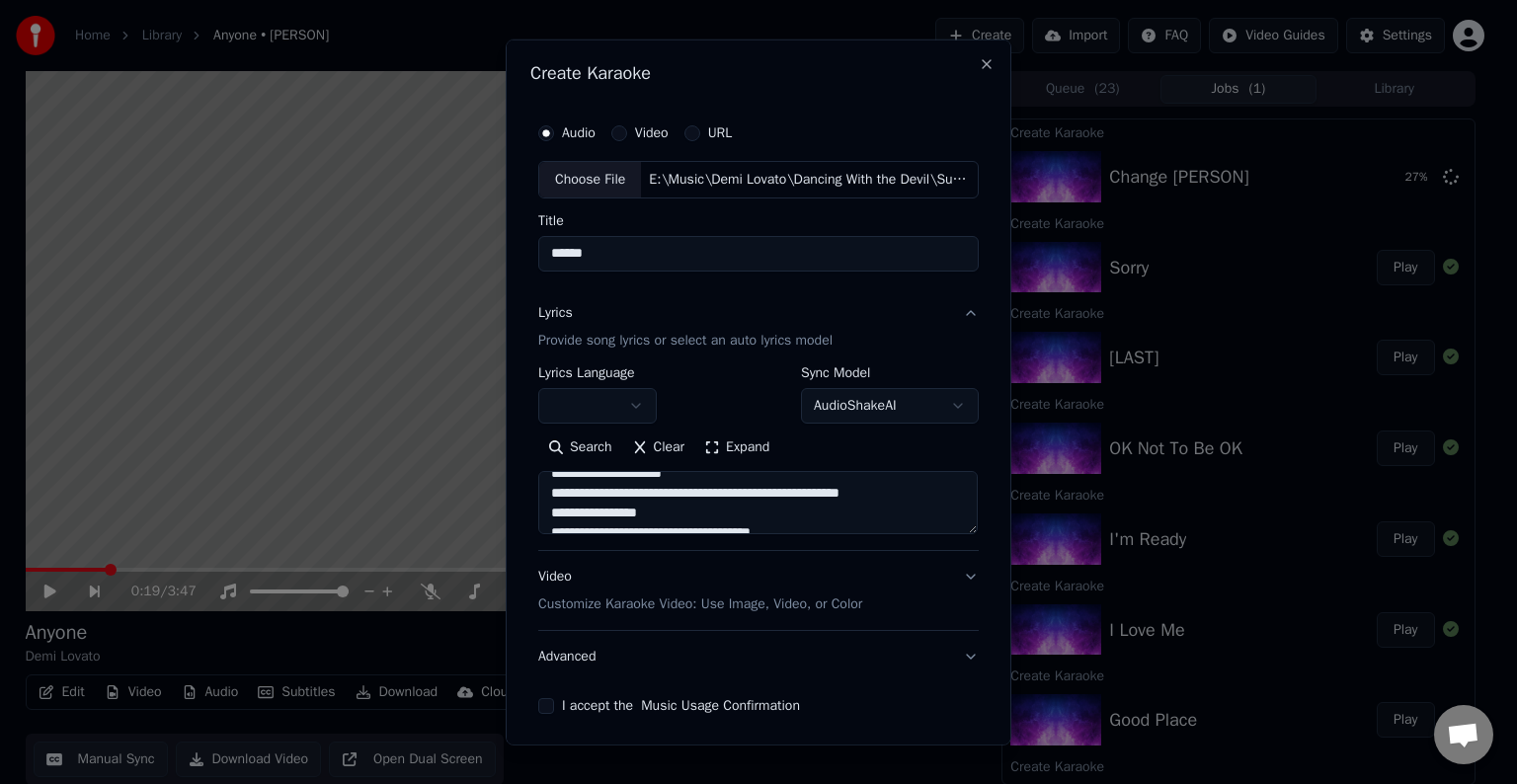 scroll, scrollTop: 901, scrollLeft: 0, axis: vertical 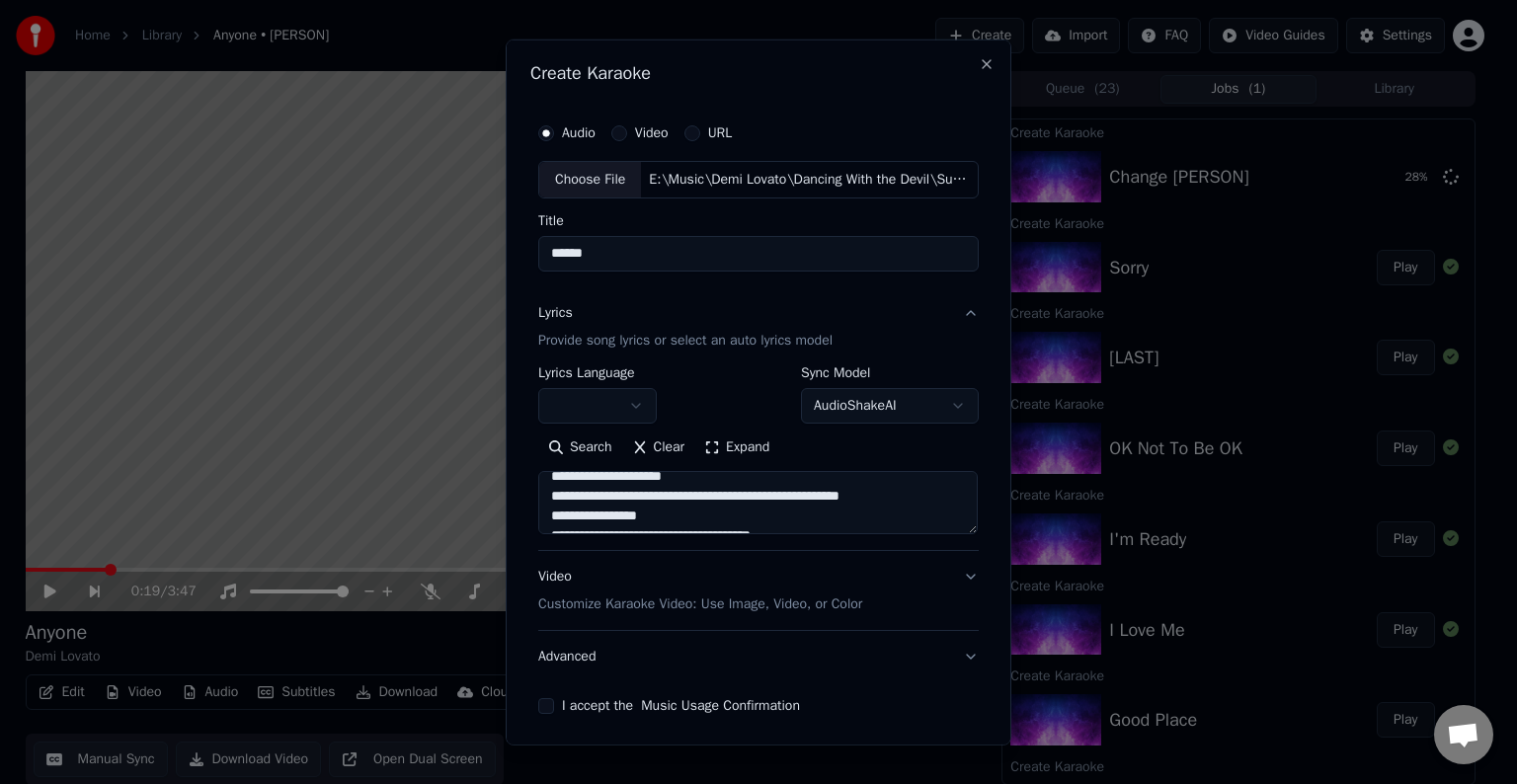 drag, startPoint x: 869, startPoint y: 500, endPoint x: 693, endPoint y: 502, distance: 176.01136 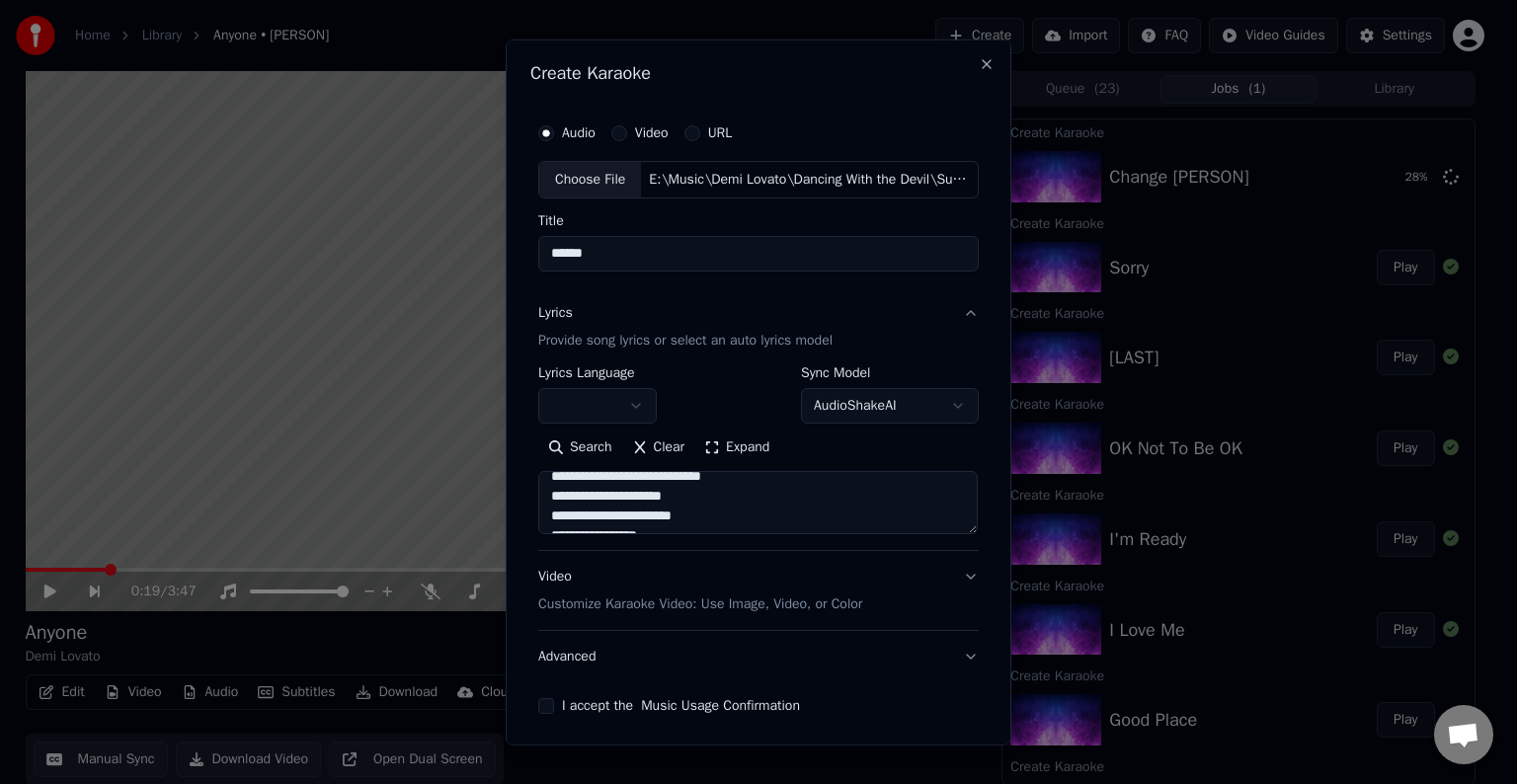 scroll, scrollTop: 875, scrollLeft: 0, axis: vertical 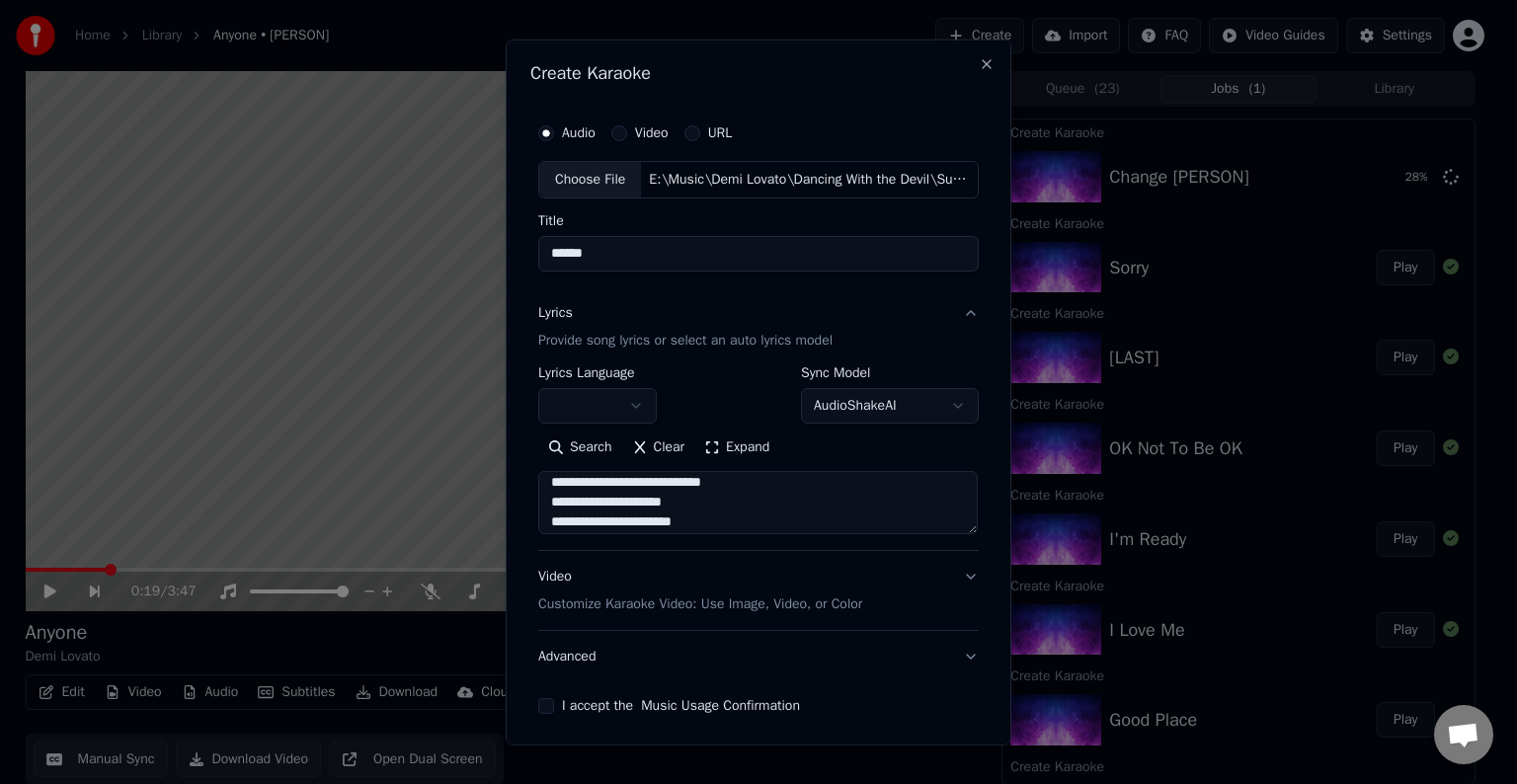 drag, startPoint x: 693, startPoint y: 502, endPoint x: 624, endPoint y: 503, distance: 69.00725 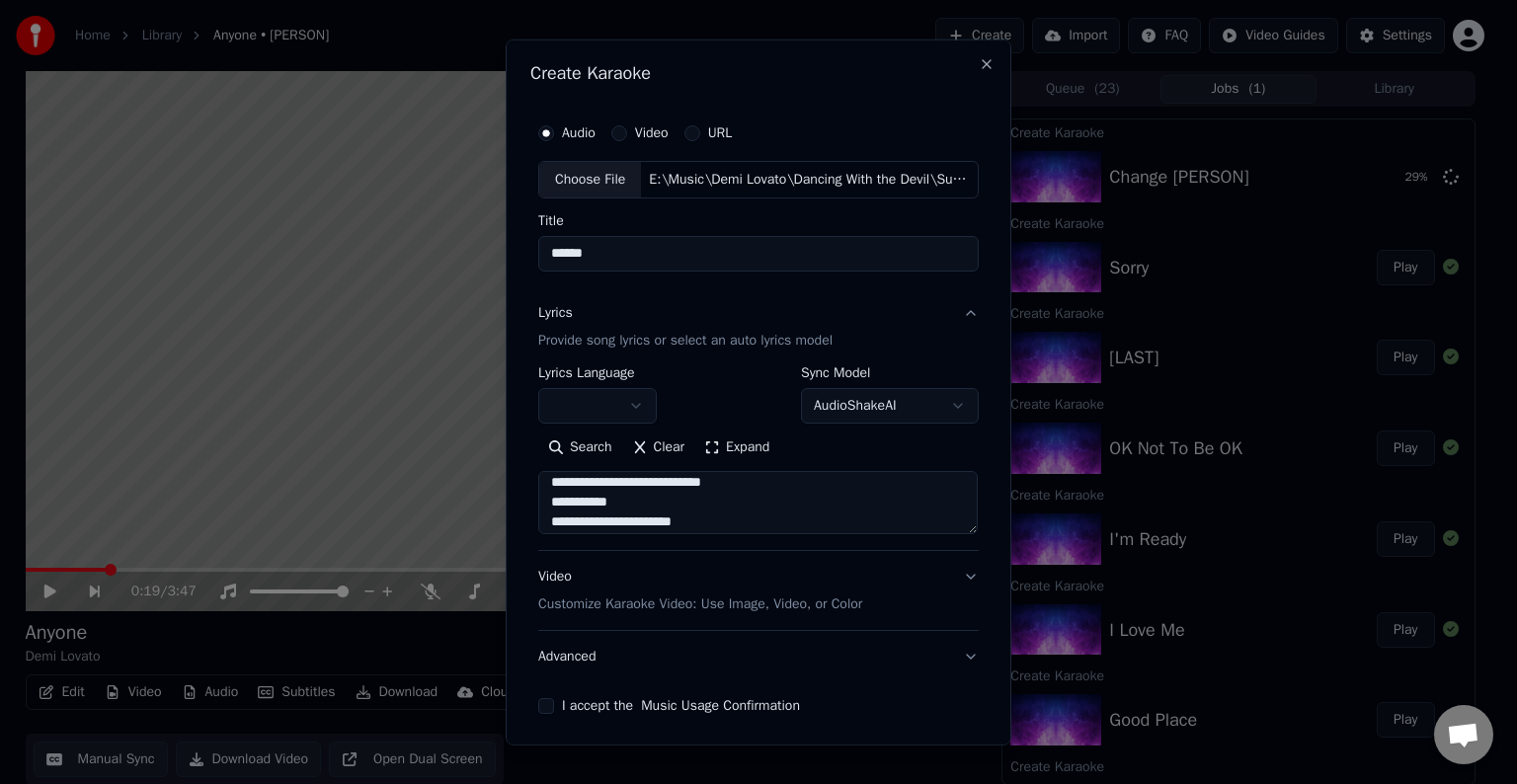 click at bounding box center (758, 503) 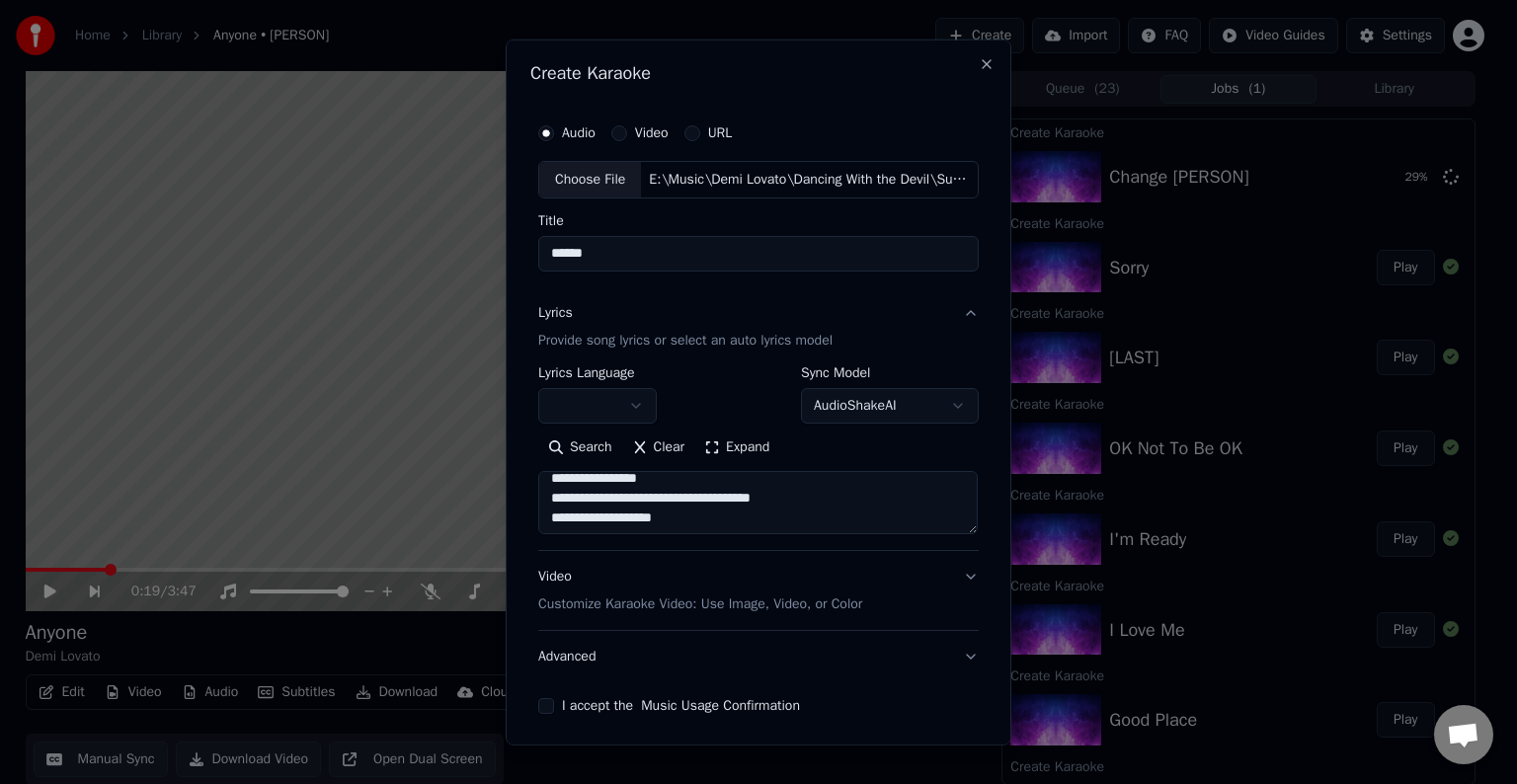 scroll, scrollTop: 980, scrollLeft: 0, axis: vertical 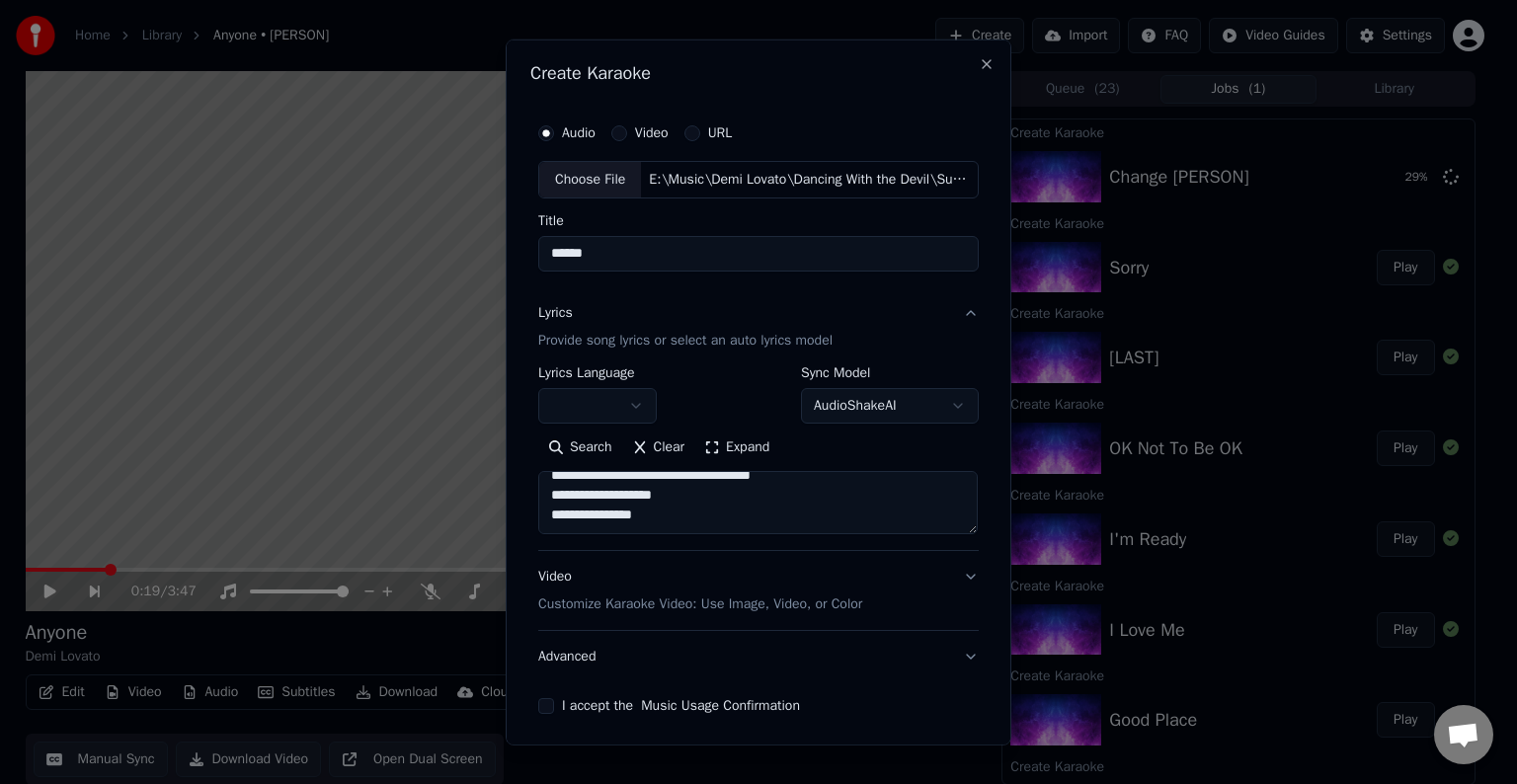 click at bounding box center (758, 503) 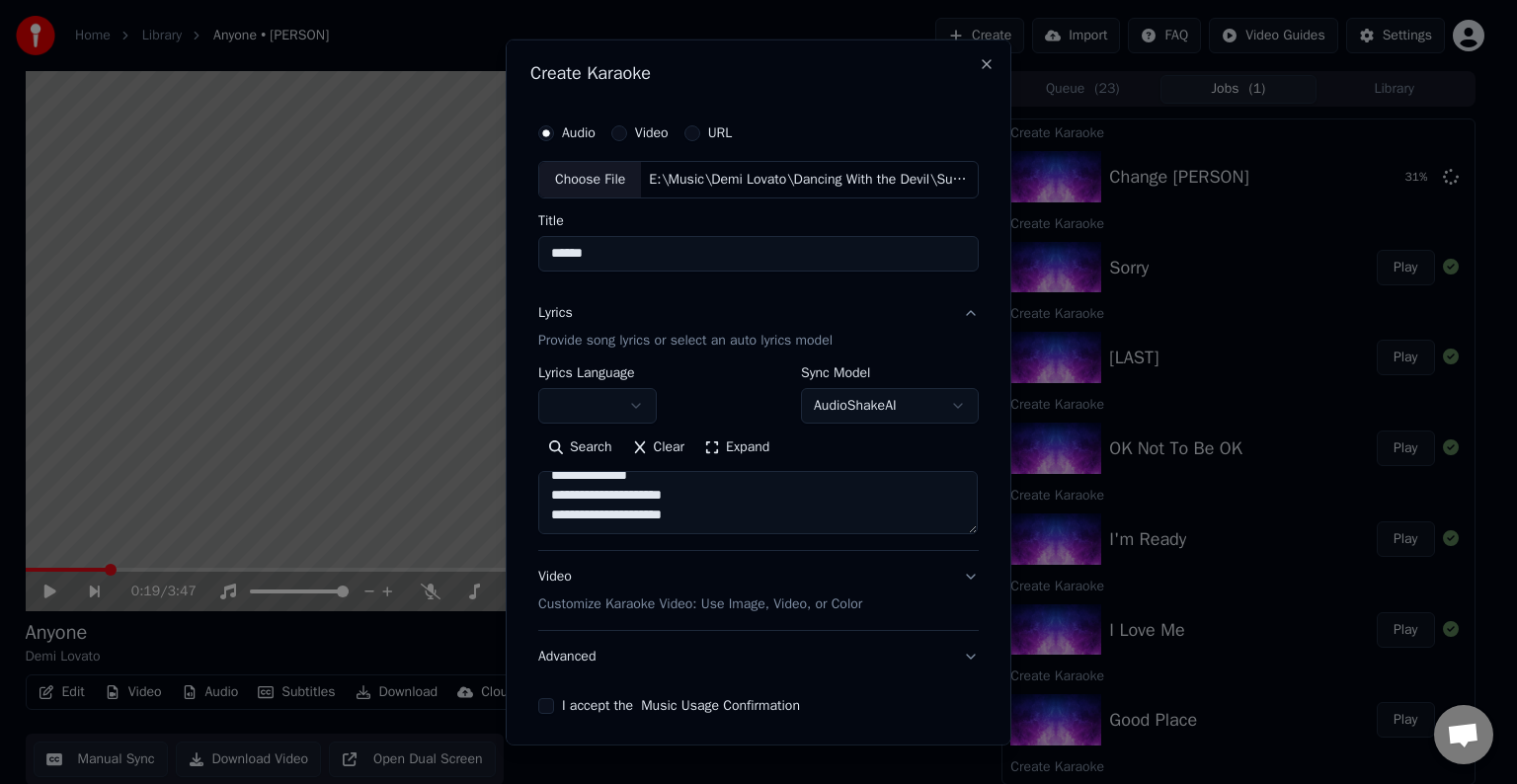 scroll, scrollTop: 999, scrollLeft: 0, axis: vertical 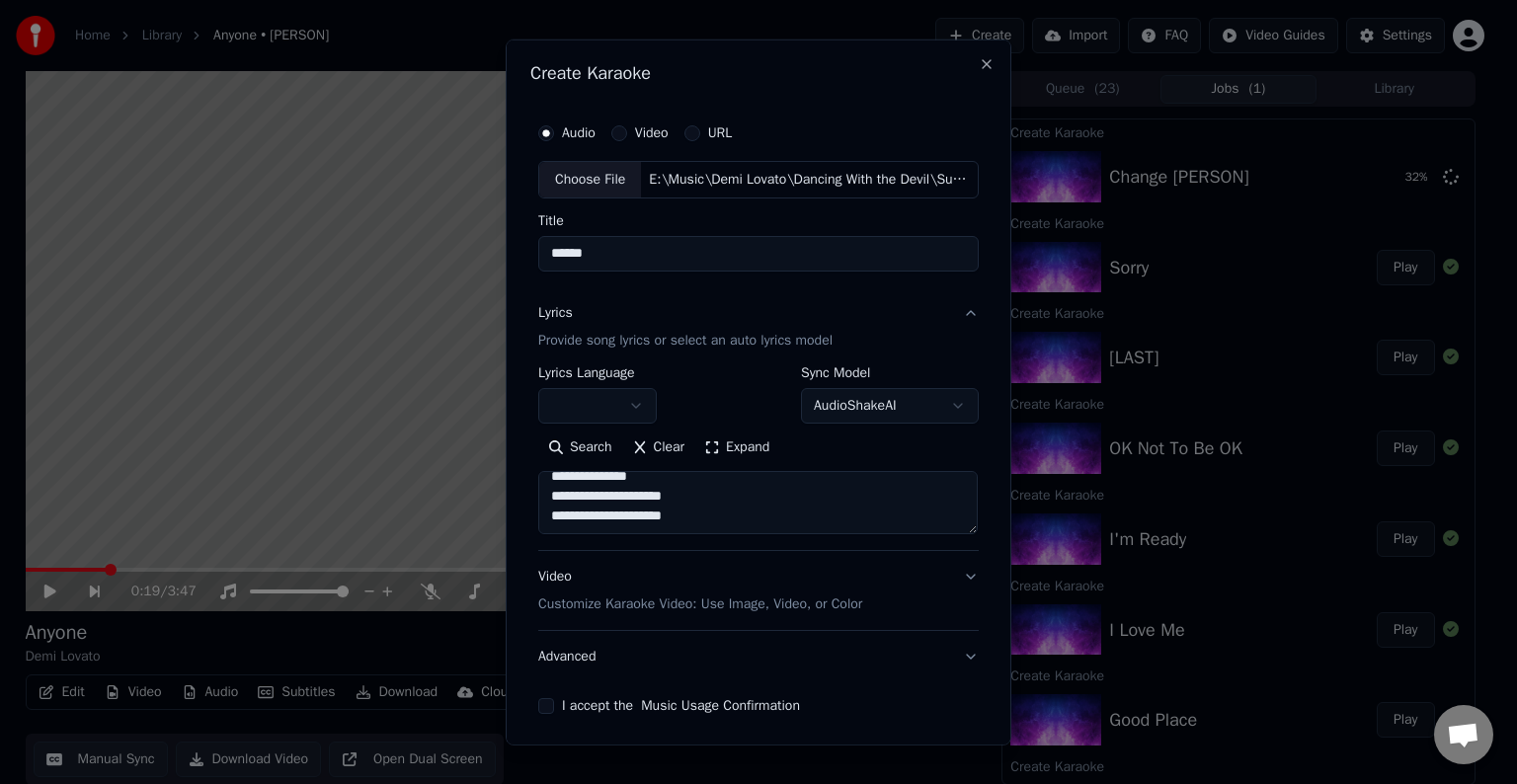 type on "**********" 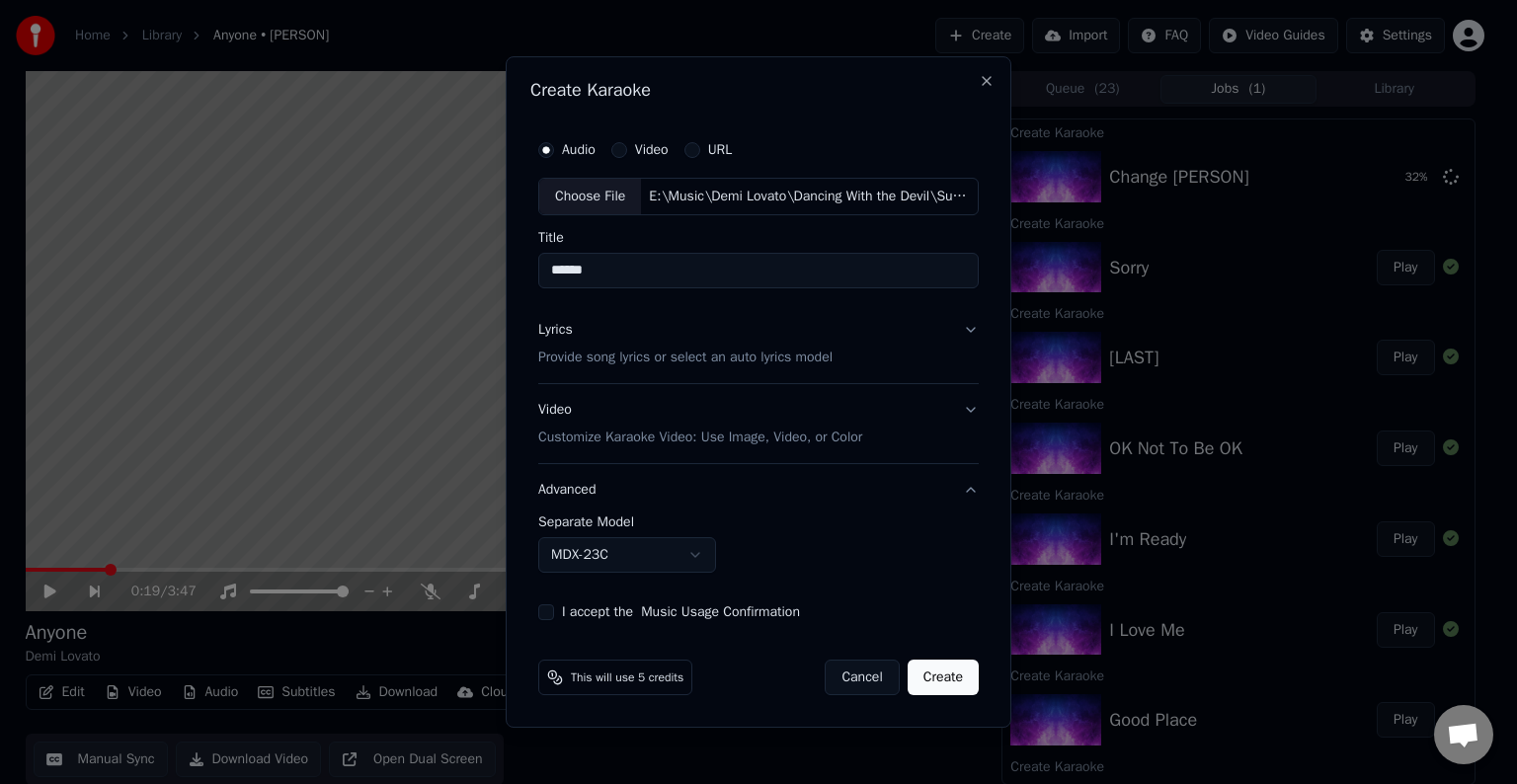 click on "Home Library Anyone • [PERSON] Create Import FAQ Video Guides Settings 0:19  /  3:47 Anyone [PERSON] BPM 129 Key B Edit Video Audio Subtitles Download Cloud Library Manual Sync Download Video Open Dual Screen Queue ( 23 ) Jobs ( 1 ) Library Create Karaoke Change You 32 % Create Karaoke Sorry Play Create Karaoke Gray Play Create Karaoke OK Not To Be OK Play Create Karaoke I'm Ready Play Create Karaoke I Love Me Play Create Karaoke Good Place Play Create Karaoke Butterfly Play Create Karaoke Mad World Play Create Karaoke California Sober Play Create Karaoke My Girlfriends Are My Boyfriend (feat. Saweetie) Play Create Karaoke 15 Minutes Play Create Karaoke Carefully Play Create Karaoke The Kind Of Lover I Am Play Create Karaoke Carefully Create Karaoke What Other People Say Play Create Karaoke Met Him Last Night Play Create Karaoke The Way You Don't Look At Me Play Create Karaoke Melon Cake Play Create Karaoke The Way You Don't Look At Me Create Karaoke Lonely People Play Create Karaoke Play Play Play" at bounding box center (750, 392) 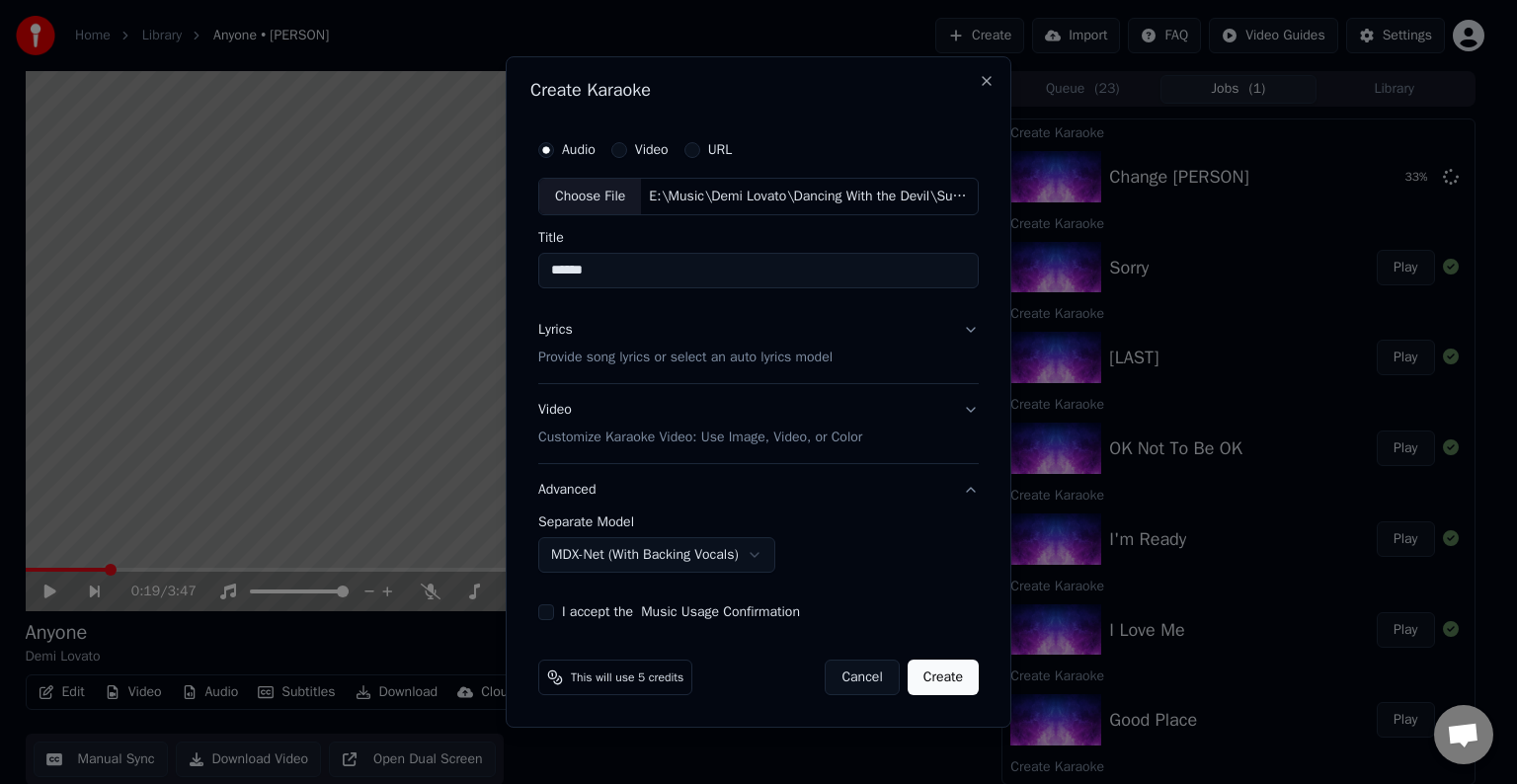 click on "I accept the   Music Usage Confirmation" at bounding box center [546, 612] 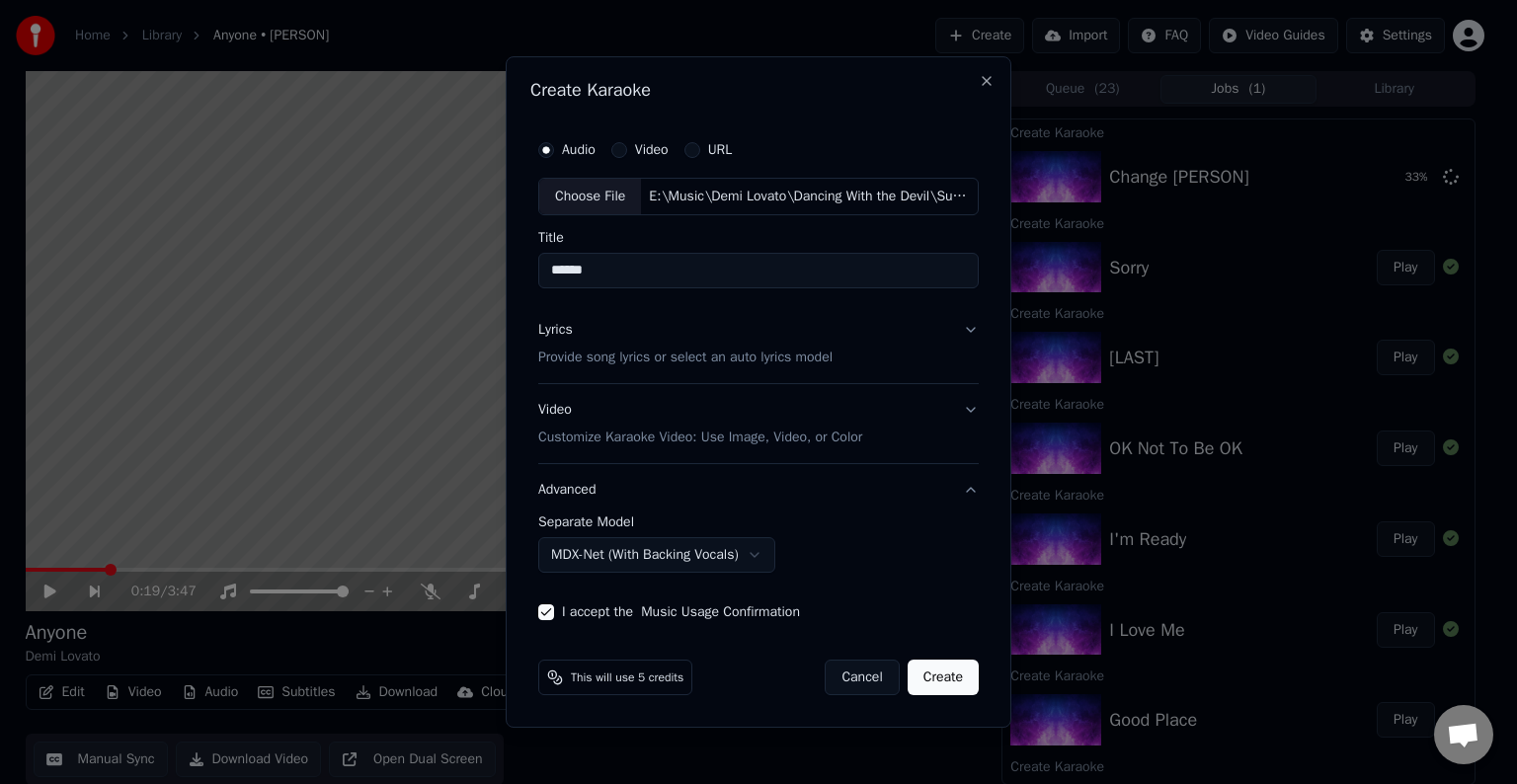 click on "Create" at bounding box center [943, 677] 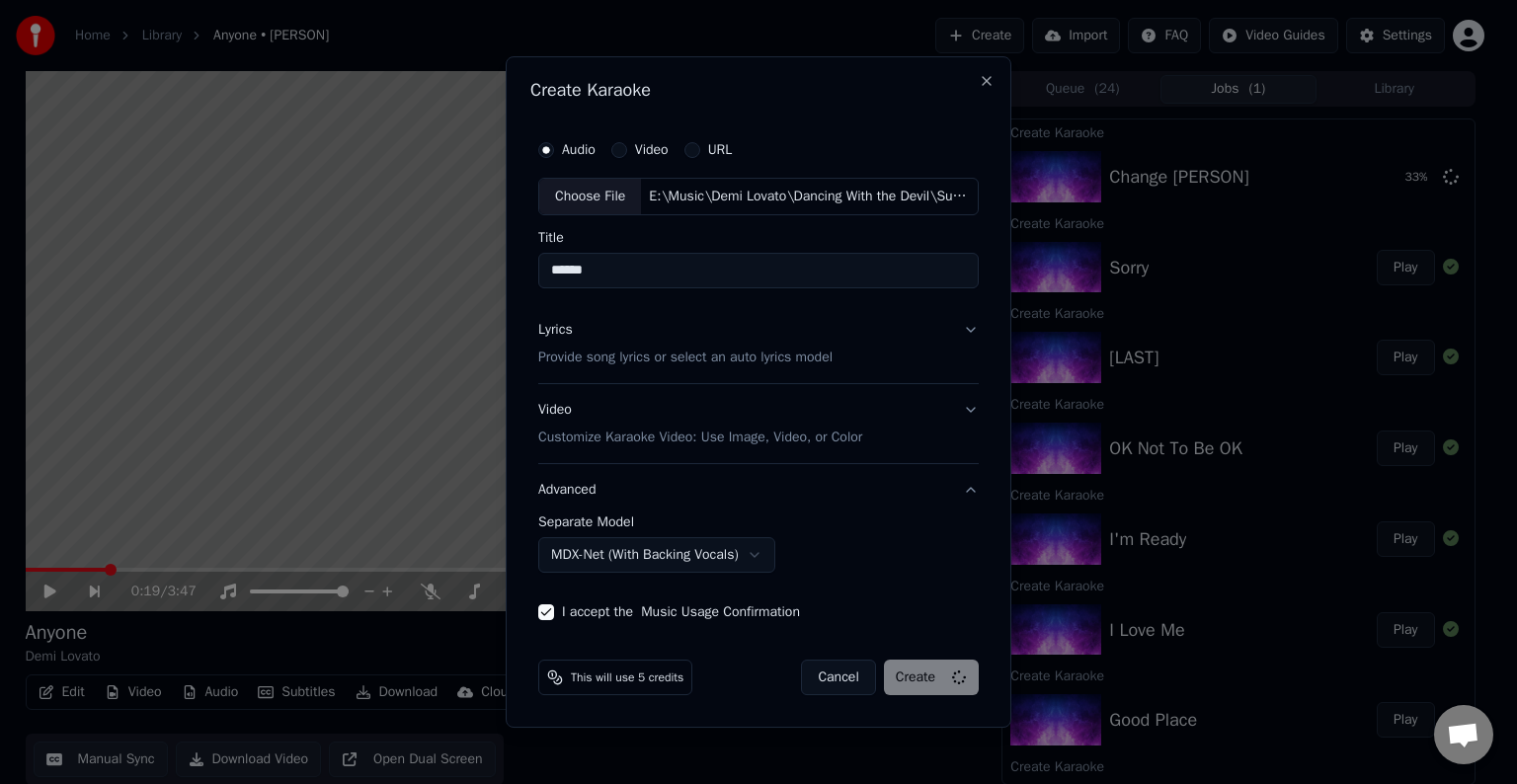 select on "******" 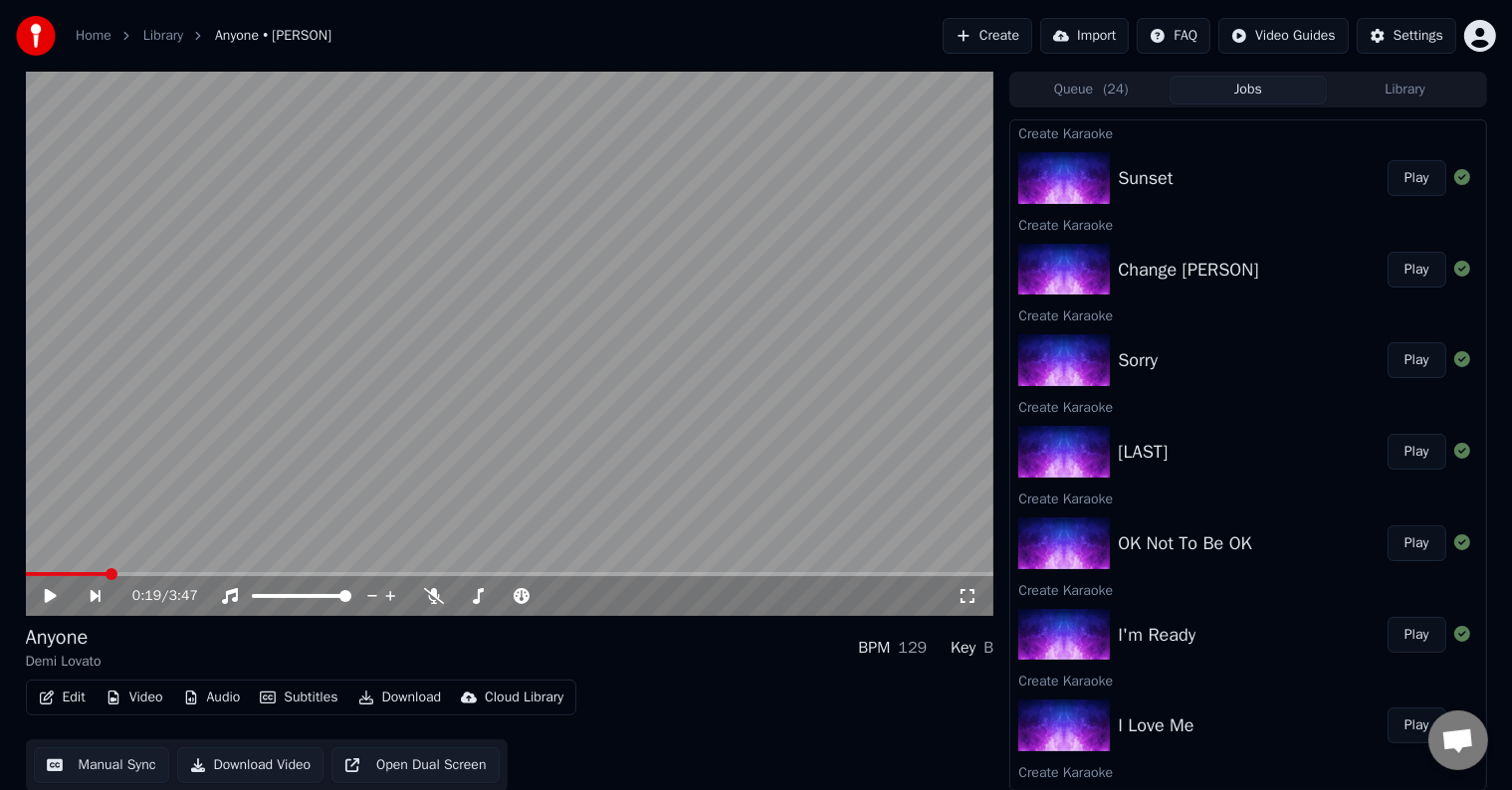 click on "Home" at bounding box center (94, 36) 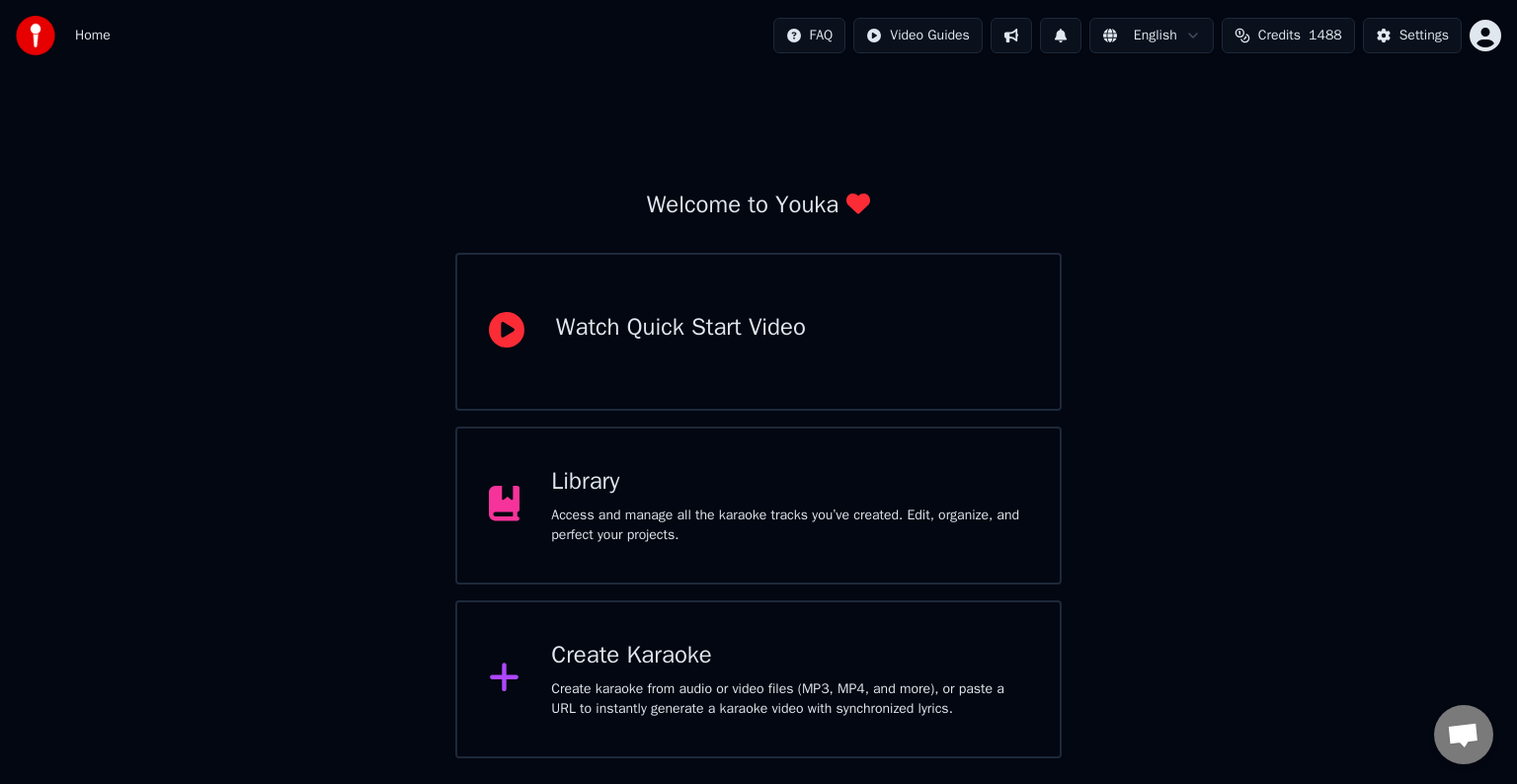 click on "Credits 1488" at bounding box center (1288, 36) 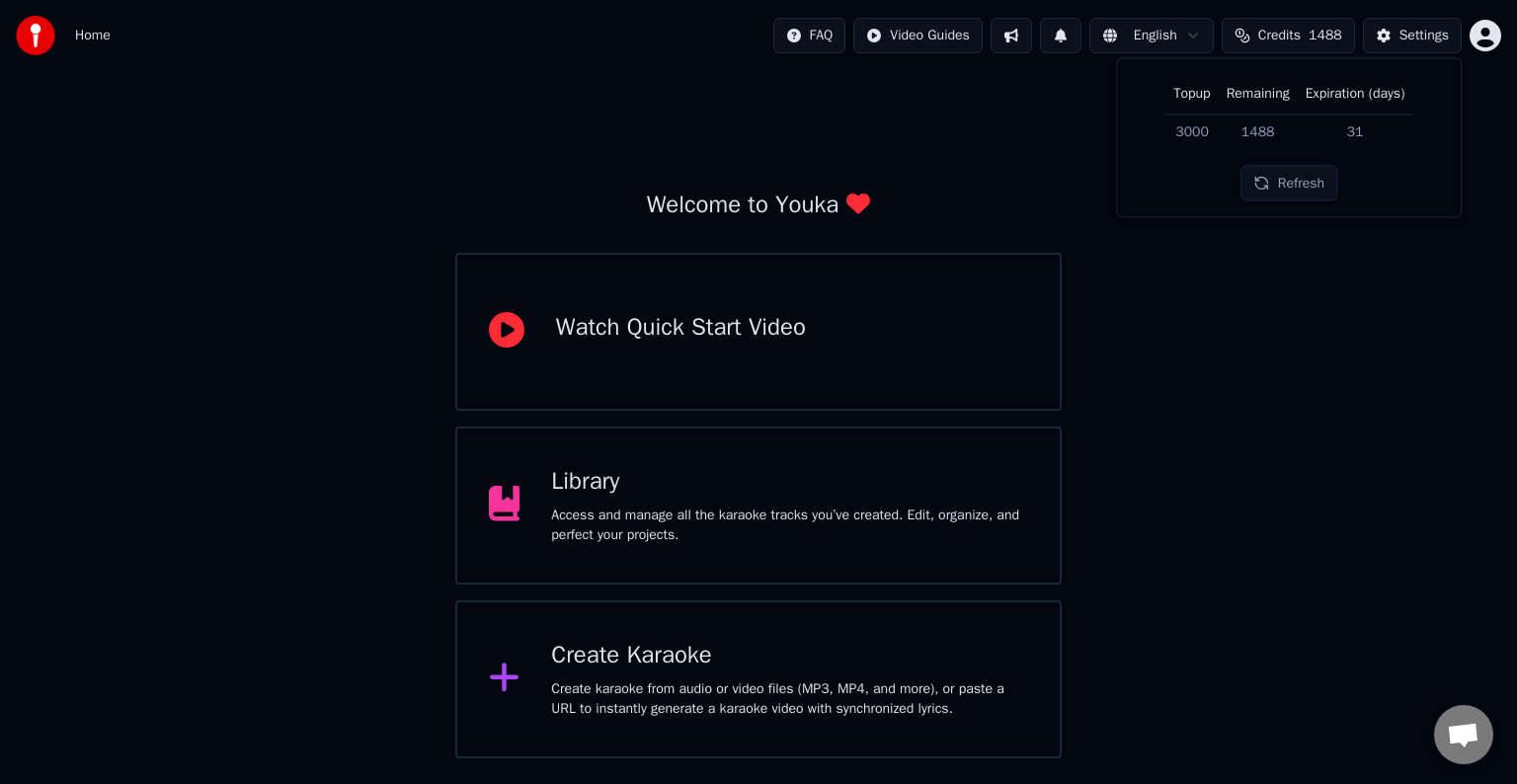 click on "Credits 1488" at bounding box center (1288, 36) 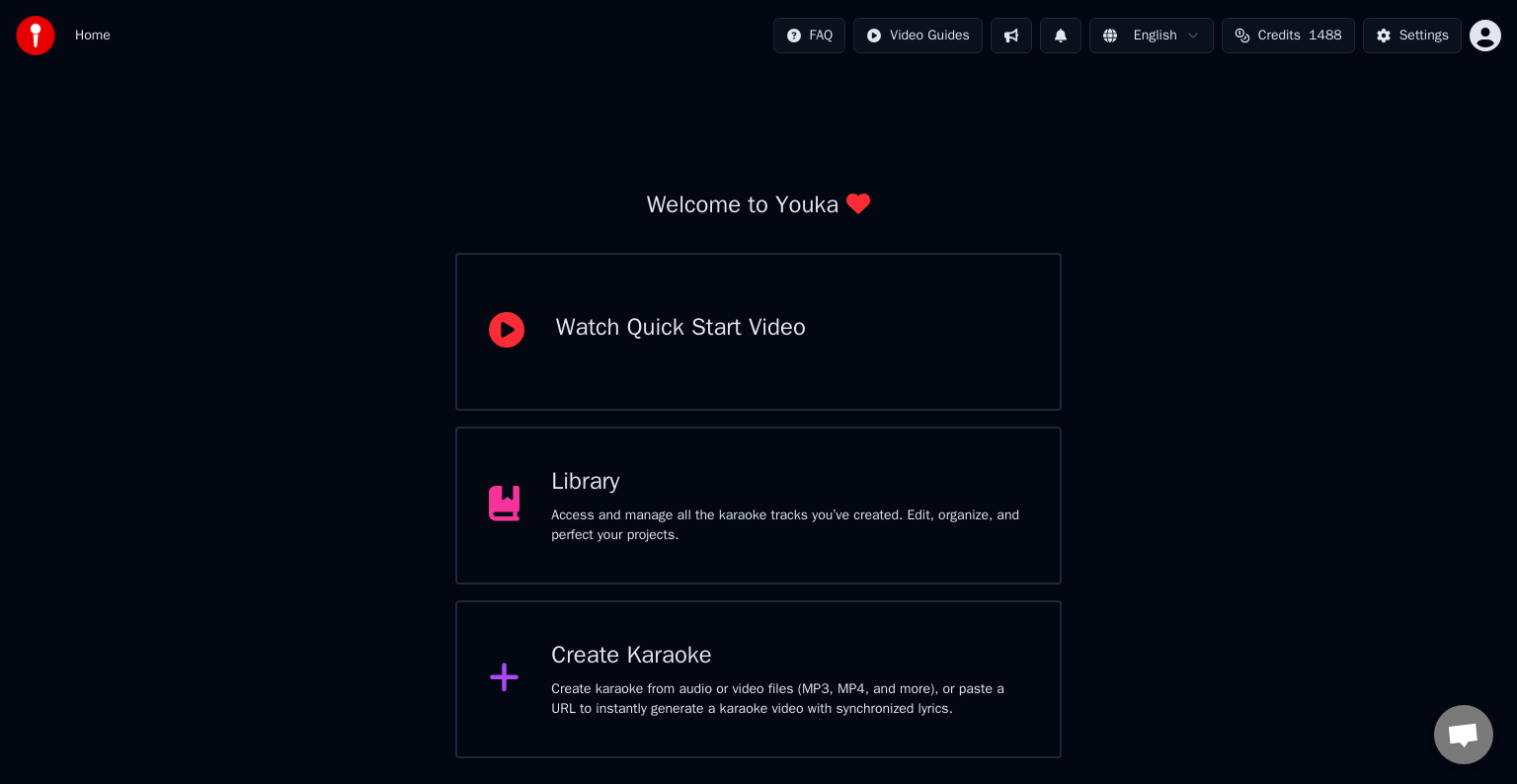 click on "Credits 1488" at bounding box center [1288, 36] 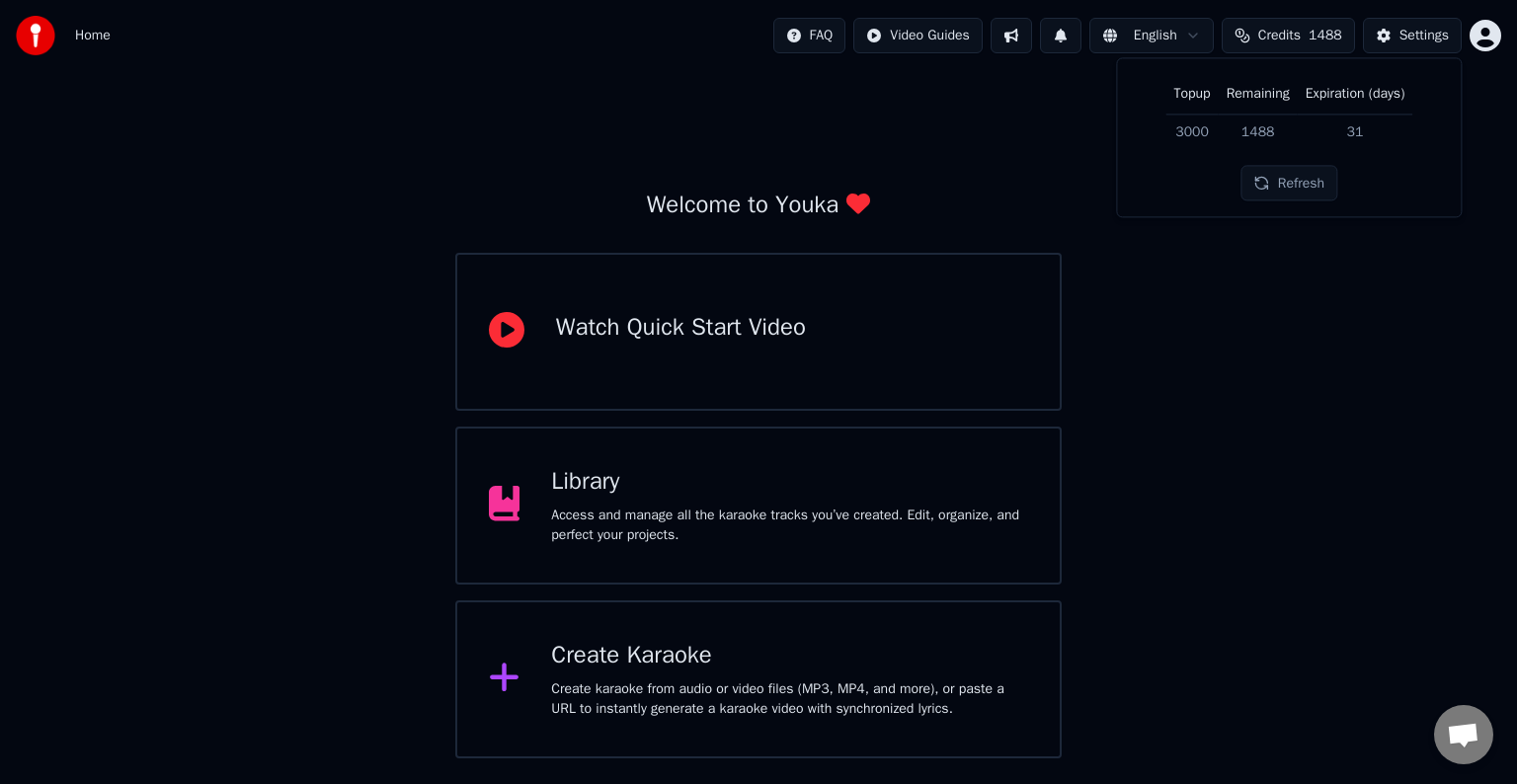click on "Credits" at bounding box center [1279, 36] 